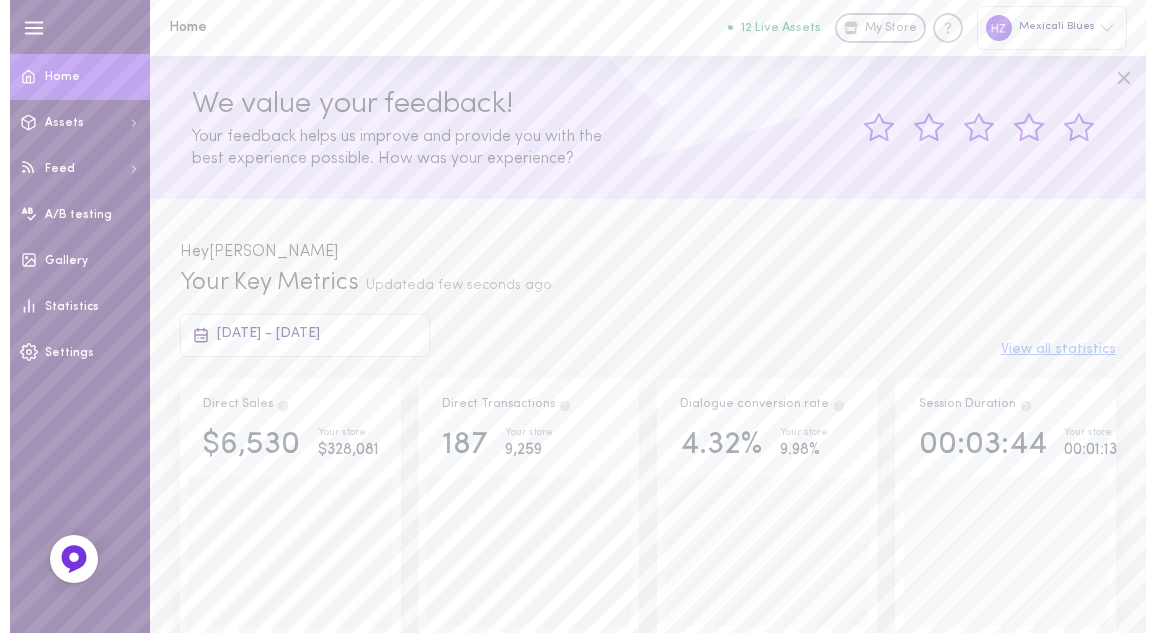 scroll, scrollTop: 0, scrollLeft: 0, axis: both 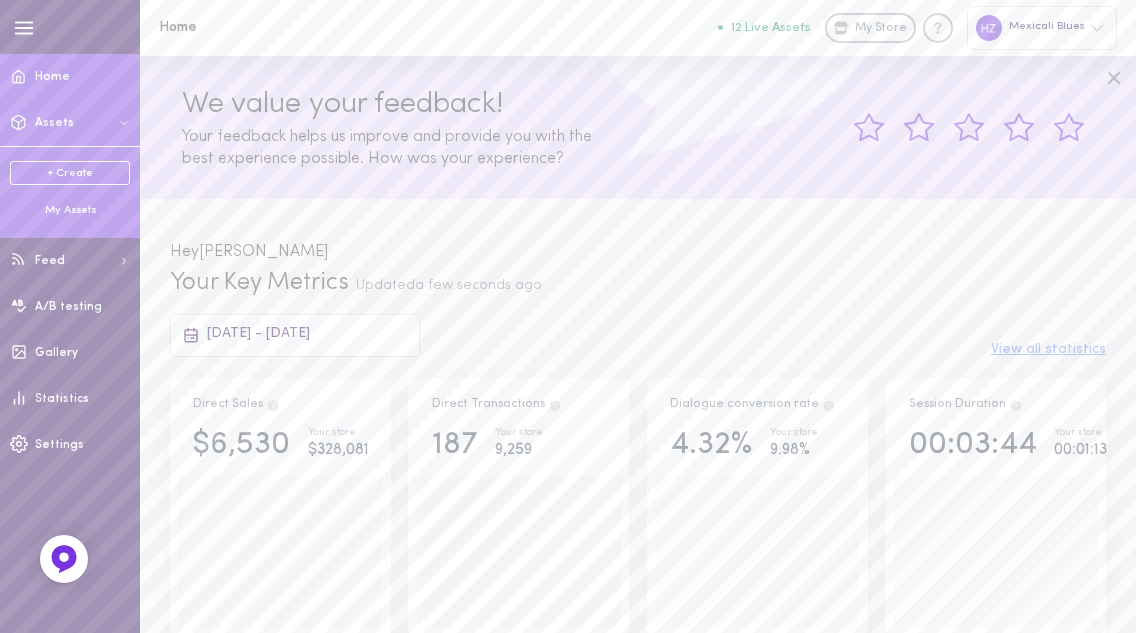 click on "My Assets" at bounding box center [70, 211] 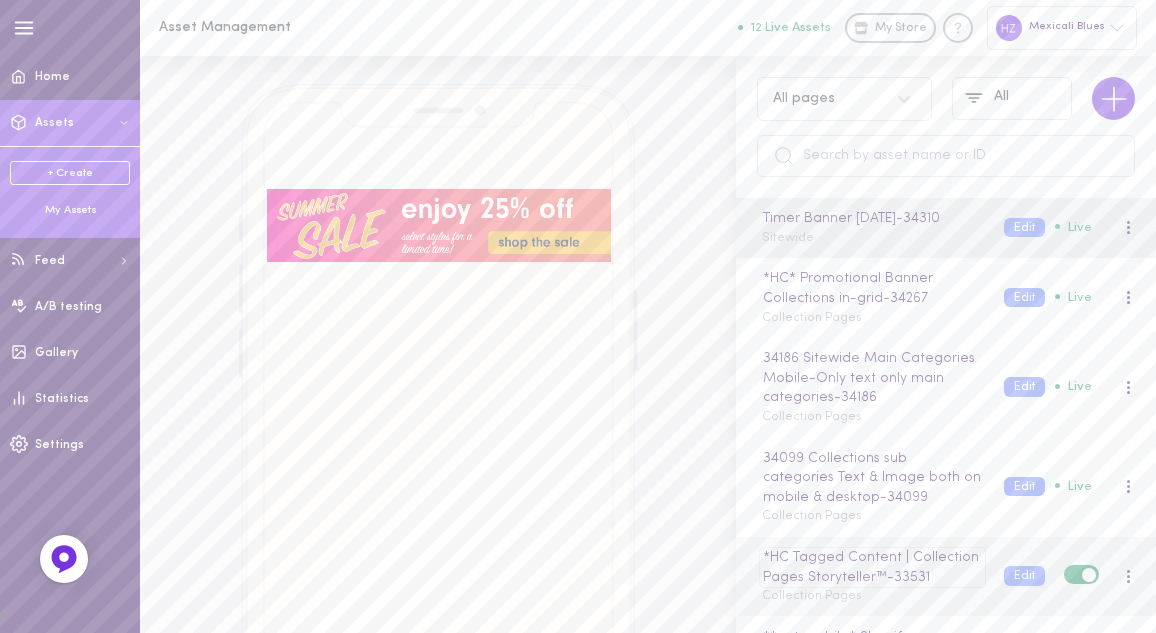 click on "*HC Tagged Content | Collection Pages Storyteller™  -  33531" at bounding box center [872, 567] 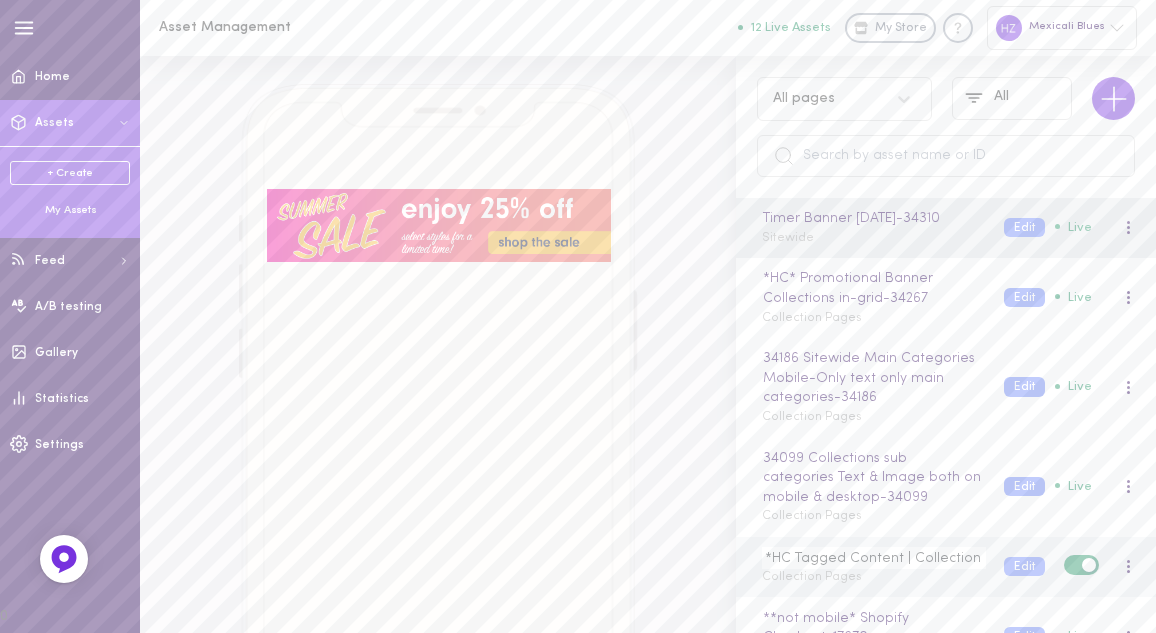scroll, scrollTop: 0, scrollLeft: 128, axis: horizontal 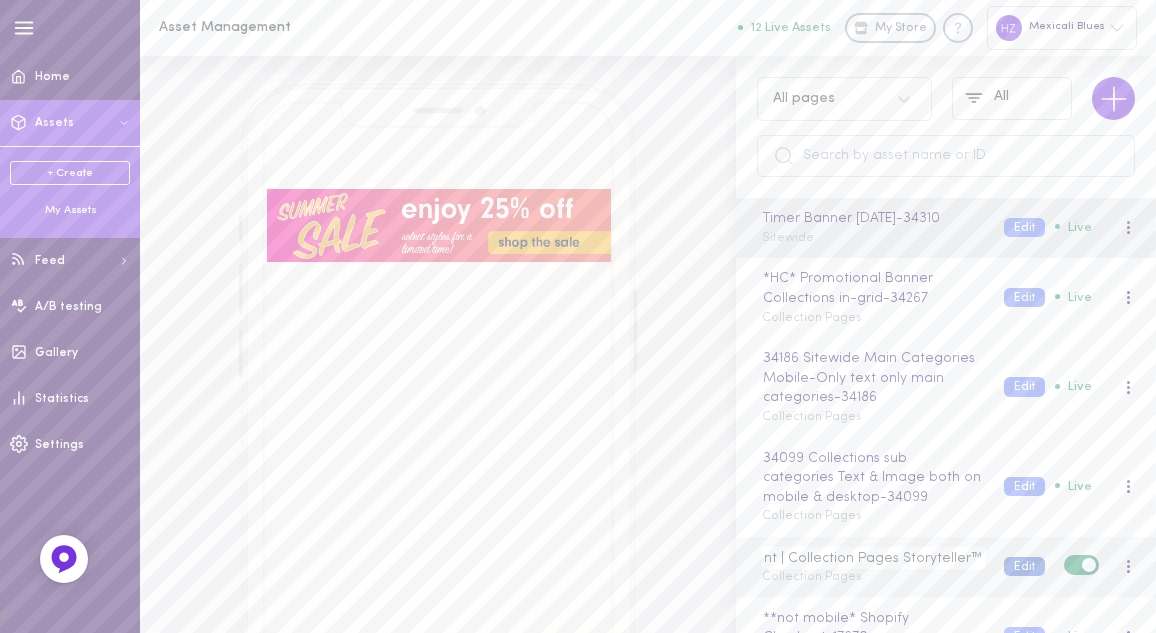 click on "Edit" at bounding box center (1024, 566) 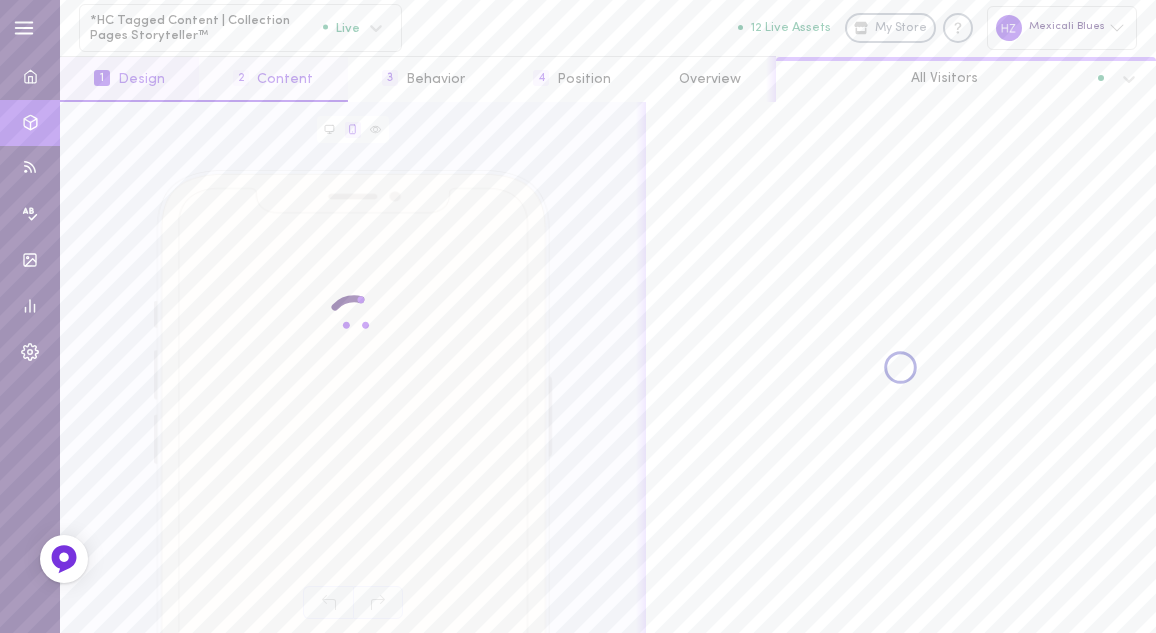 click on "2 Content" at bounding box center [273, 79] 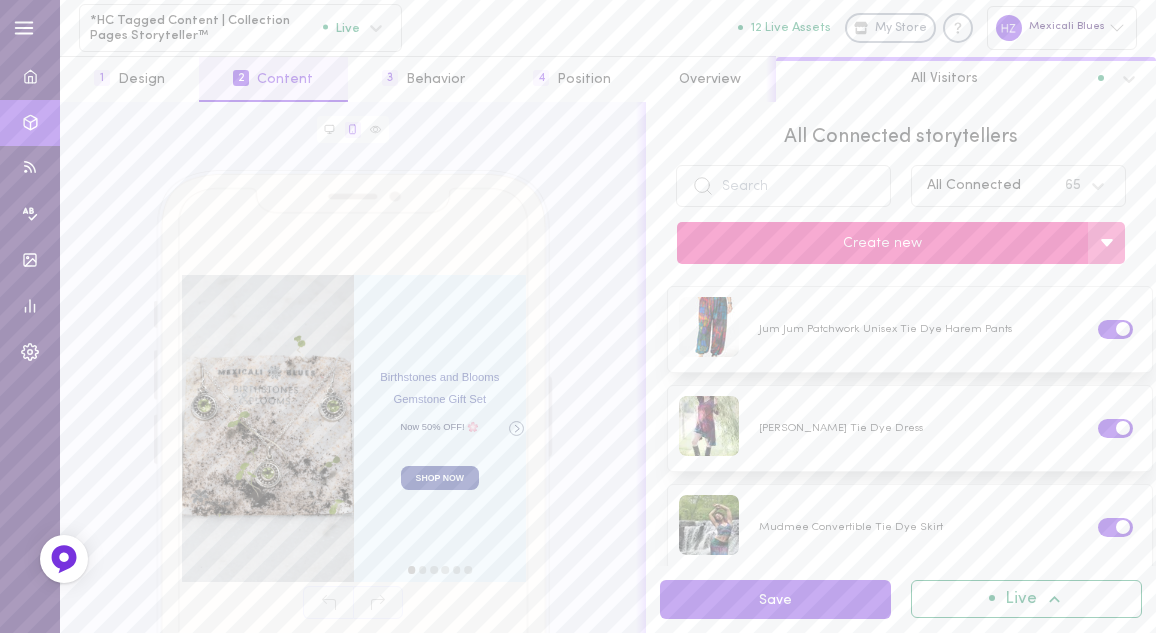 click on "Create new" at bounding box center [882, 243] 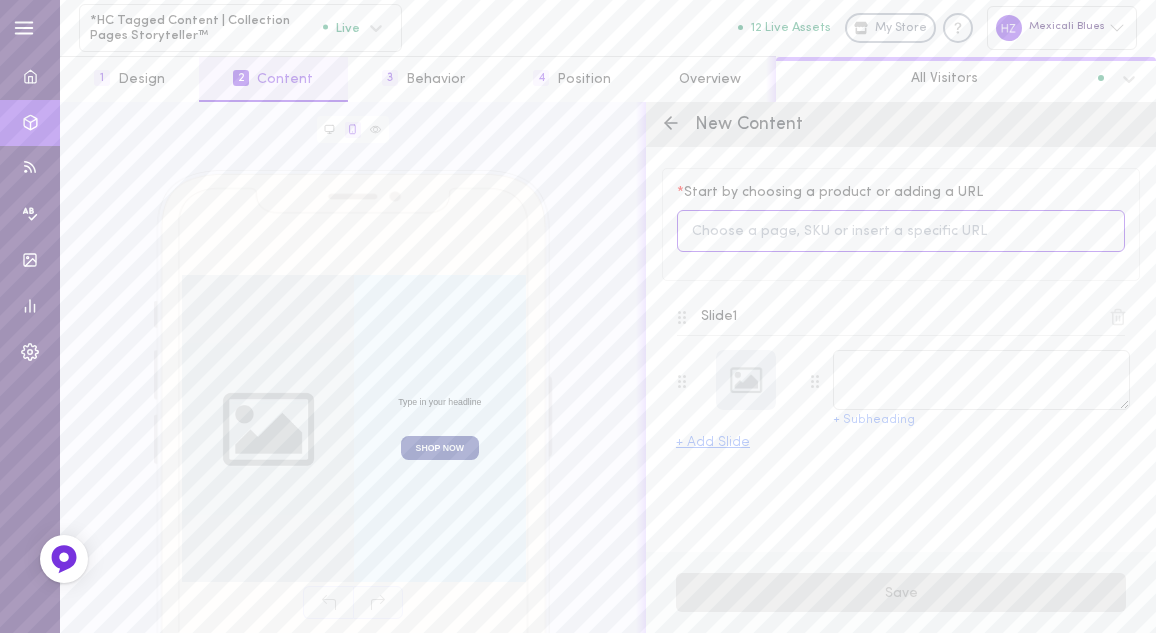 click at bounding box center [901, 231] 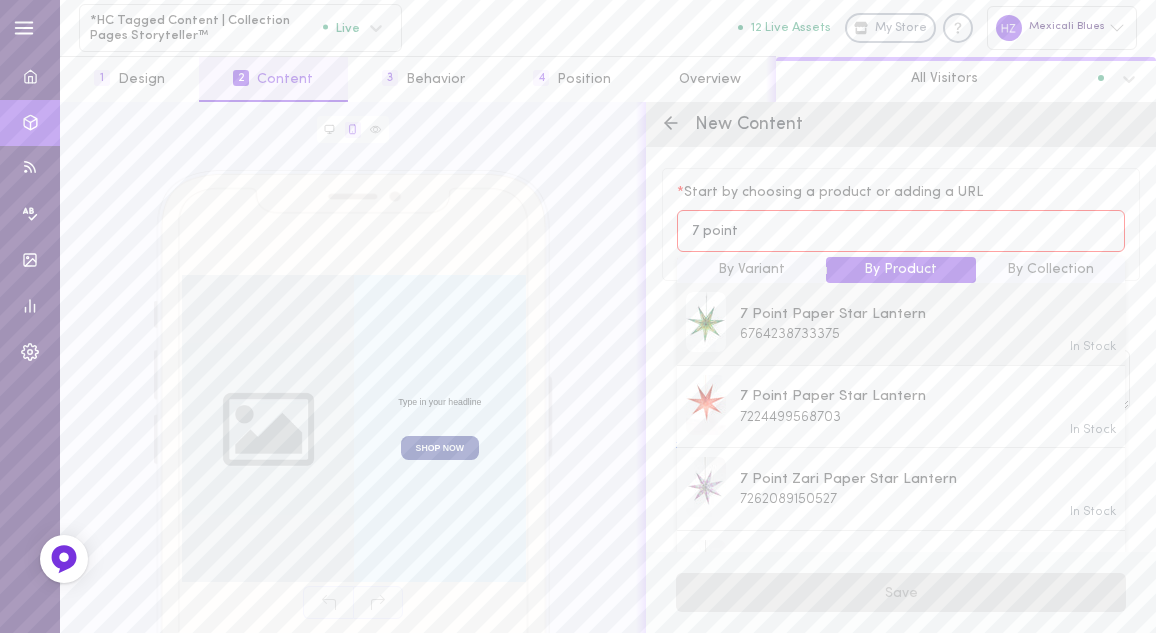 type on "7 point" 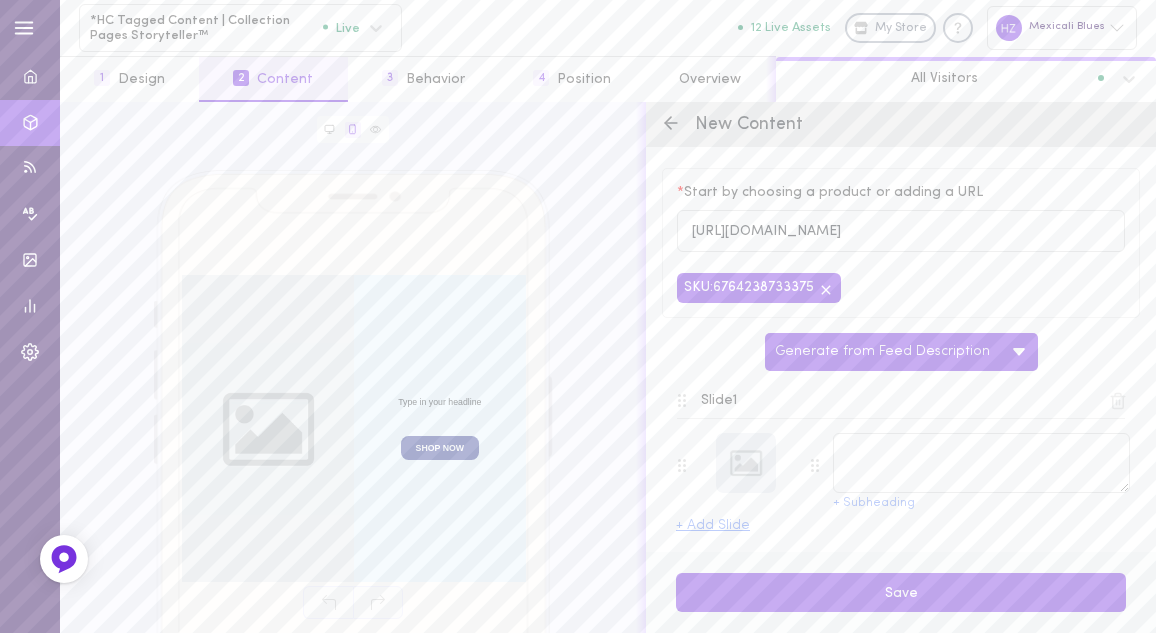 type on "7 Point Paper Star Lantern" 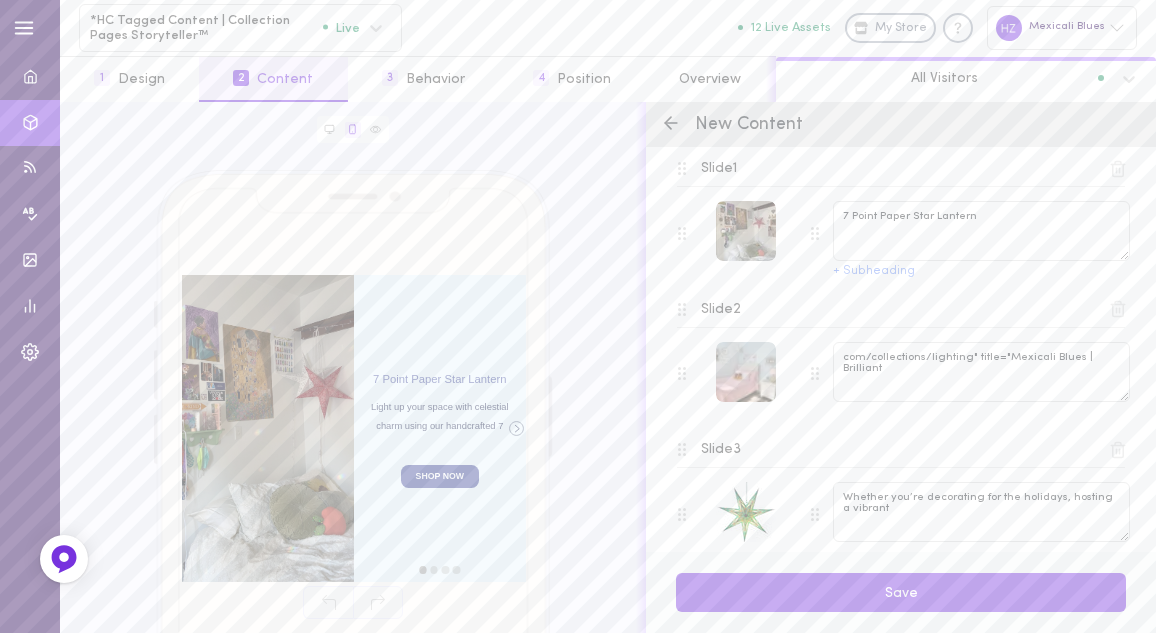 scroll, scrollTop: 268, scrollLeft: 0, axis: vertical 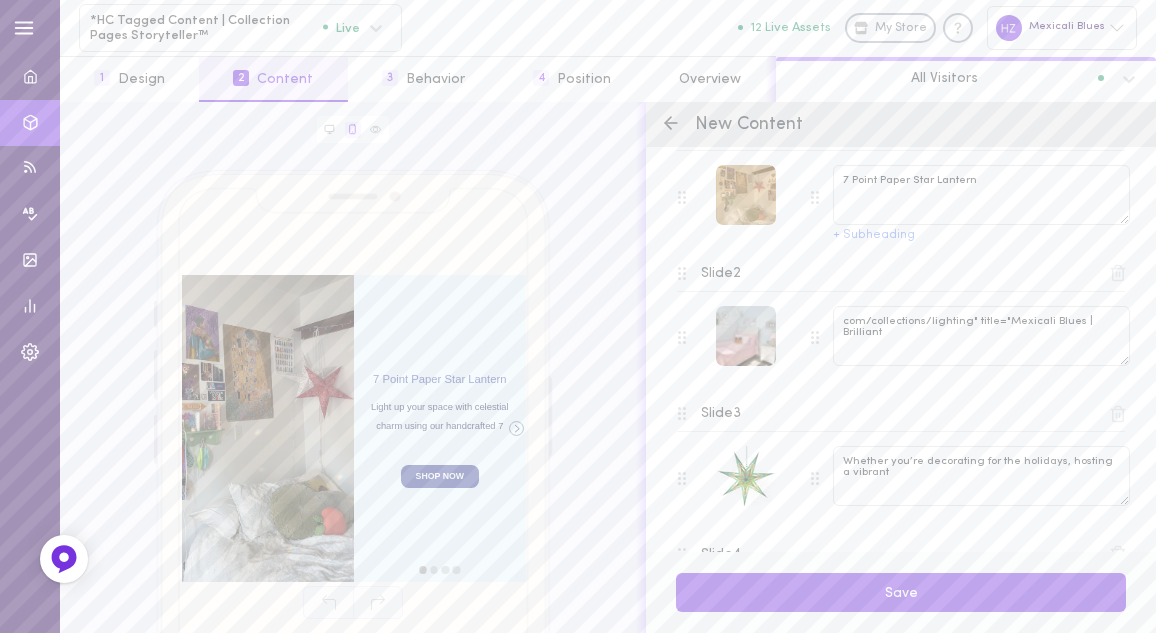 click at bounding box center (746, 195) 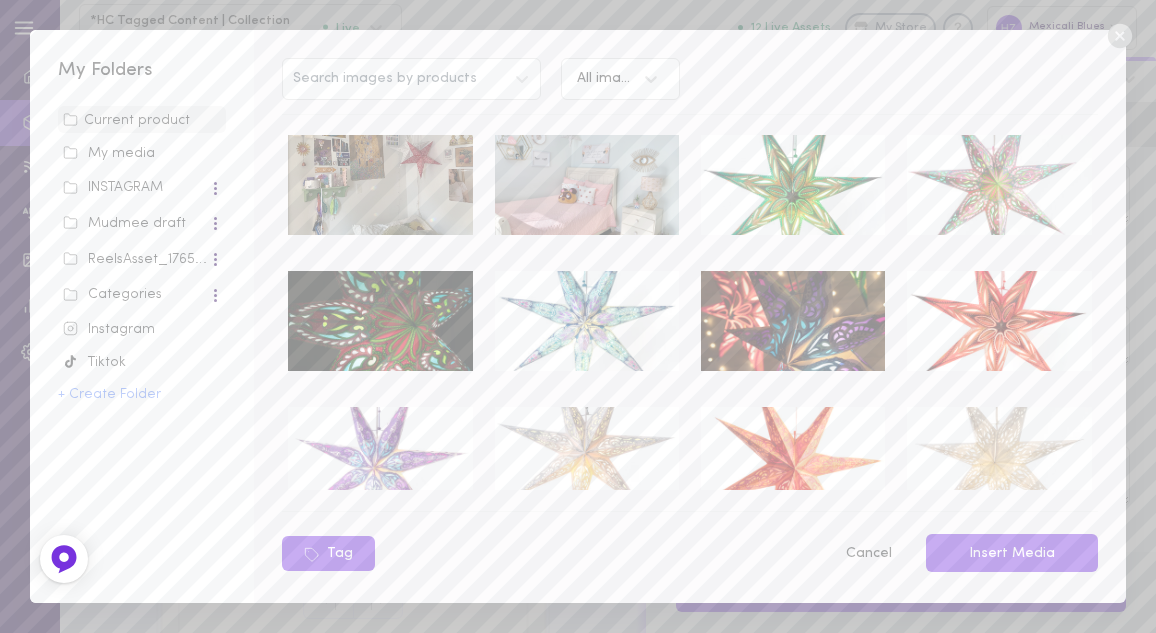 click on "My media" at bounding box center [142, 154] 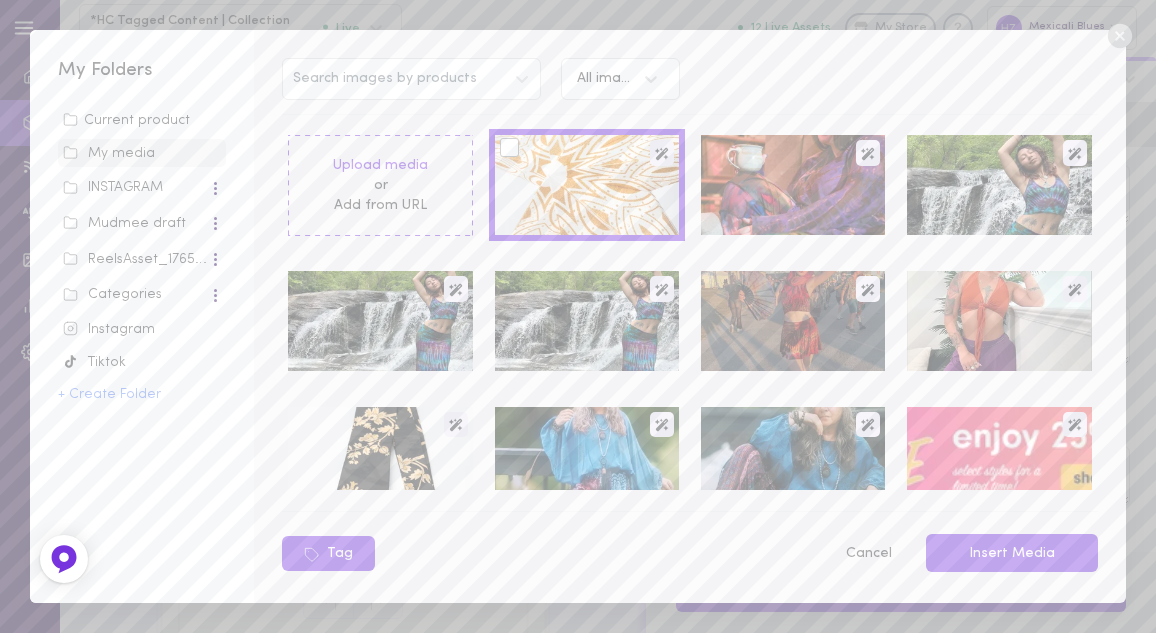 click at bounding box center [509, 147] 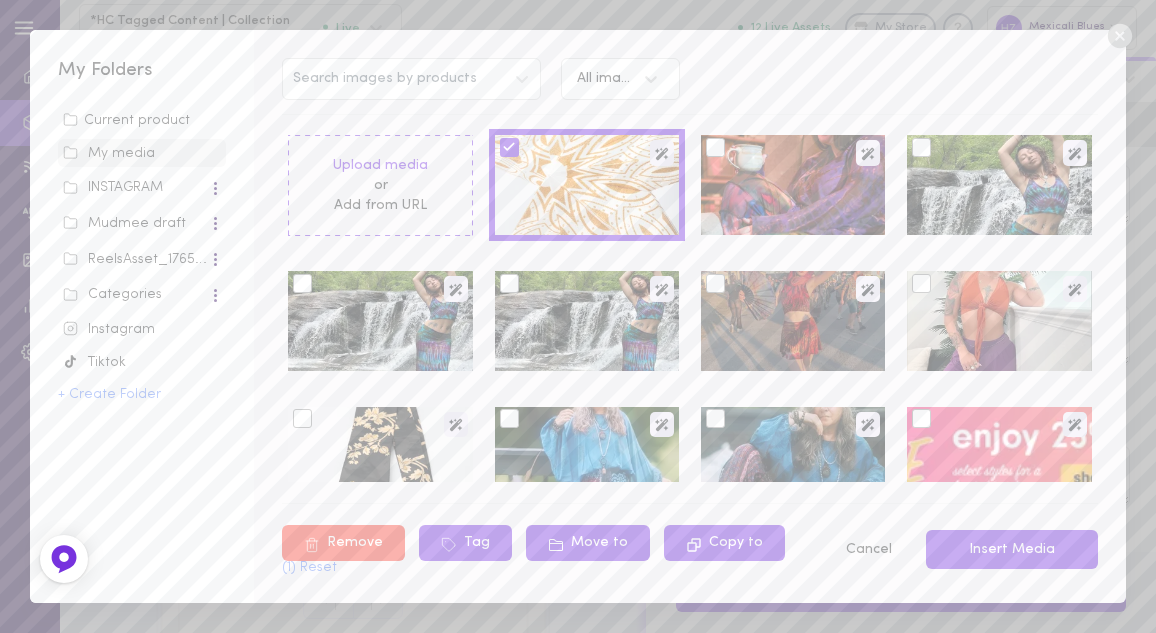 click on "Search images by products All images Upload media or Add from URL Remove Tag Move to Copy to ( 1 ) Reset Cancel Insert Media" at bounding box center [689, 316] 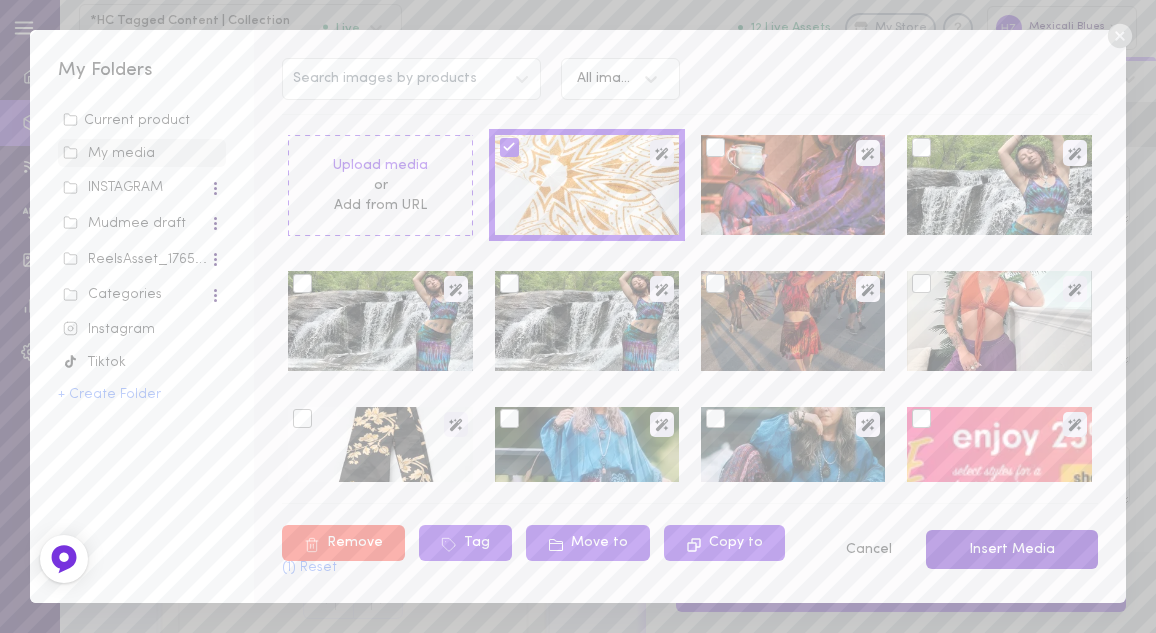 click on "Insert Media" at bounding box center [1012, 549] 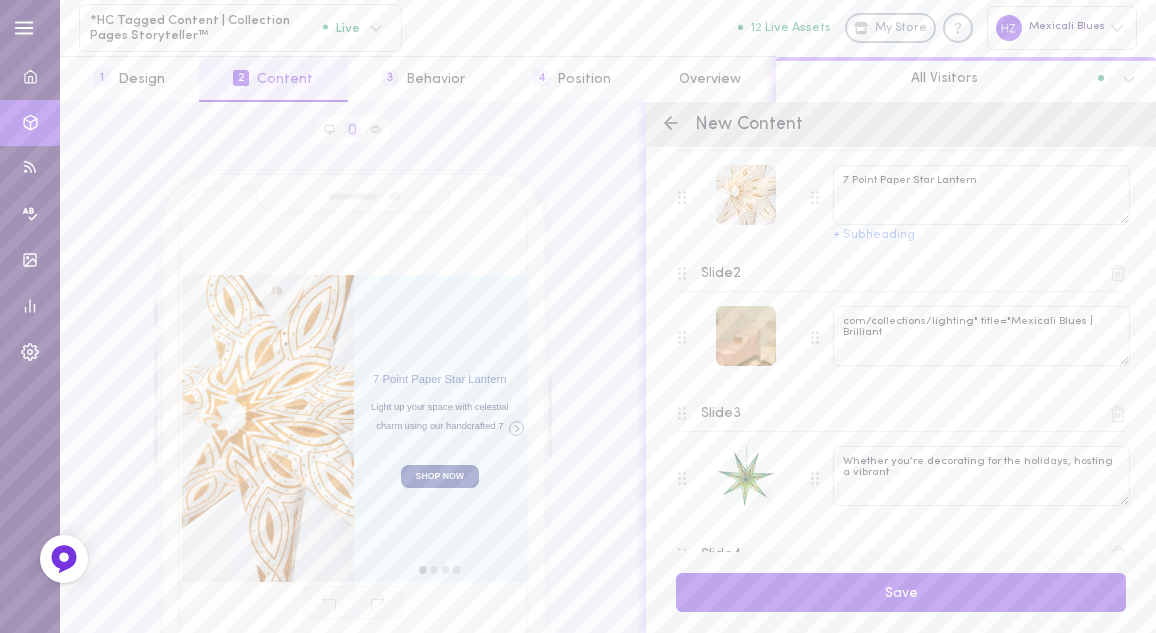 click at bounding box center (746, 336) 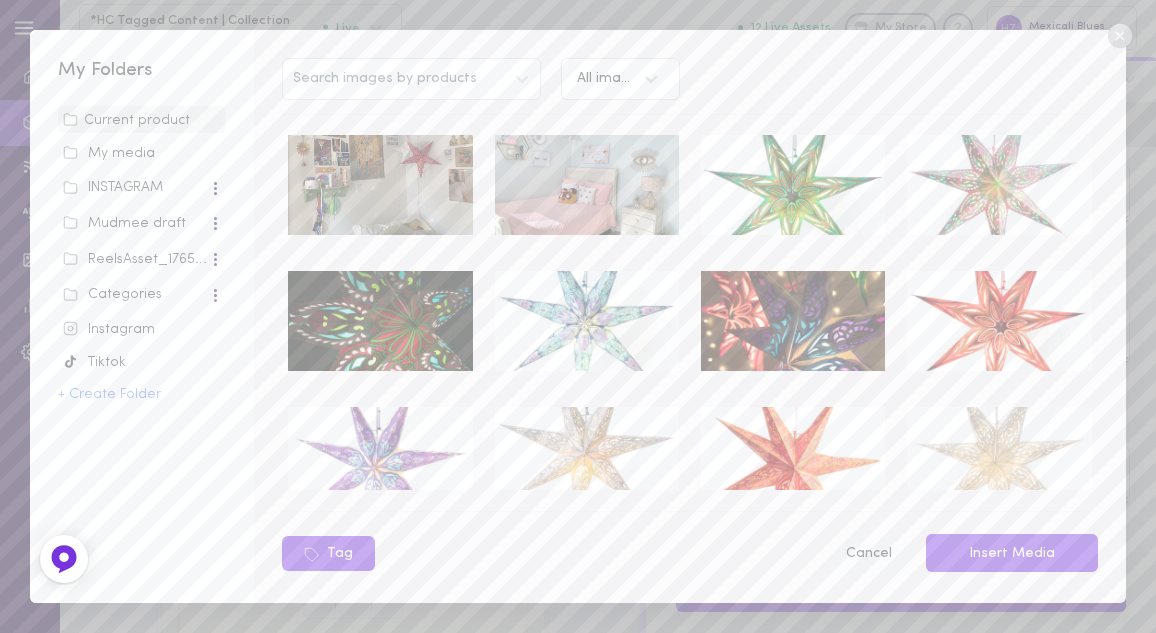 click on "Cancel" at bounding box center (868, 554) 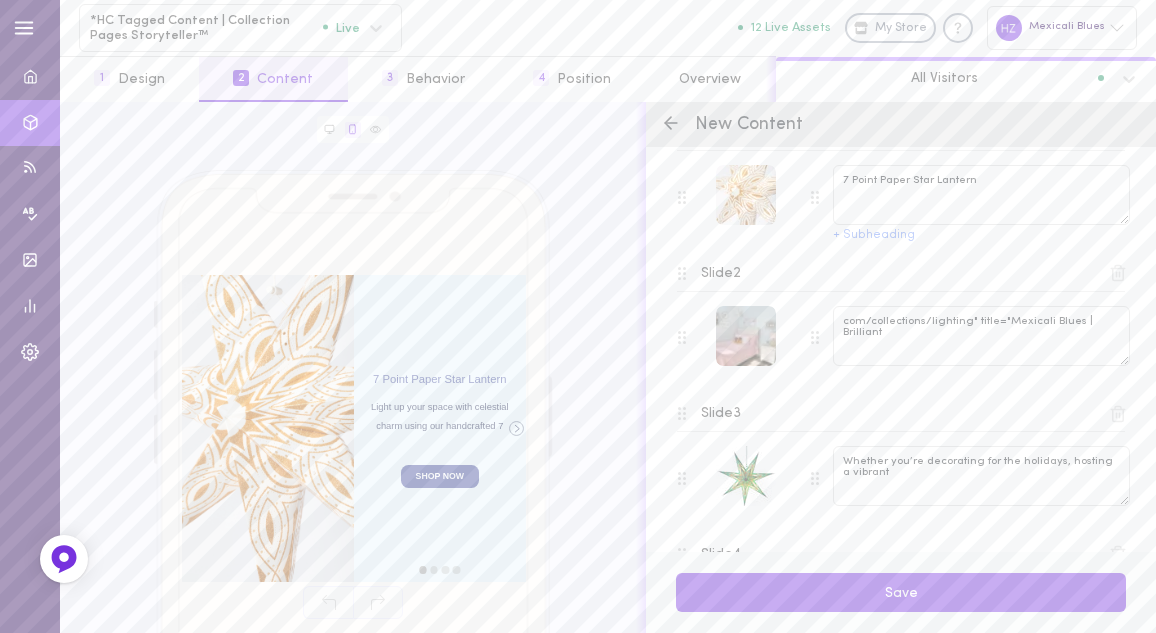 click on "Slide  2" at bounding box center [721, 274] 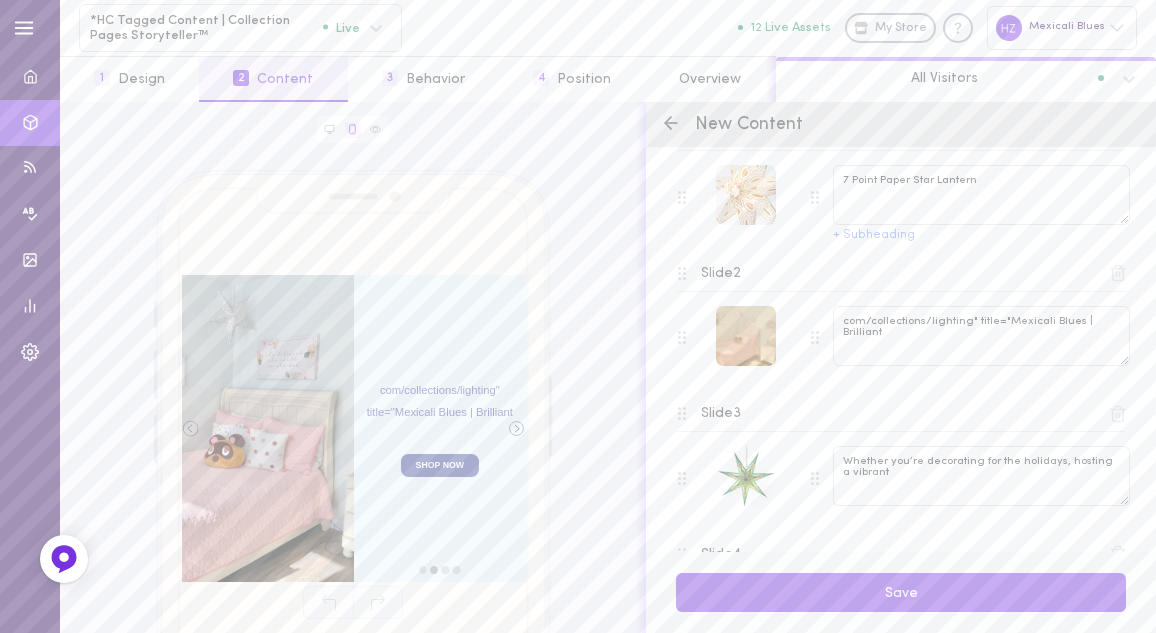 click at bounding box center [746, 336] 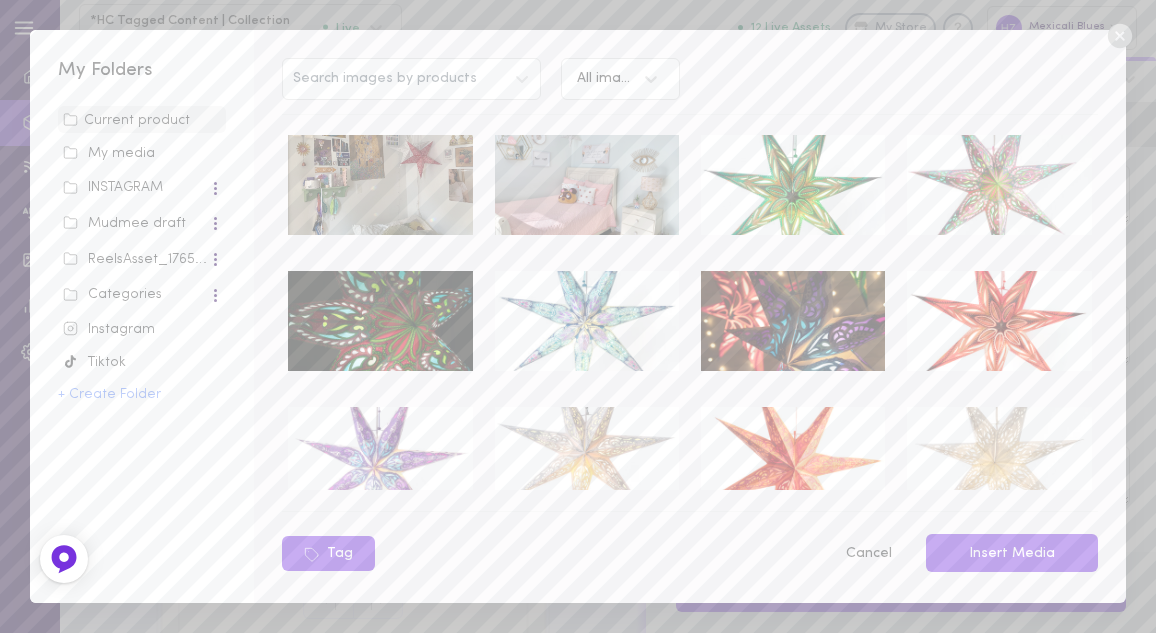 click at bounding box center [587, 321] 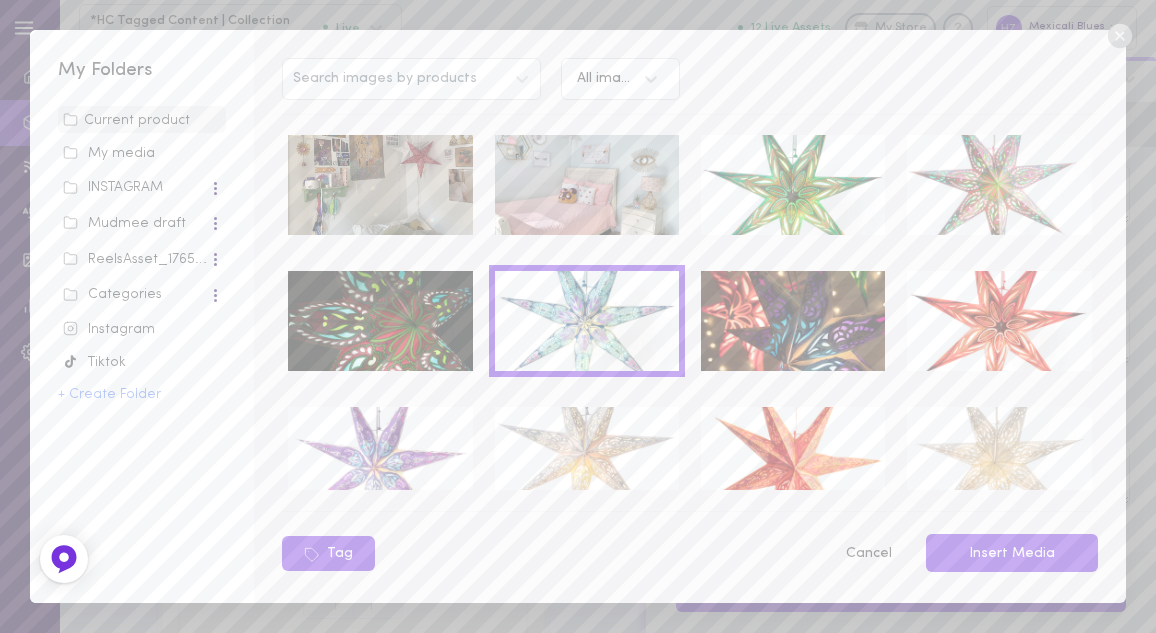 click at bounding box center (793, 457) 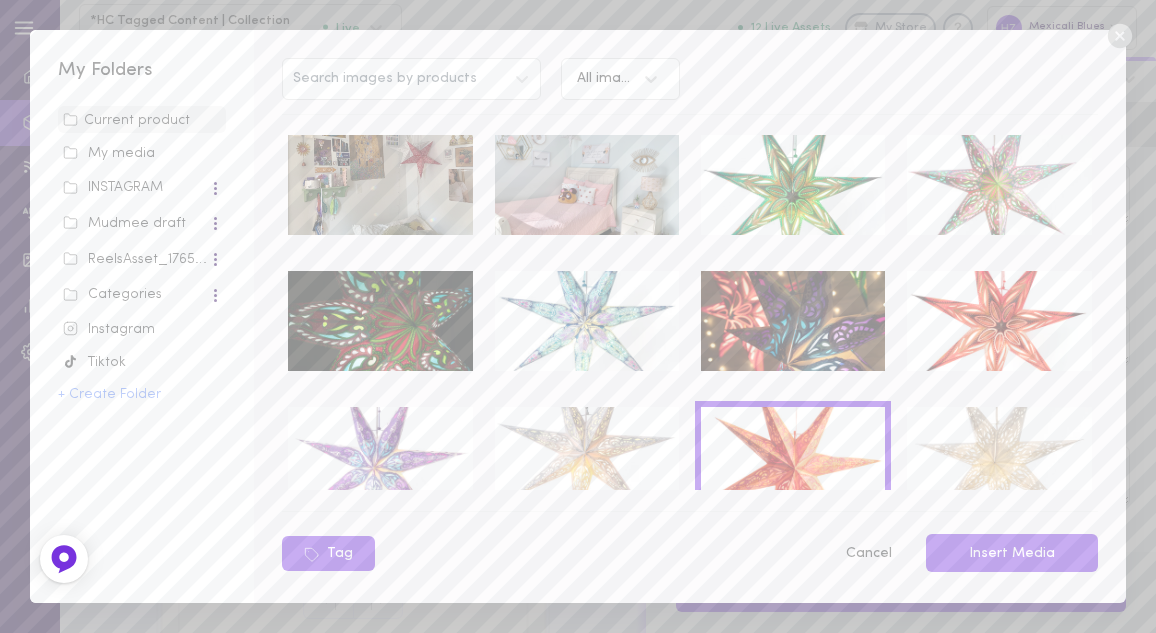 click at bounding box center (793, 321) 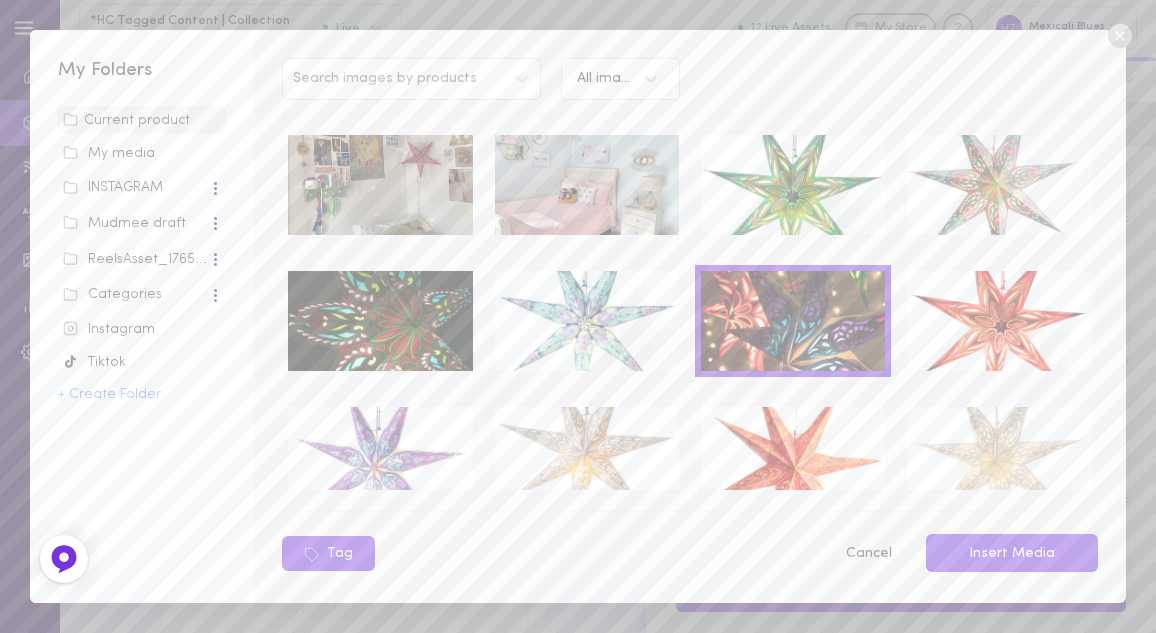 click at bounding box center (380, 321) 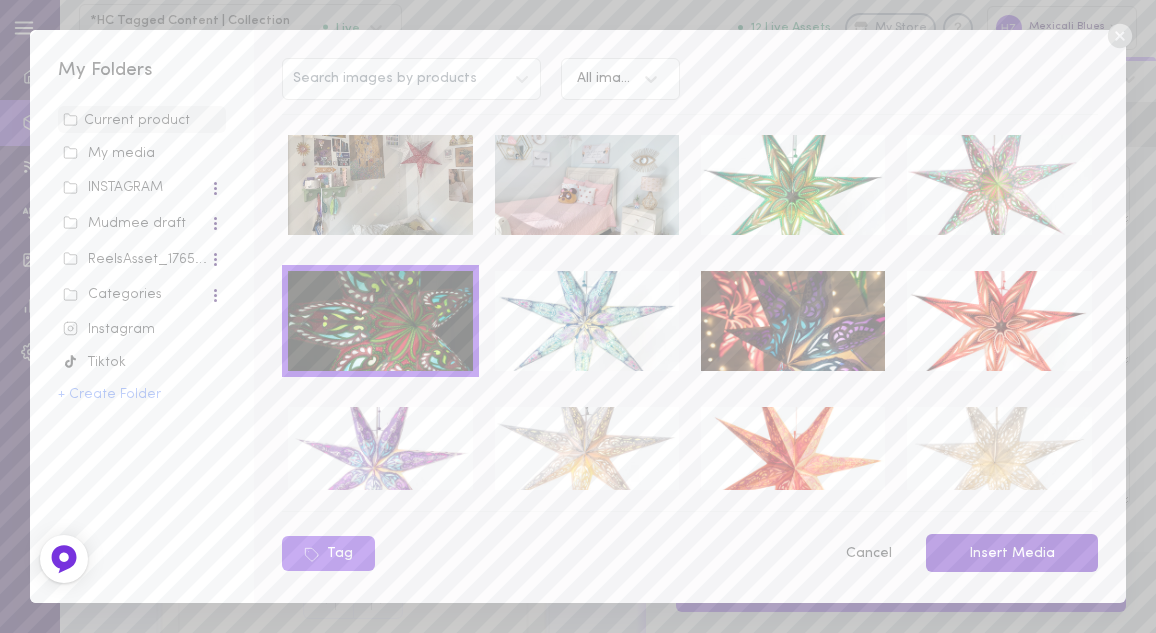 click on "Insert Media" at bounding box center [1012, 553] 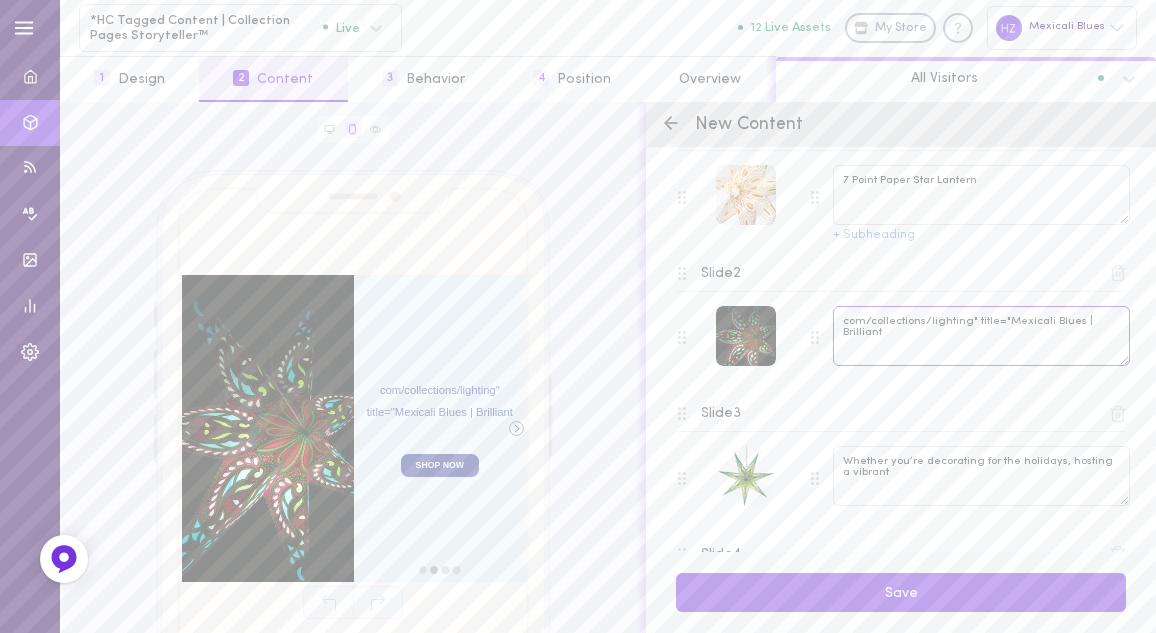 drag, startPoint x: 843, startPoint y: 315, endPoint x: 911, endPoint y: 339, distance: 72.11102 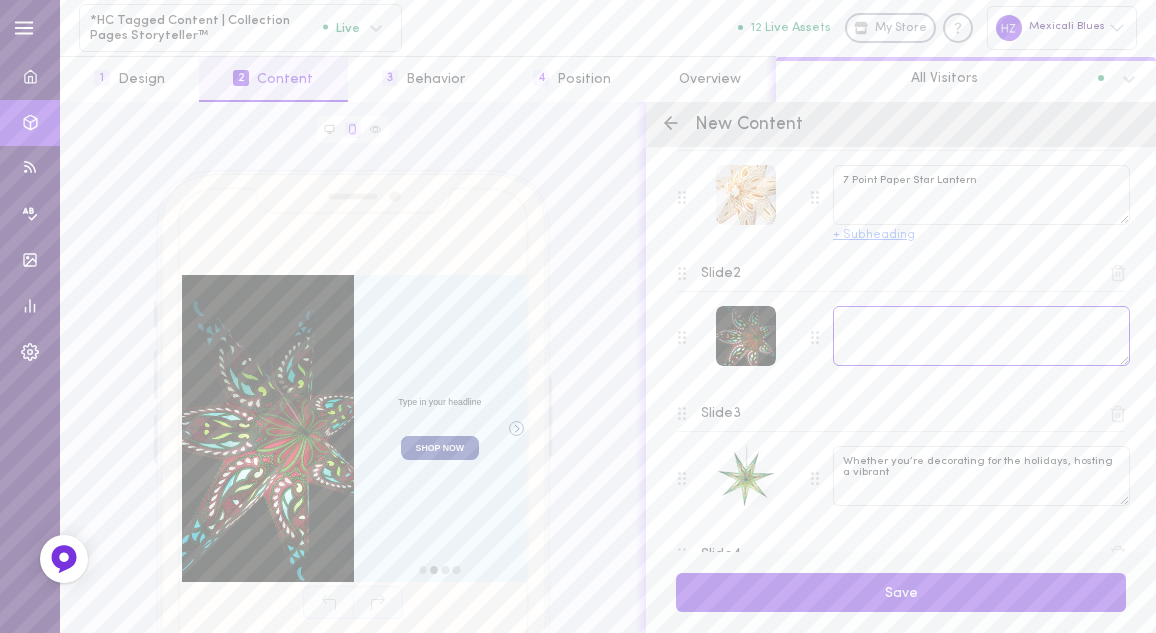 type 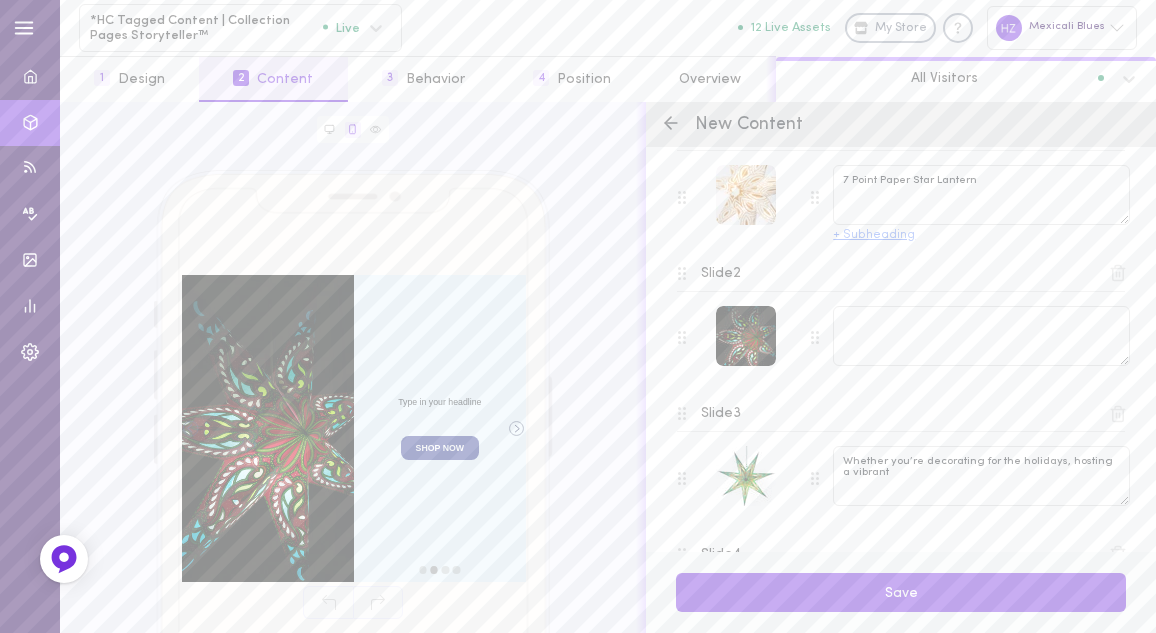 click on "+ Subheading" at bounding box center [874, 235] 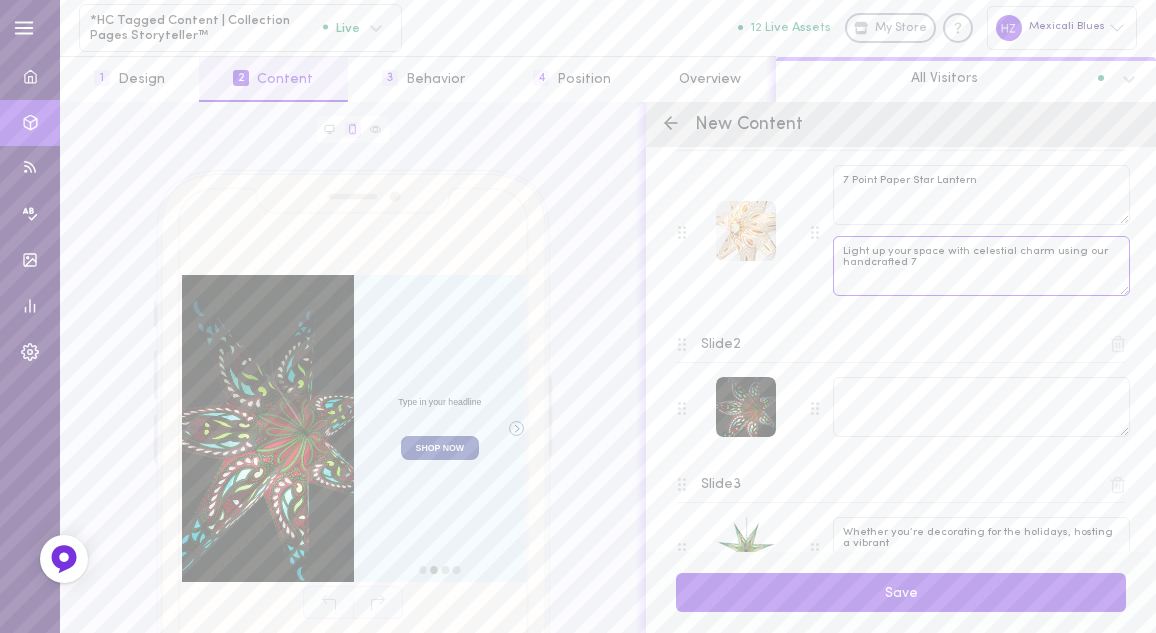 drag, startPoint x: 1049, startPoint y: 248, endPoint x: 1110, endPoint y: 313, distance: 89.140335 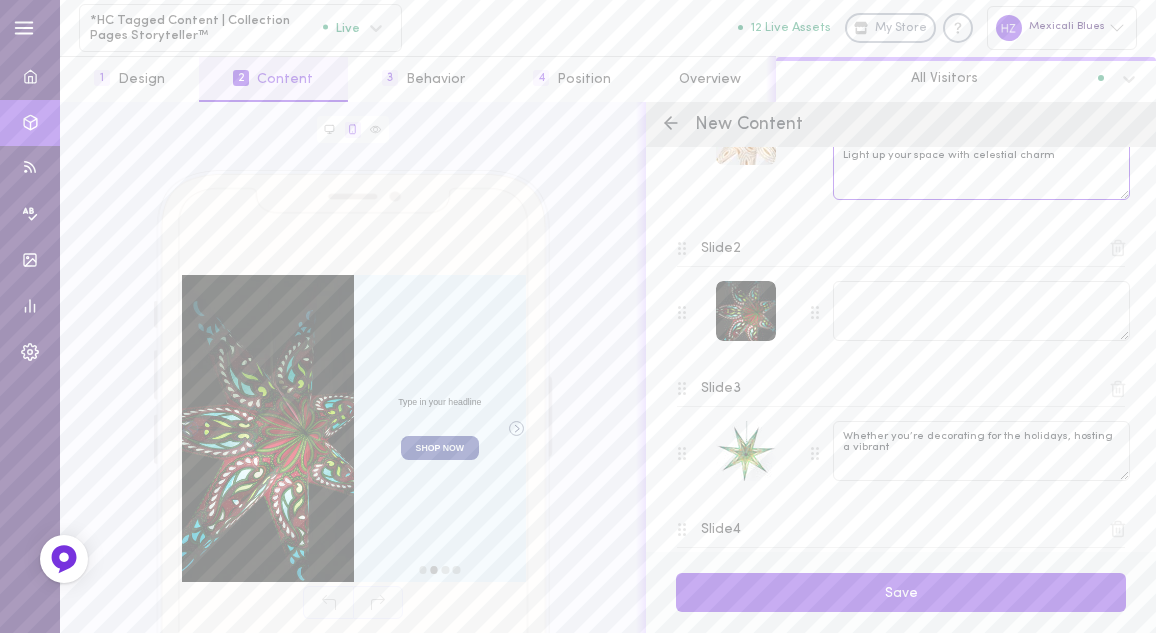scroll, scrollTop: 512, scrollLeft: 0, axis: vertical 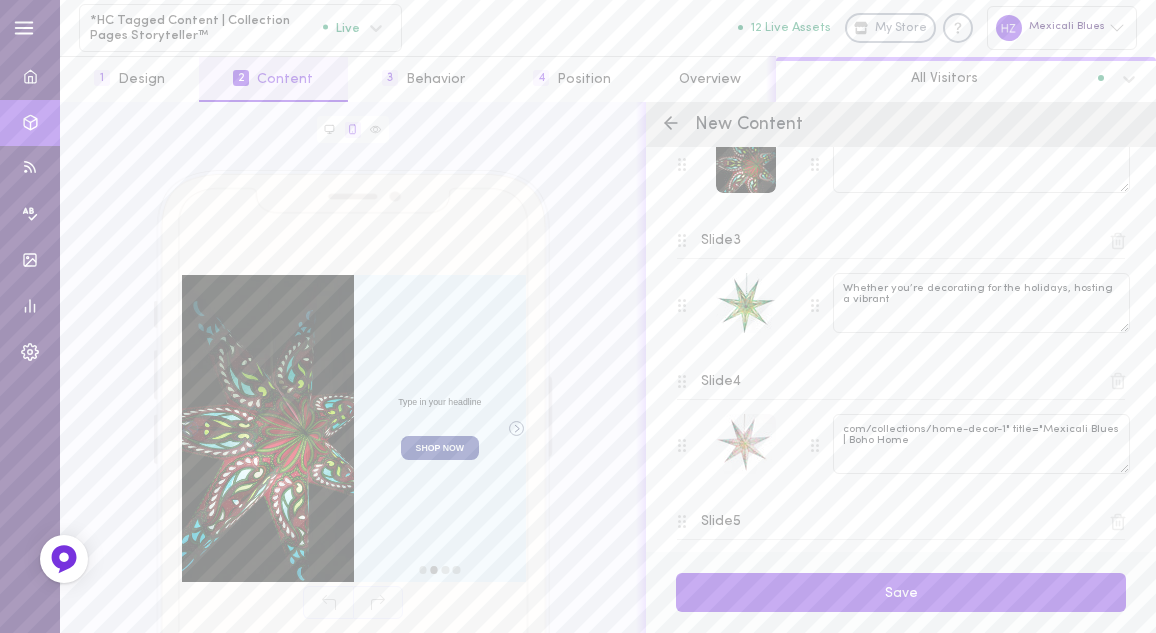 type on "Light up your space with celestial charm" 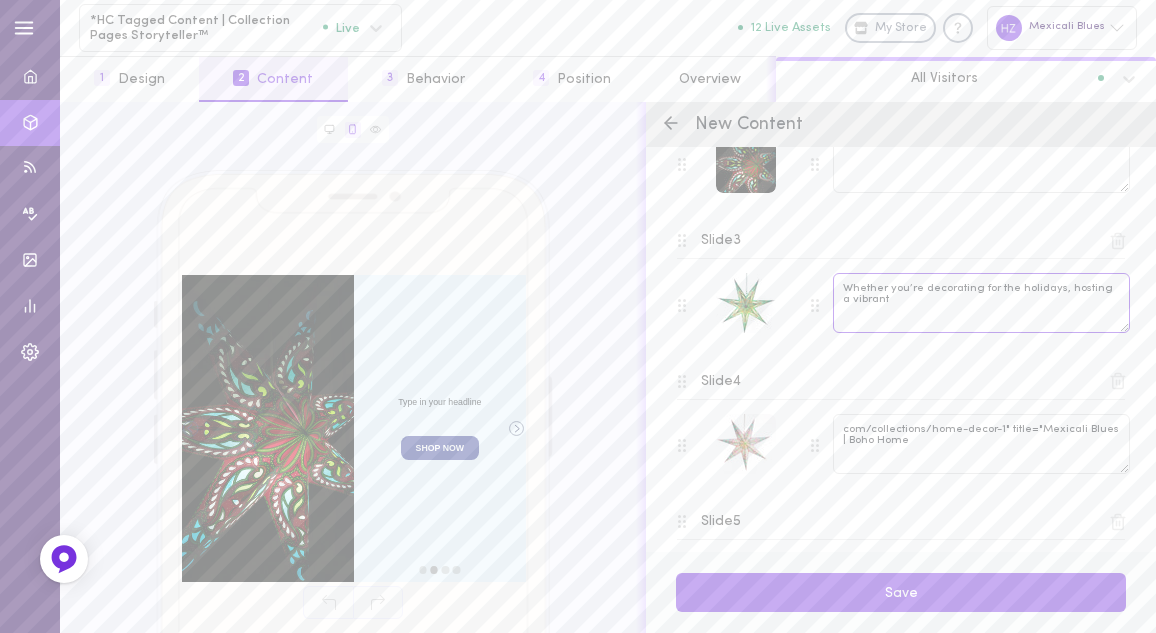 drag, startPoint x: 848, startPoint y: 283, endPoint x: 893, endPoint y: 286, distance: 45.099888 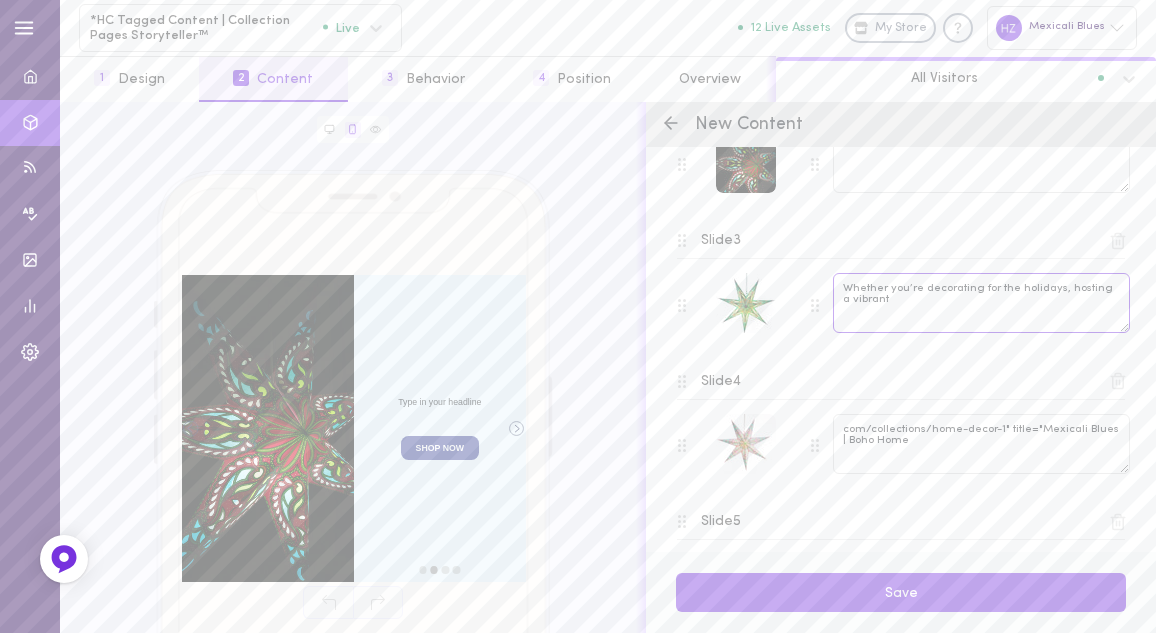click on "Whether you’re decorating for the holidays, hosting a vibrant" at bounding box center [981, 303] 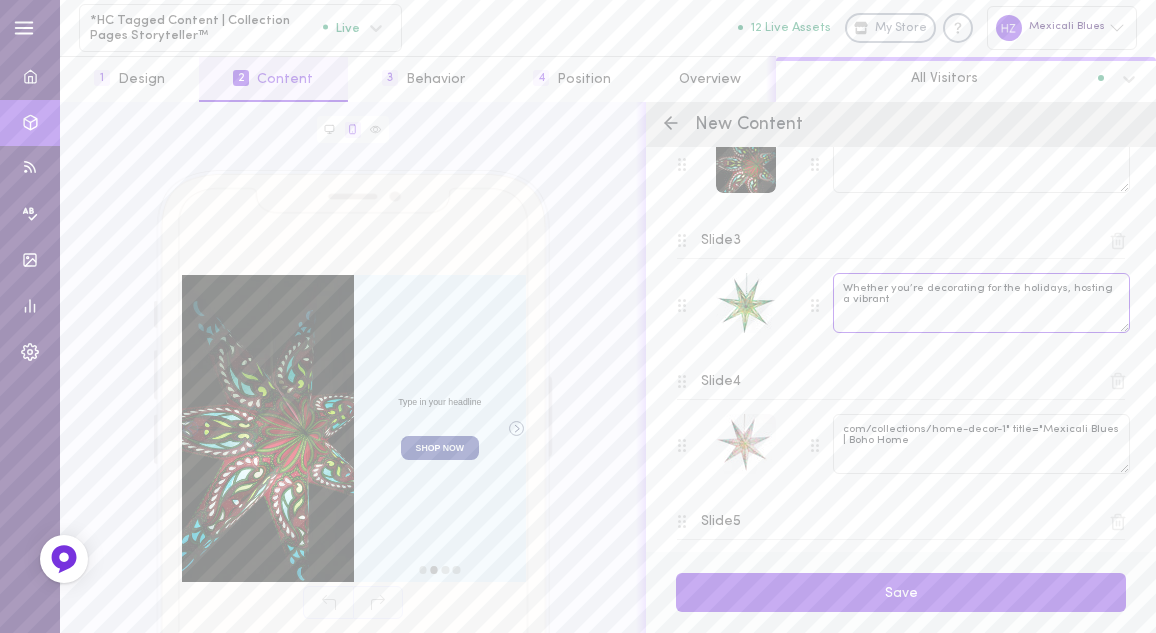 drag, startPoint x: 929, startPoint y: 297, endPoint x: 836, endPoint y: 278, distance: 94.92102 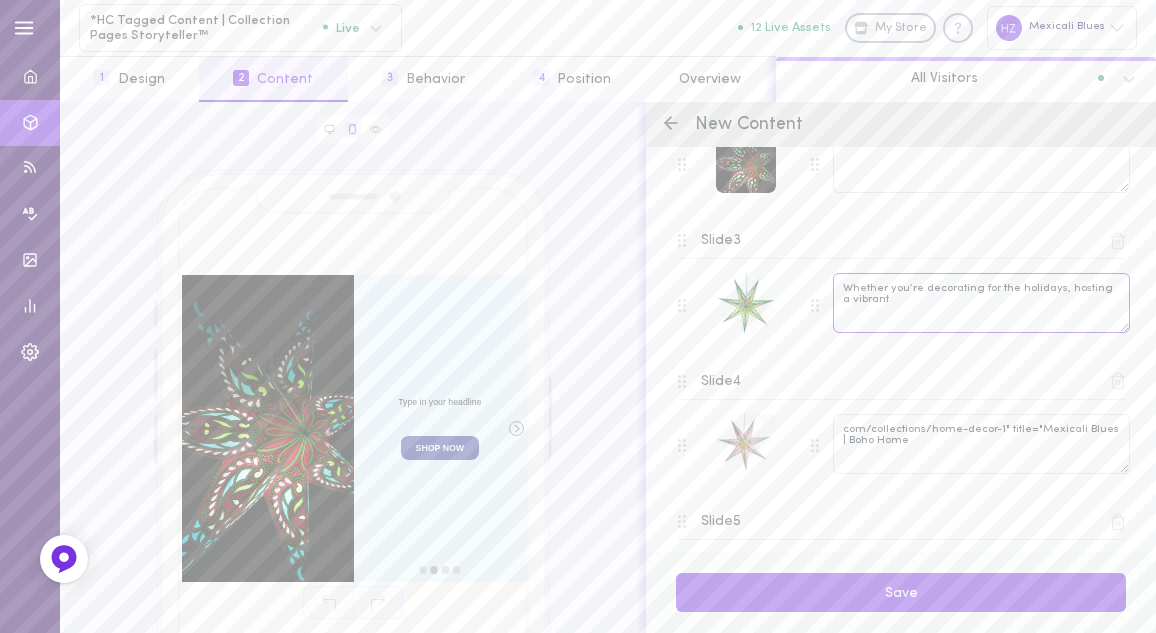 click on "Whether you’re decorating for the holidays, hosting a vibrant" at bounding box center [981, 303] 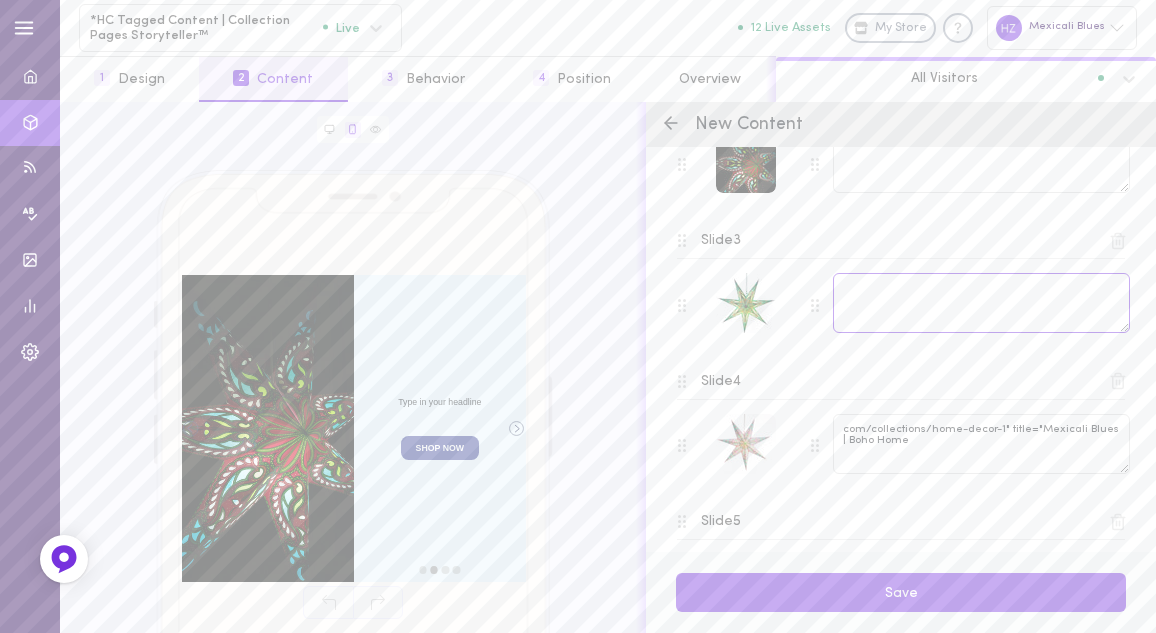 type 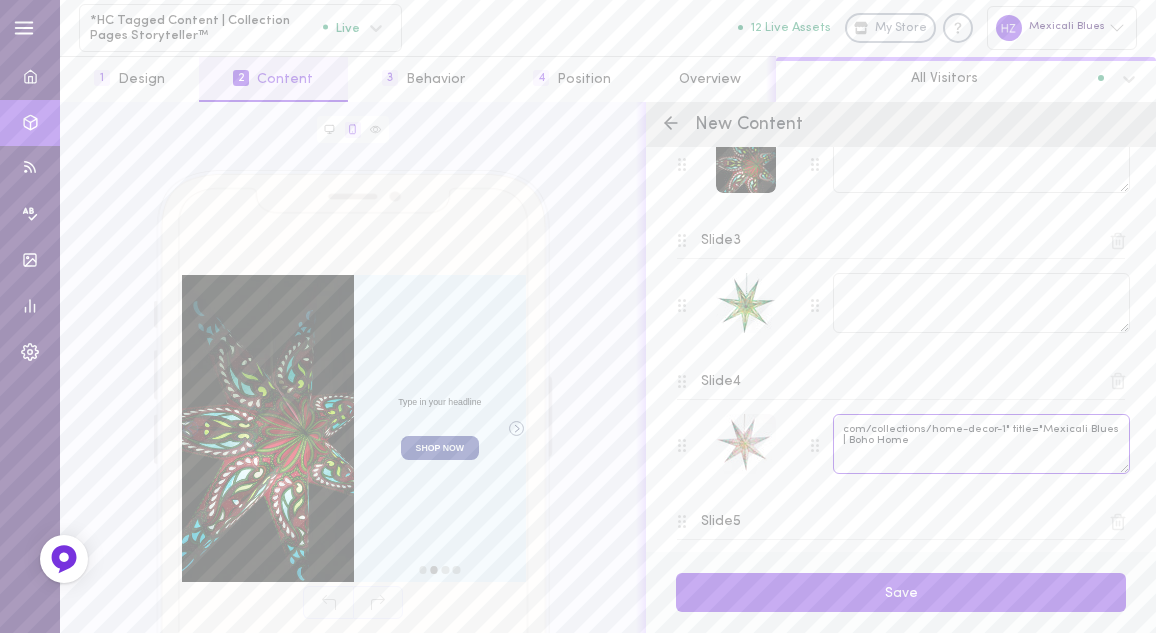 click on "com/collections/home-decor-1" title="Mexicali Blues | Boho Home" at bounding box center [981, 444] 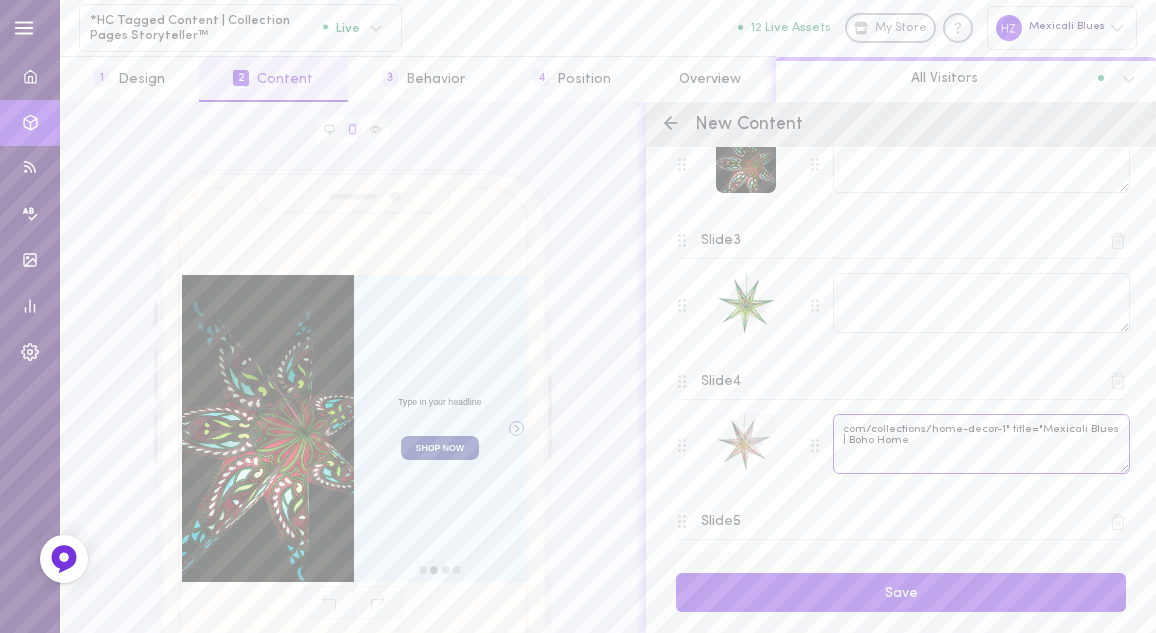 drag, startPoint x: 933, startPoint y: 435, endPoint x: 833, endPoint y: 424, distance: 100.60318 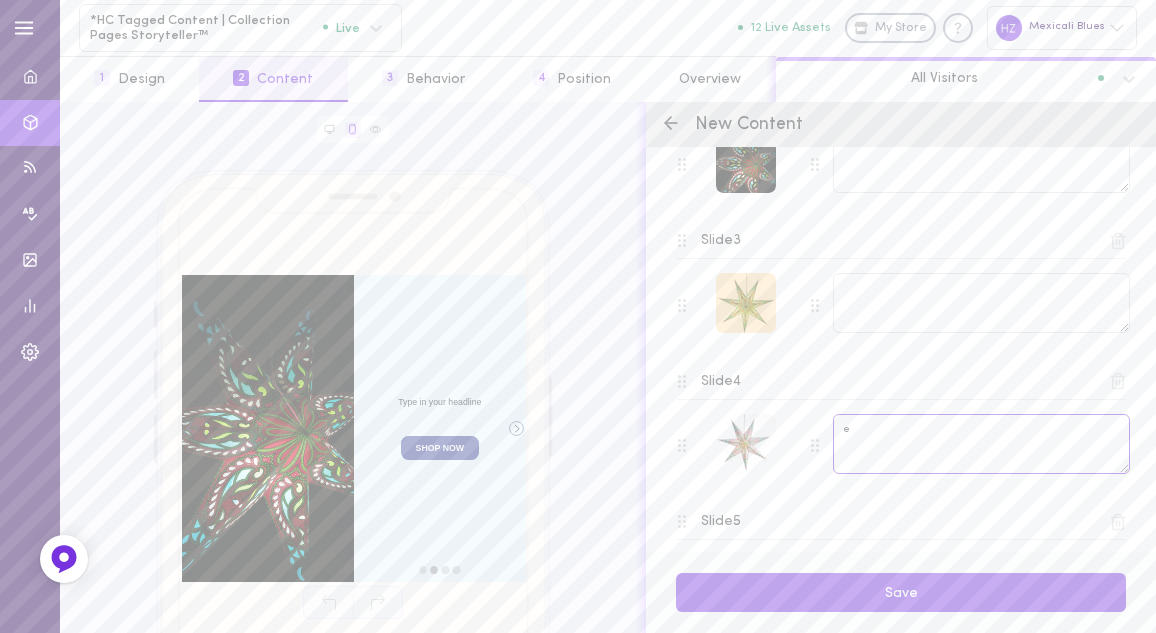 type on "e" 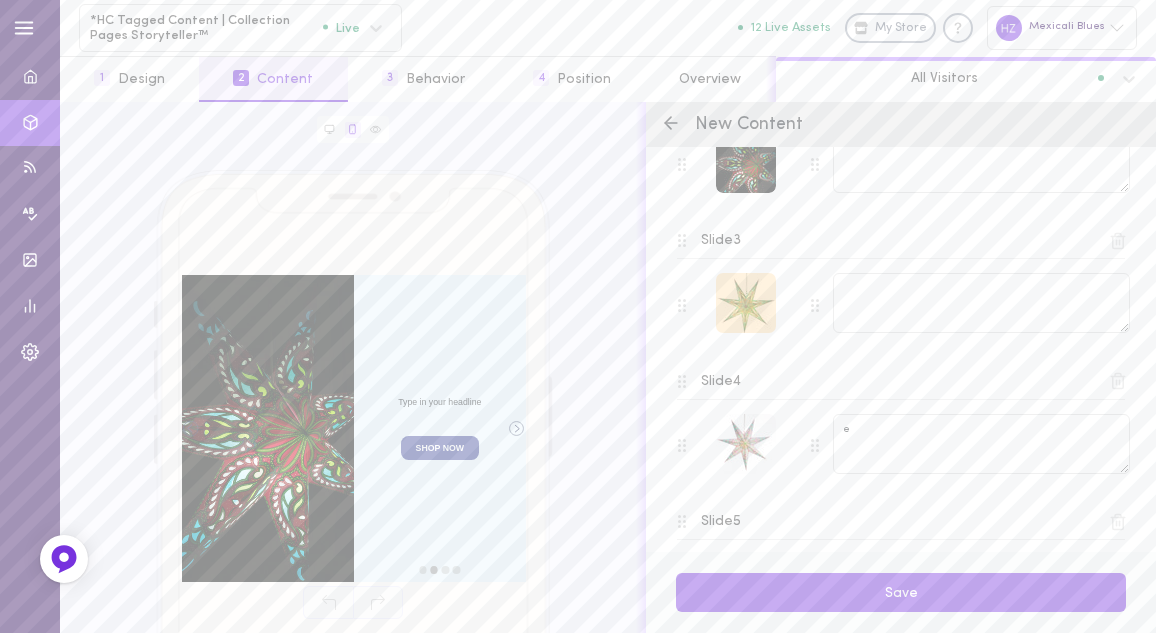 click at bounding box center [746, 303] 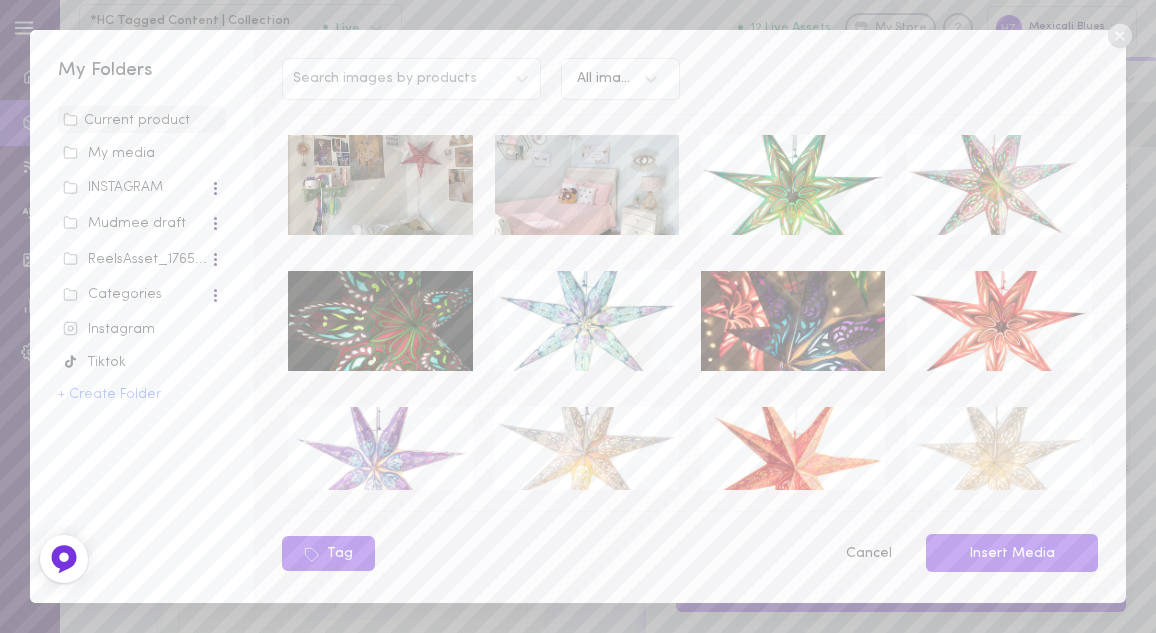 click at bounding box center [587, 321] 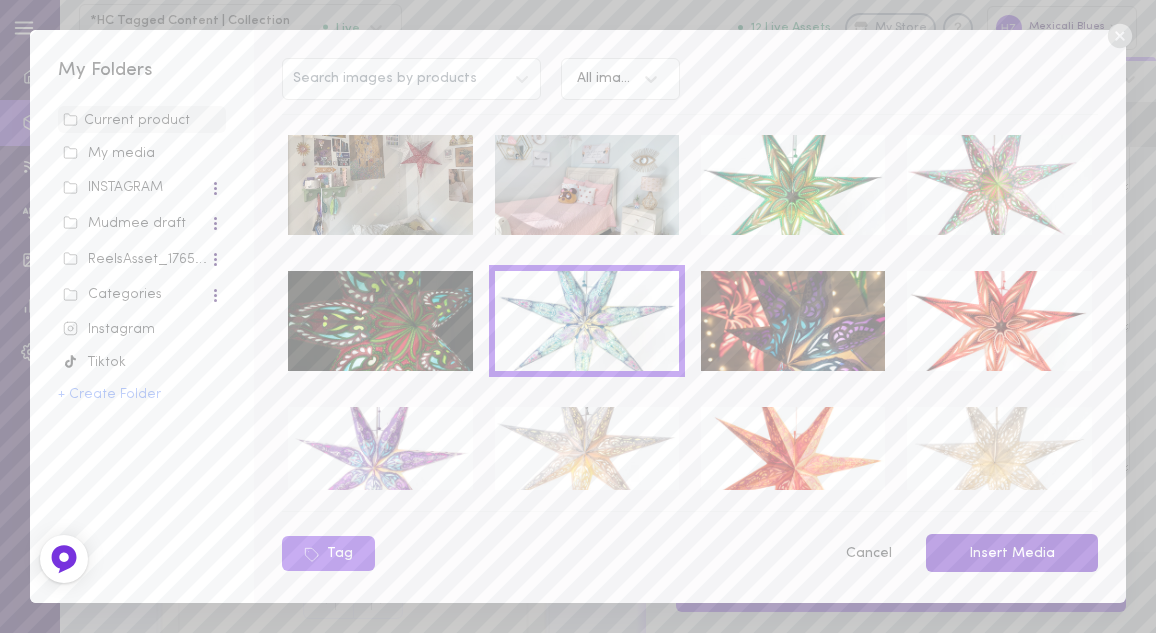 click on "Insert Media" at bounding box center (1012, 553) 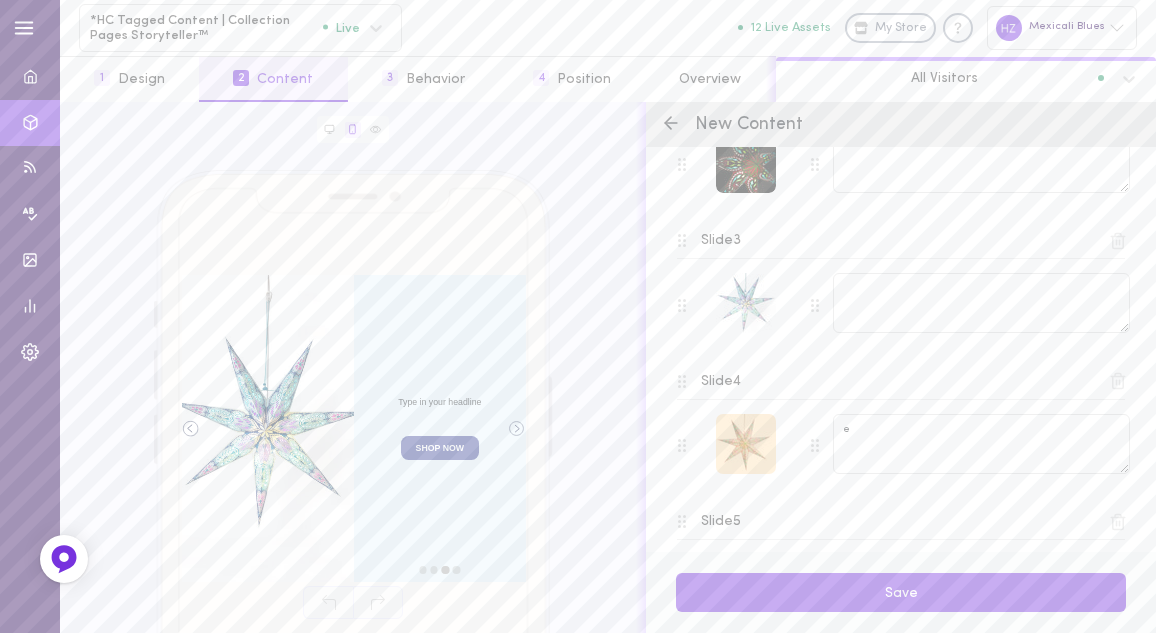 click at bounding box center (746, 444) 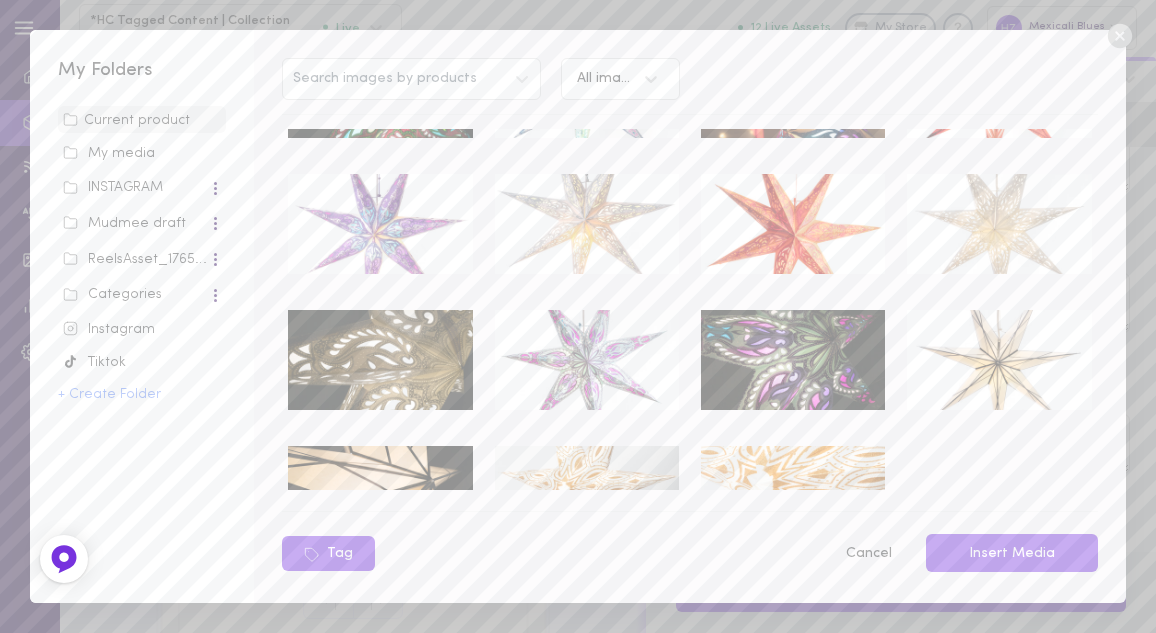 scroll, scrollTop: 319, scrollLeft: 0, axis: vertical 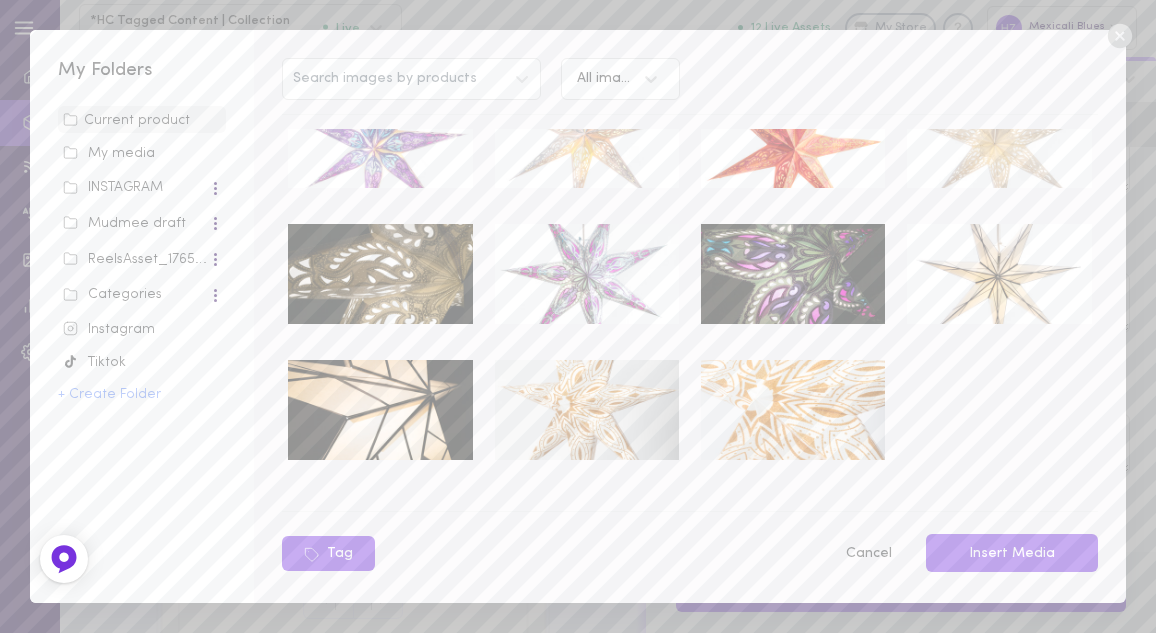 click at bounding box center (380, 410) 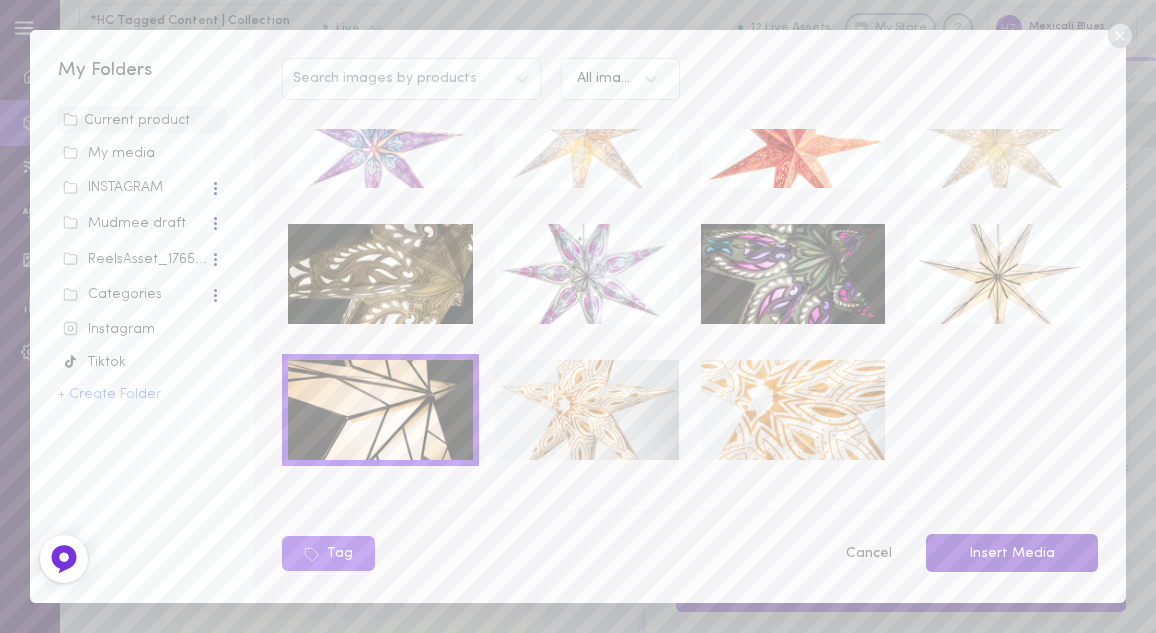 click on "Insert Media" at bounding box center (1012, 553) 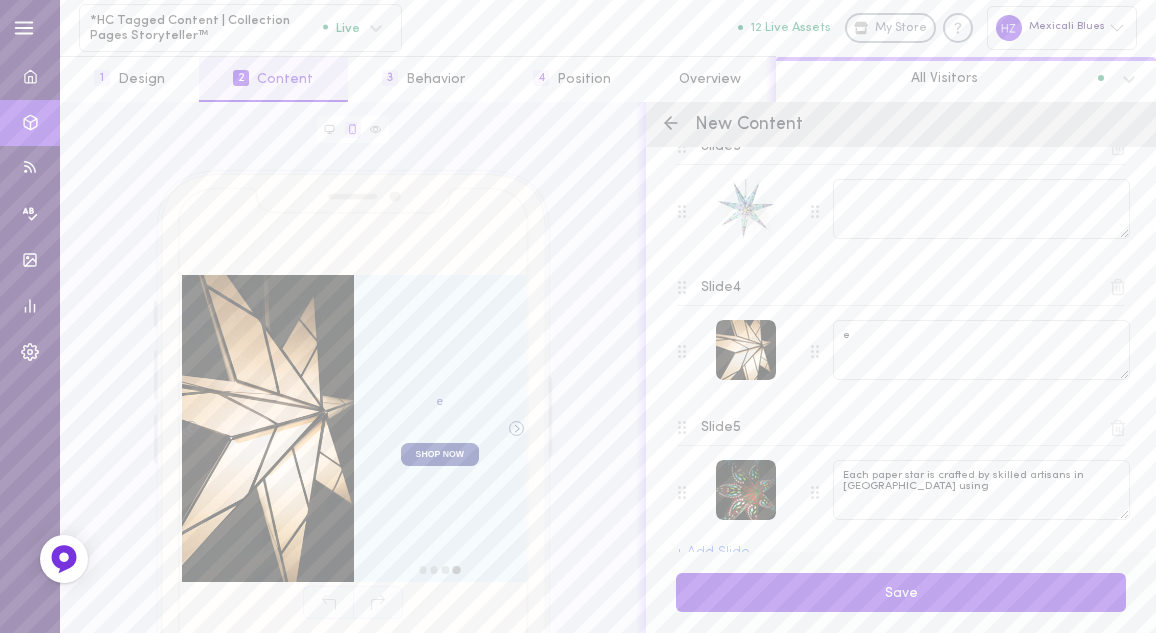 scroll, scrollTop: 629, scrollLeft: 0, axis: vertical 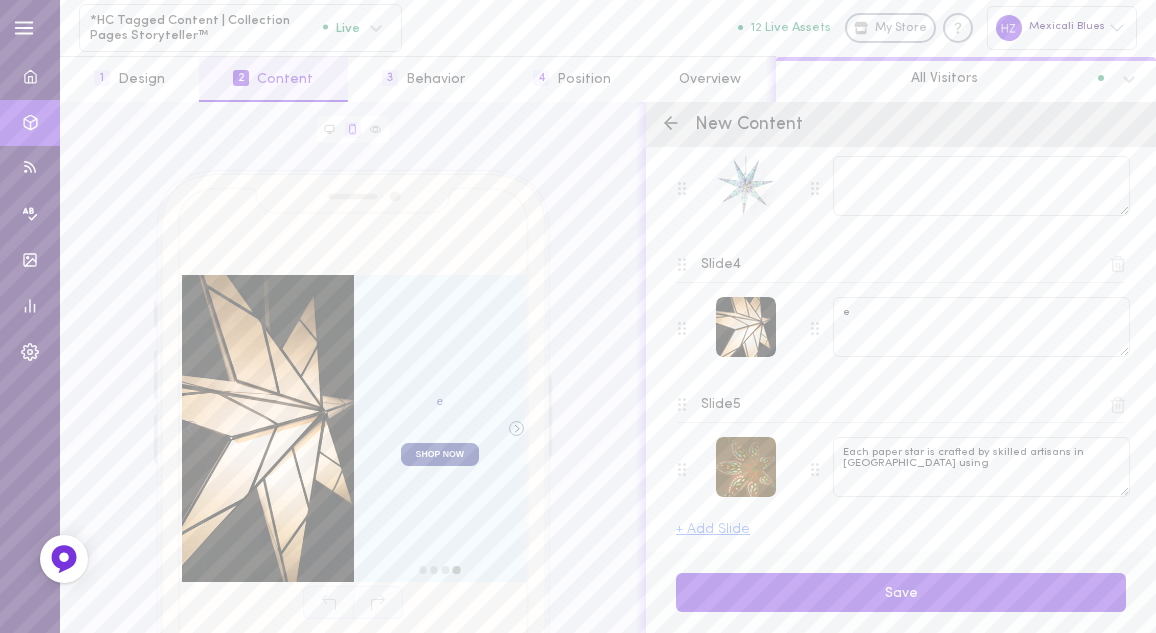 click at bounding box center [746, 467] 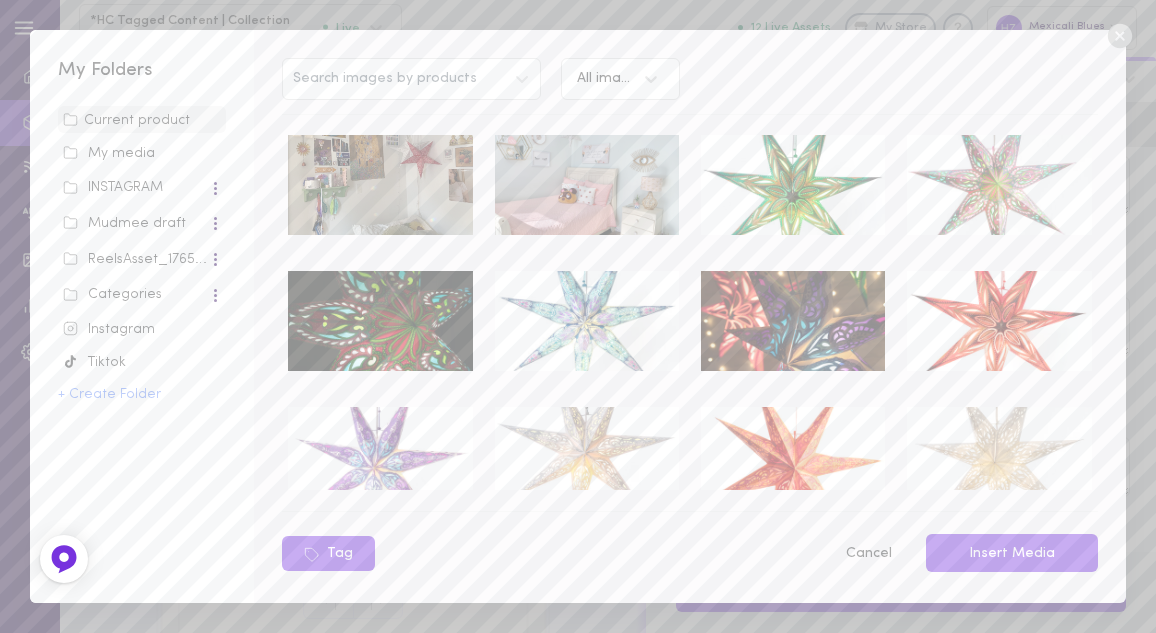 click at bounding box center [793, 321] 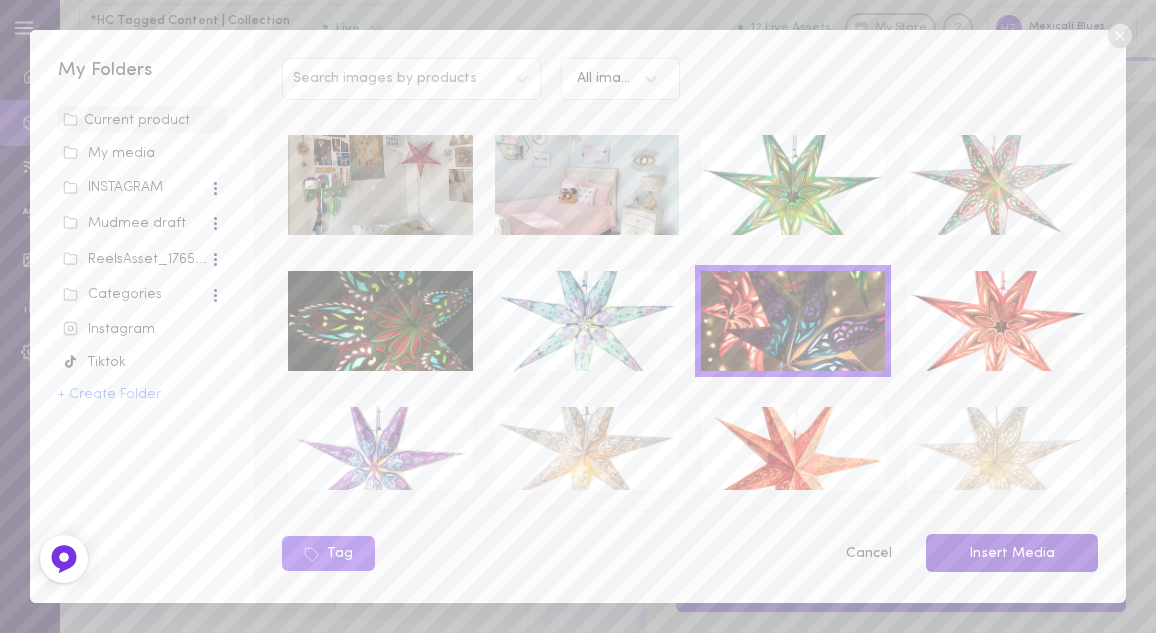 click on "Insert Media" at bounding box center (1012, 553) 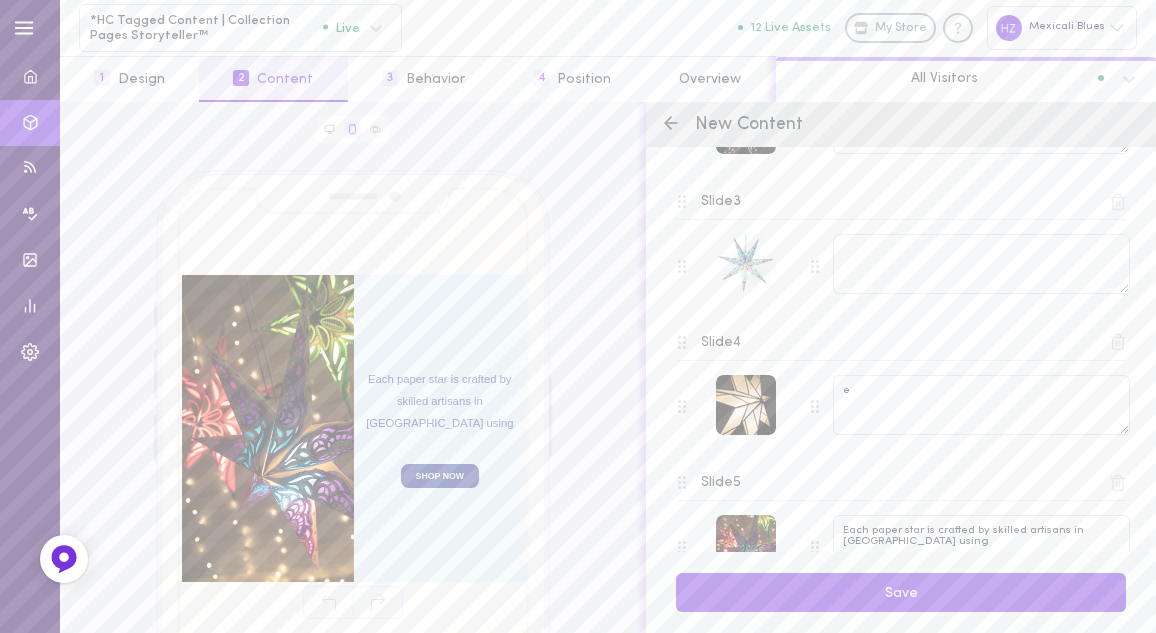 scroll, scrollTop: 629, scrollLeft: 0, axis: vertical 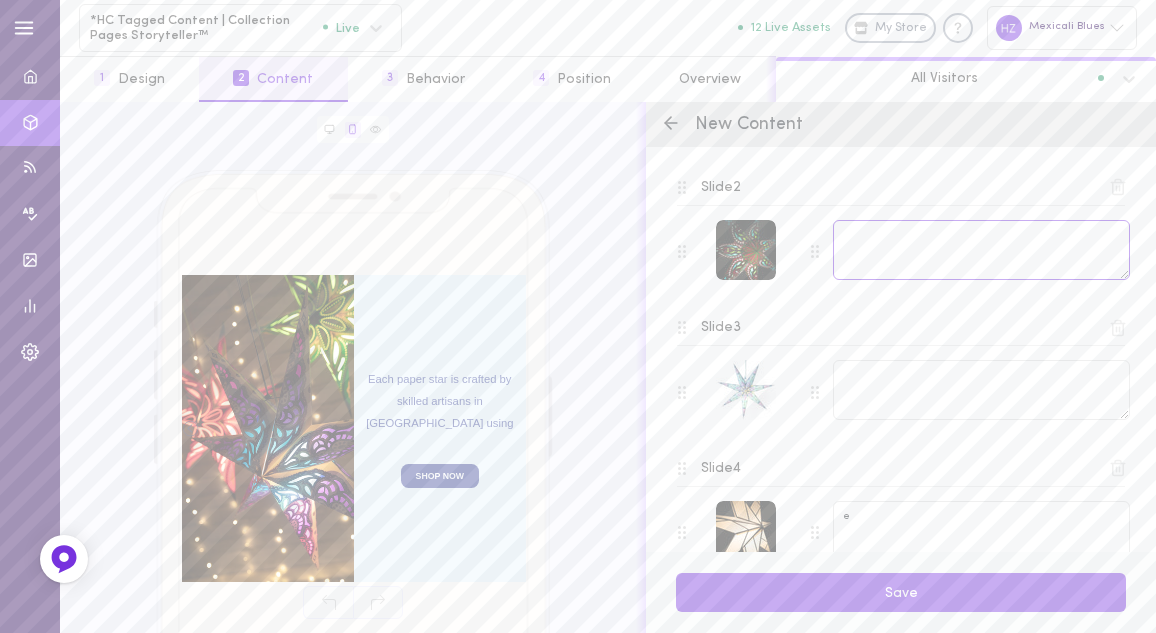 click at bounding box center (981, 250) 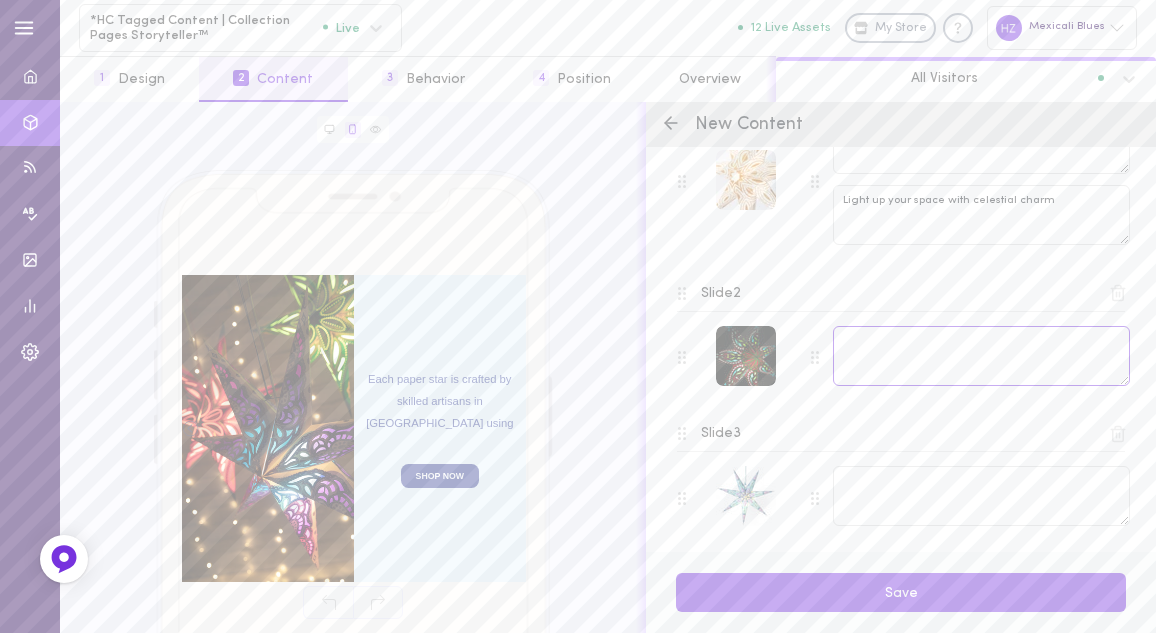 scroll, scrollTop: 294, scrollLeft: 0, axis: vertical 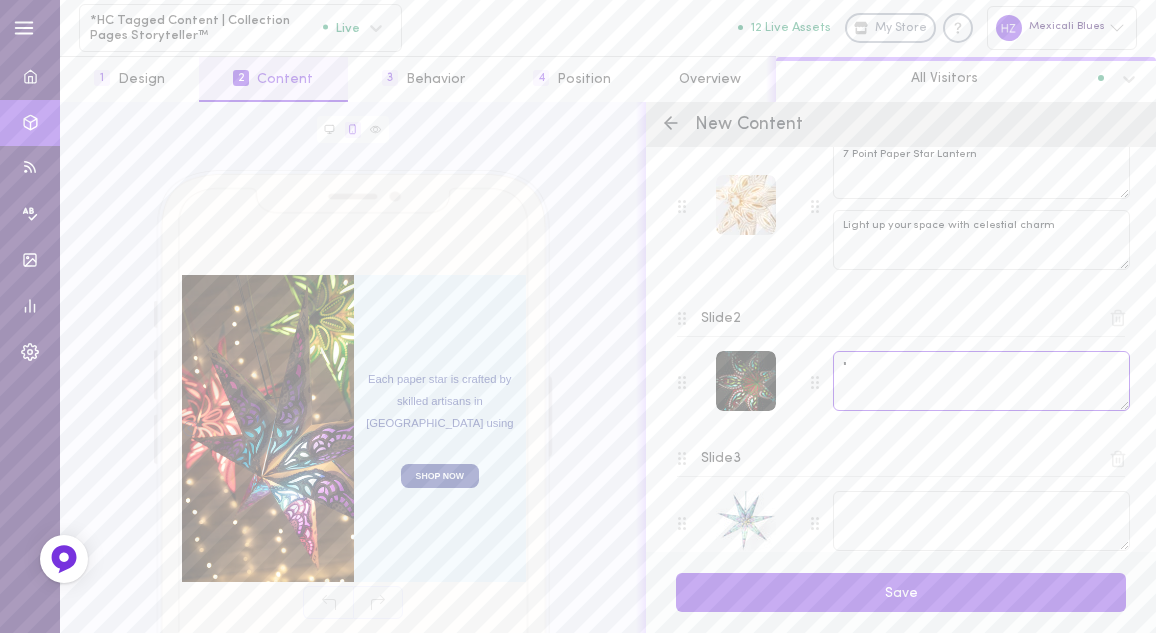 paste on "They are more beautiful then I expected" 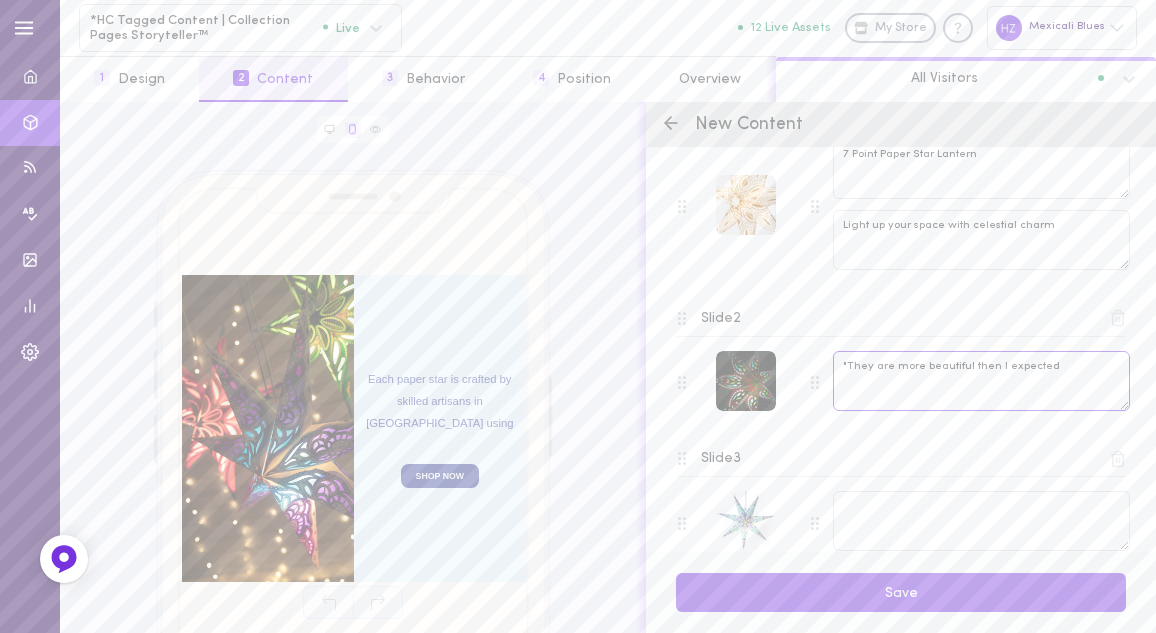 drag, startPoint x: 901, startPoint y: 364, endPoint x: 850, endPoint y: 362, distance: 51.0392 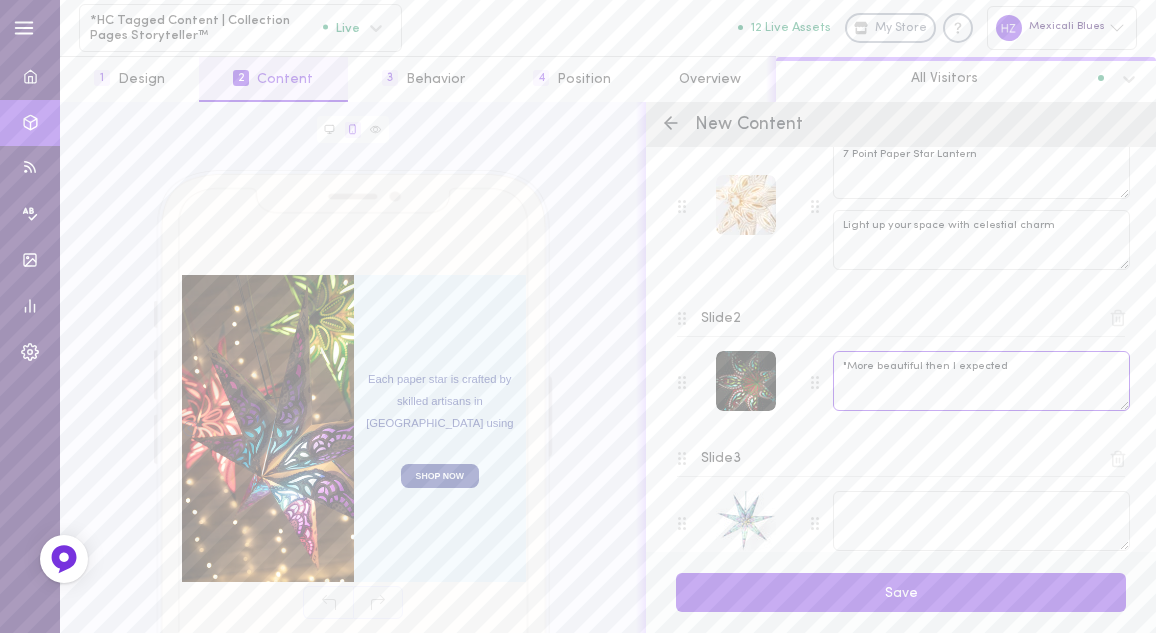 click on ""More beautiful then I expected" at bounding box center [981, 381] 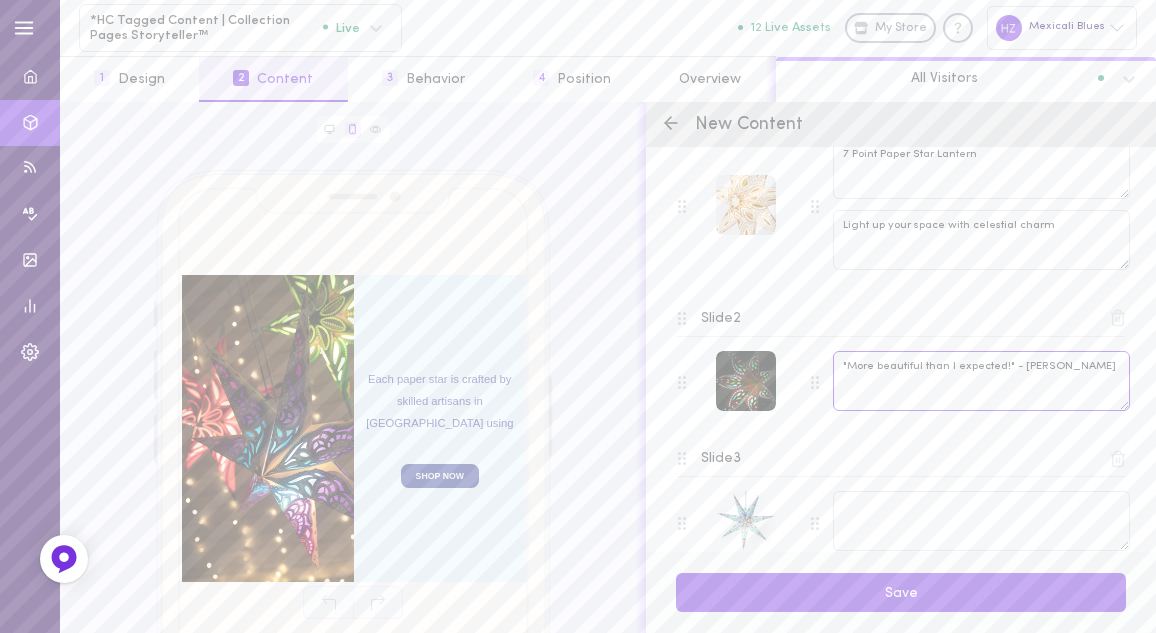 type on ""More beautiful than I expected!" - [PERSON_NAME]" 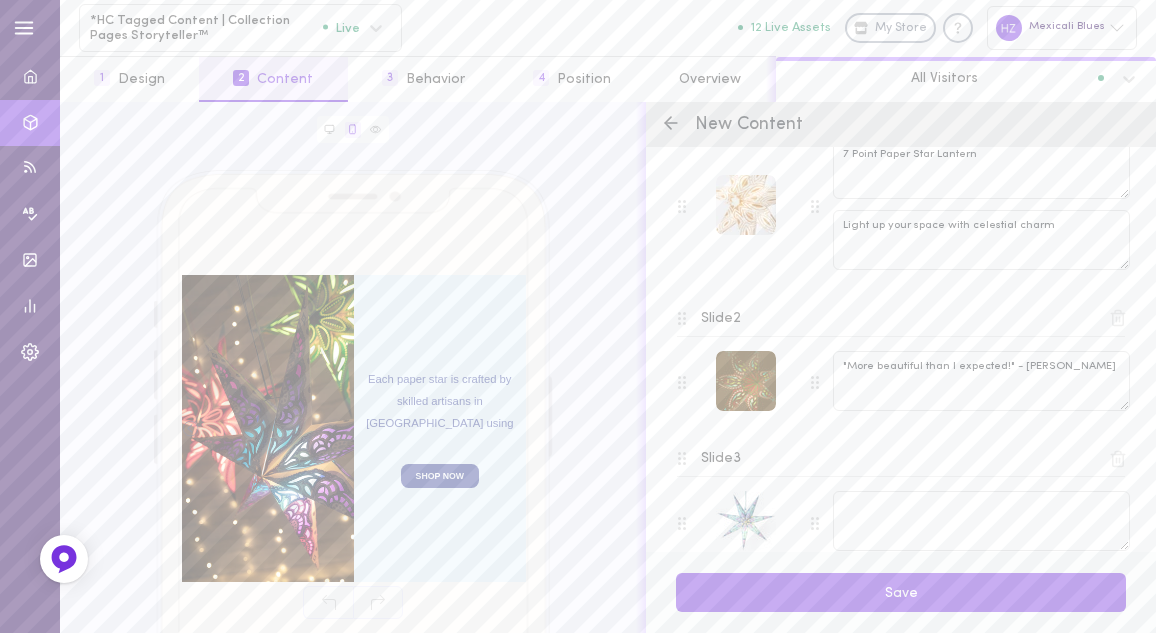 click at bounding box center [746, 381] 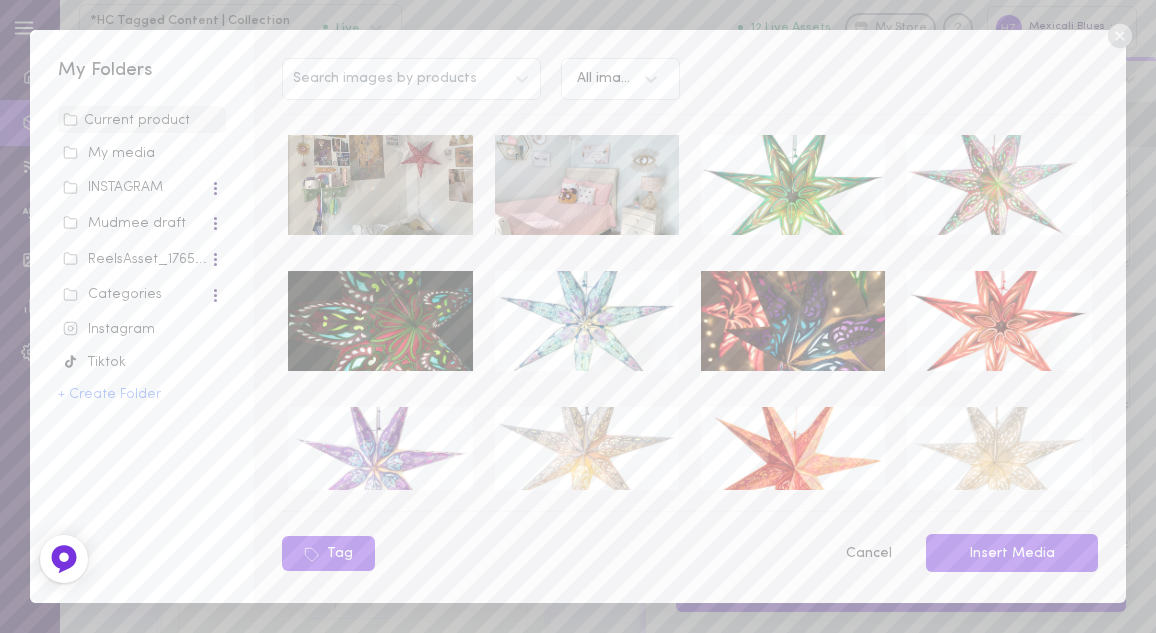 click on "My media" at bounding box center [142, 154] 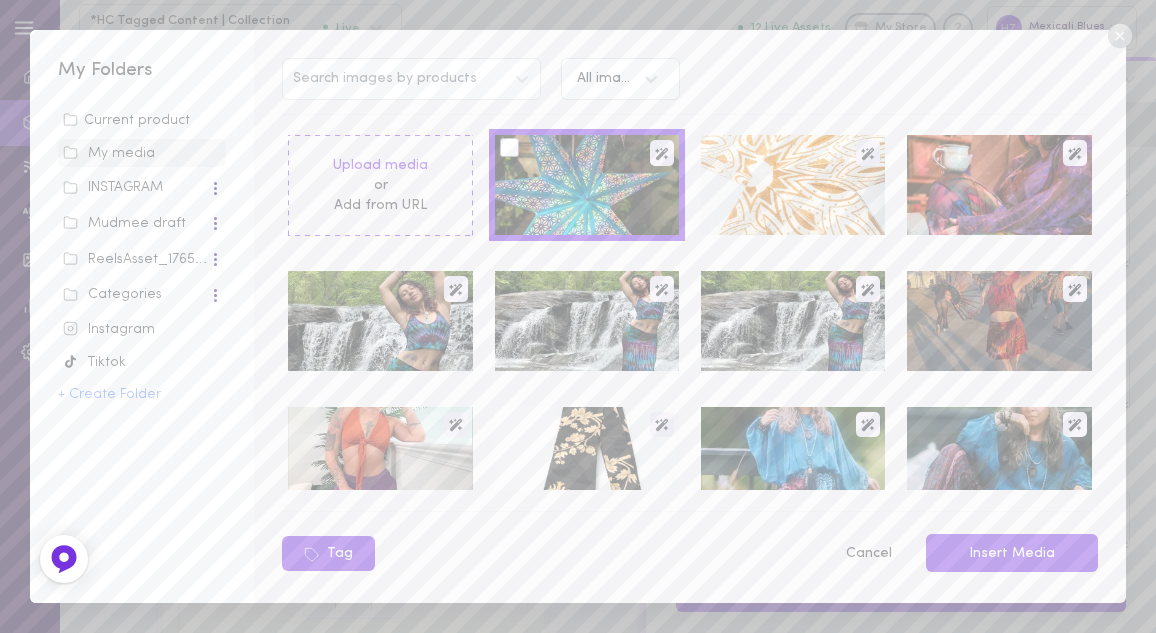 click at bounding box center (509, 147) 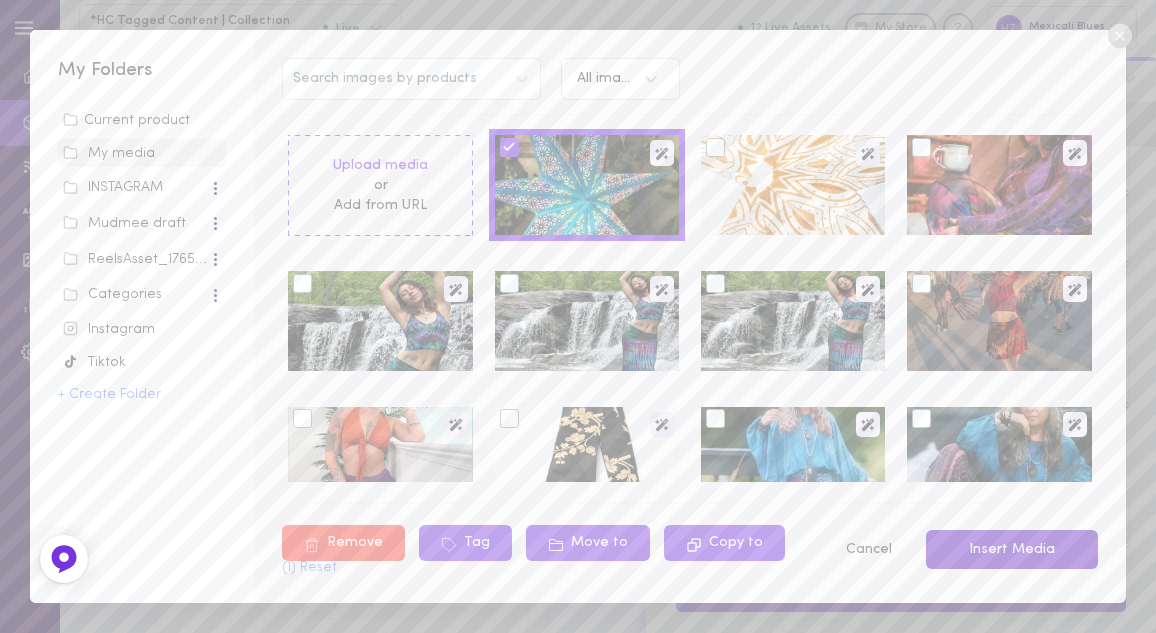 click on "Insert Media" at bounding box center [1012, 549] 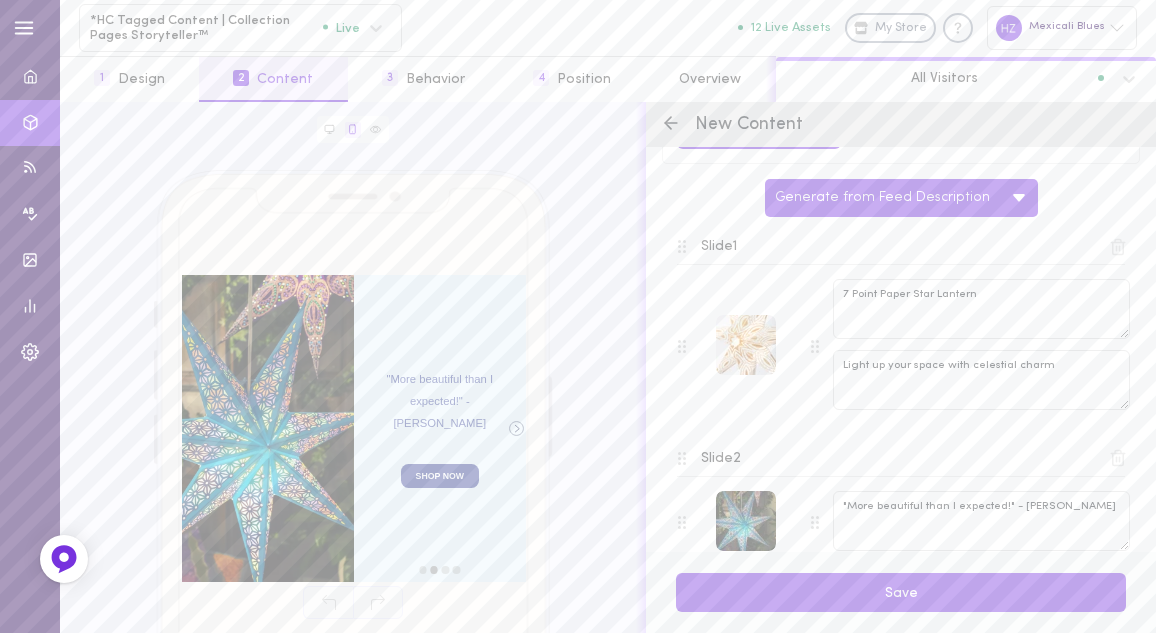 scroll, scrollTop: 288, scrollLeft: 0, axis: vertical 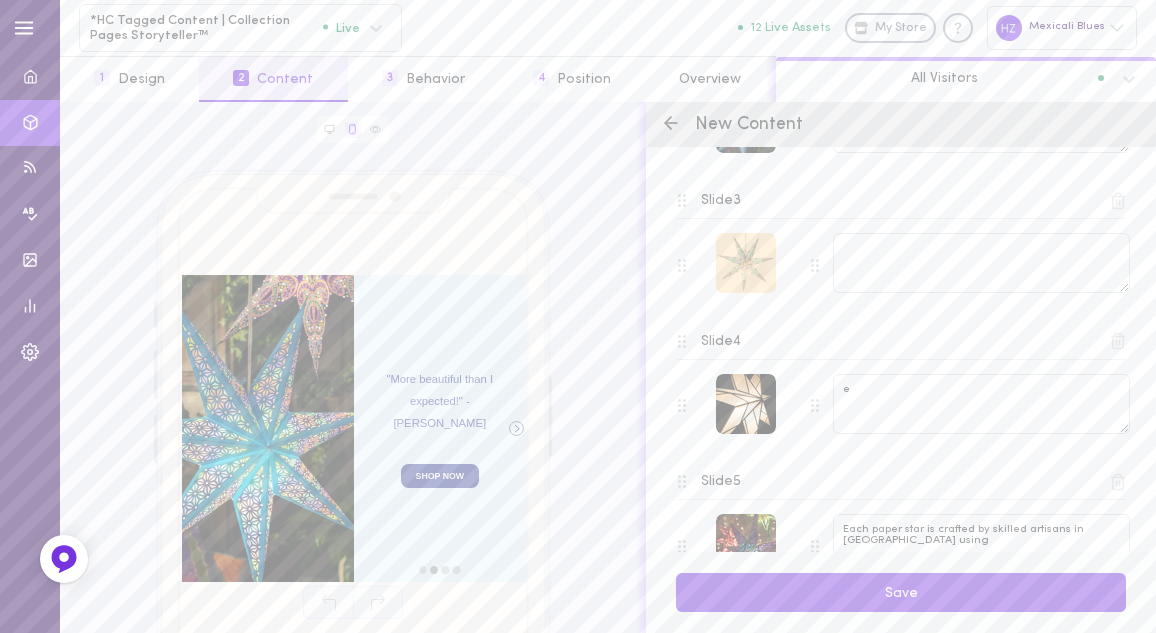 click at bounding box center [746, 263] 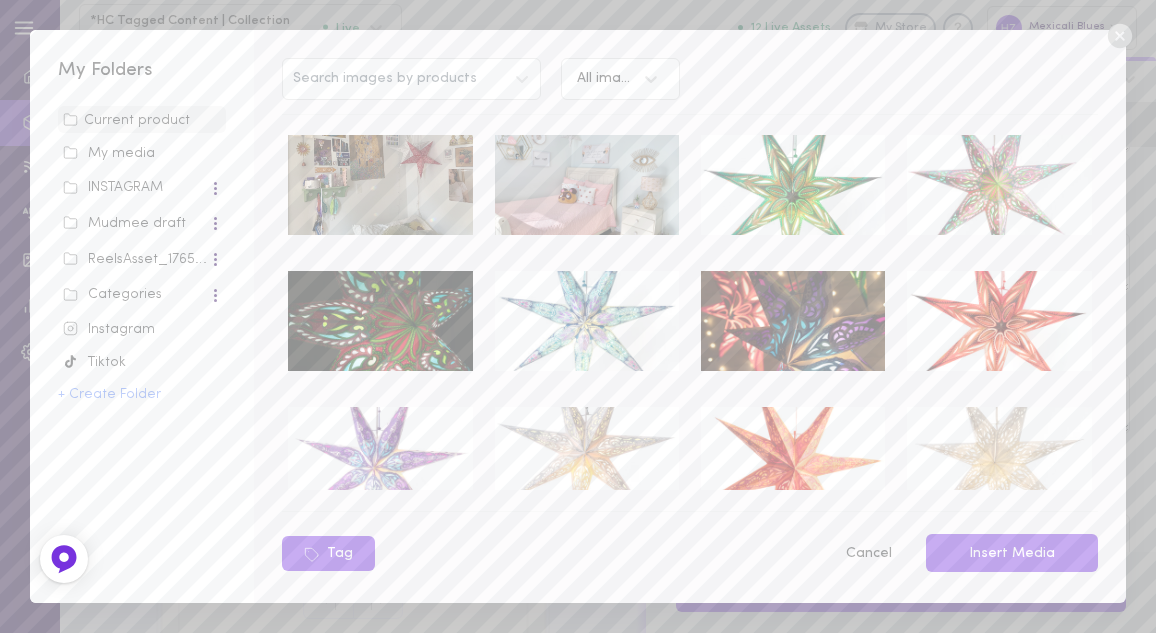 click on "My media" at bounding box center [142, 154] 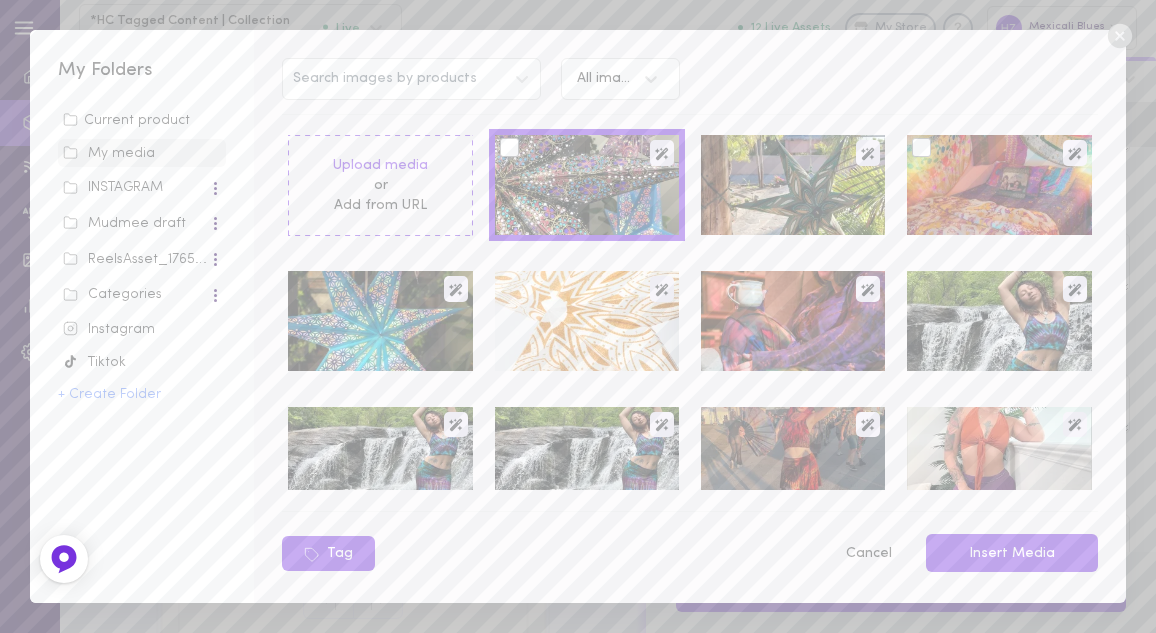 click at bounding box center (999, 185) 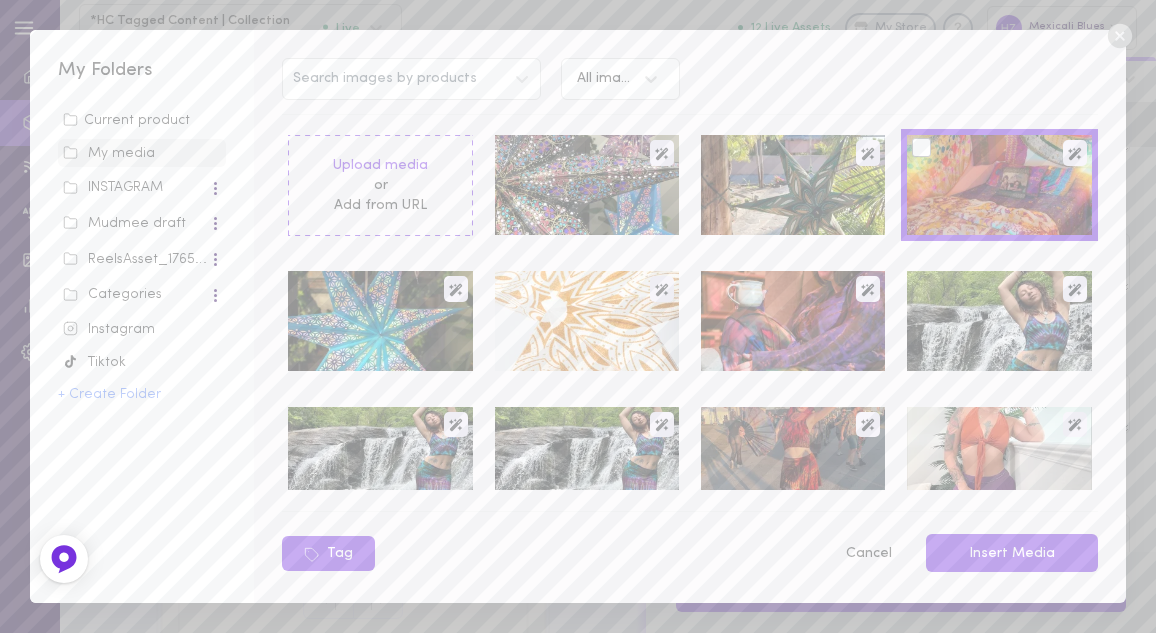 click at bounding box center (921, 147) 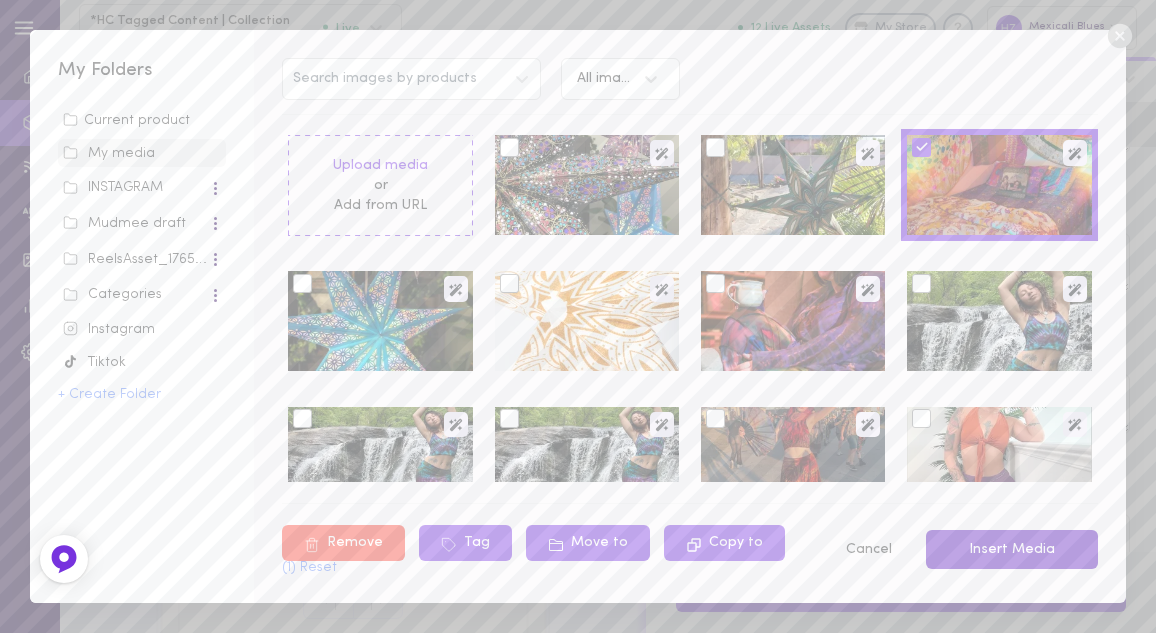 click on "Insert Media" at bounding box center (1012, 549) 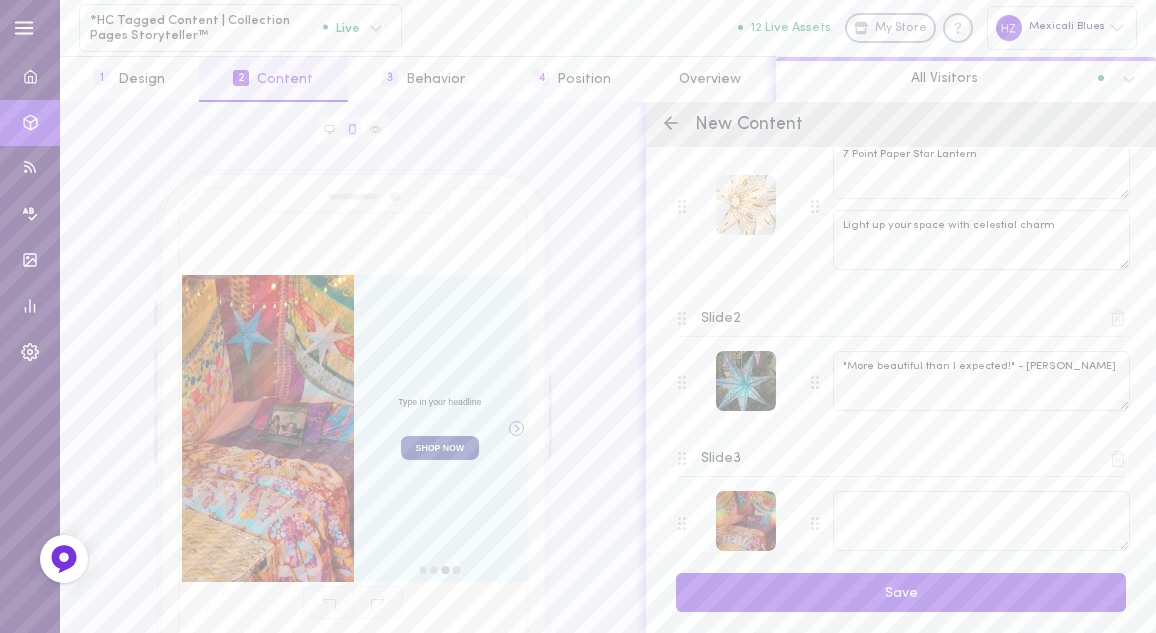 scroll, scrollTop: 182, scrollLeft: 0, axis: vertical 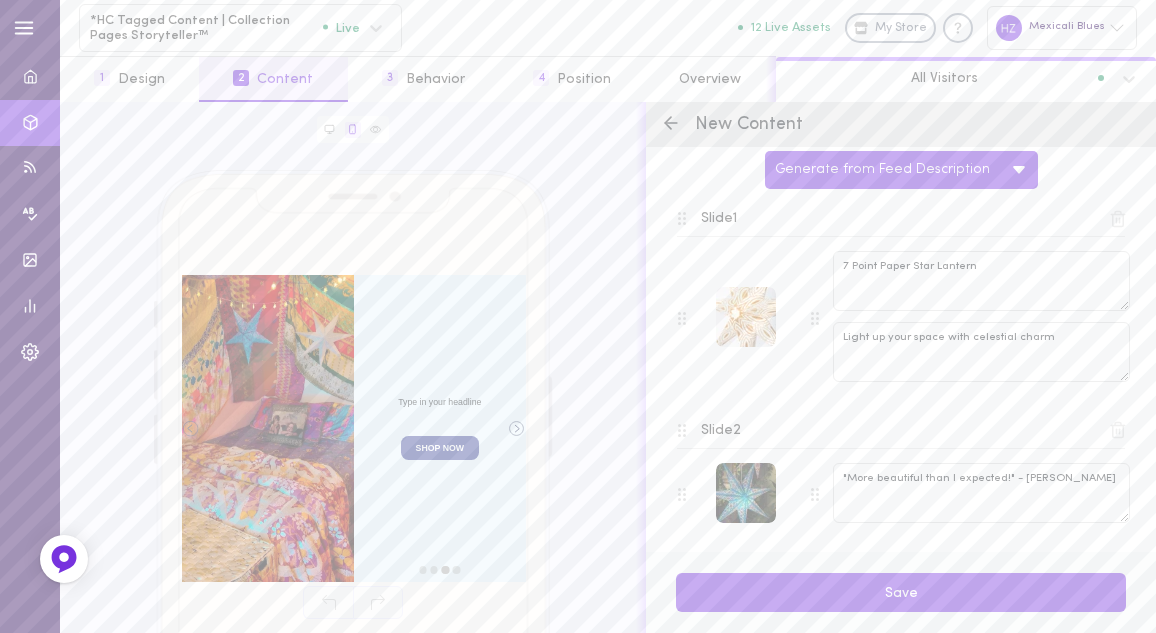 click at bounding box center (746, 317) 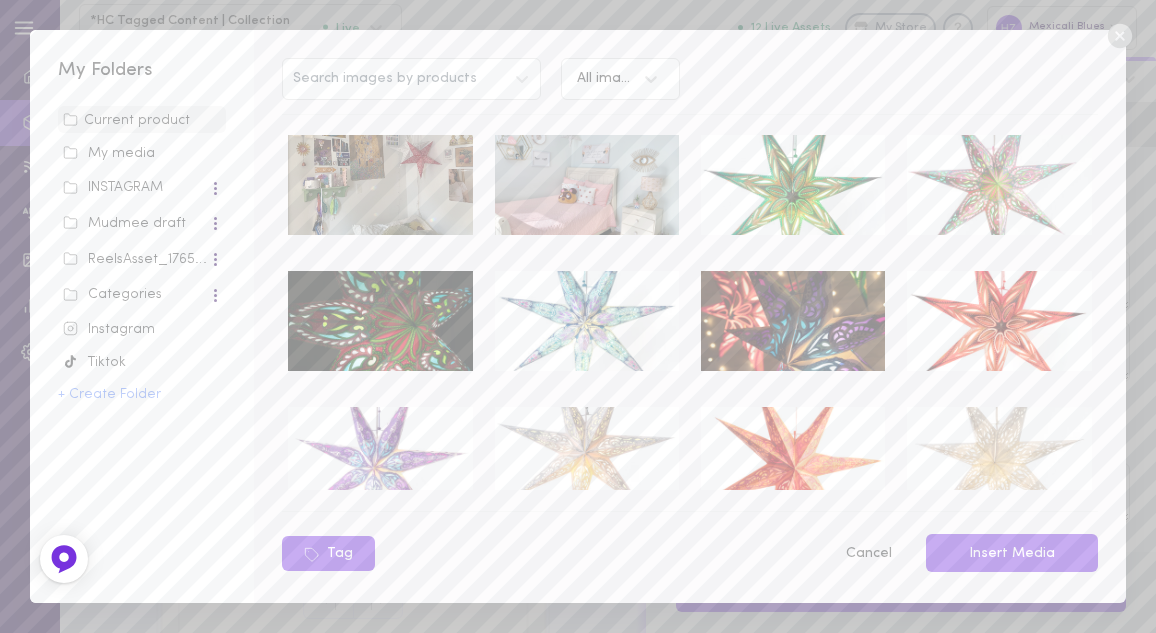 click on "Current product" at bounding box center [142, 120] 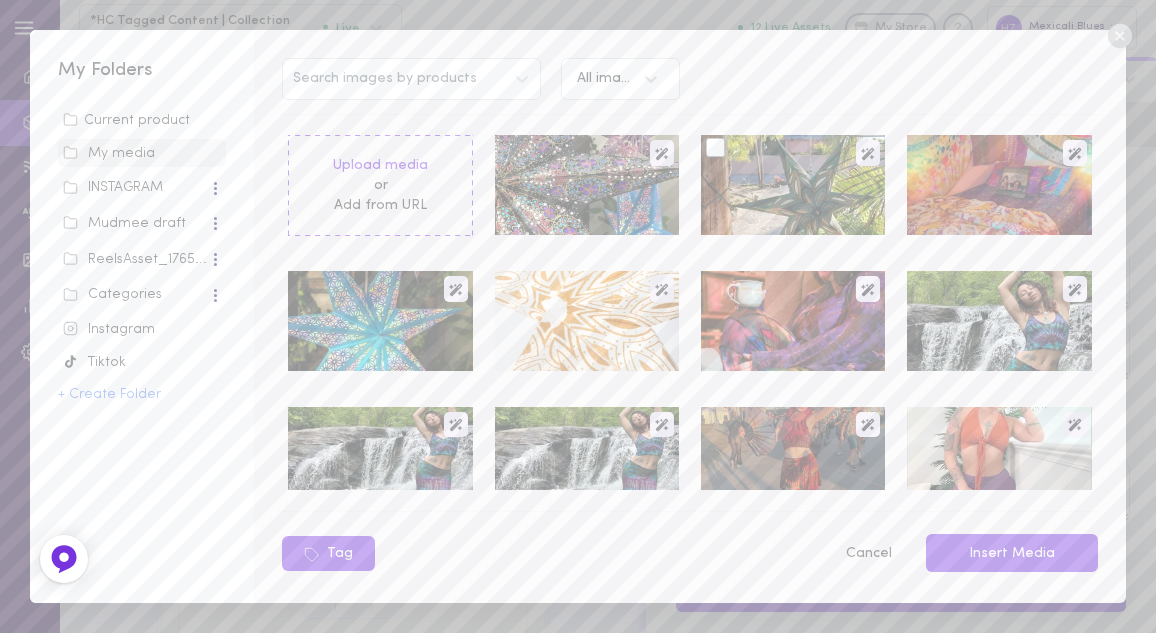 click at bounding box center [715, 147] 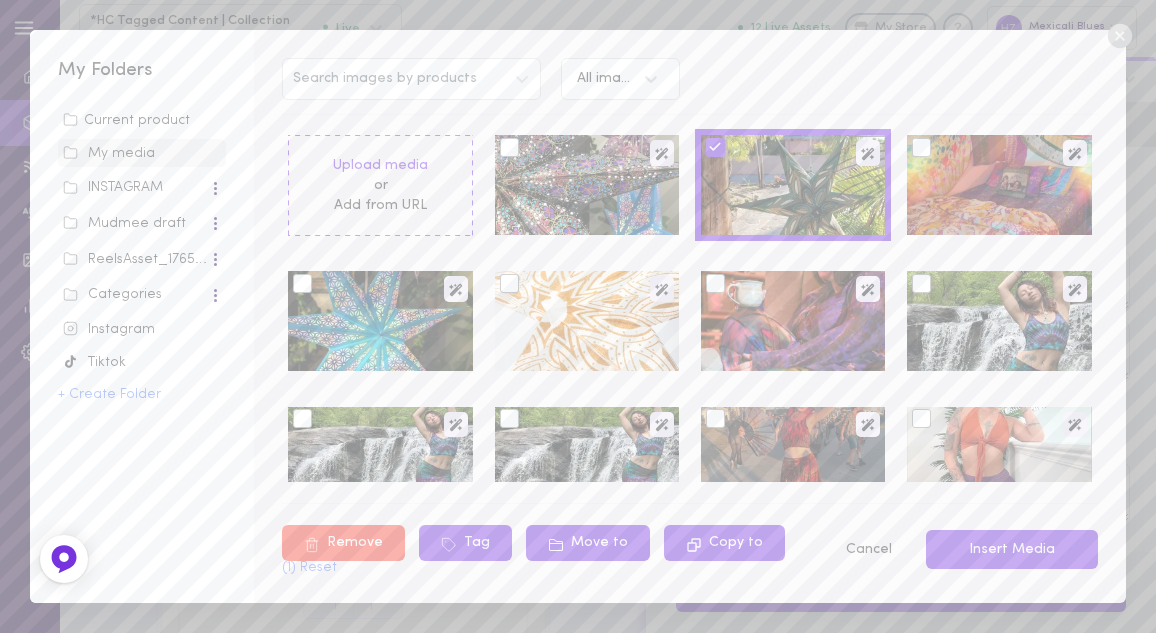 click at bounding box center (509, 147) 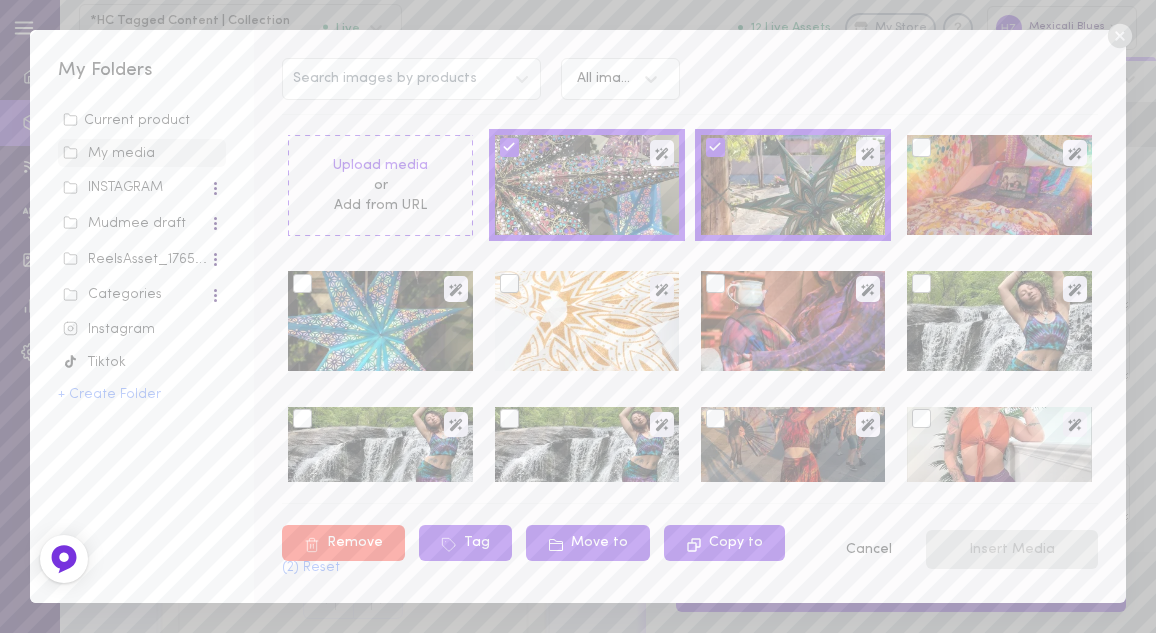 click 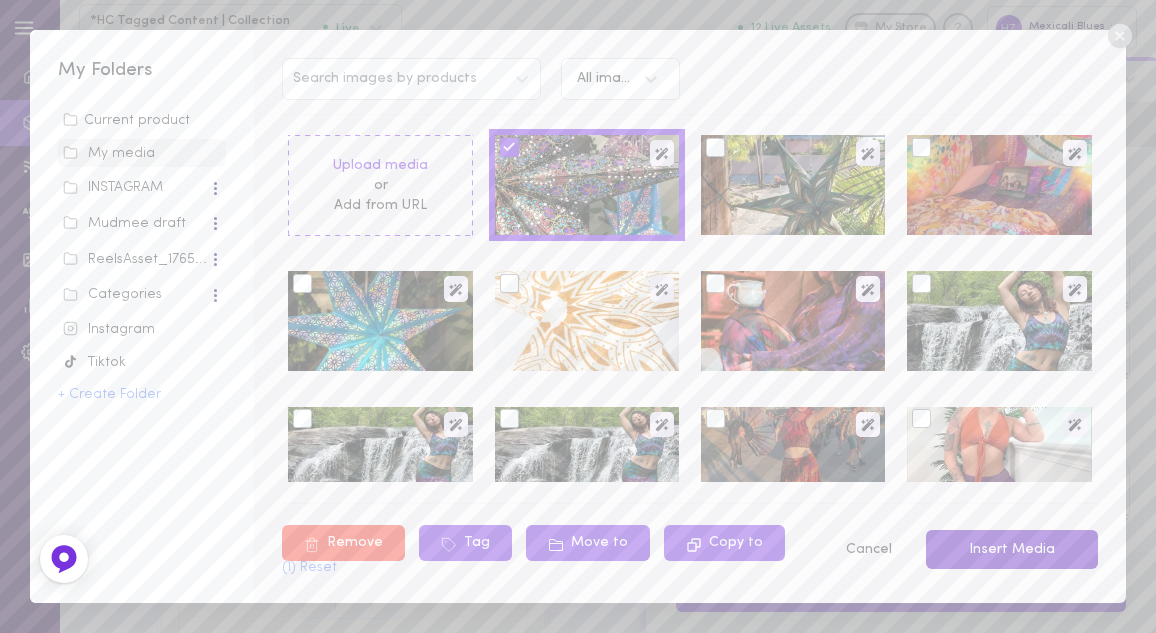 click on "Insert Media" at bounding box center (1012, 549) 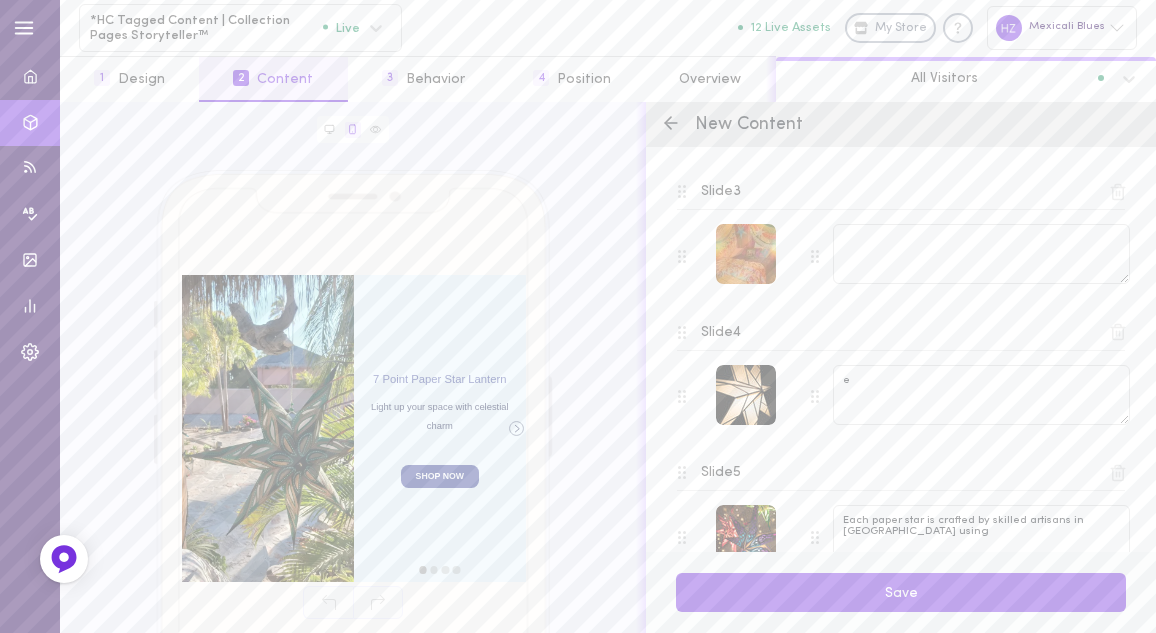 scroll, scrollTop: 629, scrollLeft: 0, axis: vertical 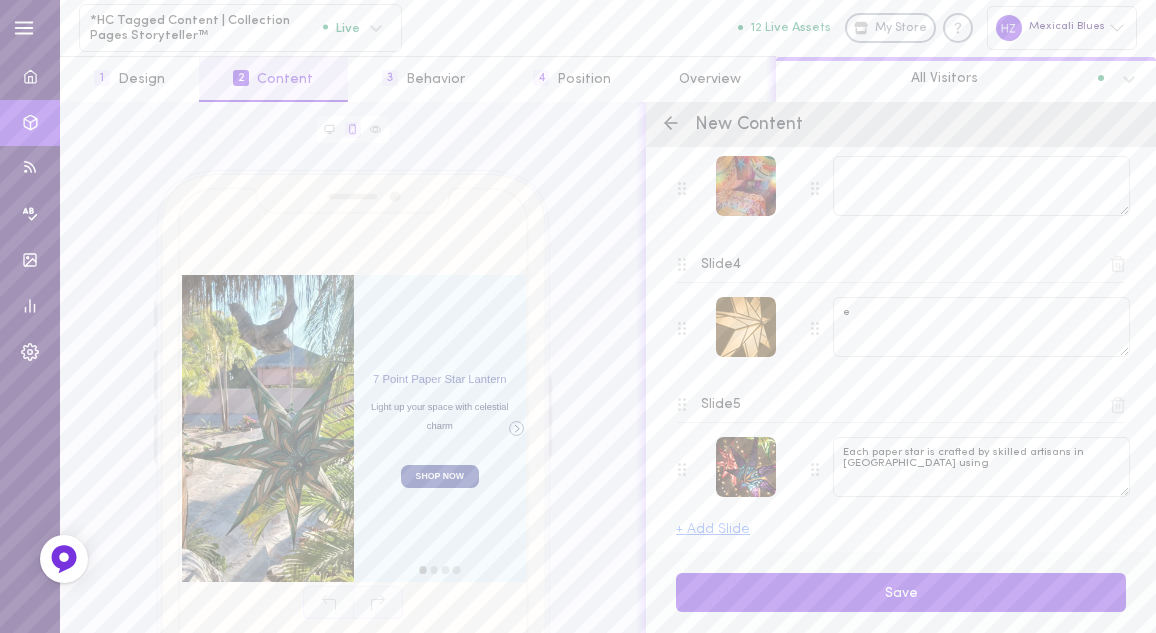 click at bounding box center [746, 327] 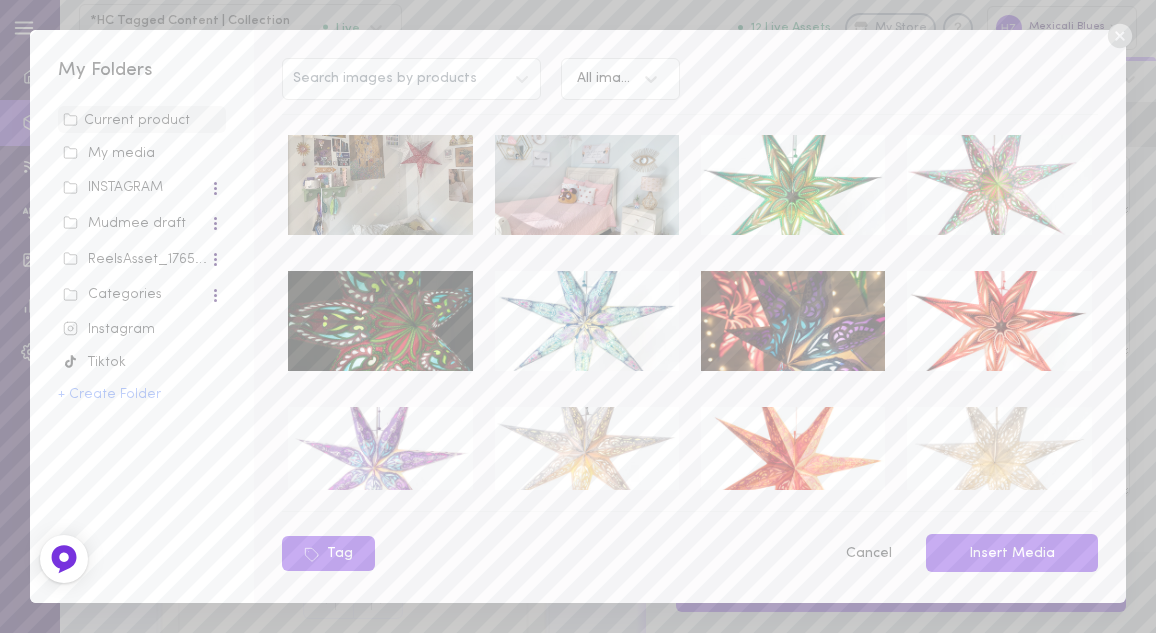 click on "Current product   My media   INSTAGRAM   Mudmee draft   ReelsAsset_17656_5121   Categories   Instagram   Tiktok + Create Folder" at bounding box center (142, 332) 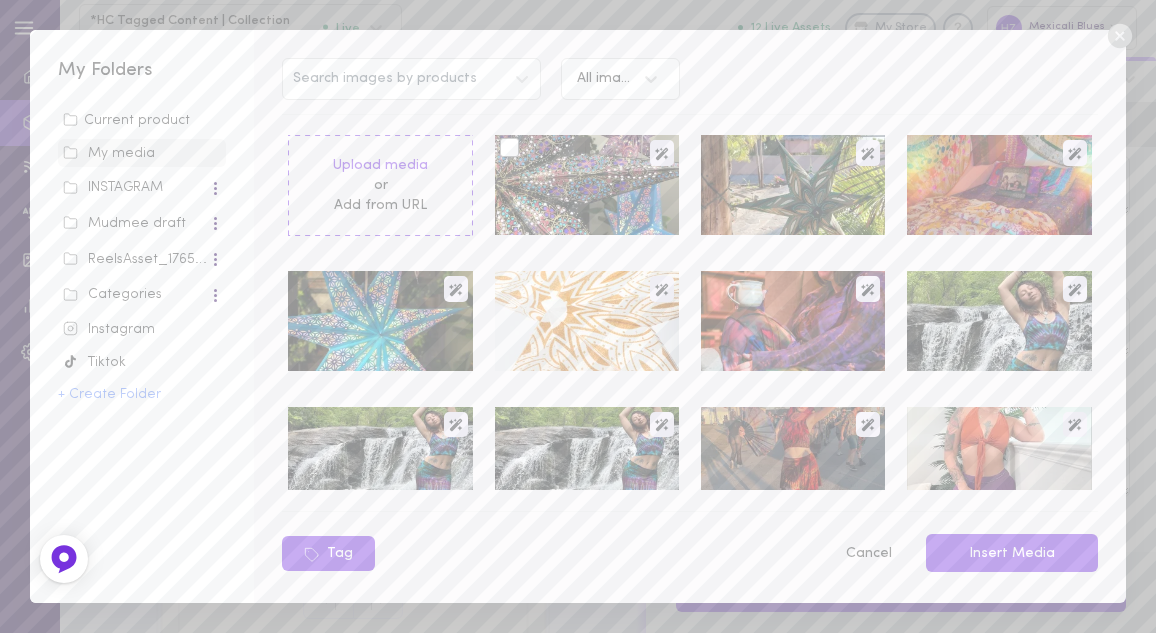 click at bounding box center [509, 147] 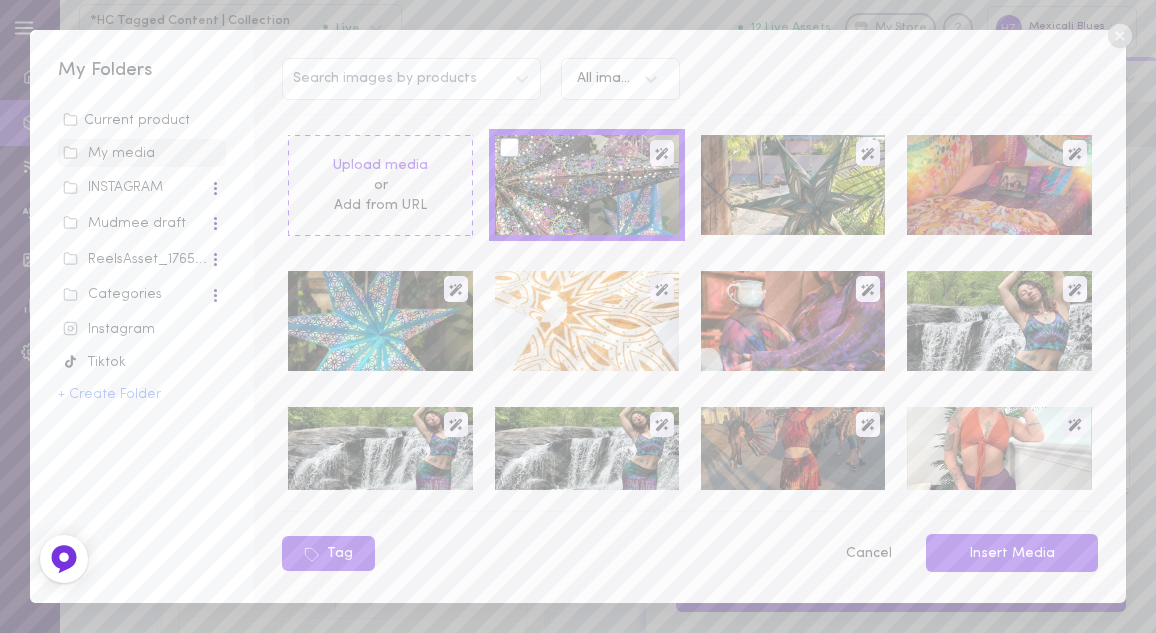 click at bounding box center (509, 147) 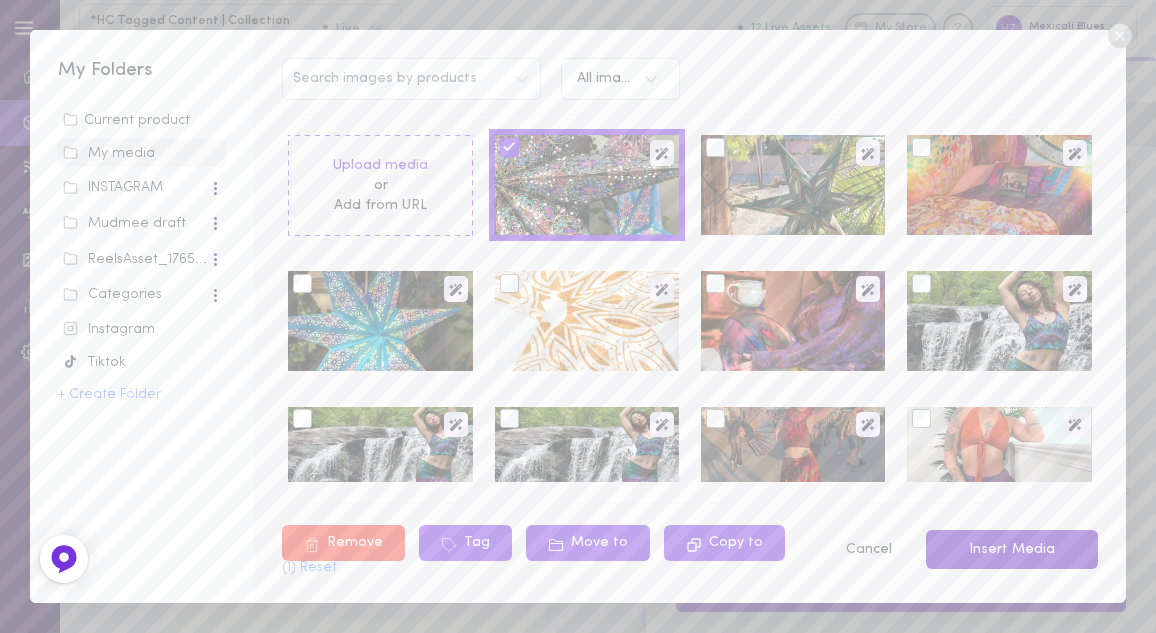 click on "Insert Media" at bounding box center (1012, 549) 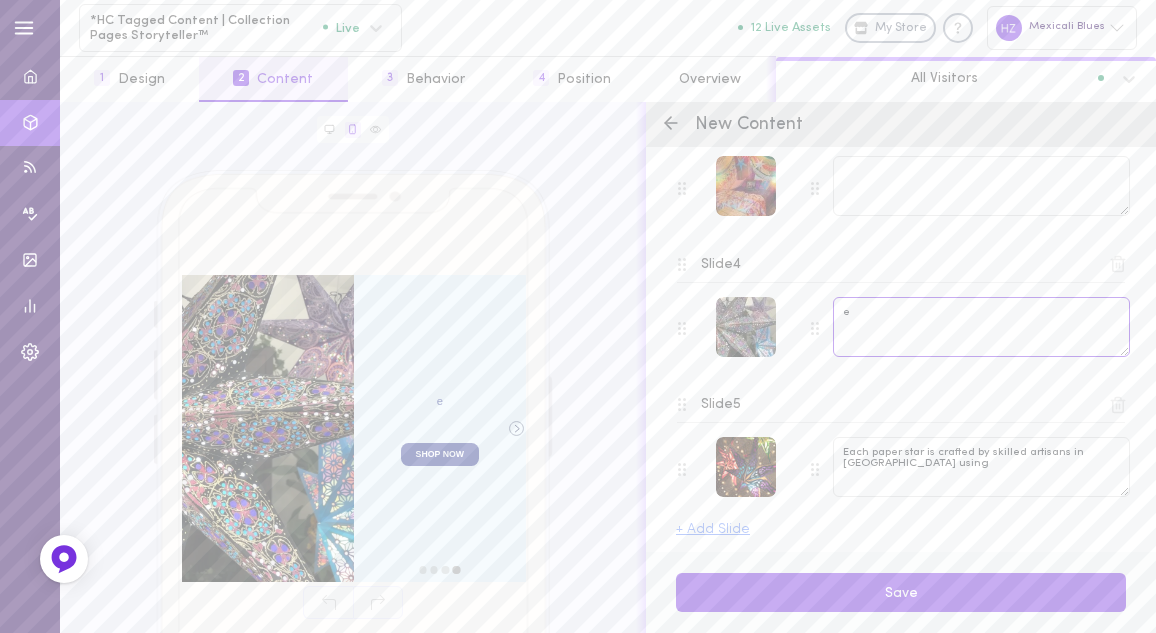 click on "e" at bounding box center (981, 327) 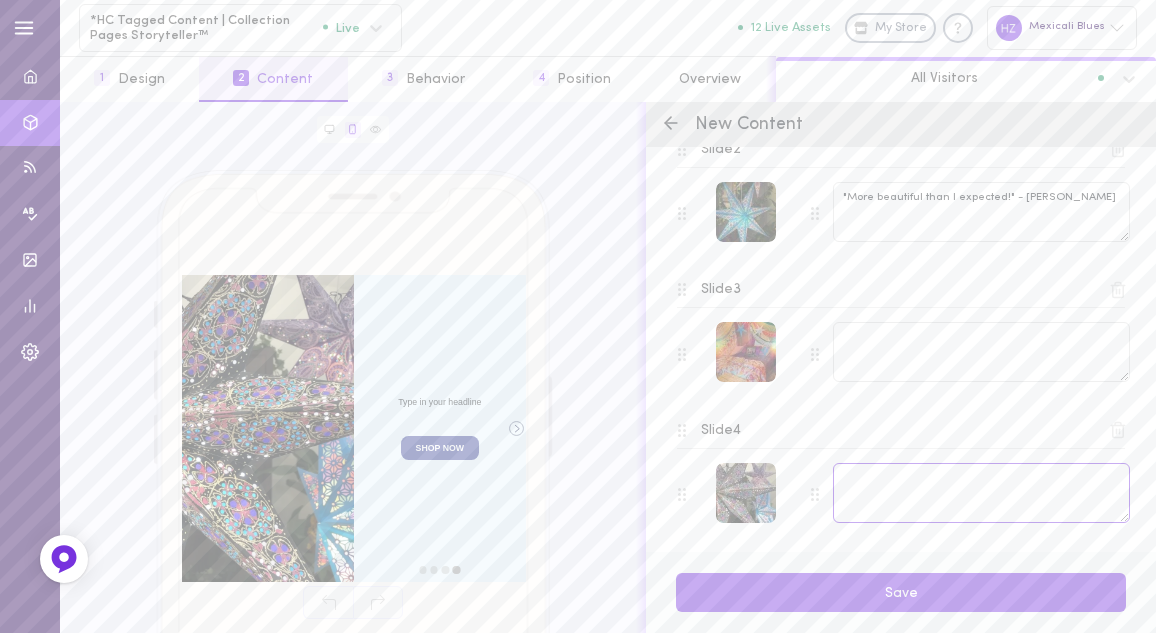 scroll, scrollTop: 215, scrollLeft: 0, axis: vertical 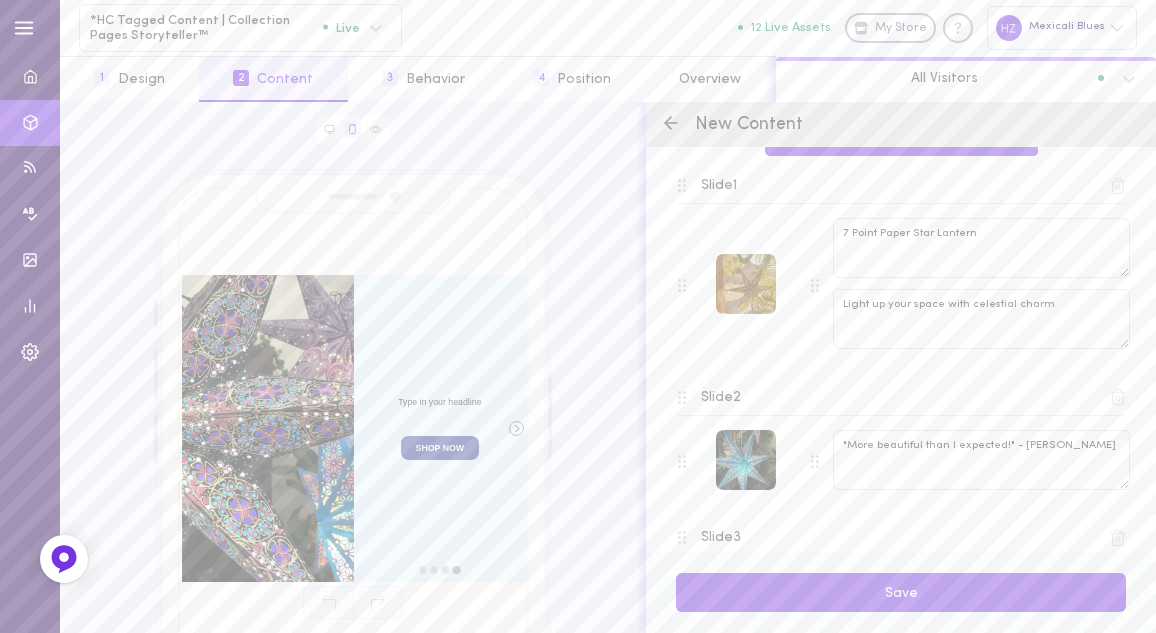 type 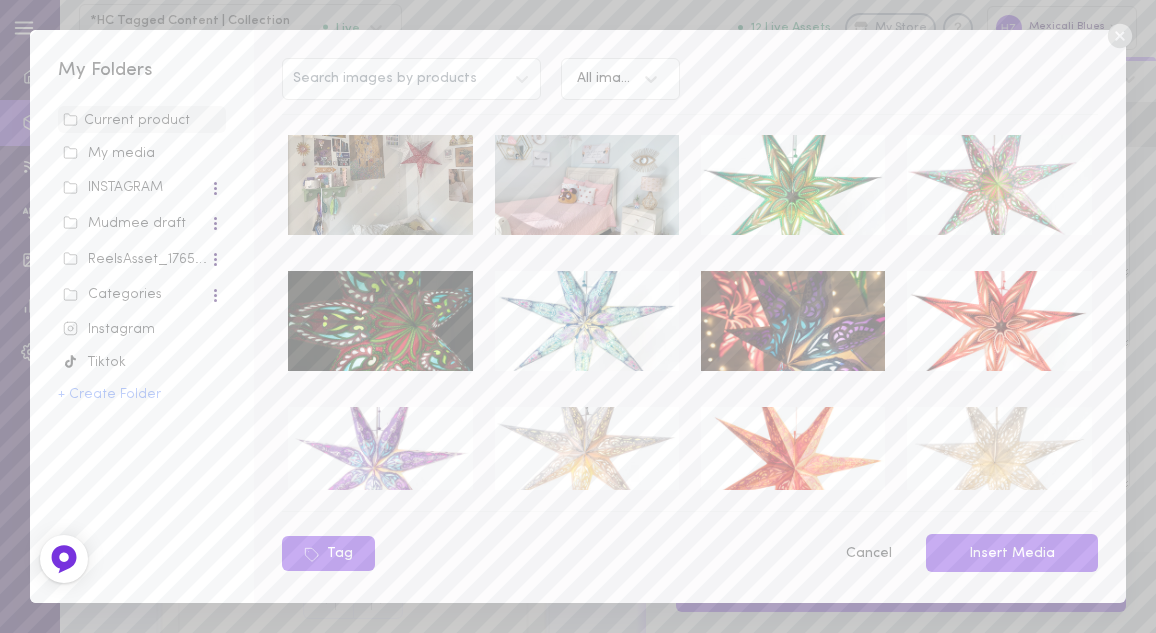 click on "My media" at bounding box center [142, 154] 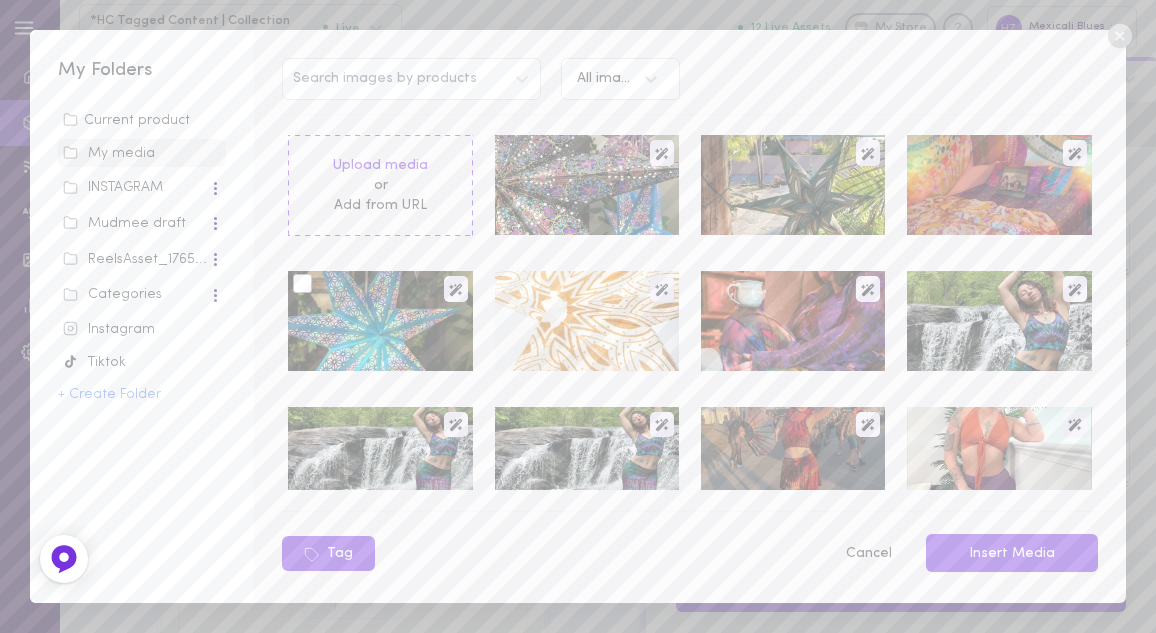 click at bounding box center [380, 321] 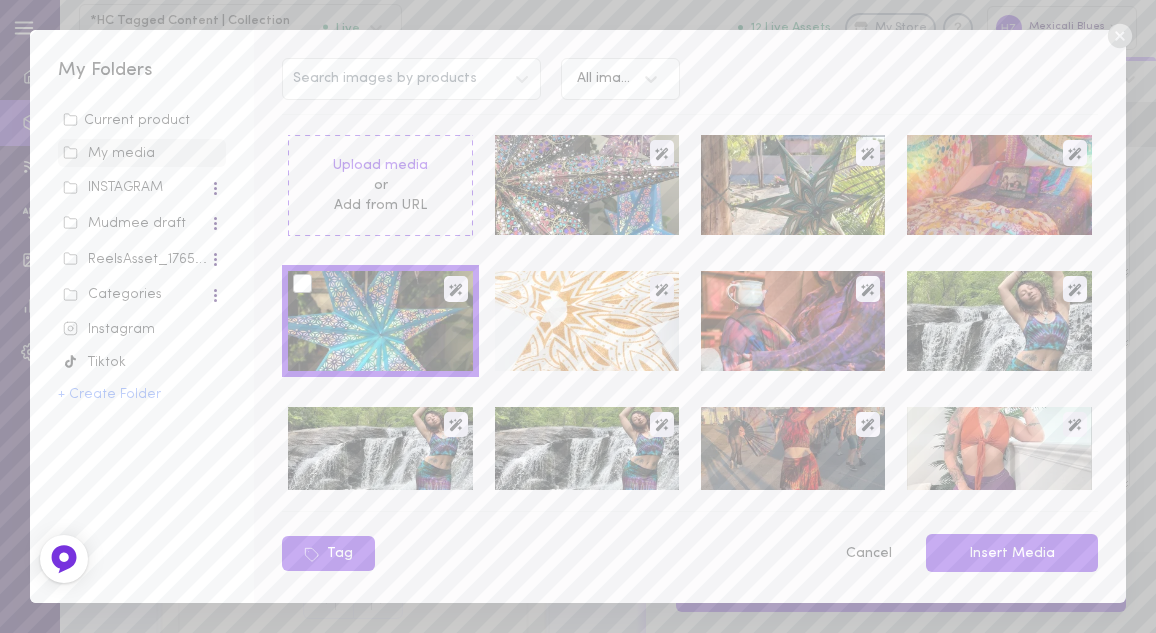 click at bounding box center [302, 283] 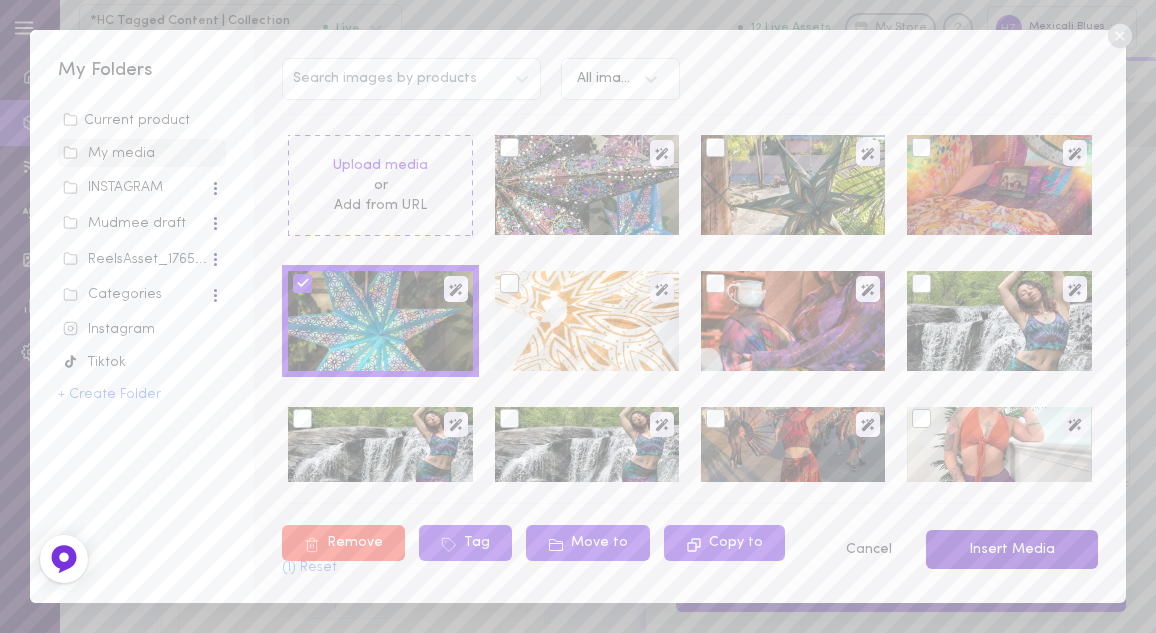 click on "Insert Media" at bounding box center (1012, 549) 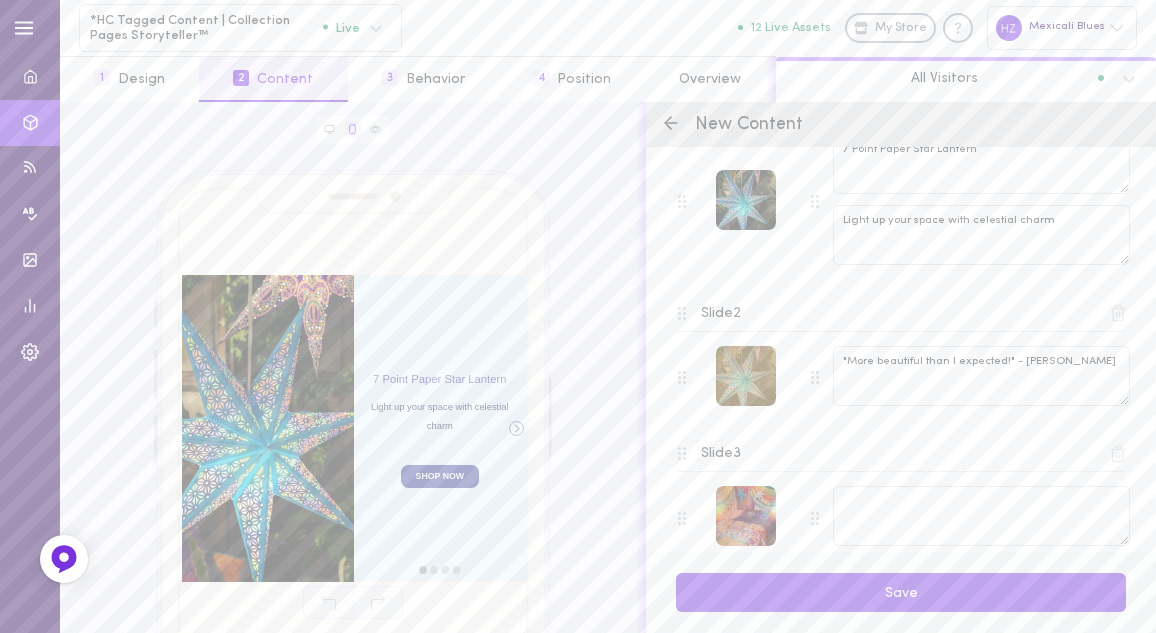 scroll, scrollTop: 301, scrollLeft: 0, axis: vertical 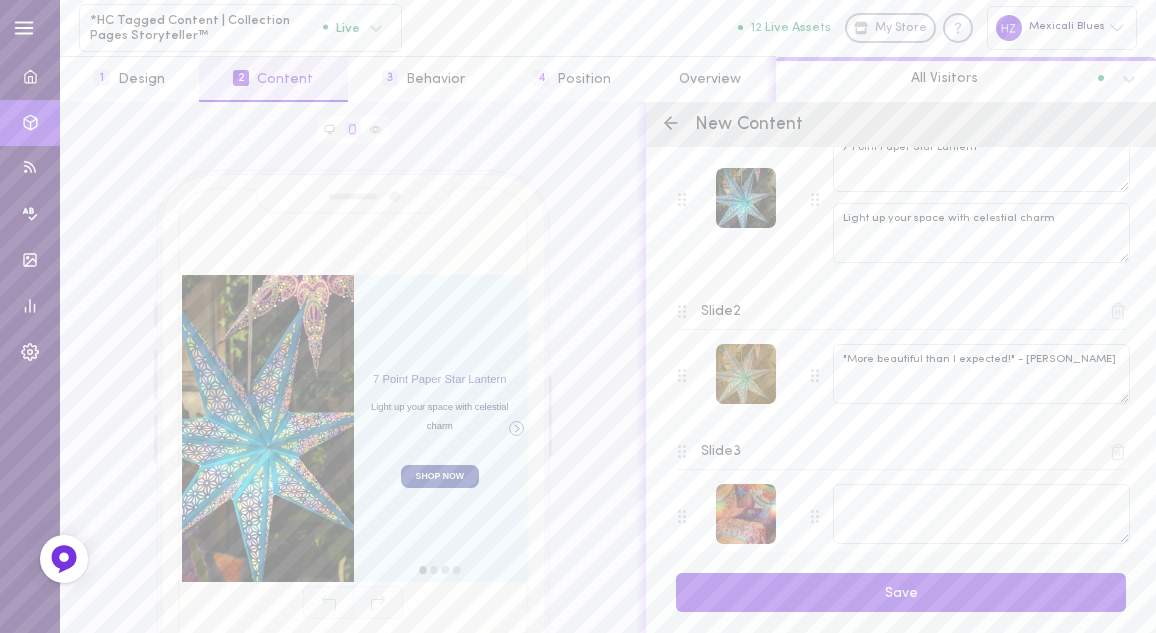 click at bounding box center [746, 374] 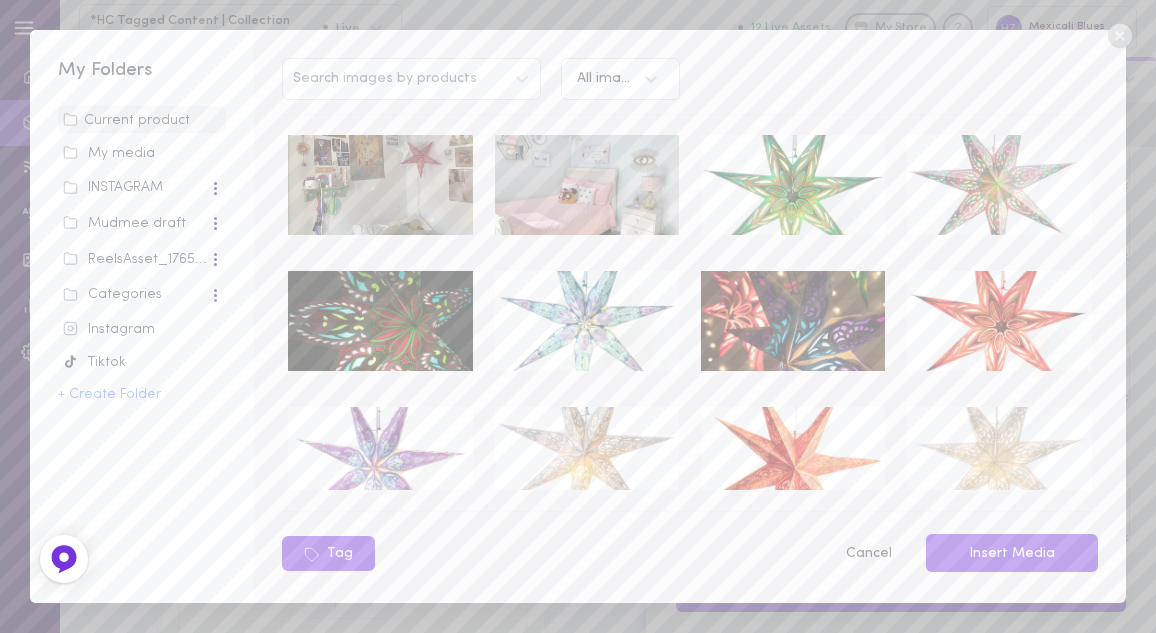 click on "My media" at bounding box center (142, 154) 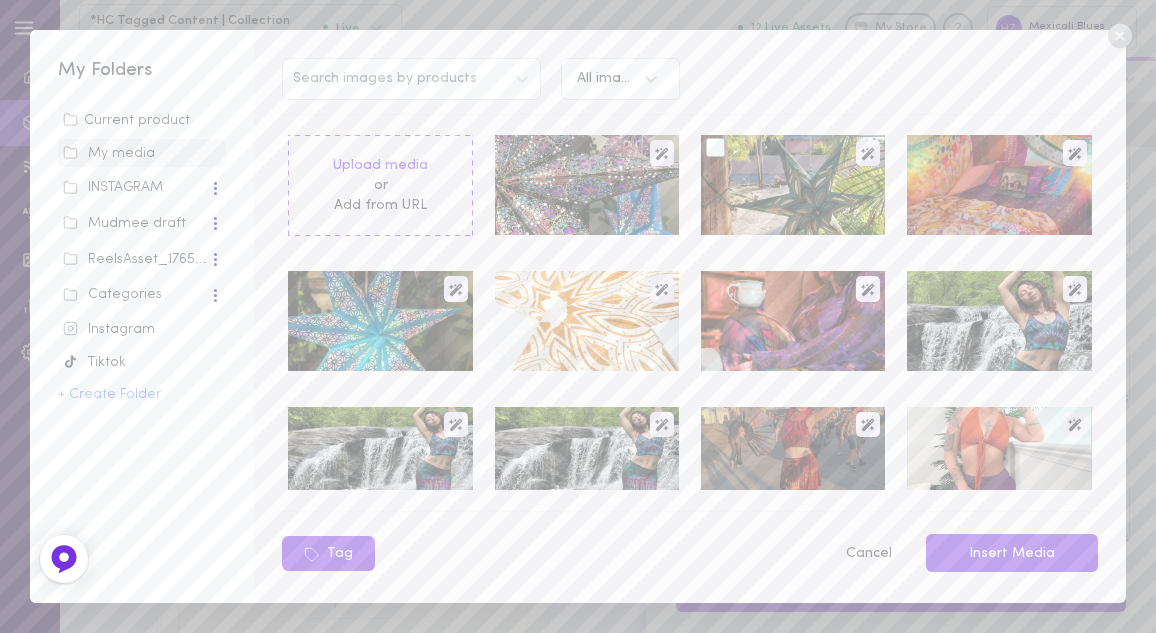 click at bounding box center [715, 147] 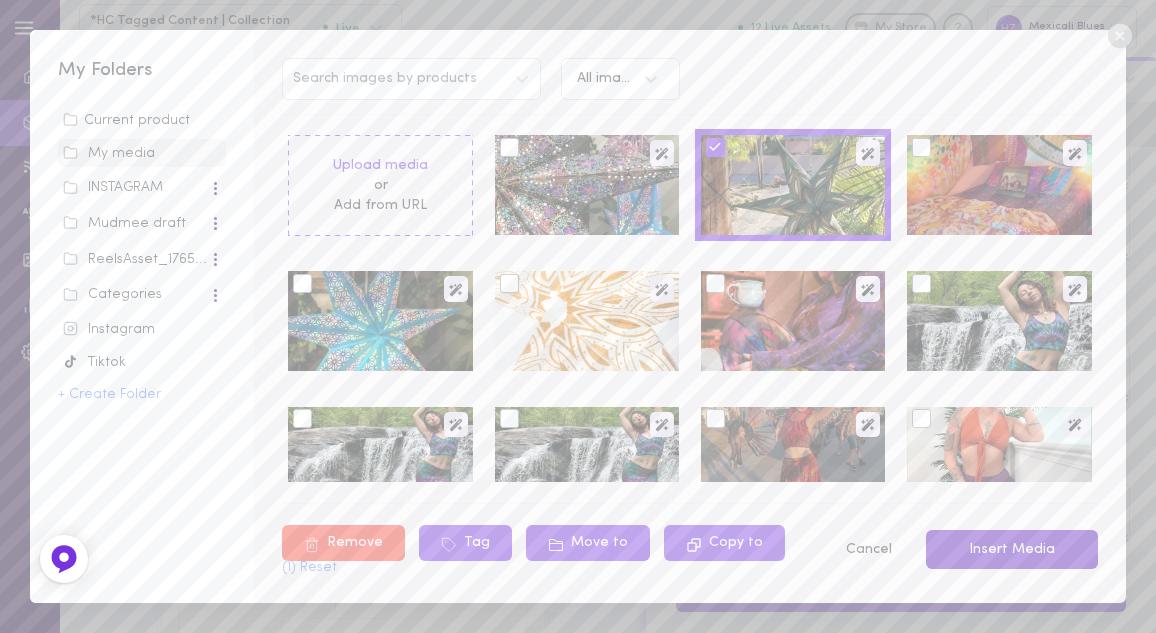 click on "Insert Media" at bounding box center (1012, 549) 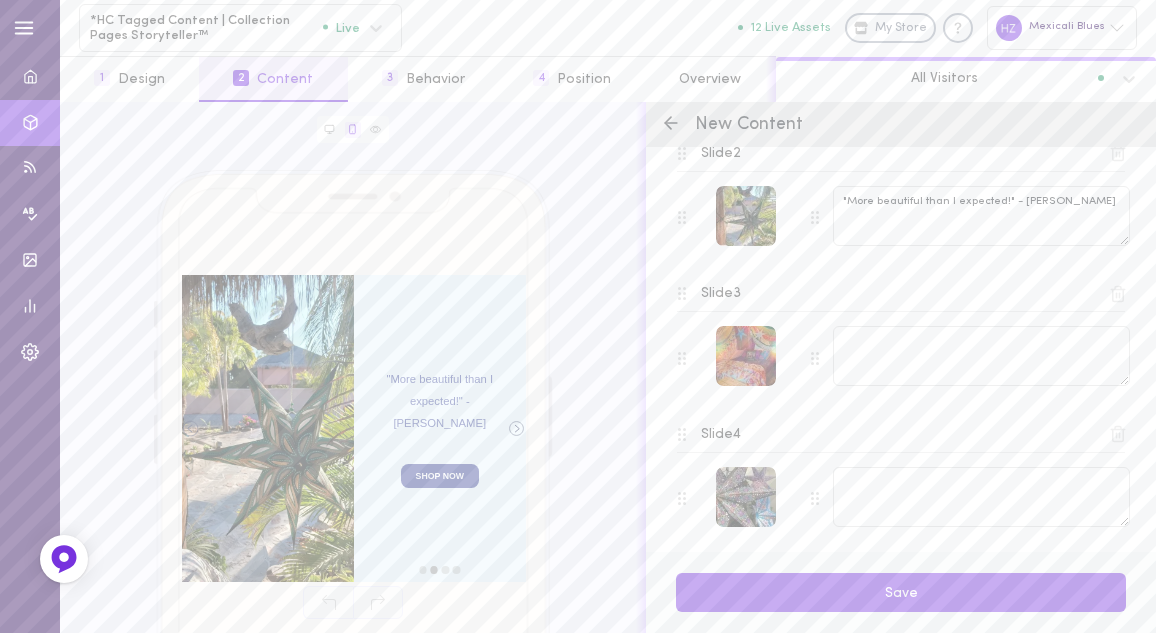 scroll, scrollTop: 592, scrollLeft: 0, axis: vertical 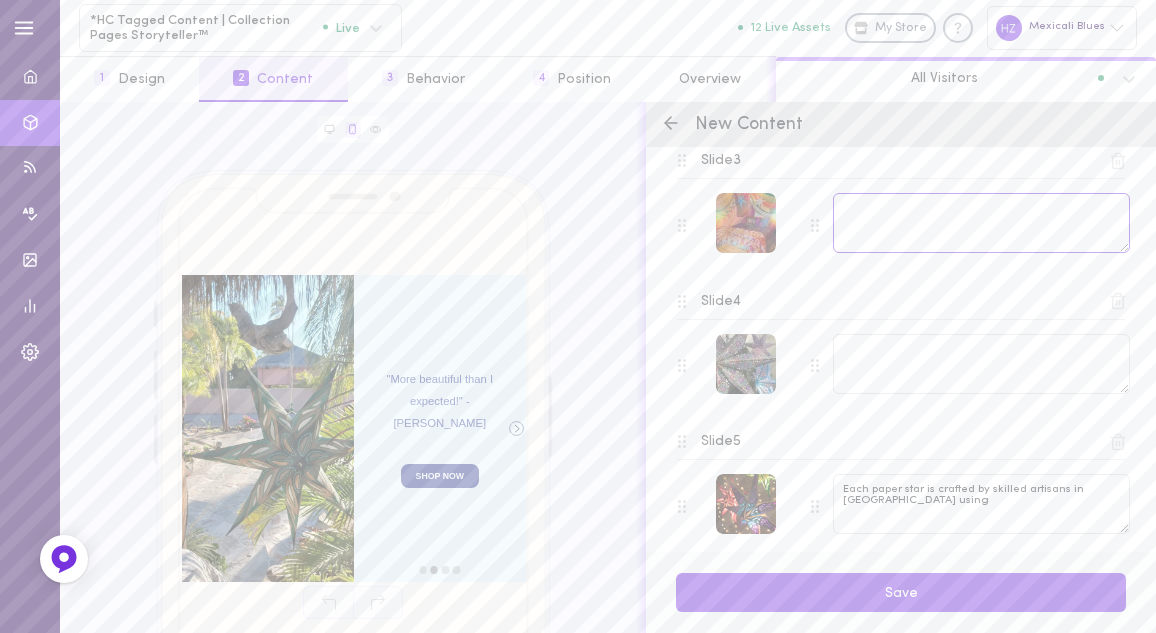 click at bounding box center (981, 223) 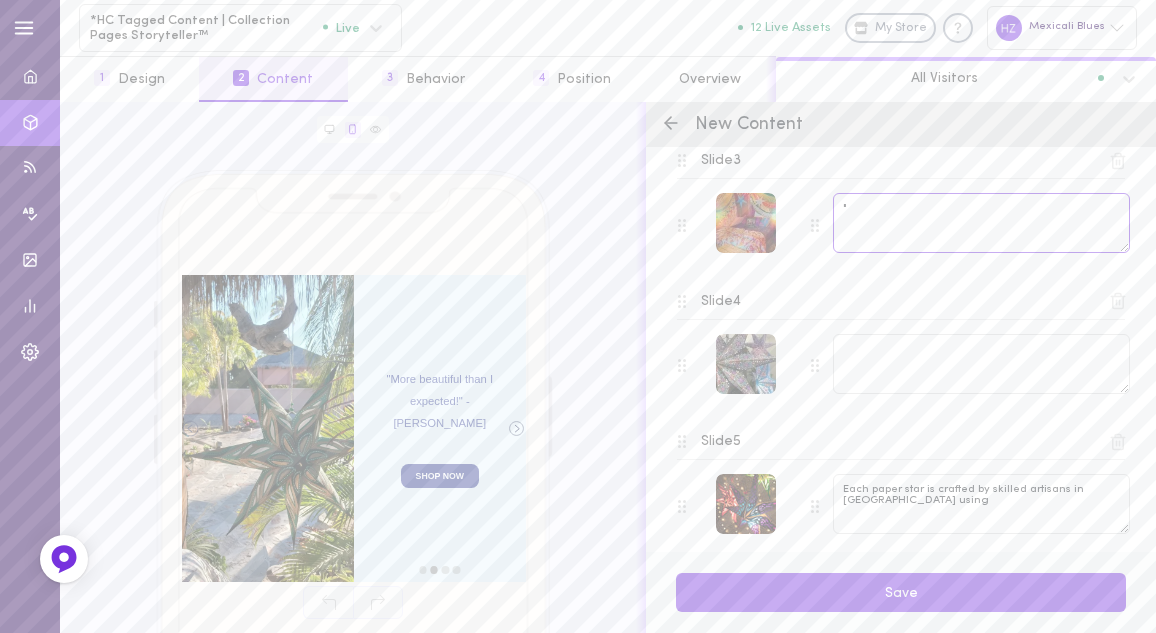 paste on "I love the light feeling that it's brought to my space. Its well made and a statement piece I'll use for years to come!" 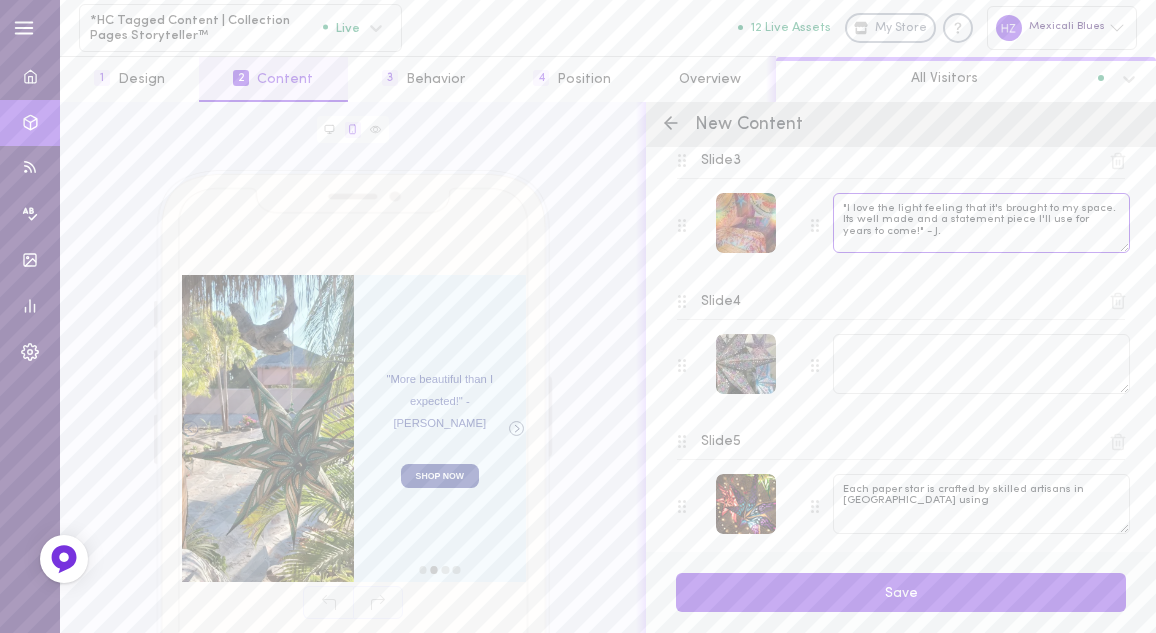 type on ""I love the light feeling that it's brought to my space. Its well made and a statement piece I'll use for years to come!" - J." 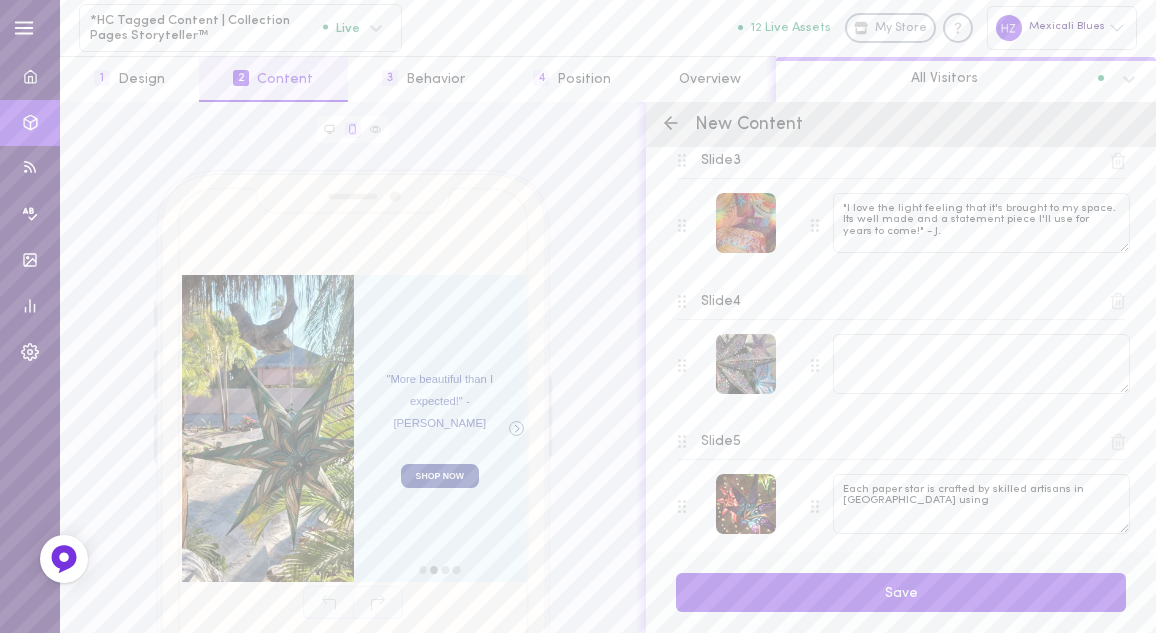 click on "Slide  3" at bounding box center (721, 161) 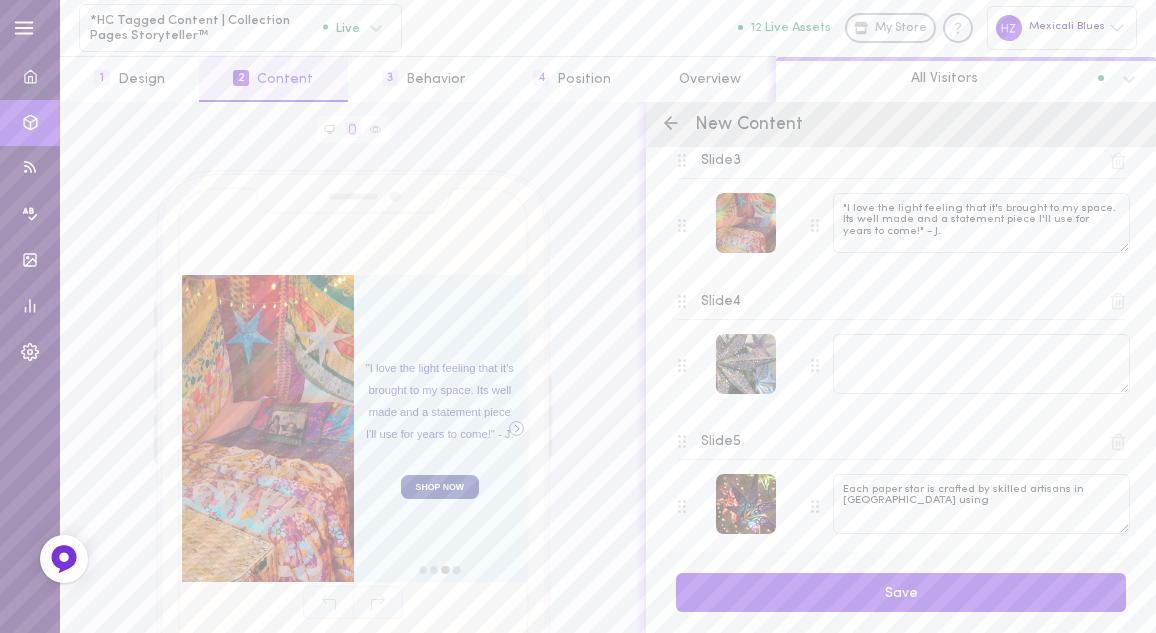 scroll, scrollTop: 626, scrollLeft: 0, axis: vertical 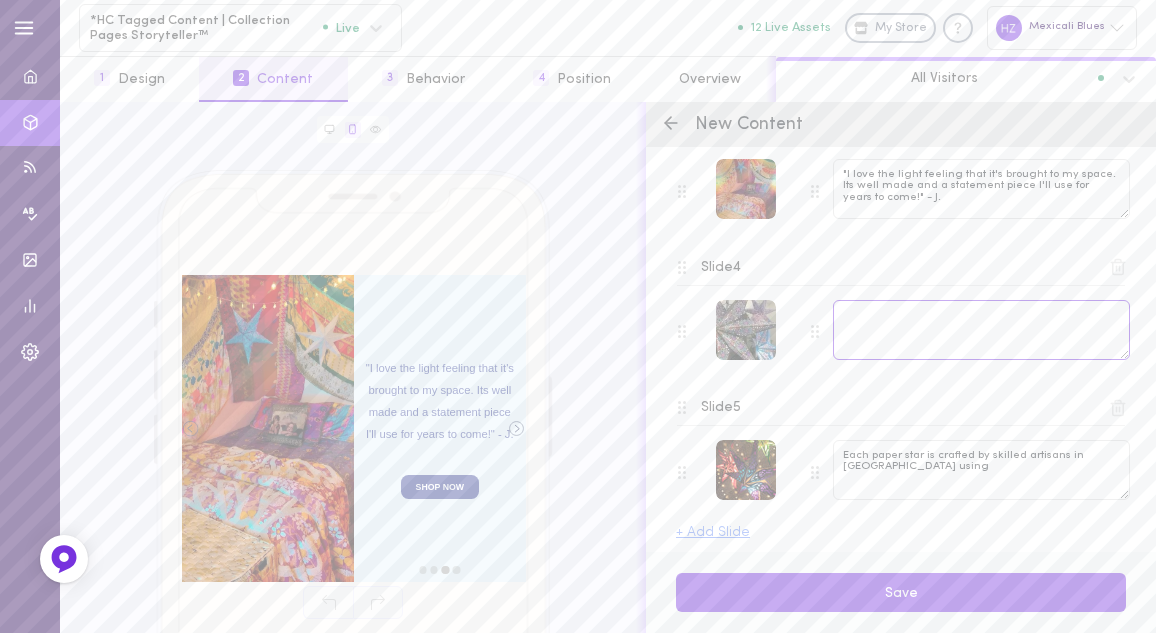 click at bounding box center (981, 330) 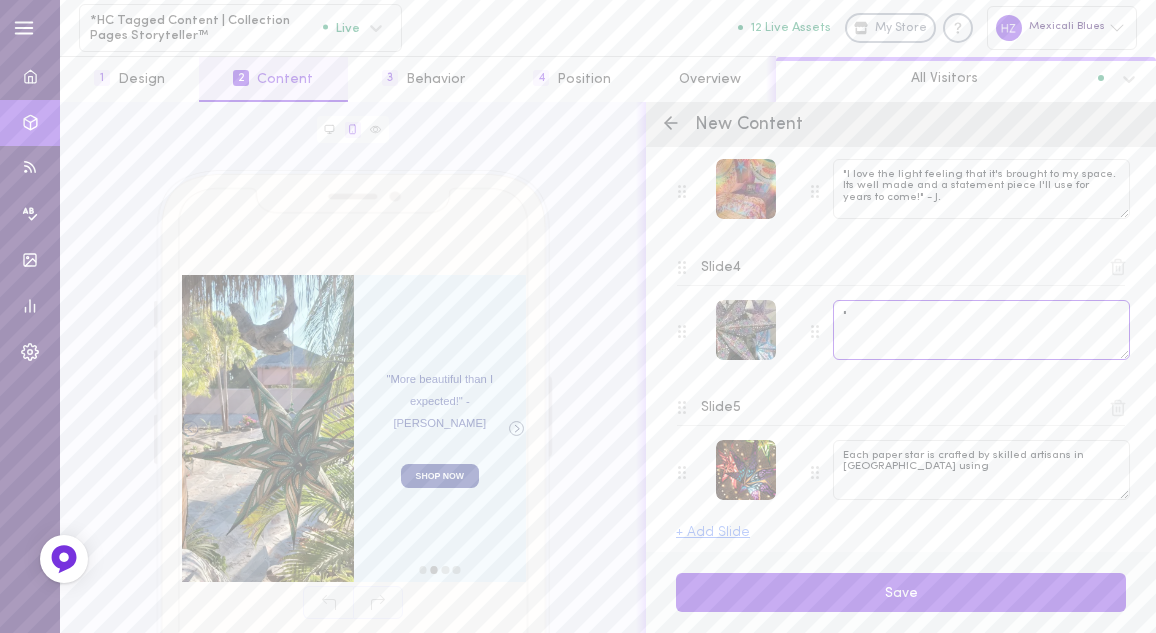 paste on "Simply beautiful. It hangs in the center of my kitchen like a small sun." 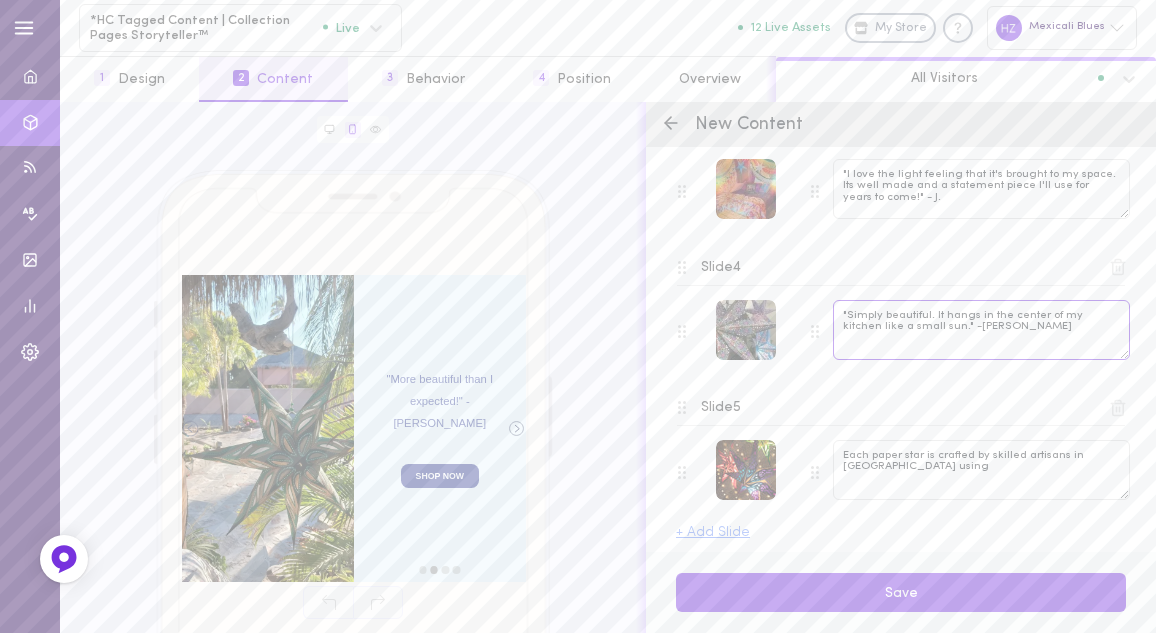 click on ""Simply beautiful. It hangs in the center of my kitchen like a small sun." -[PERSON_NAME]" at bounding box center (981, 330) 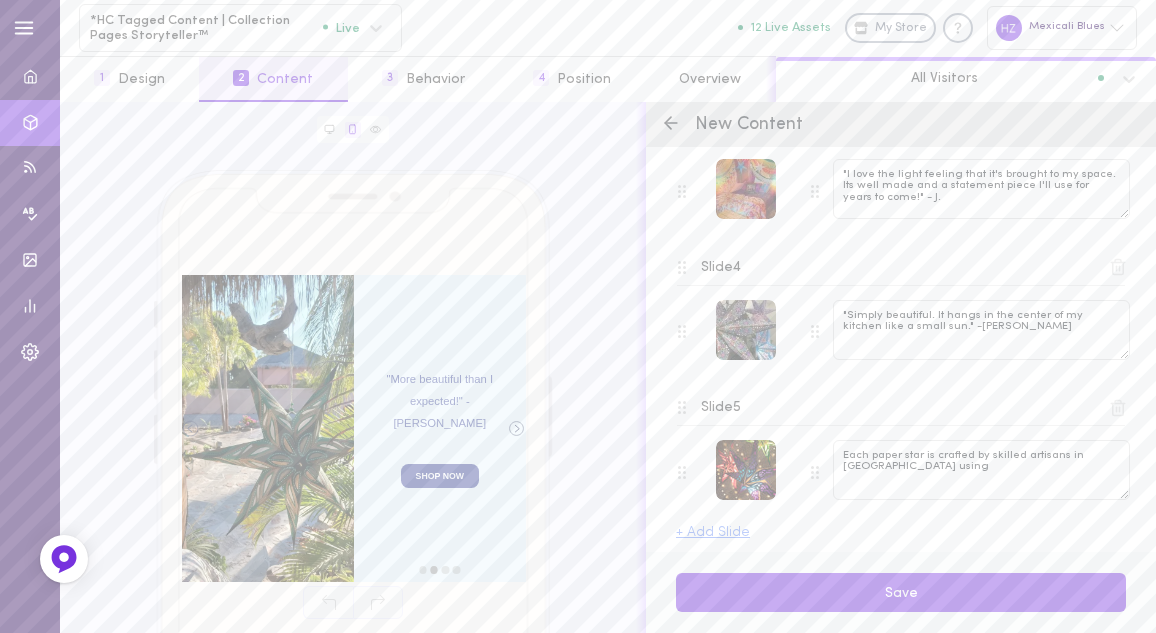 click on "Slide  4" at bounding box center (721, 268) 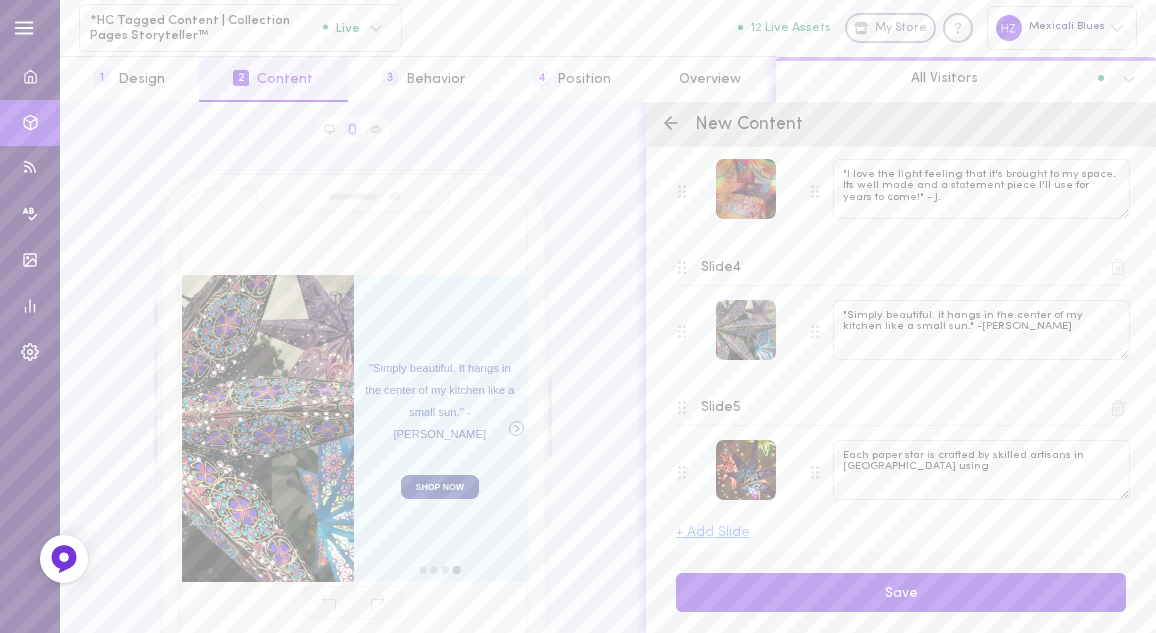scroll, scrollTop: 629, scrollLeft: 0, axis: vertical 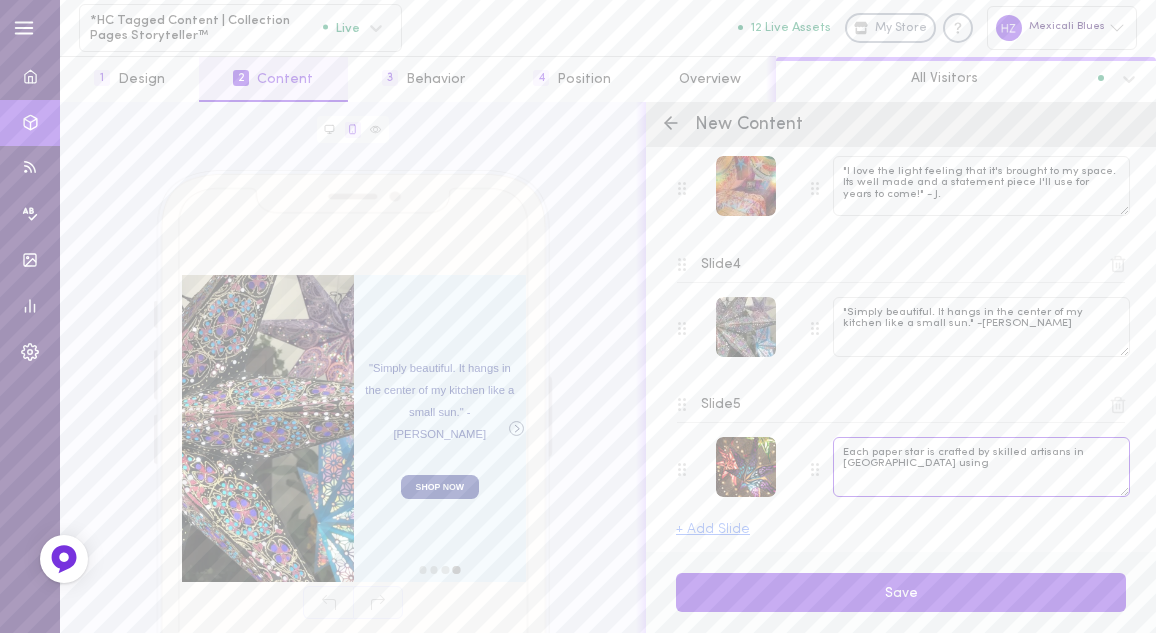 click on "Each paper star is crafted by skilled artisans in [GEOGRAPHIC_DATA] using" at bounding box center [981, 467] 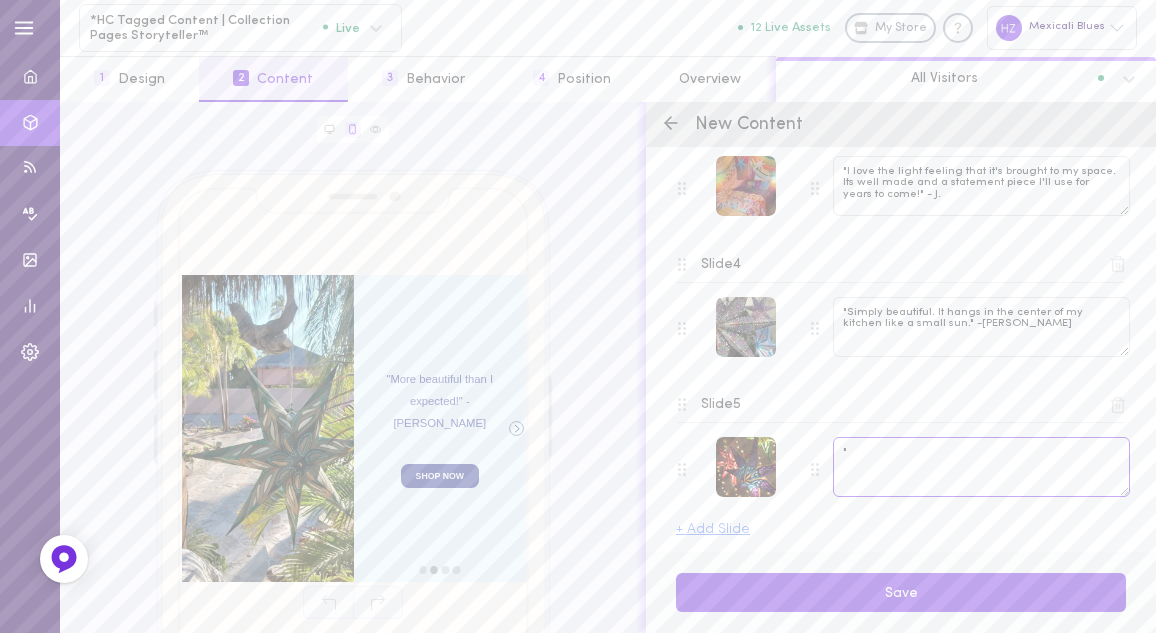 paste on "I bought seven of these to give with gifts for Christmas- everyone loved them. I liked them so much I ordered two more for myself!" 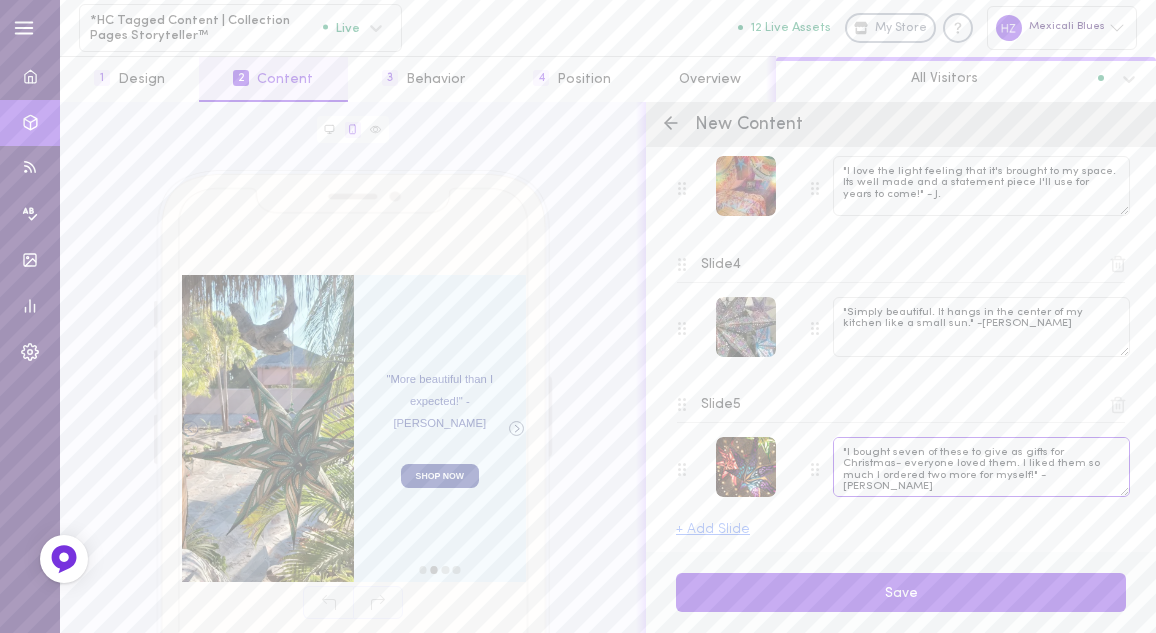 type on ""I bought seven of these to give as gifts for Christmas- everyone loved them. I liked them so much I ordered two more for myself!" -[PERSON_NAME]" 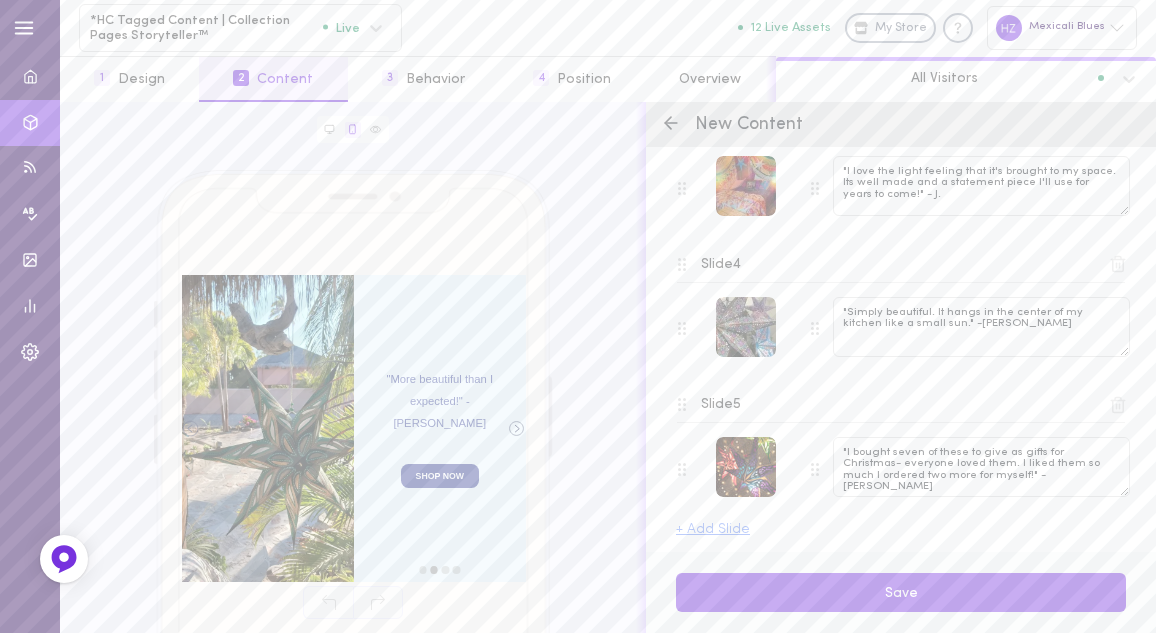 click on "Slide  5" at bounding box center (721, 405) 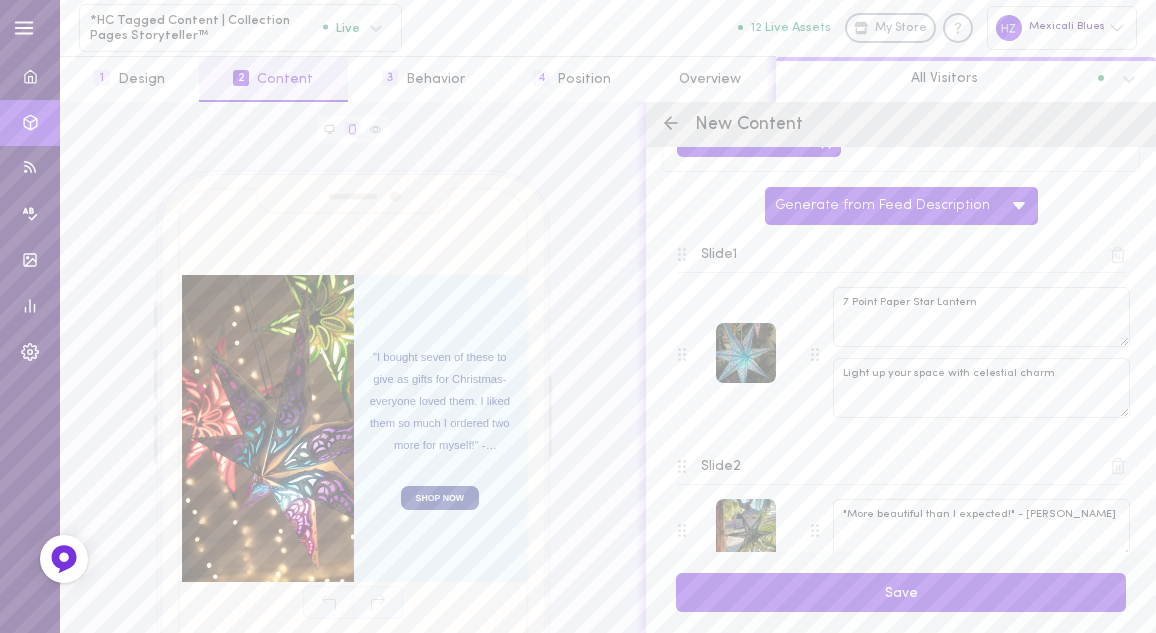 scroll, scrollTop: 138, scrollLeft: 0, axis: vertical 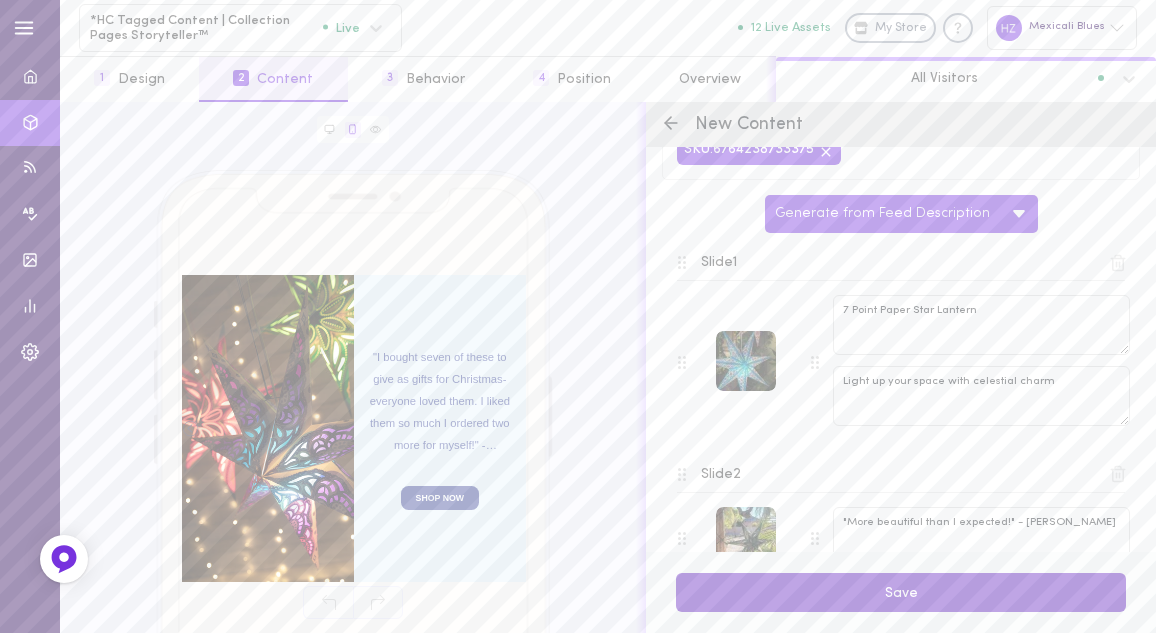 click on "Save" at bounding box center [901, 592] 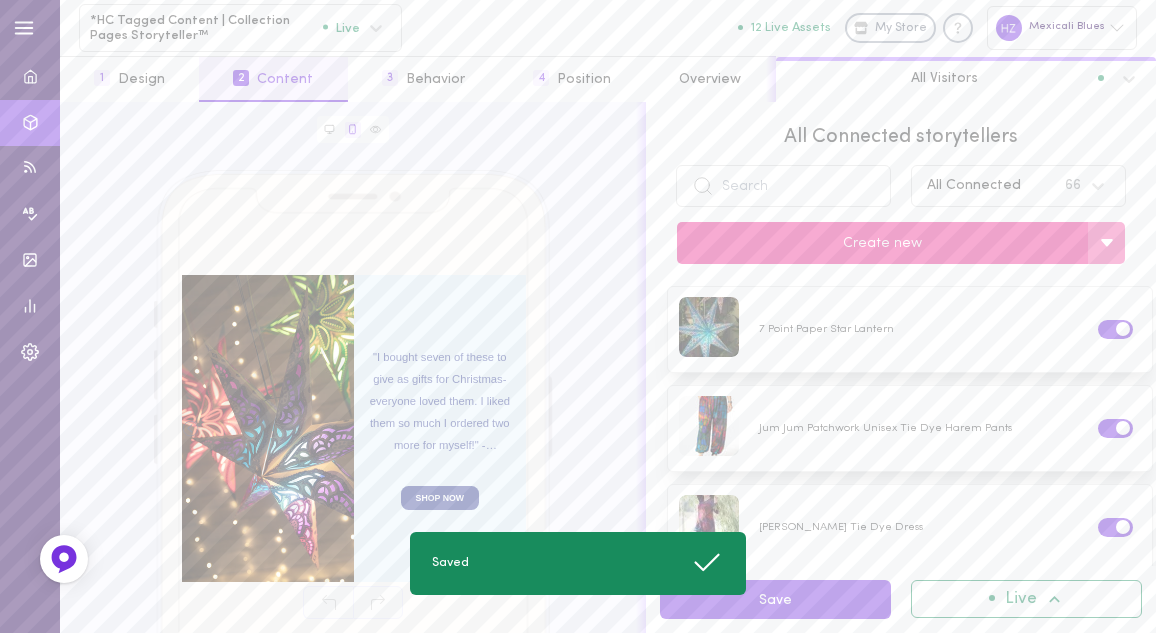 click on "Create new" at bounding box center (882, 243) 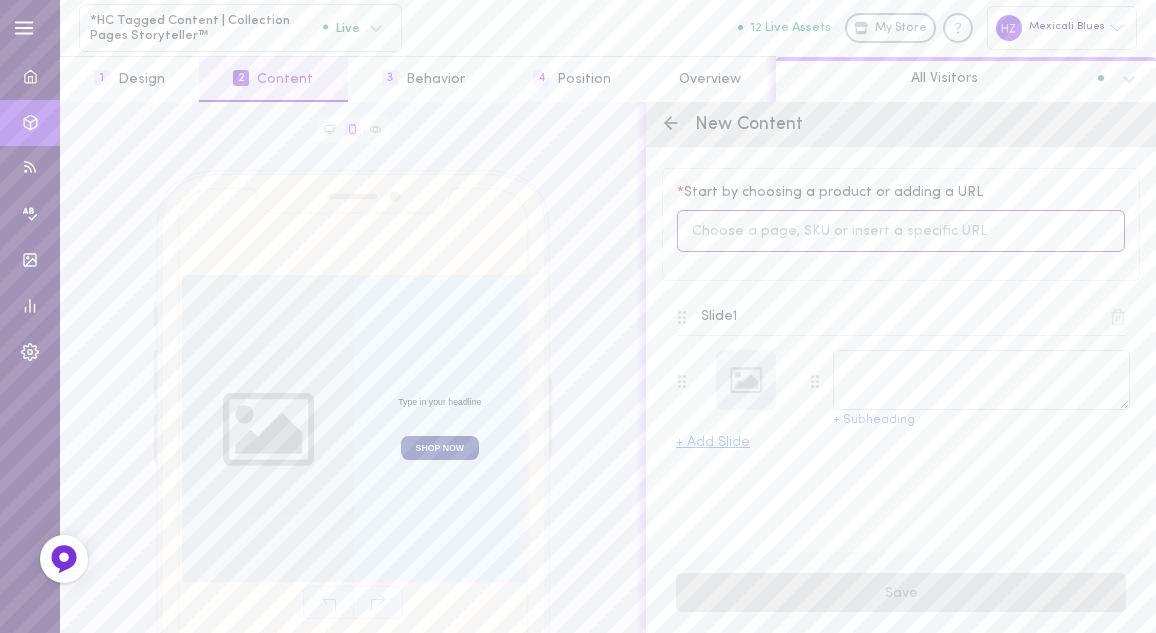 click at bounding box center [901, 231] 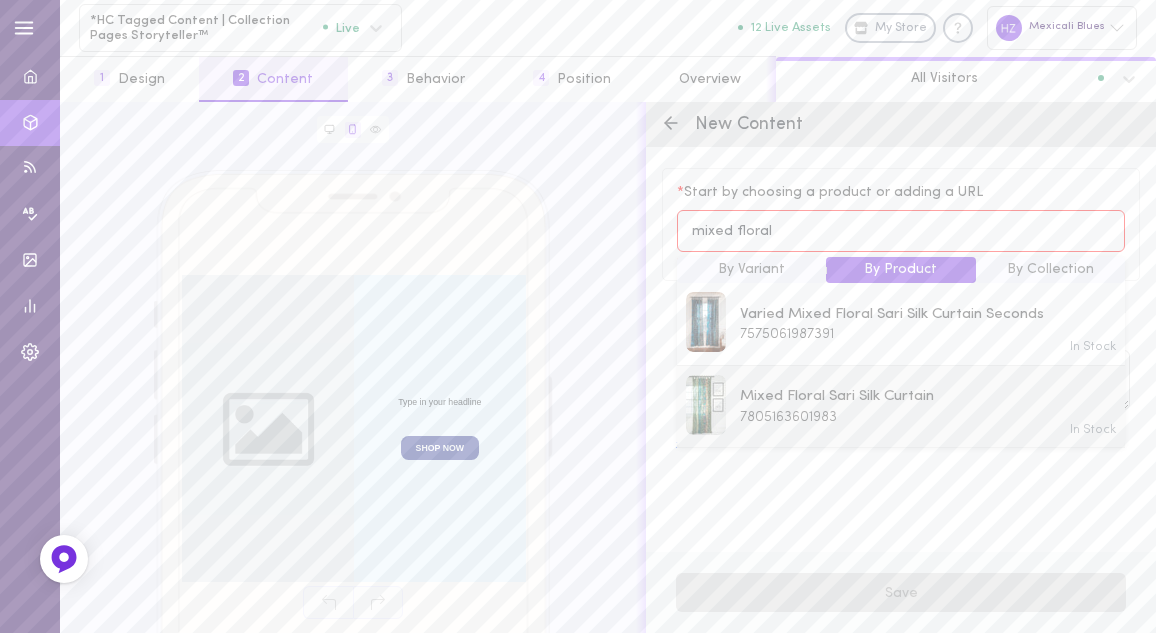 type on "mixed floral" 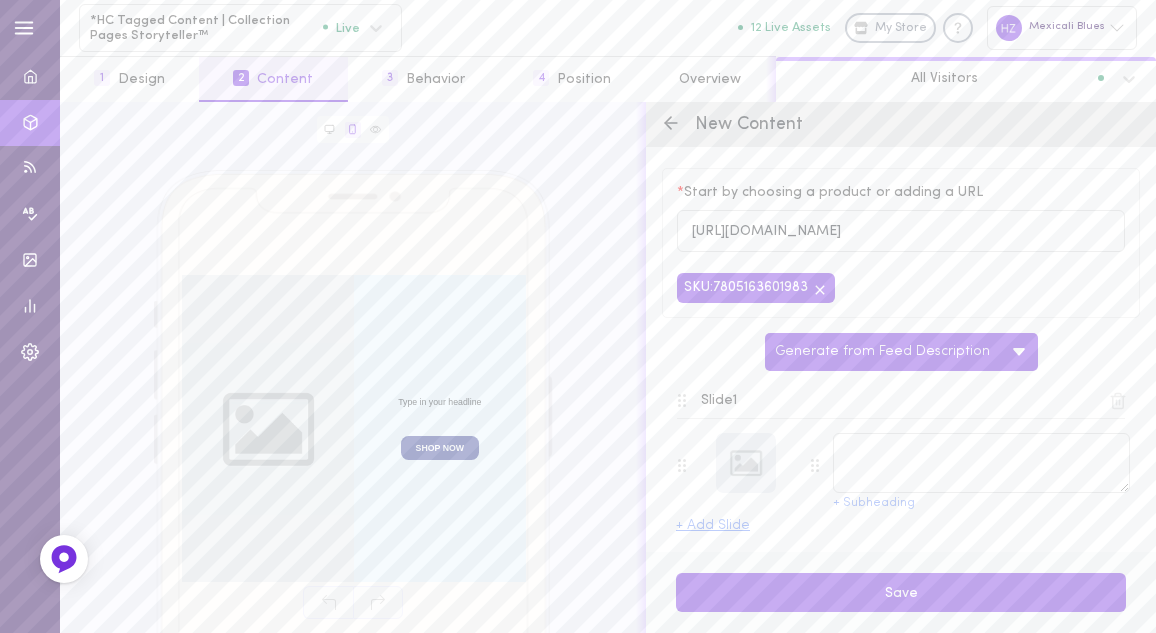 type on "Mixed Floral Sari Silk Curtain" 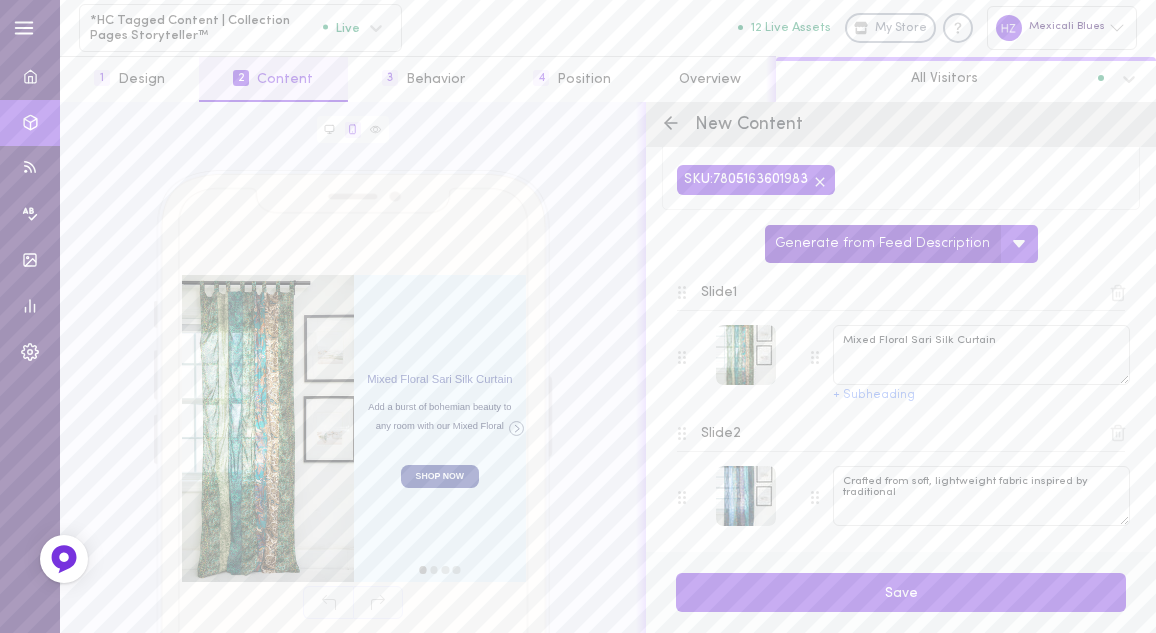 scroll, scrollTop: 117, scrollLeft: 0, axis: vertical 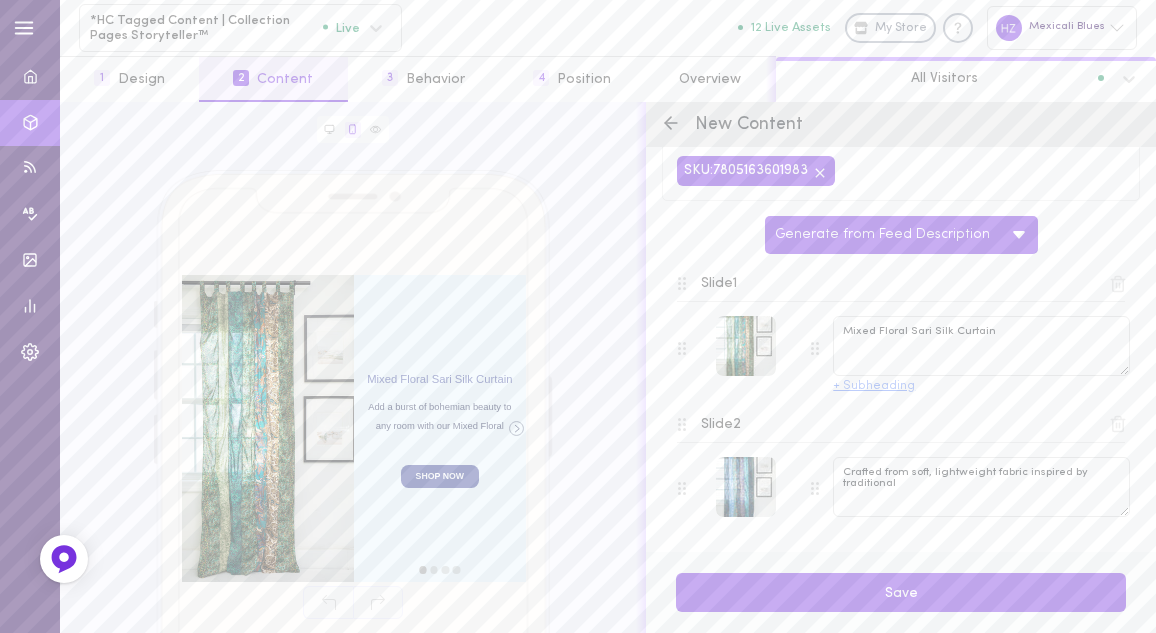 click on "+ Subheading" at bounding box center (874, 386) 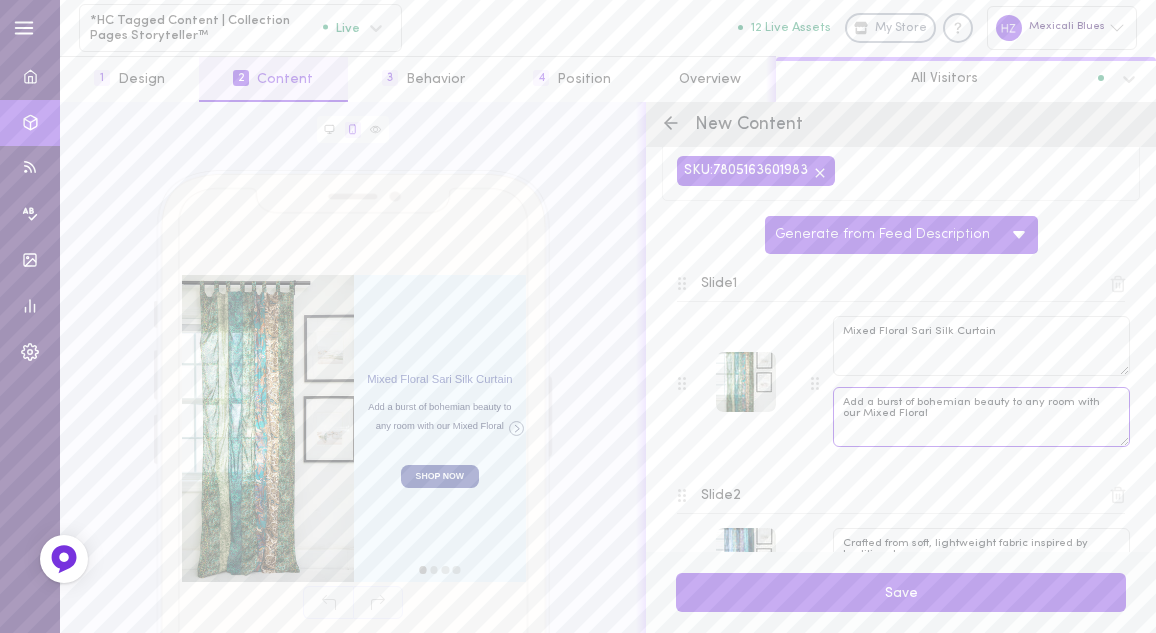 drag, startPoint x: 1076, startPoint y: 397, endPoint x: 1093, endPoint y: 415, distance: 24.758837 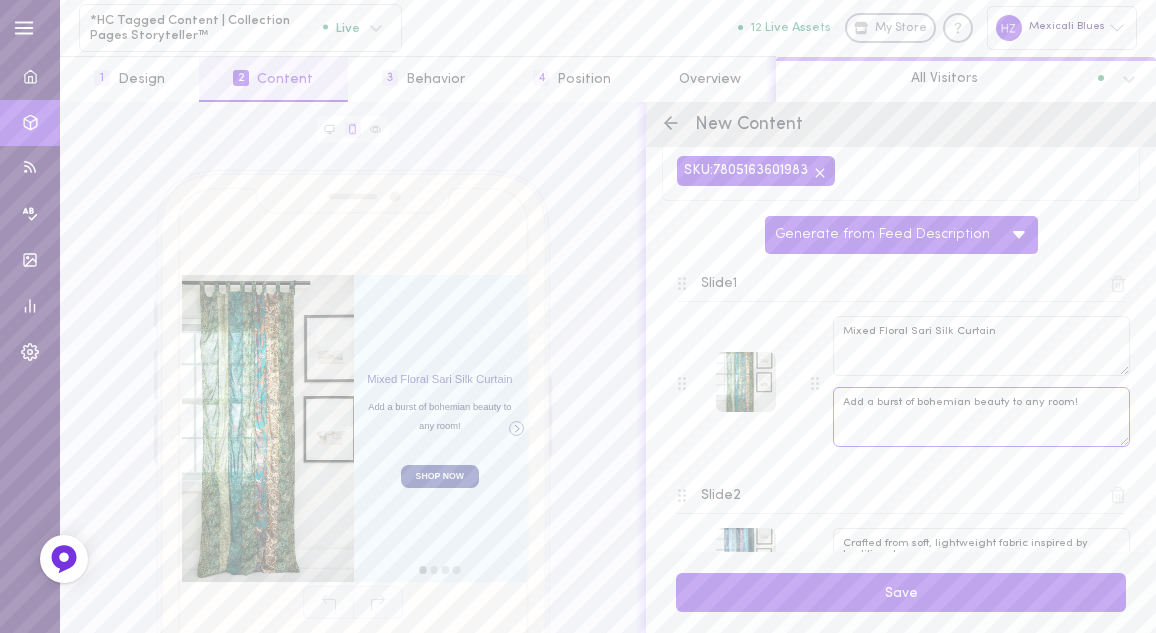 scroll, scrollTop: 327, scrollLeft: 0, axis: vertical 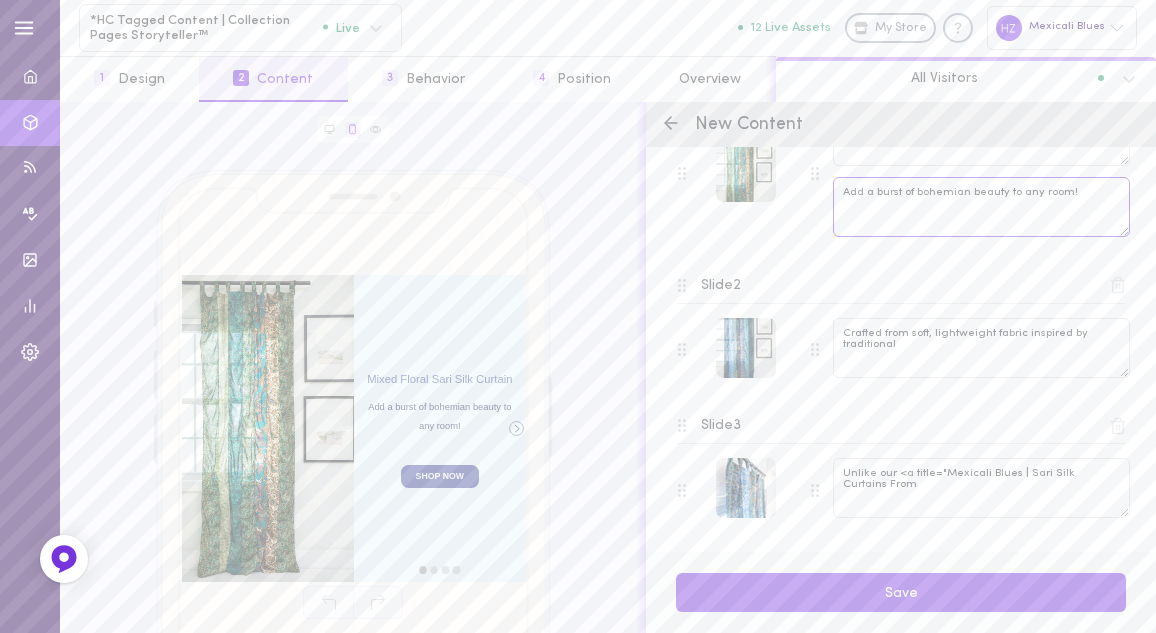 type on "Add a burst of bohemian beauty to any room!" 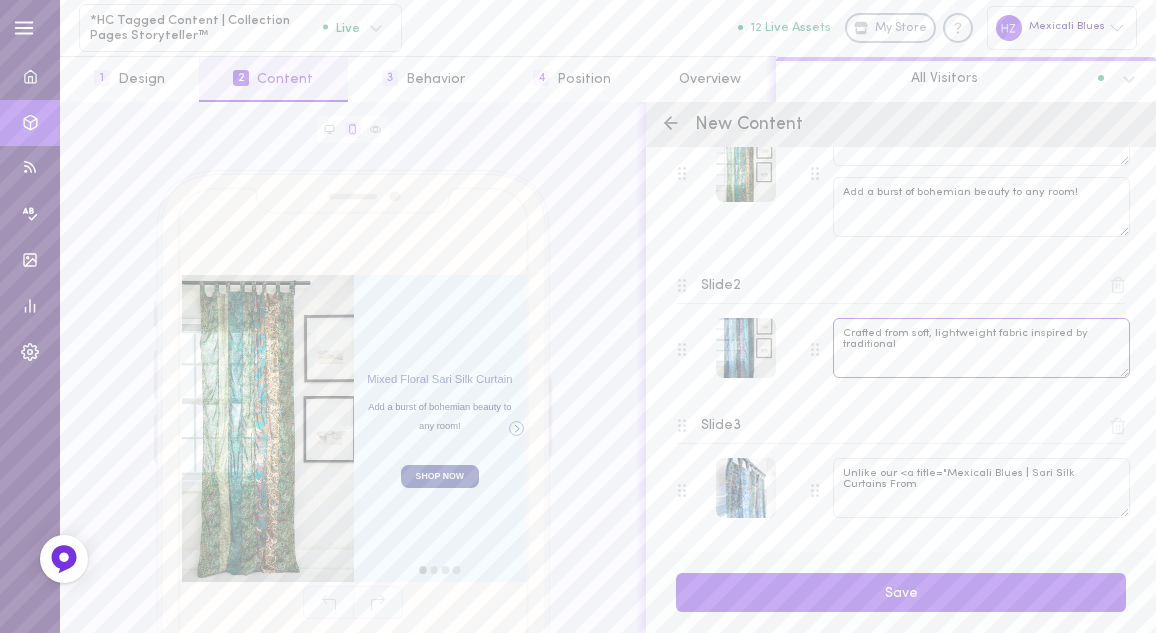 click on "Crafted from soft, lightweight fabric inspired by traditional" at bounding box center (981, 348) 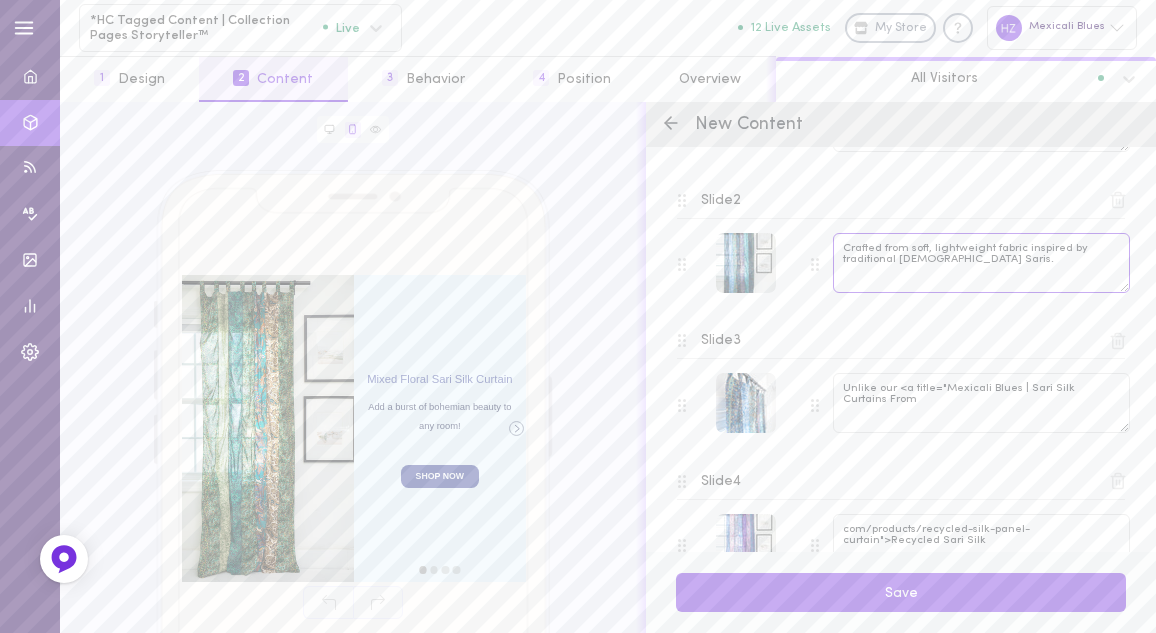 scroll, scrollTop: 416, scrollLeft: 0, axis: vertical 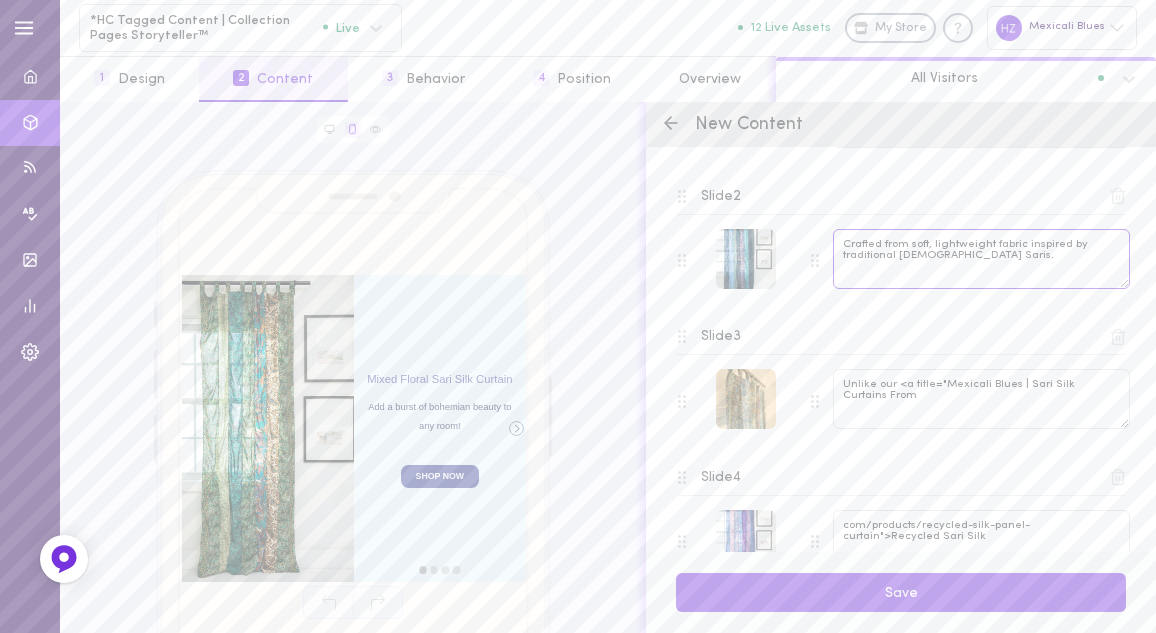 type on "Crafted from soft, lightweight fabric inspired by traditional [DEMOGRAPHIC_DATA] Saris." 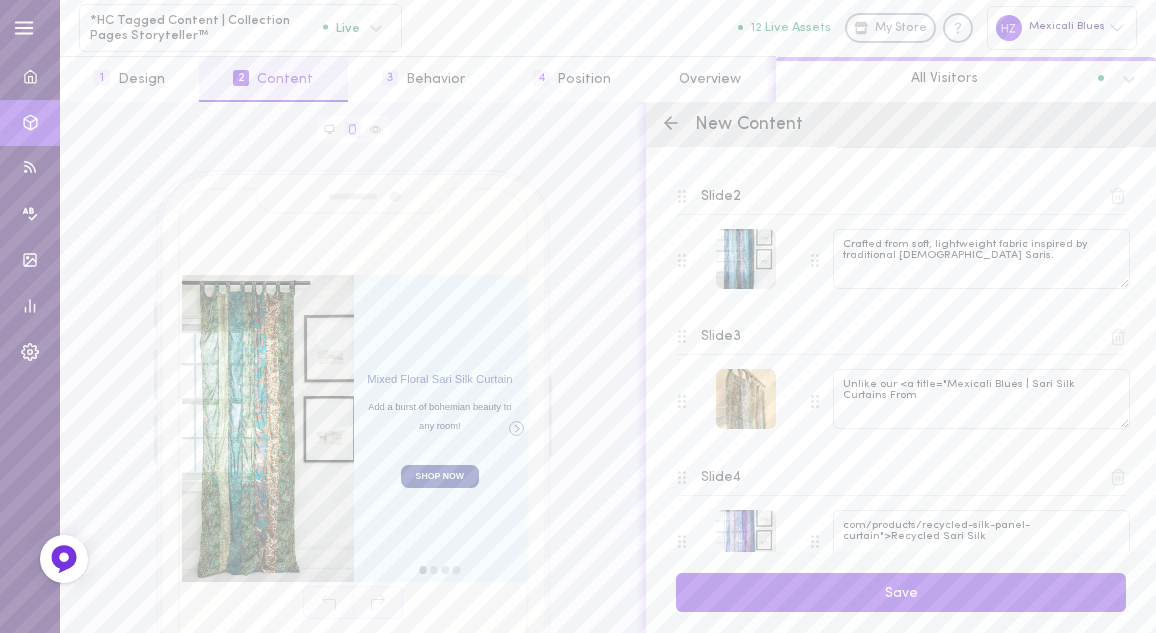 click at bounding box center (746, 399) 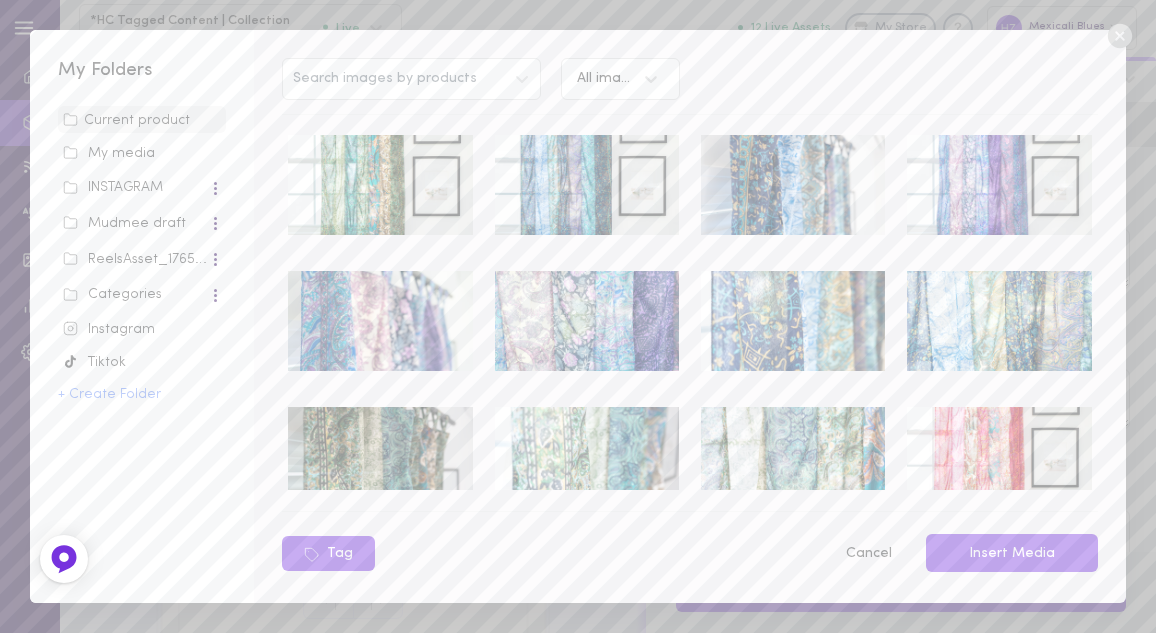 click on "Search images by products All images Tag Cancel Insert Media" at bounding box center [689, 316] 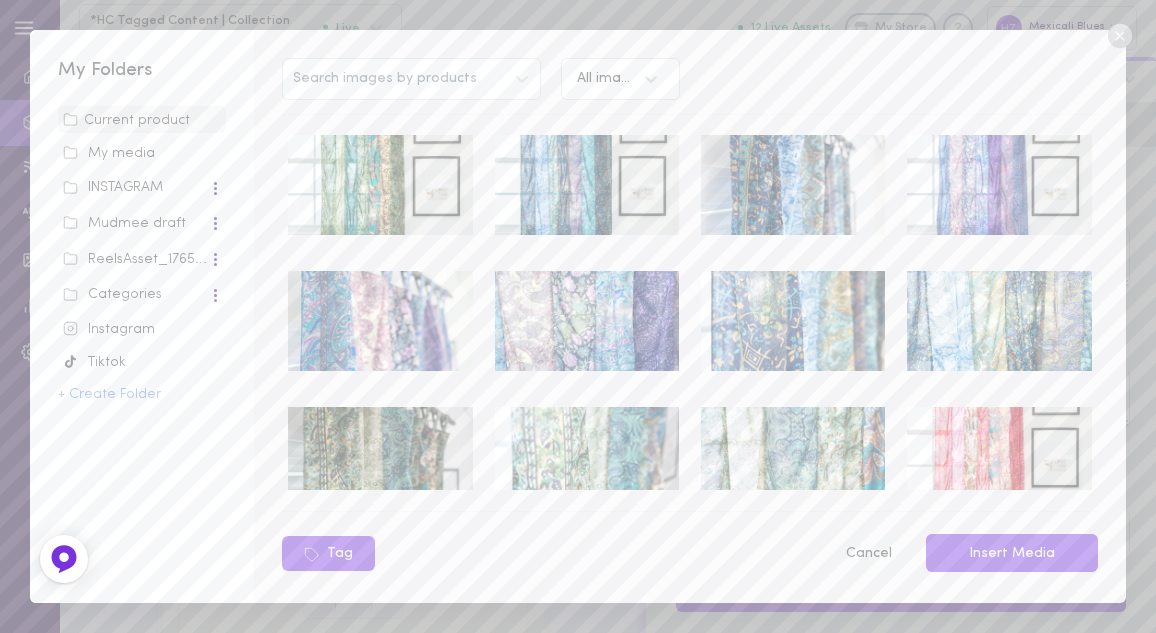 click on "Cancel" at bounding box center [868, 554] 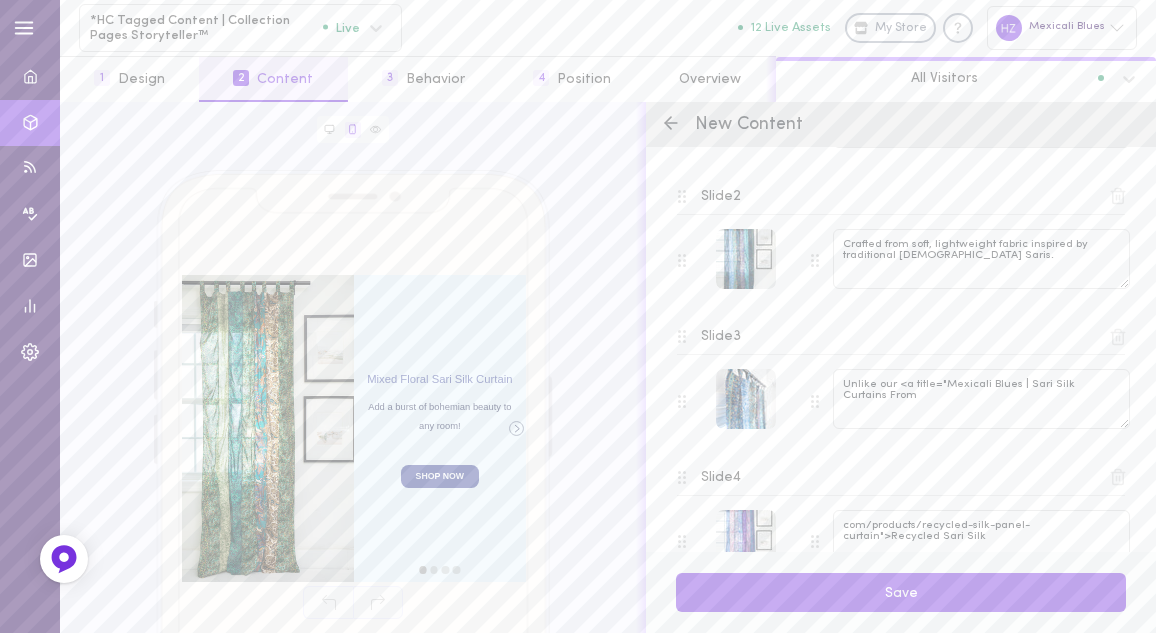 click on "Slide  3" at bounding box center [721, 337] 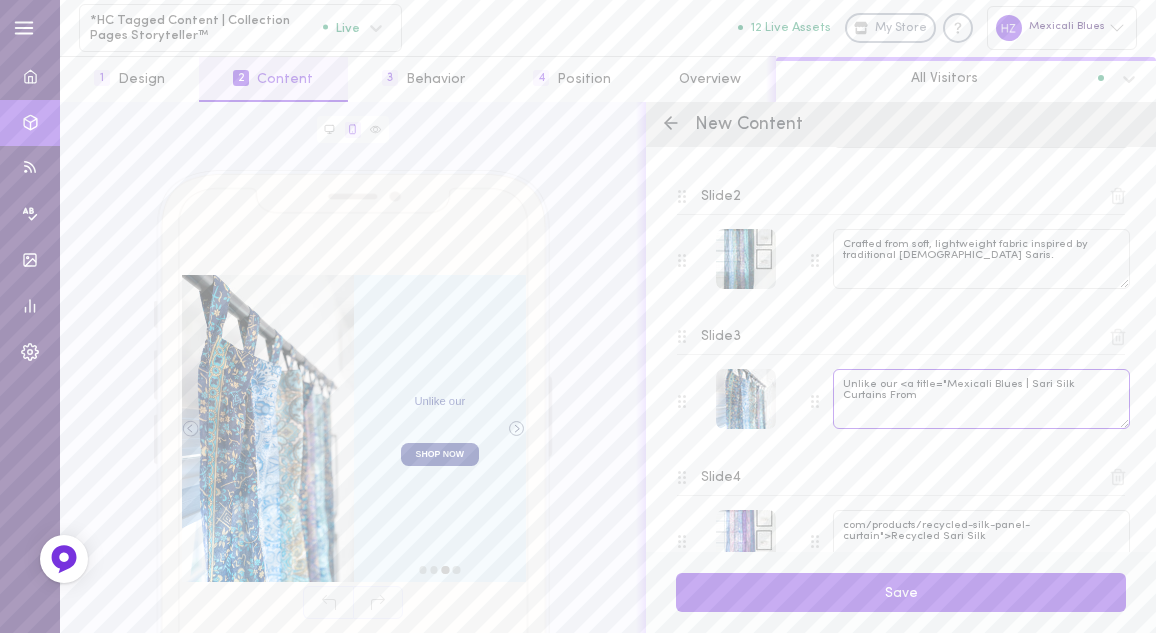 click on "Unlike our <a title="Mexicali Blues | Sari Silk Curtains From" at bounding box center [981, 399] 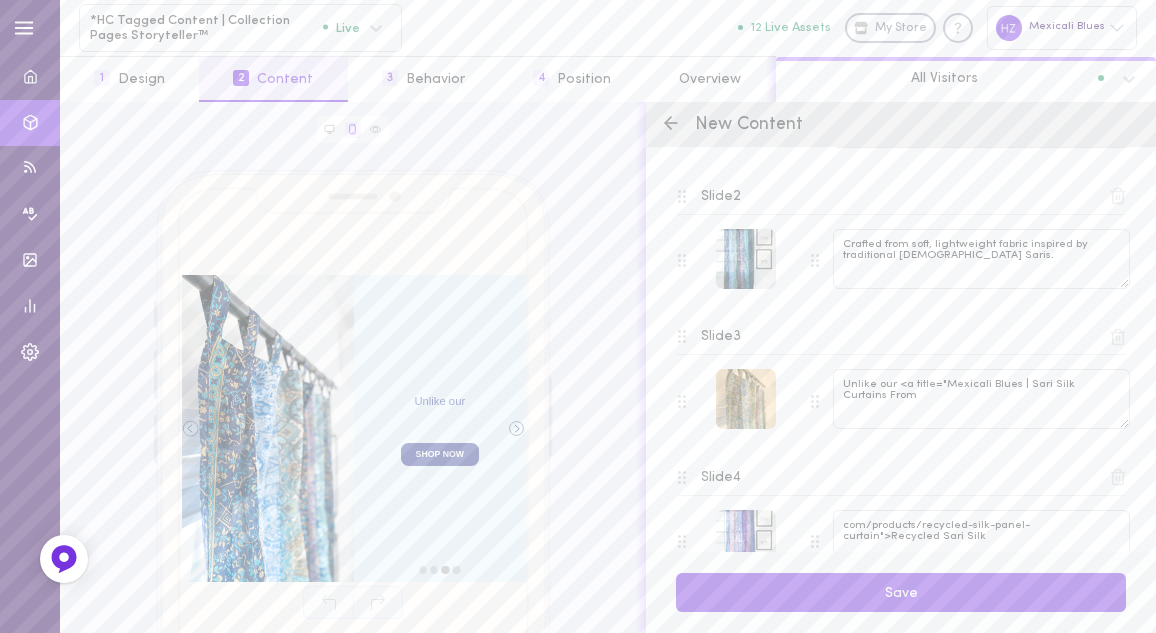 click at bounding box center [746, 399] 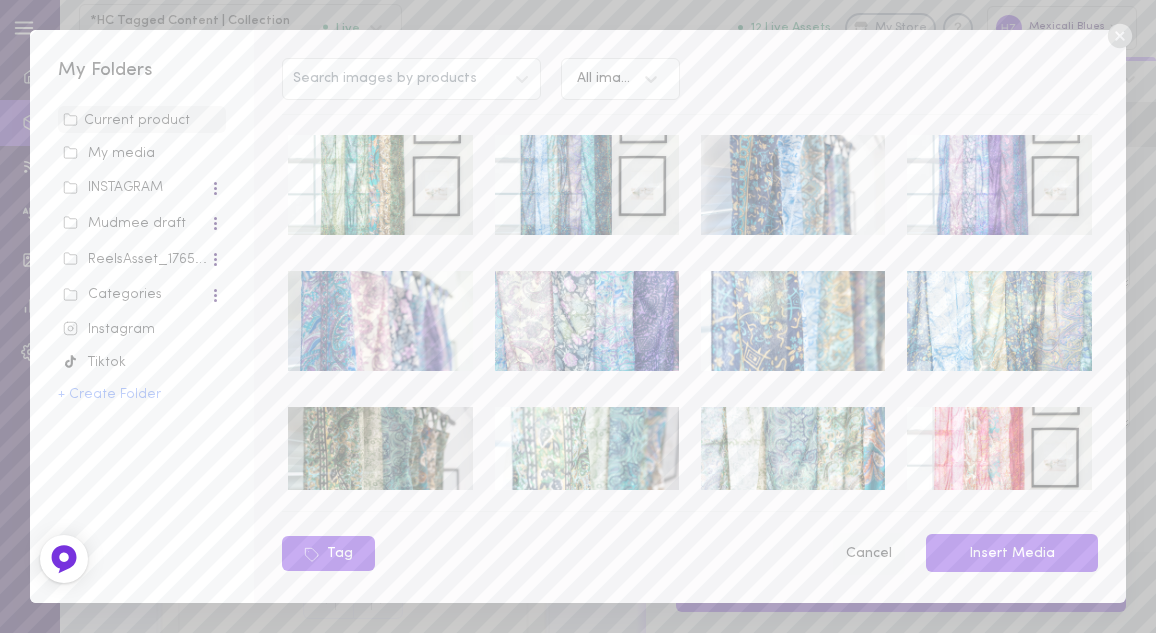 click on "Cancel" at bounding box center [868, 554] 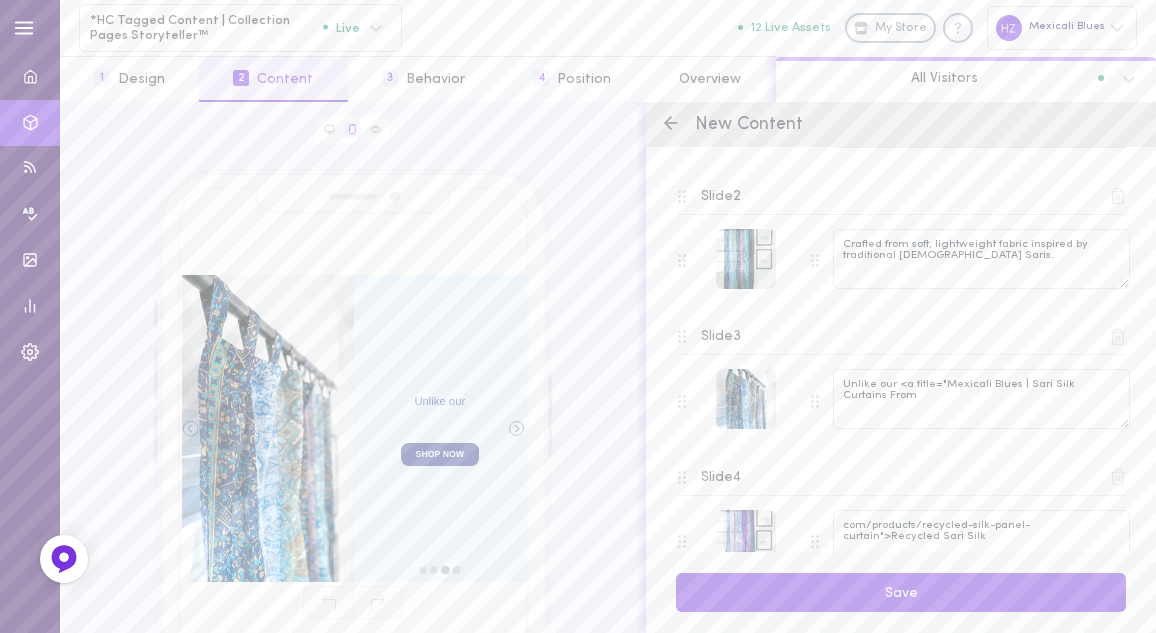 click 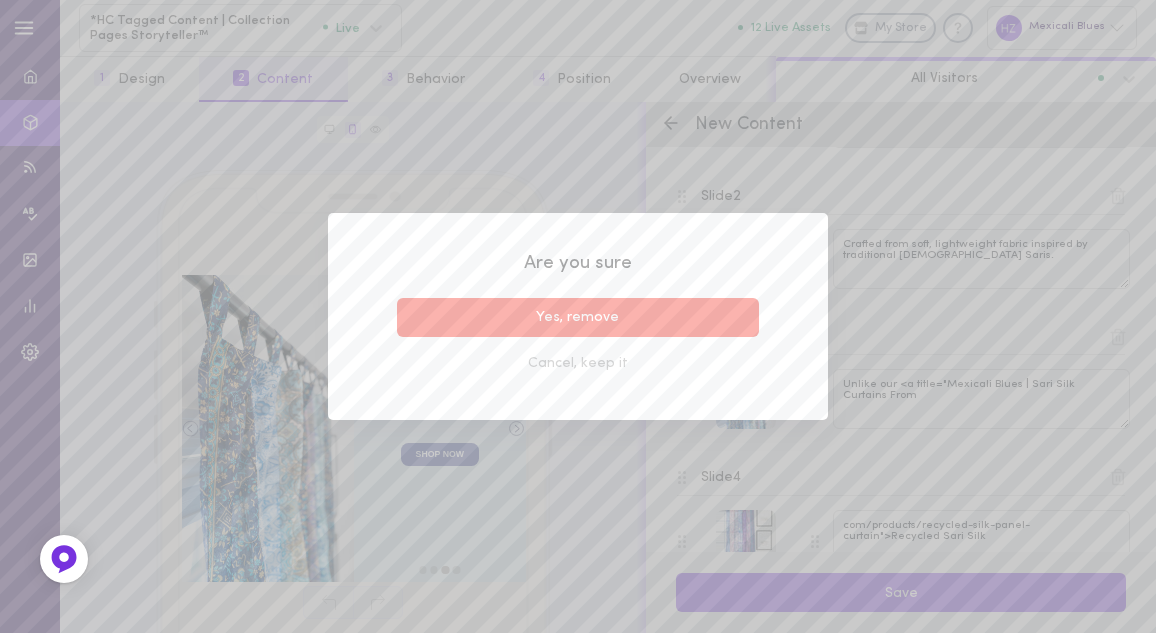 click on "Yes, remove" at bounding box center (578, 317) 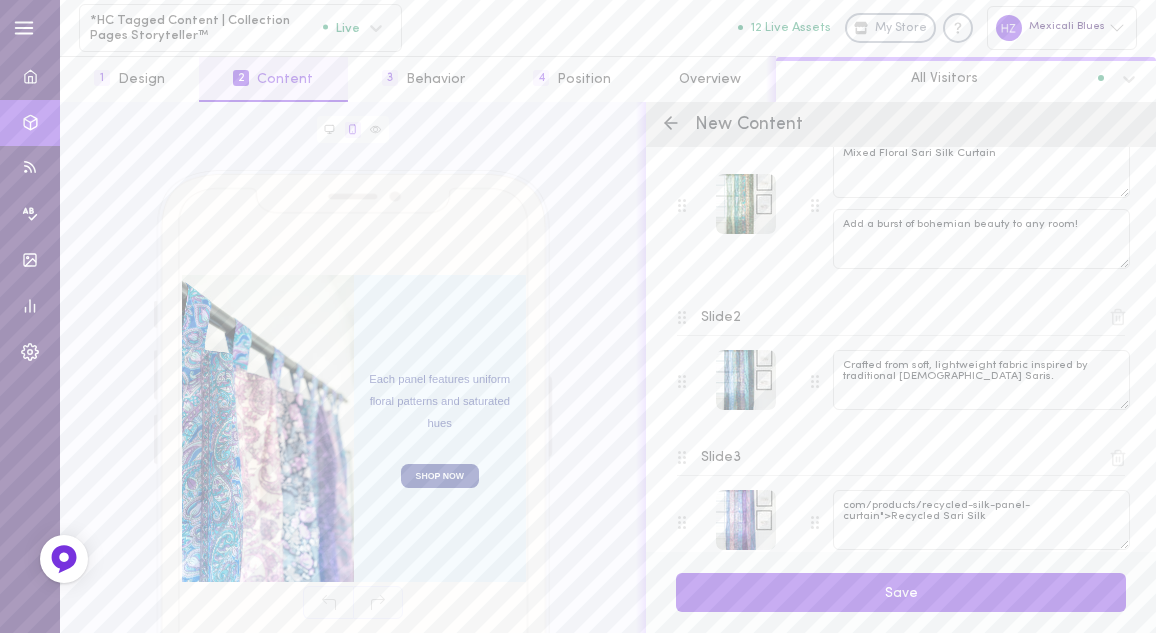 scroll, scrollTop: 489, scrollLeft: 0, axis: vertical 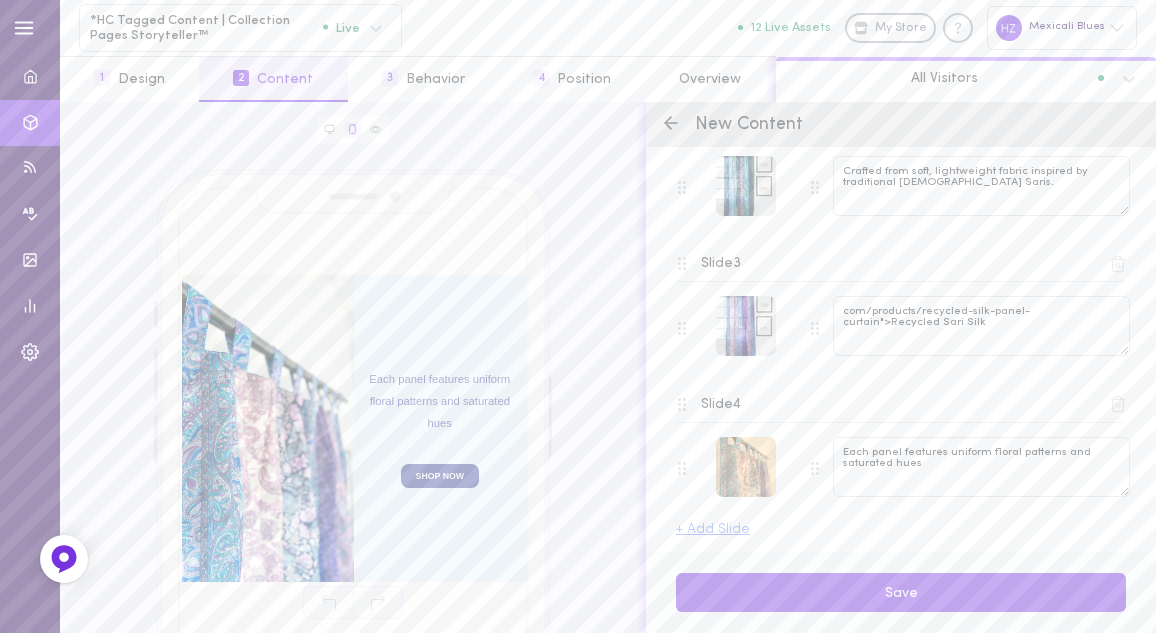 click at bounding box center [746, 467] 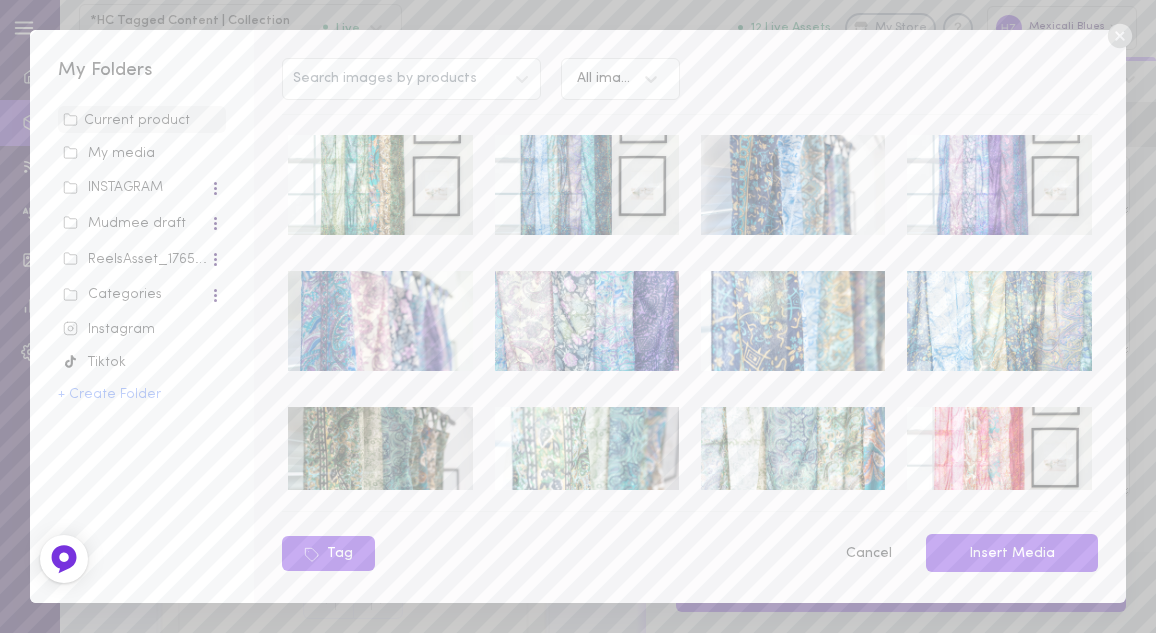 scroll, scrollTop: 319, scrollLeft: 0, axis: vertical 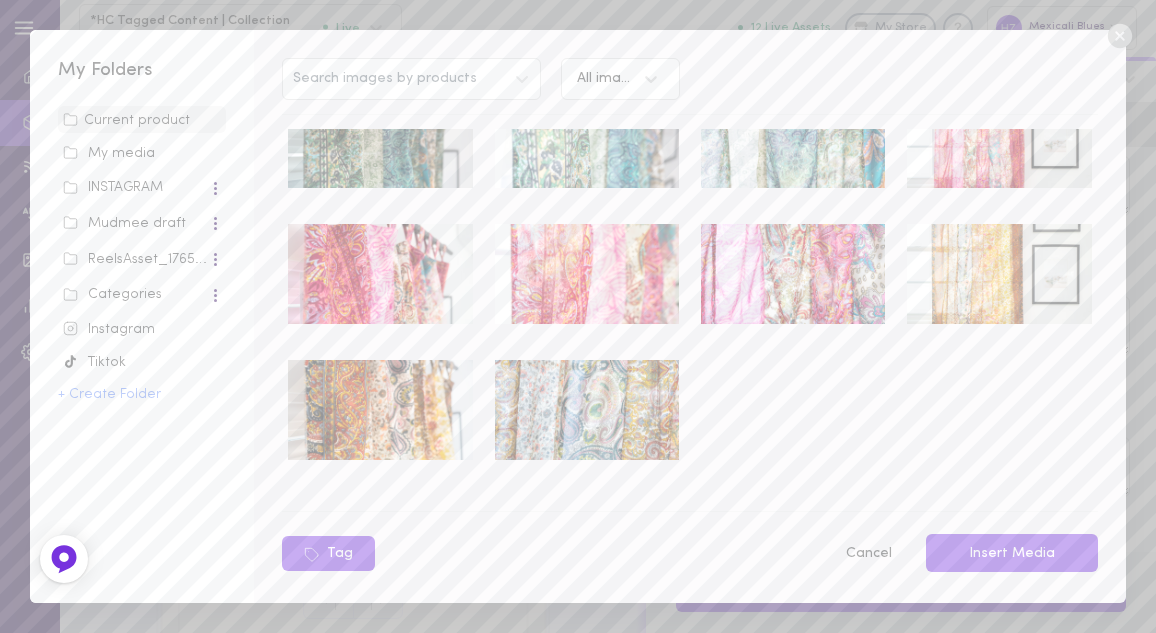click at bounding box center (380, 410) 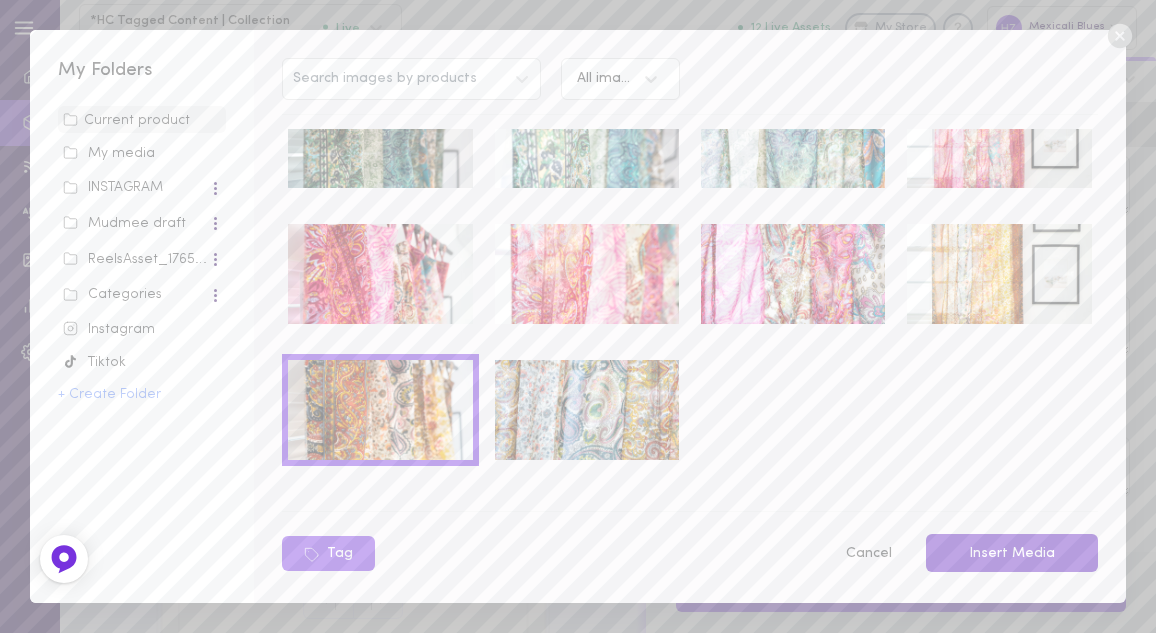 click on "Insert Media" at bounding box center (1012, 553) 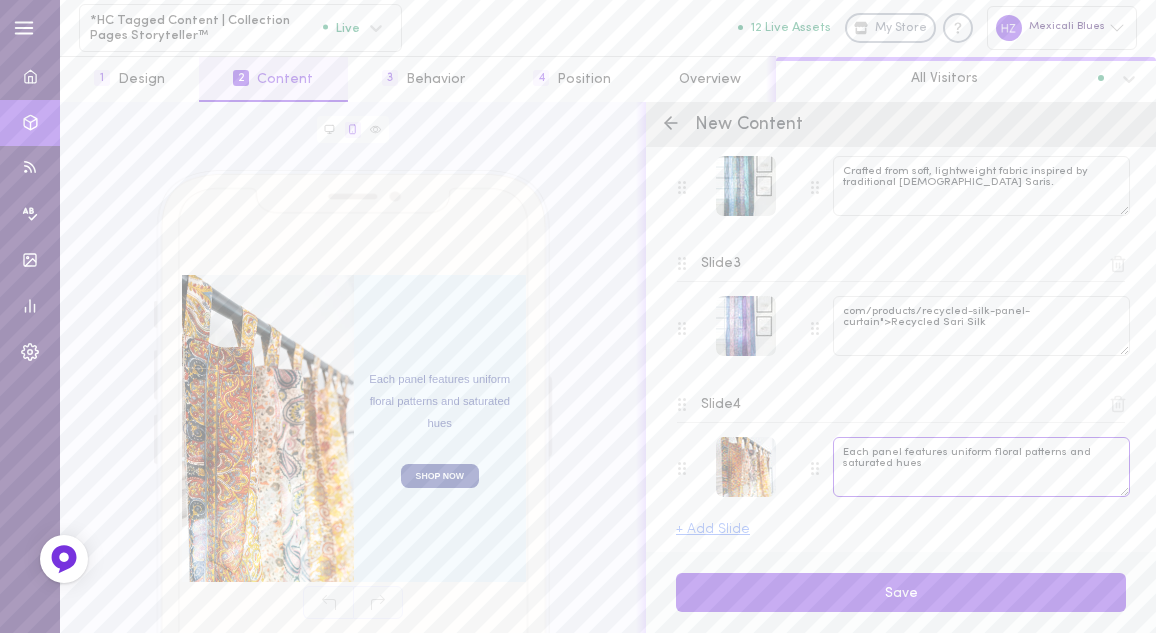 click on "Each panel features uniform floral patterns and saturated hues" at bounding box center (981, 467) 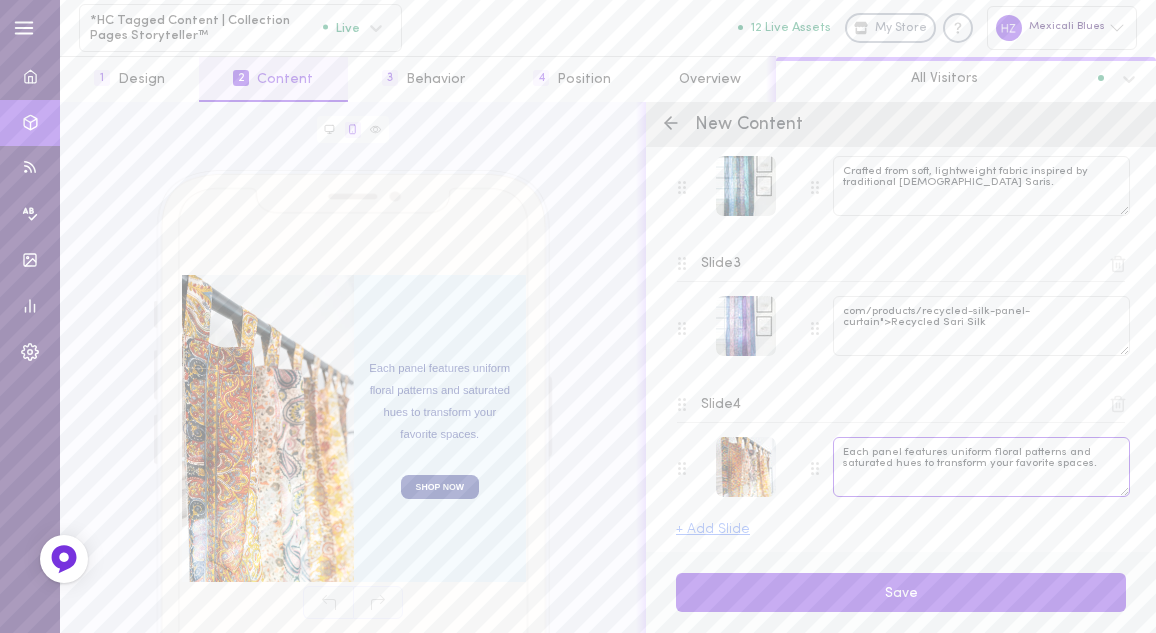 type on "Each panel features uniform floral patterns and saturated hues to transform your favorite spaces." 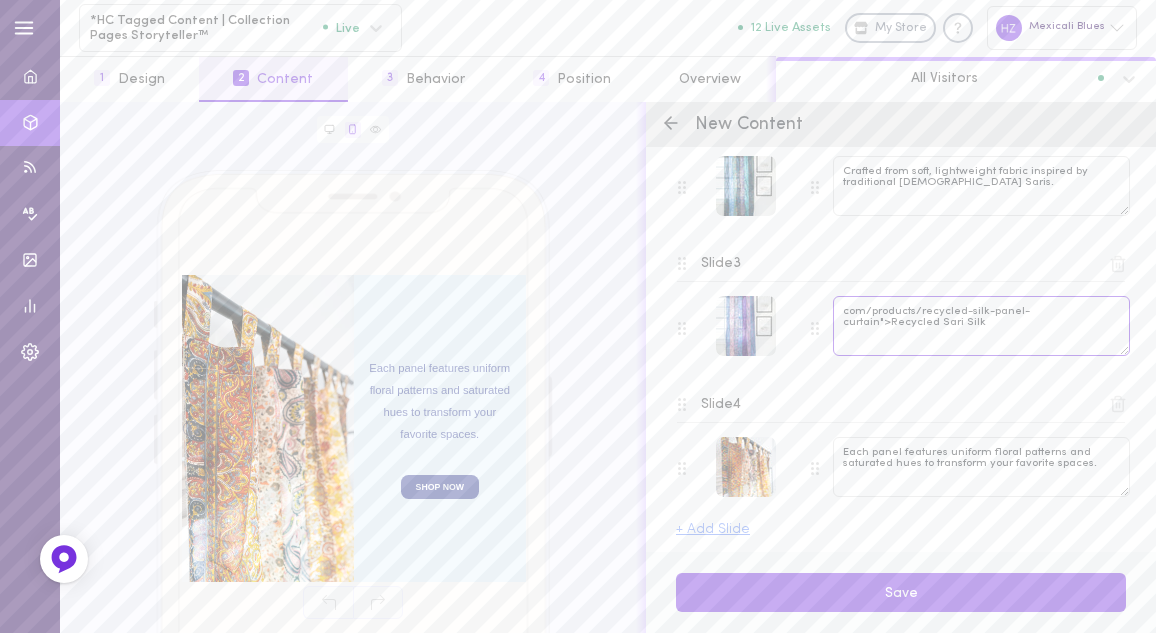 click on "com/products/recycled-silk-panel-curtain">Recycled Sari Silk" at bounding box center (981, 326) 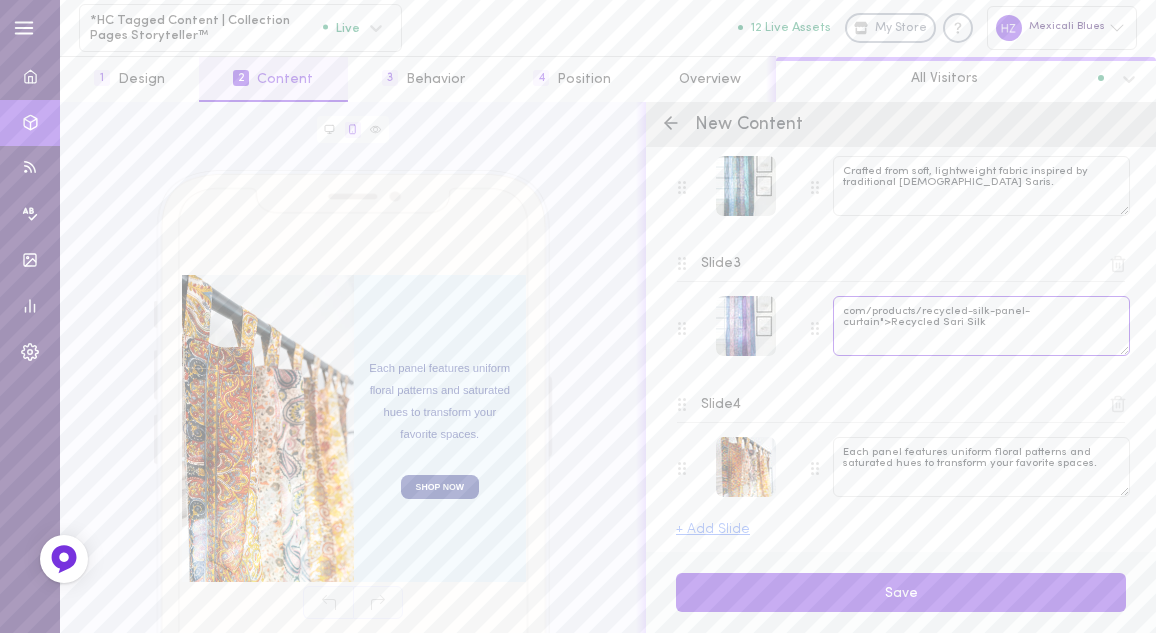 drag, startPoint x: 845, startPoint y: 308, endPoint x: 1019, endPoint y: 317, distance: 174.2326 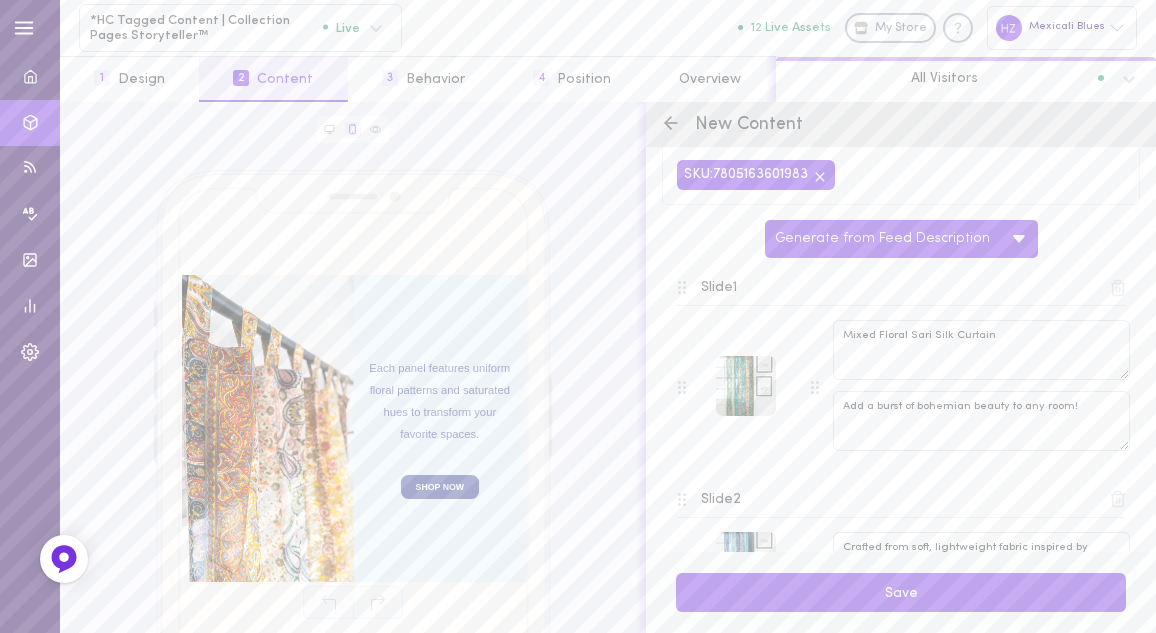 scroll, scrollTop: 489, scrollLeft: 0, axis: vertical 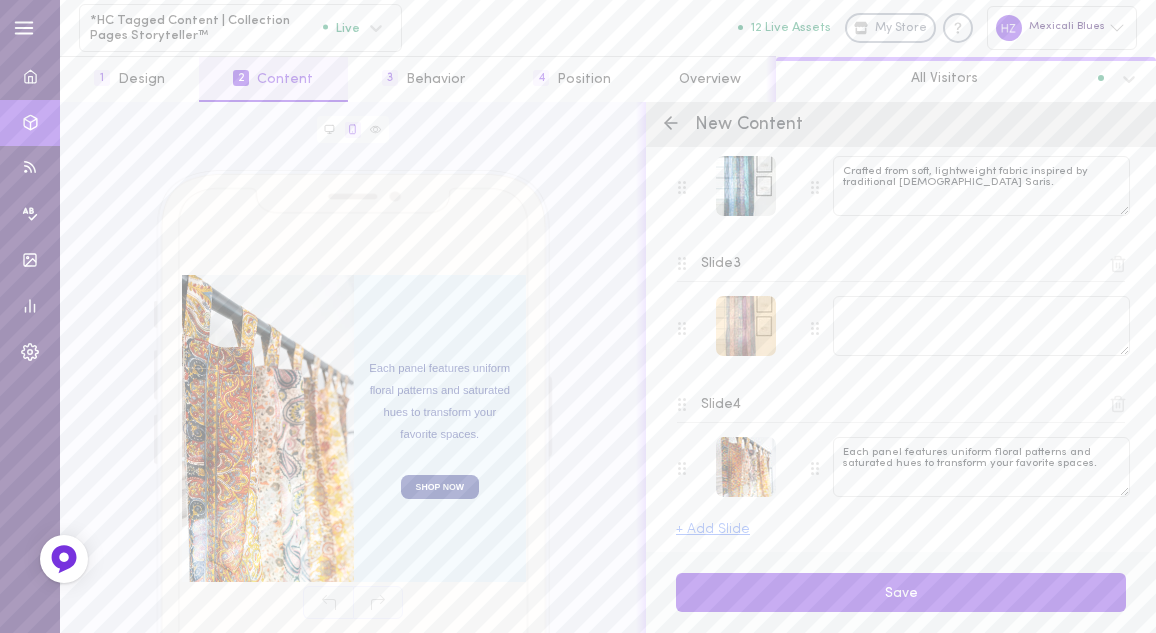 click at bounding box center (746, 326) 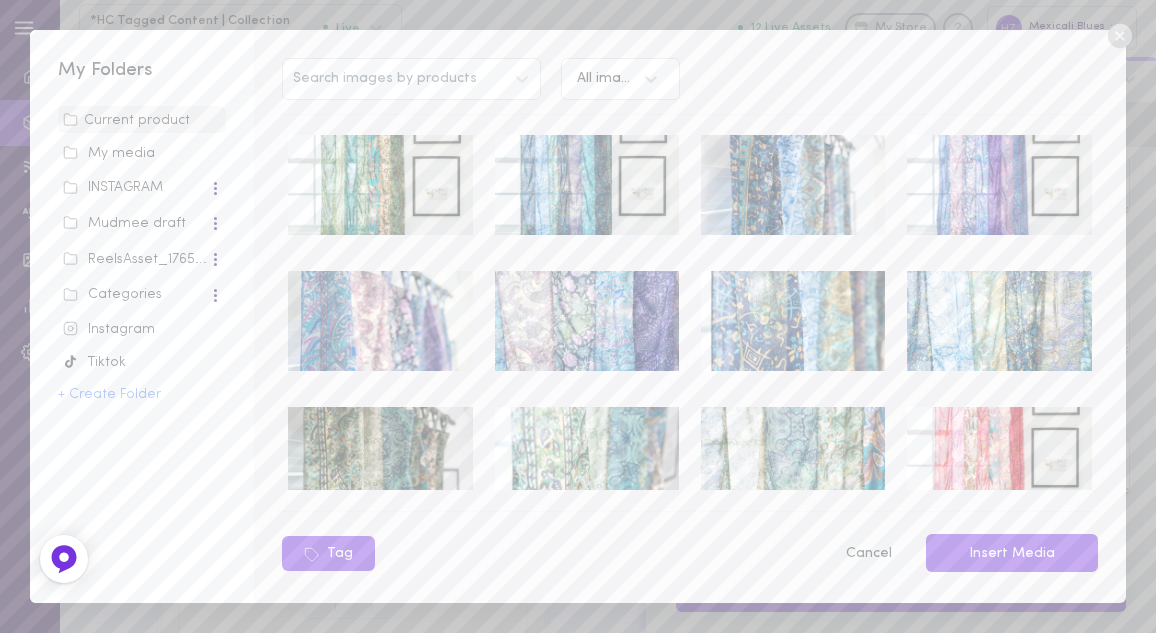 click on "Cancel" at bounding box center (868, 554) 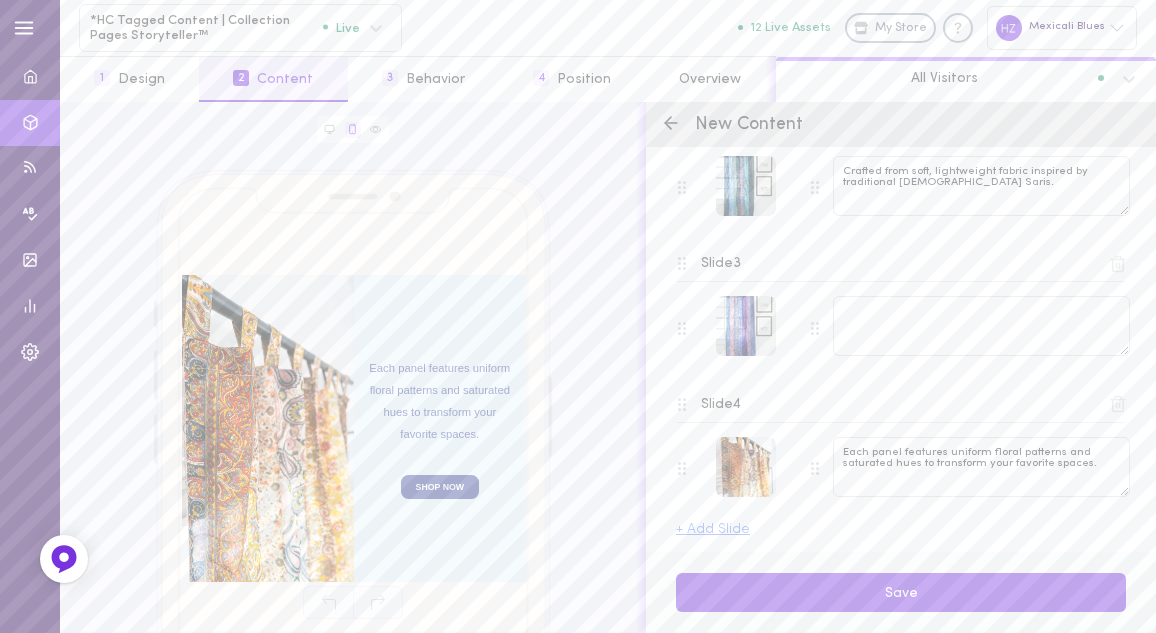 click on "Slide  3" at bounding box center (721, 264) 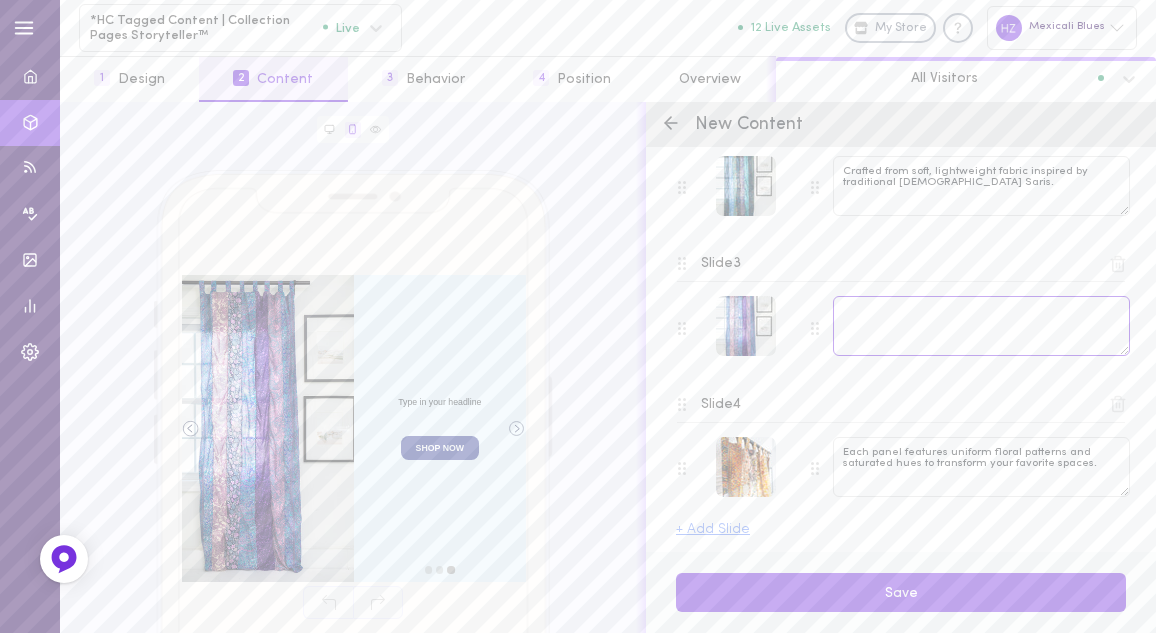click at bounding box center [981, 326] 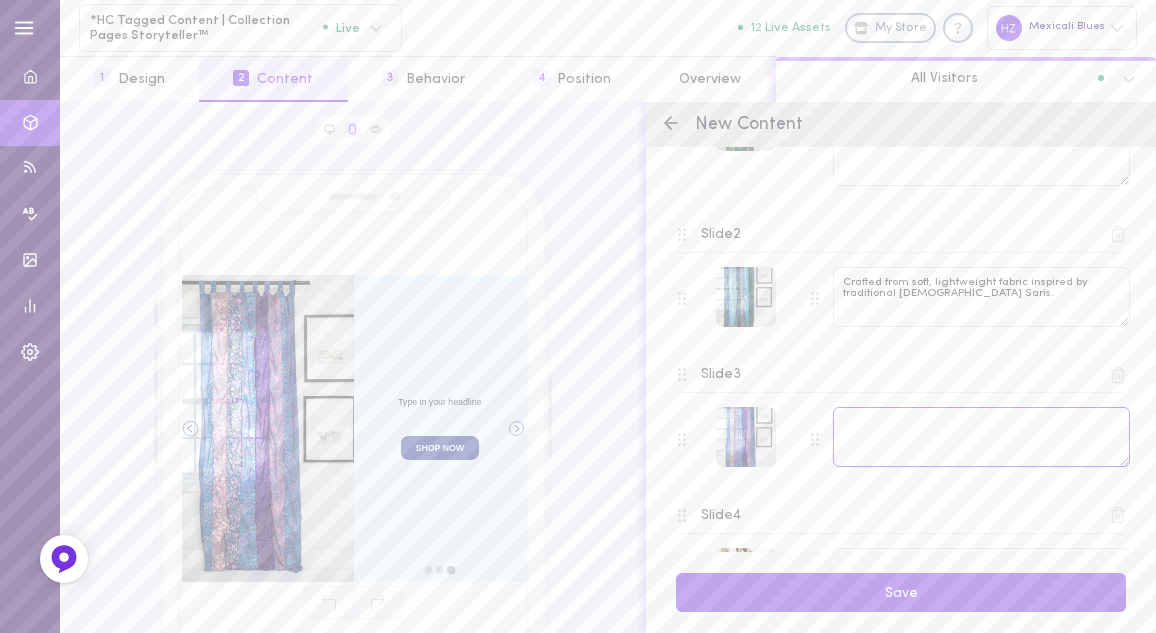 scroll, scrollTop: 437, scrollLeft: 0, axis: vertical 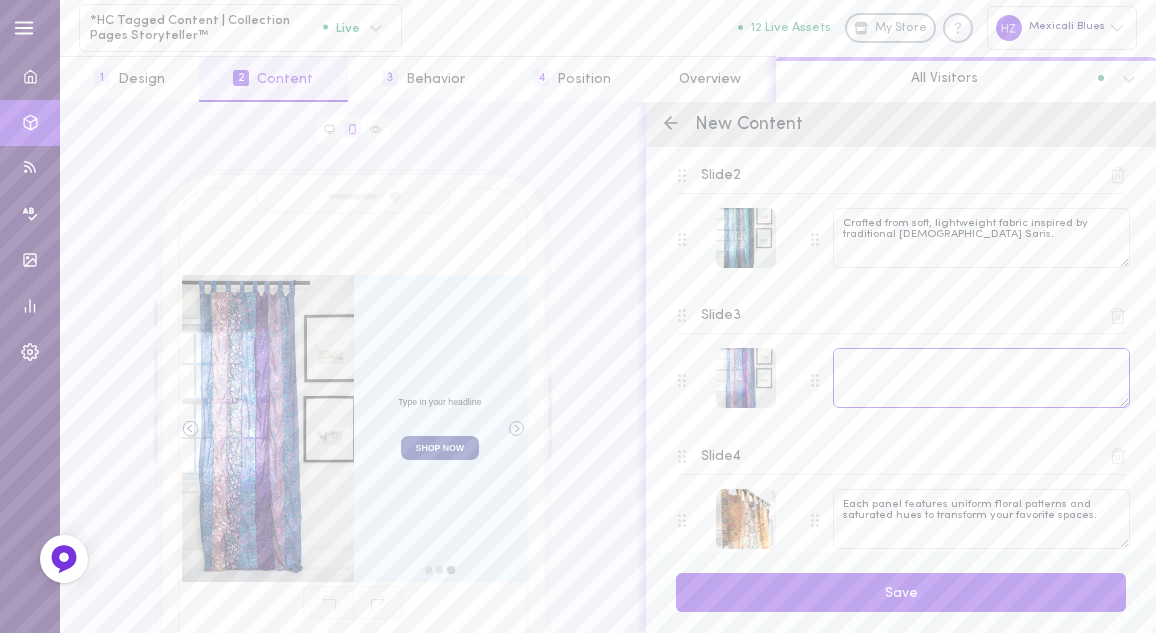 paste on "designed to brighten your space with elegance and ease" 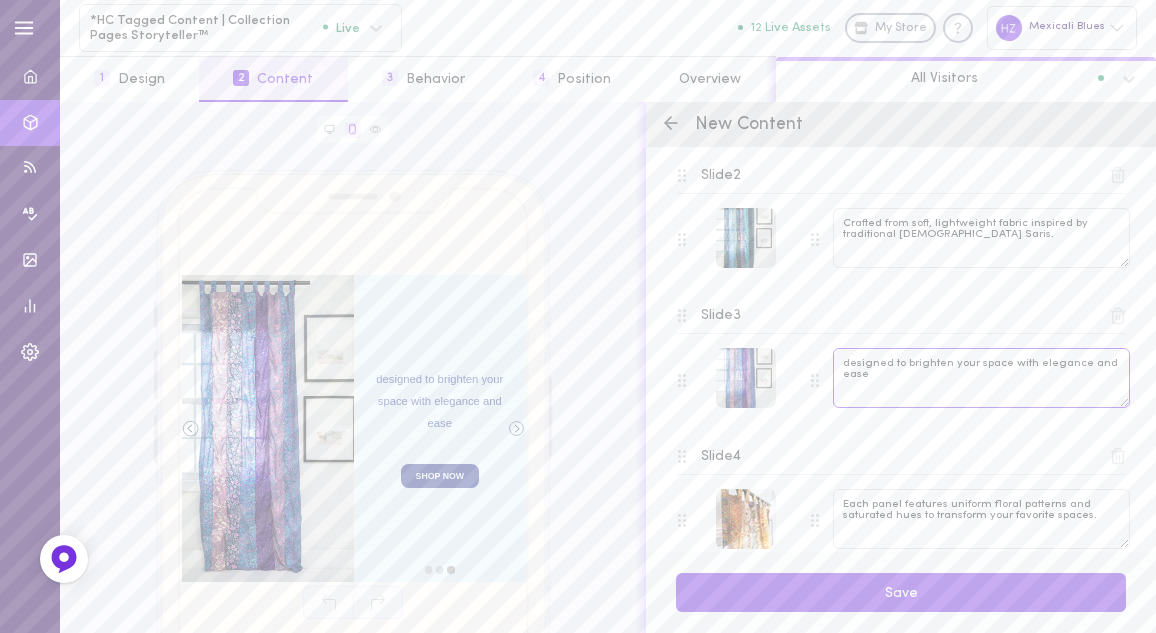 drag, startPoint x: 850, startPoint y: 359, endPoint x: 820, endPoint y: 359, distance: 30 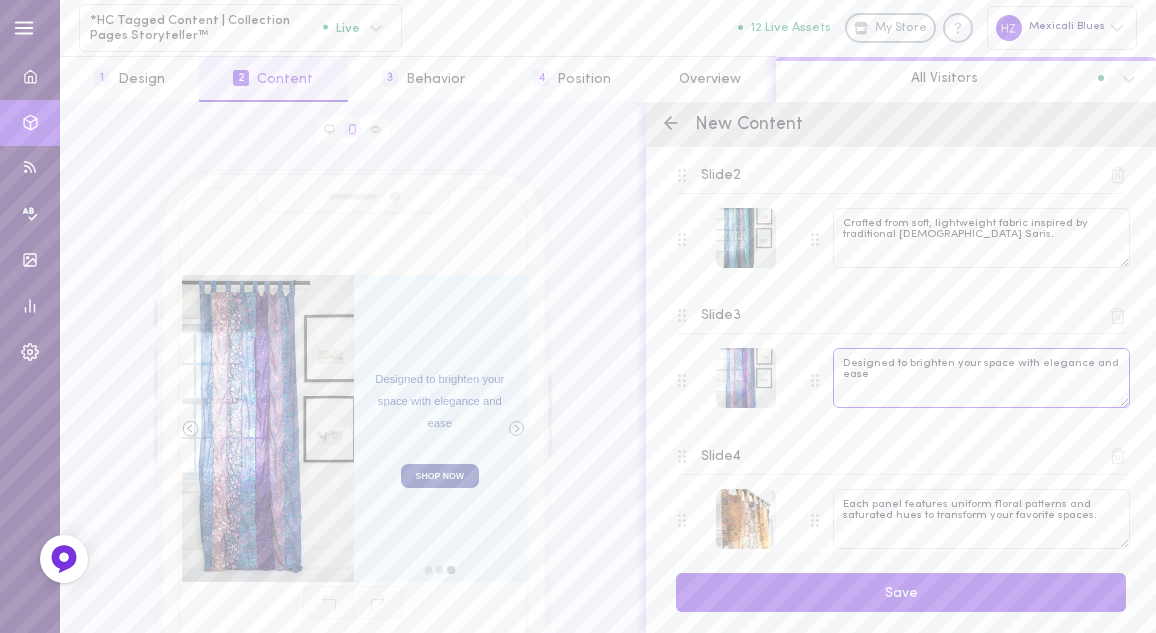 click on "Designed to brighten your space with elegance and ease" at bounding box center (981, 378) 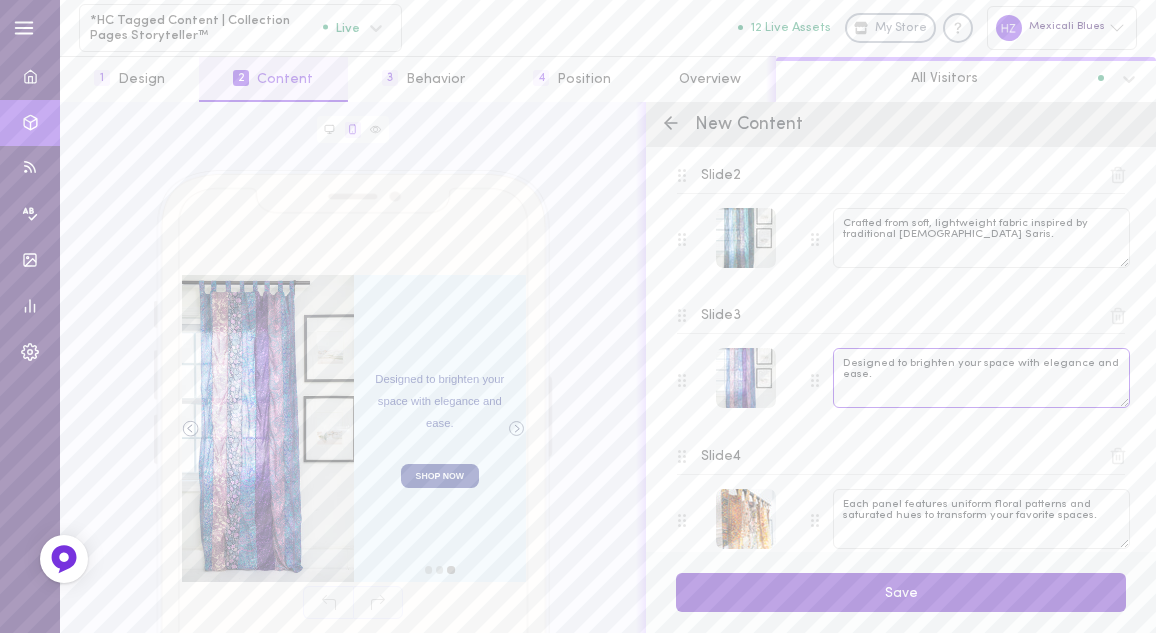 type on "Designed to brighten your space with elegance and ease." 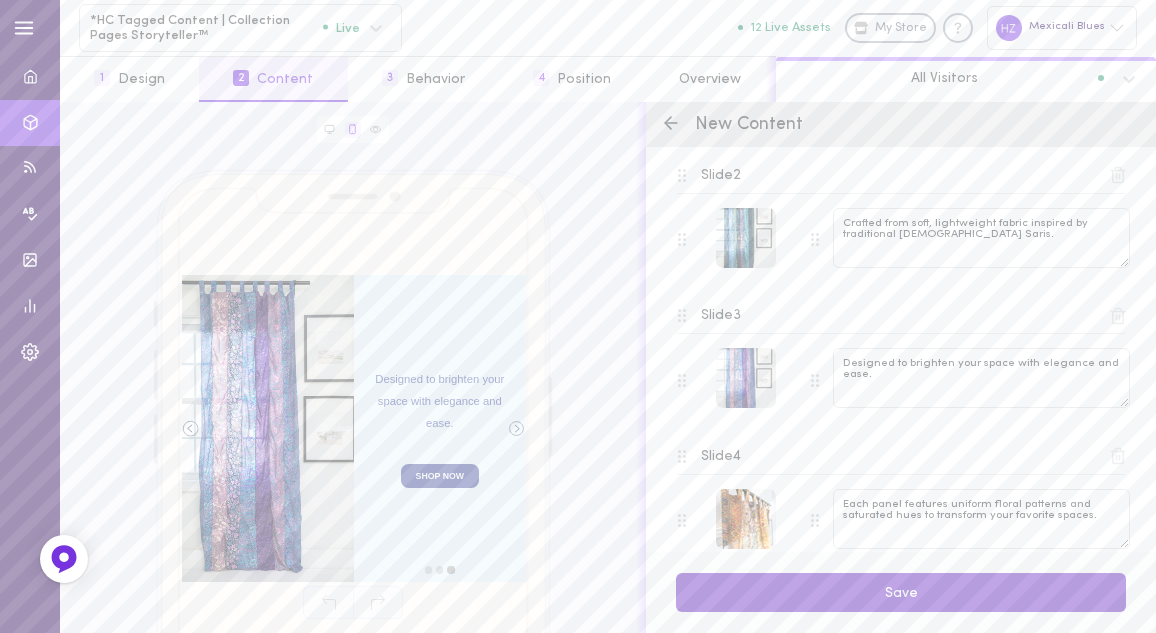 click on "Save" at bounding box center [901, 592] 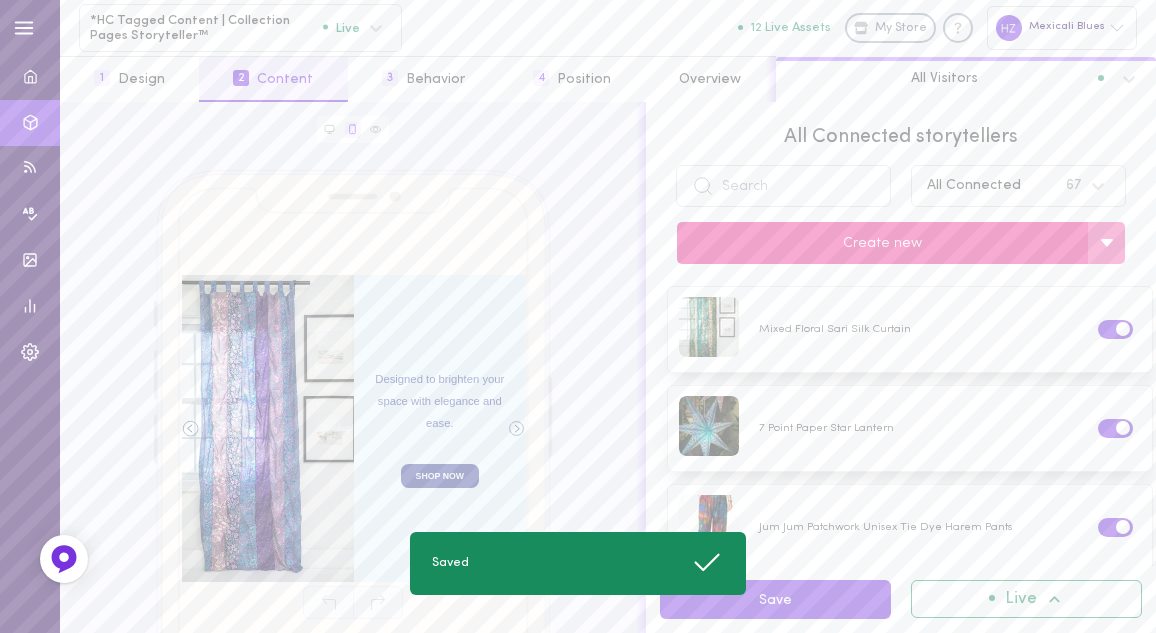 click on "Create new" at bounding box center [882, 243] 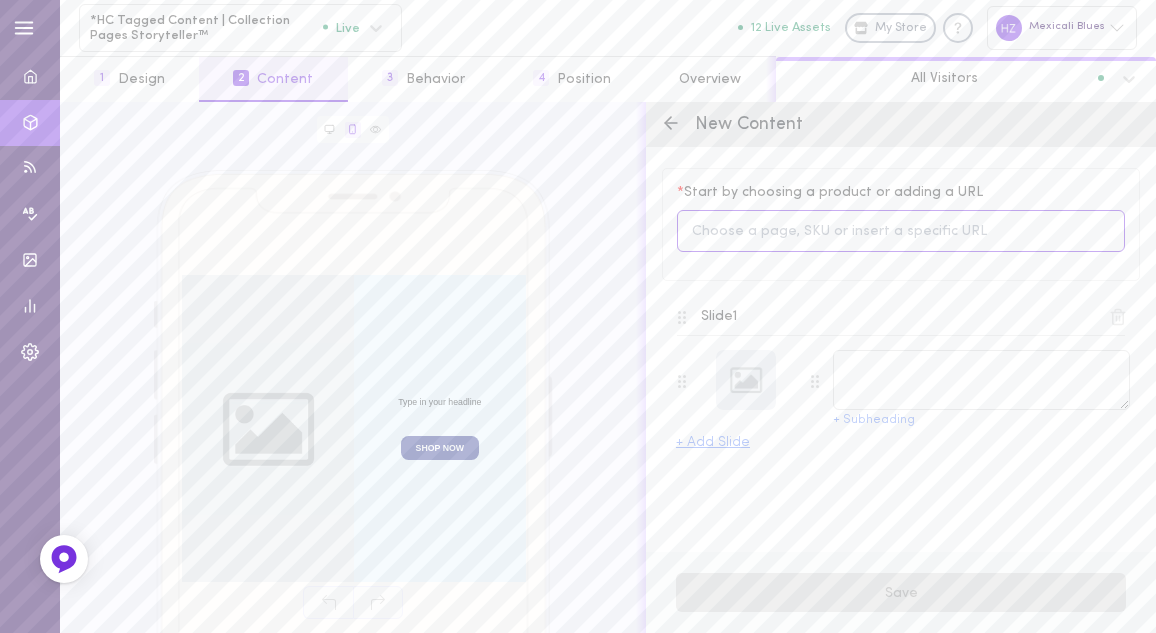 click at bounding box center (901, 231) 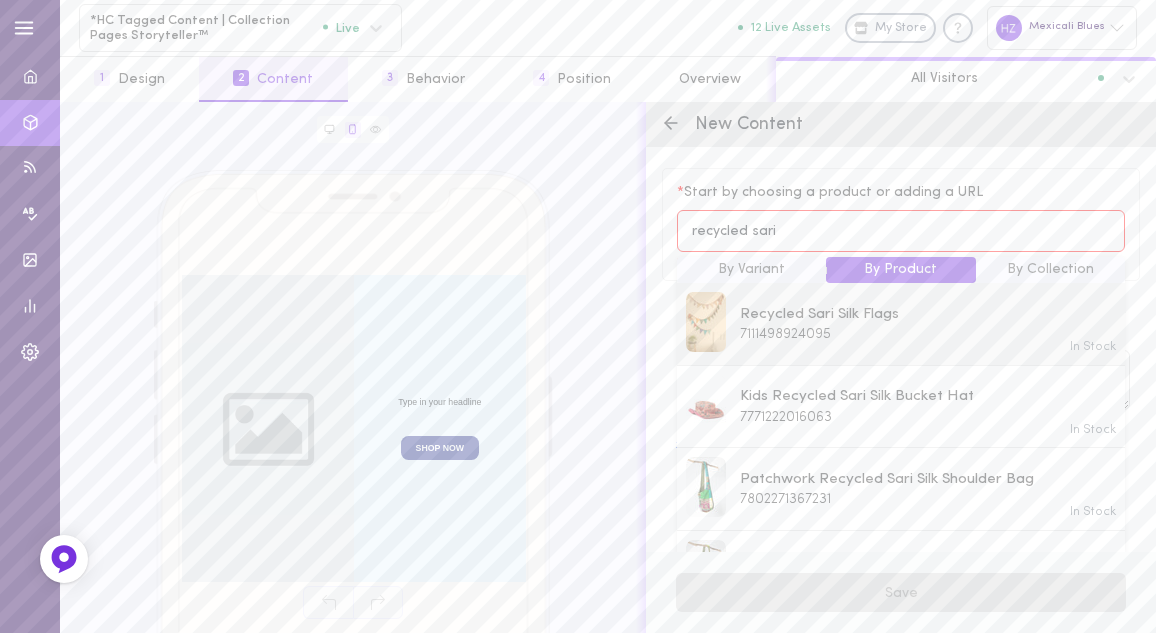 type on "recycled sari" 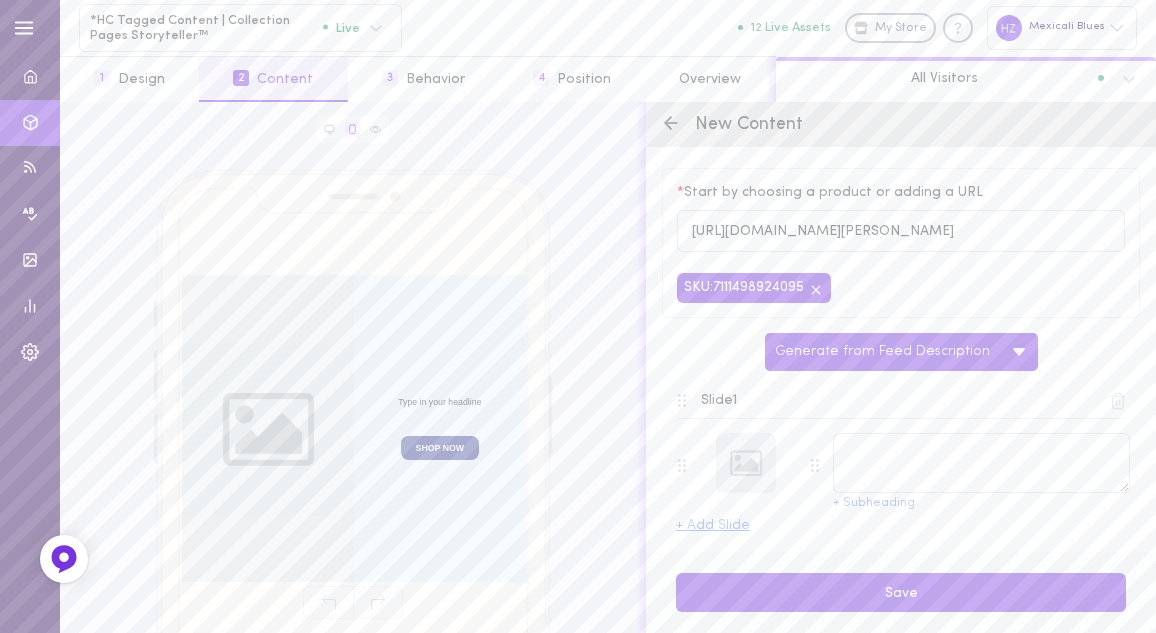 type on "Recycled Sari Silk Flags" 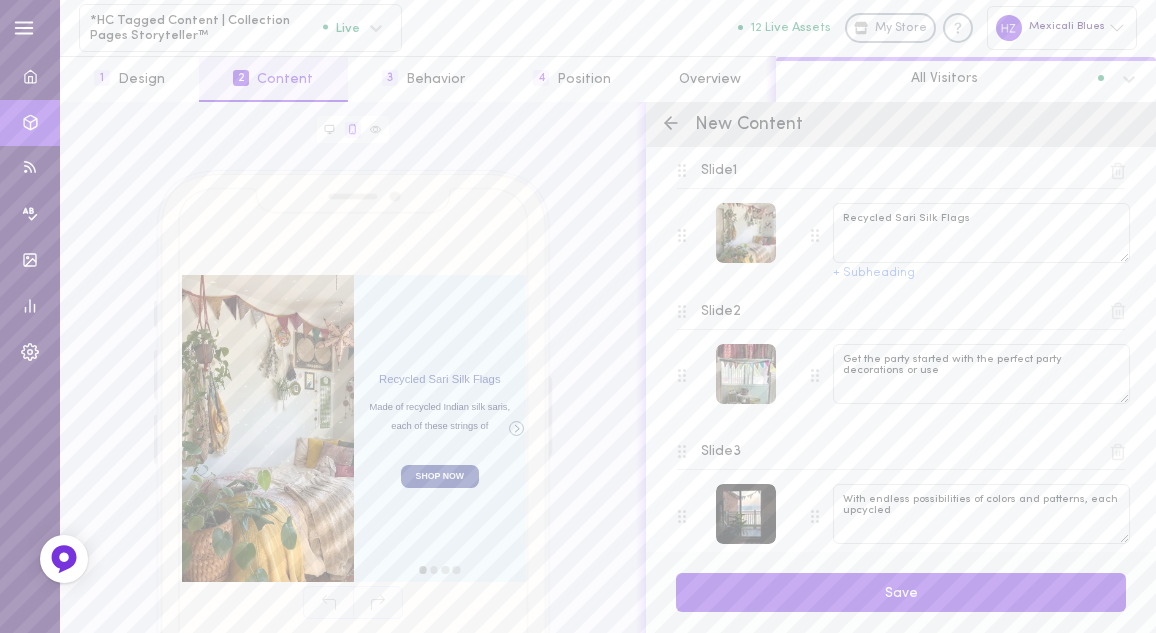 scroll, scrollTop: 282, scrollLeft: 0, axis: vertical 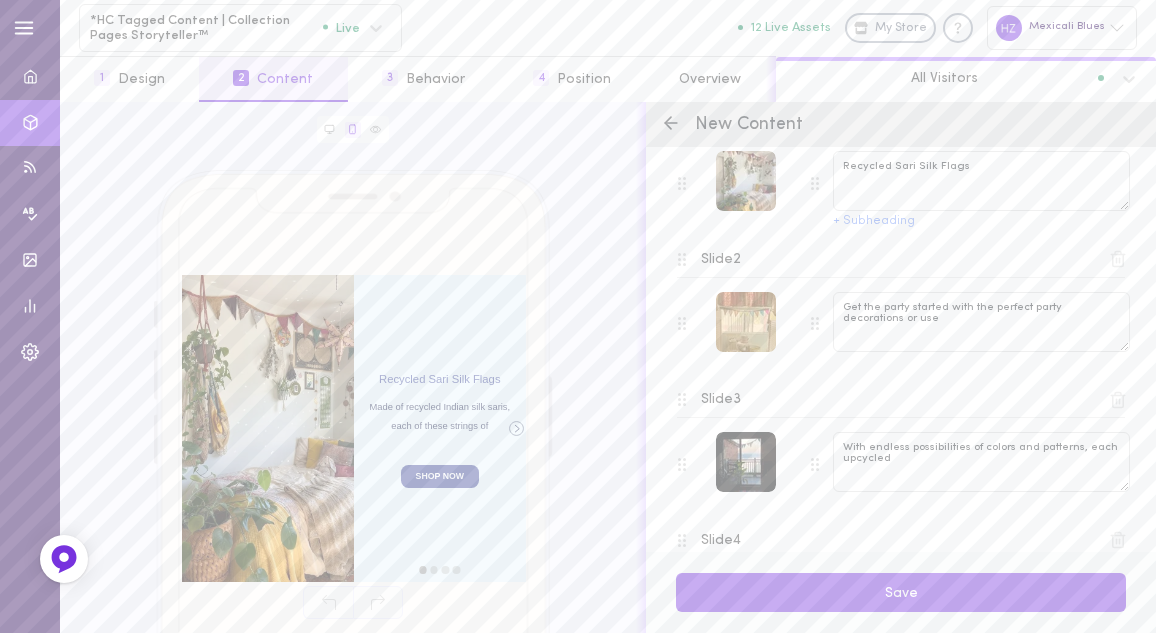 click at bounding box center (746, 322) 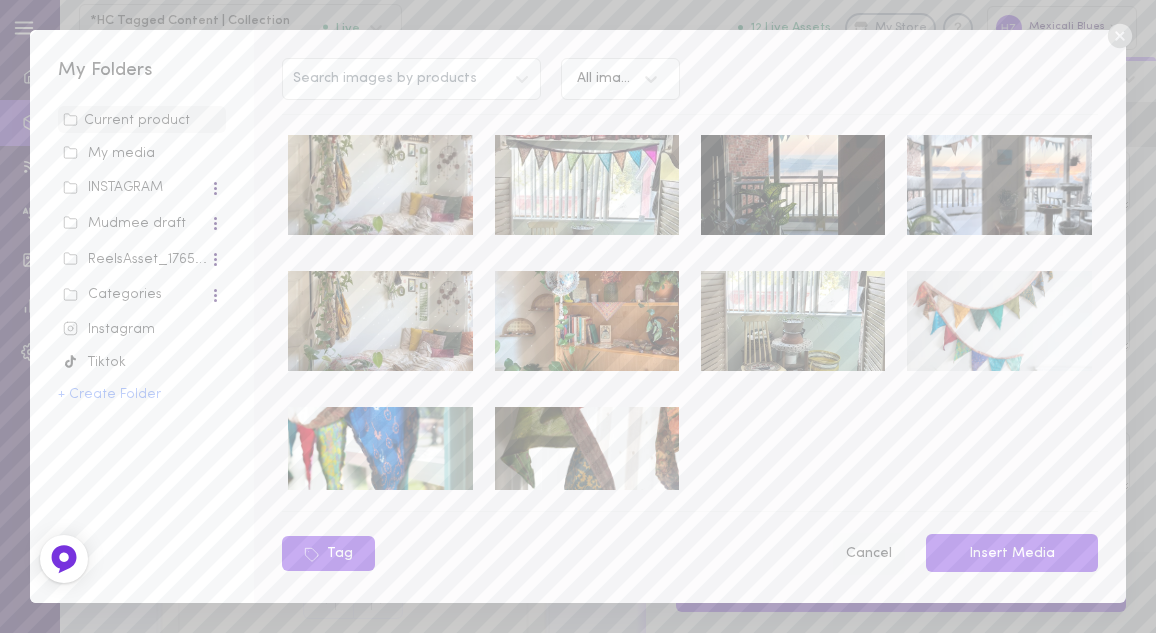 click on "Cancel" at bounding box center (868, 554) 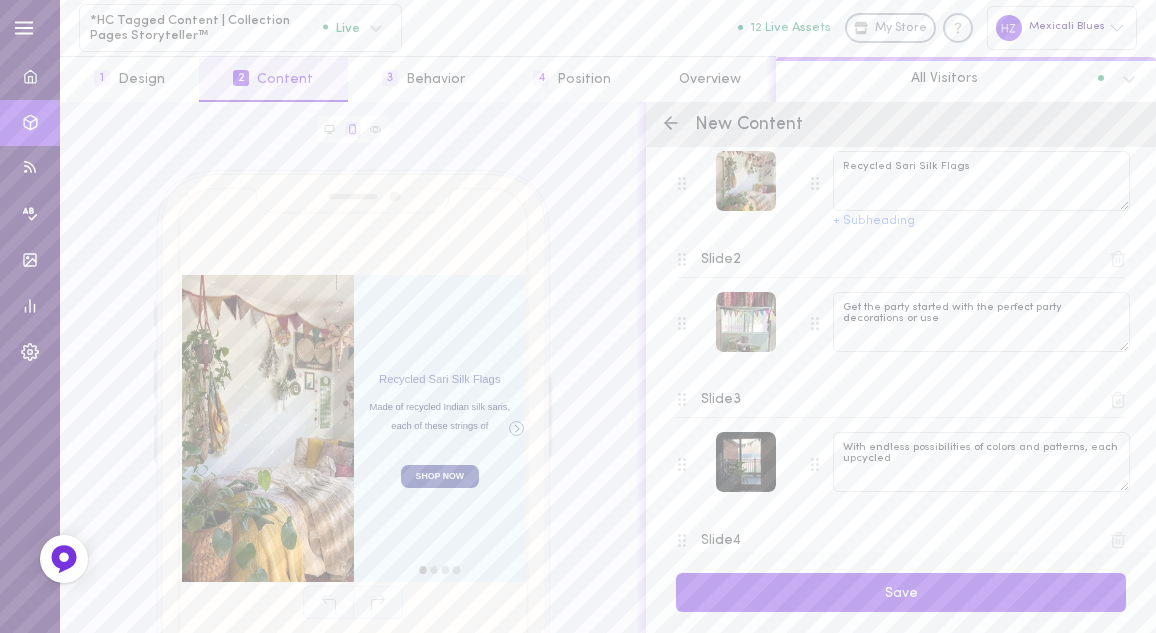 click on "Slide  2" at bounding box center [721, 260] 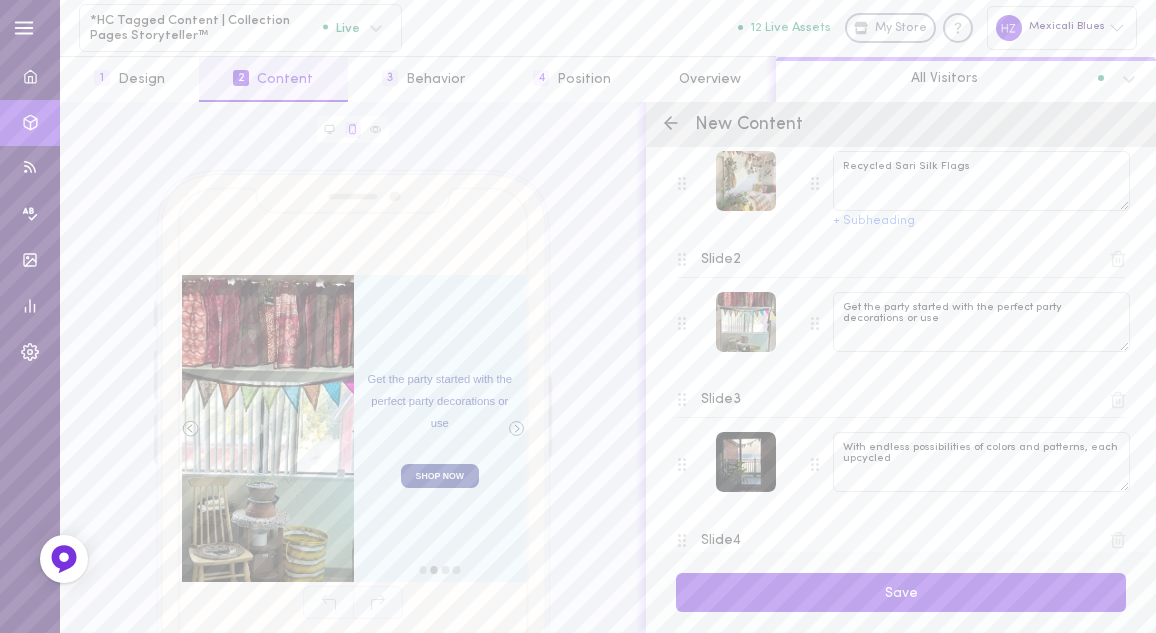 click on "Slide  3" at bounding box center (721, 400) 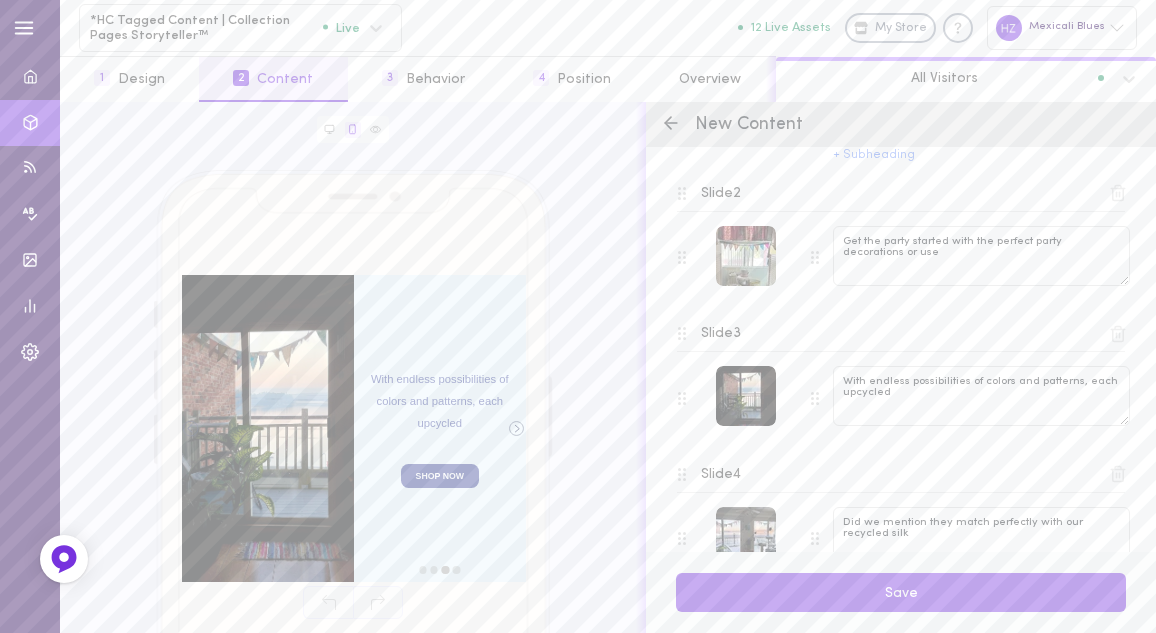 scroll, scrollTop: 413, scrollLeft: 0, axis: vertical 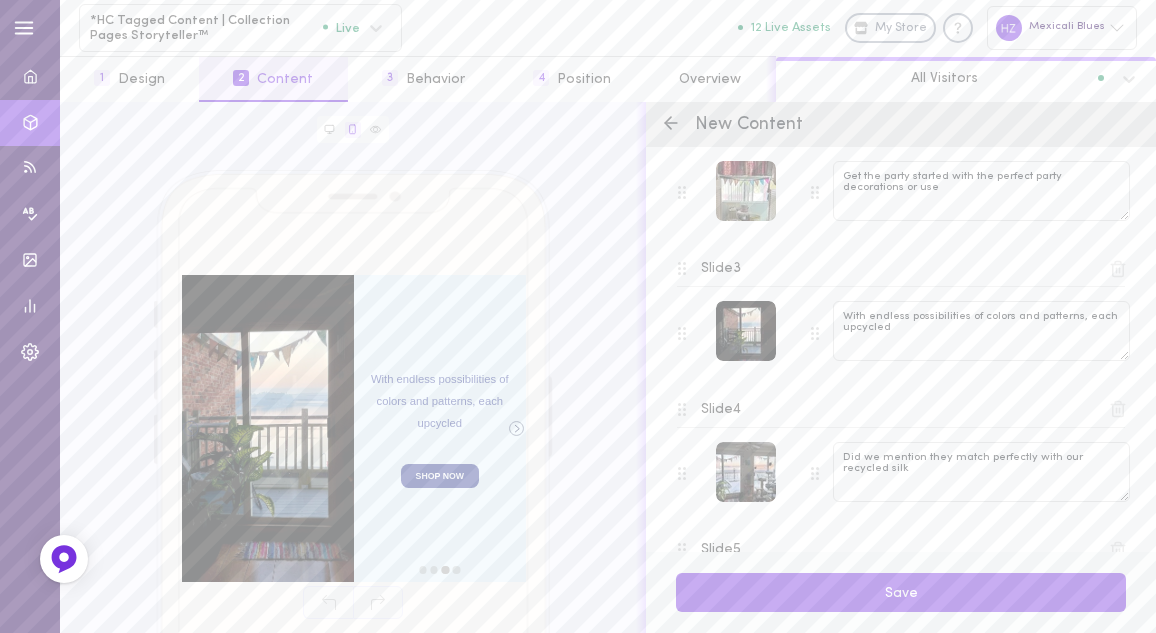 click on "Slide  4" at bounding box center (721, 410) 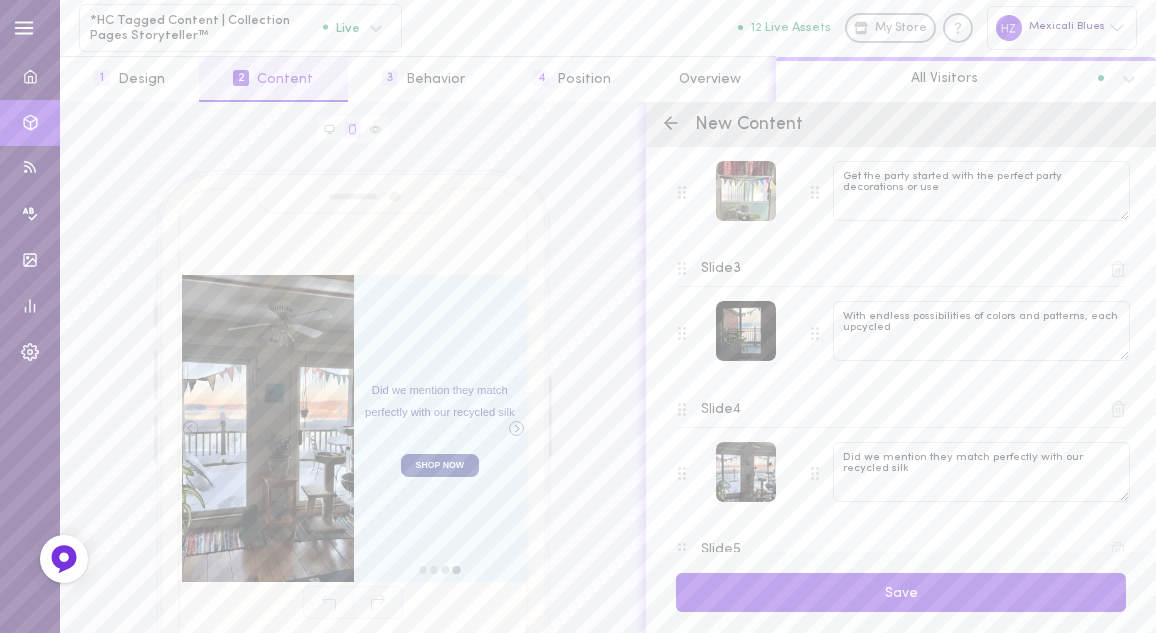 scroll, scrollTop: 559, scrollLeft: 0, axis: vertical 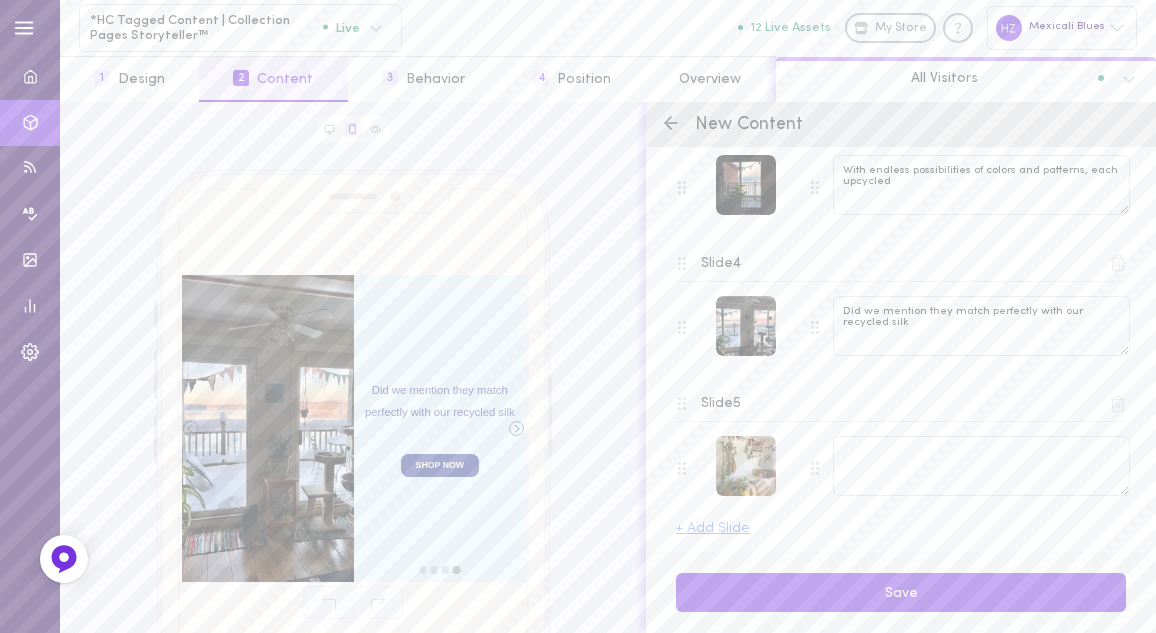 click on "Slide  5" at bounding box center [721, 404] 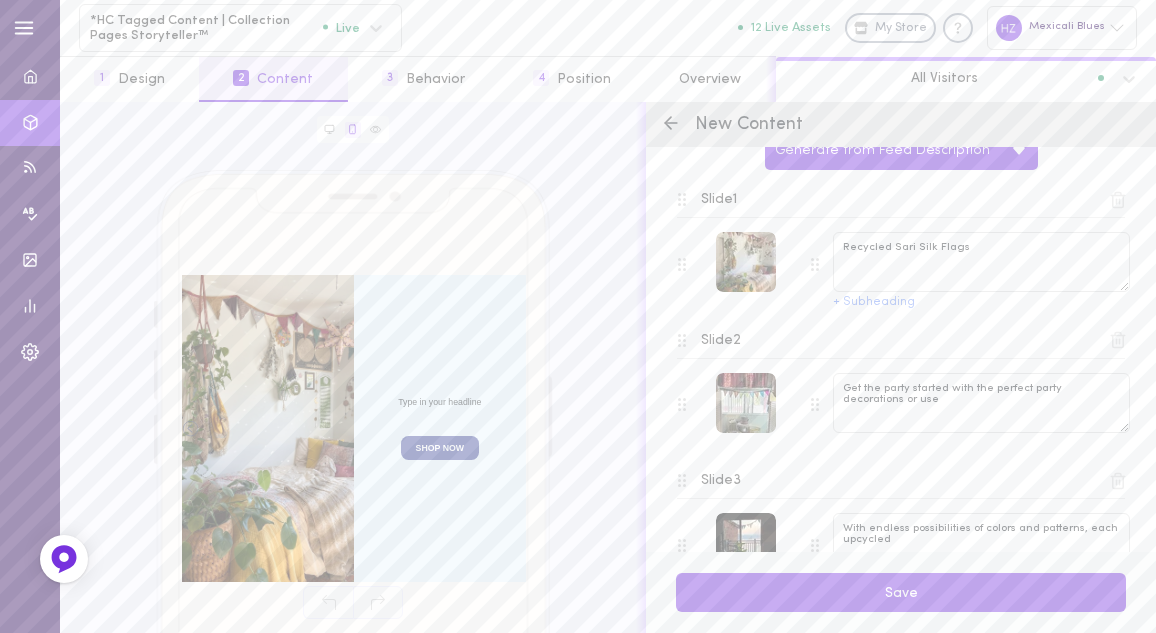 scroll, scrollTop: 559, scrollLeft: 0, axis: vertical 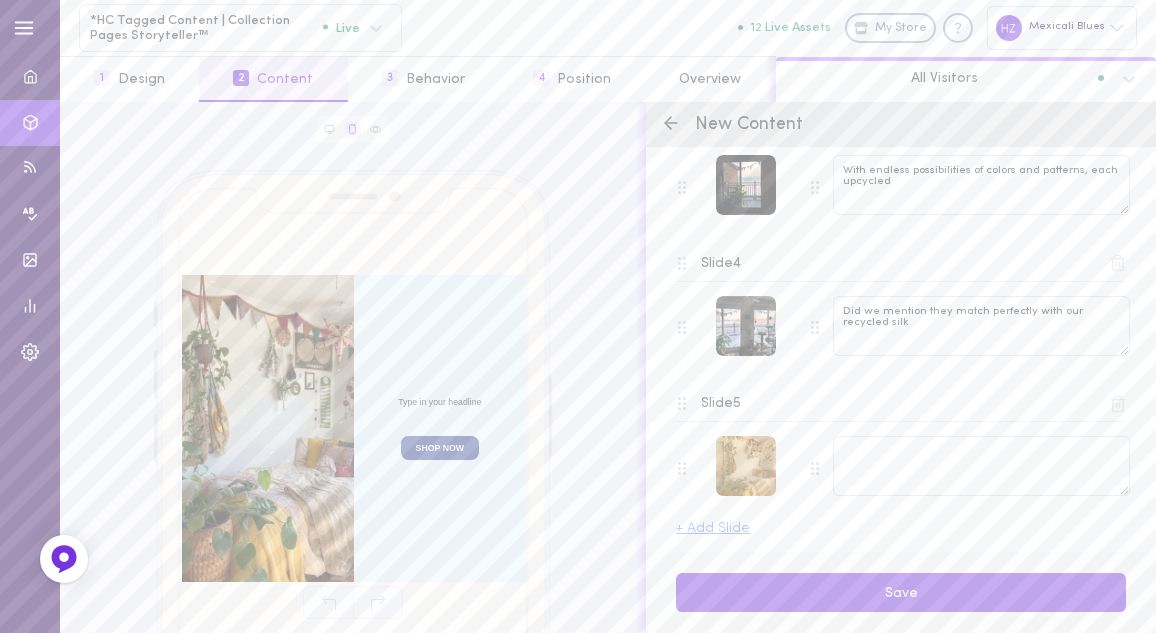 click at bounding box center [746, 466] 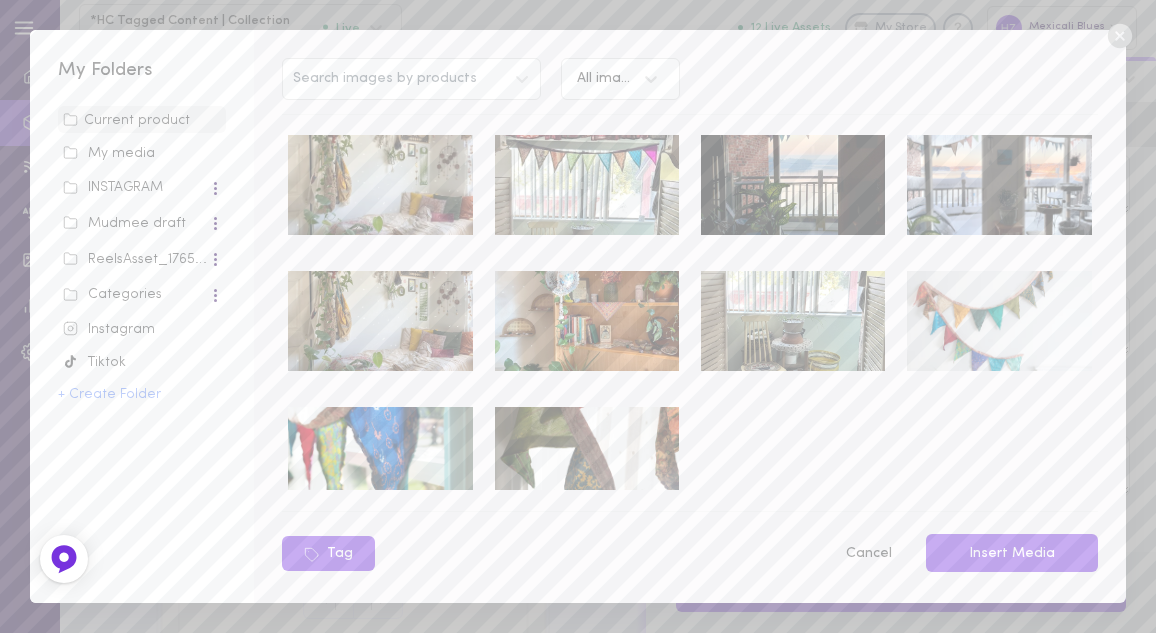 click at bounding box center [587, 457] 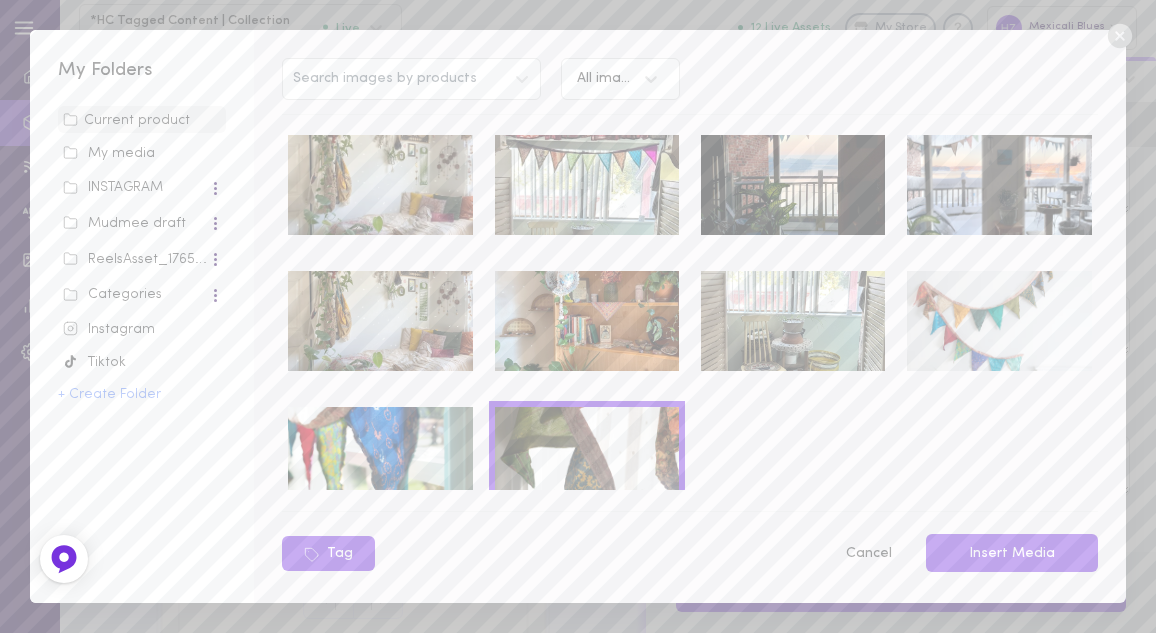 click at bounding box center [999, 321] 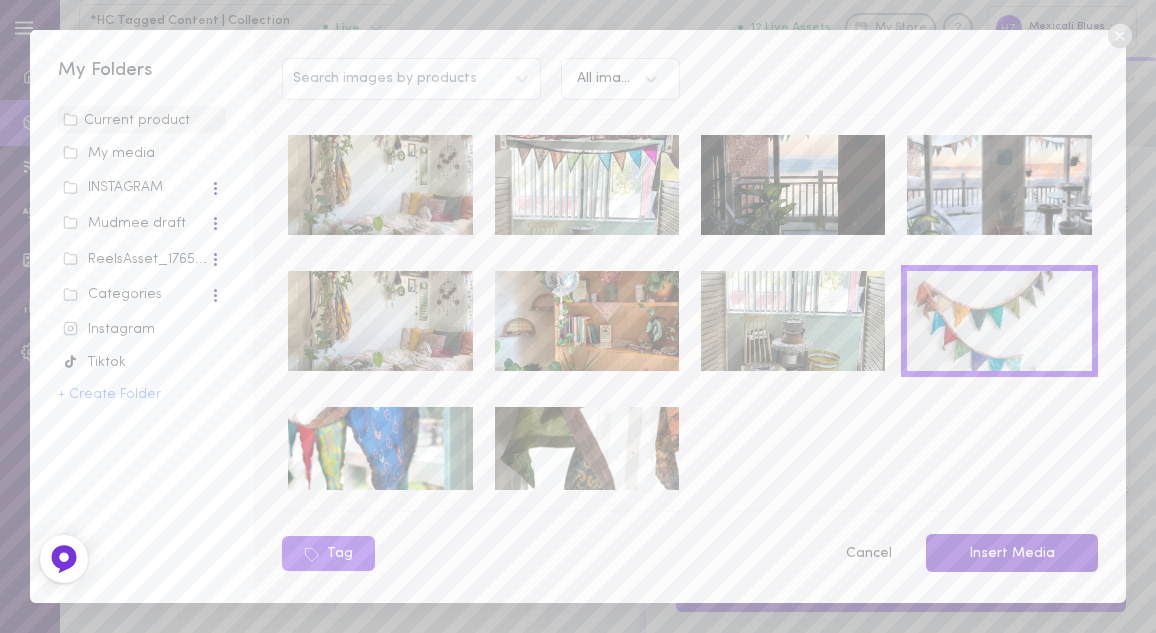 click on "Insert Media" at bounding box center [1012, 553] 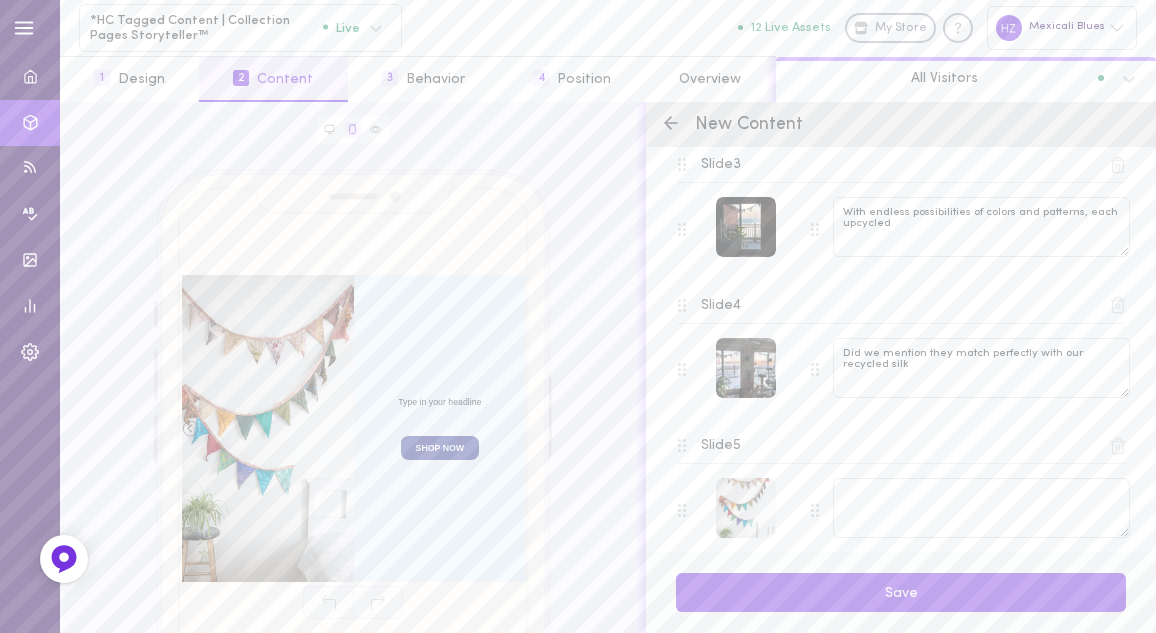 scroll, scrollTop: 424, scrollLeft: 0, axis: vertical 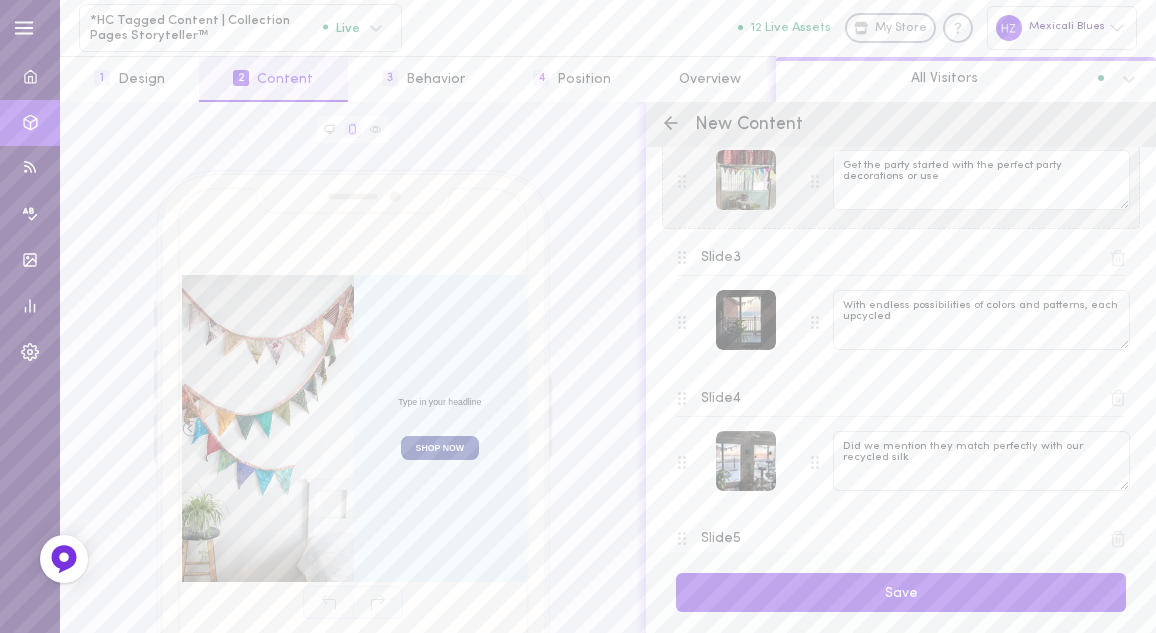type 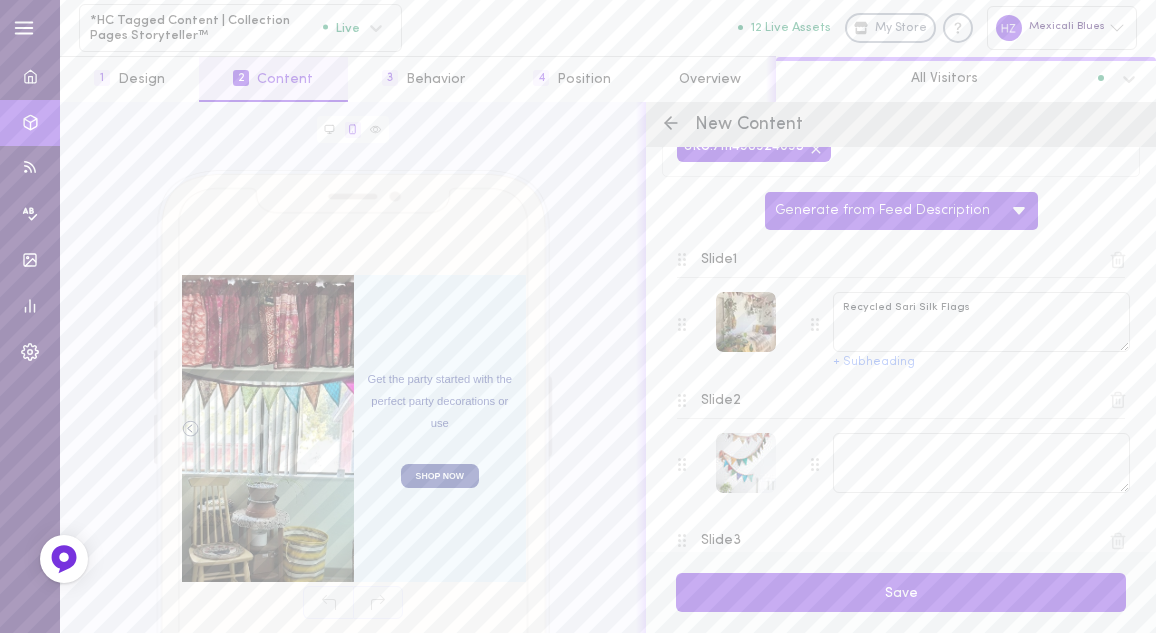 scroll, scrollTop: 117, scrollLeft: 0, axis: vertical 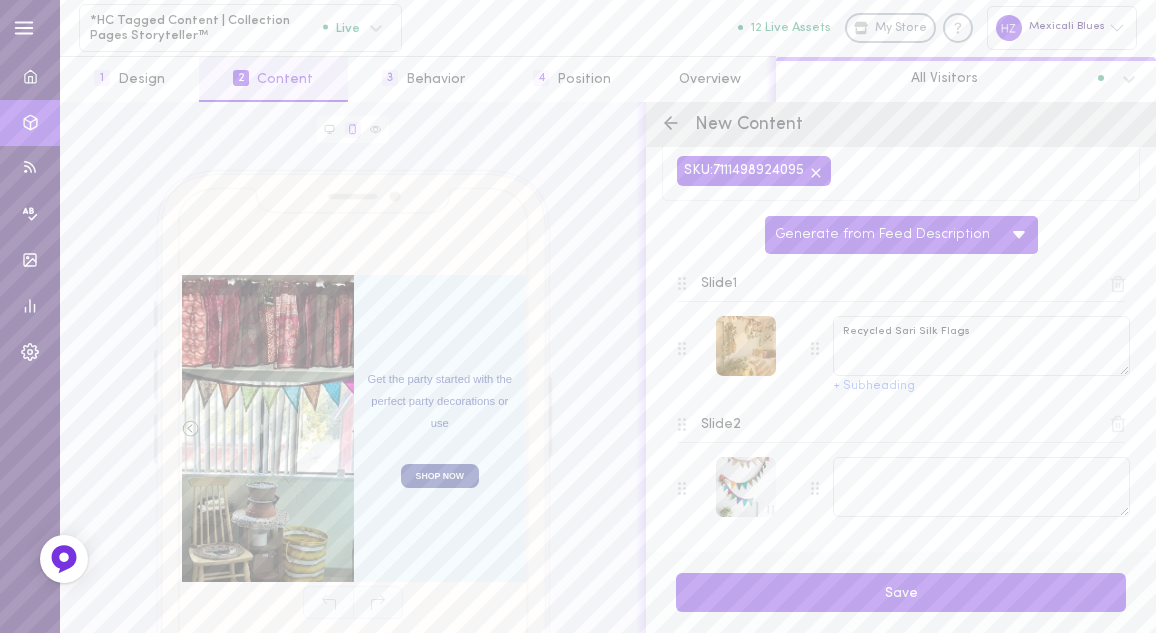 click at bounding box center [746, 346] 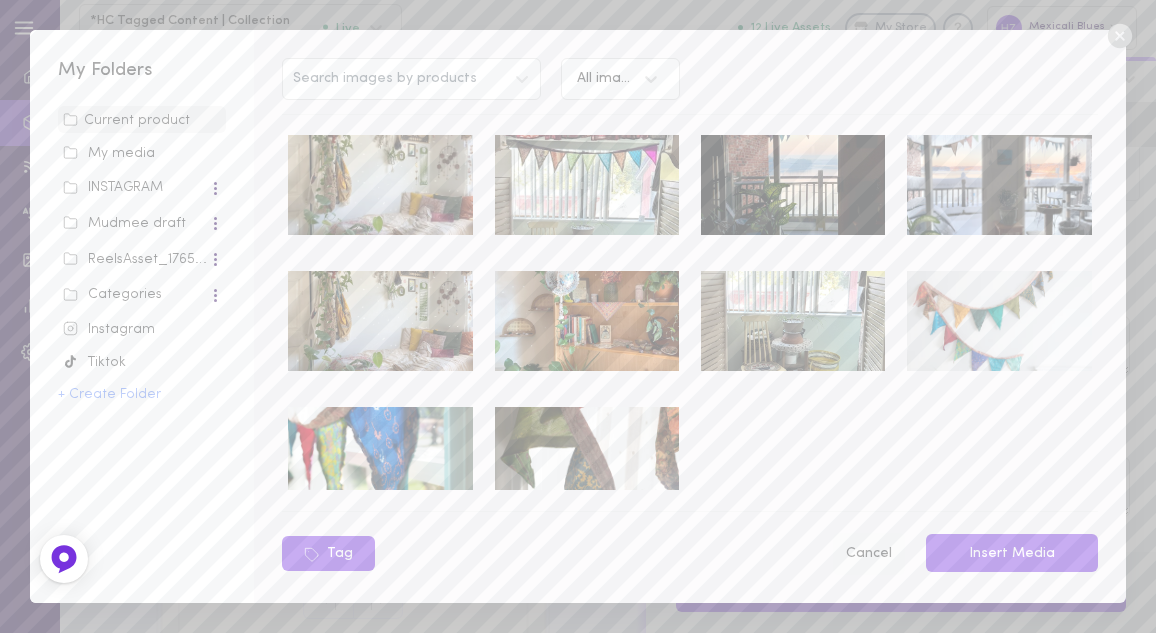 click on "Cancel" at bounding box center [868, 554] 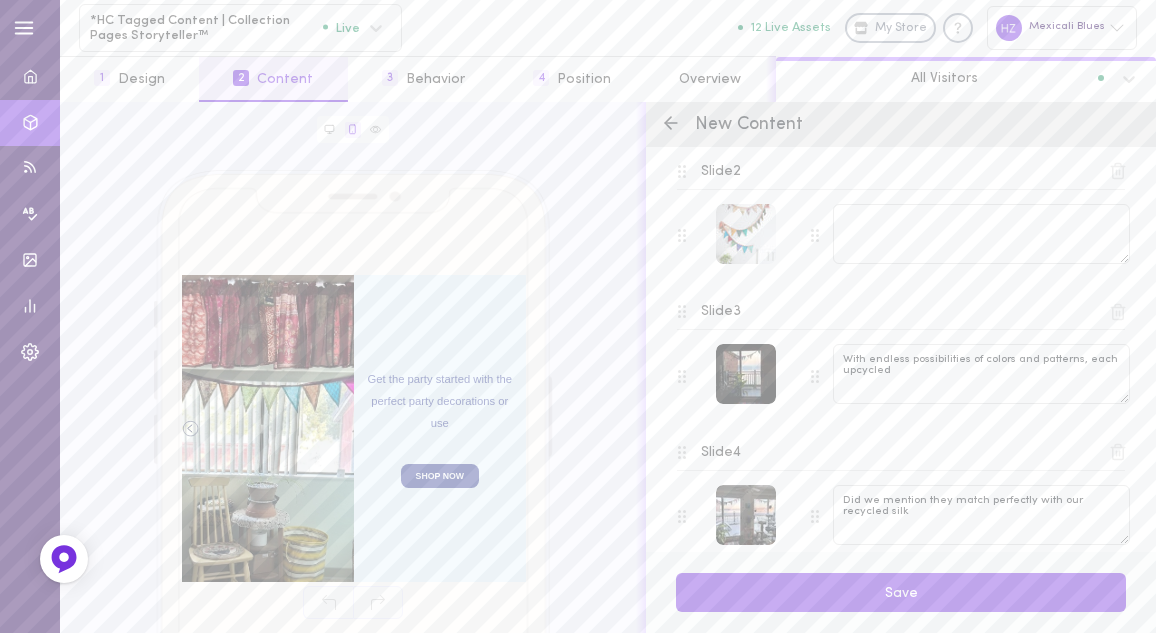 scroll, scrollTop: 378, scrollLeft: 0, axis: vertical 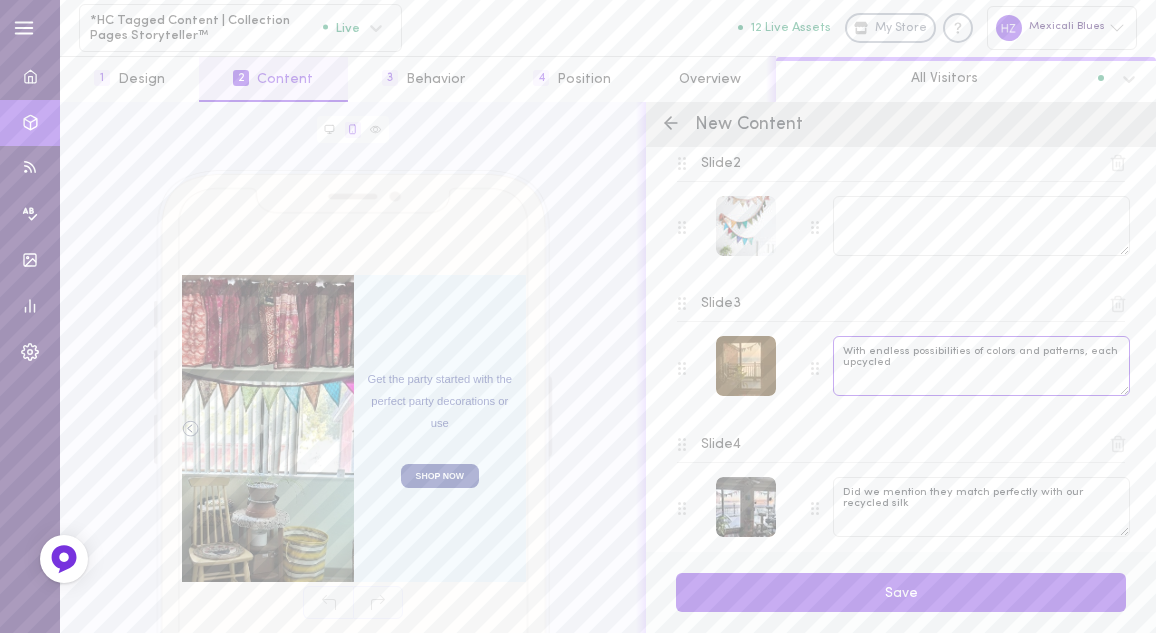 drag, startPoint x: 874, startPoint y: 346, endPoint x: 750, endPoint y: 345, distance: 124.004036 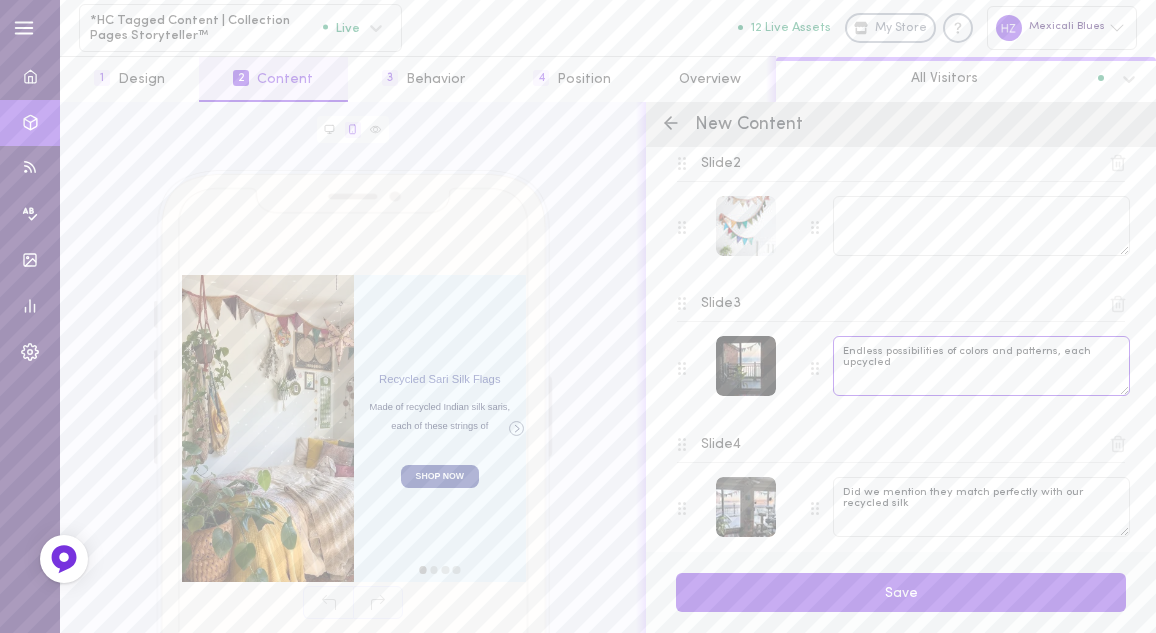 drag, startPoint x: 1057, startPoint y: 349, endPoint x: 1125, endPoint y: 403, distance: 86.833176 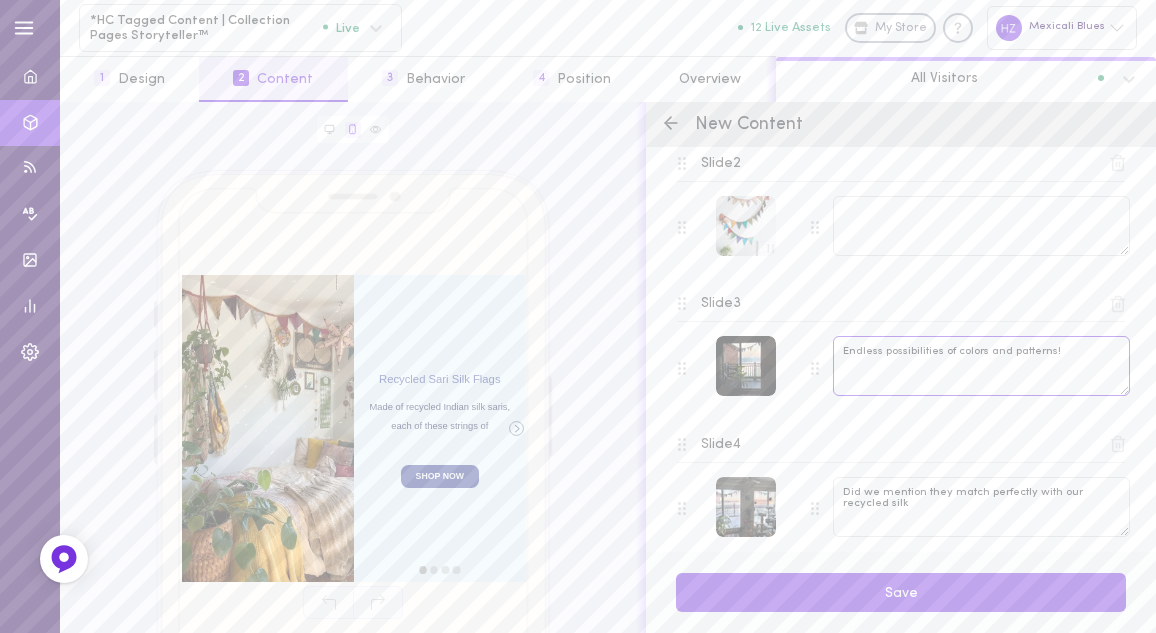 drag, startPoint x: 846, startPoint y: 345, endPoint x: 1105, endPoint y: 354, distance: 259.1563 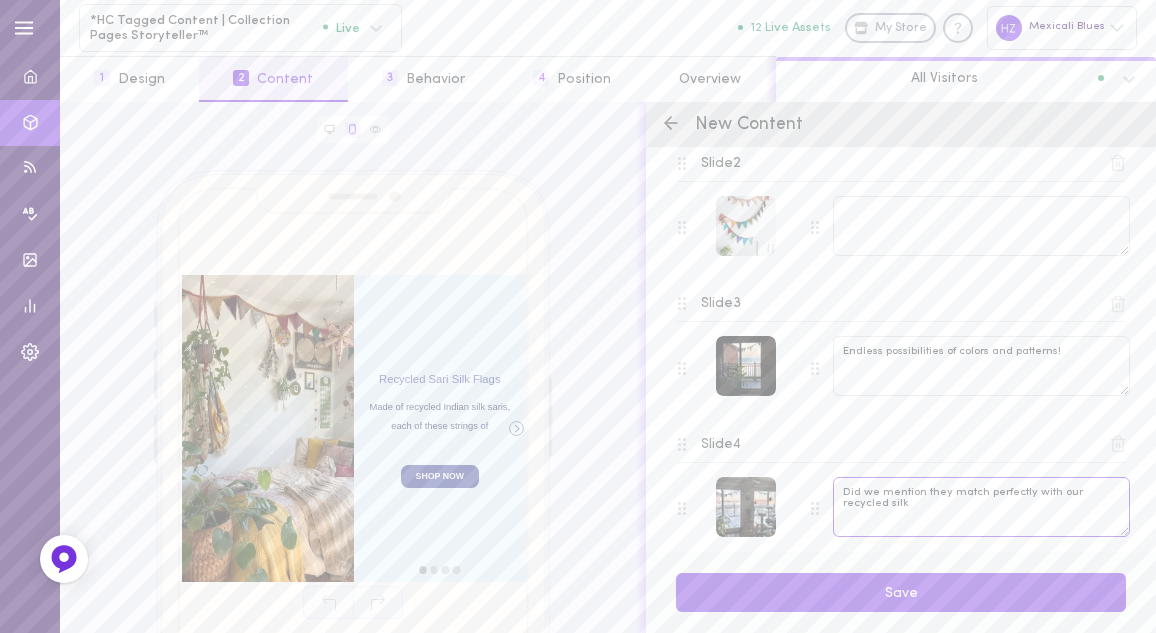 click on "Did we mention they match perfectly with our recycled silk" at bounding box center [981, 507] 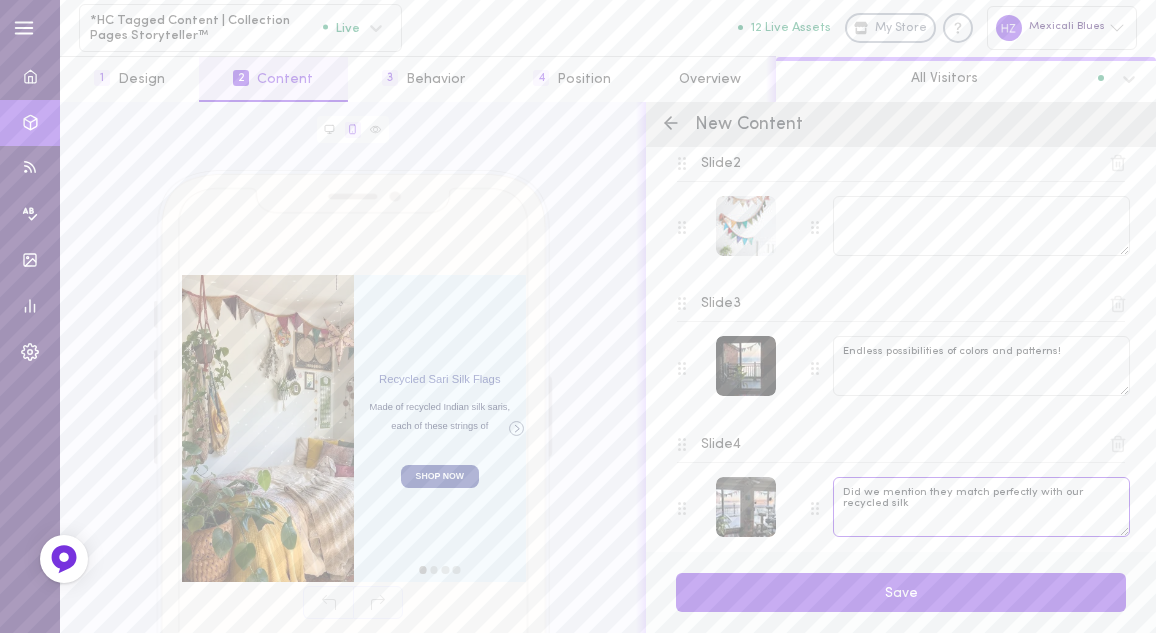 click on "Did we mention they match perfectly with our recycled silk" at bounding box center [981, 507] 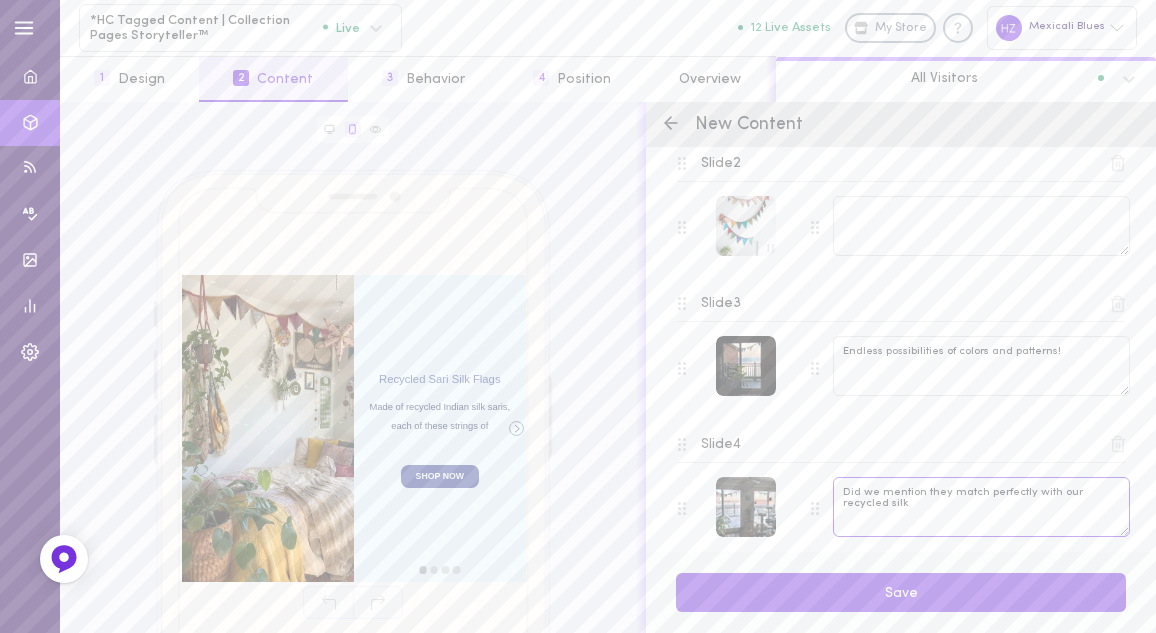 drag, startPoint x: 845, startPoint y: 484, endPoint x: 935, endPoint y: 509, distance: 93.40771 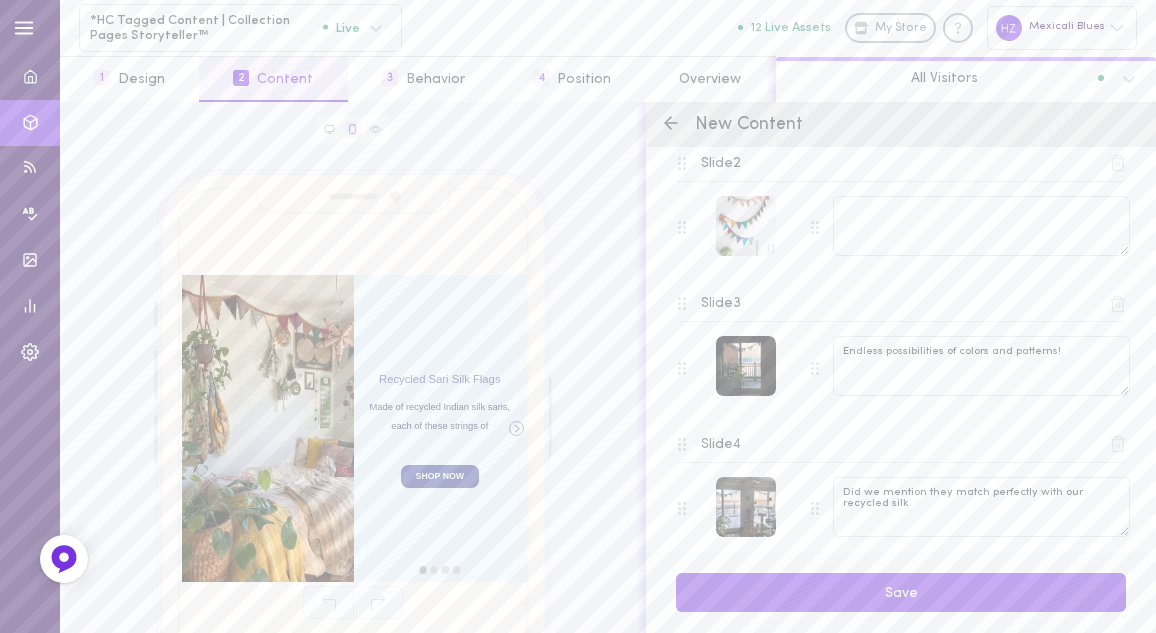 click at bounding box center (746, 509) 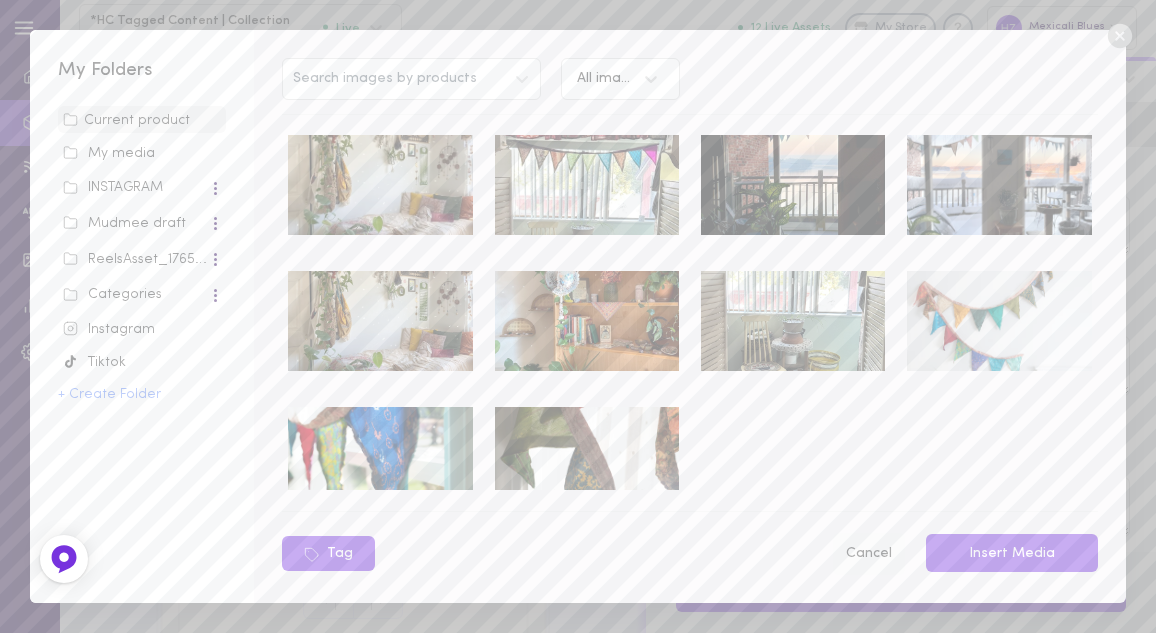click on "Cancel" at bounding box center [868, 554] 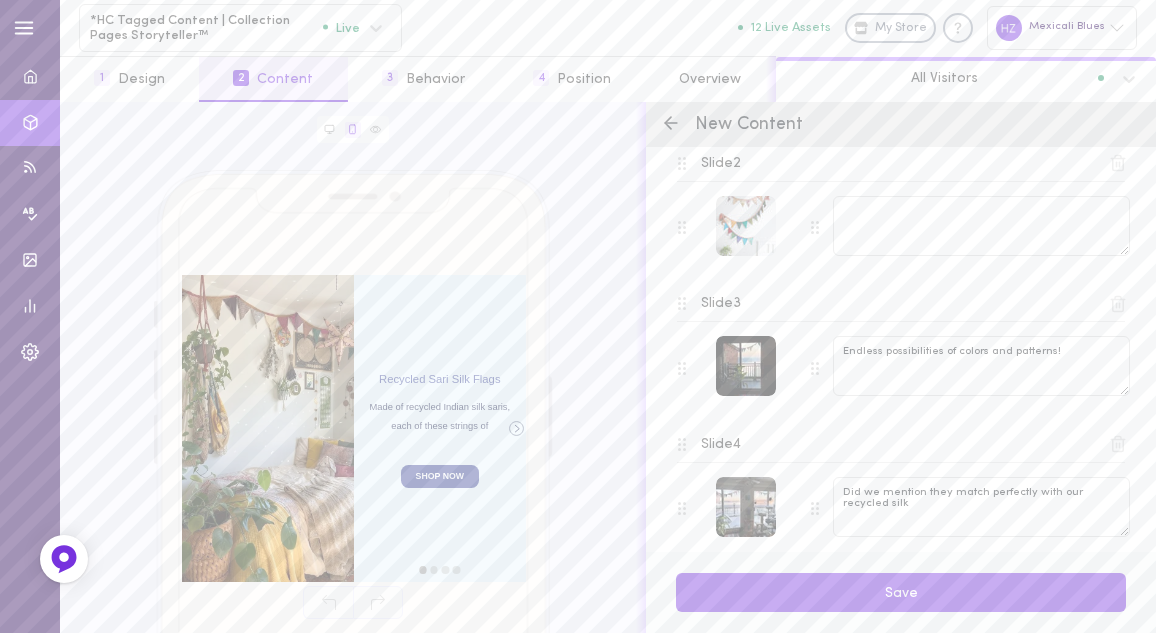 click on "Slide  4" at bounding box center (721, 445) 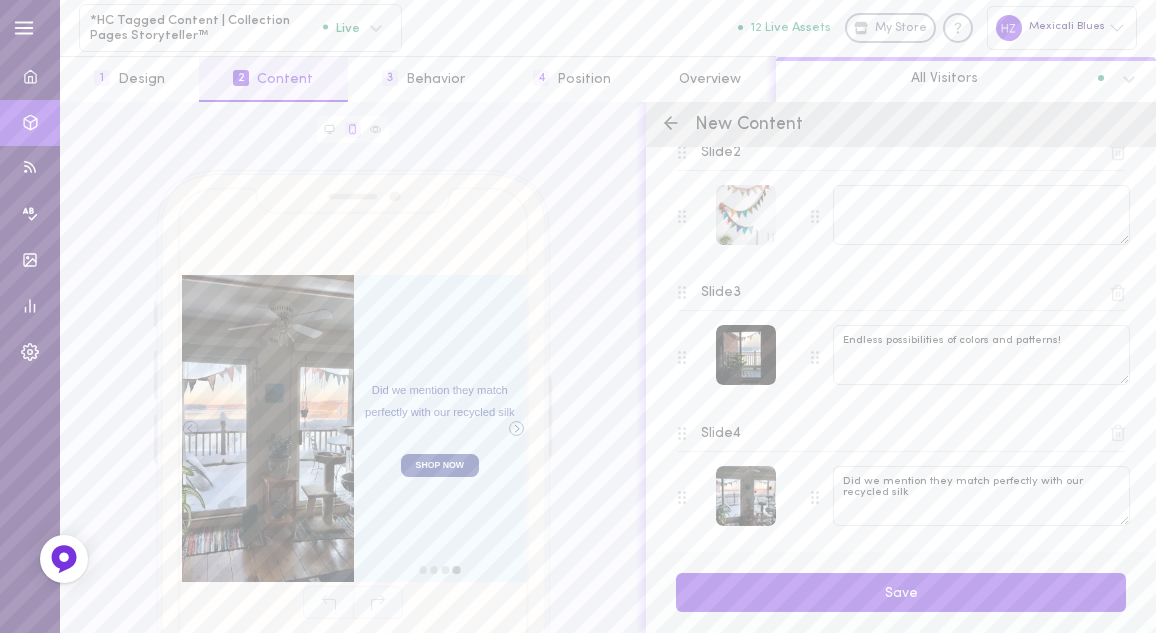 scroll, scrollTop: 392, scrollLeft: 0, axis: vertical 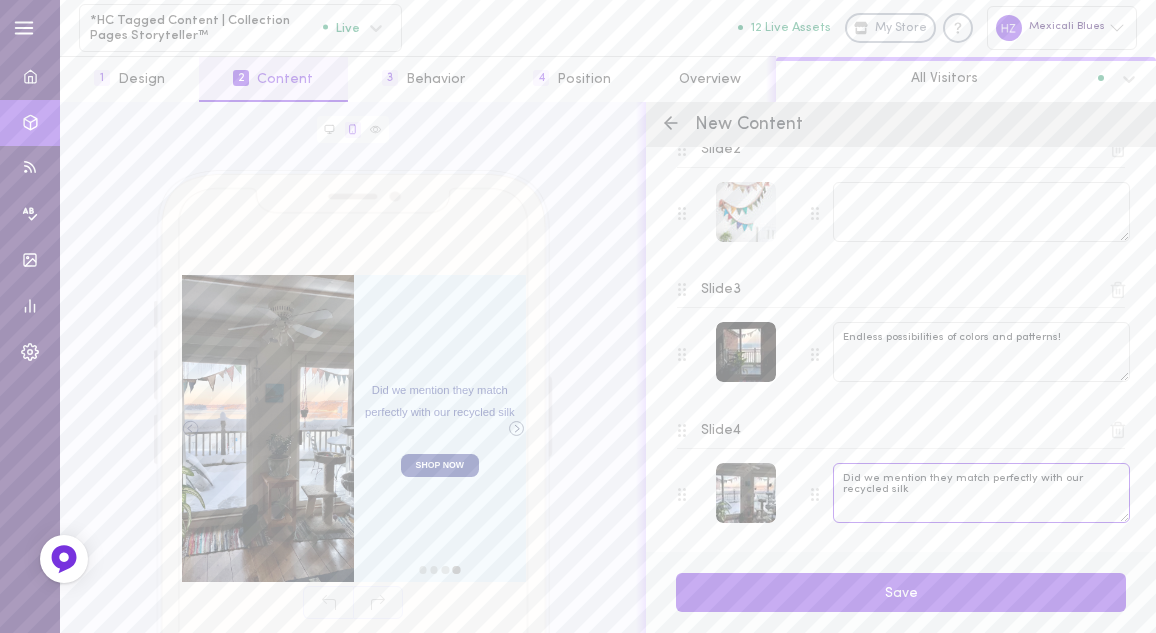 click on "Did we mention they match perfectly with our recycled silk" at bounding box center (981, 493) 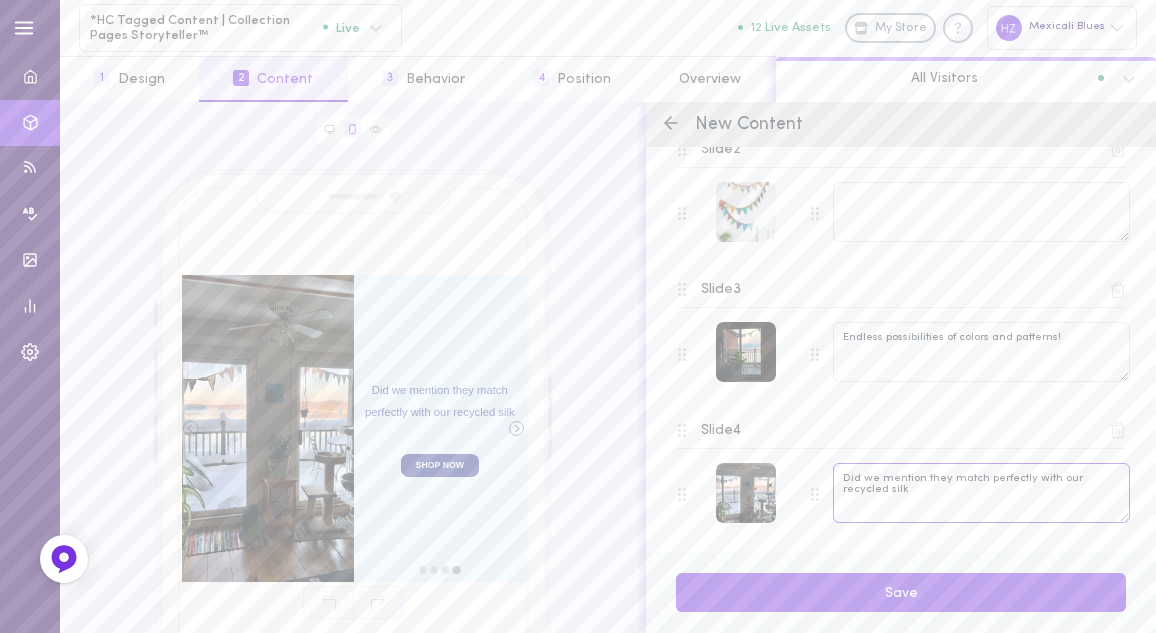 click on "Did we mention they match perfectly with our recycled silk" at bounding box center (981, 493) 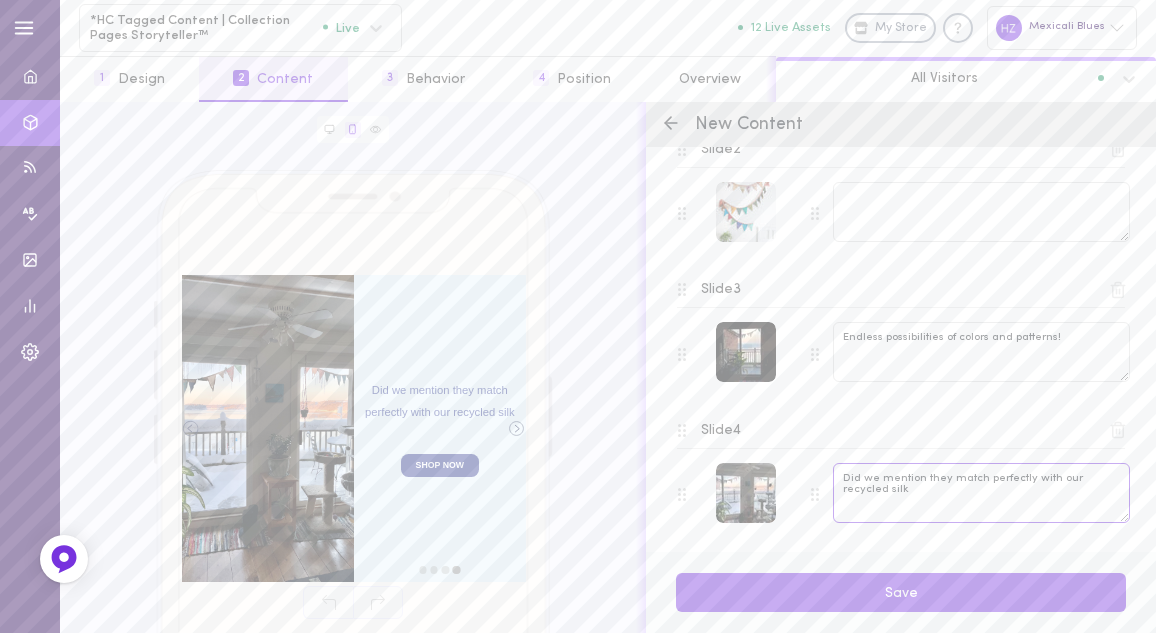 drag, startPoint x: 844, startPoint y: 474, endPoint x: 921, endPoint y: 494, distance: 79.555016 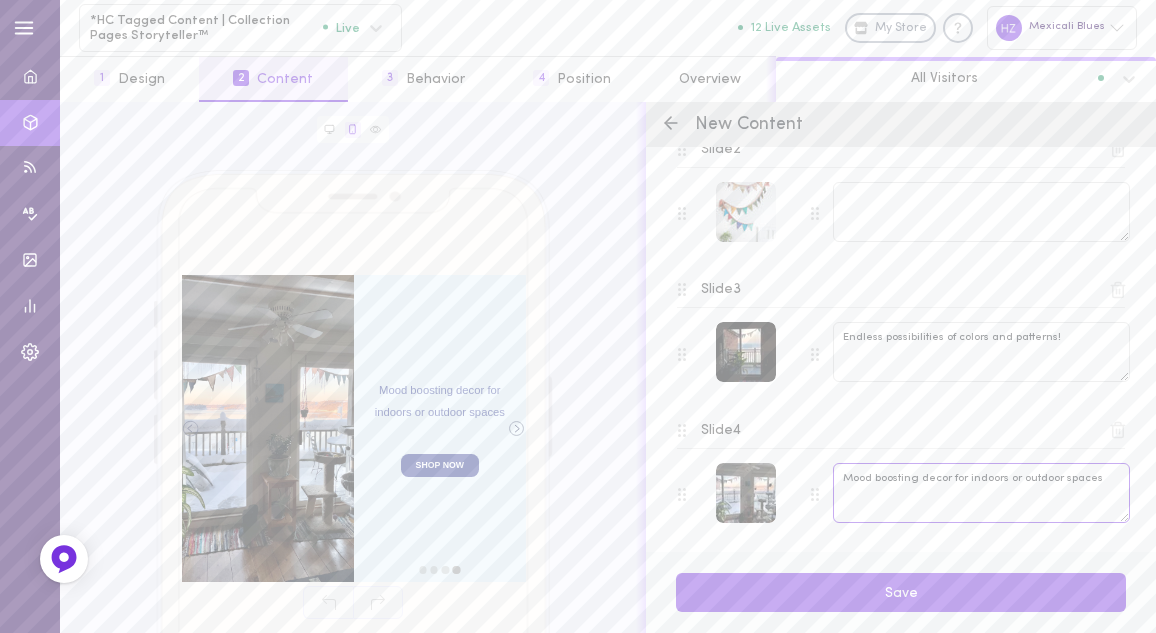 click on "Mood boosting decor for indoors or outdoor spaces" at bounding box center [981, 493] 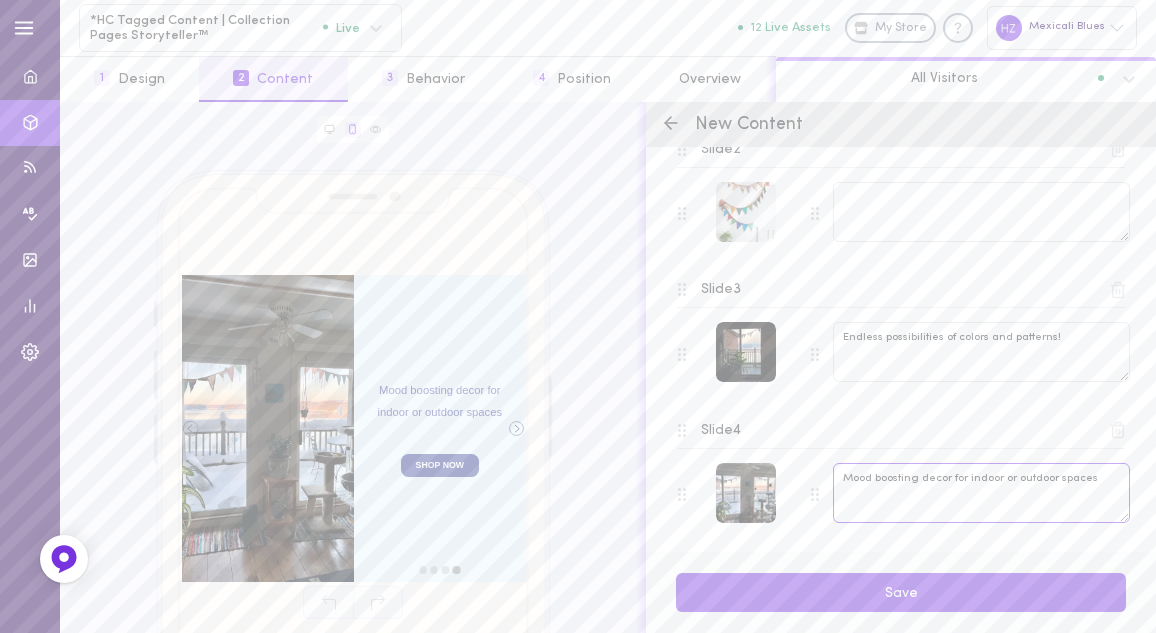 click on "Mood boosting decor for indoor or outdoor spaces" at bounding box center [981, 493] 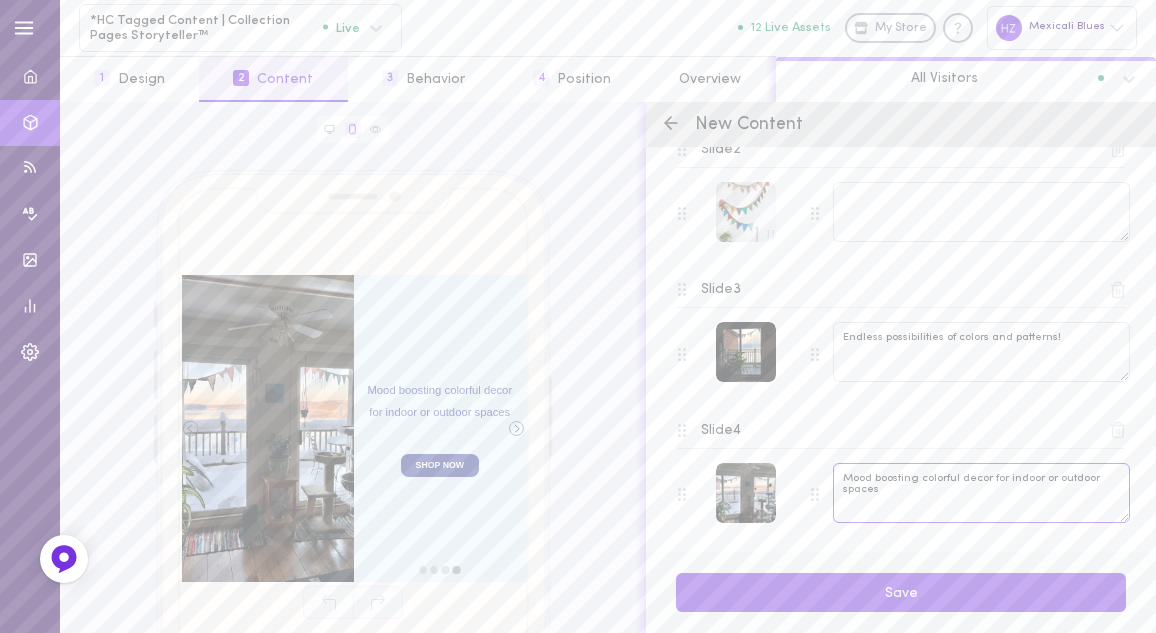 click on "Mood boosting colorful decor for indoor or outdoor spaces" at bounding box center [981, 493] 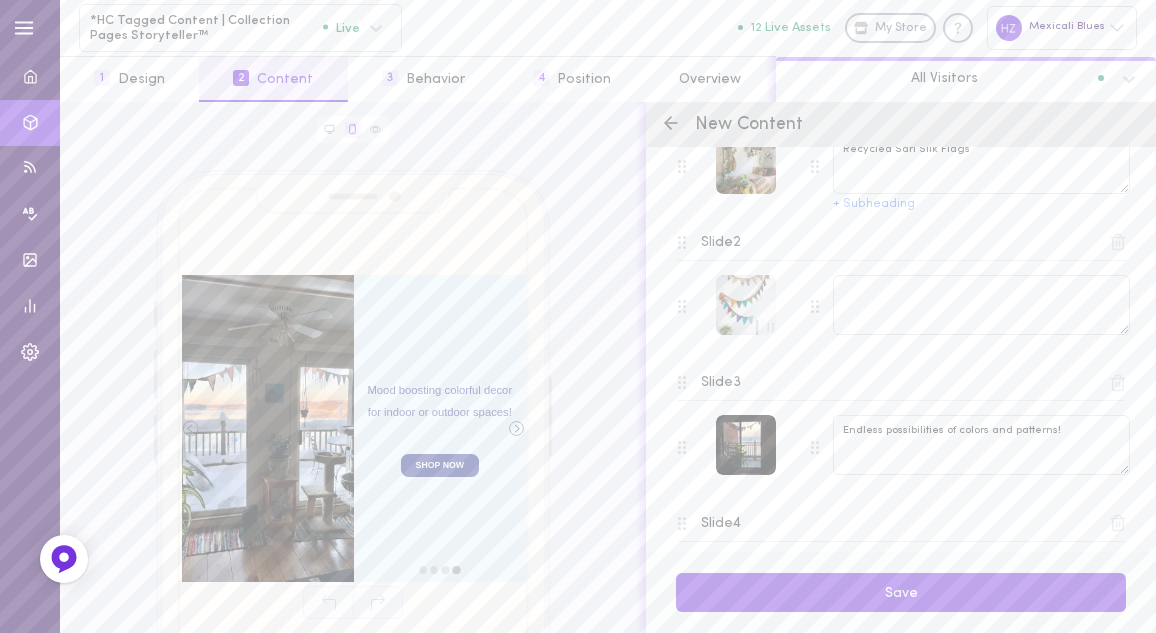 scroll, scrollTop: 426, scrollLeft: 0, axis: vertical 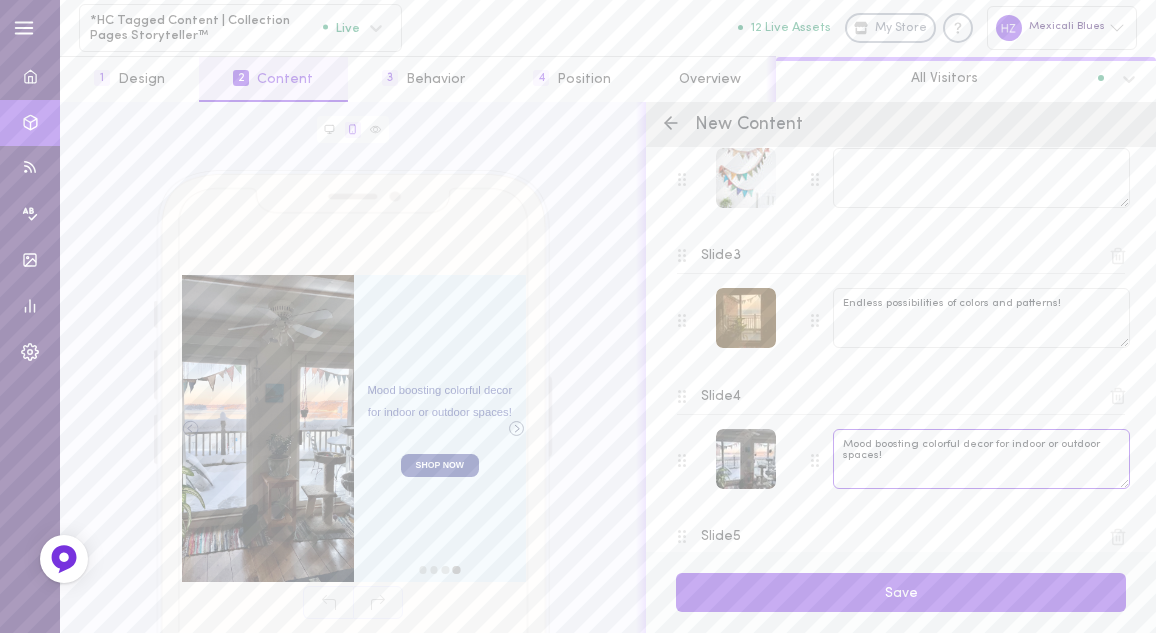 type on "Mood boosting colorful decor for indoor or outdoor spaces!" 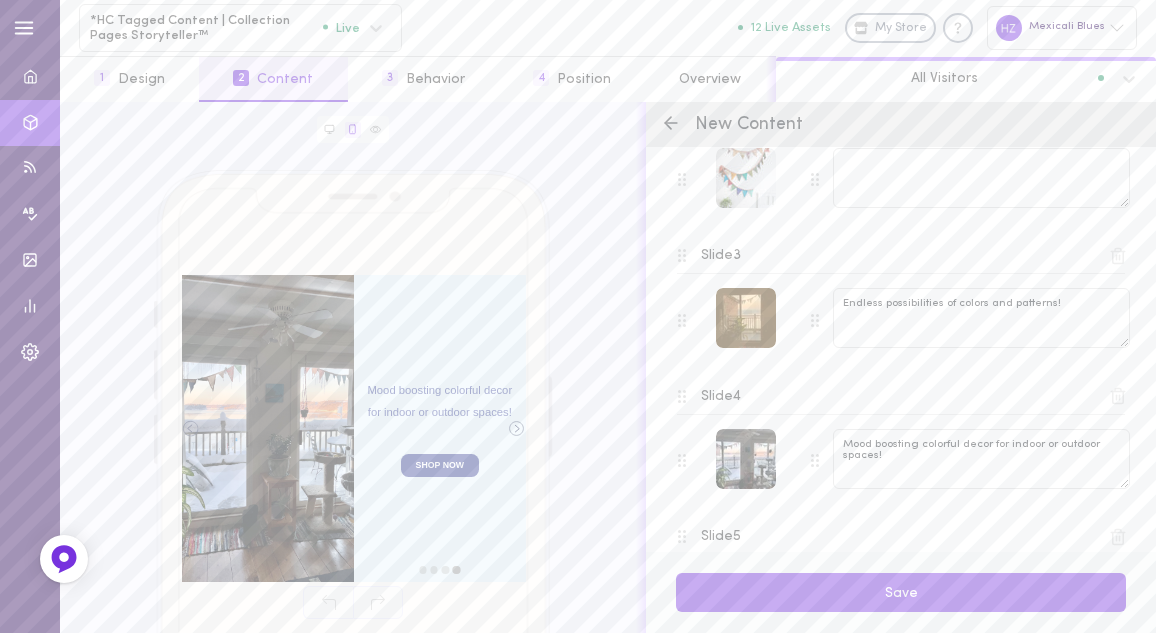 click at bounding box center (746, 318) 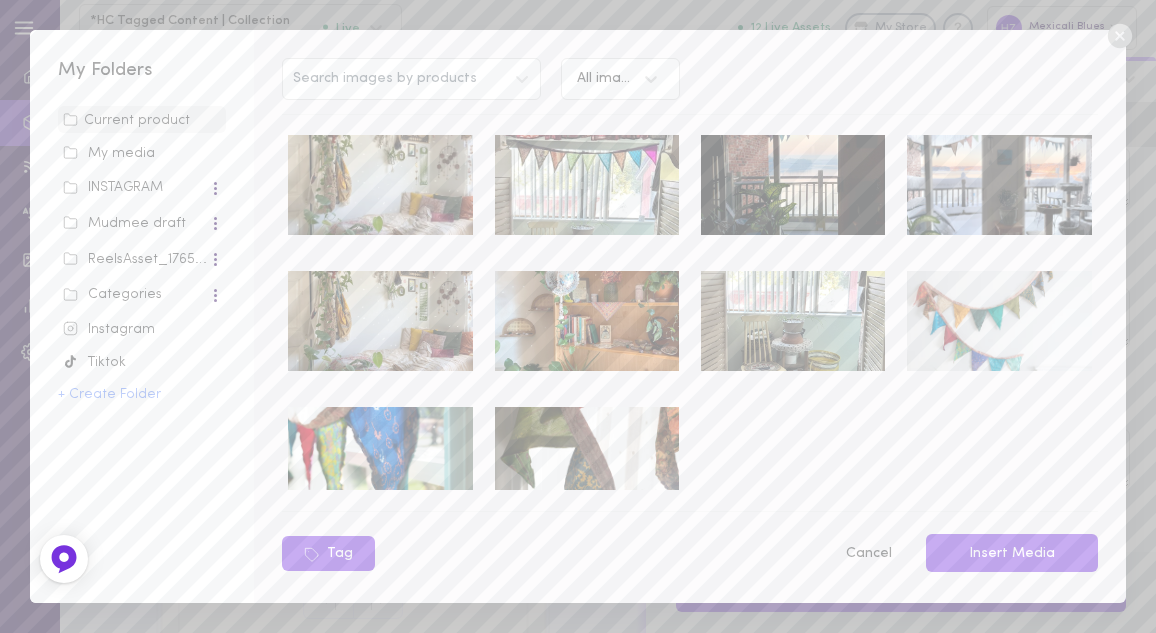 click at bounding box center (380, 457) 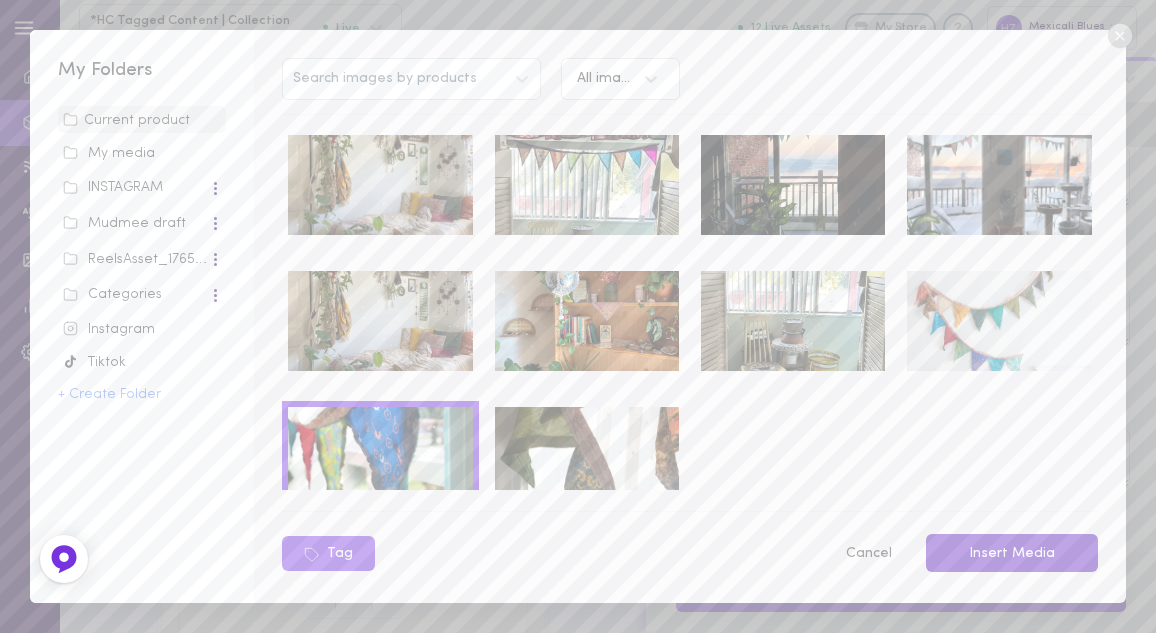 click on "Insert Media" at bounding box center [1012, 553] 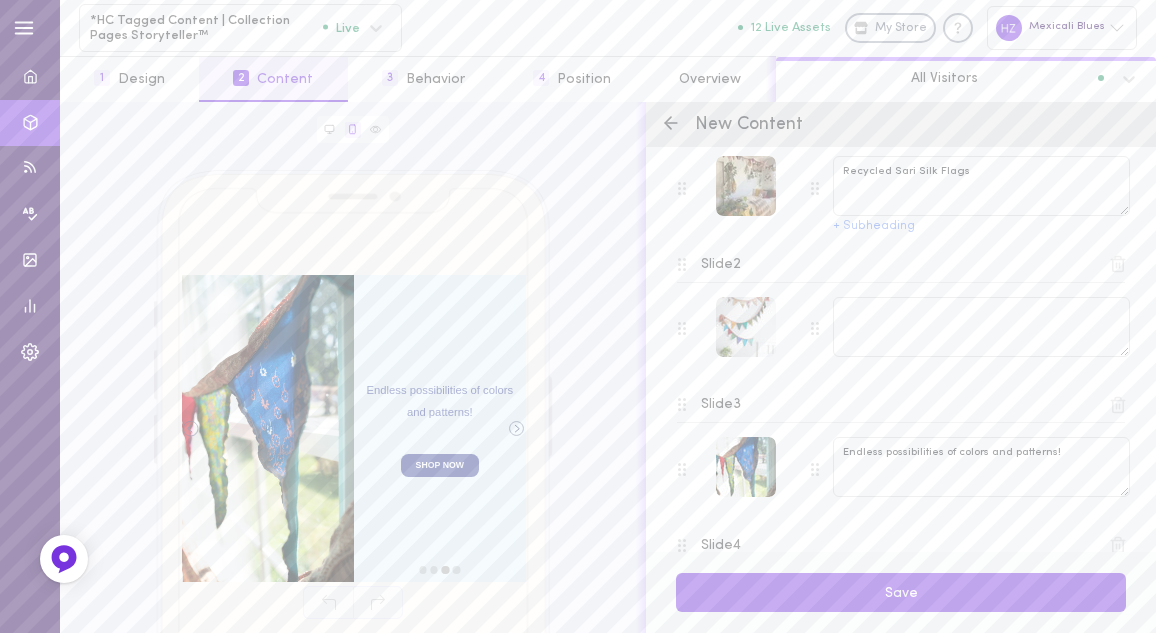 scroll, scrollTop: 272, scrollLeft: 0, axis: vertical 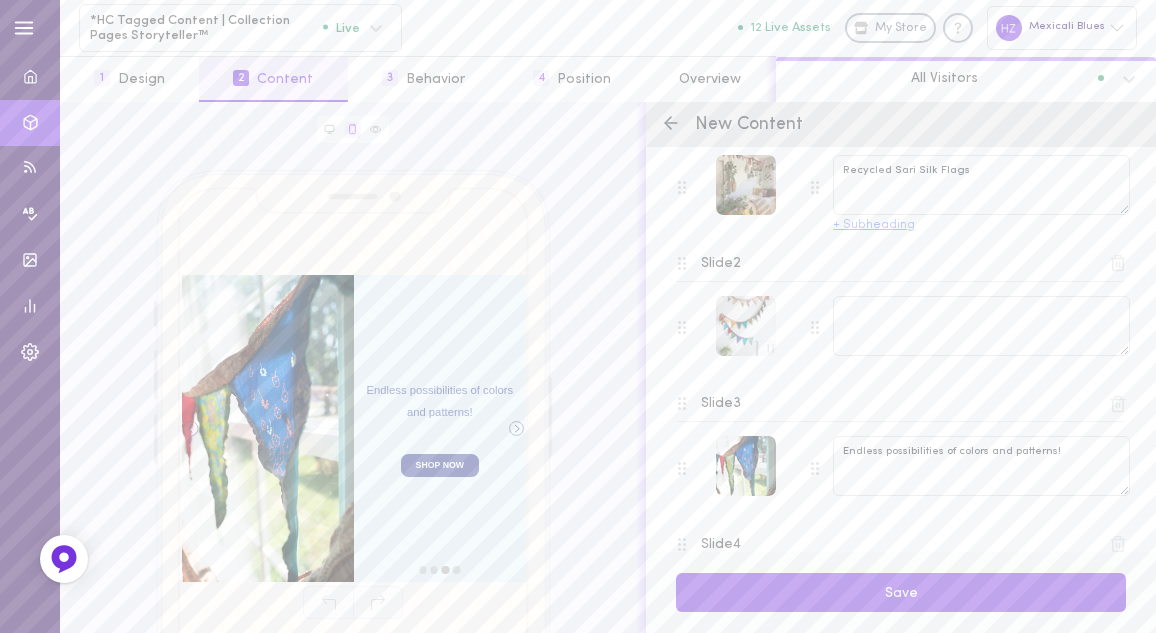 click on "+ Subheading" at bounding box center [874, 225] 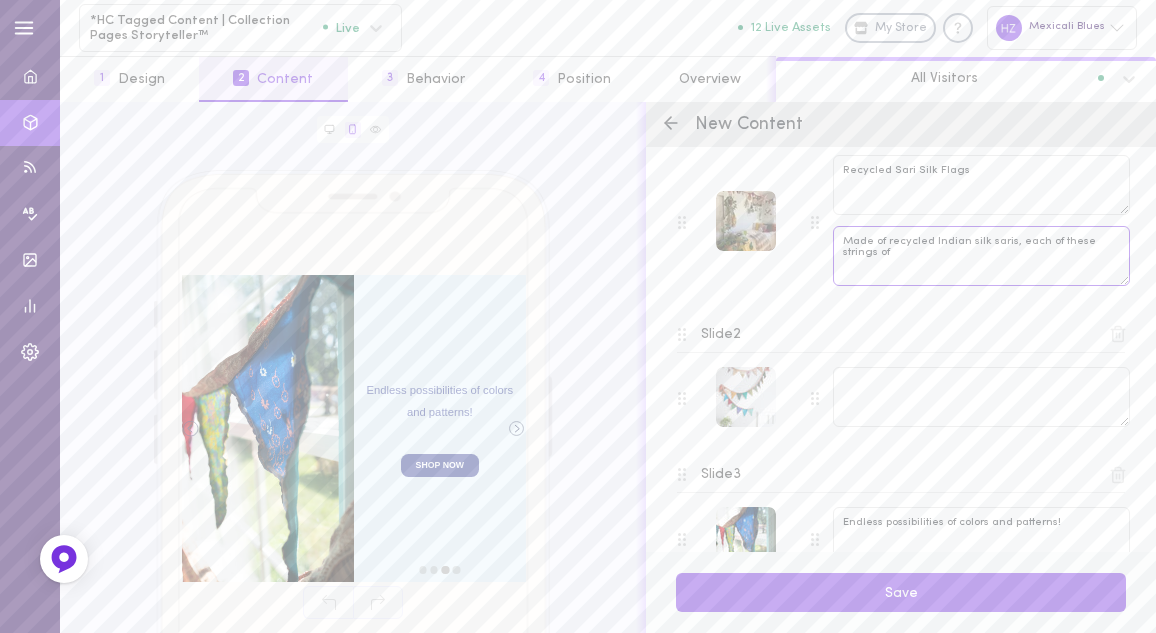 drag, startPoint x: 1012, startPoint y: 237, endPoint x: 1070, endPoint y: 278, distance: 71.02816 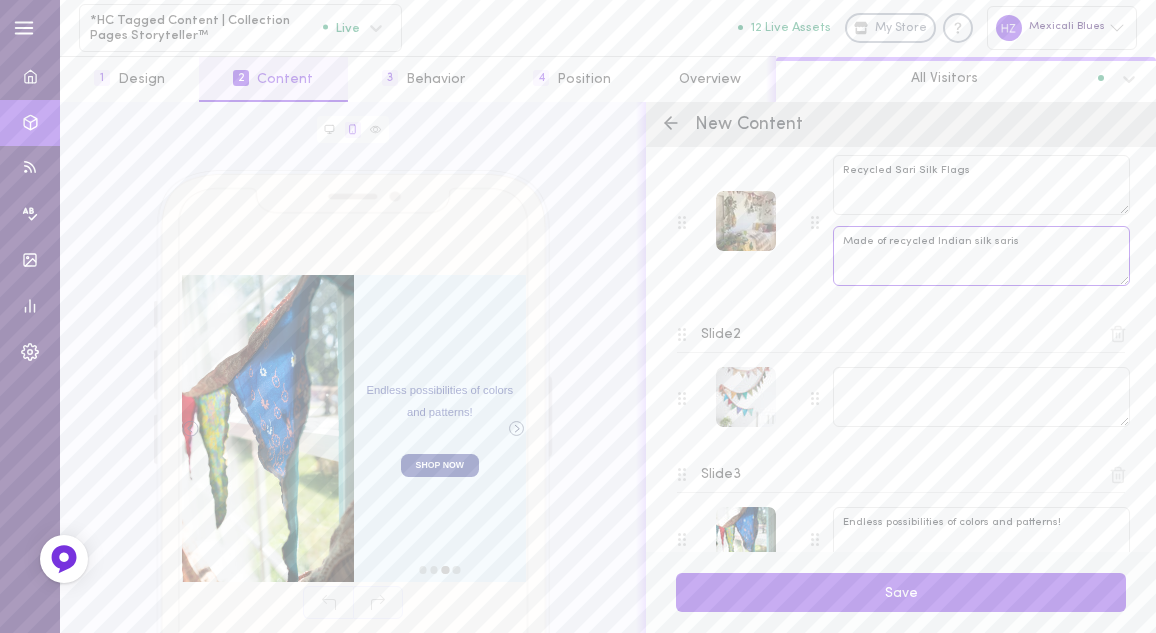 drag, startPoint x: 888, startPoint y: 237, endPoint x: 877, endPoint y: 236, distance: 11.045361 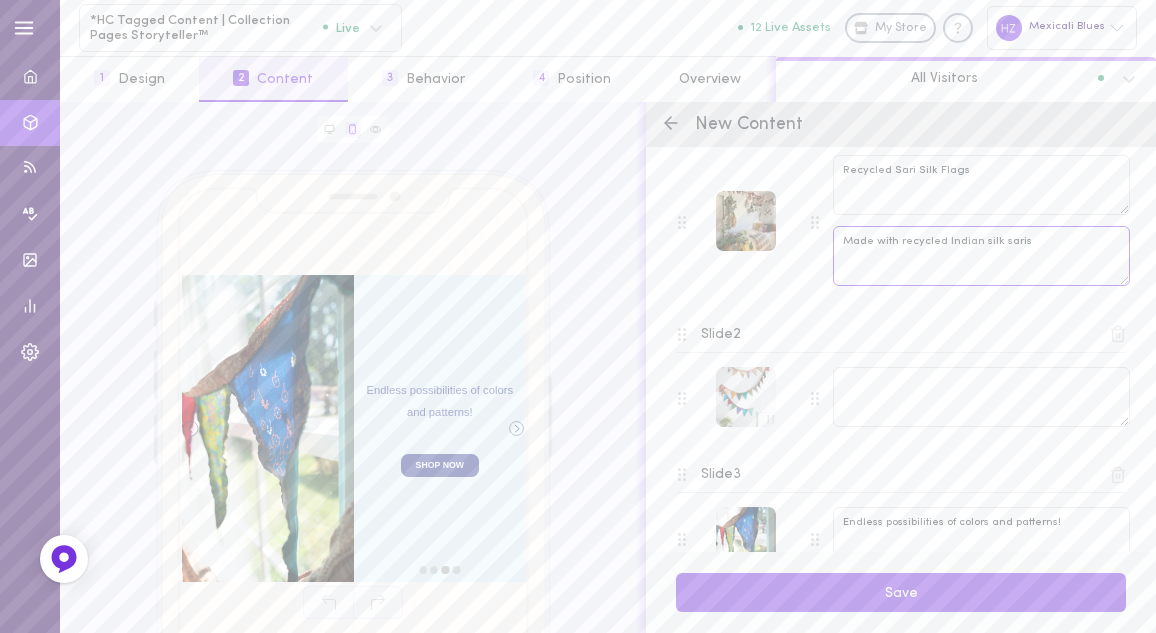 click on "Made with recycled Indian silk saris" at bounding box center (981, 256) 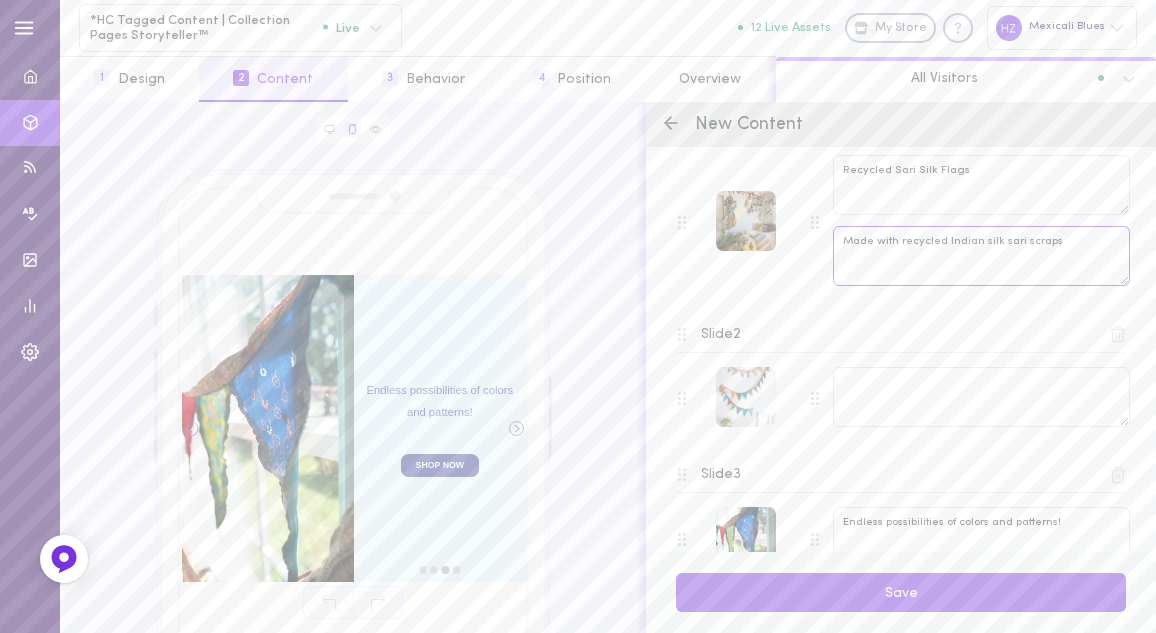 click on "Made with recycled Indian silk sari scraps" at bounding box center [981, 256] 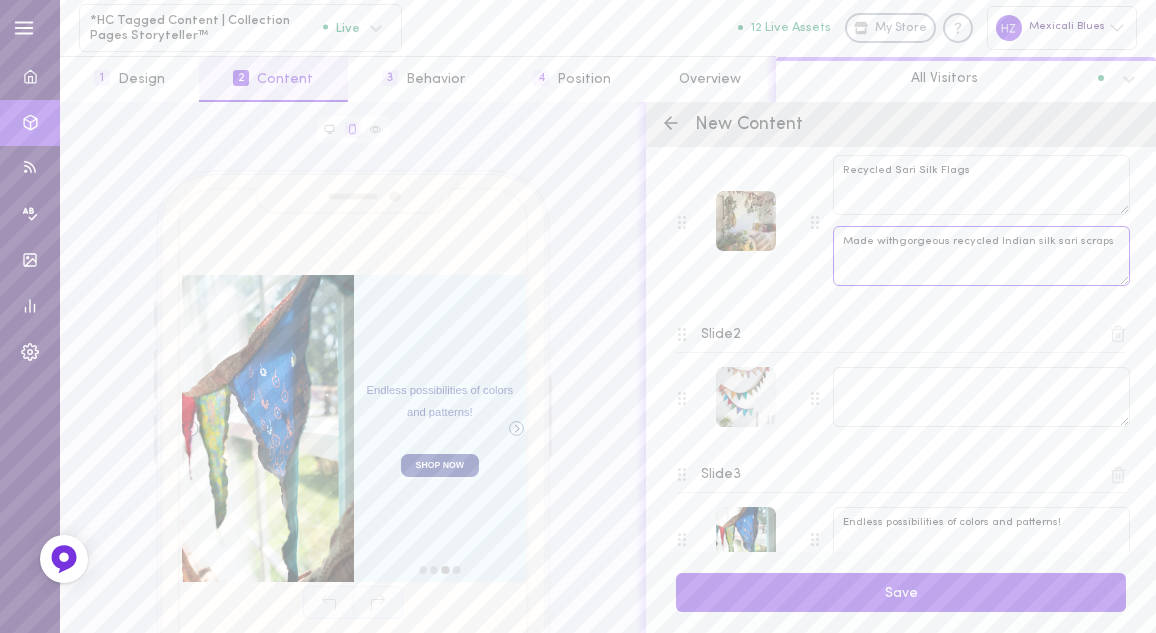 click on "Made withgorgeous recycled Indian silk sari scraps" at bounding box center (981, 256) 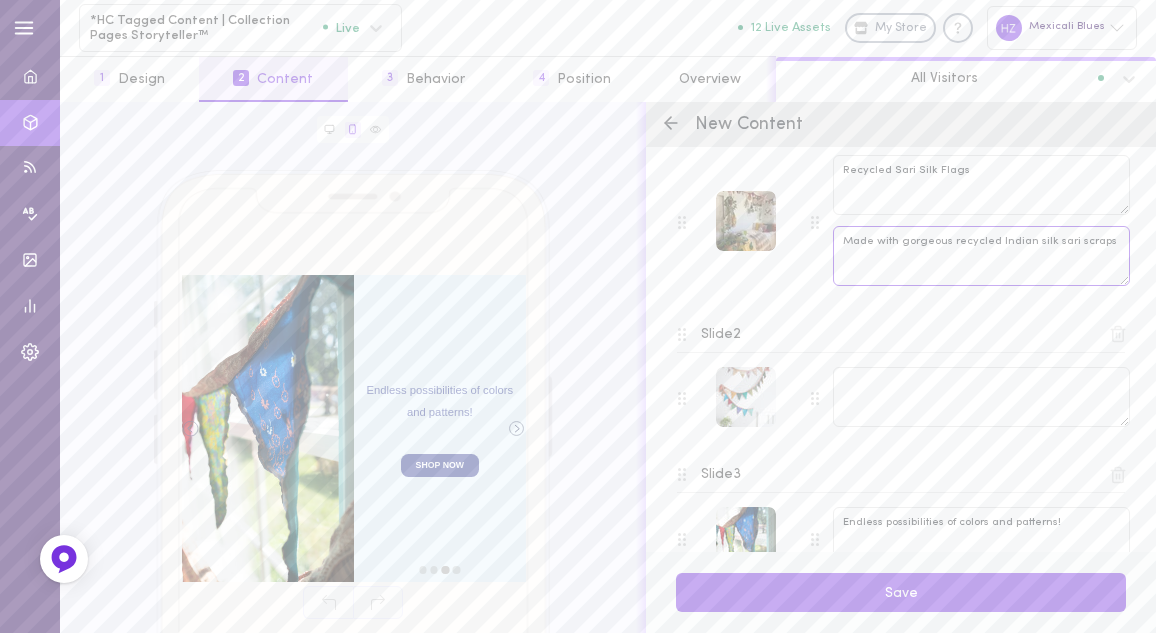 click on "Made with gorgeous recycled Indian silk sari scraps" at bounding box center [981, 256] 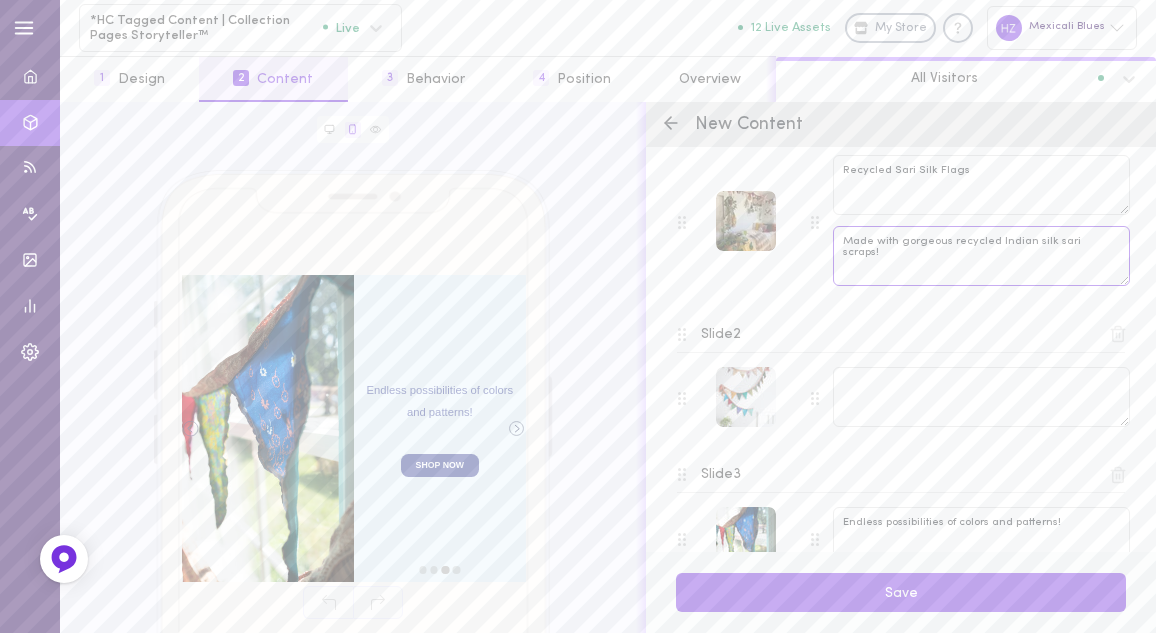 type on "Made with gorgeous recycled Indian silk sari scraps!" 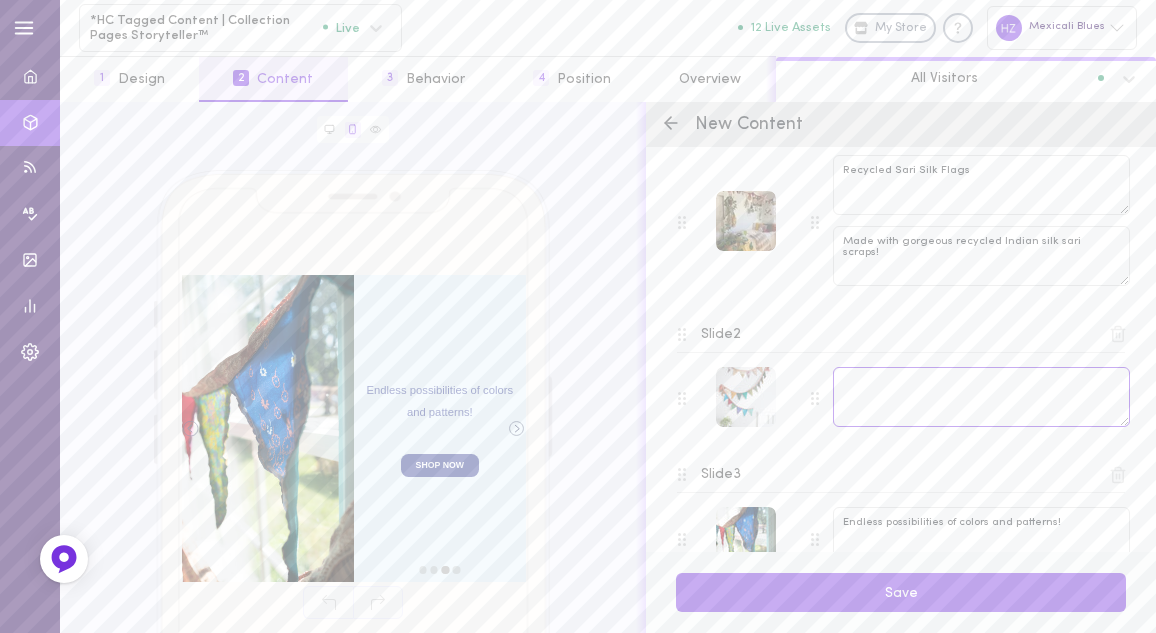 click at bounding box center [981, 397] 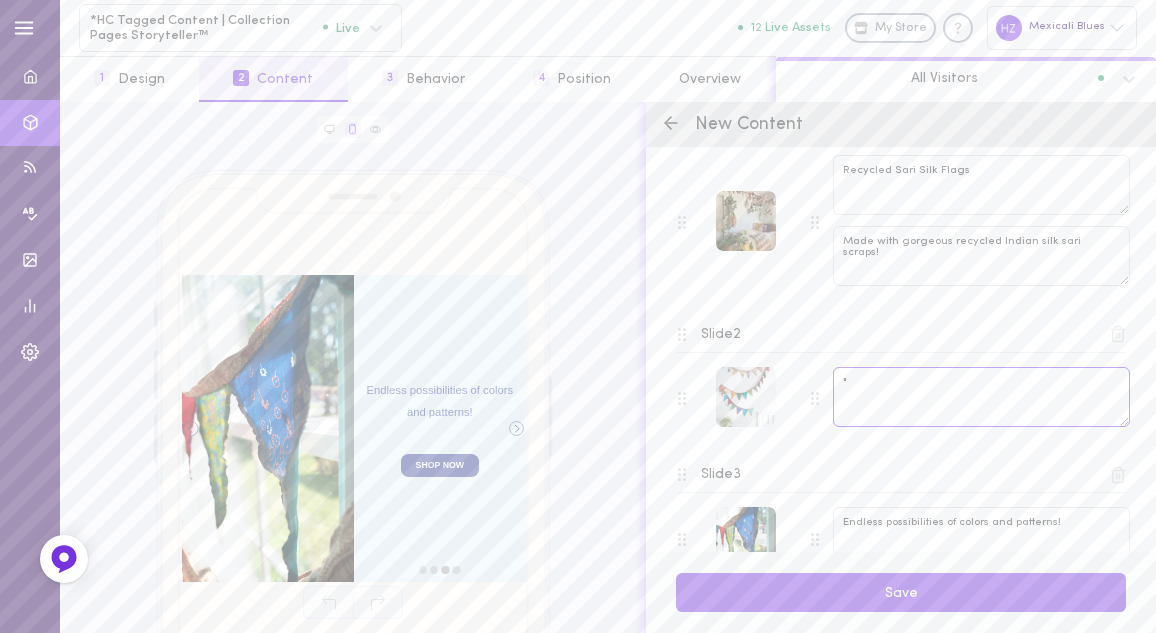 paste on "Beautiful well made flags, these went in my meditation corner, great addition, added some flare!" 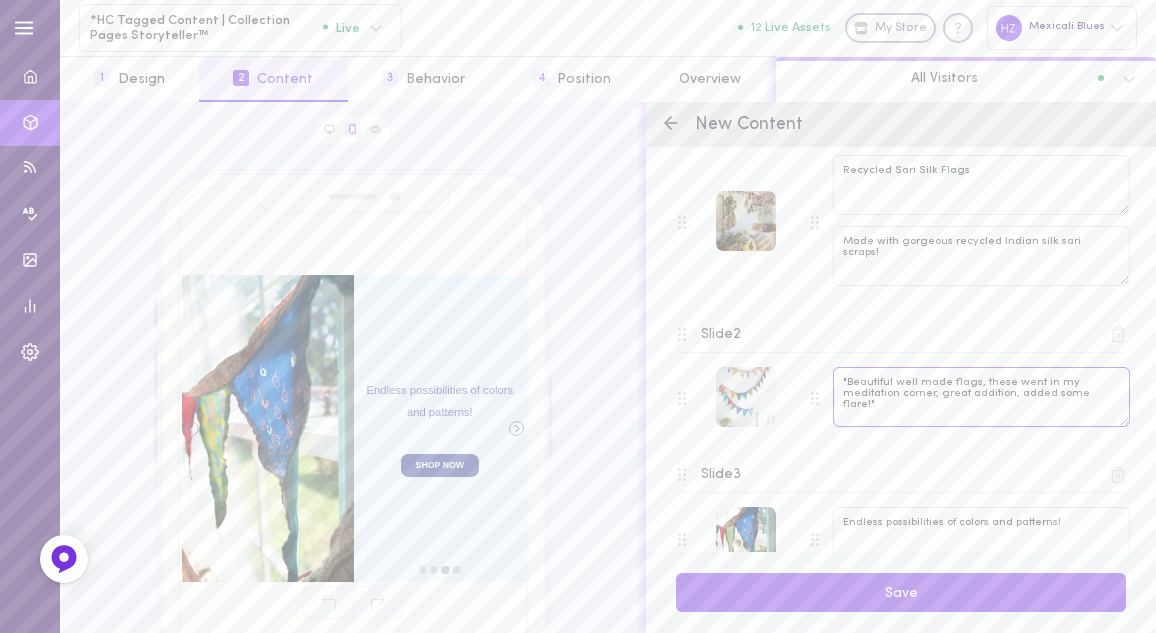 click on ""Beautiful well made flags, these went in my meditation corner, great addition, added some flare!"" at bounding box center [981, 397] 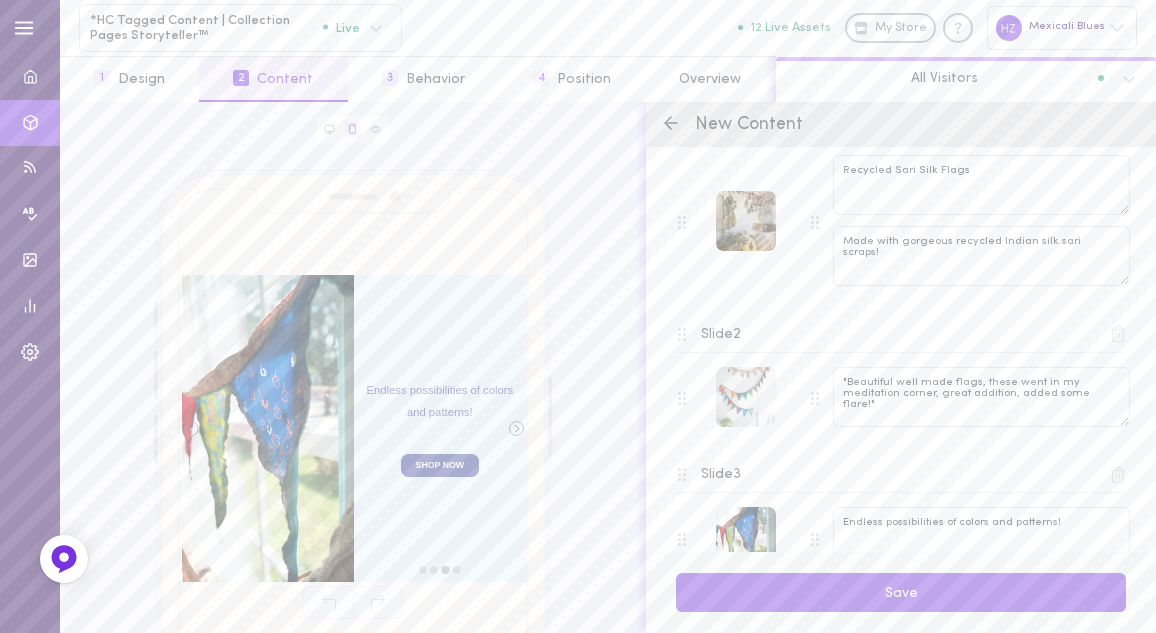 click on "Slide  2 "Beautiful well made flags, these went in my meditation corner, great addition, added some flare!"" at bounding box center [901, 375] 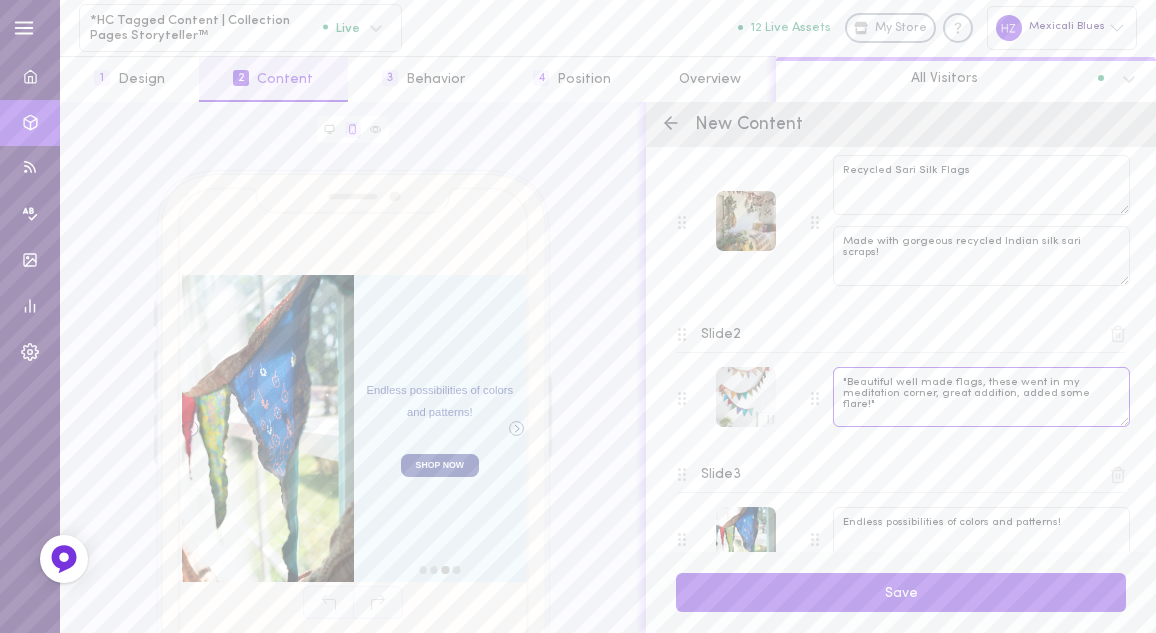 click on ""Beautiful well made flags, these went in my meditation corner, great addition, added some flare!"" at bounding box center [981, 397] 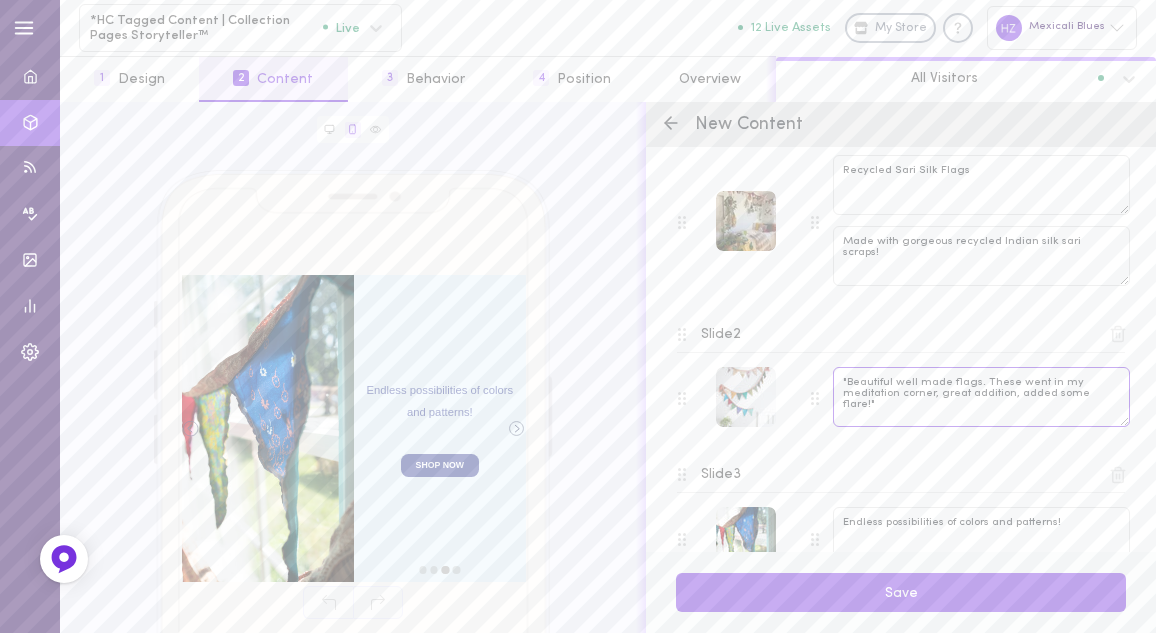 click on ""Beautiful well made flags. These went in my meditation corner, great addition, added some flare!"" at bounding box center [981, 397] 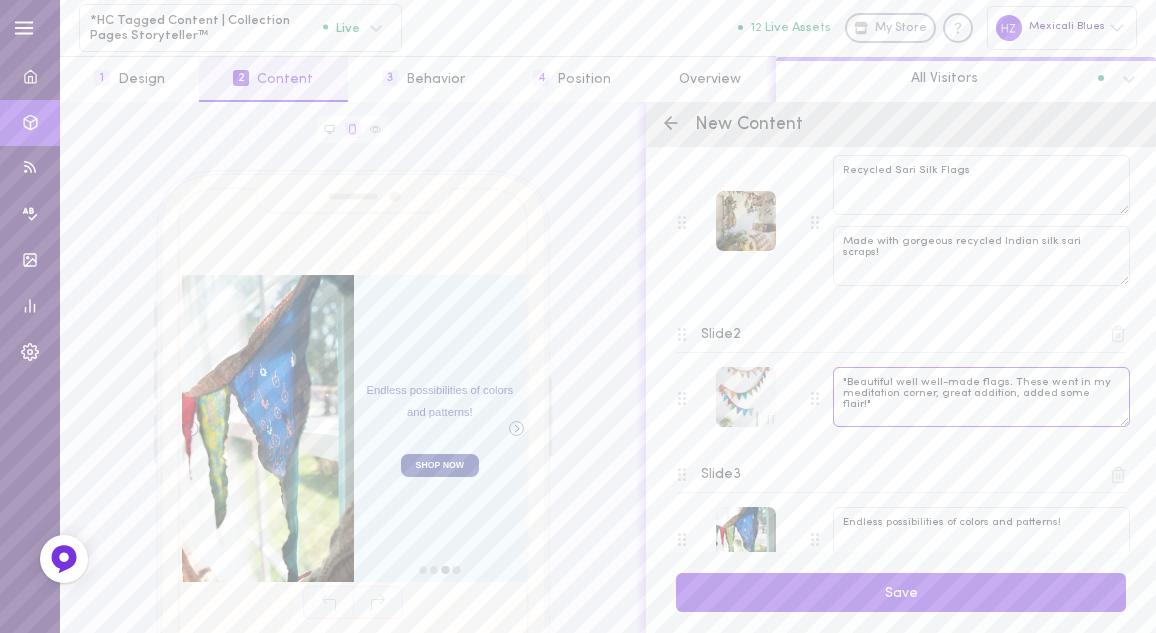 click on ""Beautiful well well-made flags. These went in my meditation corner, great addition, added some flair!"" at bounding box center [981, 397] 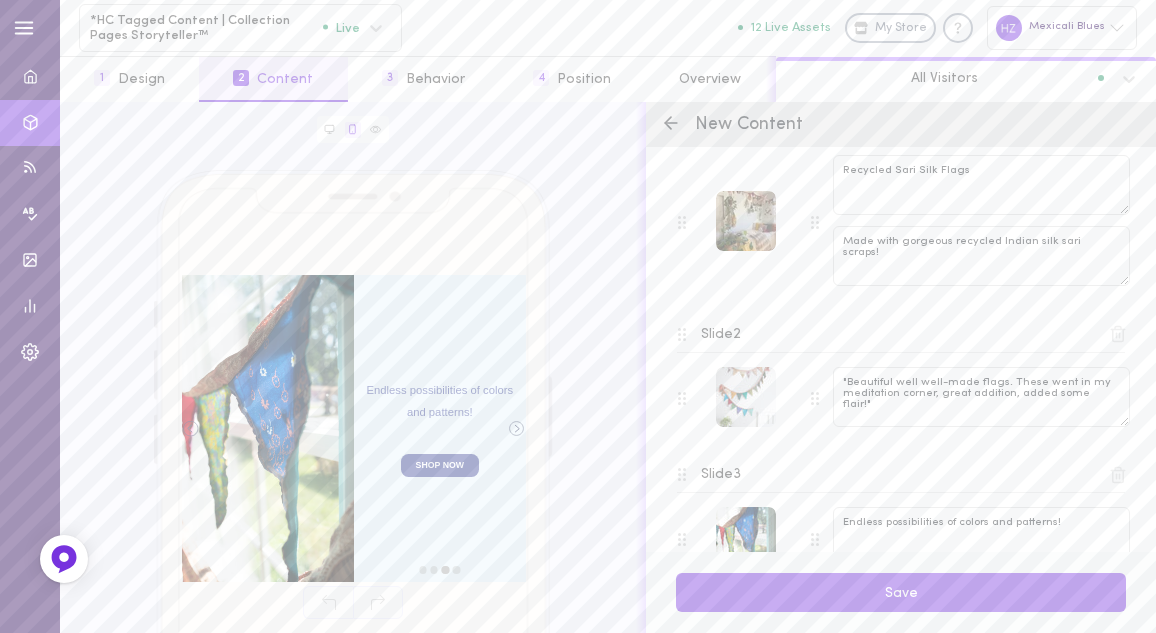 click on "Slide  2 "Beautiful well well-made flags. These went in my meditation corner, great addition, added some flair!"" at bounding box center [901, 375] 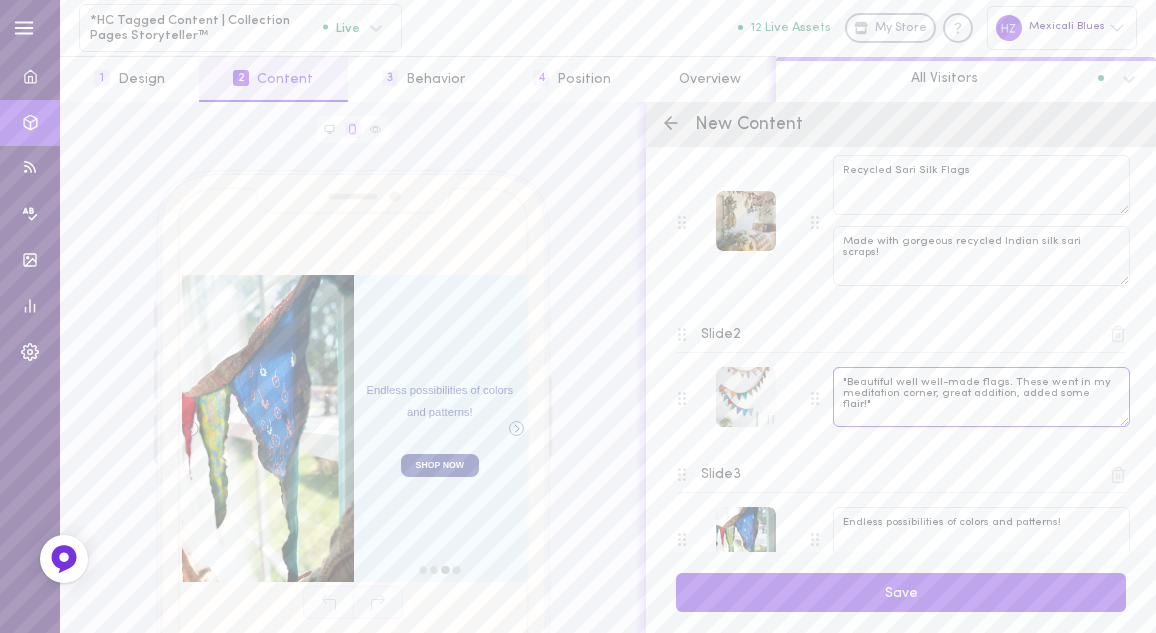 drag, startPoint x: 916, startPoint y: 378, endPoint x: 894, endPoint y: 378, distance: 22 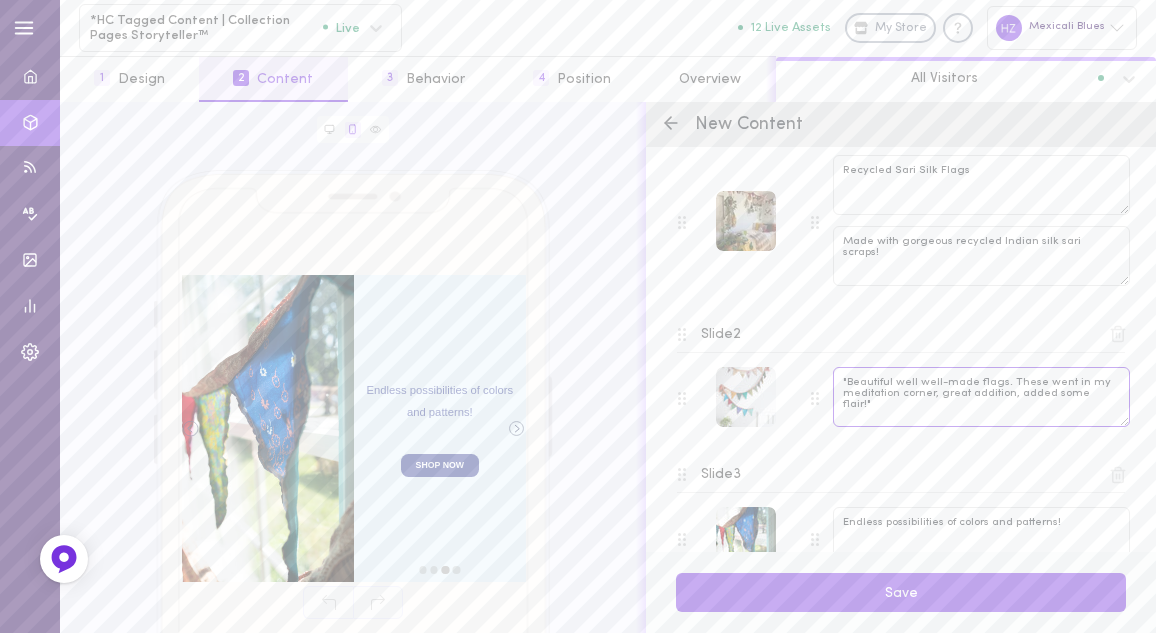 click on ""Beautiful well well-made flags. These went in my meditation corner, great addition, added some flair!"" at bounding box center [981, 397] 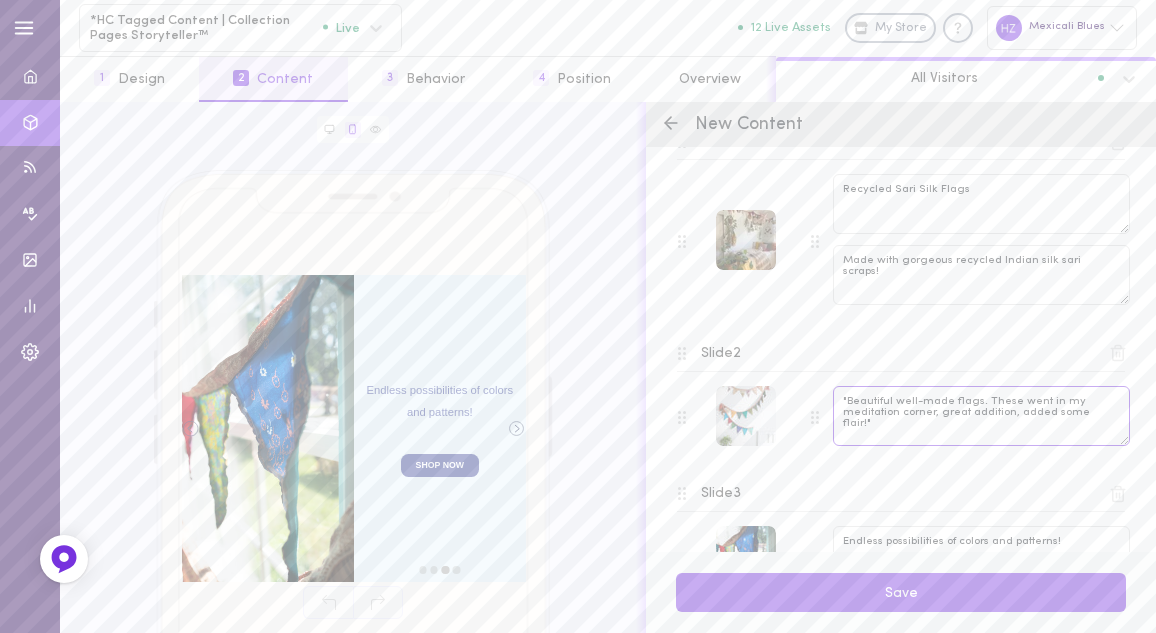 scroll, scrollTop: 286, scrollLeft: 0, axis: vertical 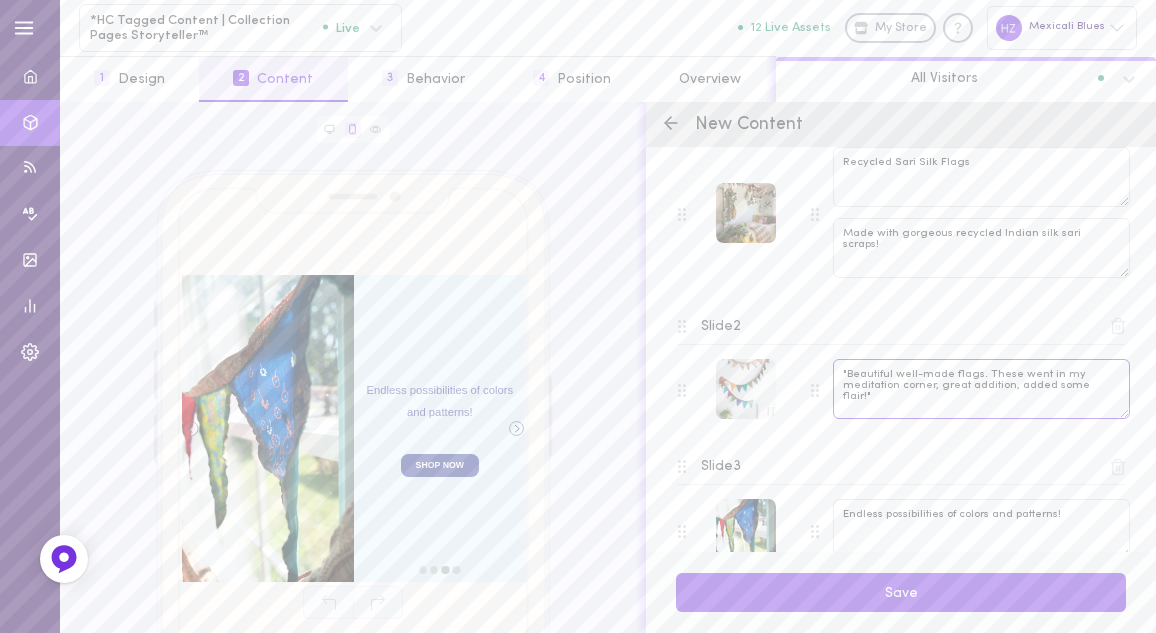type on ""Beautiful well-made flags. These went in my meditation corner, great addition, added some flair!"" 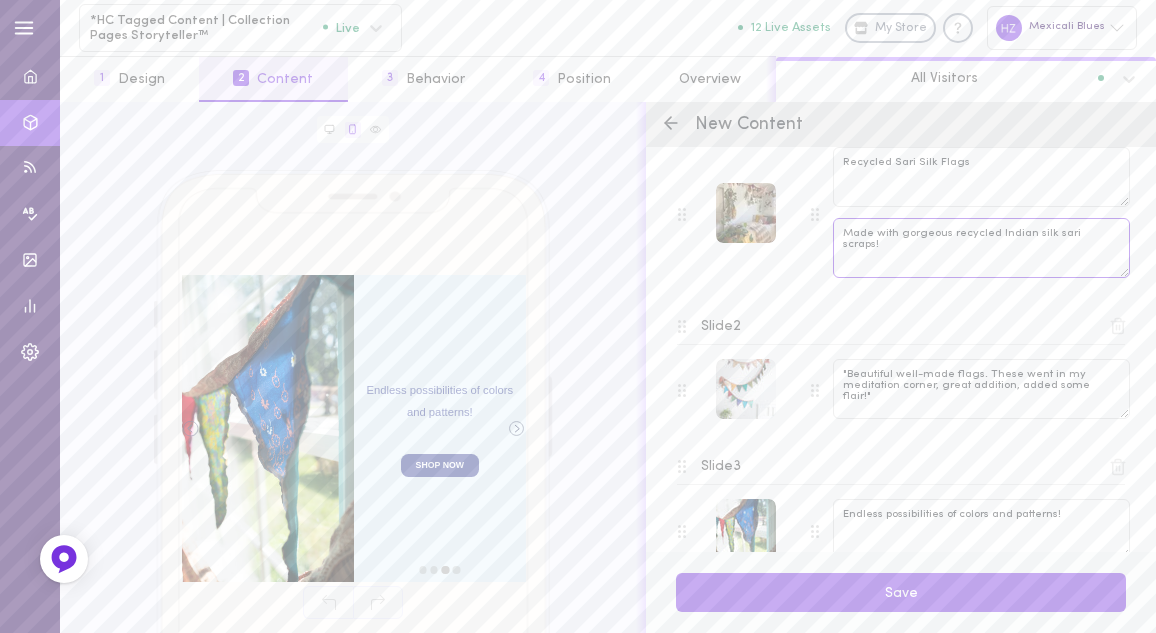 click on "Made with gorgeous recycled Indian silk sari scraps!" at bounding box center [981, 248] 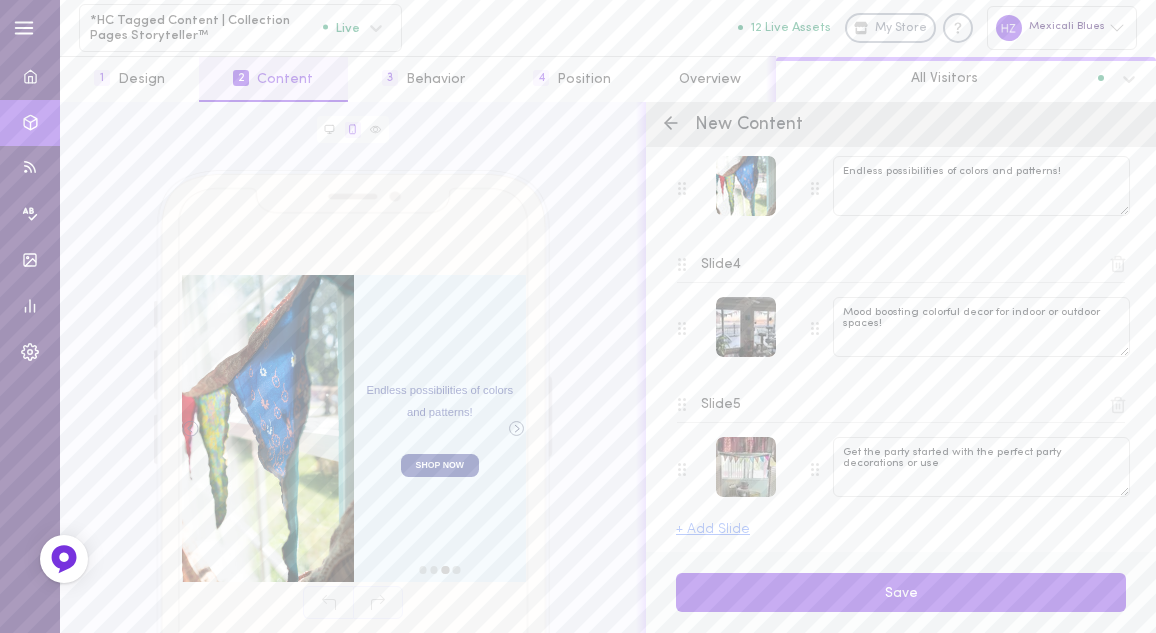 scroll, scrollTop: 629, scrollLeft: 0, axis: vertical 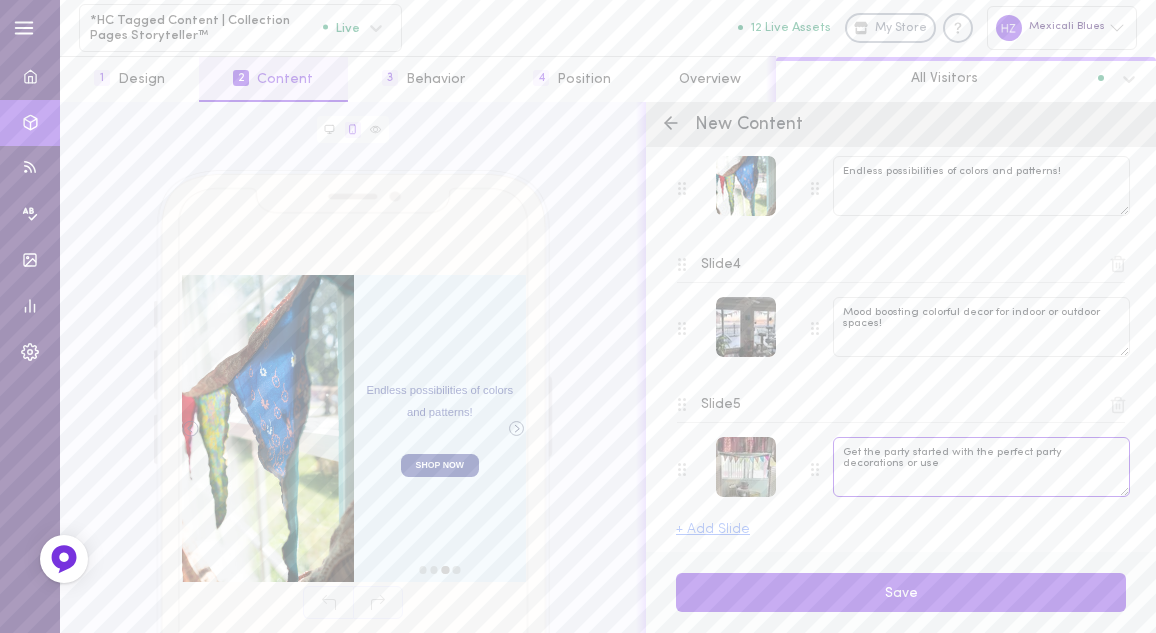 drag, startPoint x: 900, startPoint y: 459, endPoint x: 966, endPoint y: 459, distance: 66 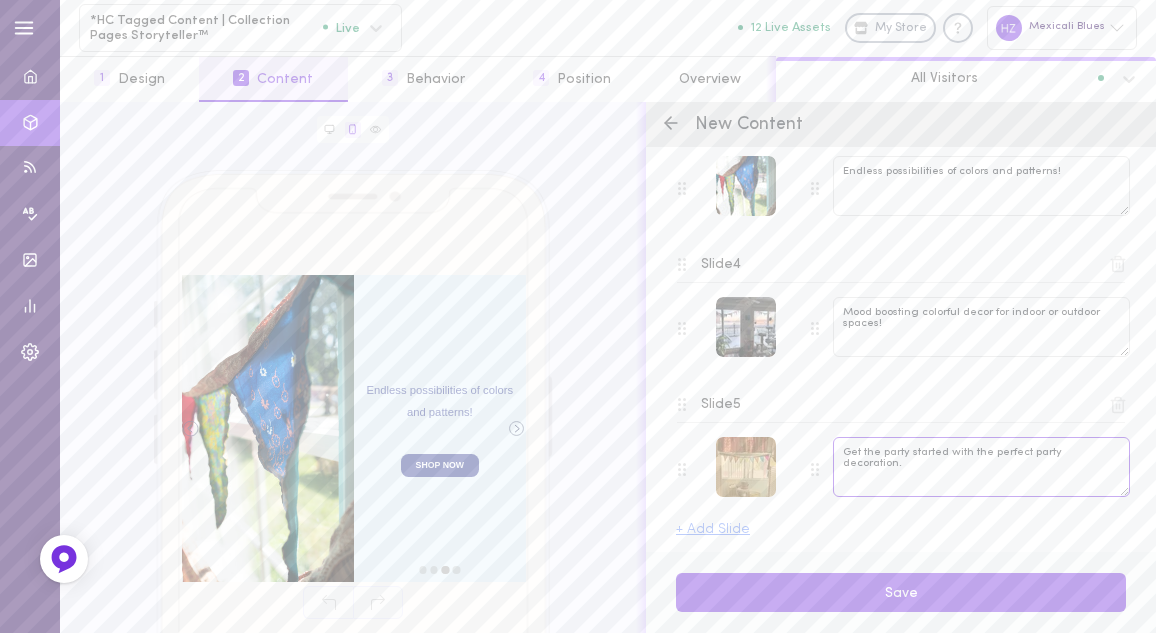 type on "Get the party started with the perfect party decoration." 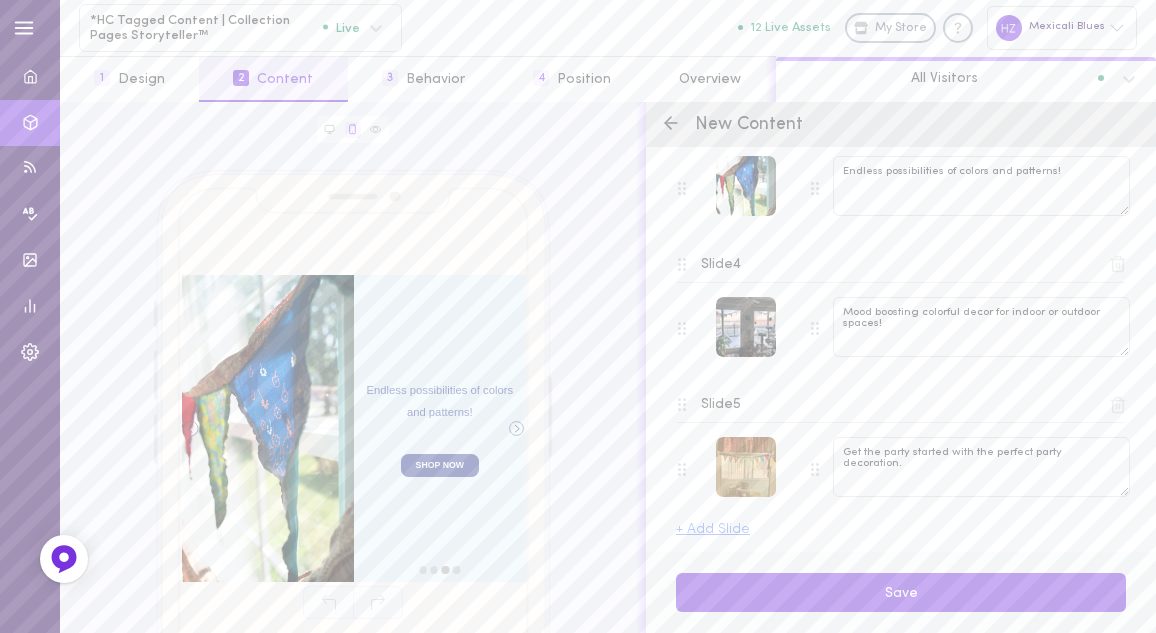 click at bounding box center [746, 467] 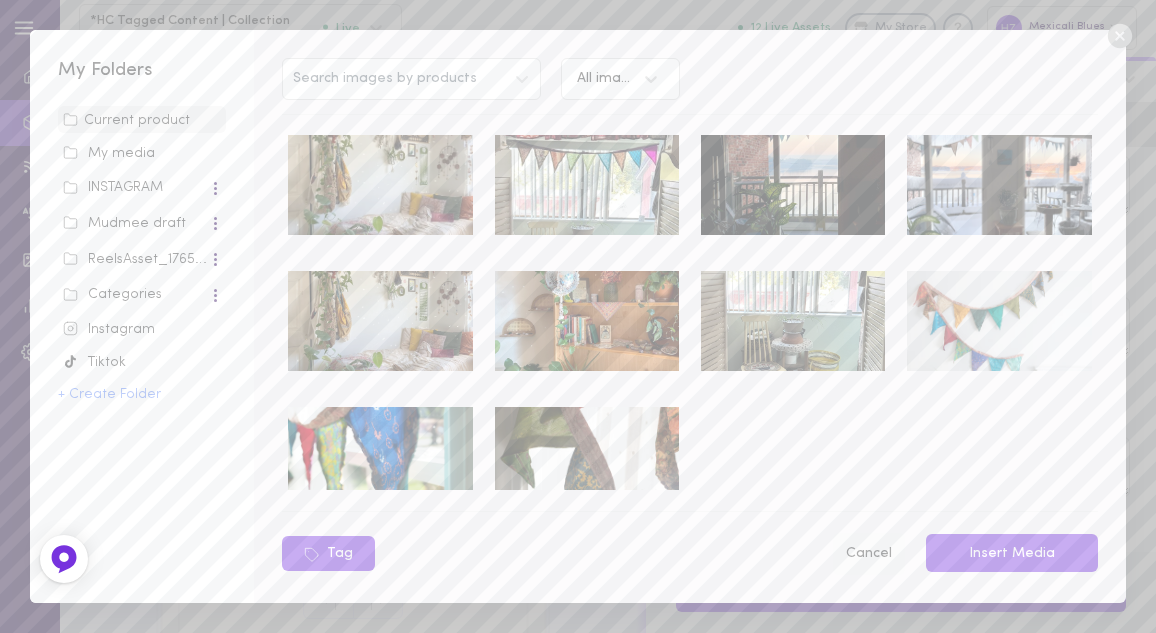 click on "Cancel" at bounding box center [868, 554] 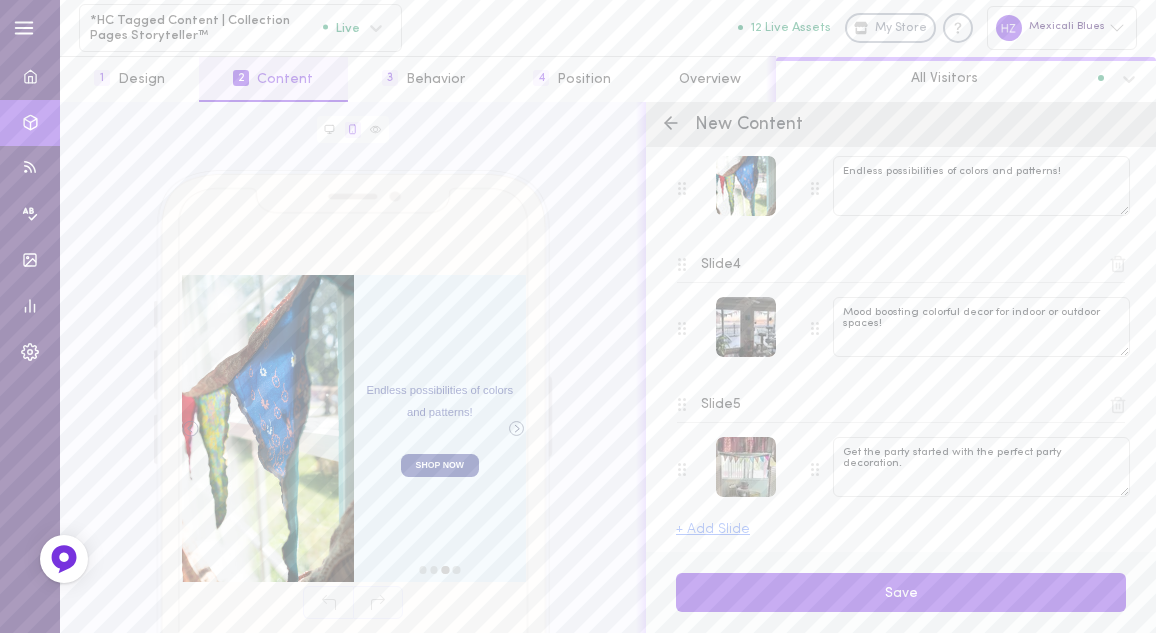 click on "Slide  5" at bounding box center (721, 405) 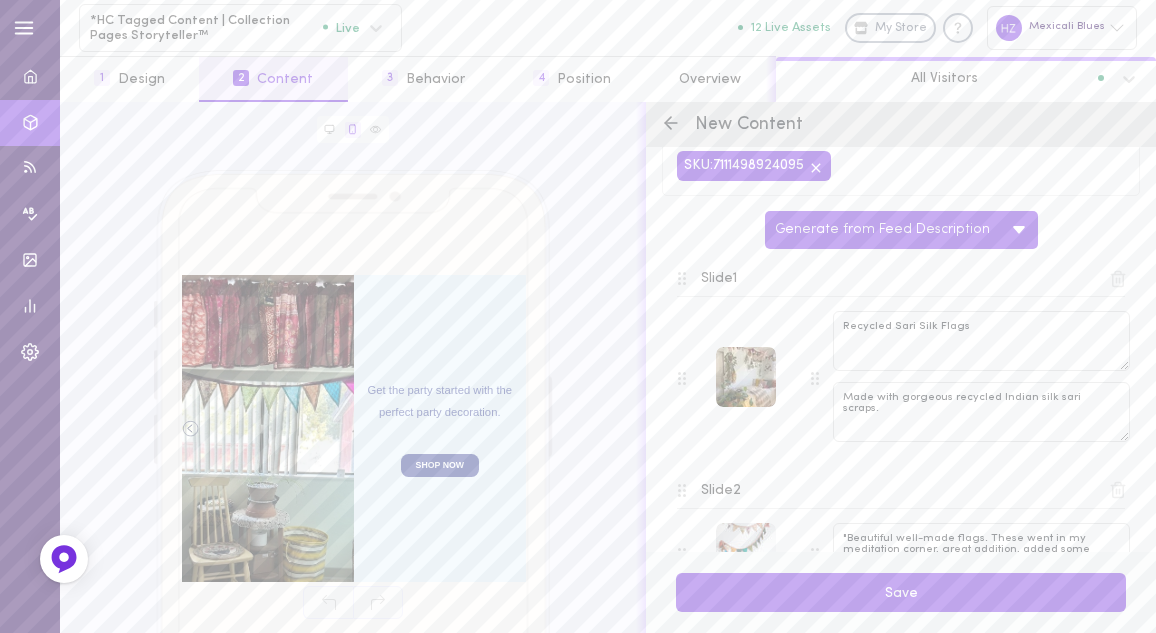 scroll, scrollTop: 0, scrollLeft: 0, axis: both 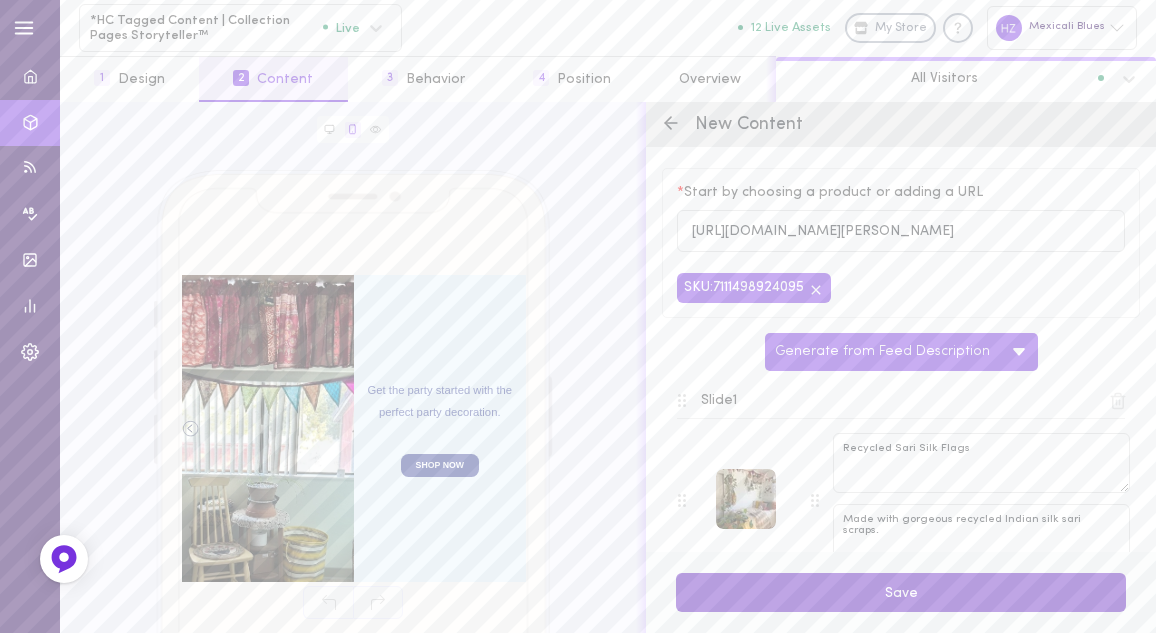 click on "Save" at bounding box center (901, 592) 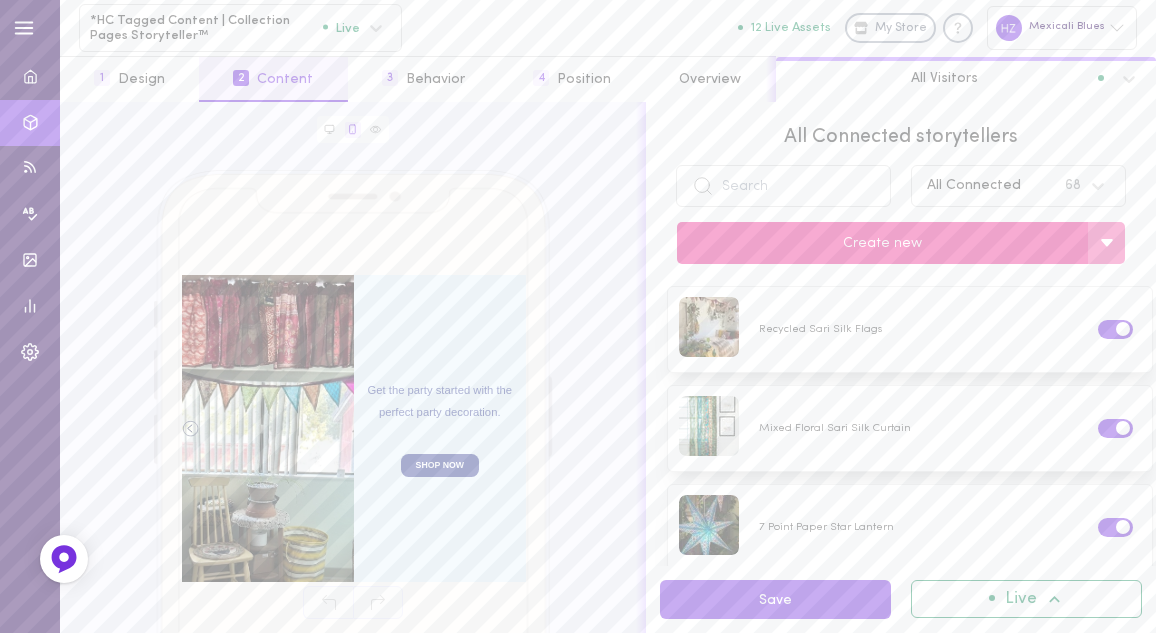 click on "Create new" at bounding box center (882, 243) 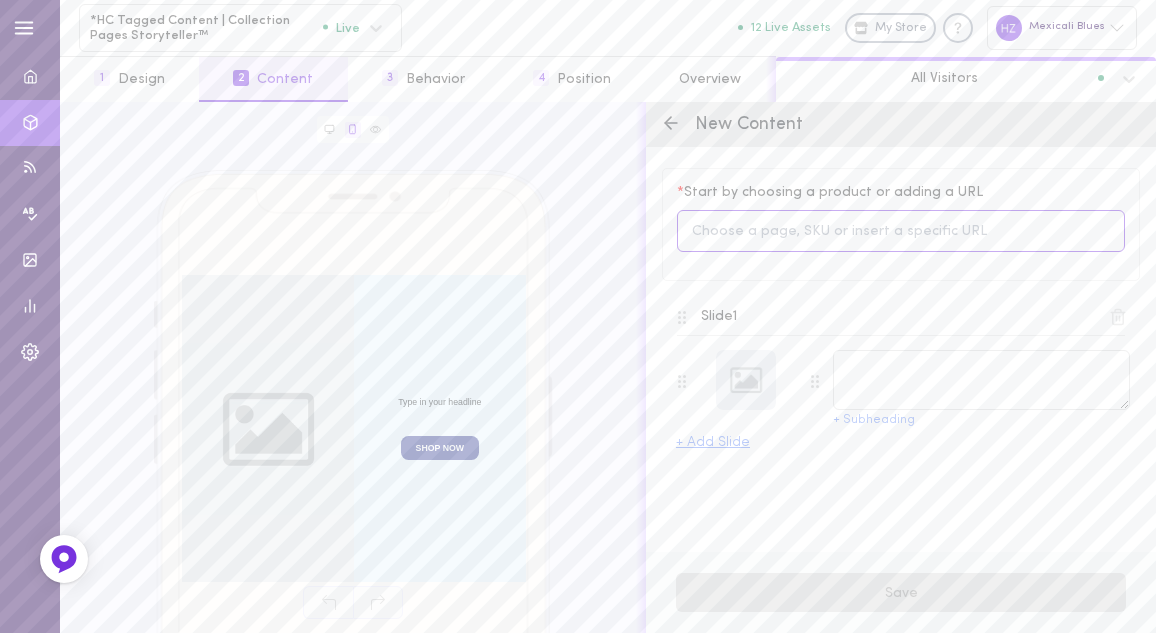 click at bounding box center [901, 231] 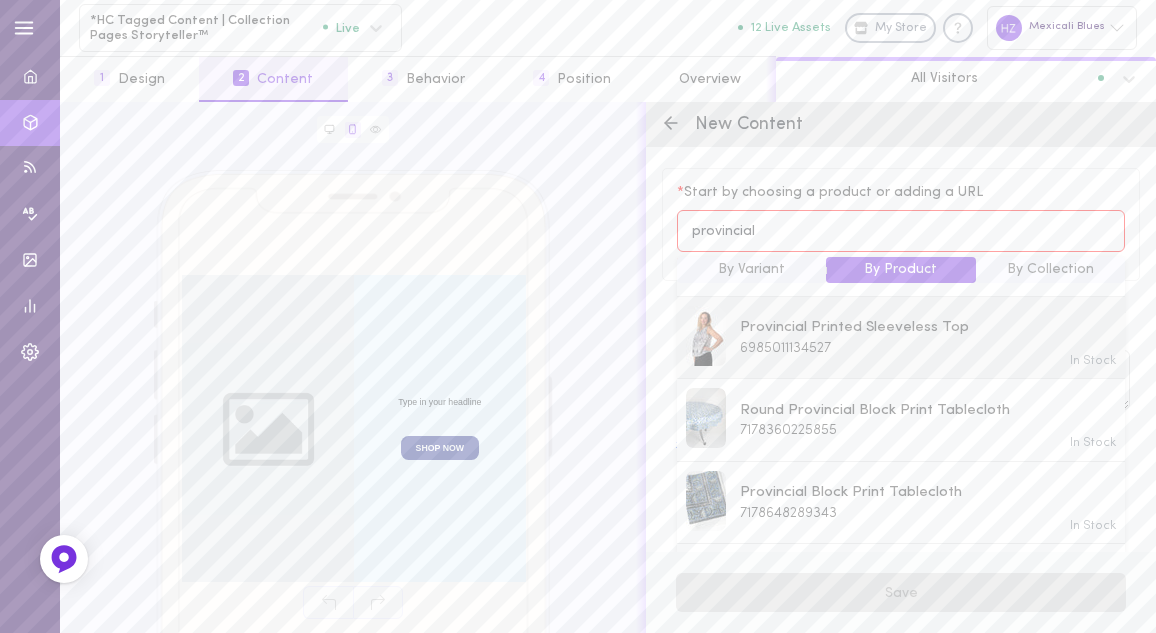 scroll, scrollTop: 136, scrollLeft: 0, axis: vertical 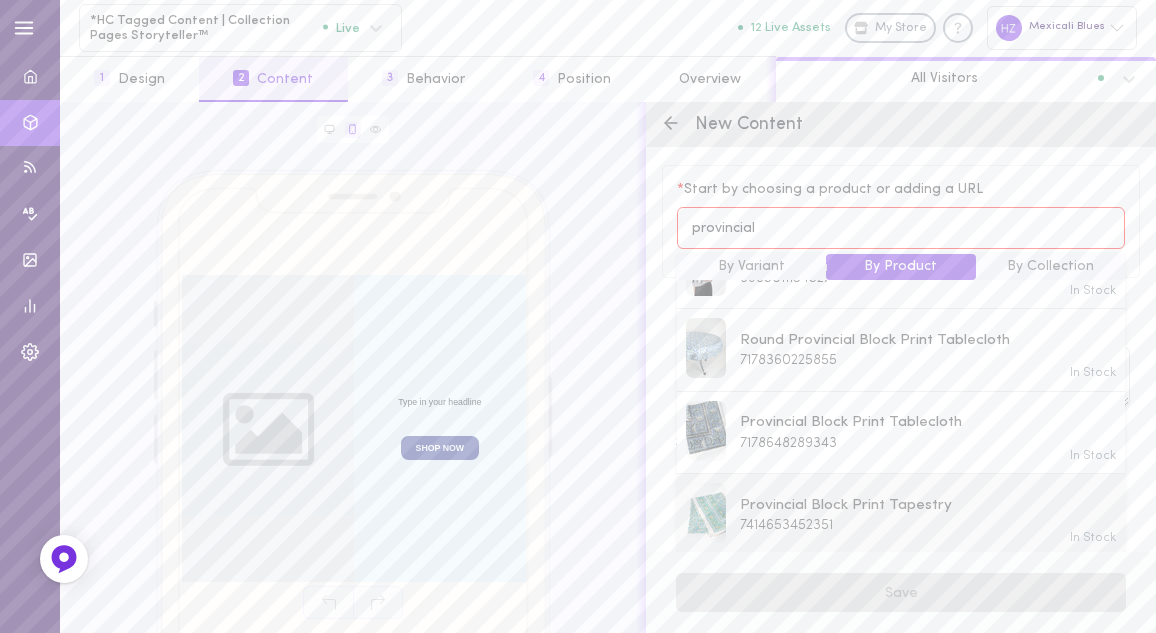 type on "provincial" 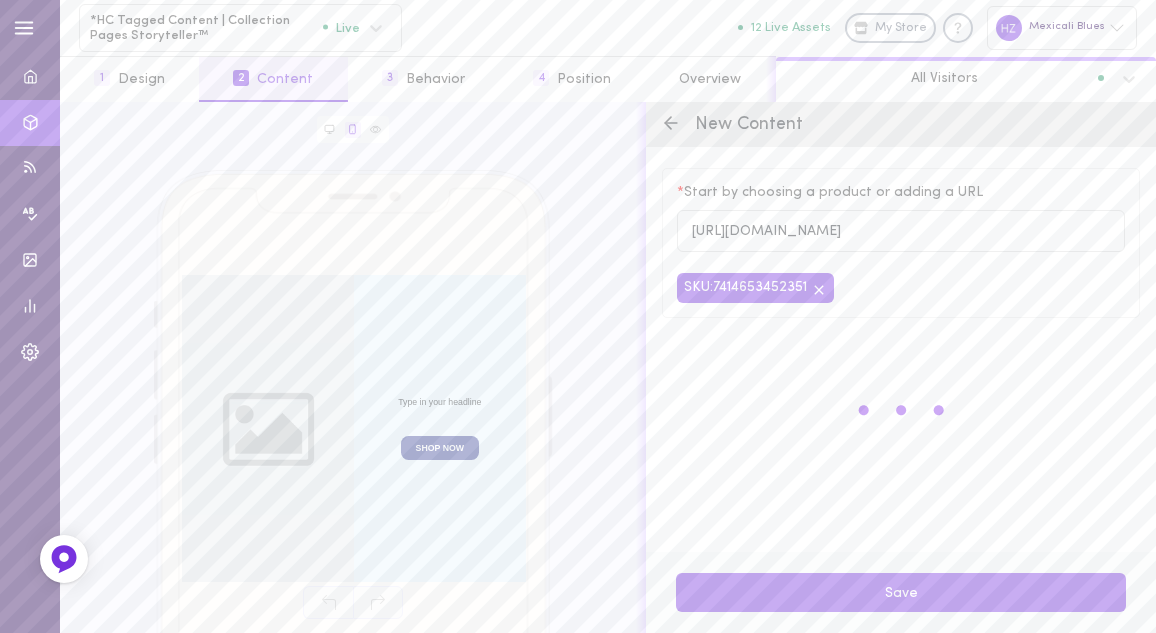 scroll, scrollTop: 0, scrollLeft: 0, axis: both 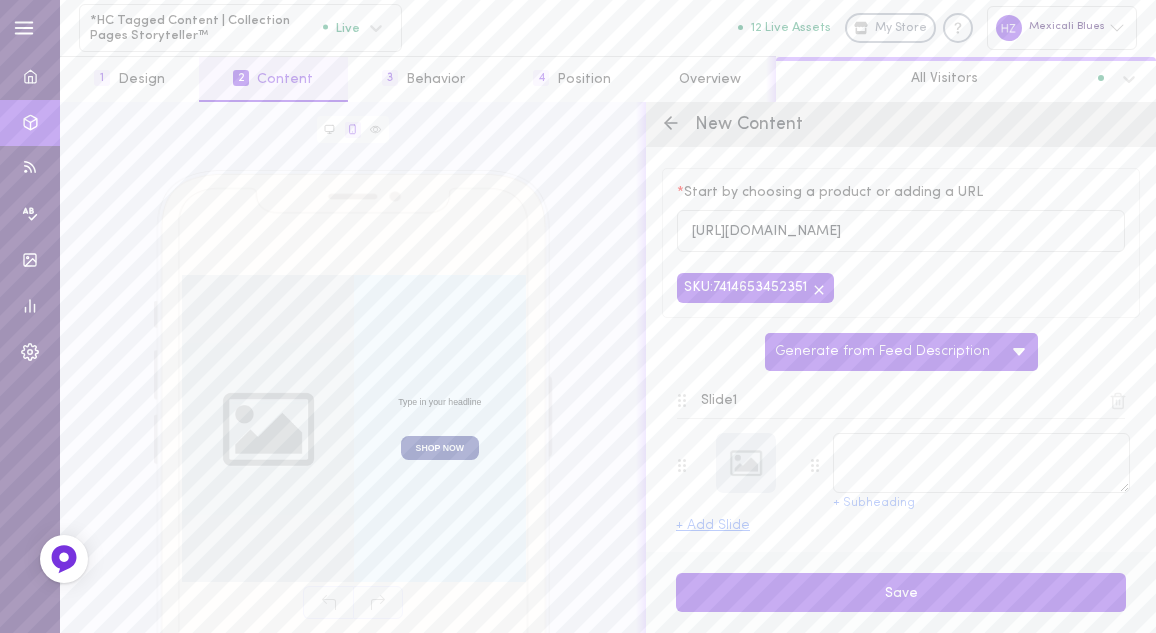 type on "Provincial Block Print Tapestry" 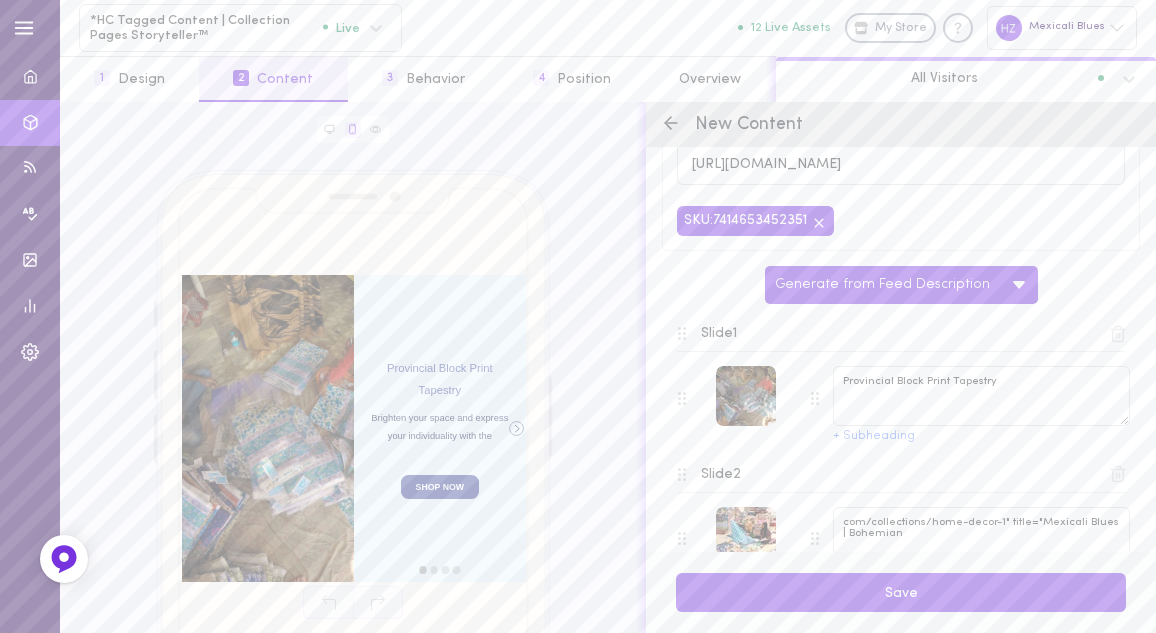 scroll, scrollTop: 123, scrollLeft: 0, axis: vertical 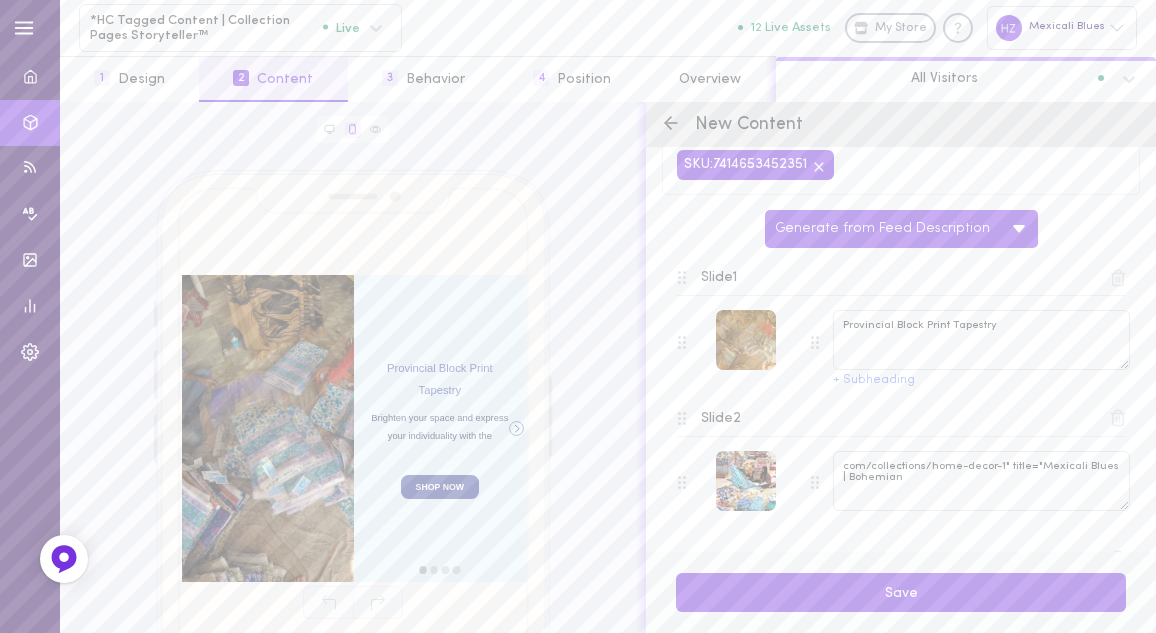 click at bounding box center [746, 340] 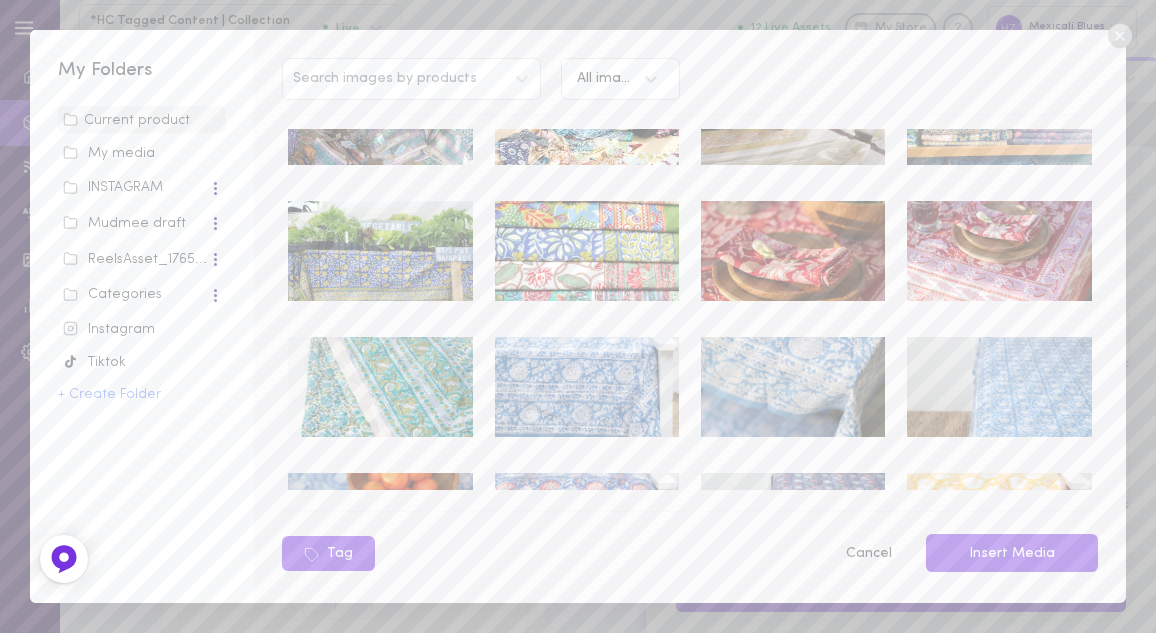 scroll, scrollTop: 72, scrollLeft: 0, axis: vertical 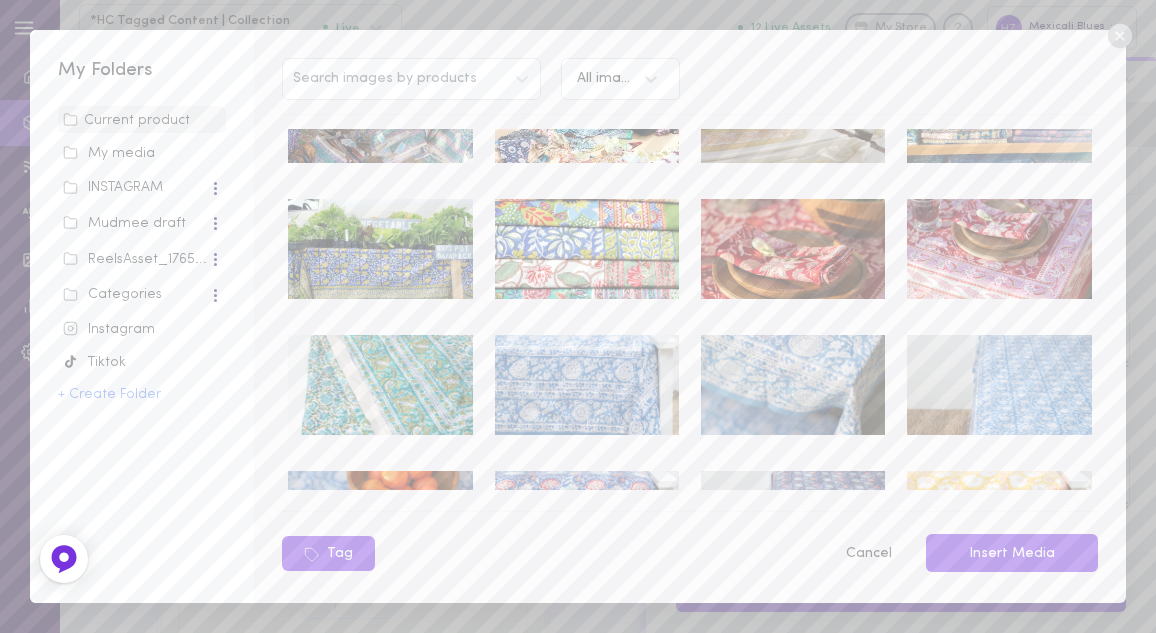 click at bounding box center (793, 249) 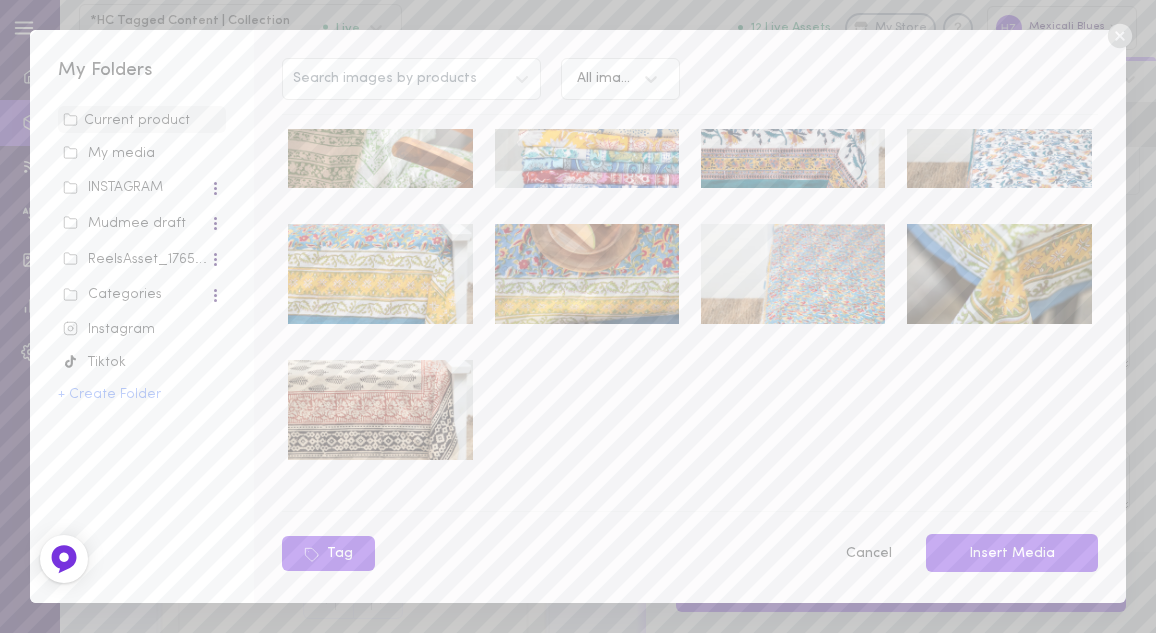 scroll, scrollTop: 607, scrollLeft: 0, axis: vertical 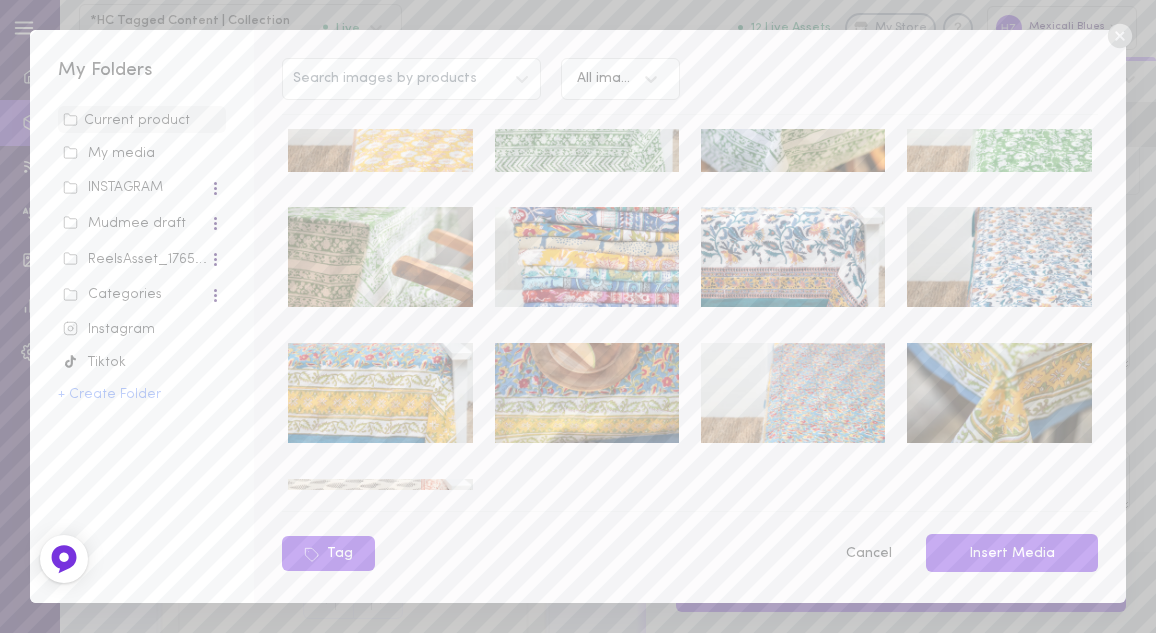 click at bounding box center (587, 257) 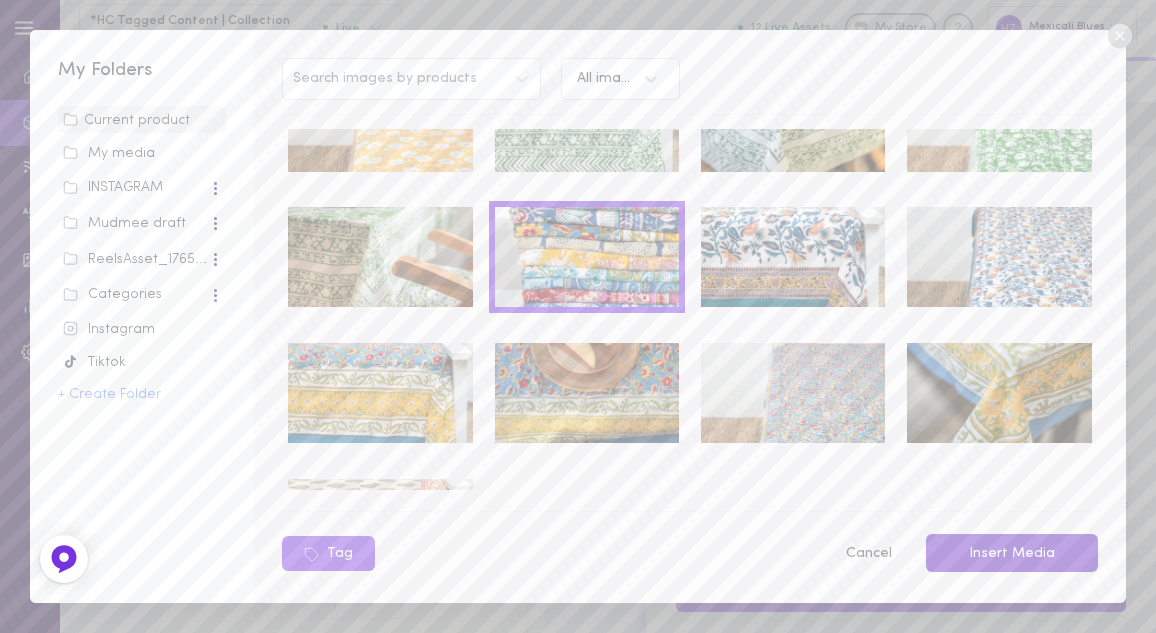 click on "Insert Media" at bounding box center [1012, 553] 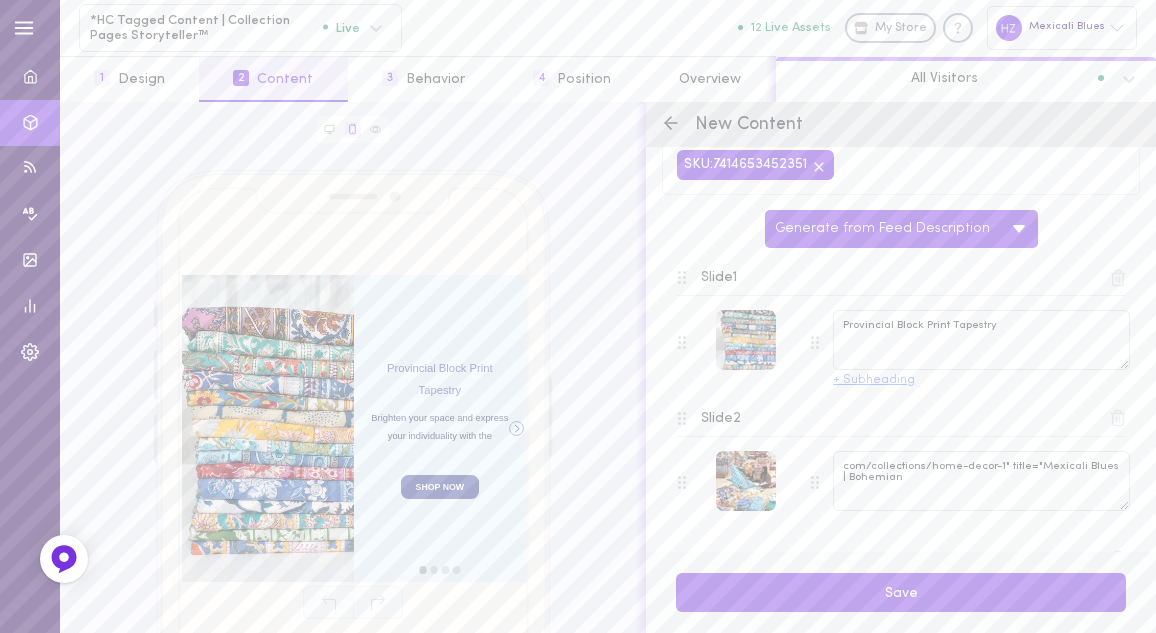 click on "+ Subheading" at bounding box center [874, 380] 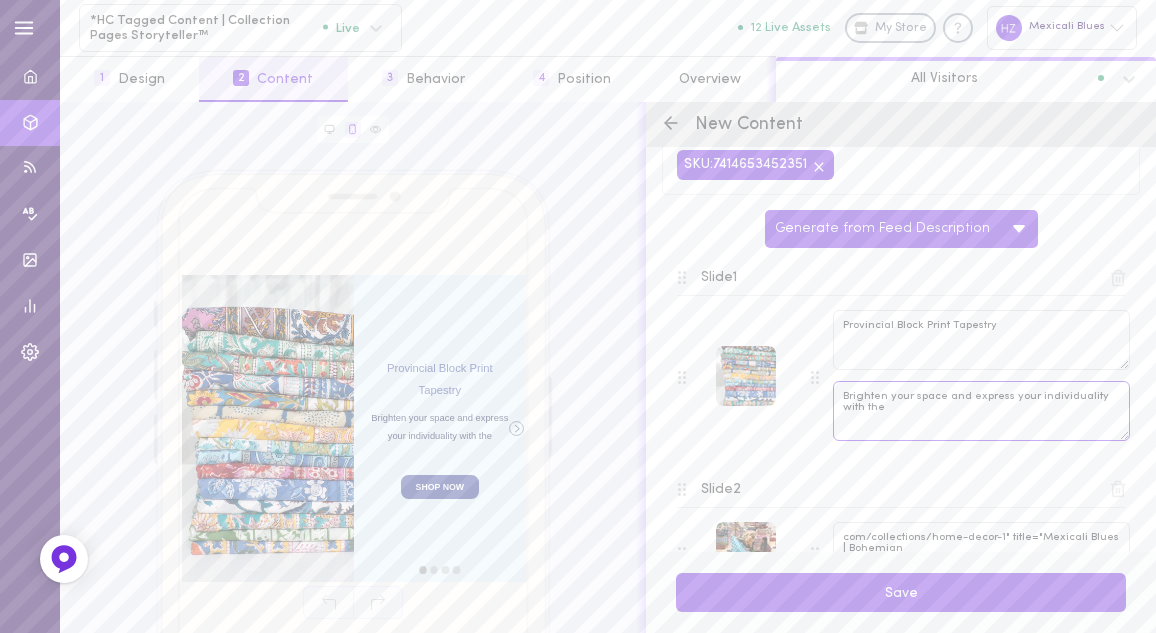 drag, startPoint x: 846, startPoint y: 393, endPoint x: 889, endPoint y: 402, distance: 43.931767 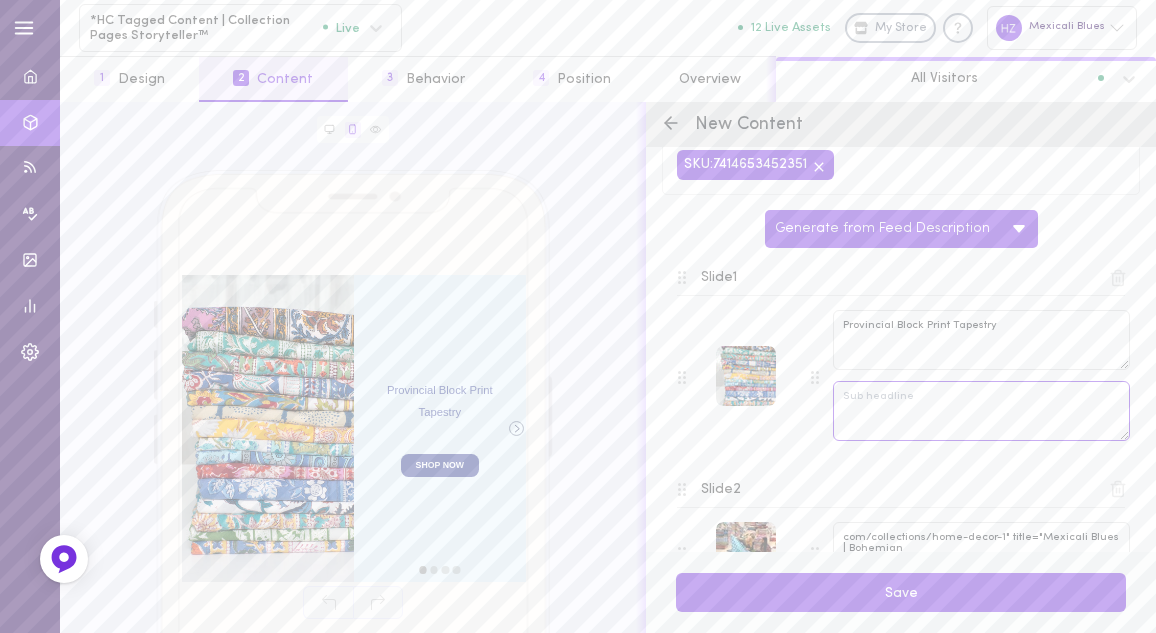 scroll, scrollTop: 282, scrollLeft: 0, axis: vertical 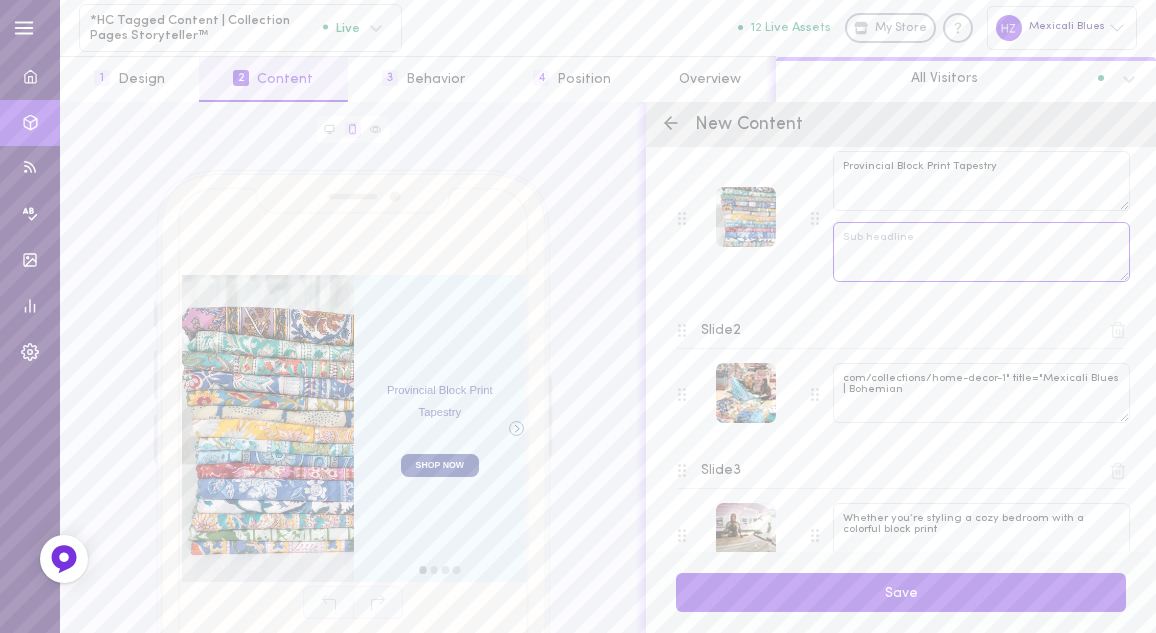 type 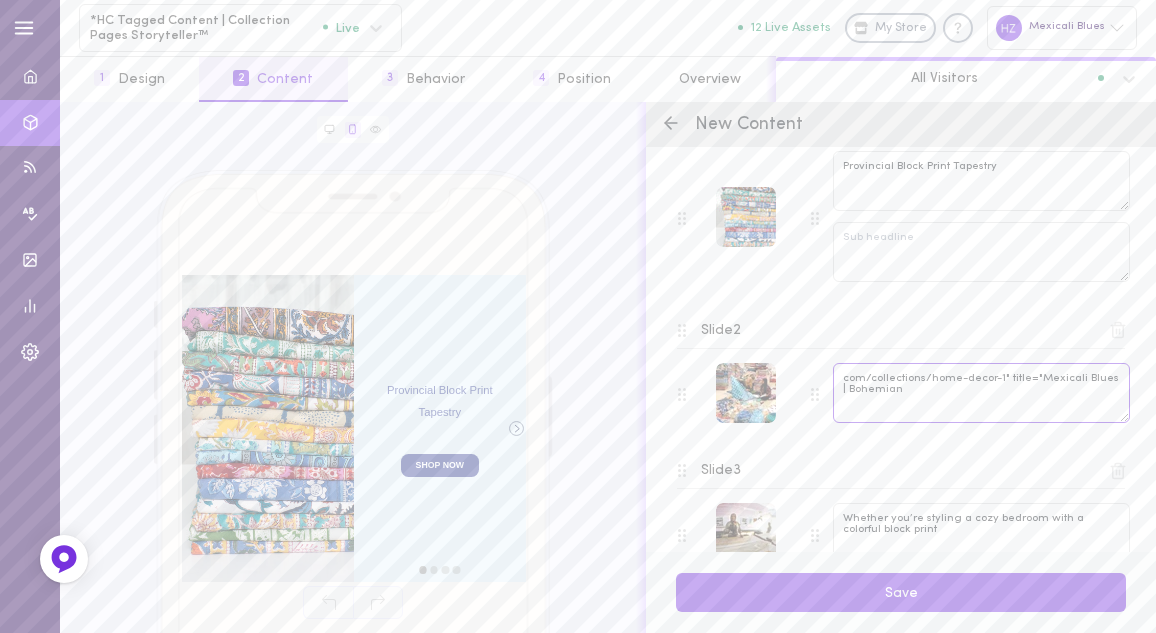 drag, startPoint x: 845, startPoint y: 373, endPoint x: 936, endPoint y: 392, distance: 92.96236 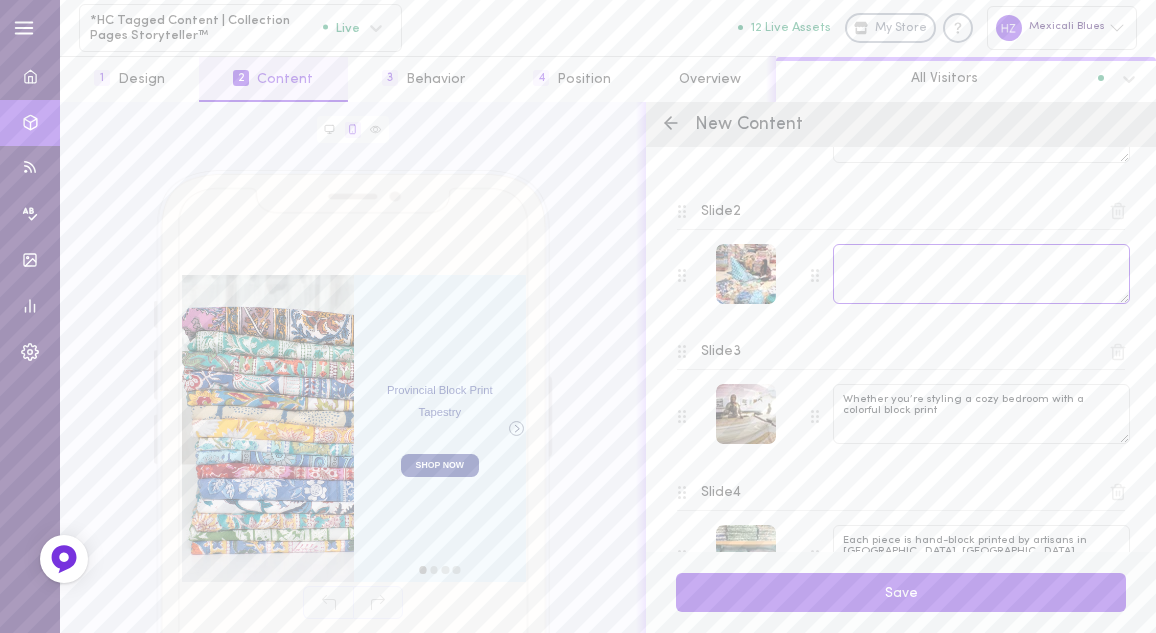 scroll, scrollTop: 403, scrollLeft: 0, axis: vertical 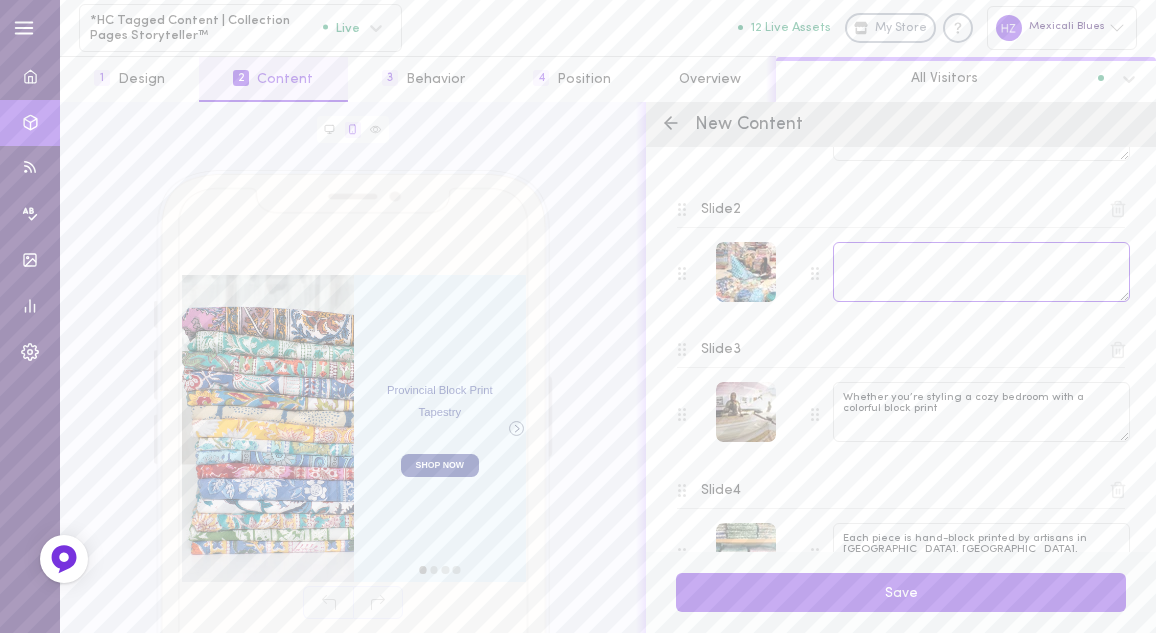 type 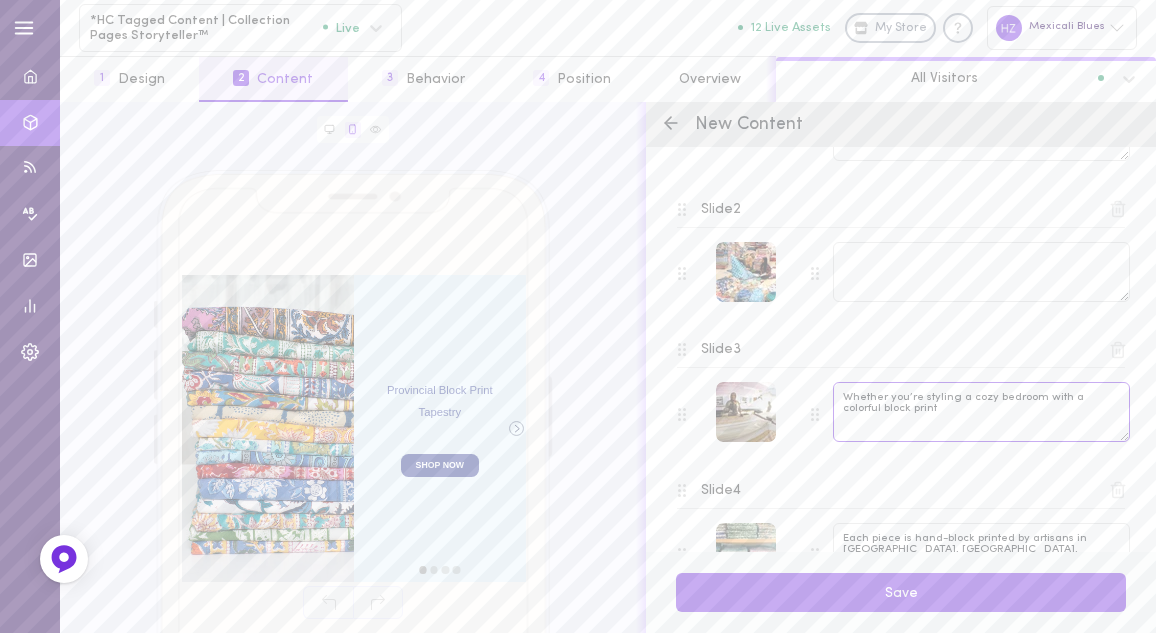 drag, startPoint x: 847, startPoint y: 388, endPoint x: 947, endPoint y: 404, distance: 101.27191 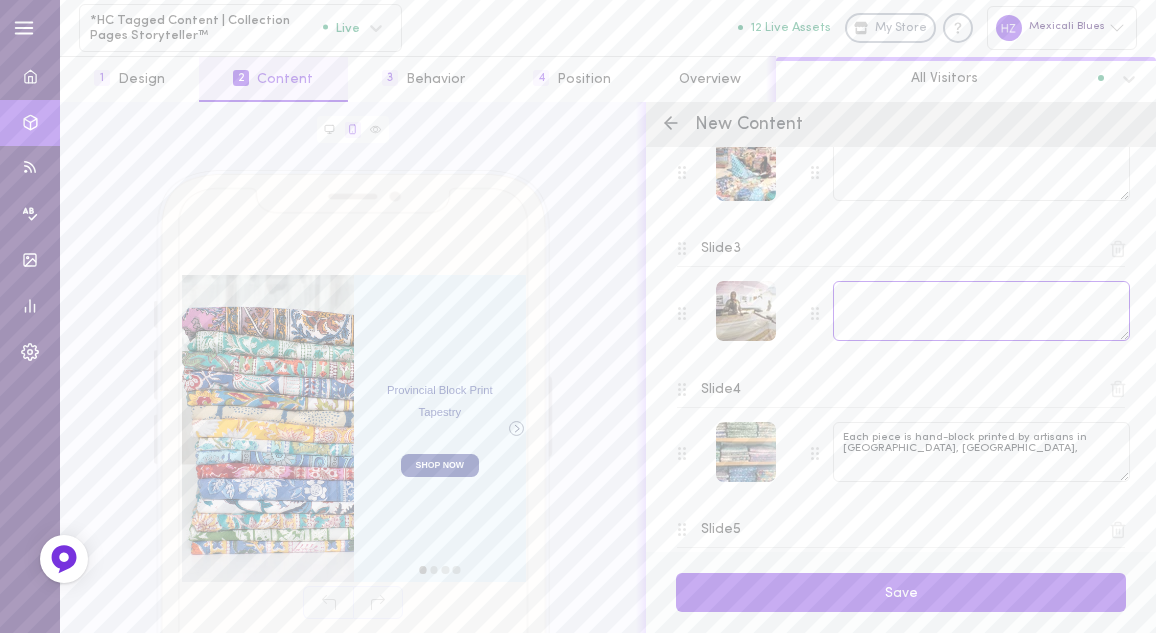 scroll, scrollTop: 505, scrollLeft: 0, axis: vertical 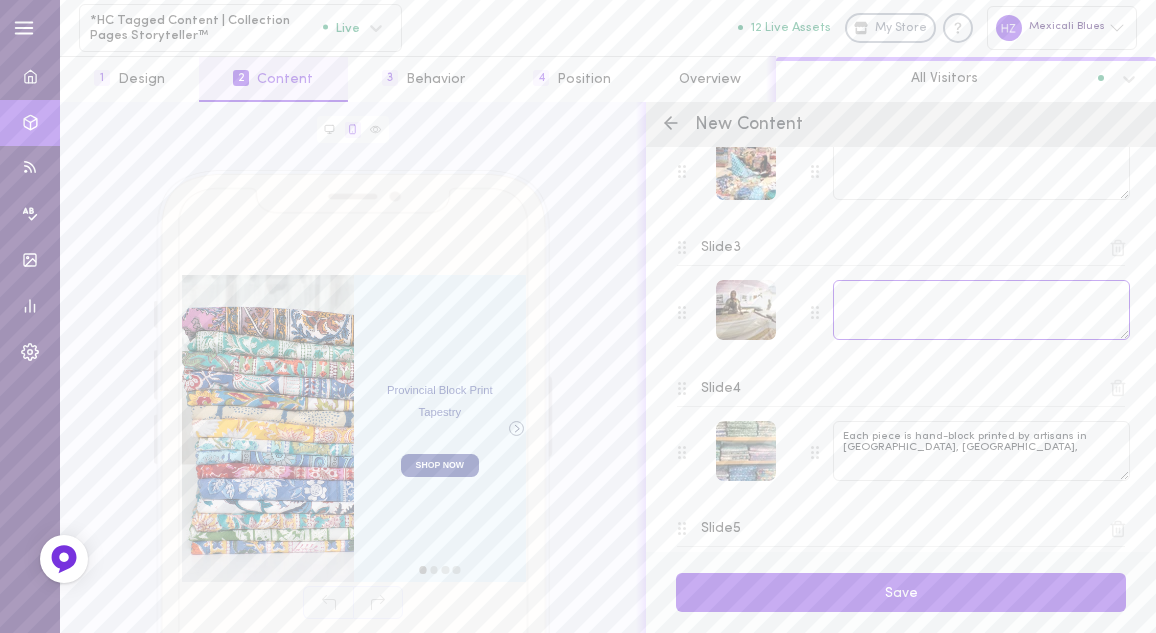 type 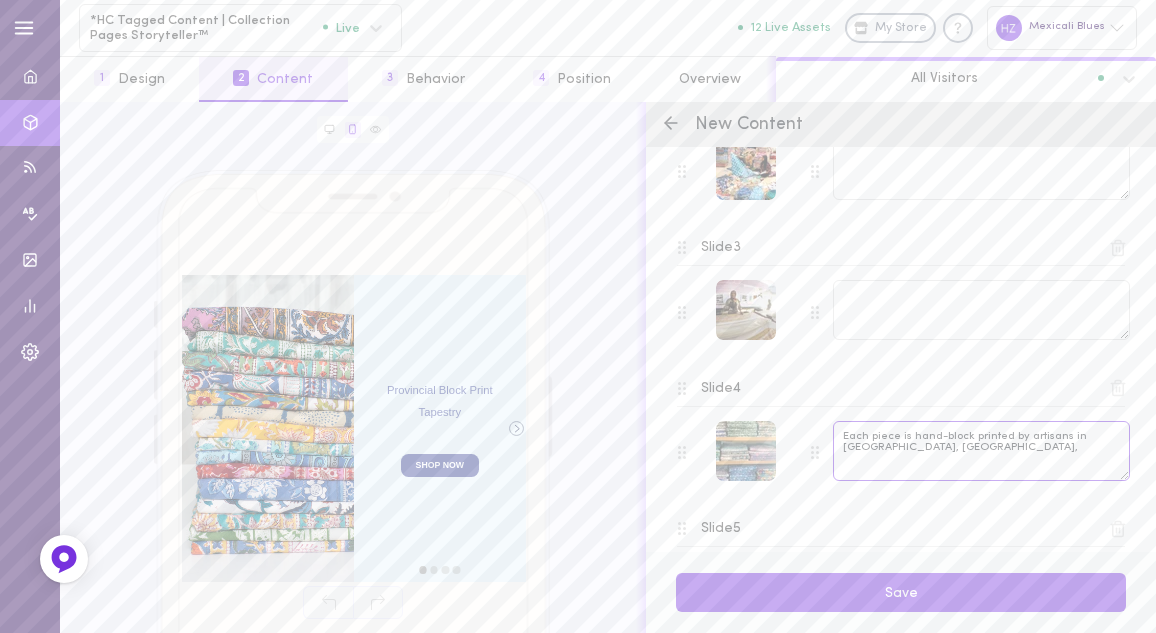 click on "Each piece is hand-block printed by artisans in [GEOGRAPHIC_DATA], [GEOGRAPHIC_DATA]," at bounding box center (981, 451) 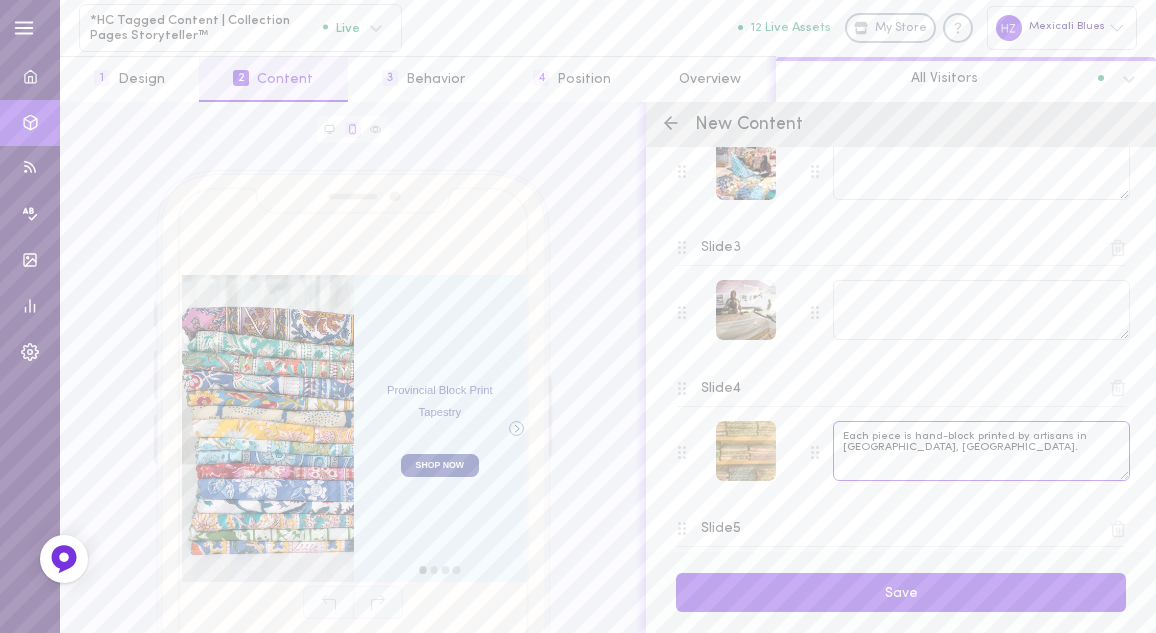 type on "Each piece is hand-block printed by artisans in [GEOGRAPHIC_DATA], [GEOGRAPHIC_DATA]." 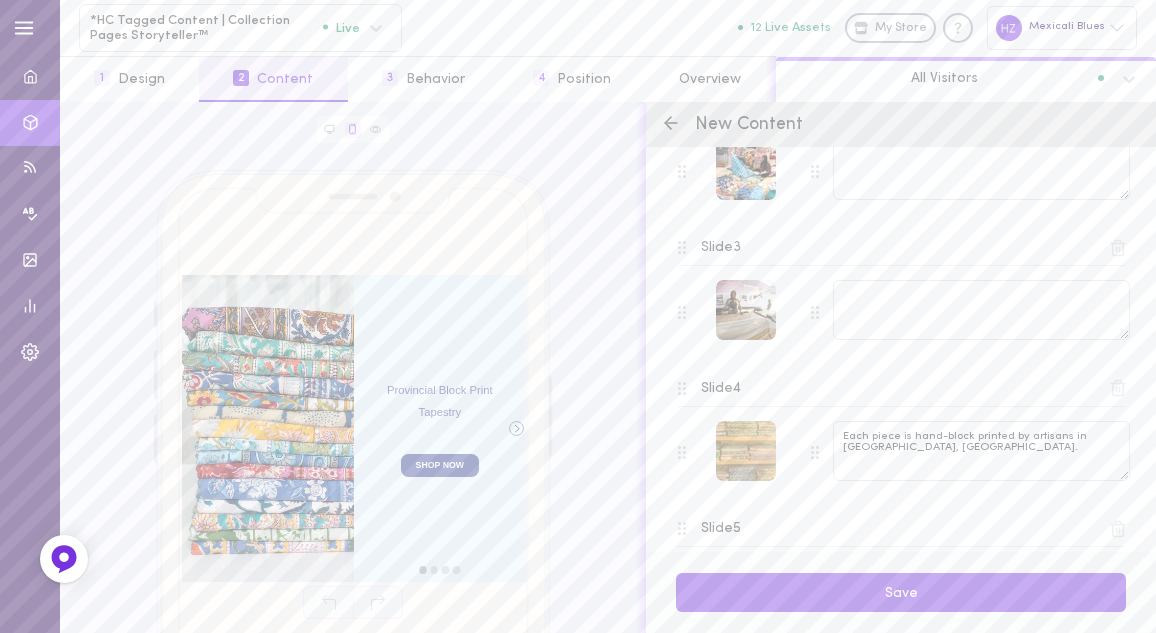 click at bounding box center (746, 451) 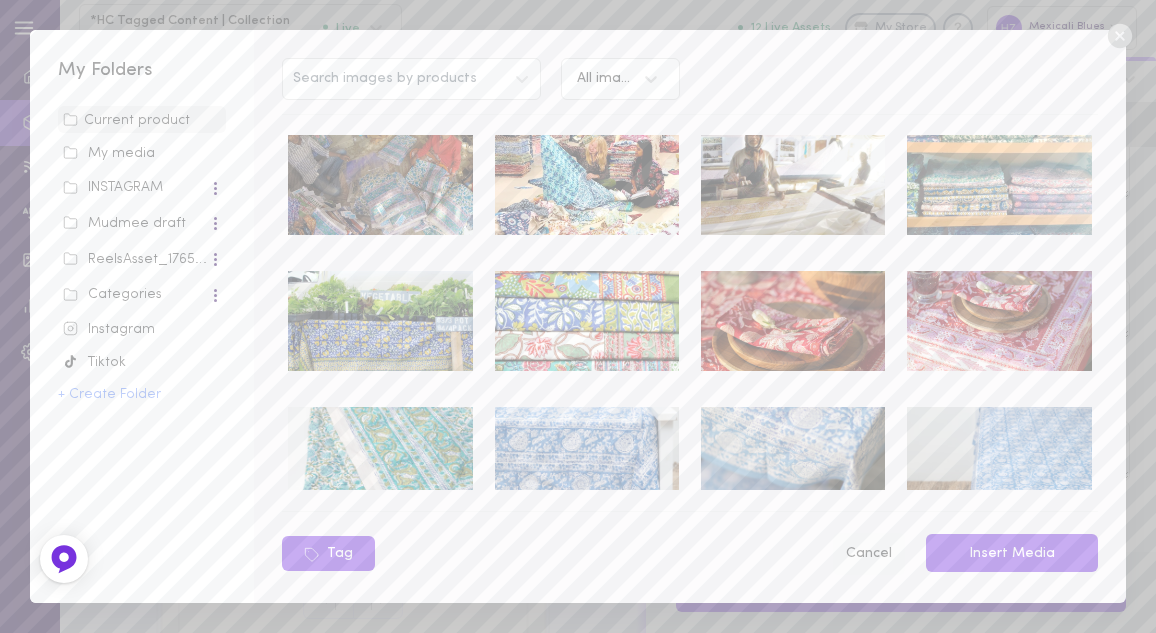 click on "Cancel" at bounding box center (868, 554) 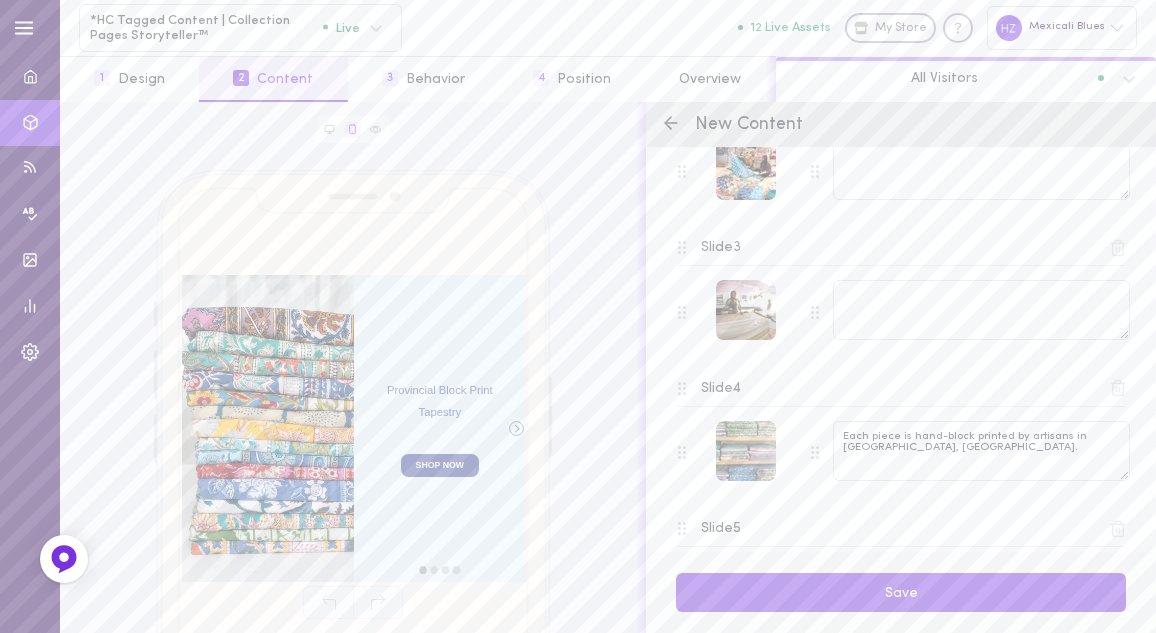 click on "Slide  4" at bounding box center [721, 389] 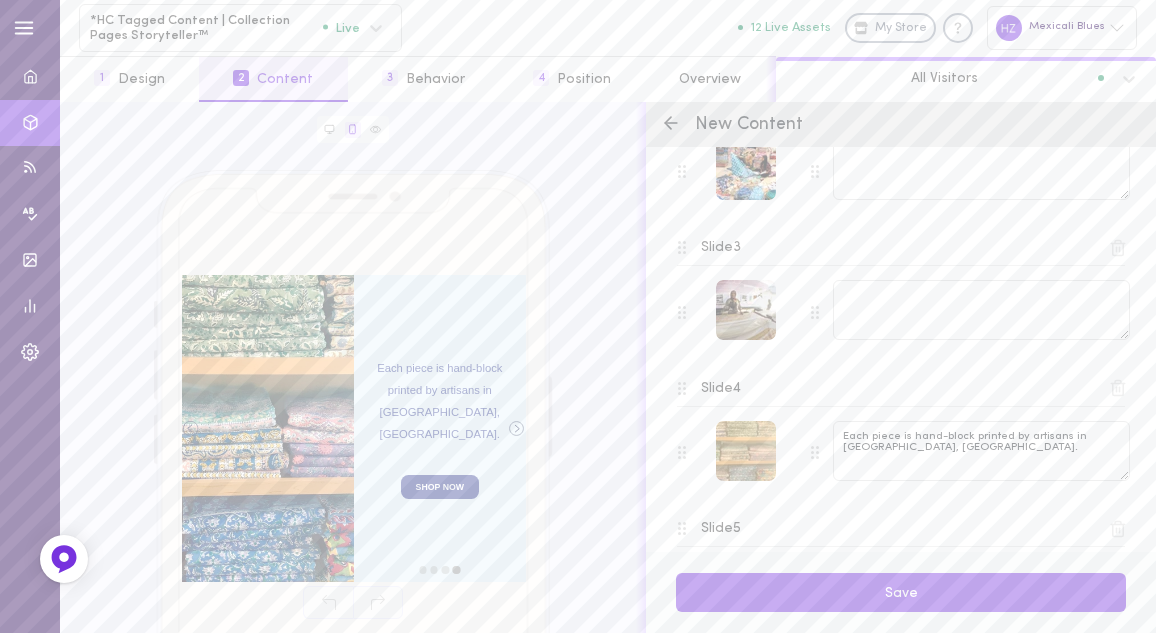 click at bounding box center (746, 451) 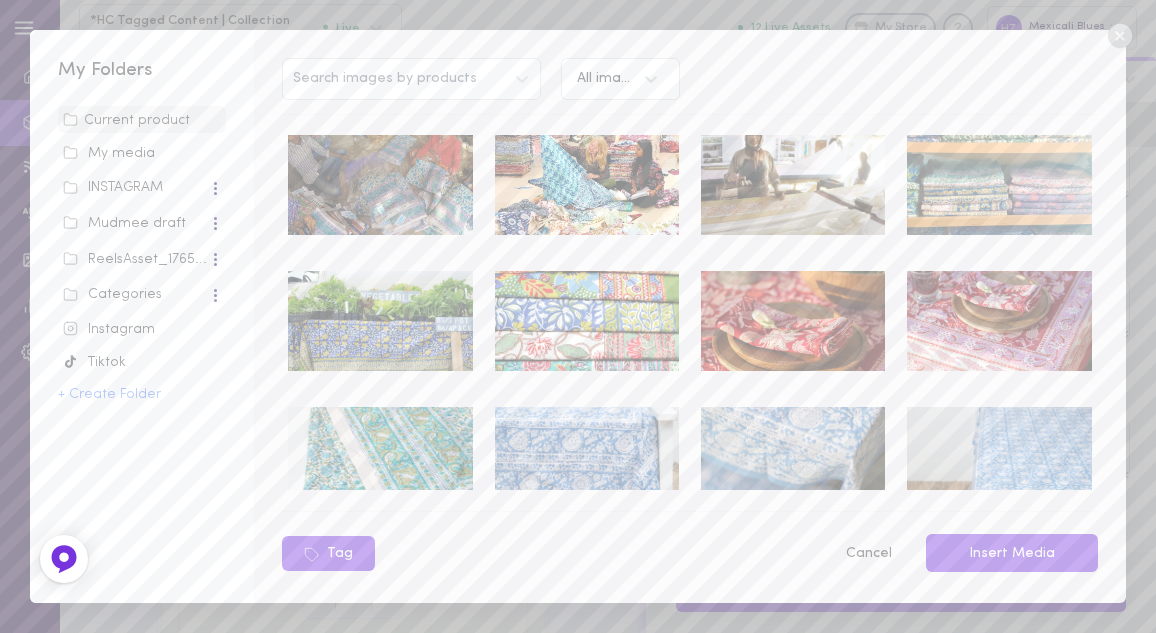 scroll, scrollTop: 33, scrollLeft: 0, axis: vertical 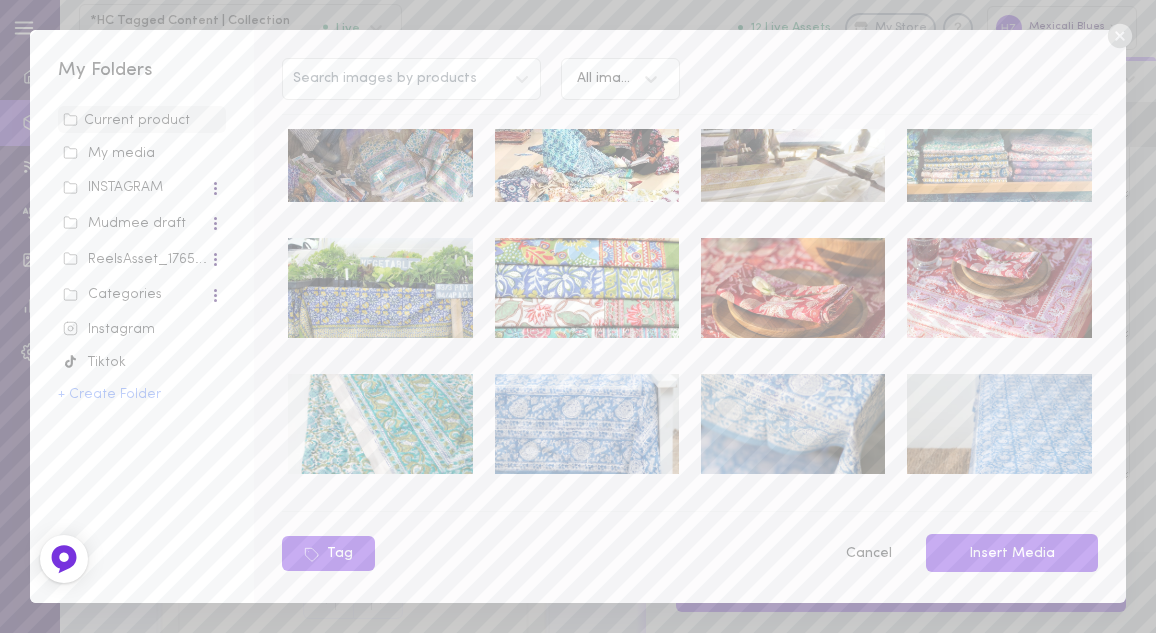 click at bounding box center (999, 288) 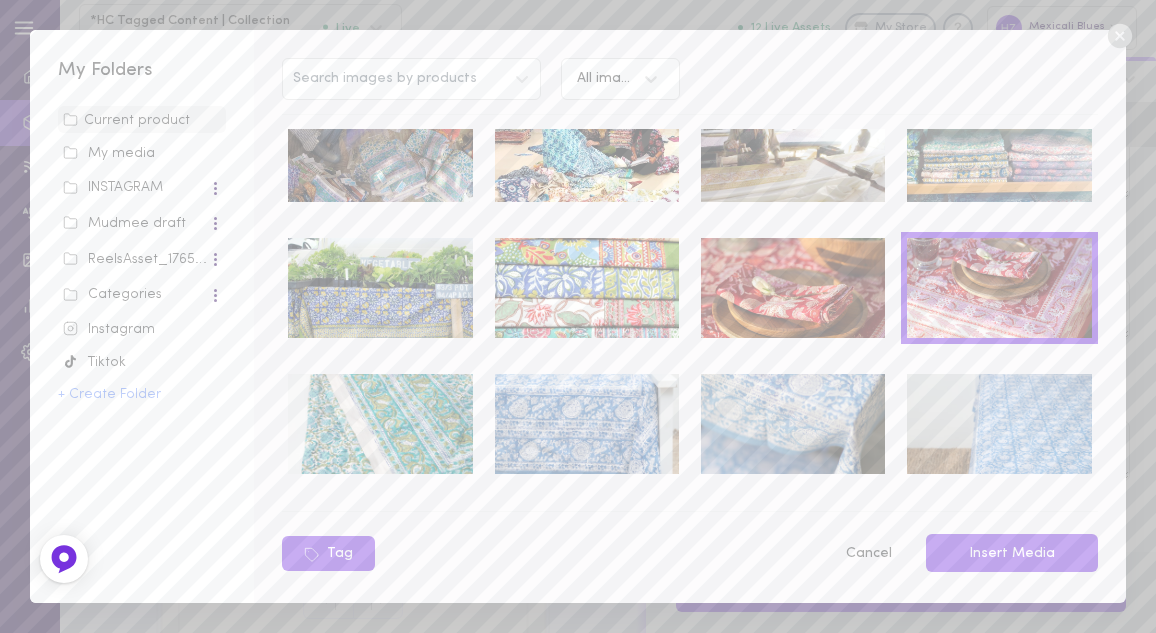 click at bounding box center [793, 288] 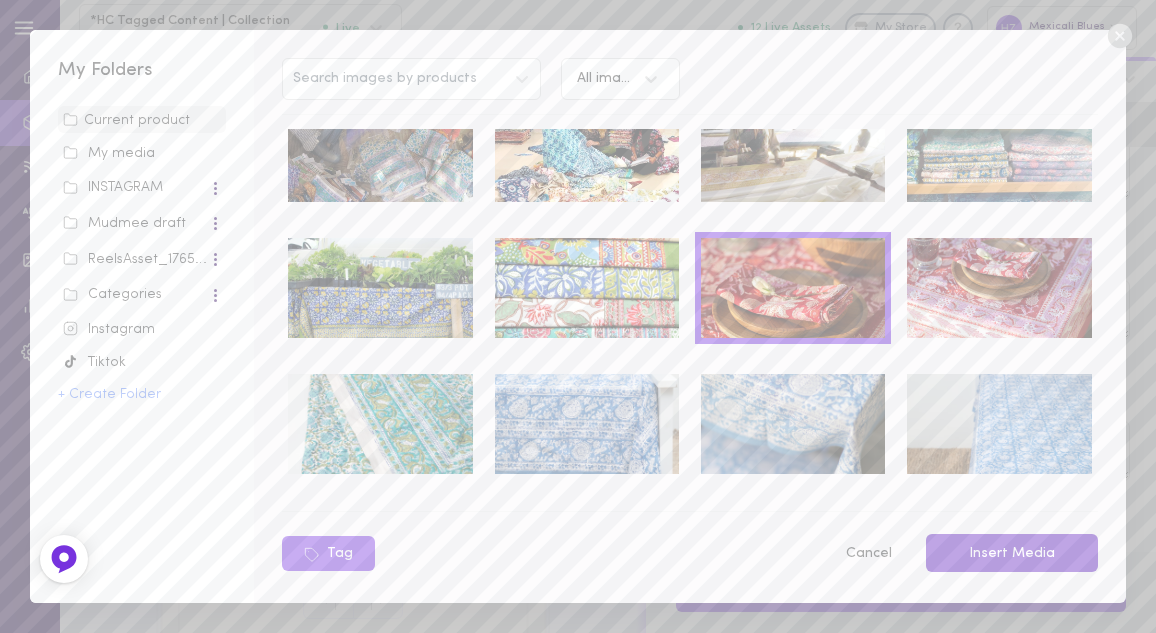 click on "Insert Media" at bounding box center [1012, 553] 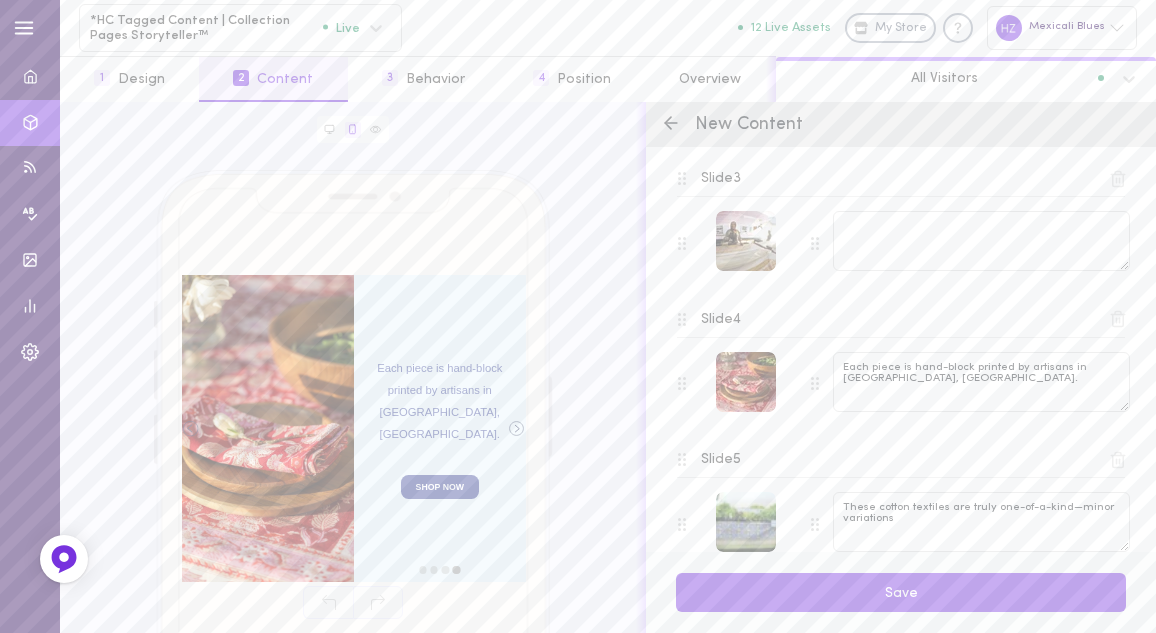 scroll, scrollTop: 629, scrollLeft: 0, axis: vertical 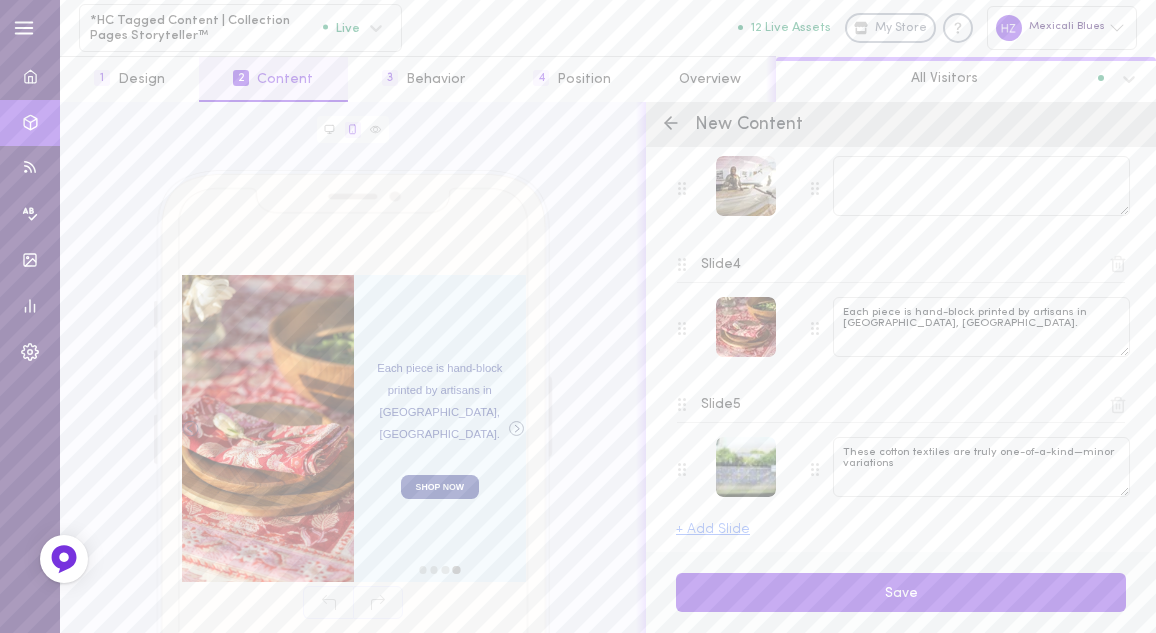 click on "Slide  5" at bounding box center (721, 405) 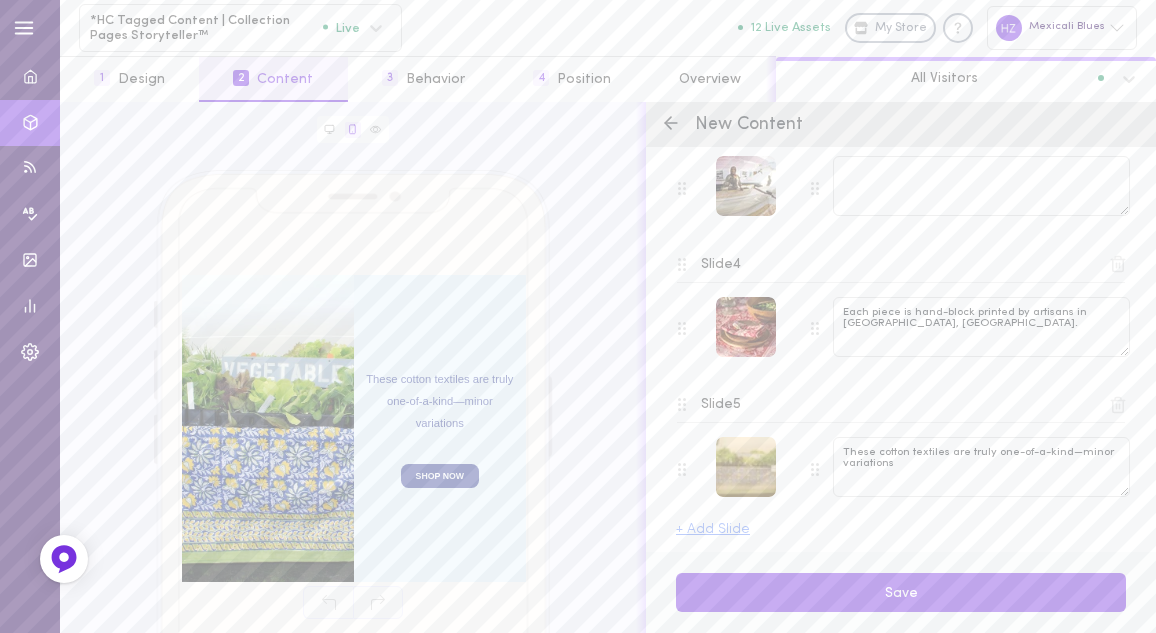 click at bounding box center (746, 467) 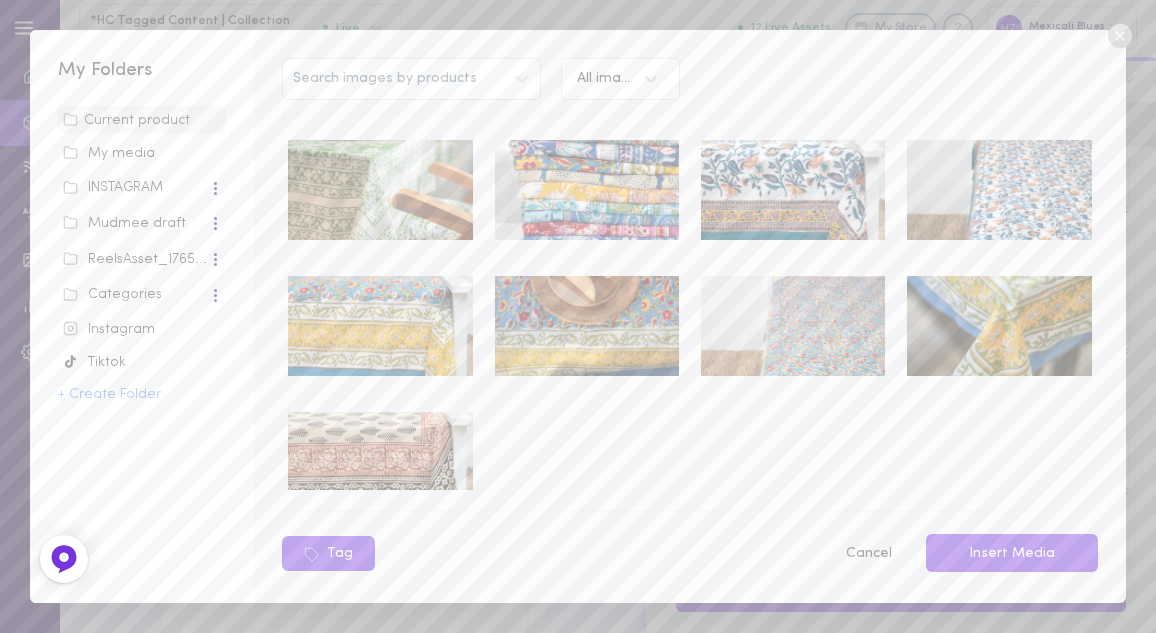 scroll, scrollTop: 673, scrollLeft: 0, axis: vertical 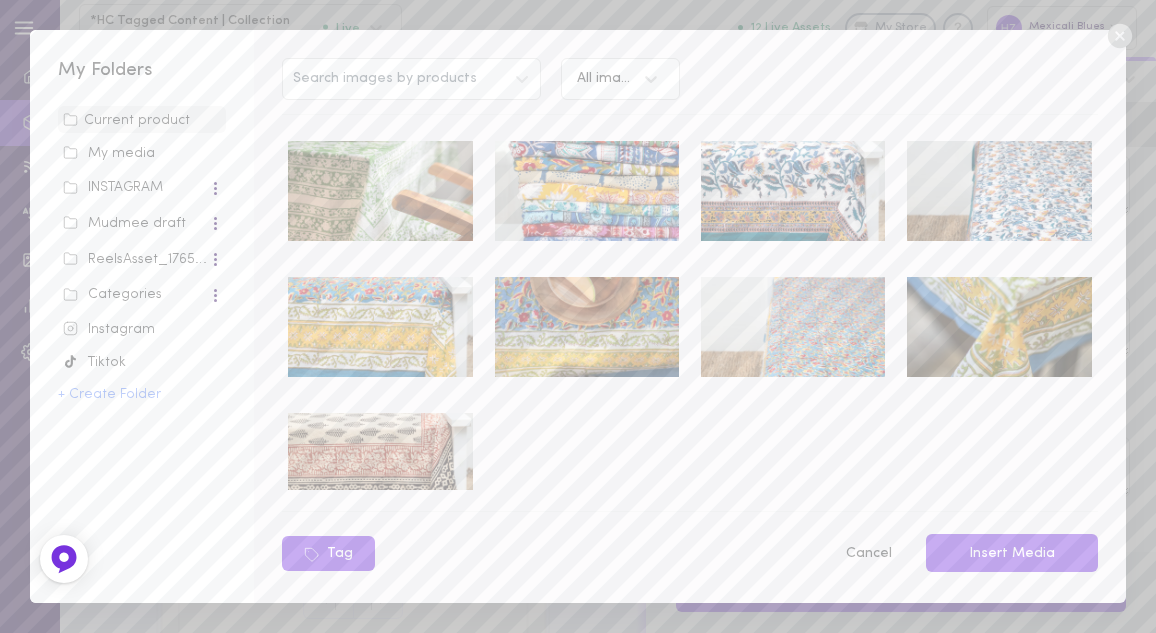 click at bounding box center (587, 327) 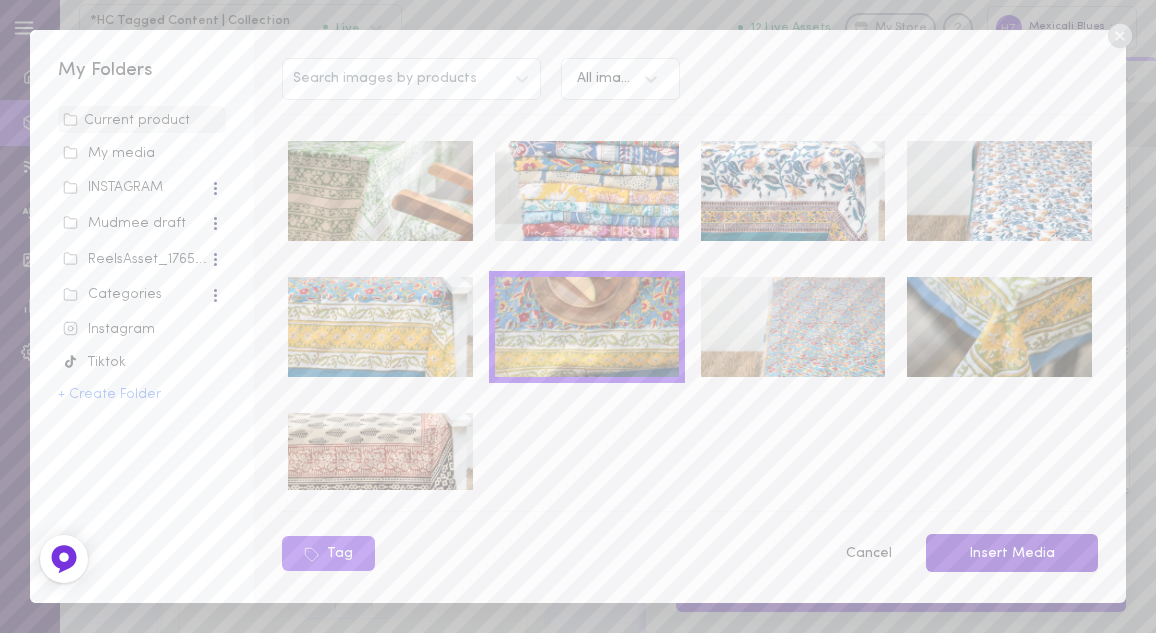 click on "Insert Media" at bounding box center (1012, 553) 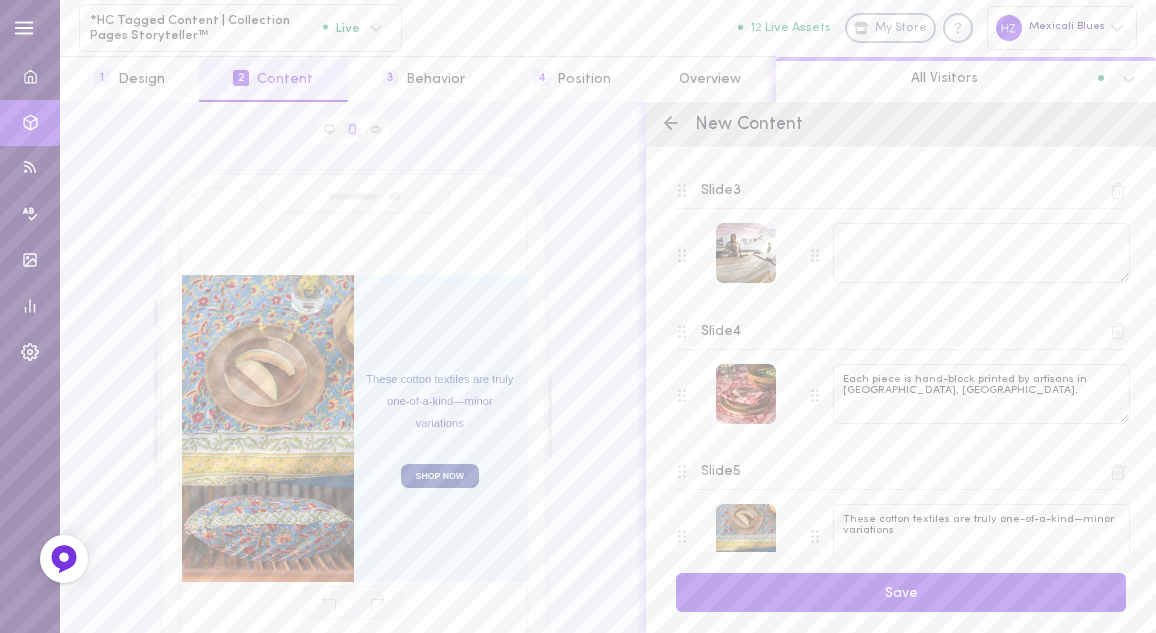scroll, scrollTop: 629, scrollLeft: 0, axis: vertical 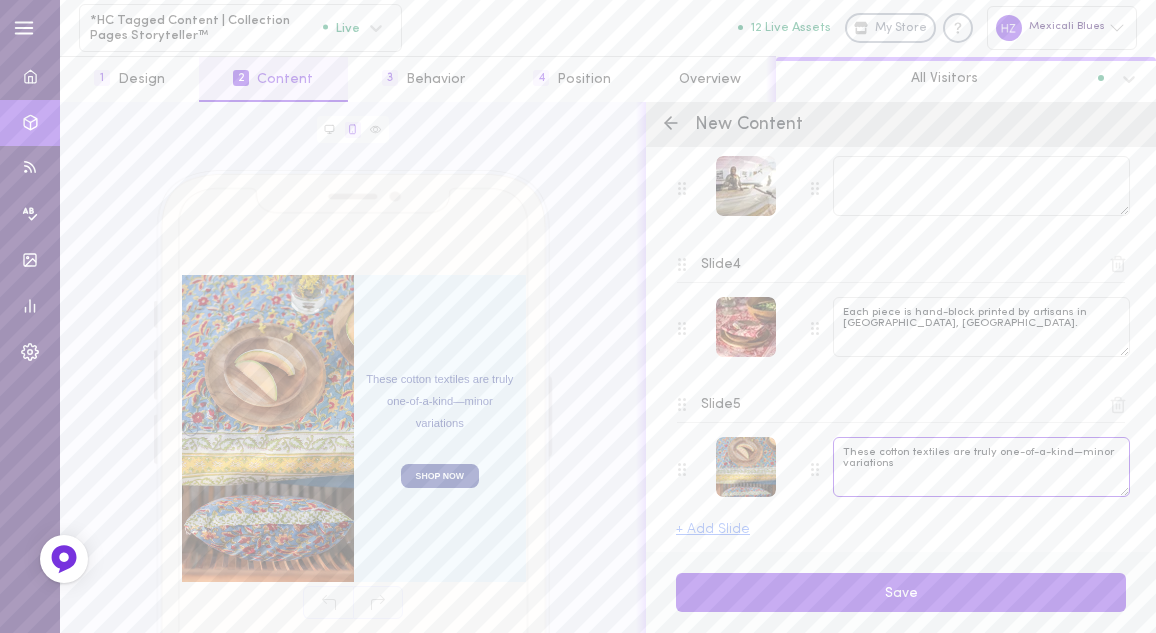 drag, startPoint x: 845, startPoint y: 456, endPoint x: 937, endPoint y: 457, distance: 92.00543 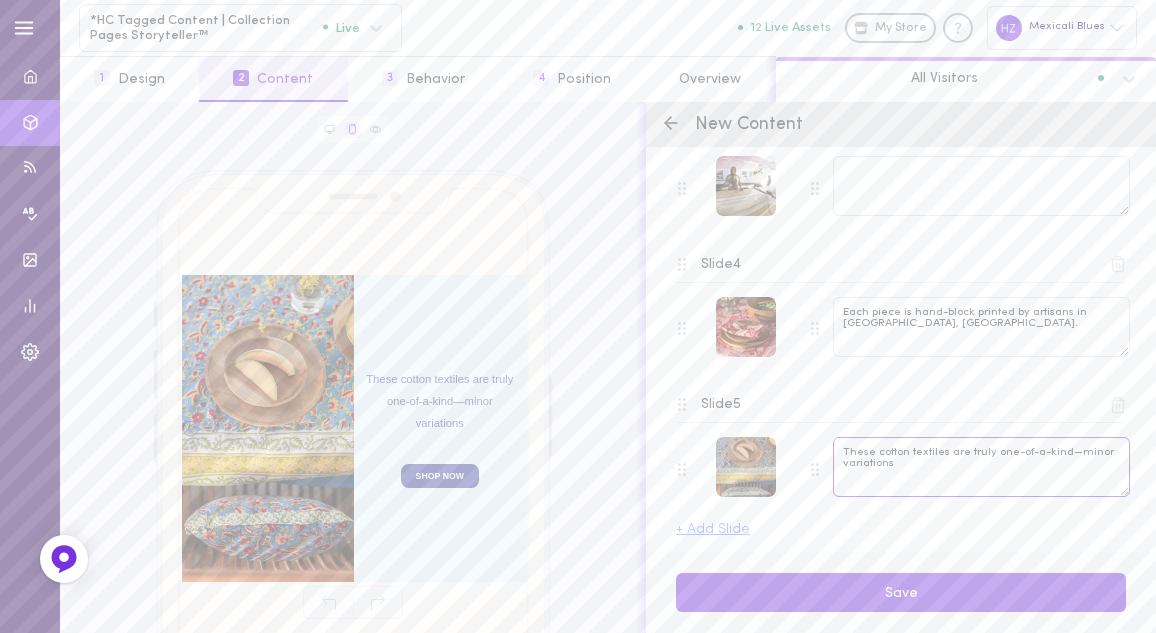 click on "These cotton textiles are truly one-of-a-kind—minor variations" at bounding box center (981, 467) 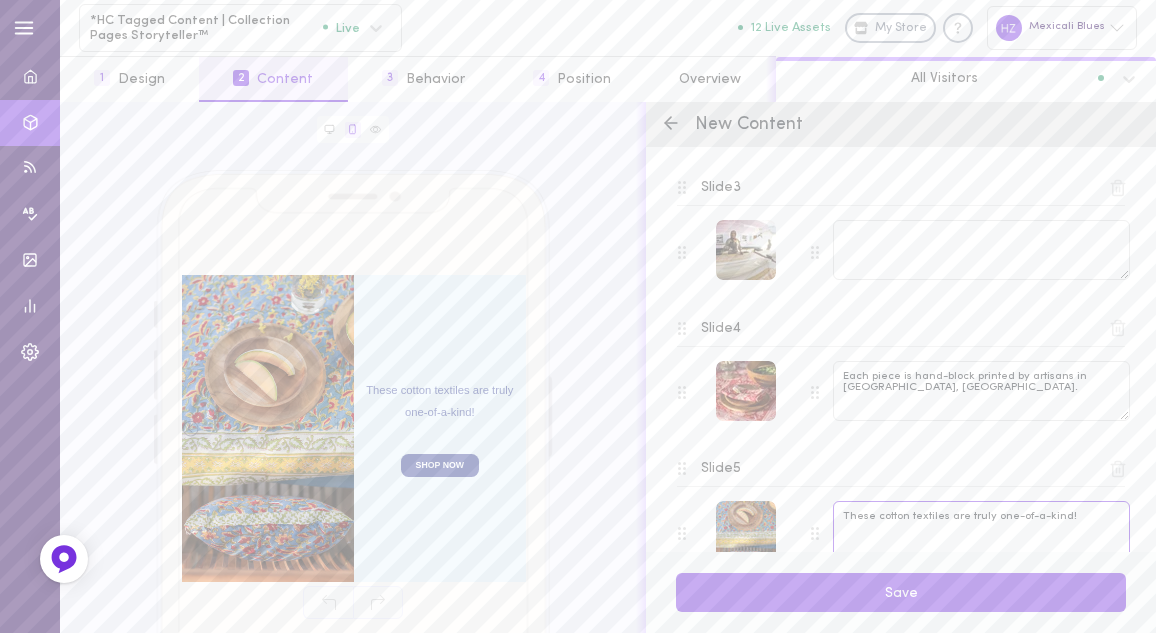 scroll, scrollTop: 433, scrollLeft: 0, axis: vertical 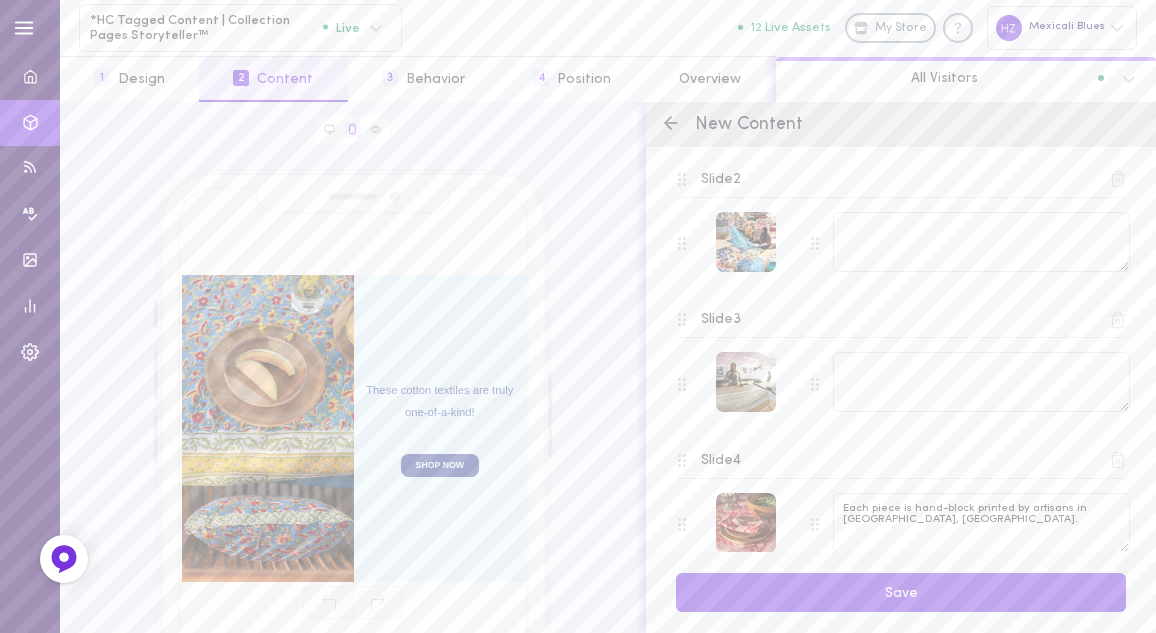 type on "These cotton textiles are truly one-of-a-kind!" 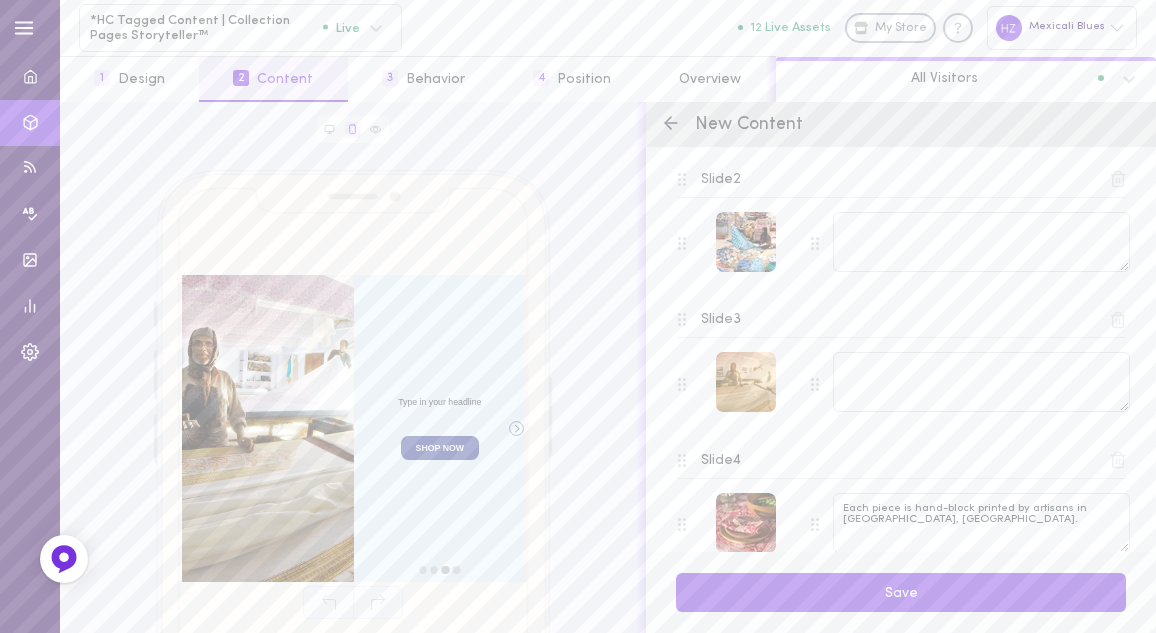 click at bounding box center [746, 382] 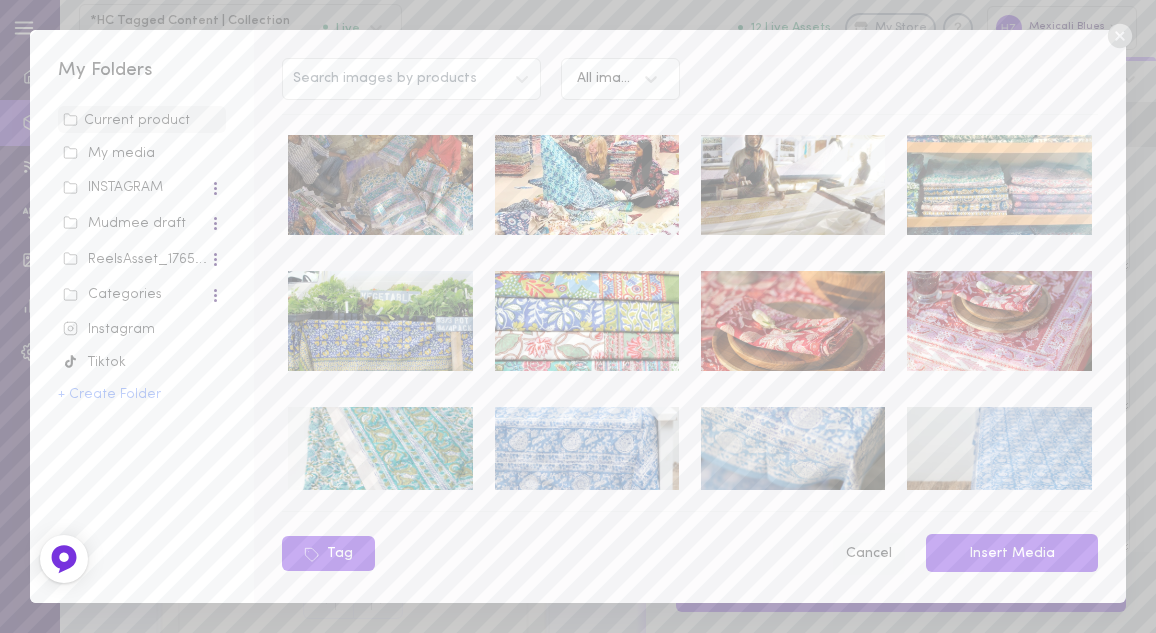 click on "Cancel" at bounding box center [868, 554] 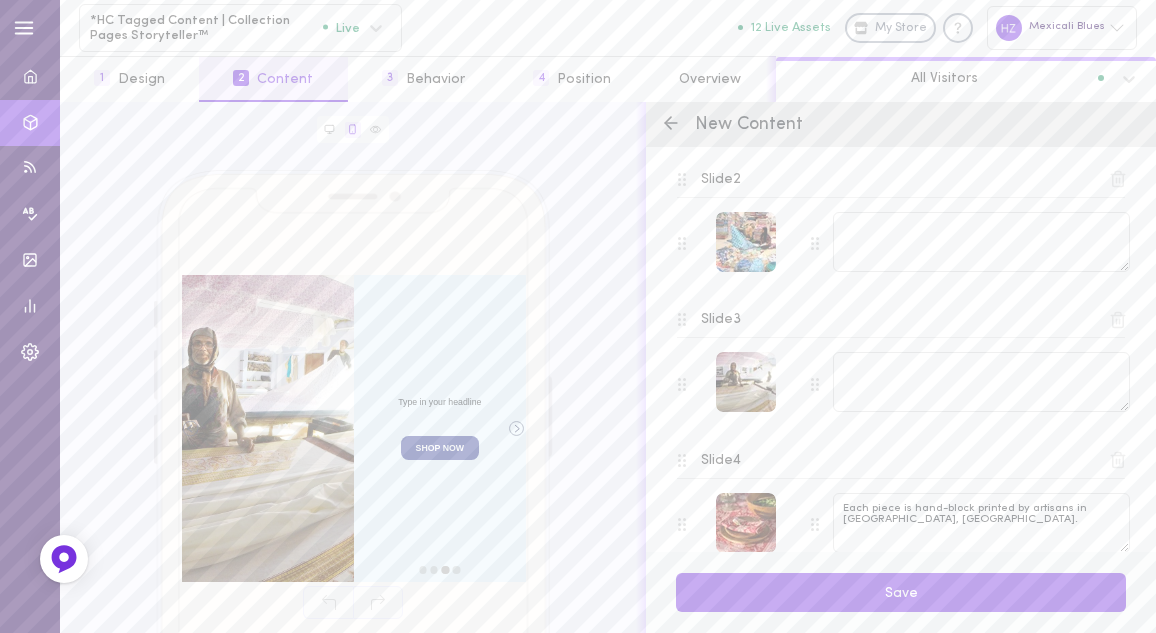 type on "Each piece is hand-block printed by artisans in [GEOGRAPHIC_DATA], [GEOGRAPHIC_DATA]." 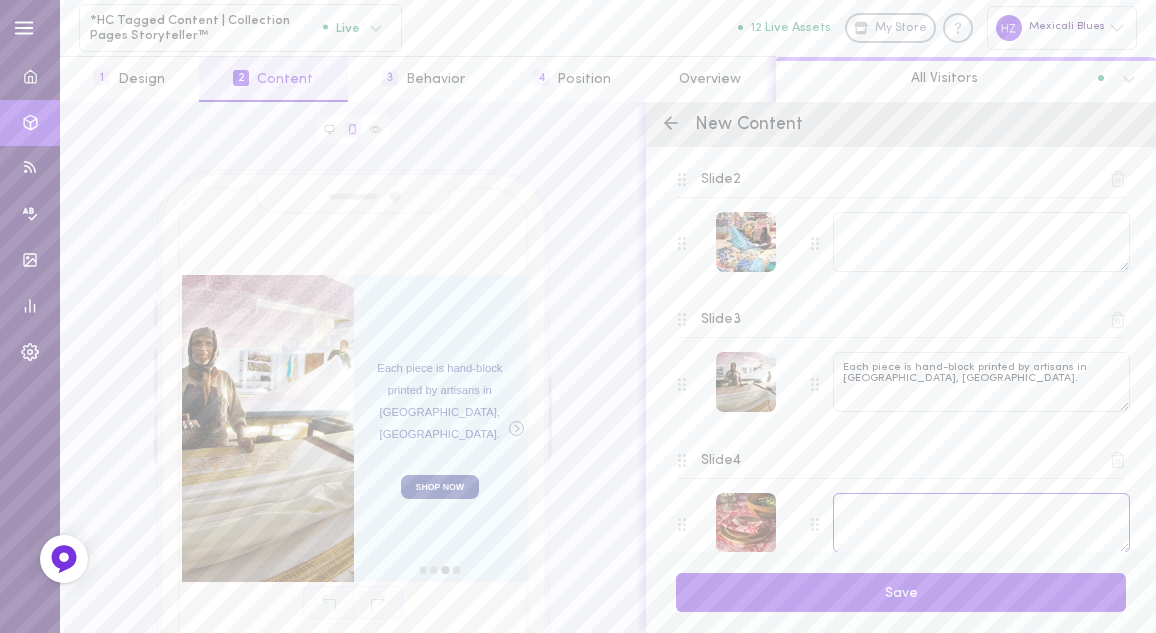 click at bounding box center (981, 523) 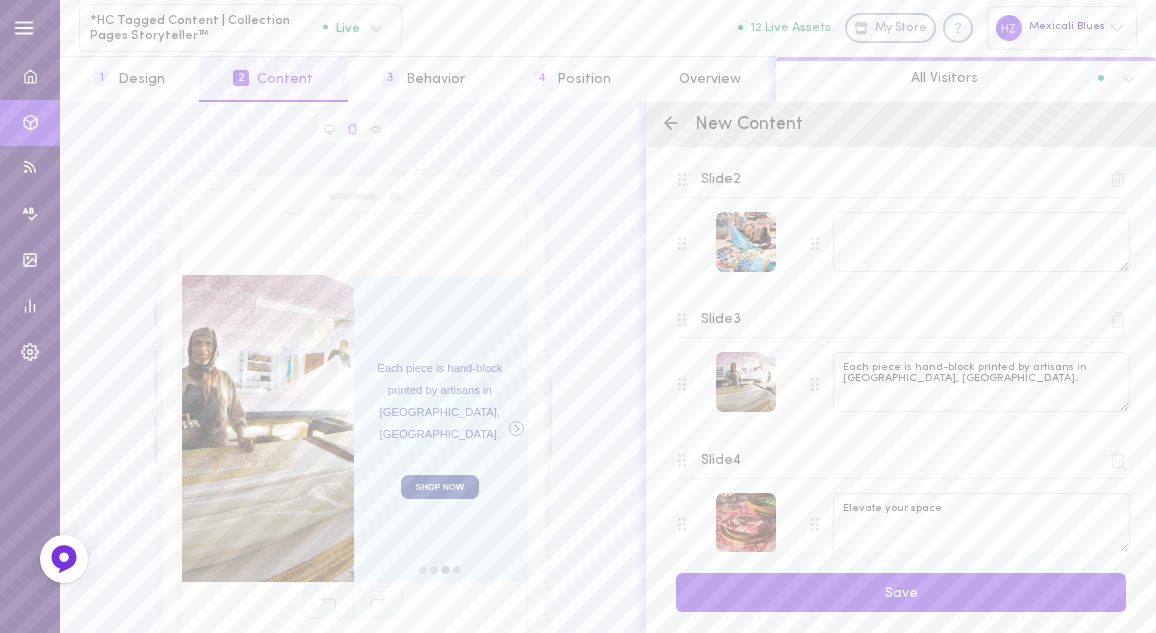 click on "Slide  4" at bounding box center [721, 461] 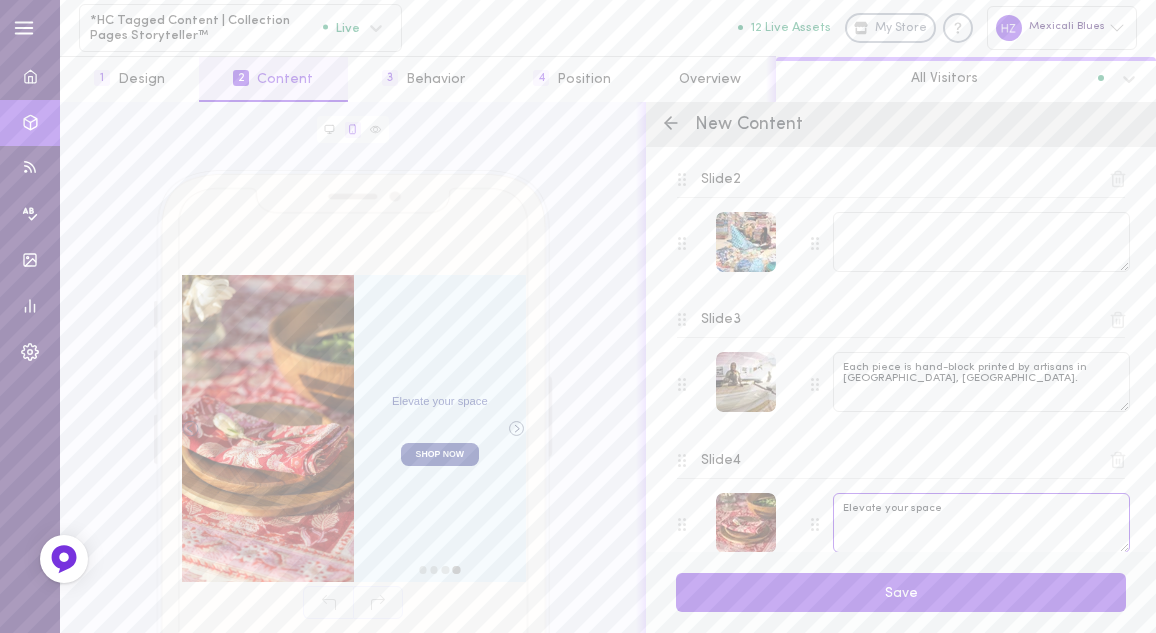 click on "Elevate your space" at bounding box center [981, 523] 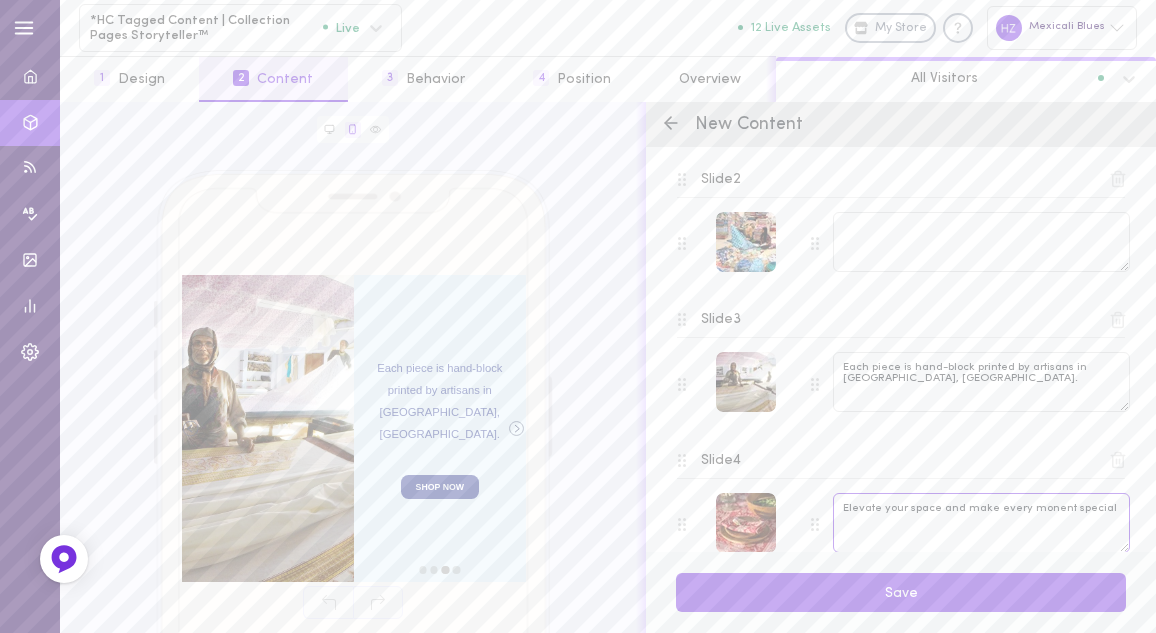 click on "Elevate your space and make every monent special" at bounding box center (981, 523) 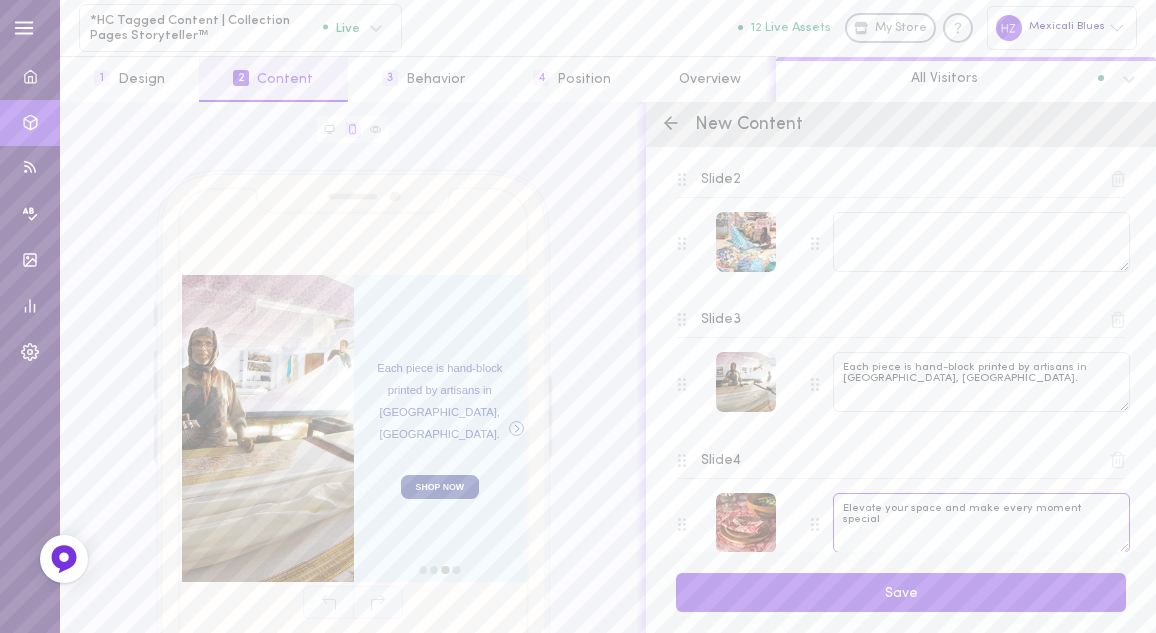 click on "Elevate your space and make every moment special" at bounding box center (981, 523) 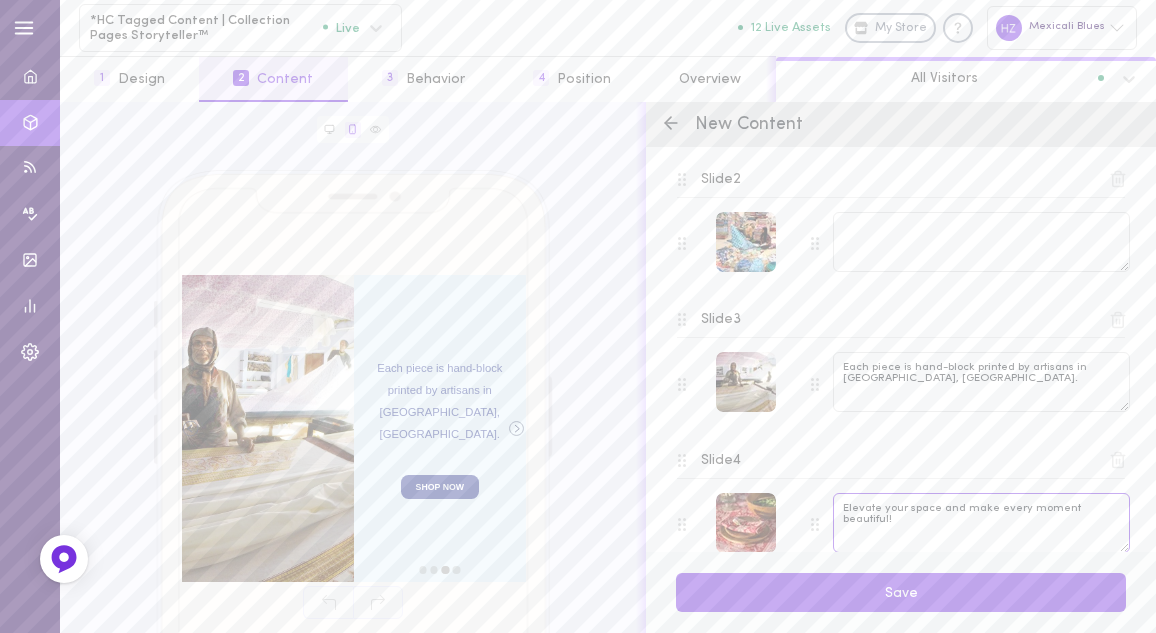 scroll, scrollTop: 234, scrollLeft: 0, axis: vertical 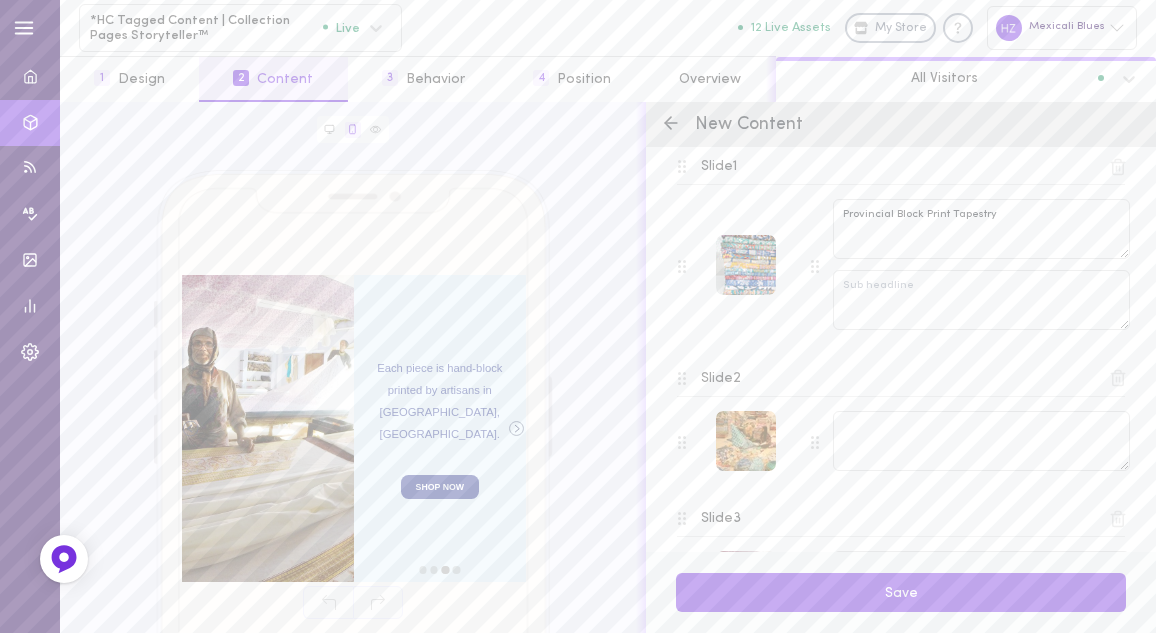type on "Elevate your space and make every moment beautiful!" 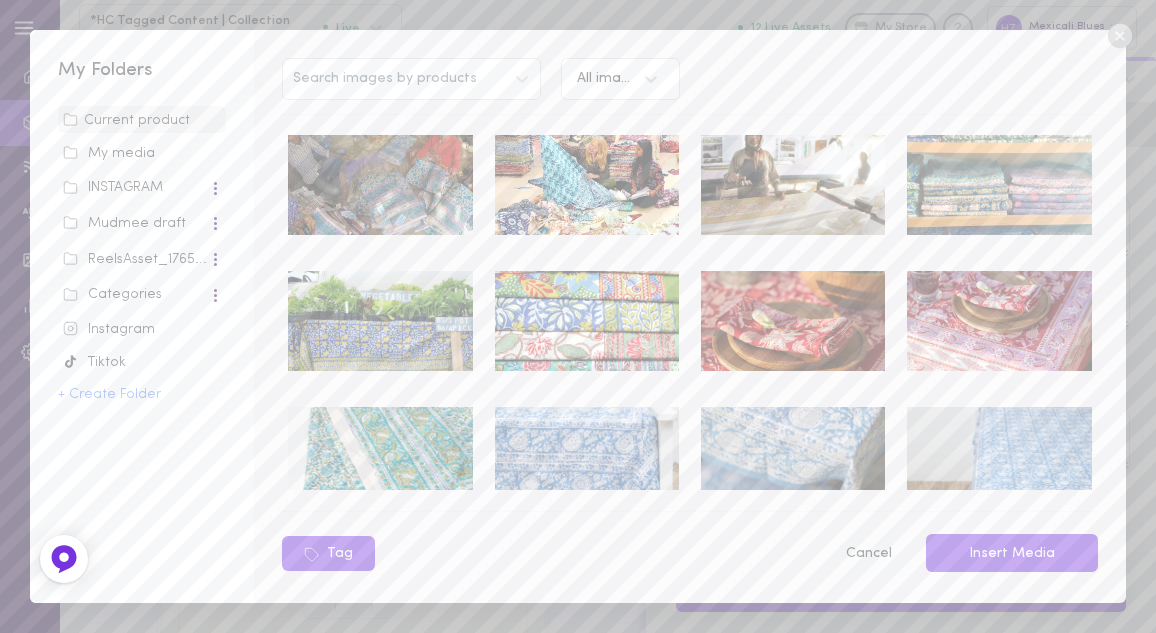 click on "Cancel" at bounding box center [868, 554] 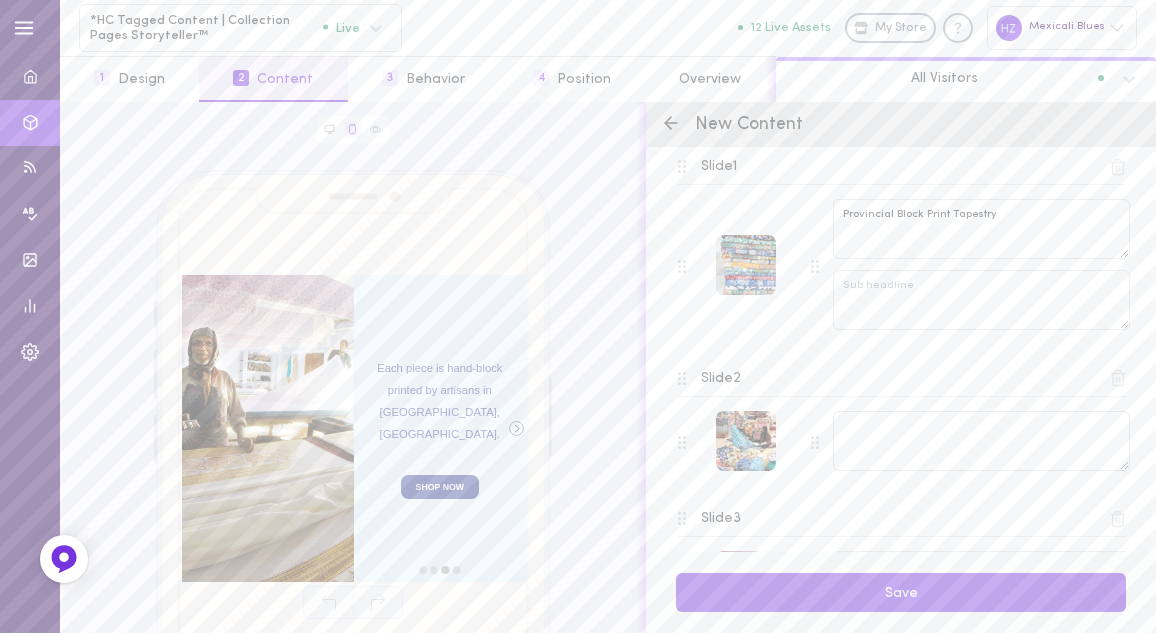 click on "Slide  2" at bounding box center [901, 378] 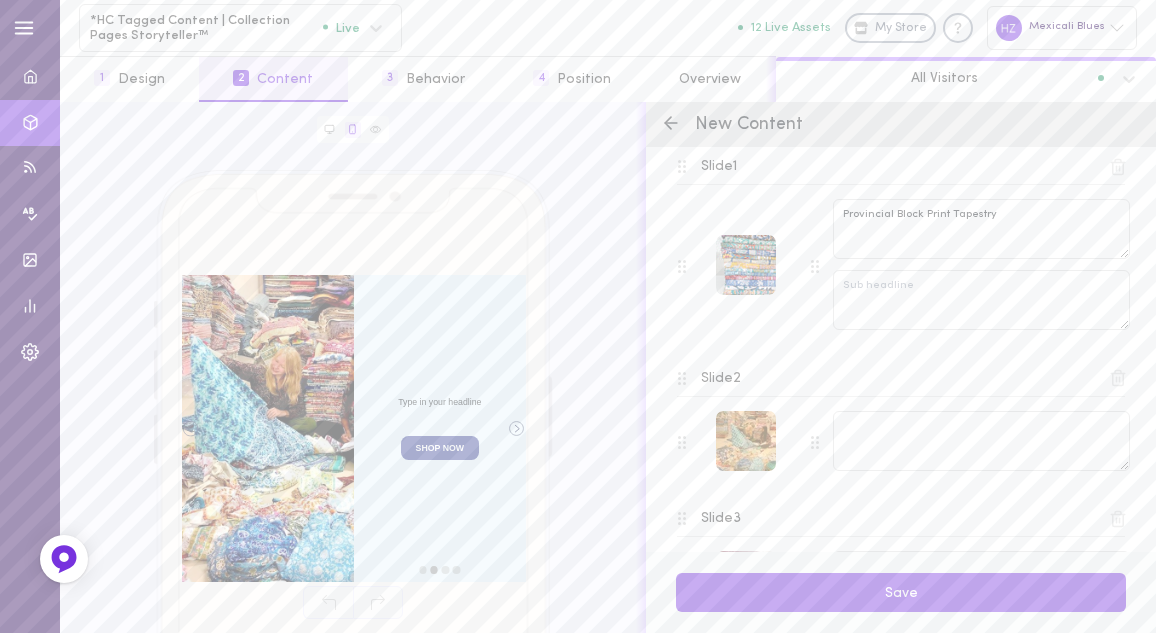 click at bounding box center [746, 441] 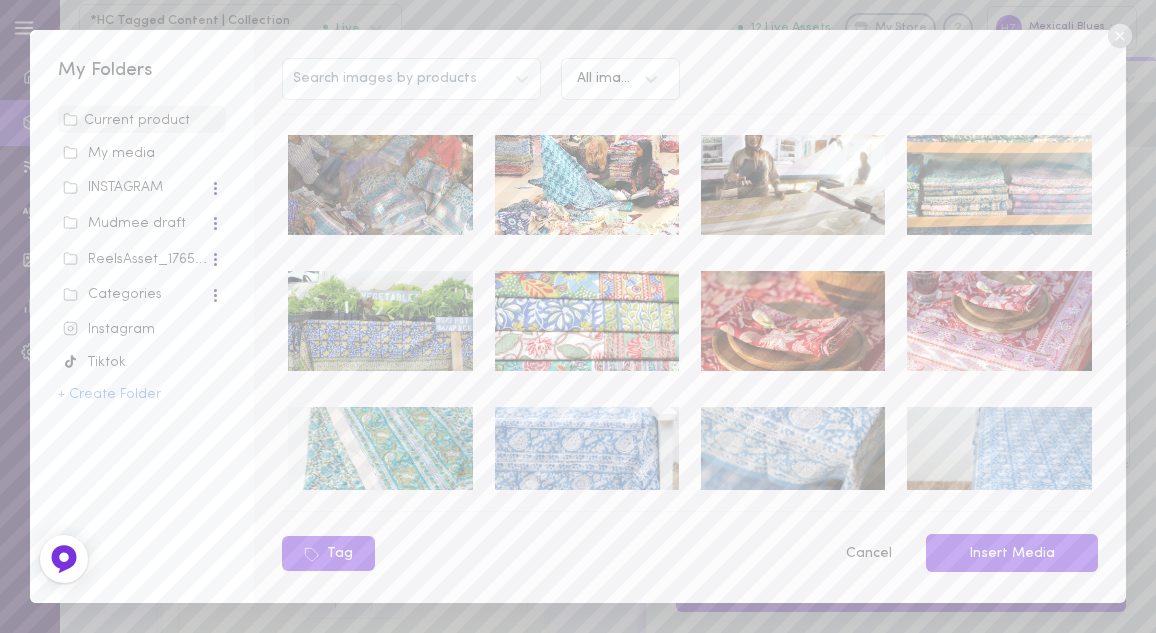 scroll, scrollTop: 11, scrollLeft: 0, axis: vertical 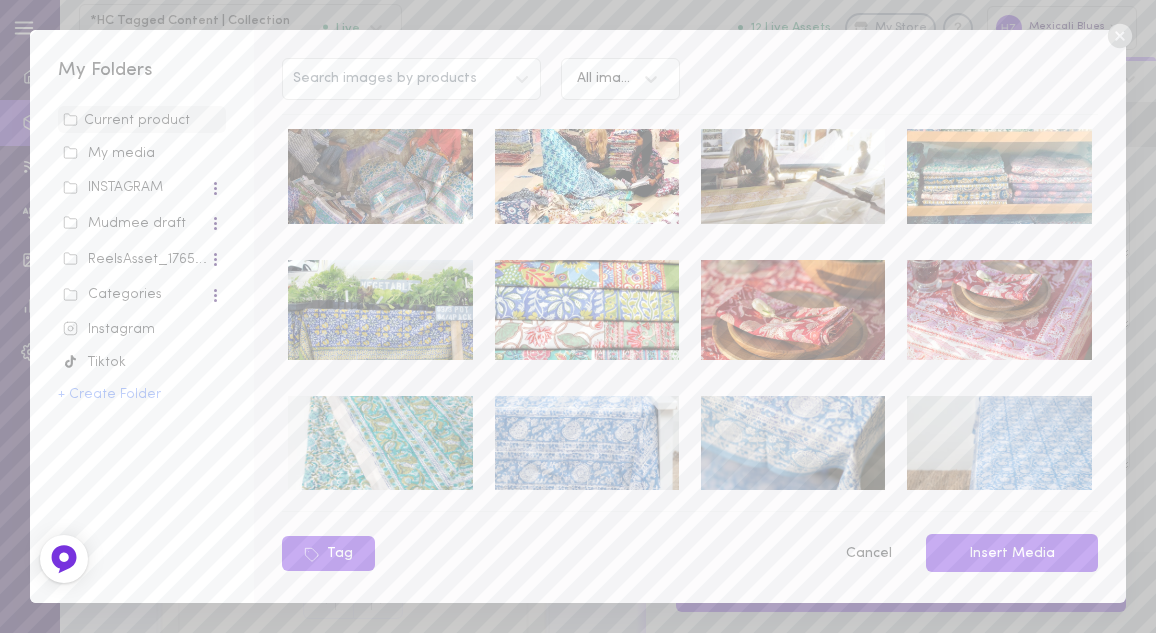 click on "My media" at bounding box center [142, 154] 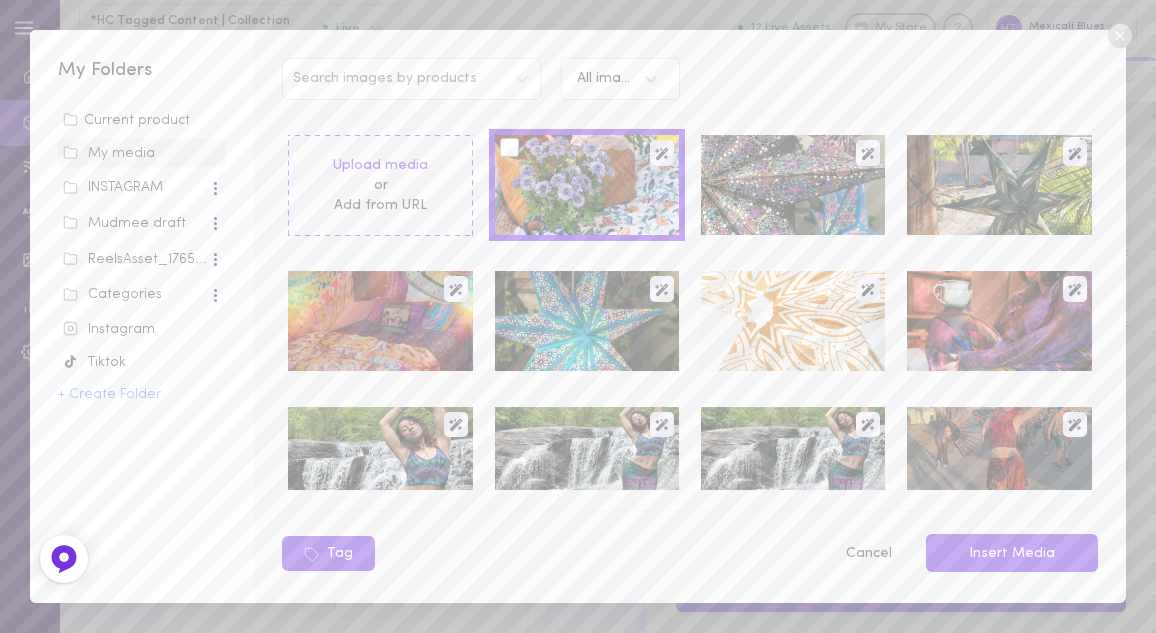 click at bounding box center (587, 185) 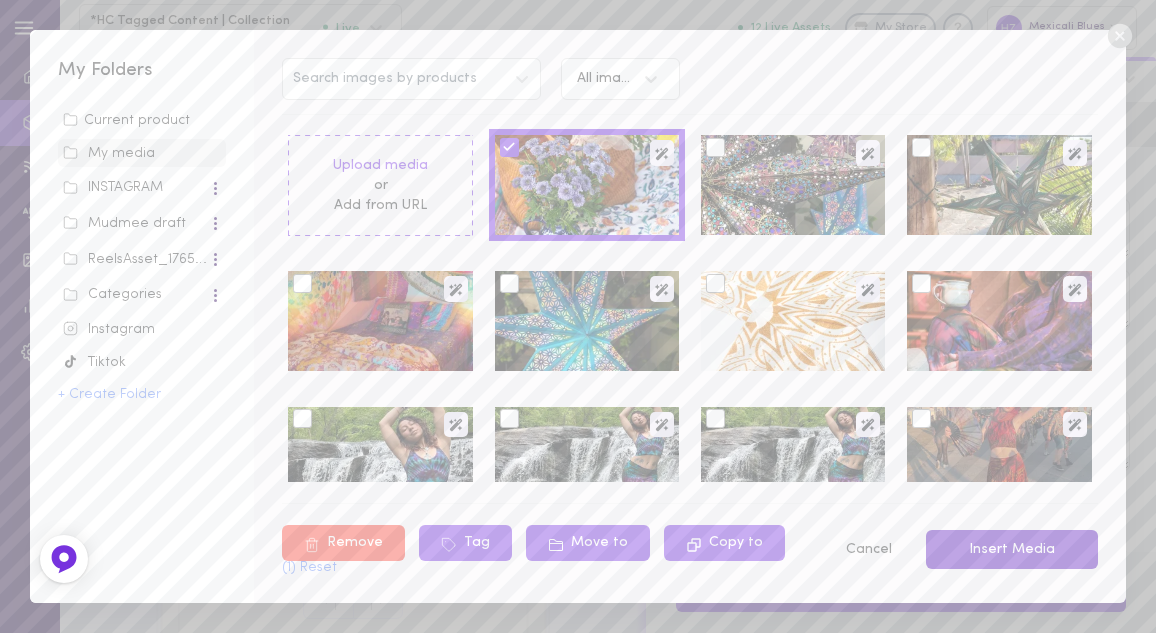click on "Insert Media" at bounding box center (1012, 549) 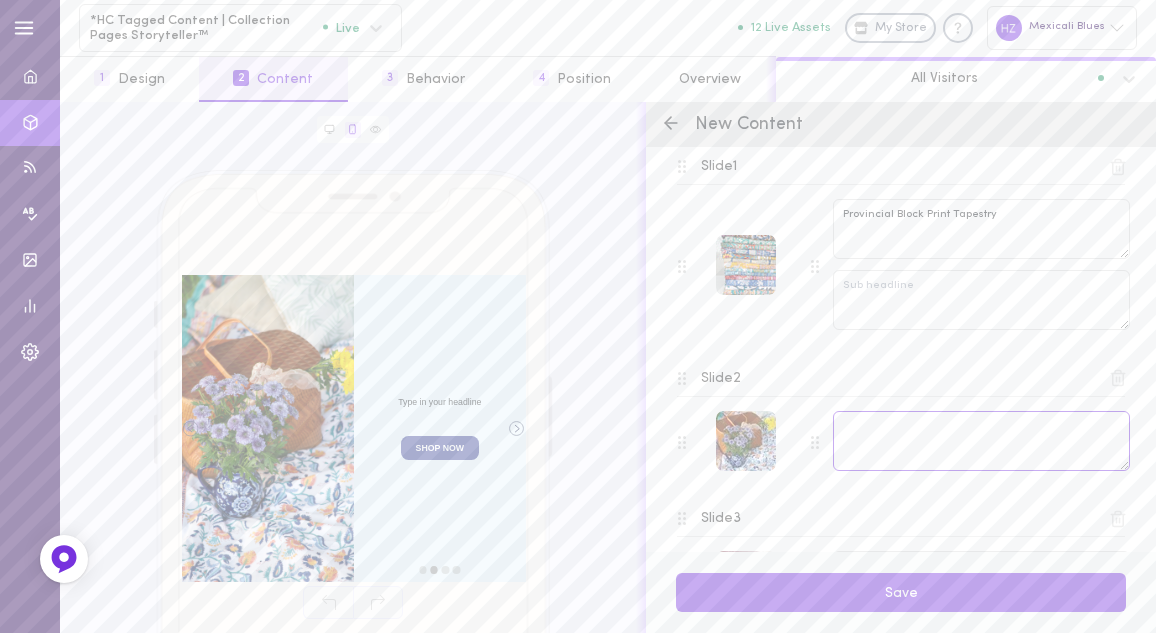 click at bounding box center [981, 441] 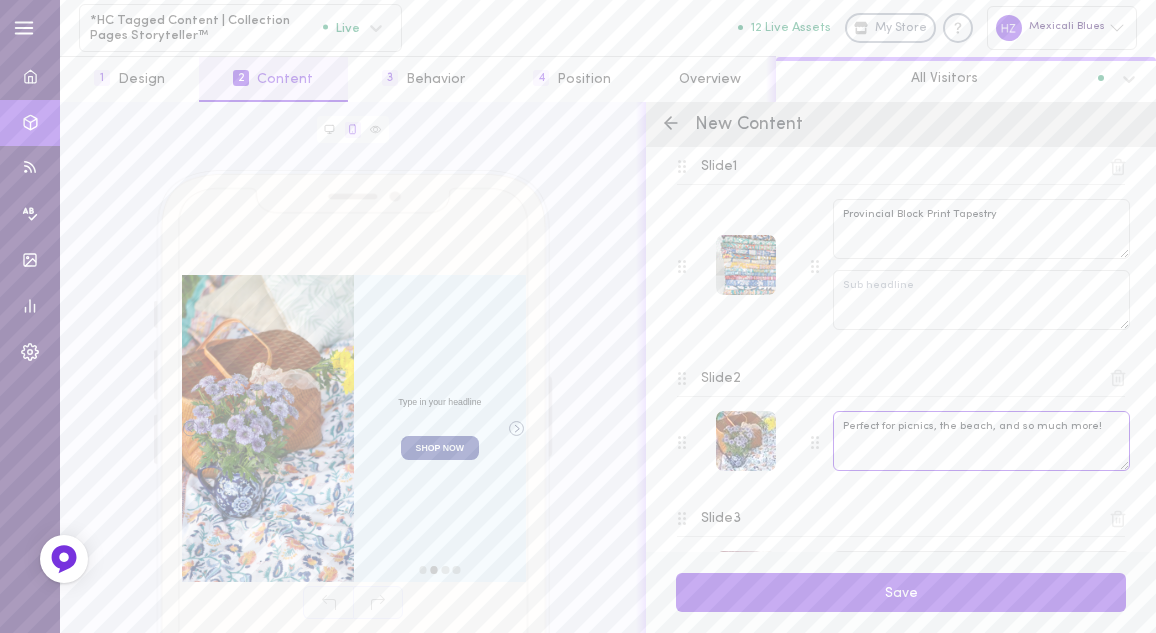 type on "Perfect for picnics, the beach, and so much more!" 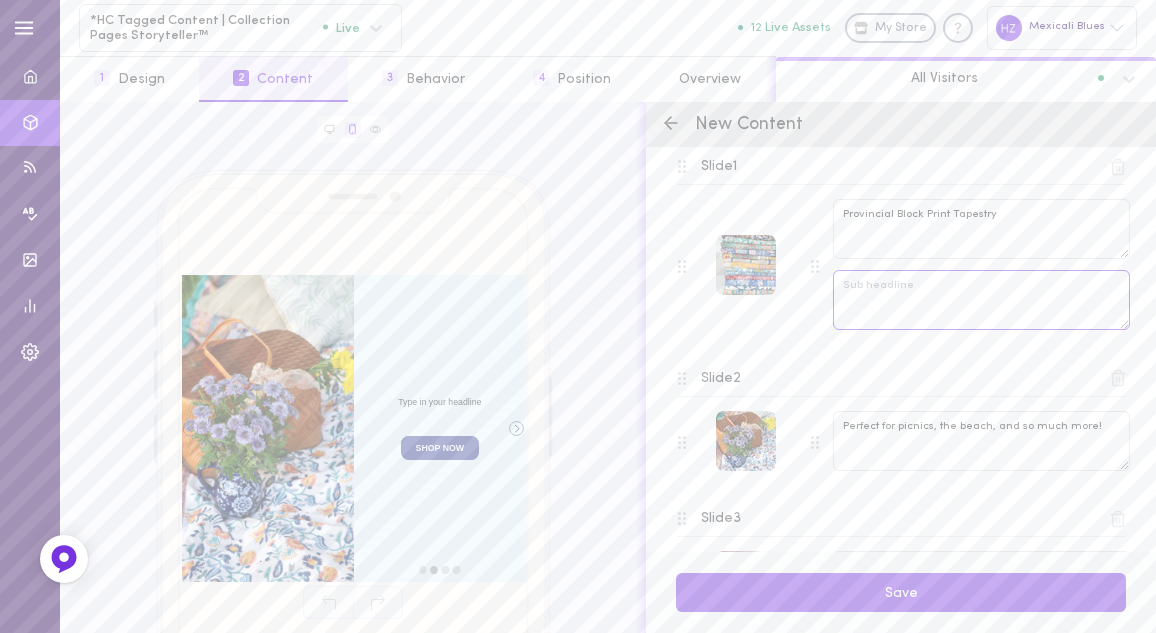 click at bounding box center [981, 300] 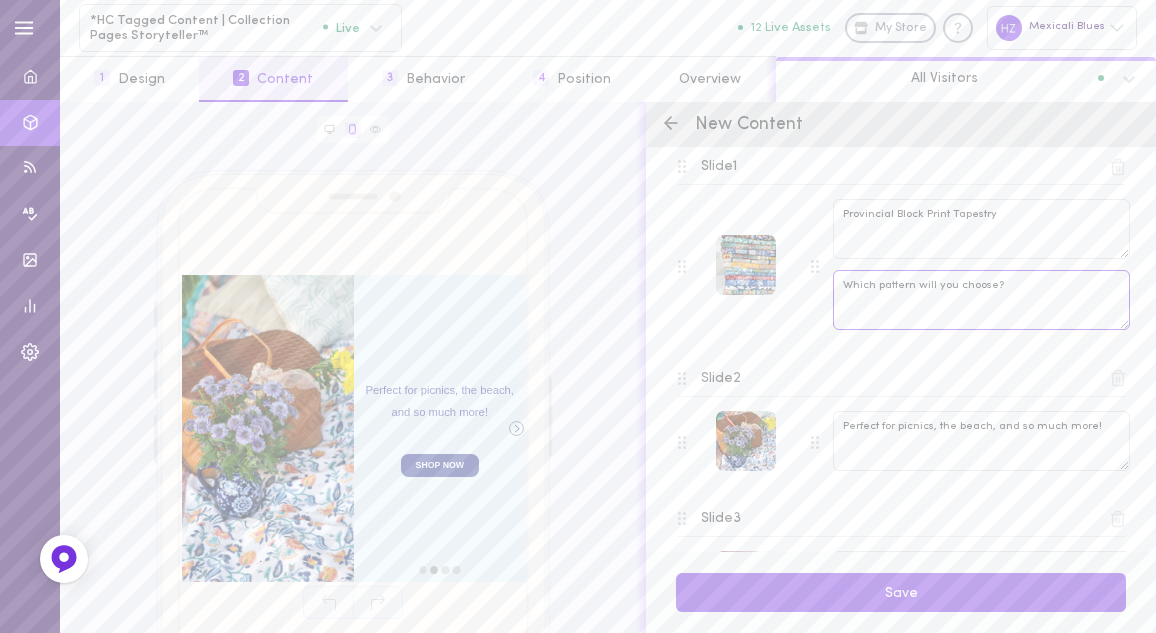 drag, startPoint x: 915, startPoint y: 279, endPoint x: 877, endPoint y: 280, distance: 38.013157 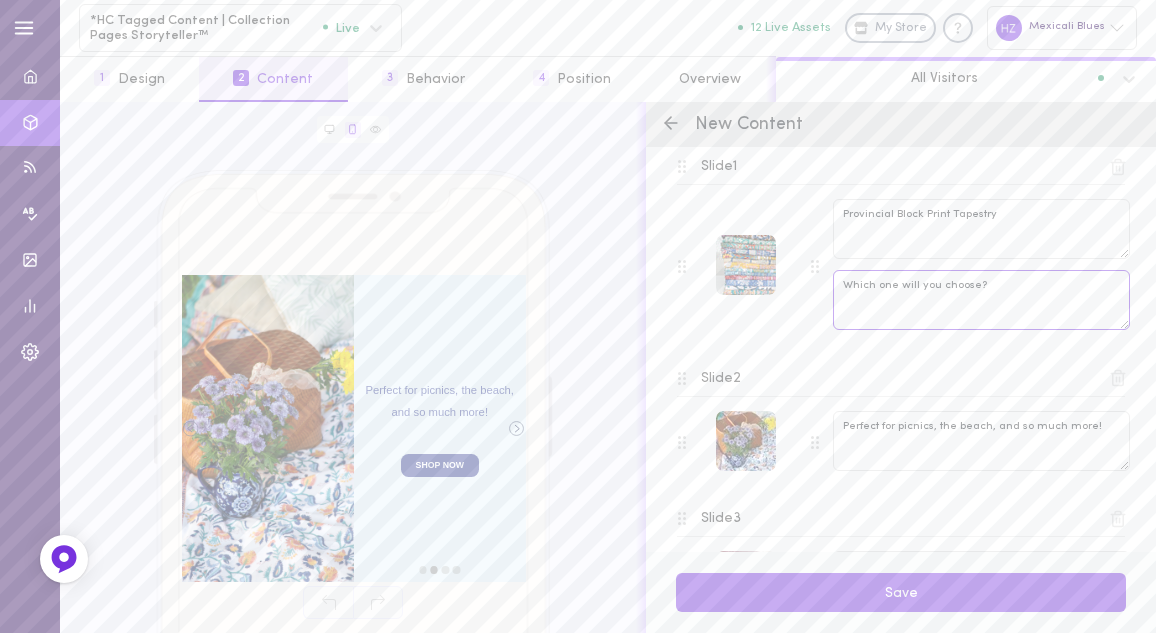 click on "Which one will you choose?" at bounding box center (981, 300) 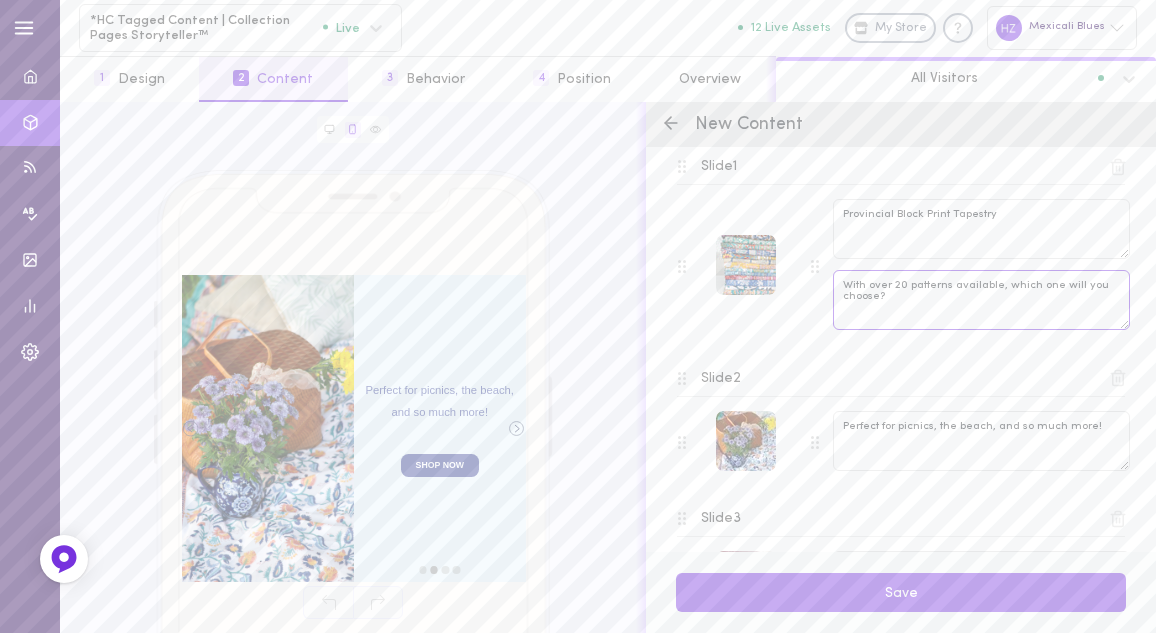 type on "With over 20 patterns available, which one will you choose?" 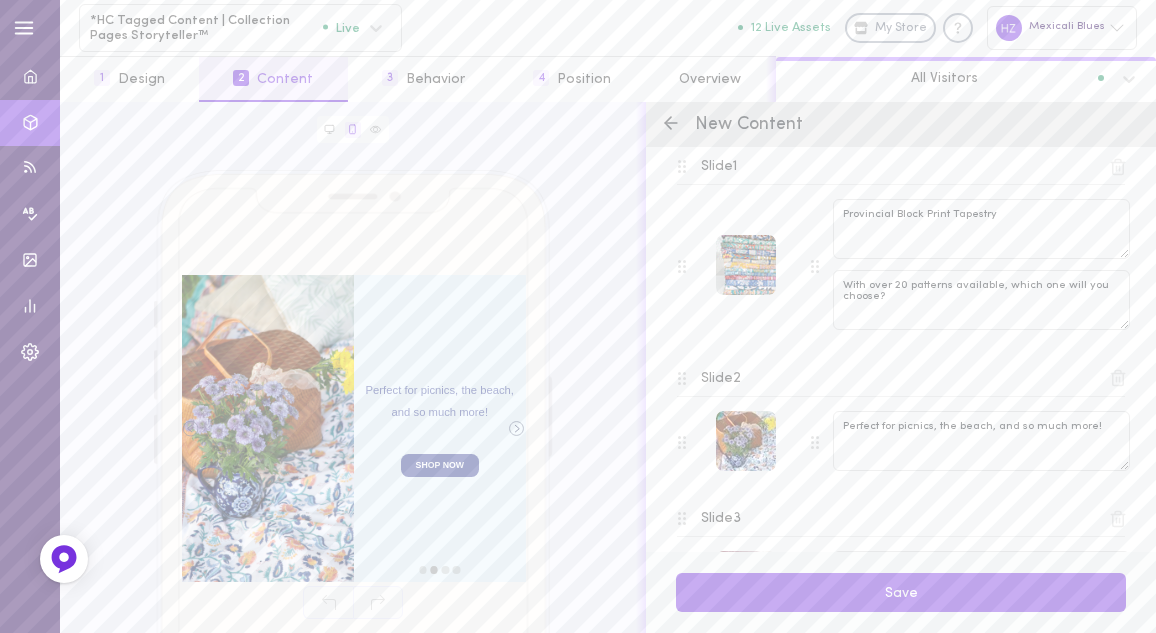 click on "Slide  1" at bounding box center [719, 167] 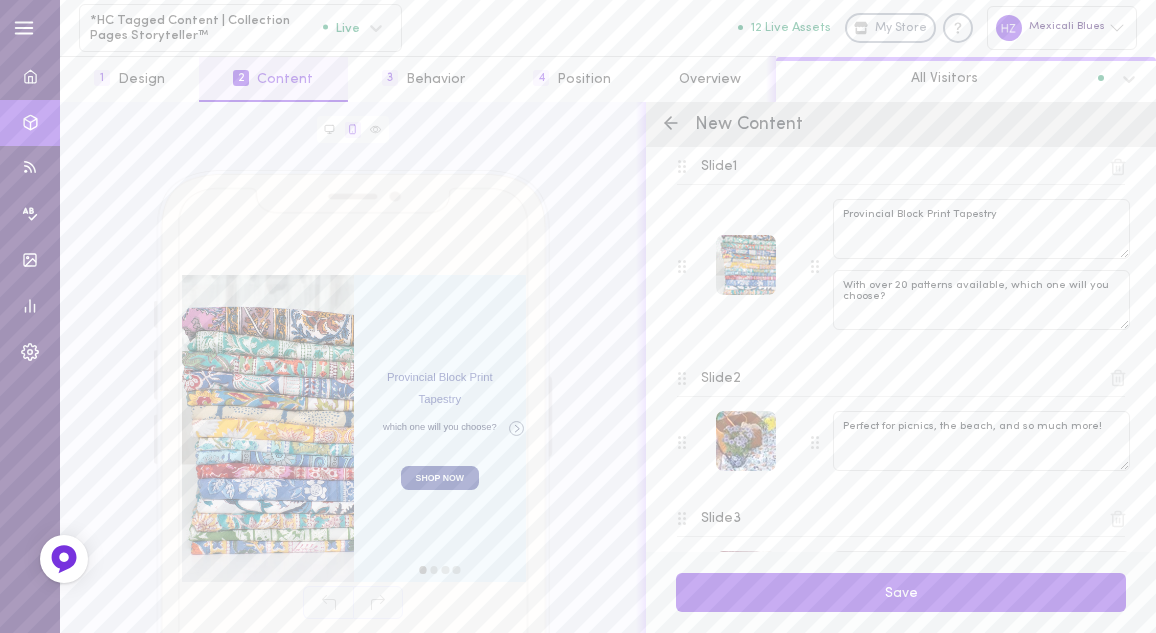 click on "Slide  1" at bounding box center [719, 167] 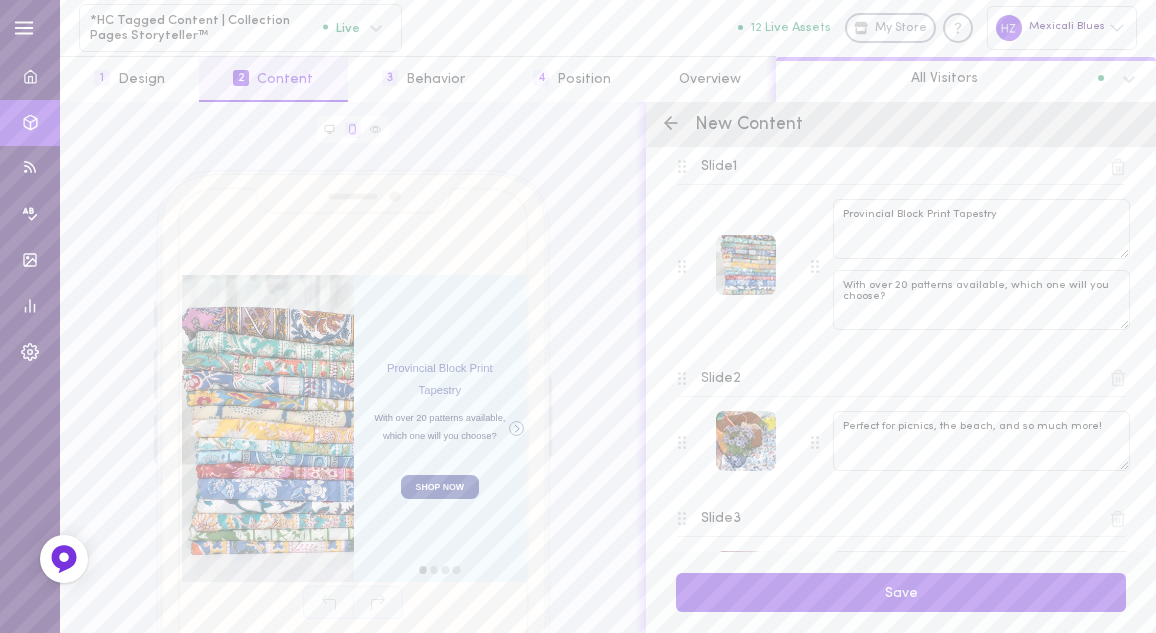 click at bounding box center (689, 378) 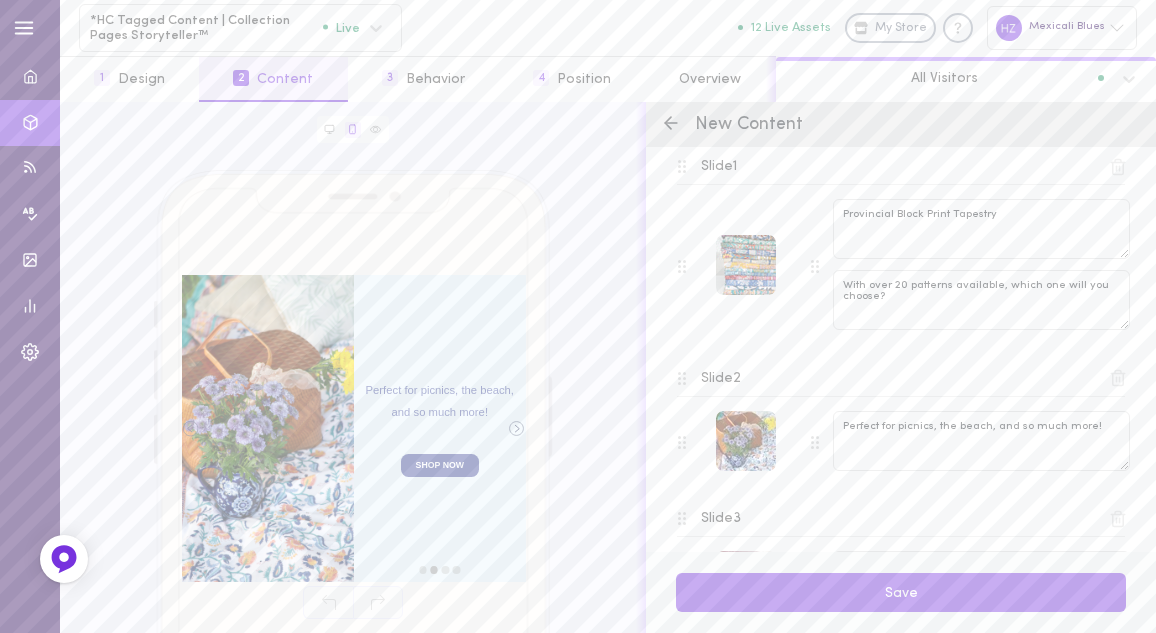 scroll, scrollTop: 376, scrollLeft: 0, axis: vertical 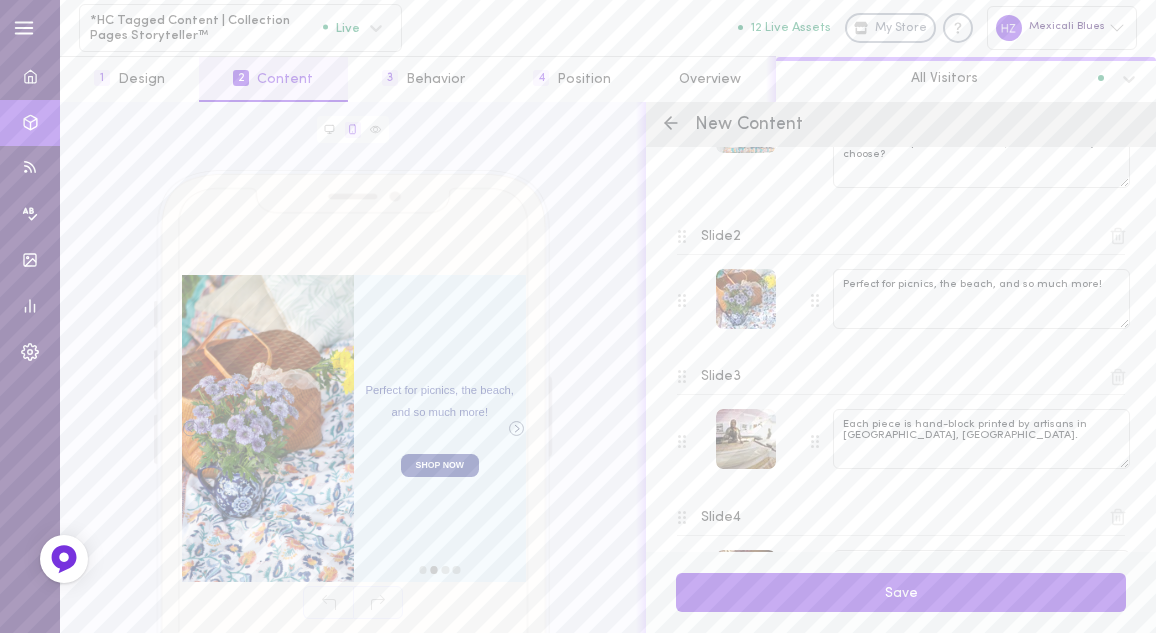 click on "Slide  3" at bounding box center [721, 377] 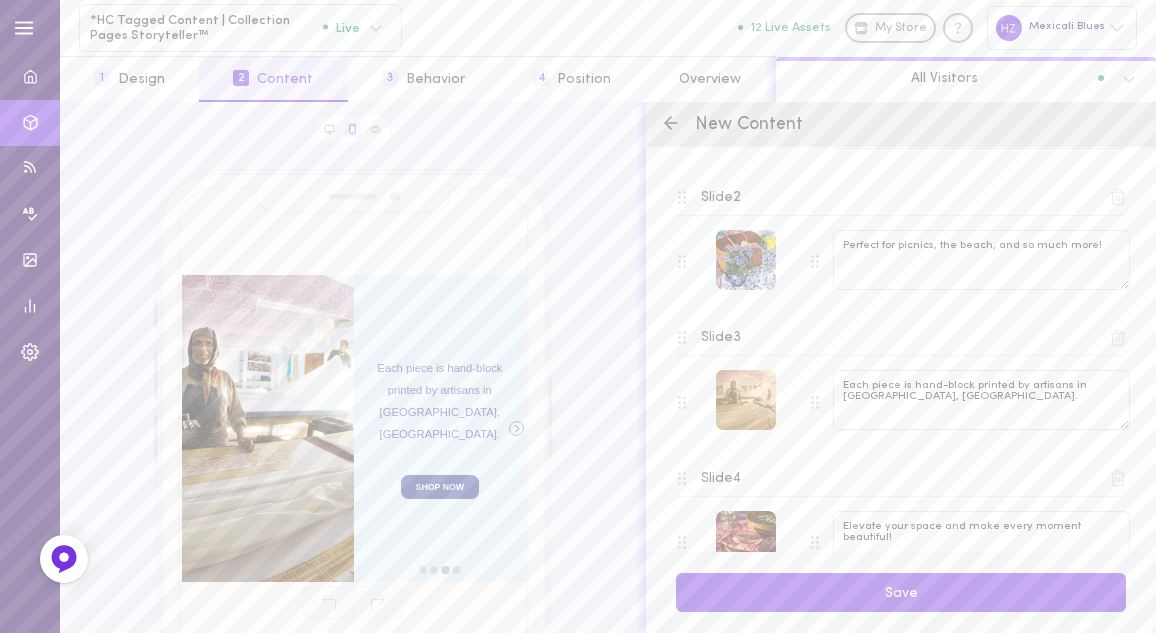 scroll, scrollTop: 575, scrollLeft: 0, axis: vertical 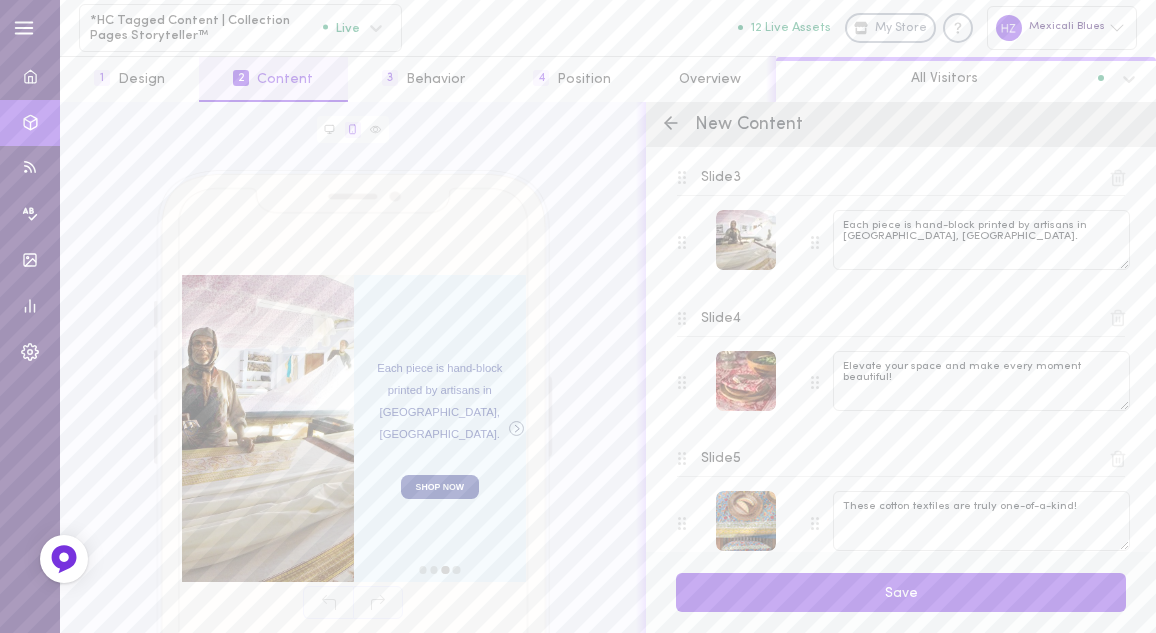 click on "Slide  4" at bounding box center (721, 319) 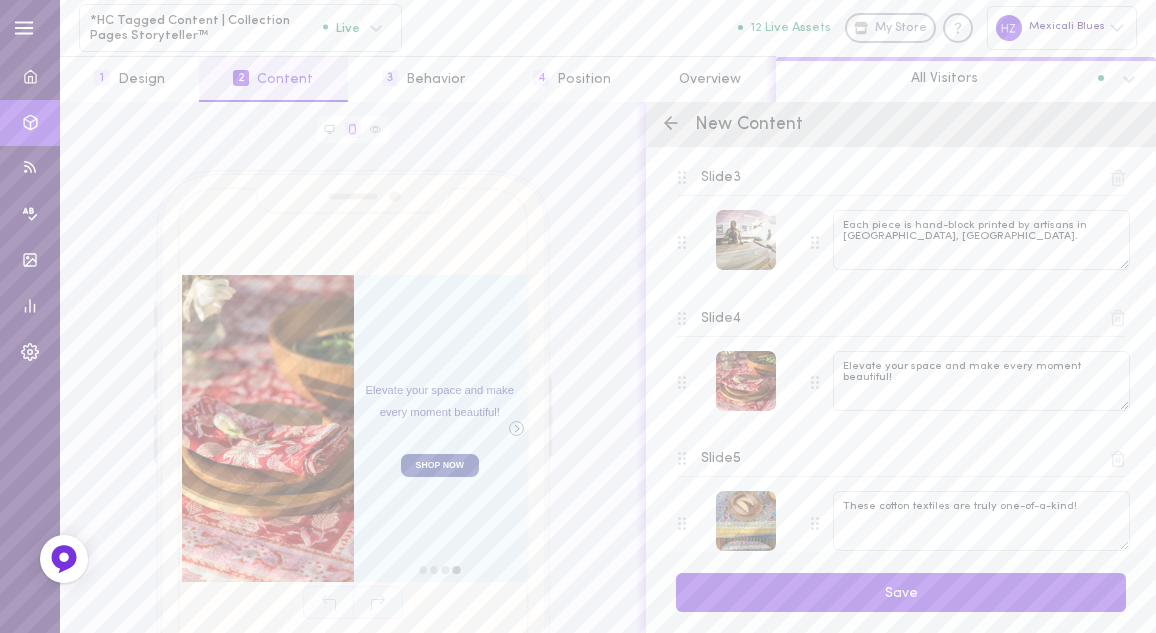 scroll, scrollTop: 621, scrollLeft: 0, axis: vertical 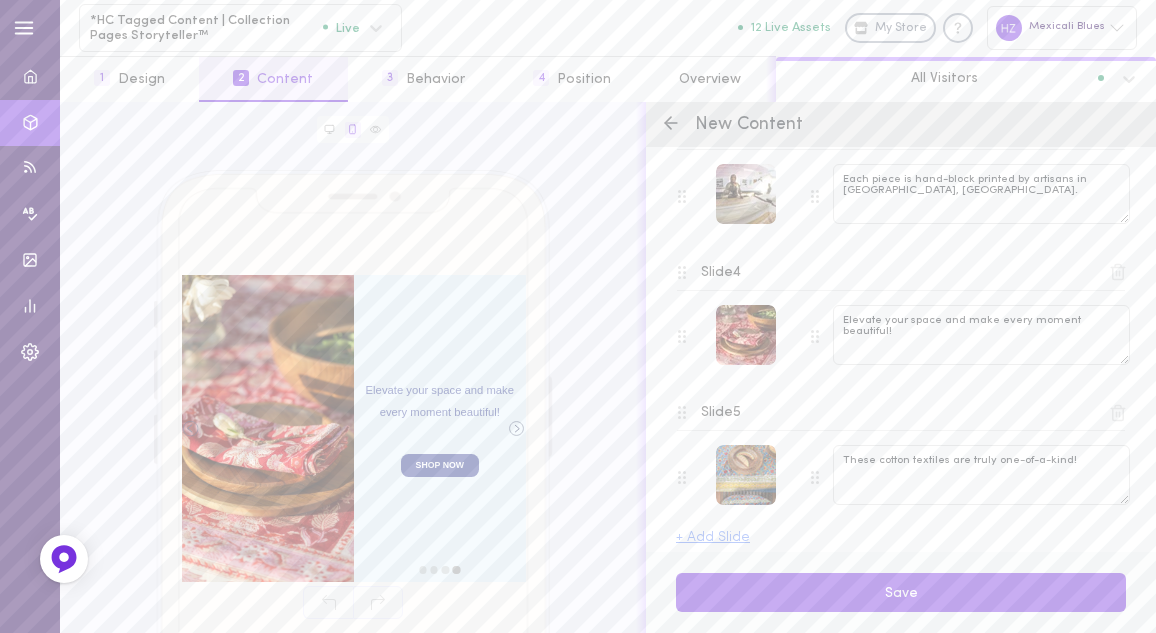 click on "Slide  5" at bounding box center [901, 413] 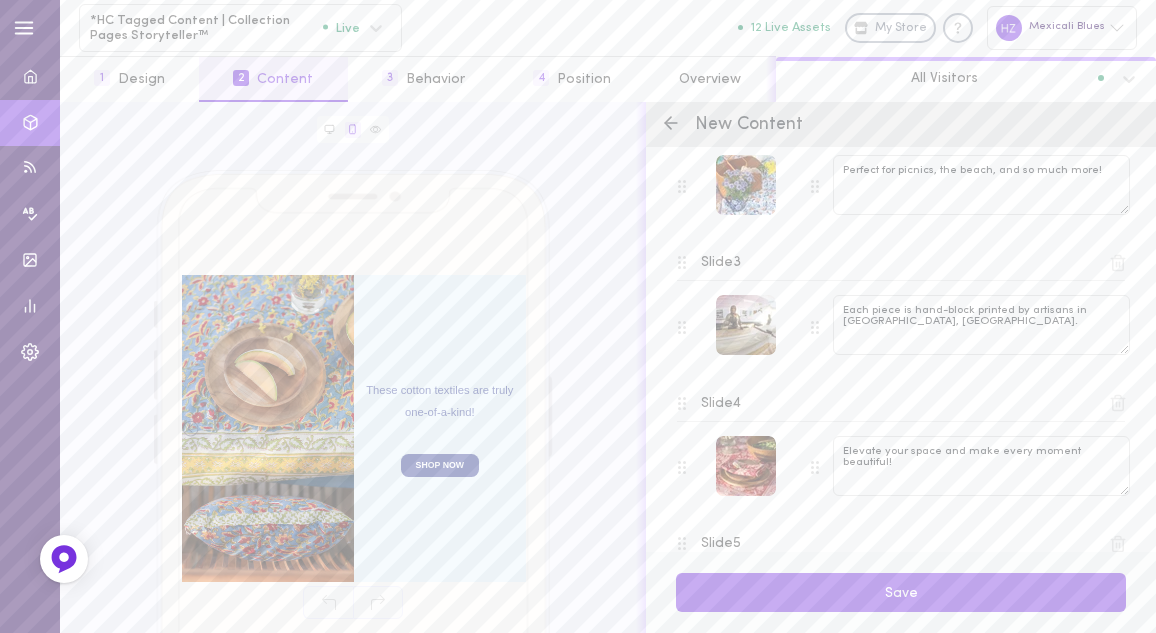 scroll, scrollTop: 537, scrollLeft: 0, axis: vertical 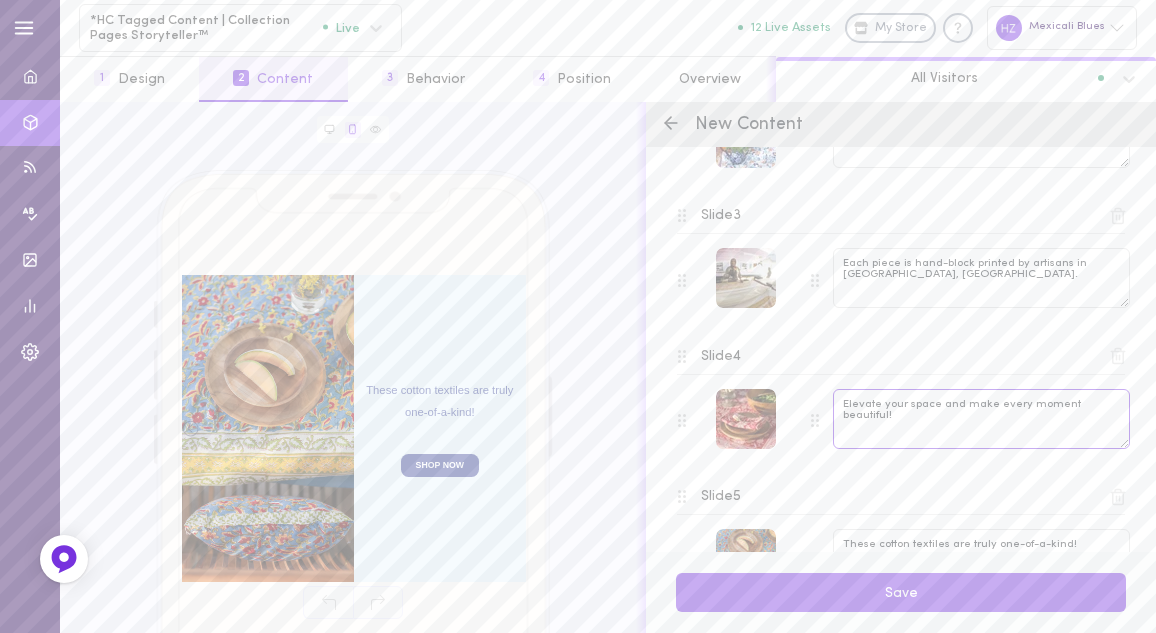 drag, startPoint x: 844, startPoint y: 399, endPoint x: 896, endPoint y: 414, distance: 54.120235 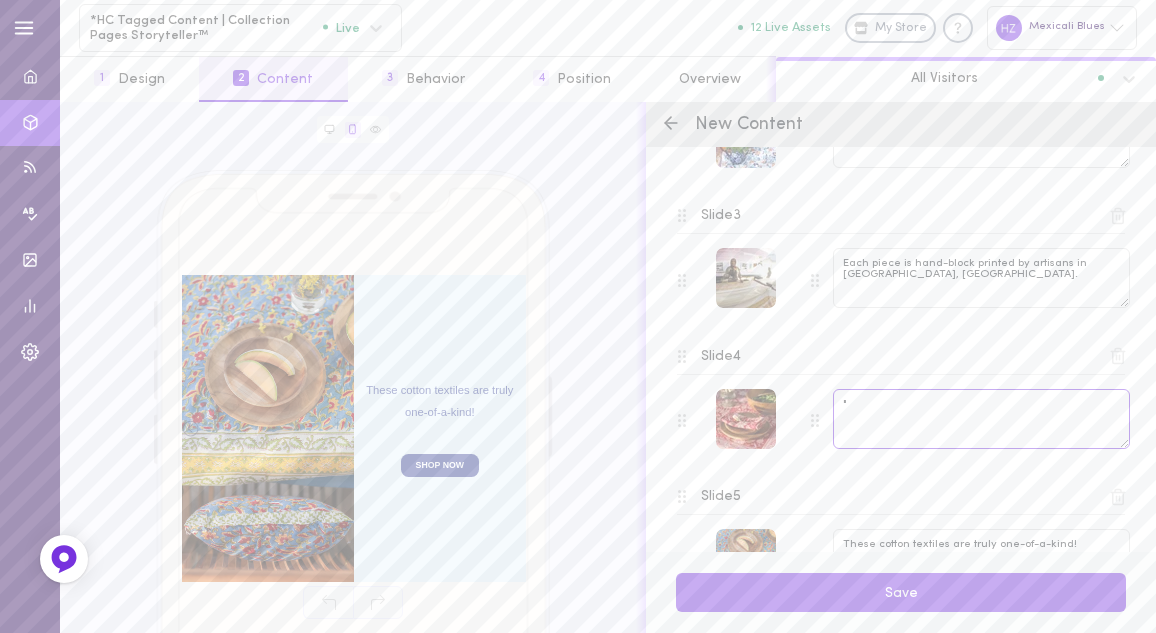 paste on "Beautiful pattern, bright colors, high quality material. Thicker than most." 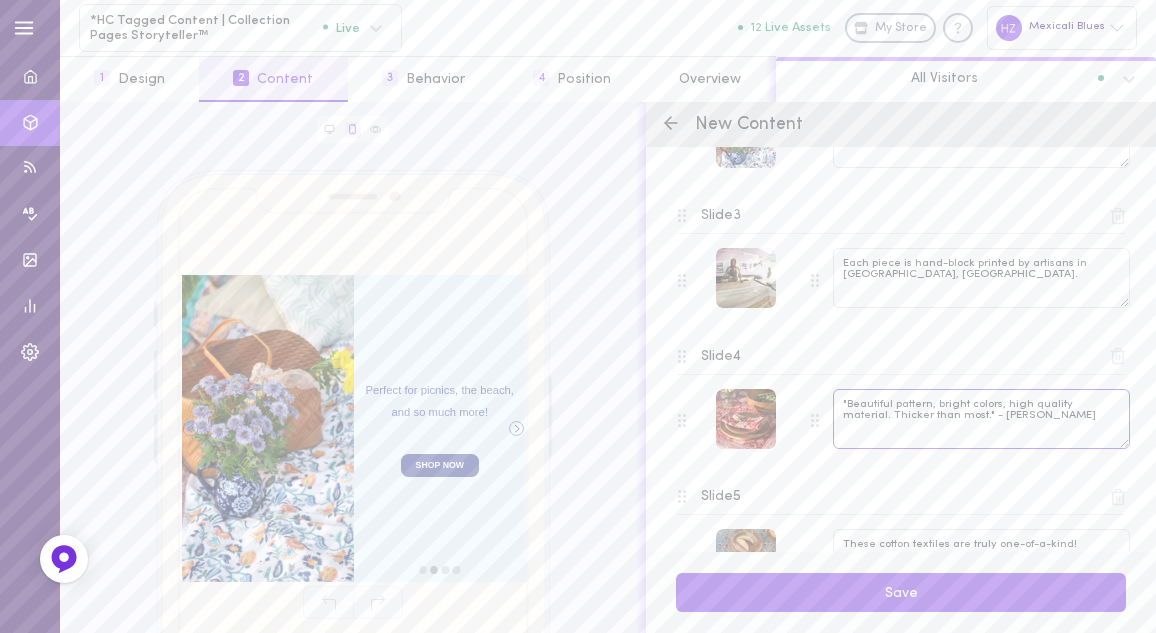 scroll, scrollTop: 629, scrollLeft: 0, axis: vertical 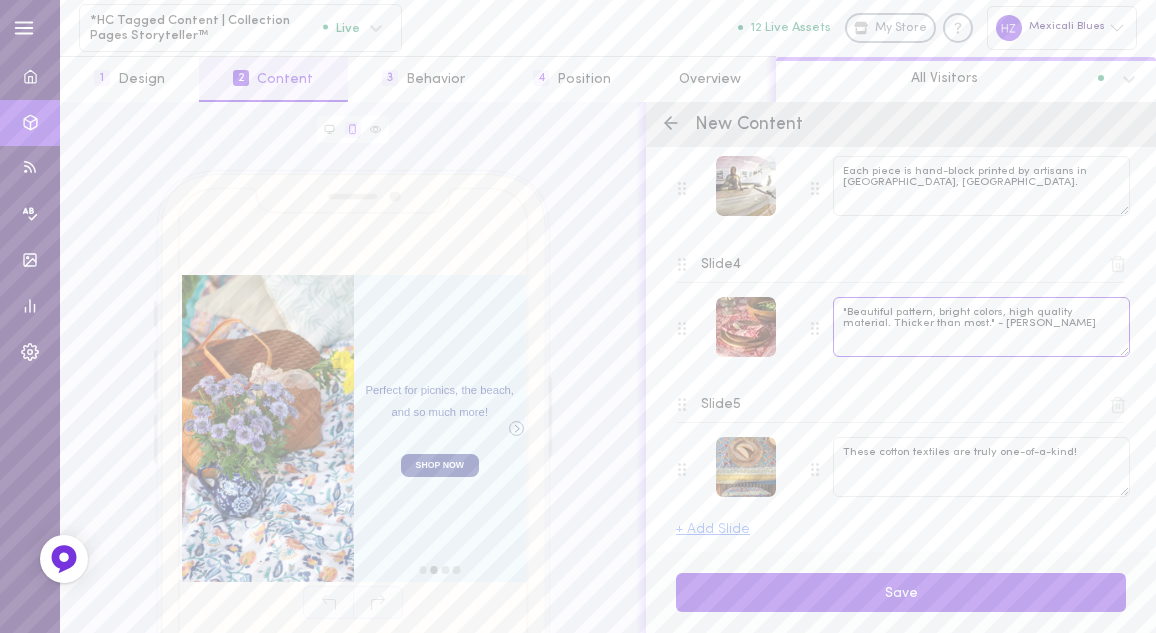 type on ""Beautiful pattern, bright colors, high quality material. Thicker than most." - [PERSON_NAME]" 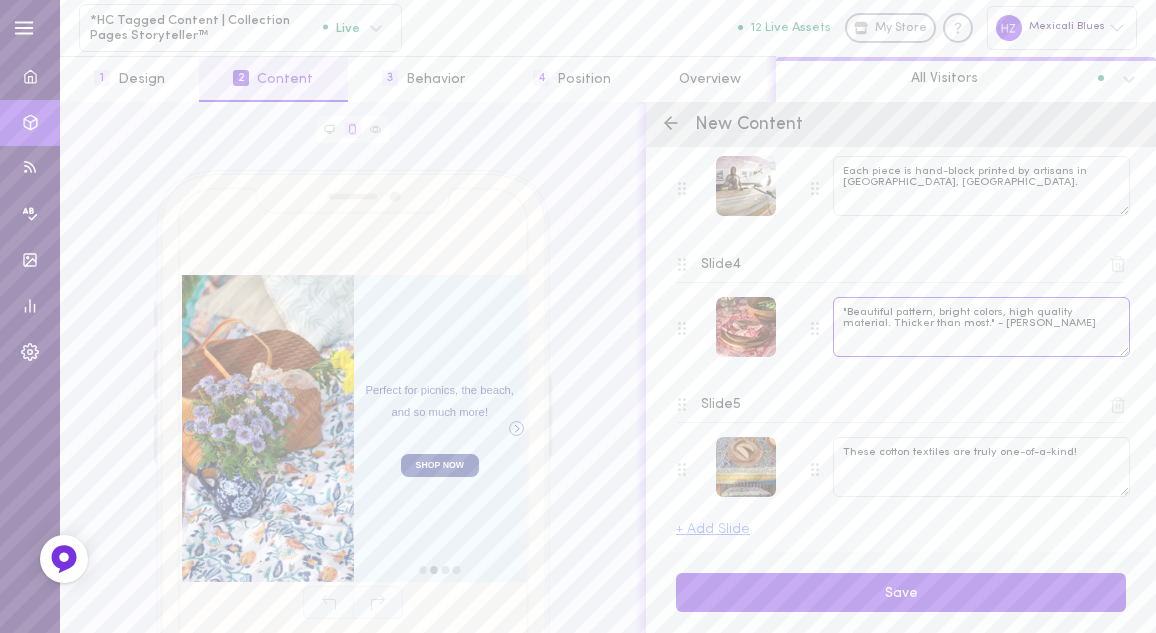 scroll, scrollTop: 461, scrollLeft: 0, axis: vertical 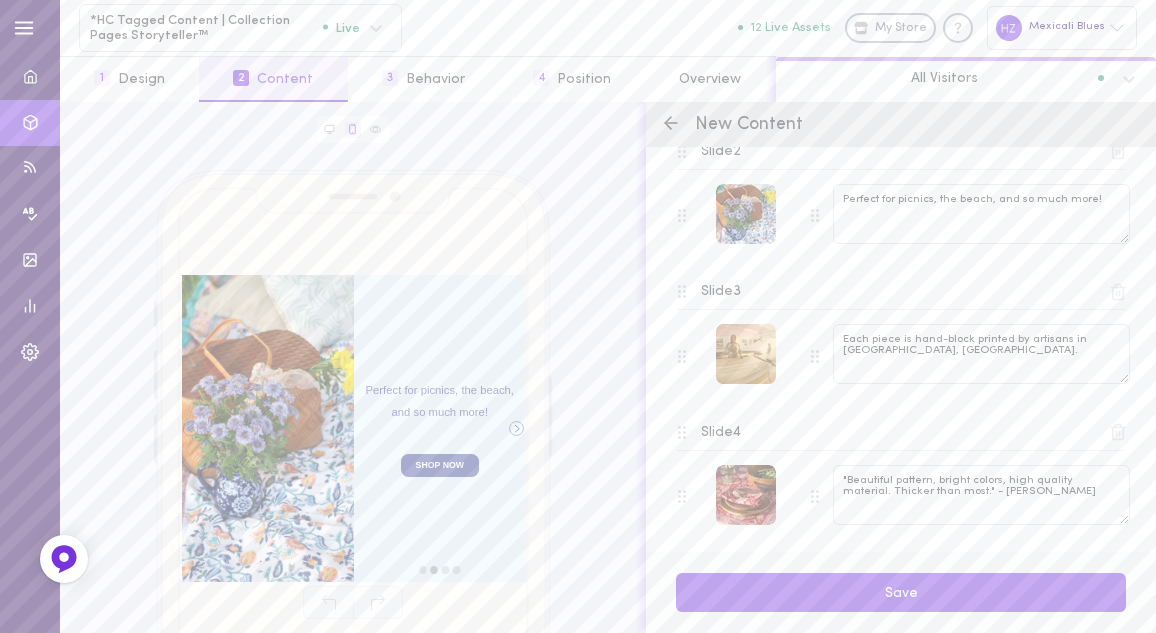 click at bounding box center (746, 354) 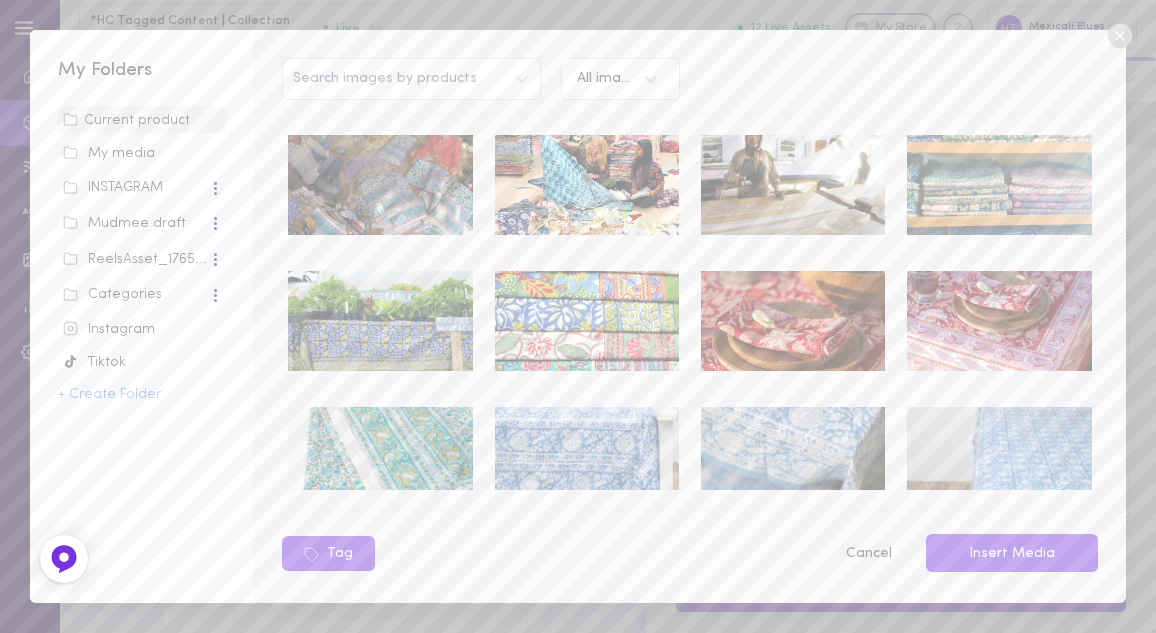 click on "Cancel" at bounding box center (868, 554) 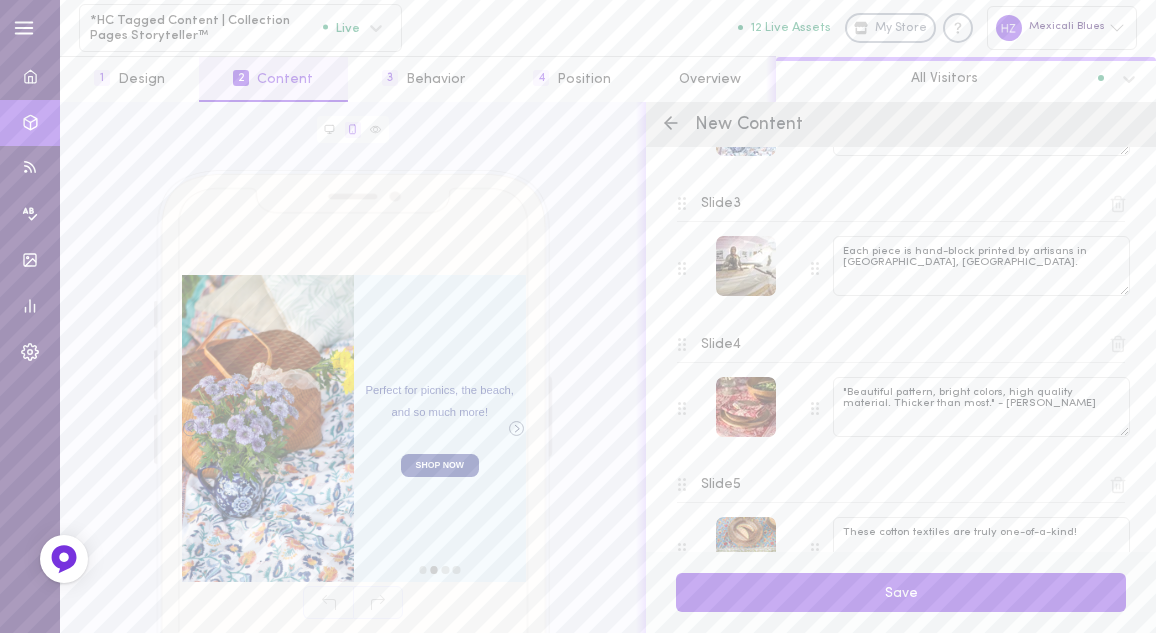 scroll, scrollTop: 629, scrollLeft: 0, axis: vertical 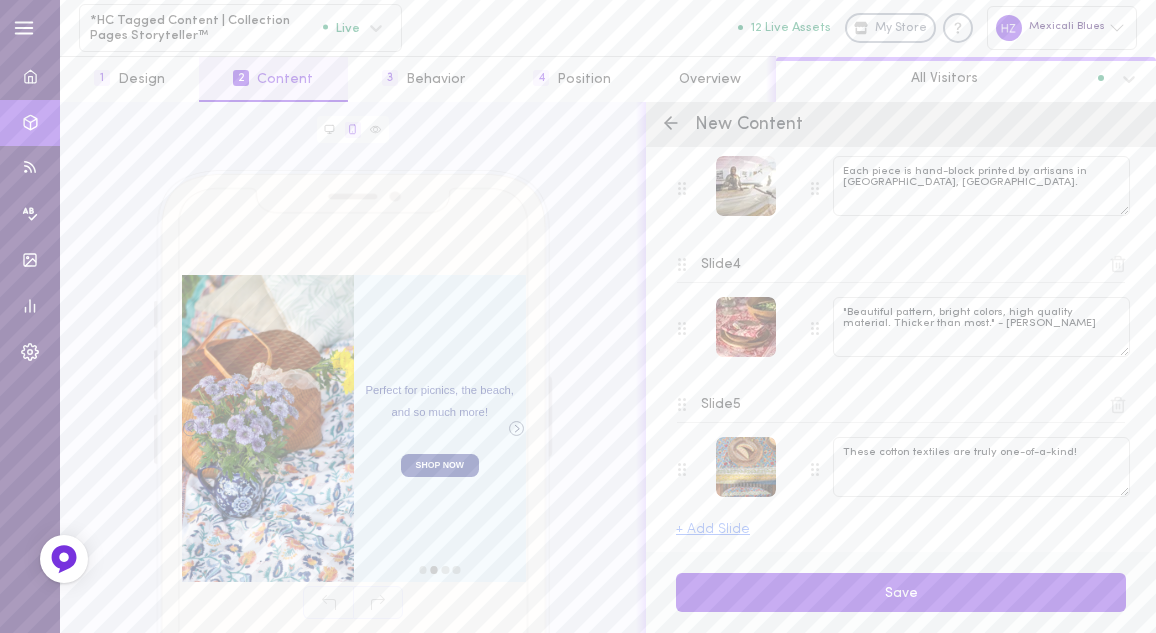 click on "+ Add Slide" at bounding box center [713, 530] 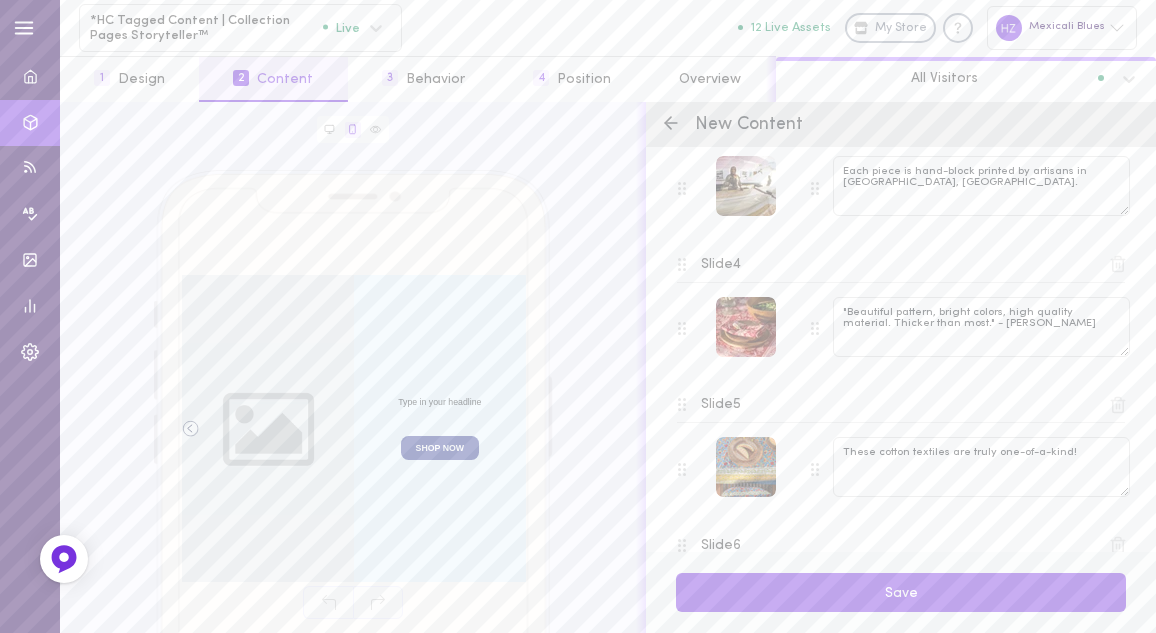 scroll, scrollTop: 769, scrollLeft: 0, axis: vertical 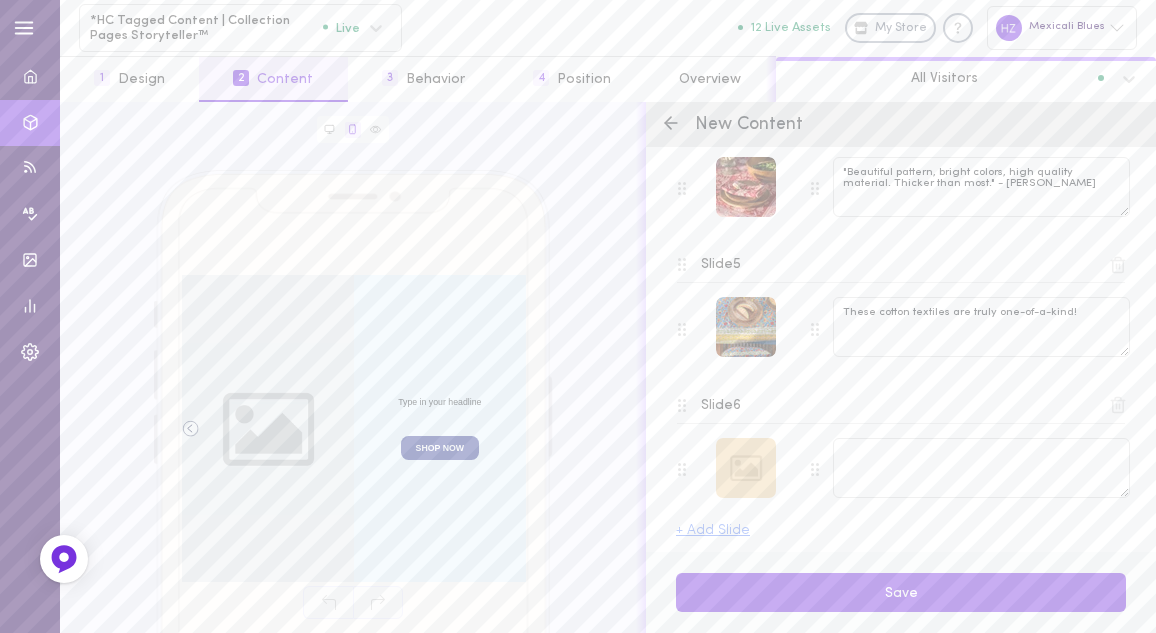 click at bounding box center [746, 468] 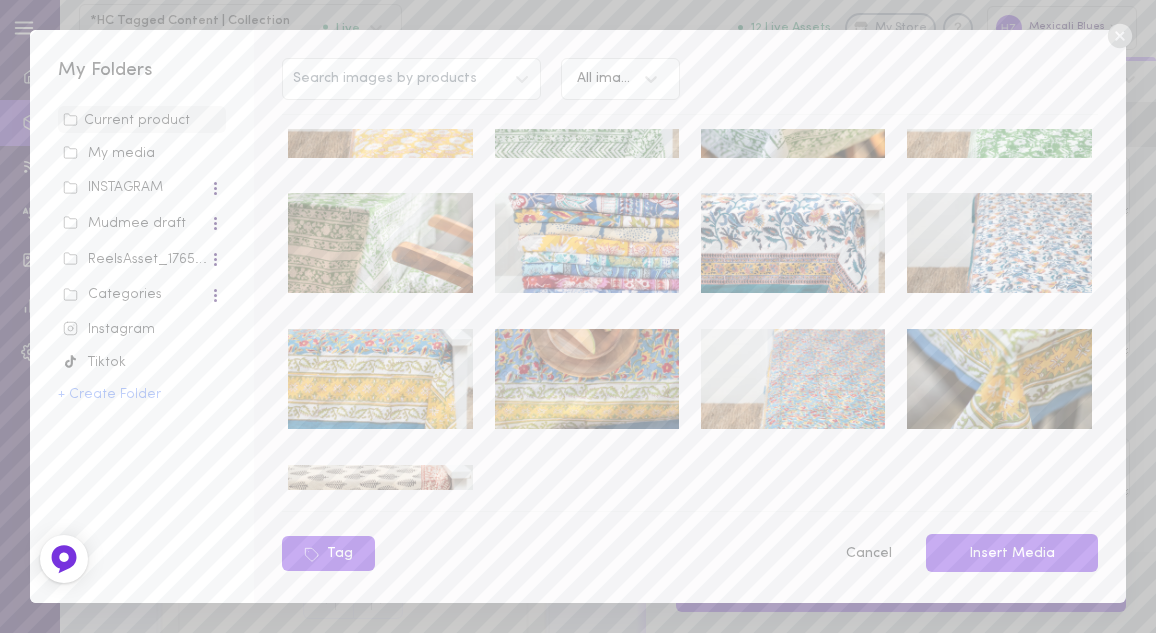 scroll, scrollTop: 603, scrollLeft: 0, axis: vertical 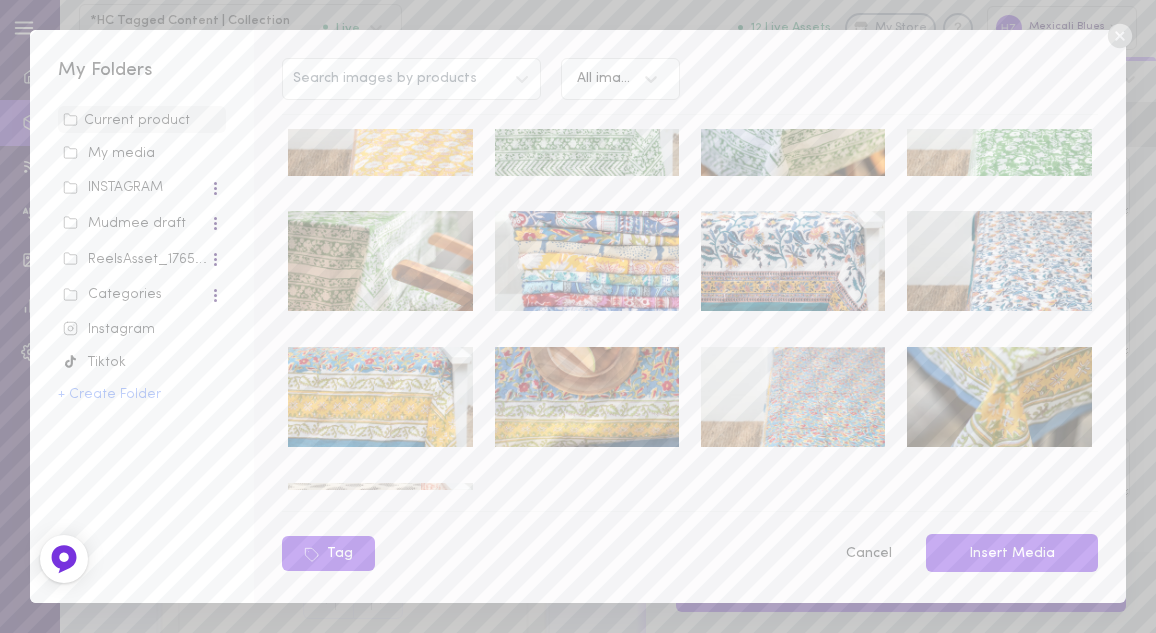 click at bounding box center [793, 261] 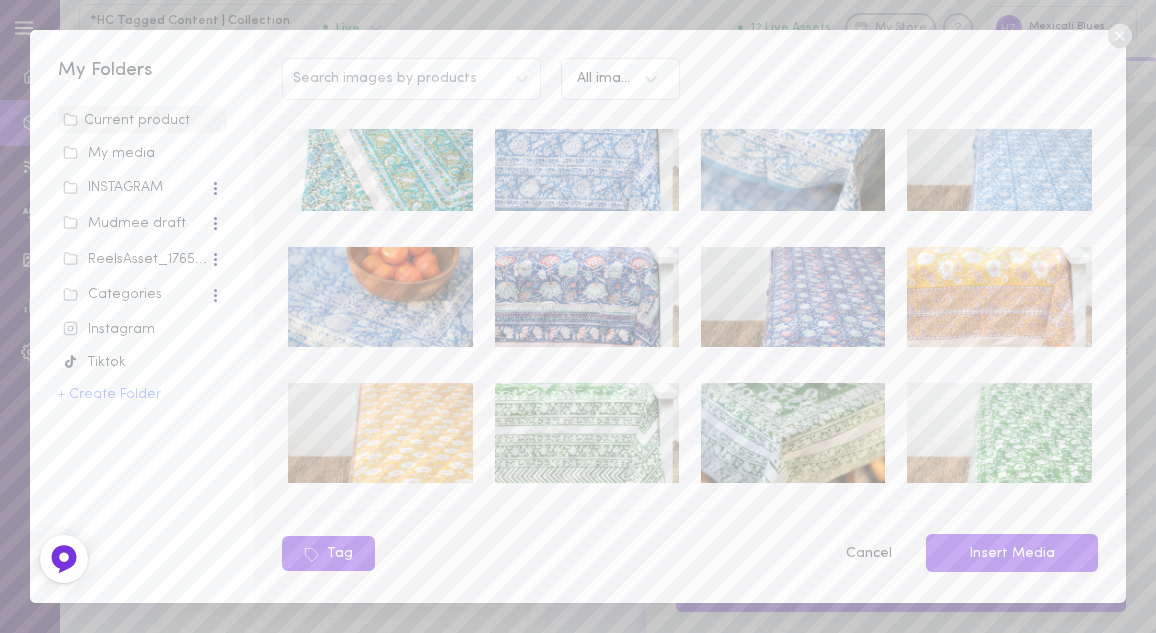 scroll, scrollTop: 223, scrollLeft: 0, axis: vertical 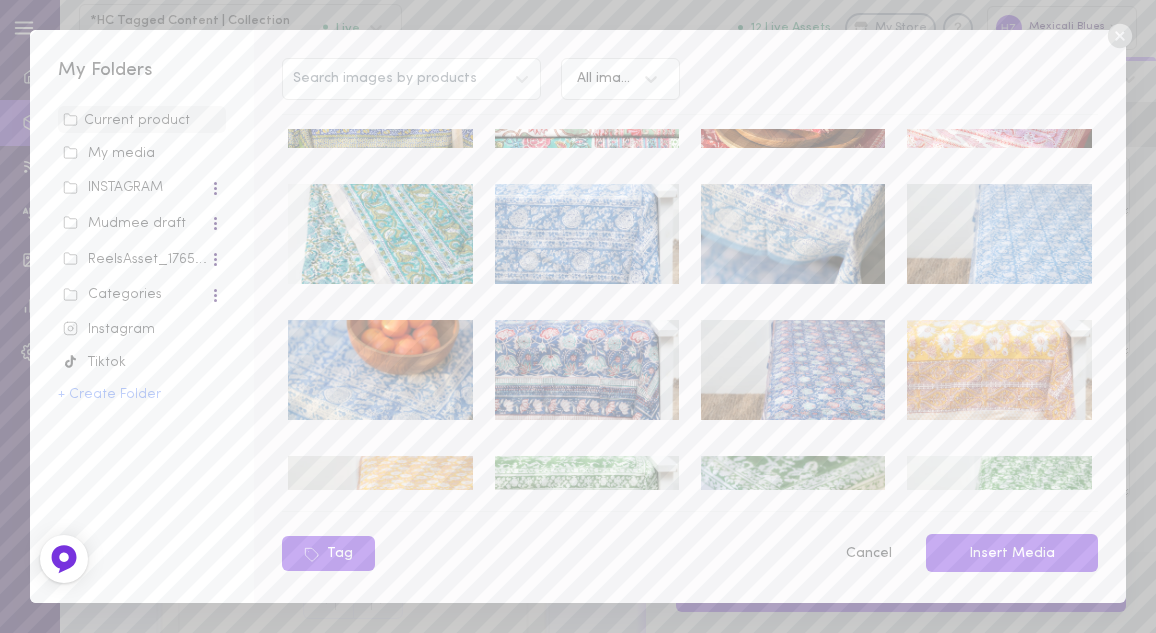click at bounding box center [999, 370] 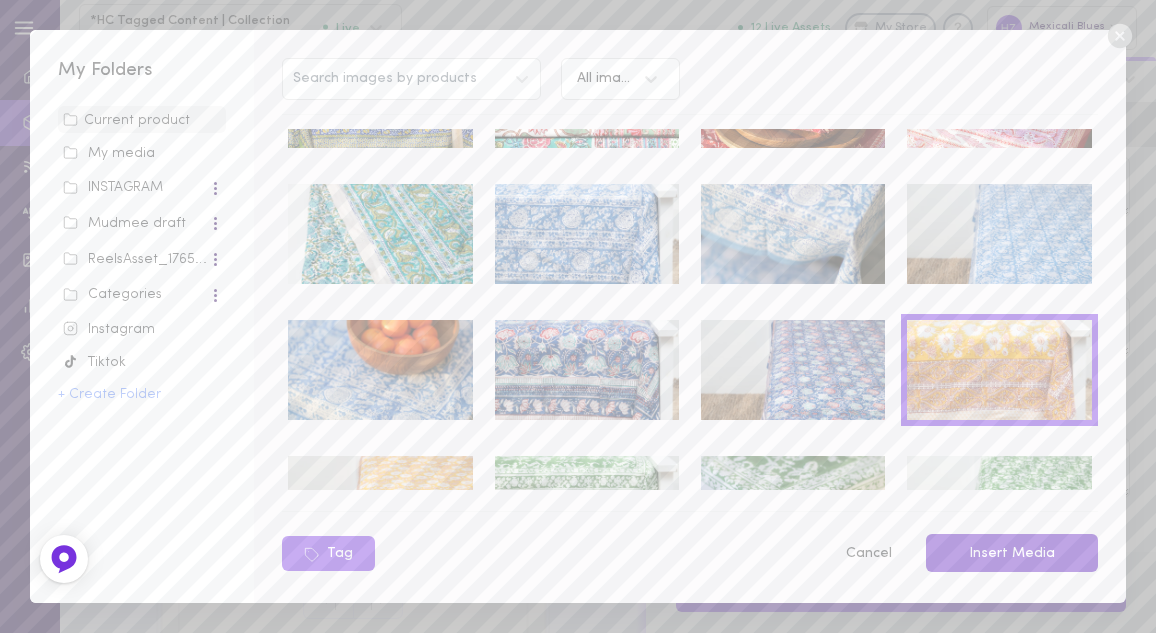 click on "Insert Media" at bounding box center (1012, 553) 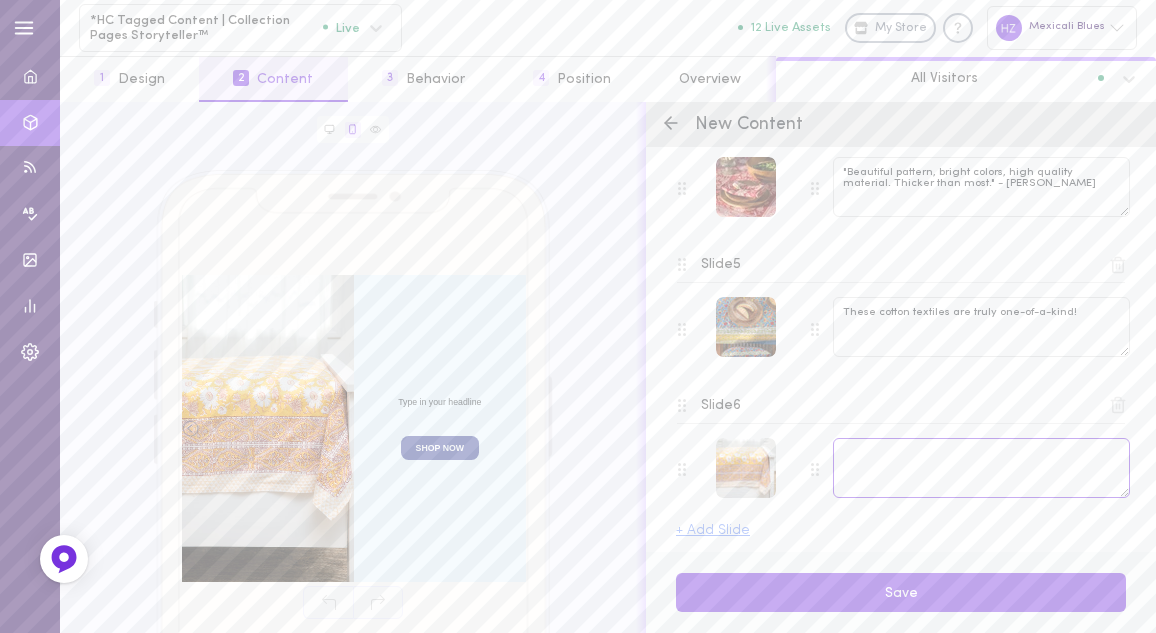 click at bounding box center [981, 468] 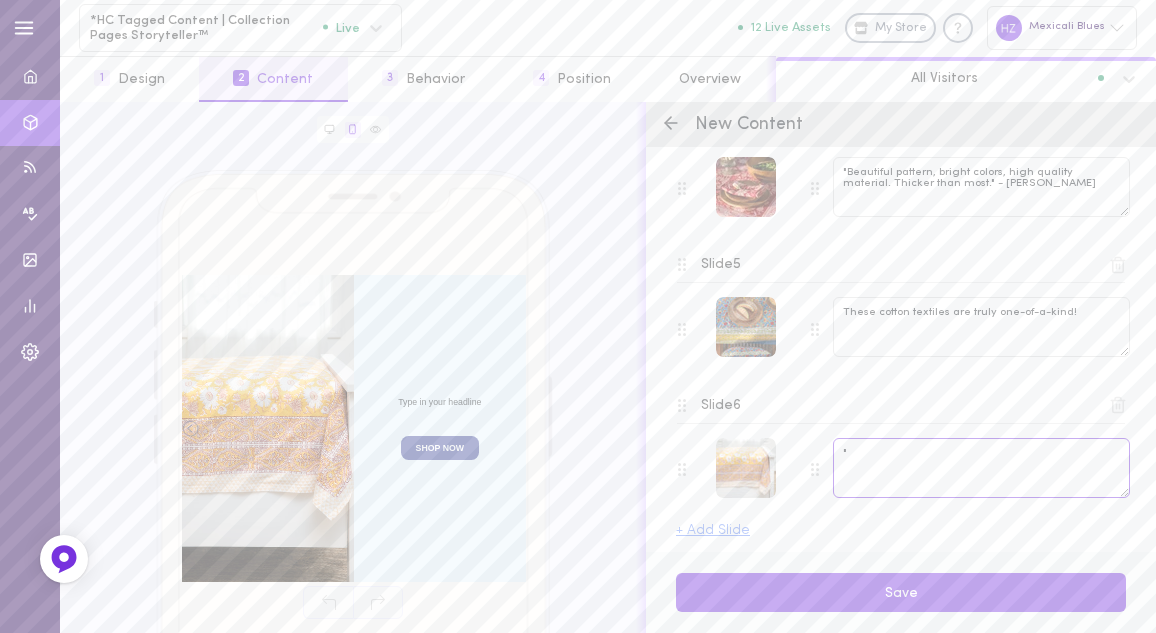 paste on "Picked up one of these to use as a top sheet. The colors & pattern are vibrant, the fabric is crisp & a lovely weight. I'm very happy!" 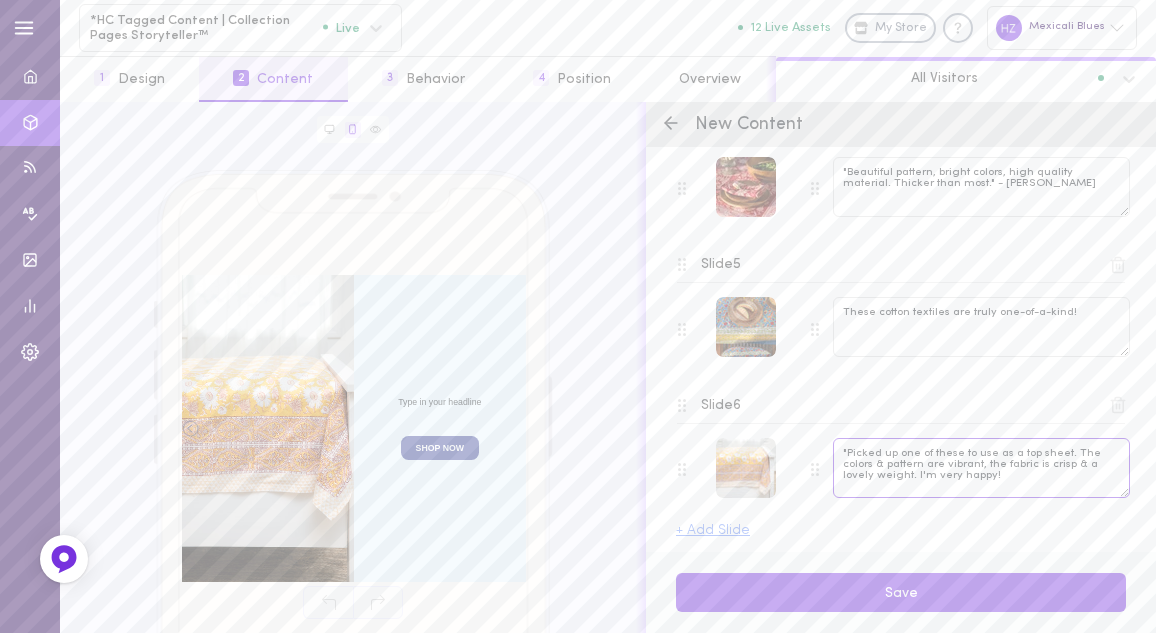 scroll, scrollTop: 7, scrollLeft: 0, axis: vertical 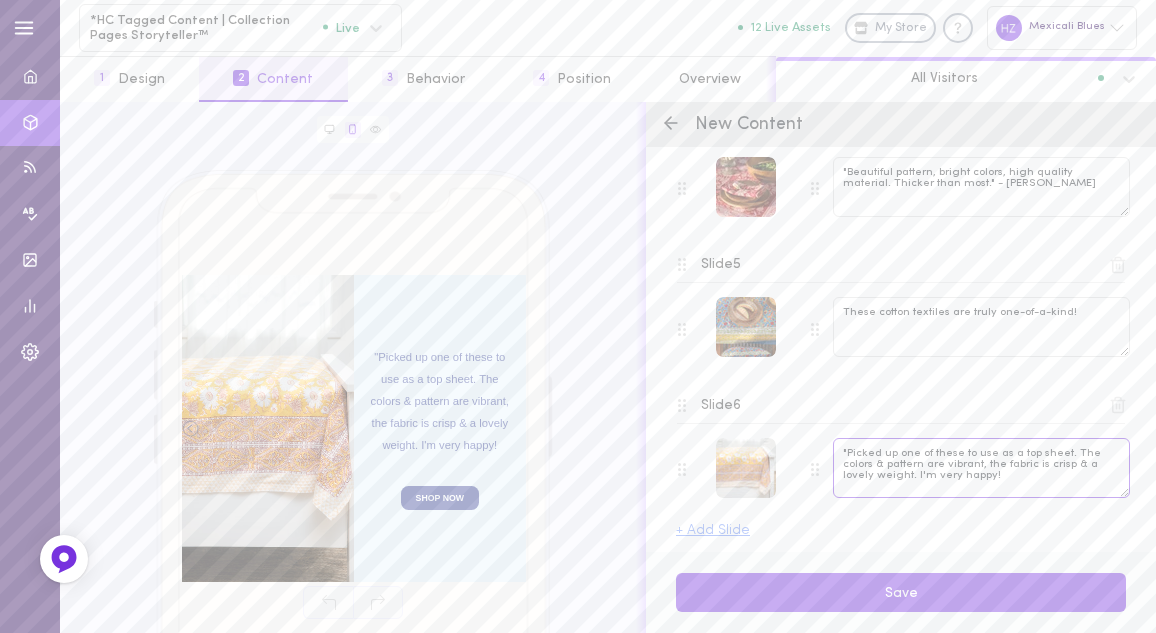 click on ""Picked up one of these to use as a top sheet. The colors & pattern are vibrant, the fabric is crisp & a lovely weight. I'm very happy!" at bounding box center [981, 468] 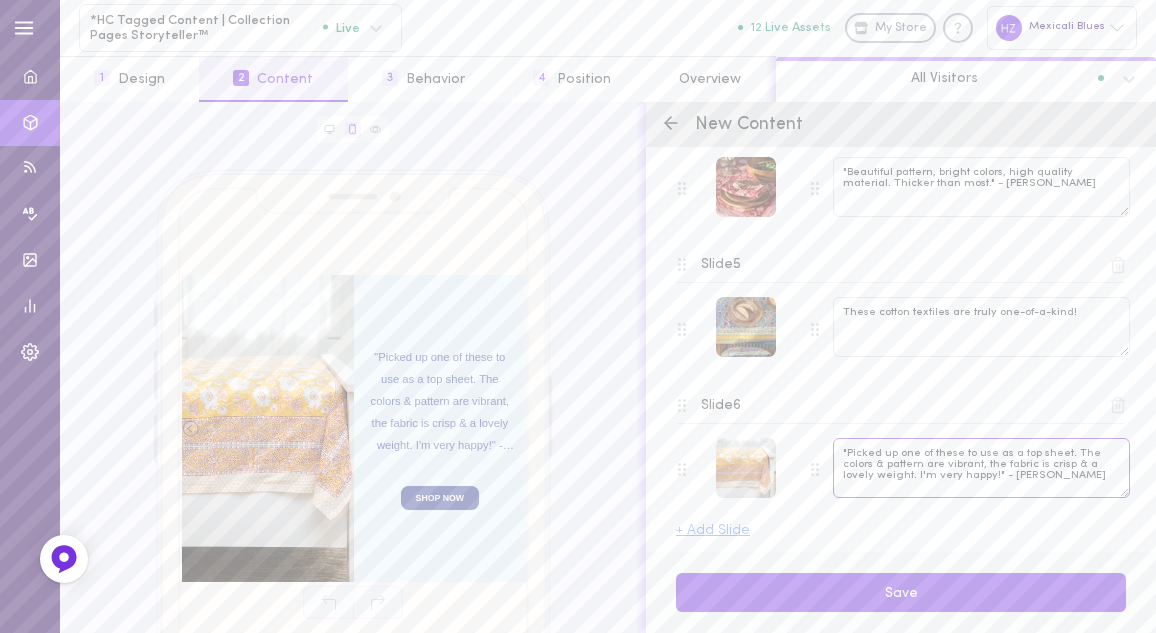 type on ""Picked up one of these to use as a top sheet. The colors & pattern are vibrant, the fabric is crisp & a lovely weight. I'm very happy!" - [PERSON_NAME]" 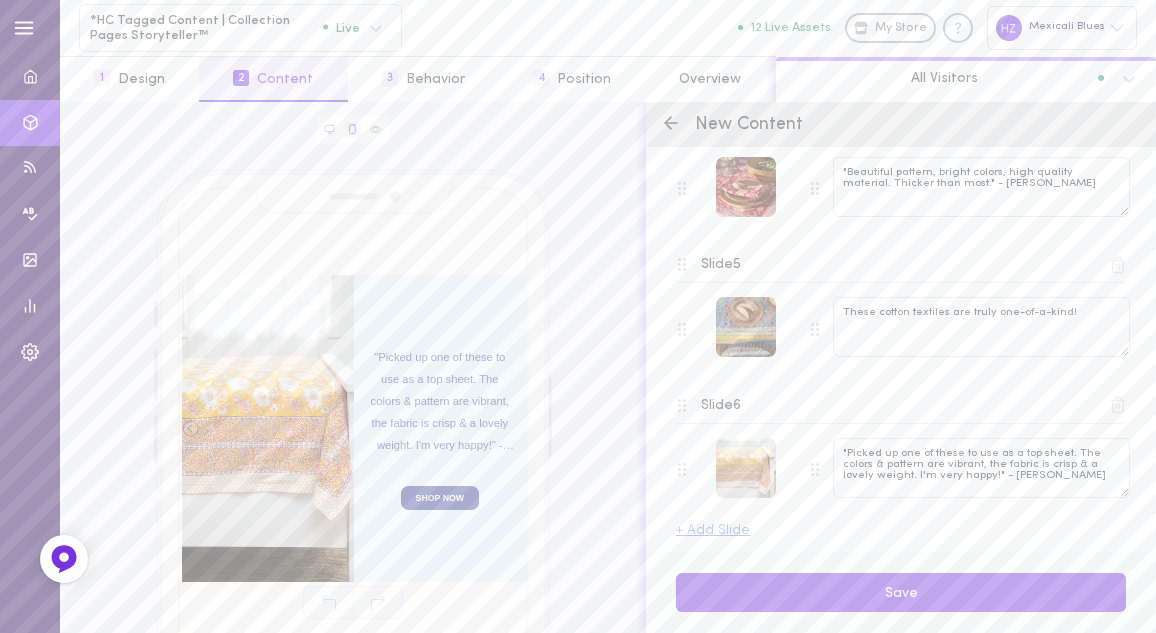 click 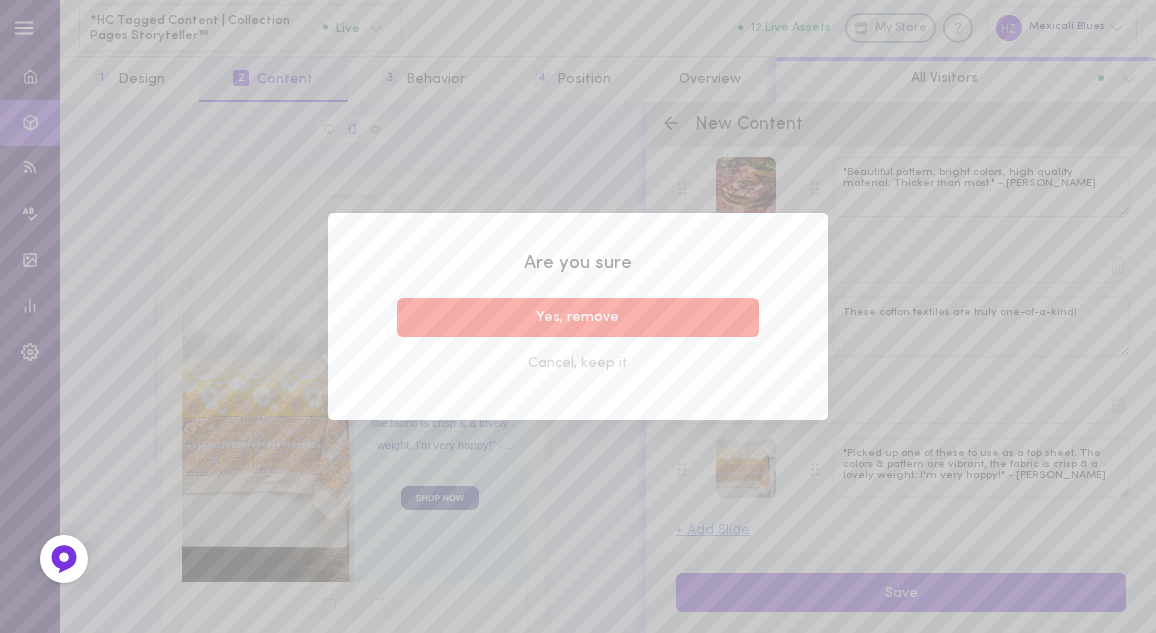 click on "Yes, remove" at bounding box center [578, 317] 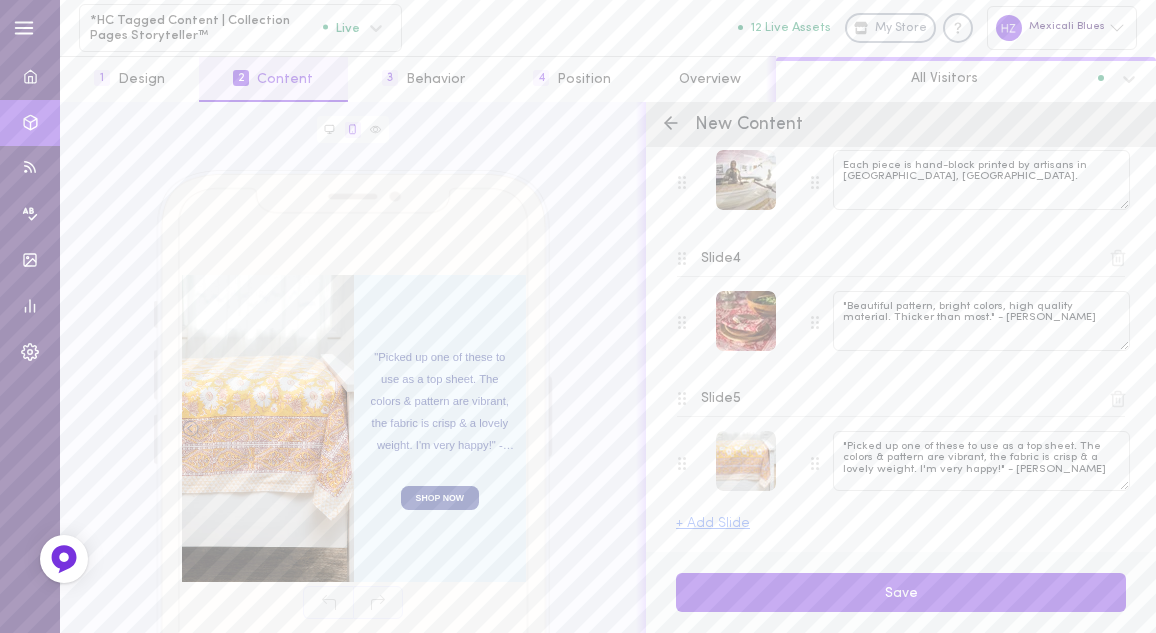 scroll, scrollTop: 629, scrollLeft: 0, axis: vertical 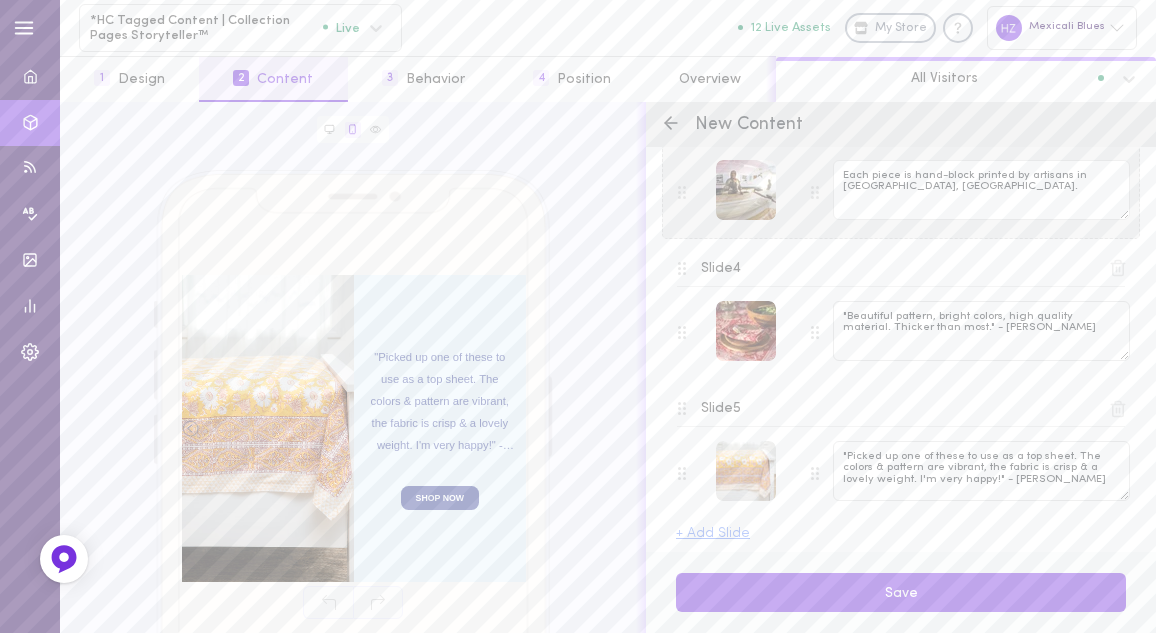 type on ""Picked up one of these to use as a top sheet. The colors & pattern are vibrant, the fabric is crisp & a lovely weight. I'm very happy!" - [PERSON_NAME]" 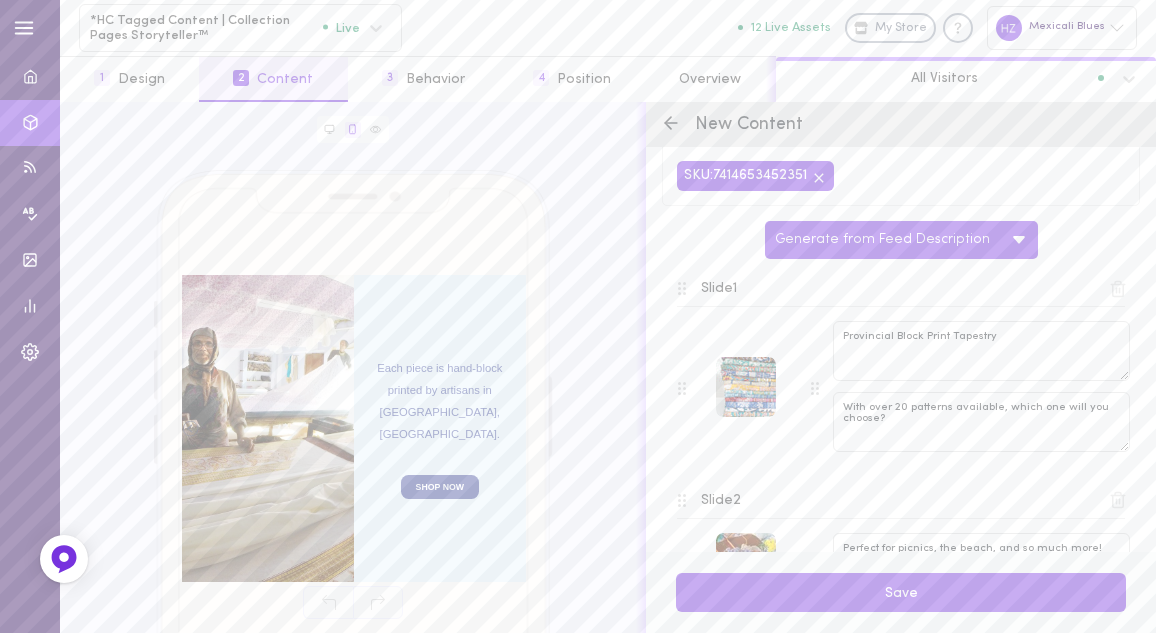 scroll, scrollTop: 629, scrollLeft: 0, axis: vertical 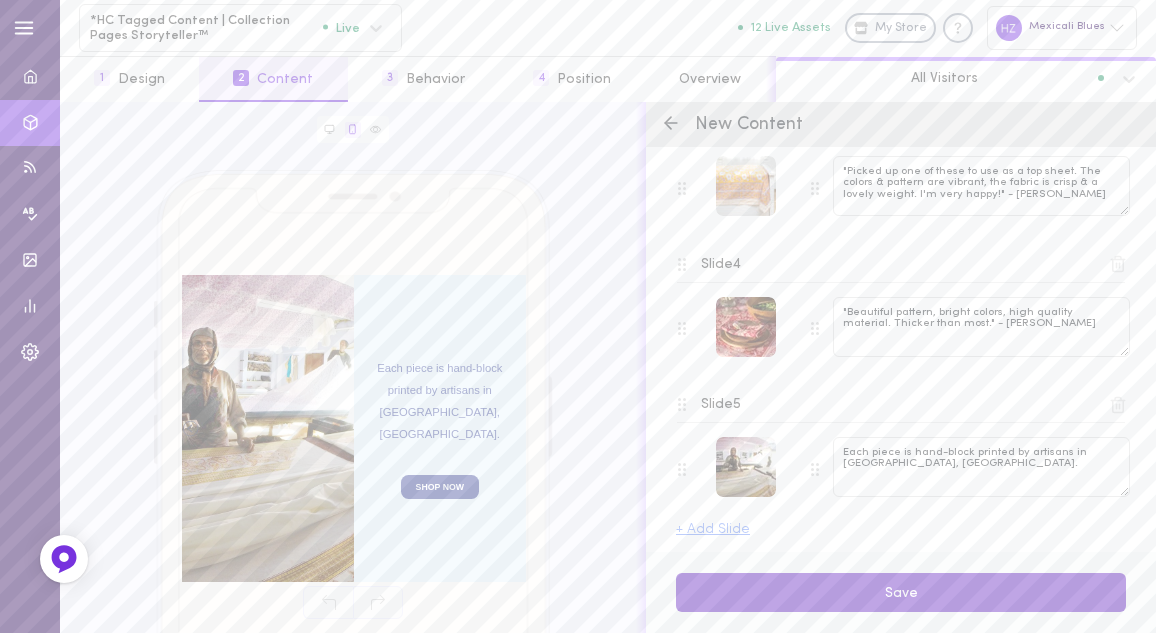 click on "Save" at bounding box center [901, 592] 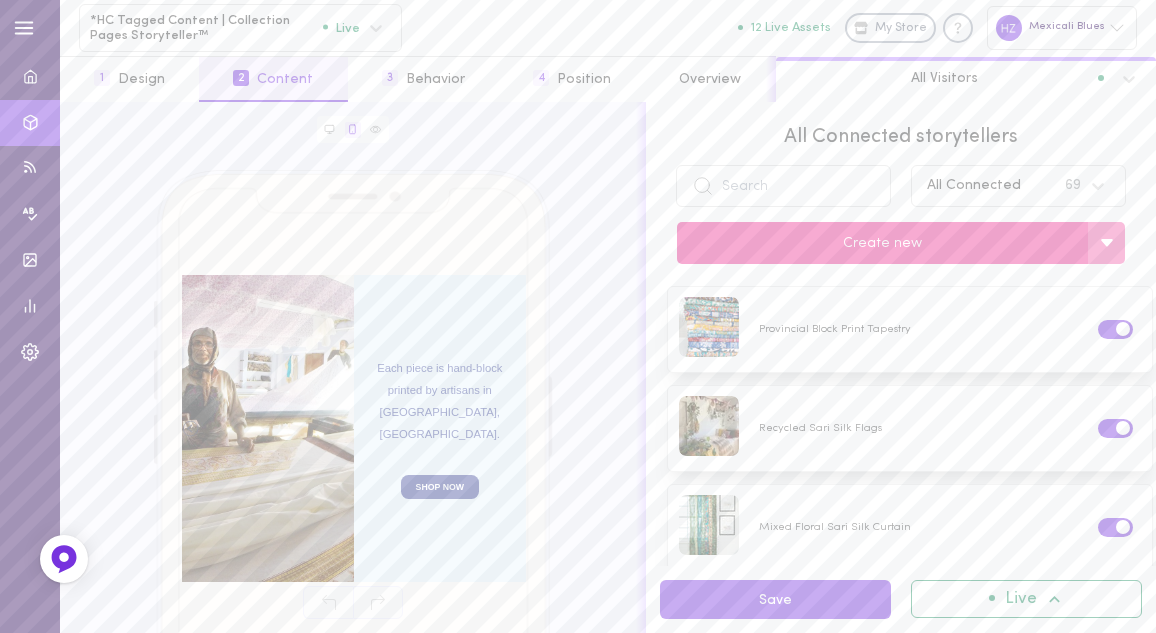 click on "Create new" at bounding box center (882, 243) 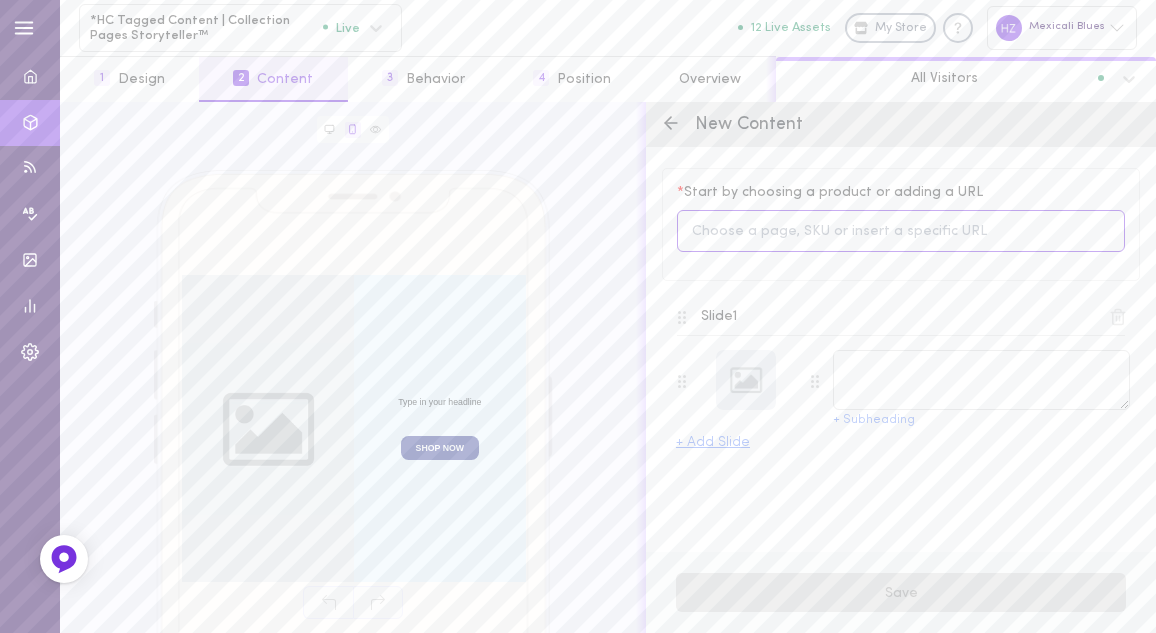click at bounding box center [901, 231] 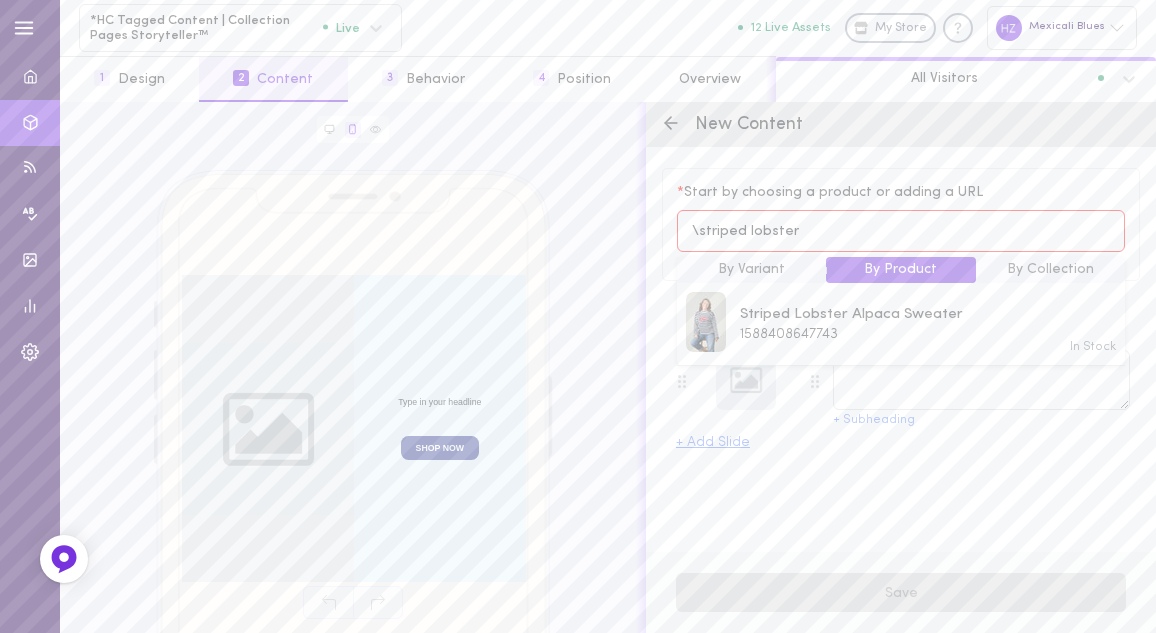 click on "\striped lobster" at bounding box center (901, 231) 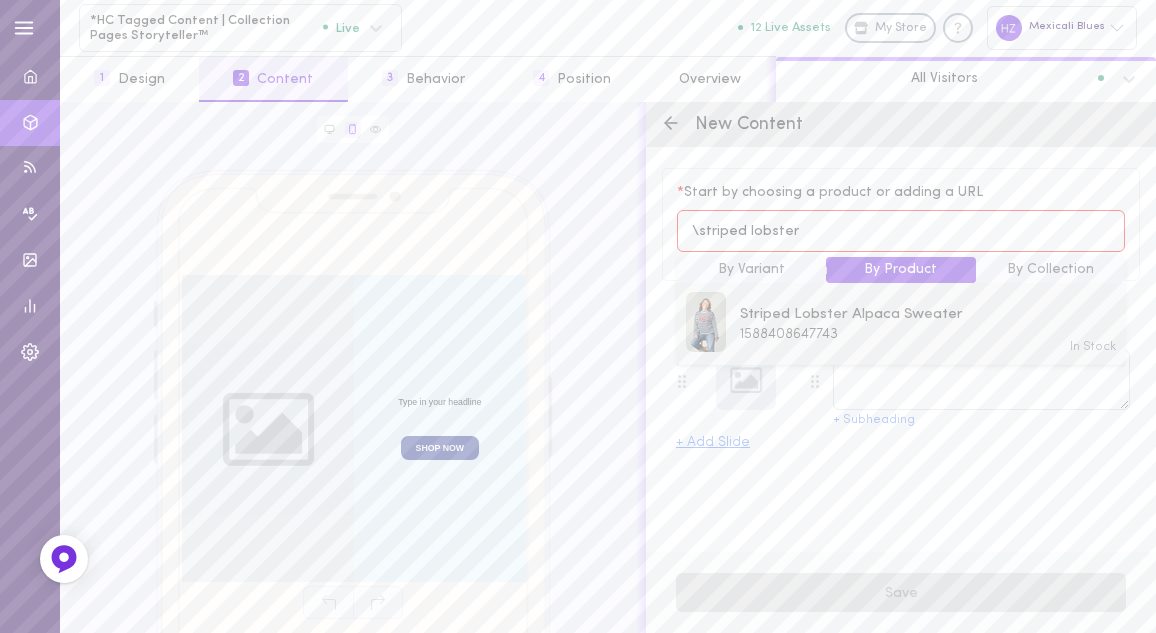 type on "\striped lobster" 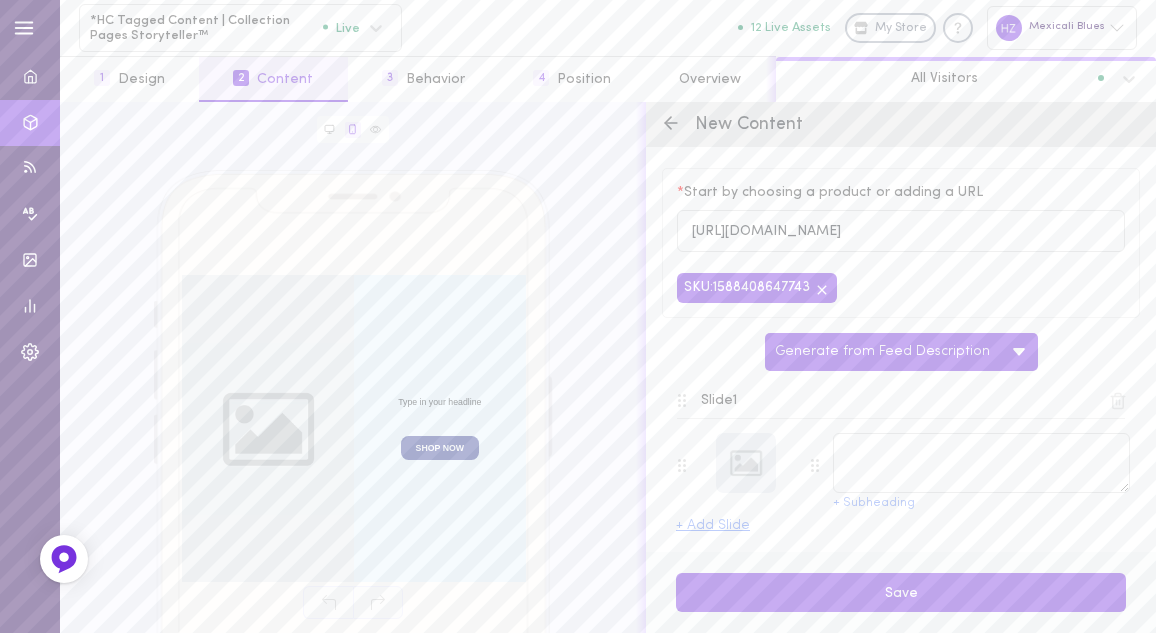 type on "Striped Lobster Alpaca Sweater" 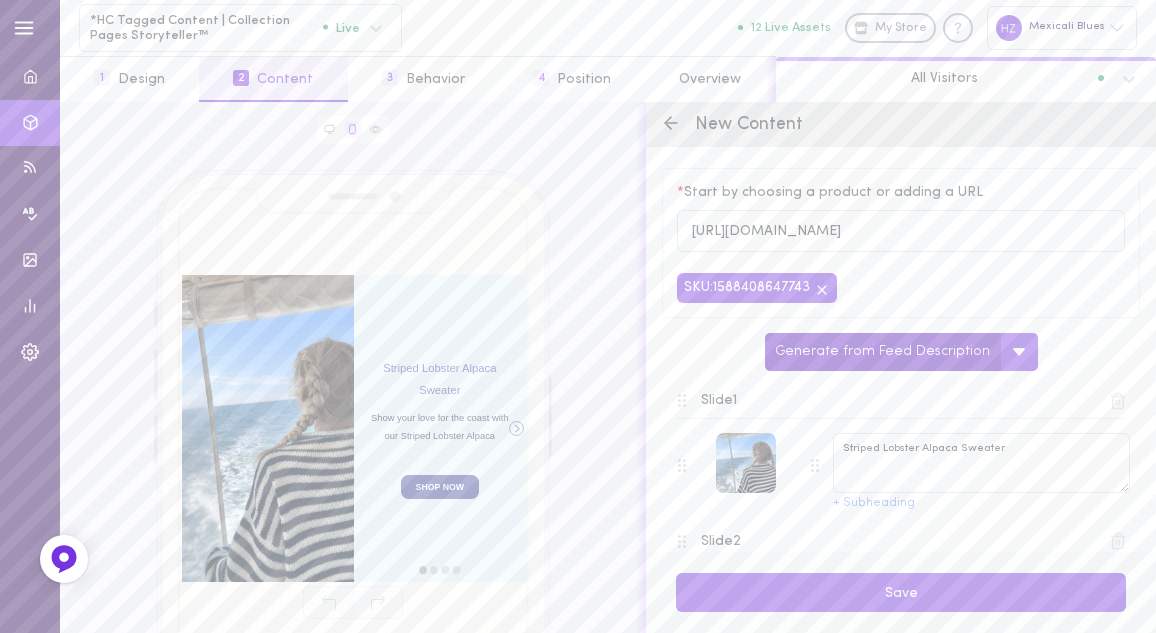 scroll, scrollTop: 71, scrollLeft: 0, axis: vertical 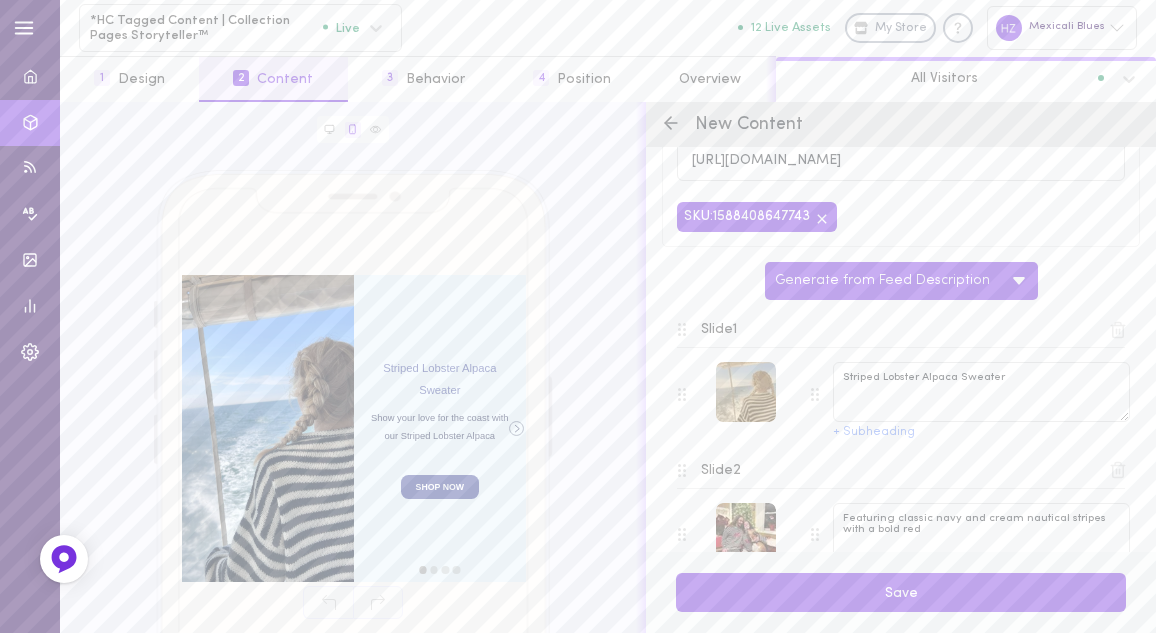 click at bounding box center (746, 392) 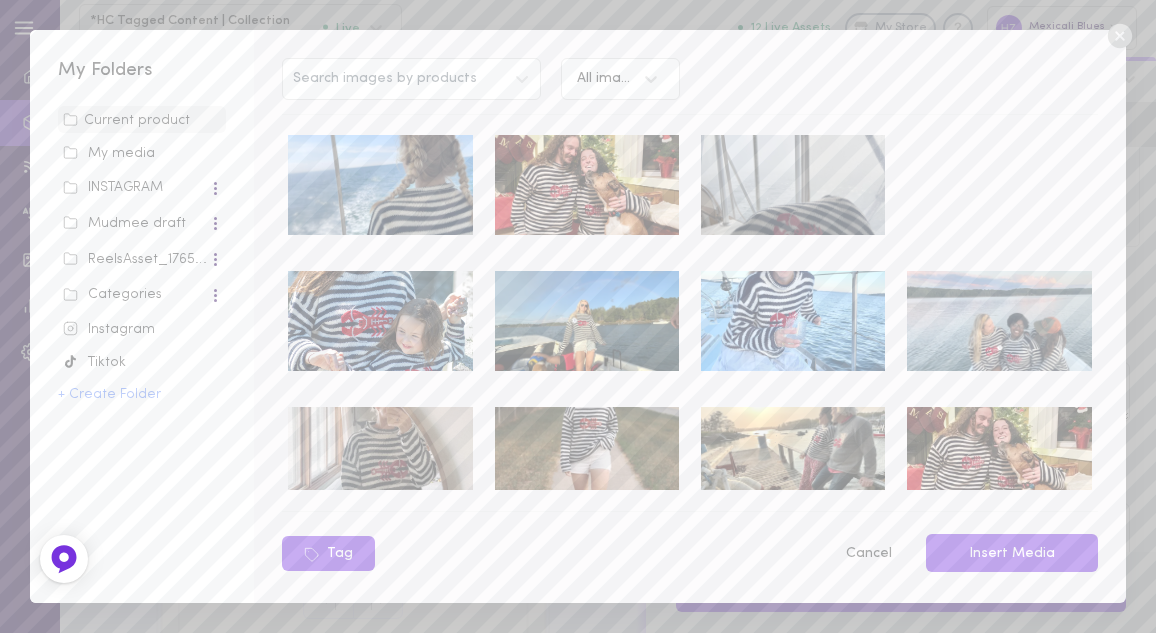 click at bounding box center (380, 321) 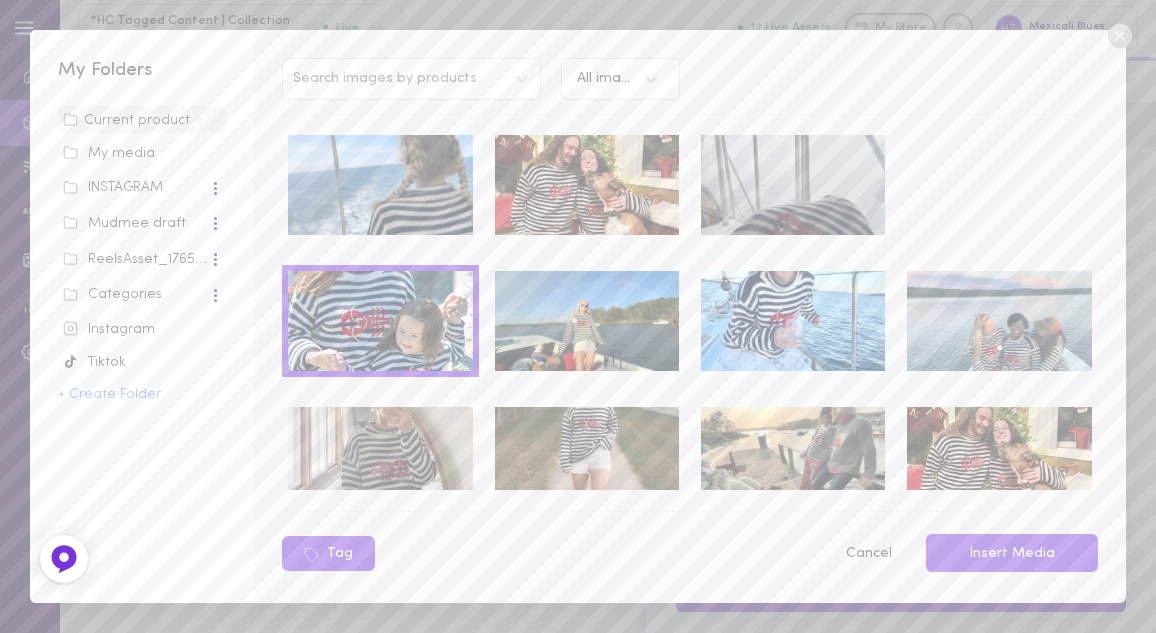 click at bounding box center (587, 457) 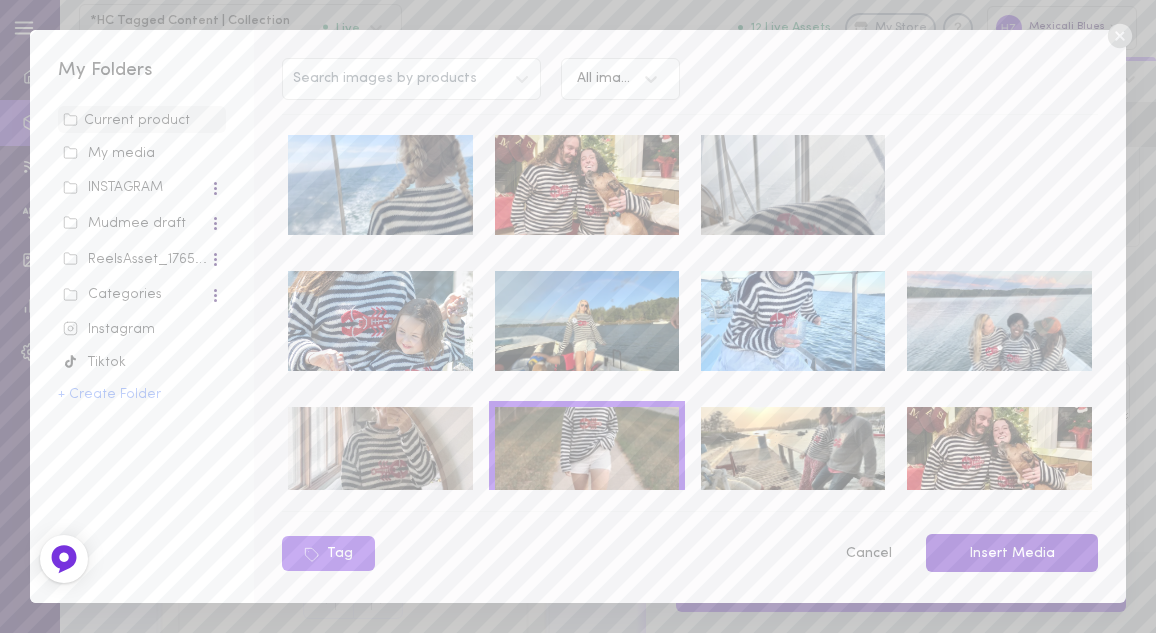 click on "Insert Media" at bounding box center (1012, 553) 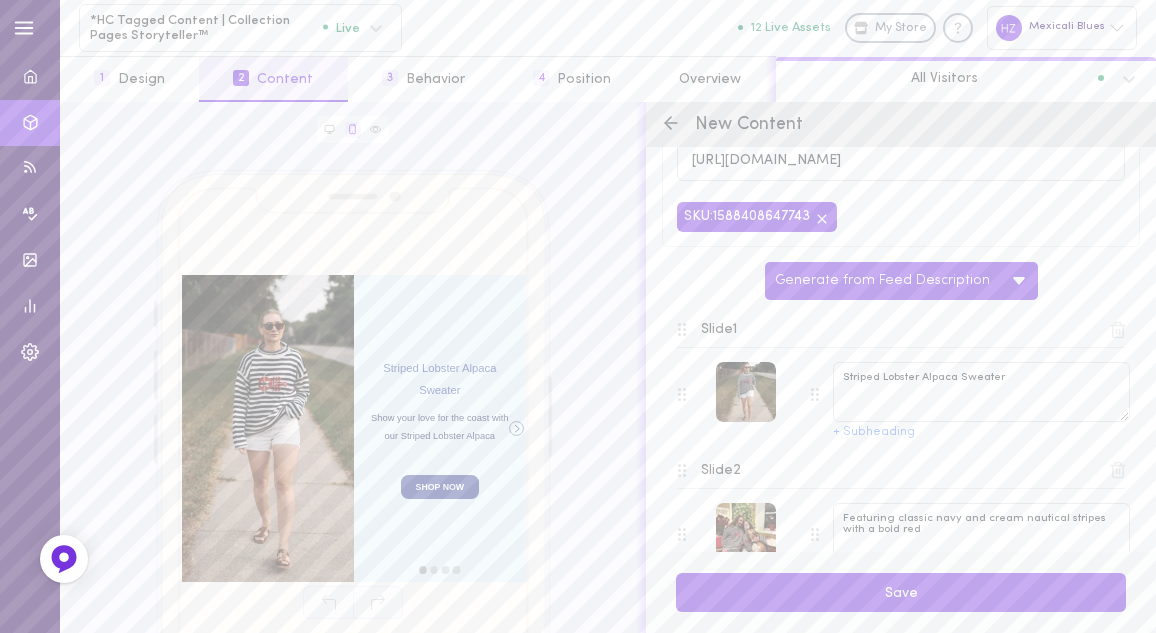 scroll, scrollTop: 264, scrollLeft: 0, axis: vertical 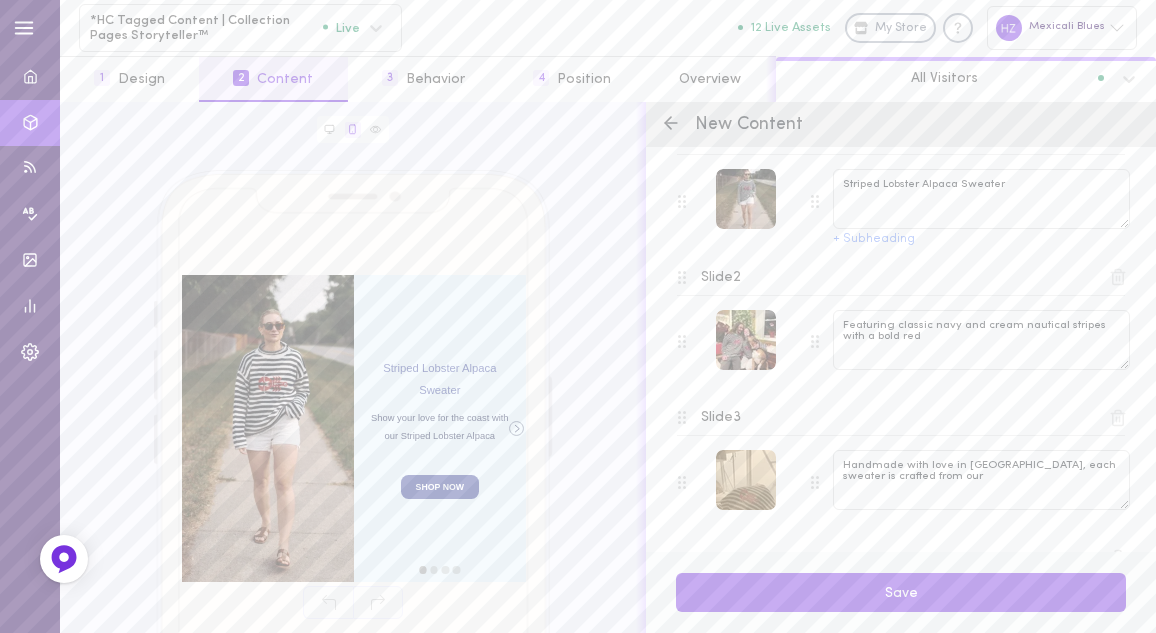 click at bounding box center [746, 480] 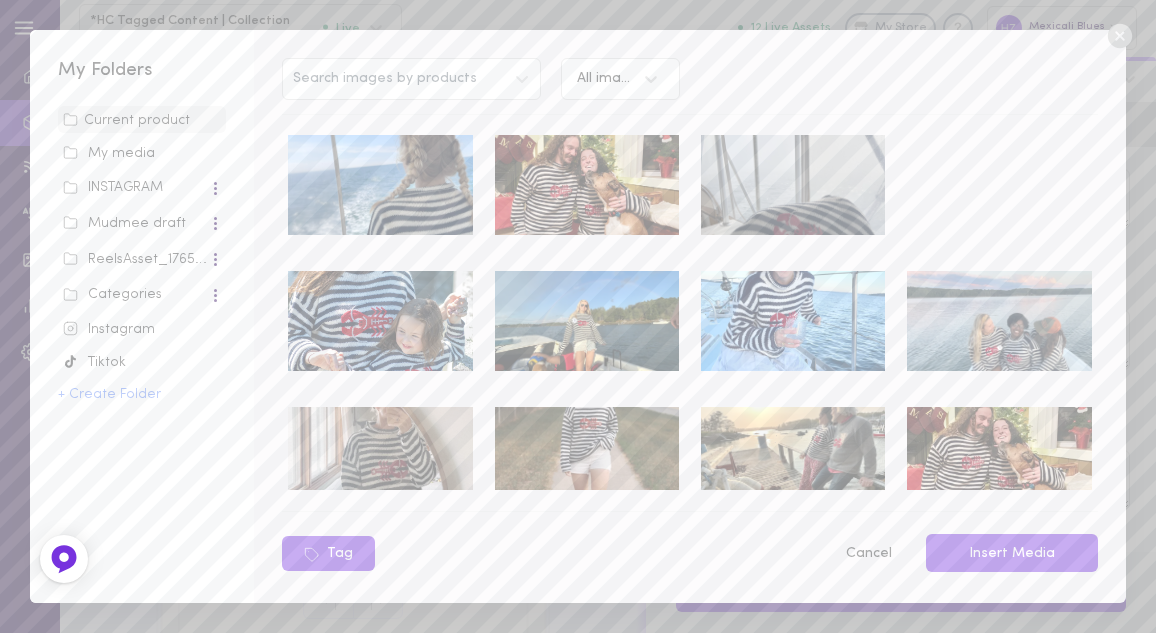 click at bounding box center (587, 321) 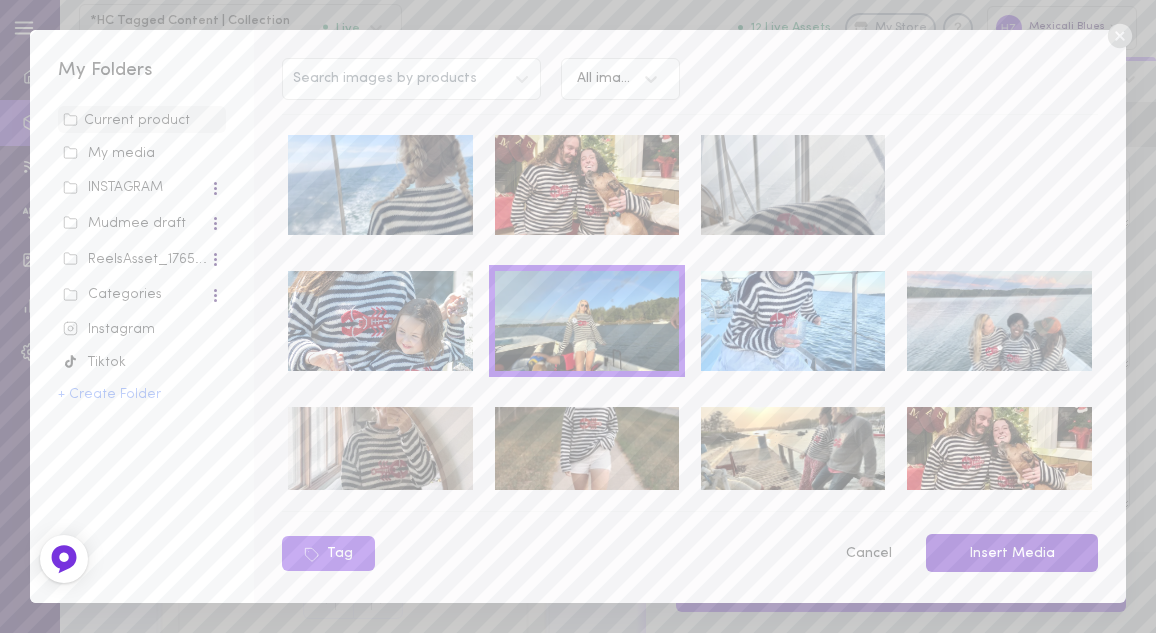 click on "Insert Media" at bounding box center [1012, 553] 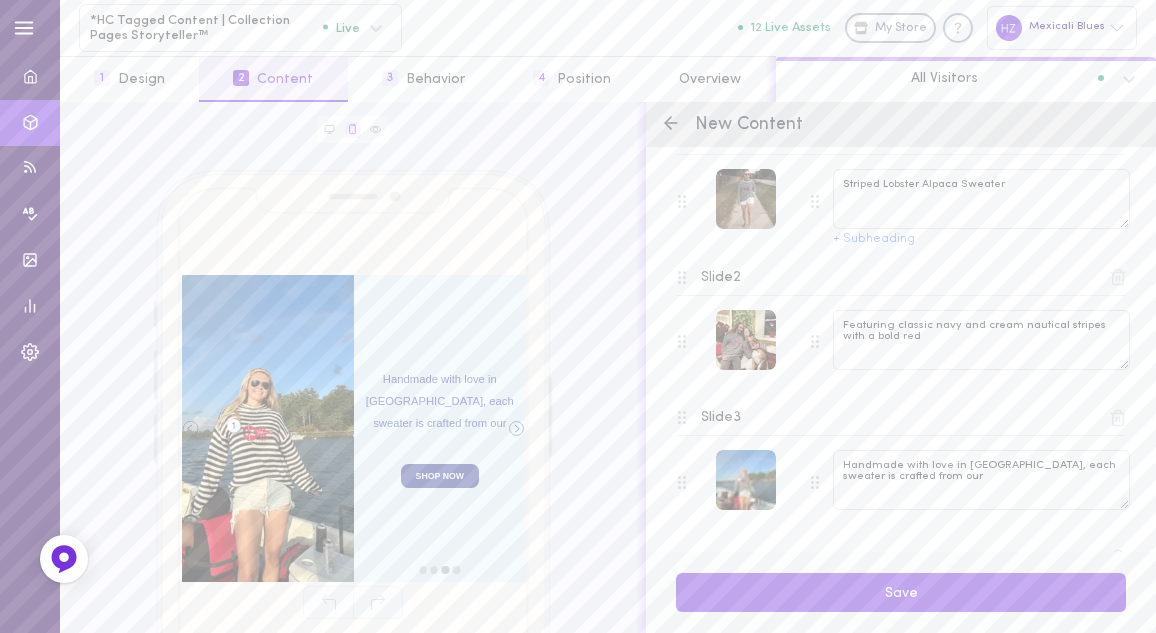 scroll, scrollTop: 506, scrollLeft: 0, axis: vertical 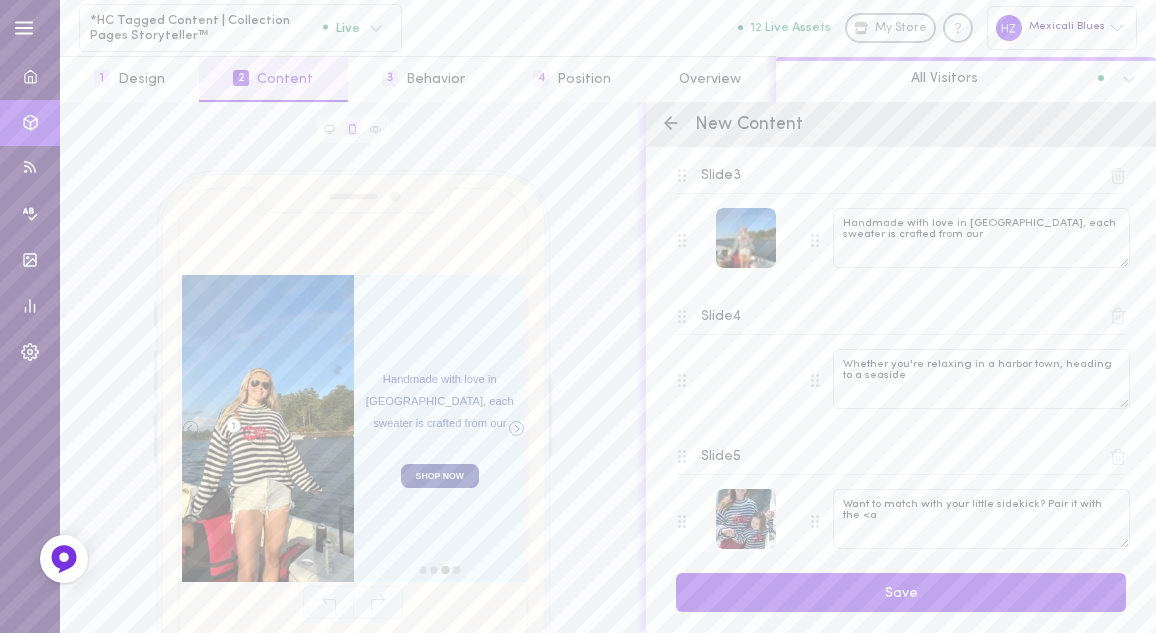 click at bounding box center (746, 379) 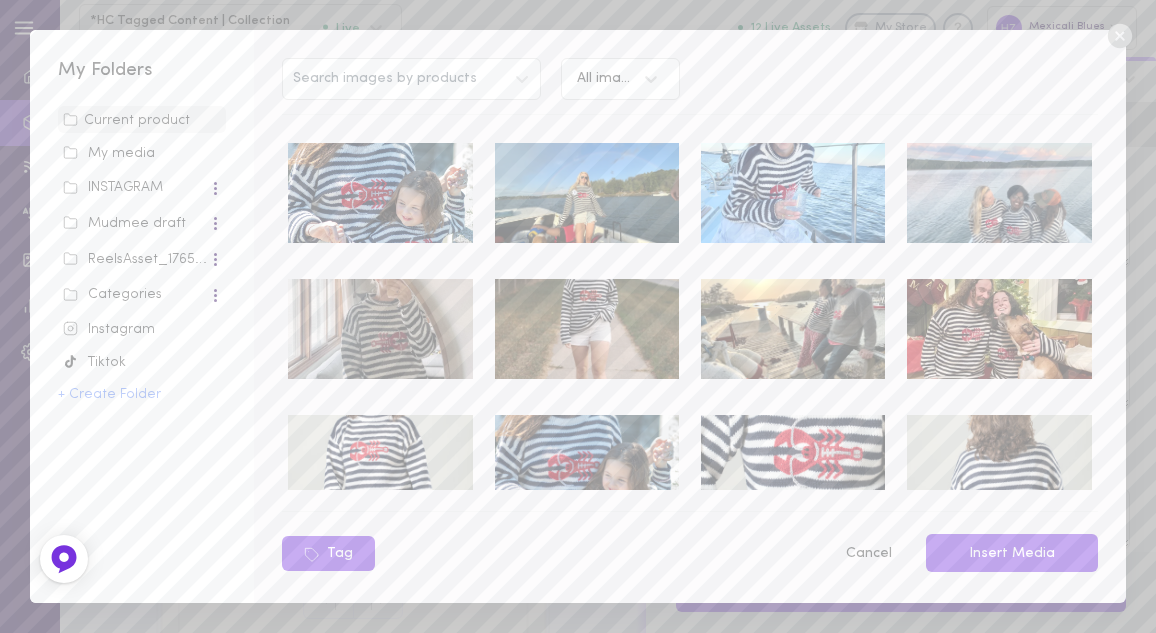 scroll, scrollTop: 183, scrollLeft: 0, axis: vertical 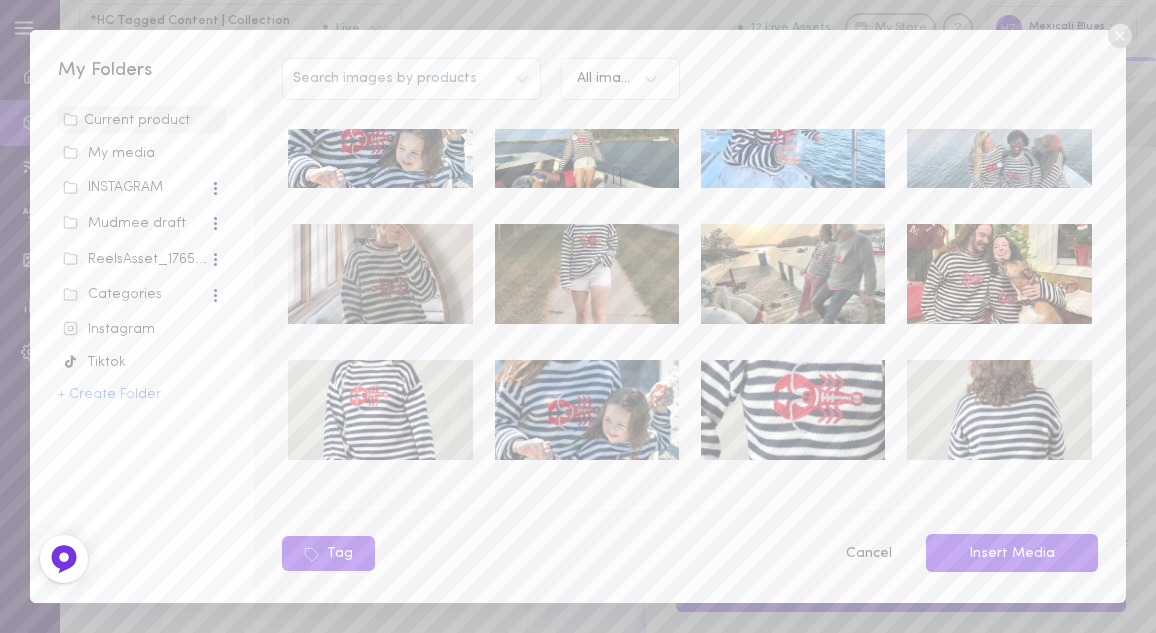 click at bounding box center (587, 410) 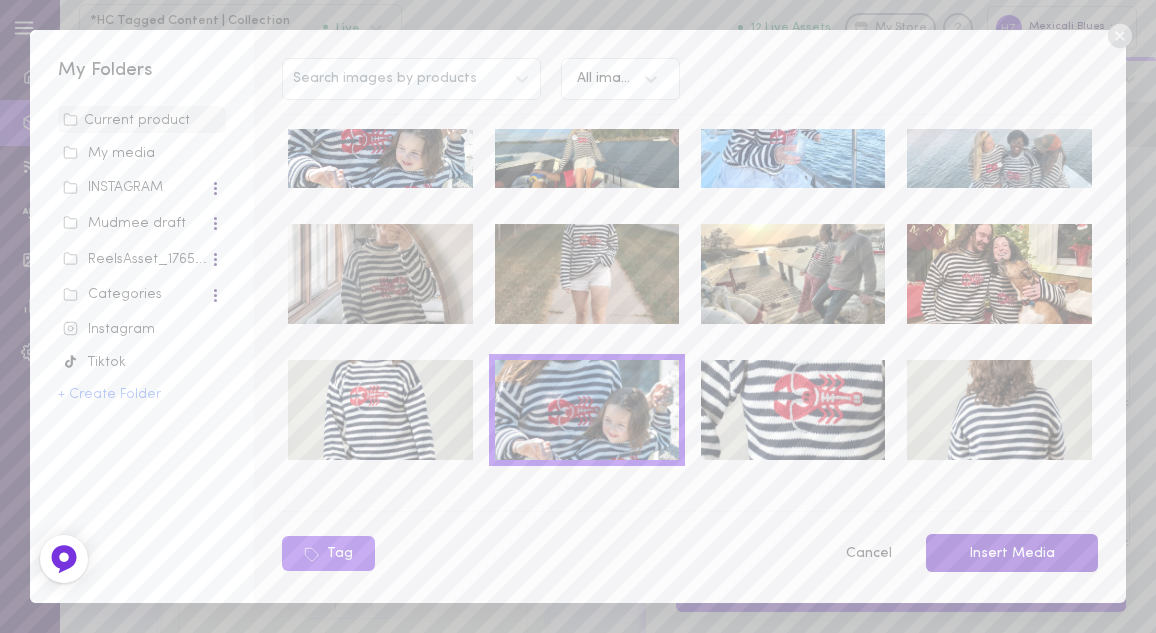 click on "Insert Media" at bounding box center [1012, 553] 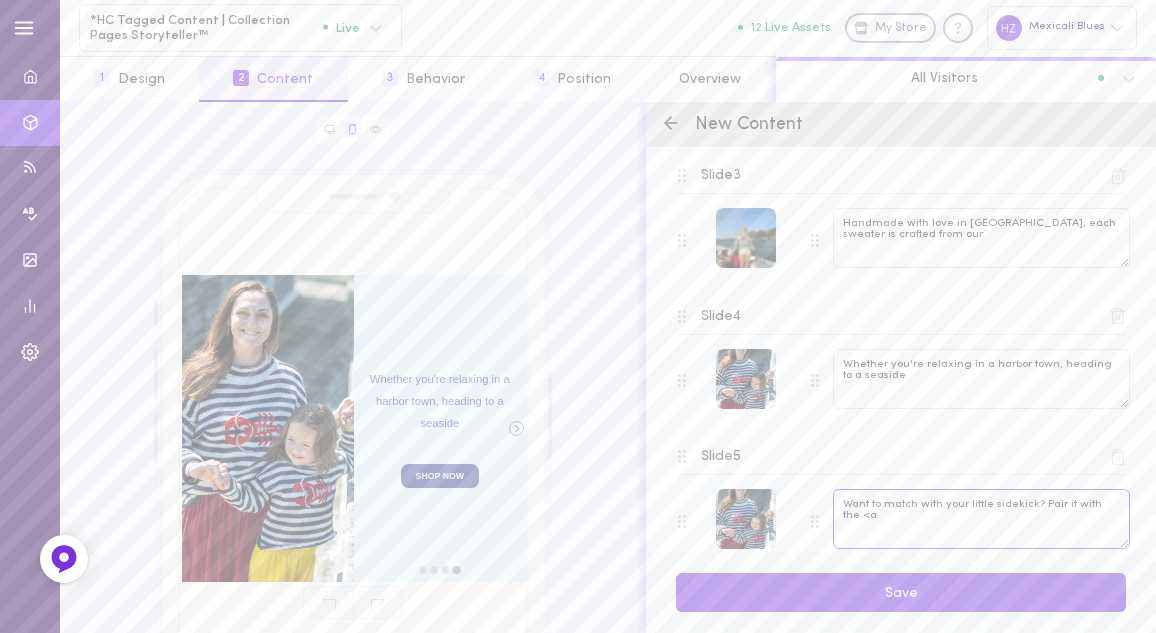 click on "Want to match with your little sidekick? Pair it with the <a" at bounding box center (981, 519) 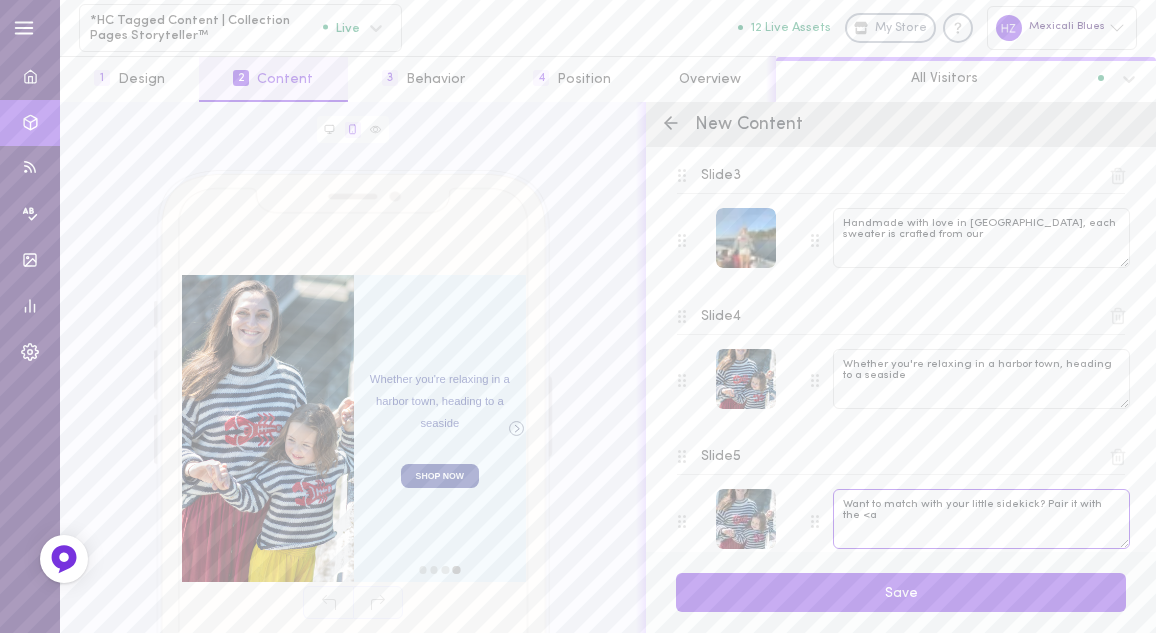click on "Want to match with your little sidekick? Pair it with the <a" at bounding box center (981, 519) 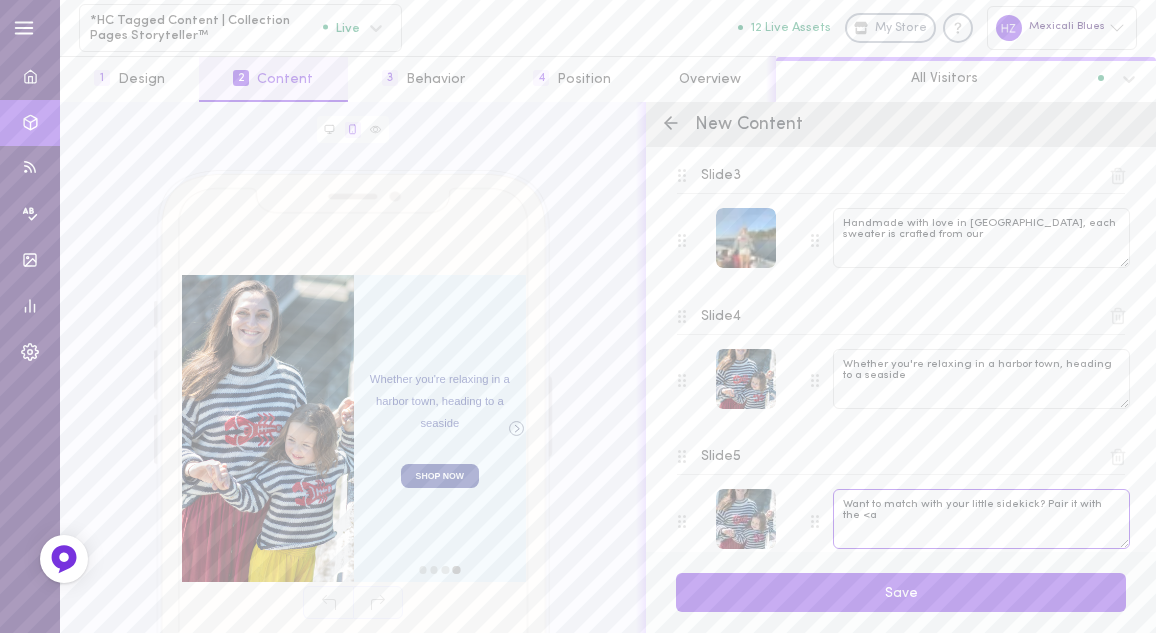 drag, startPoint x: 1046, startPoint y: 498, endPoint x: 1092, endPoint y: 528, distance: 54.91812 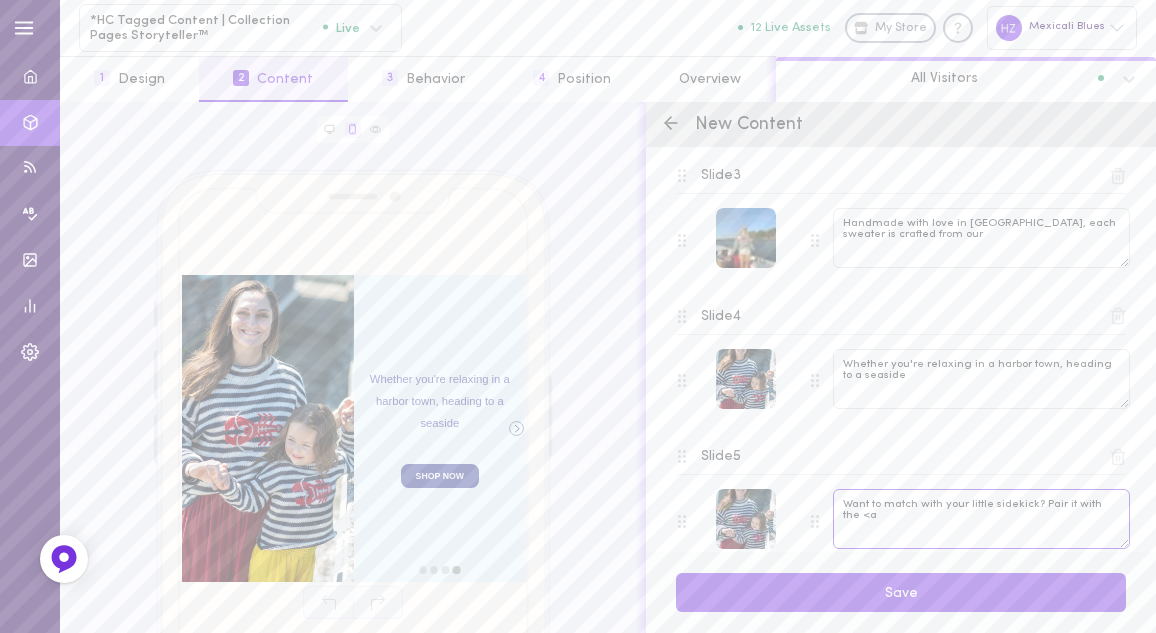 click on "Want to match with your little sidekick? Pair it with the <a" at bounding box center [981, 519] 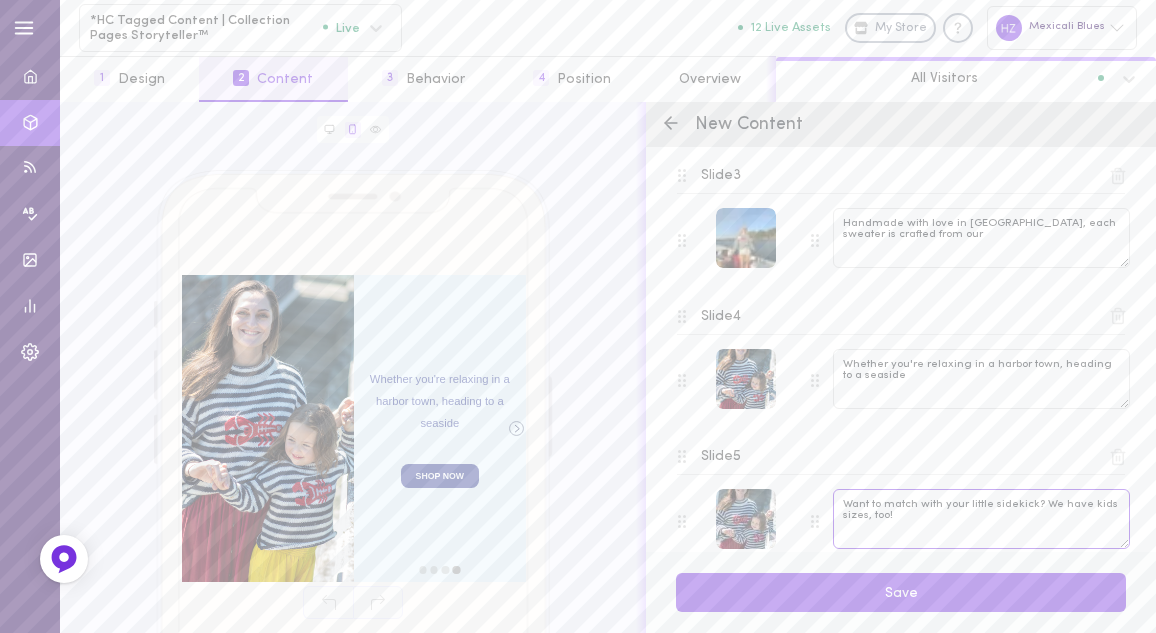 click on "Want to match with your little sidekick? We have kids sizes, too!" at bounding box center [981, 519] 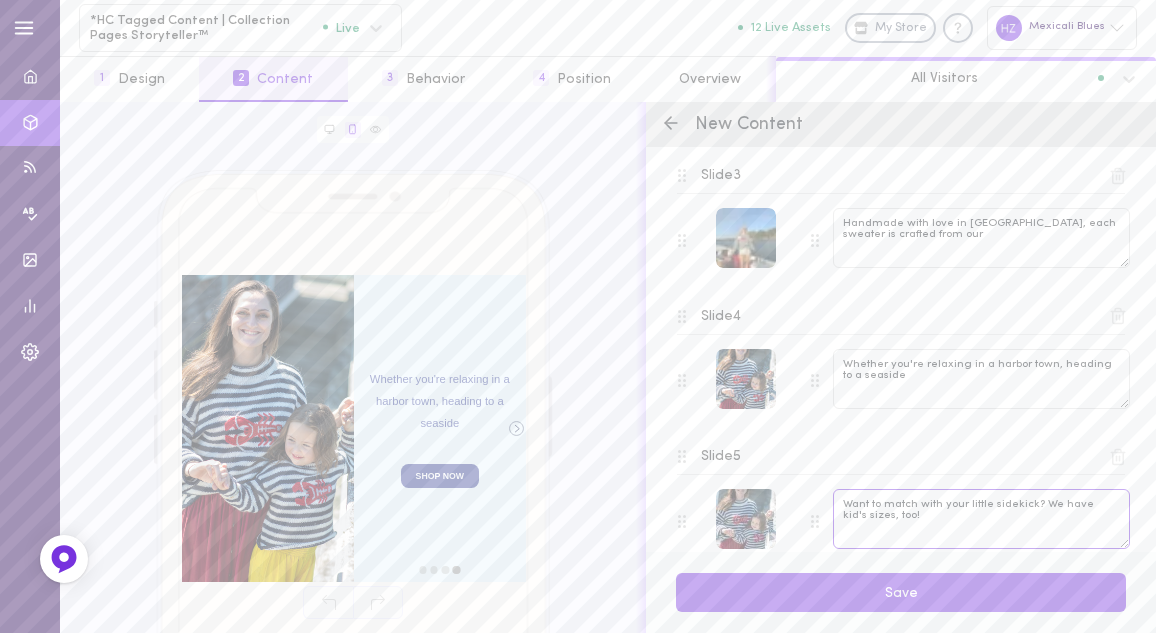 click on "Want to match with your little sidekick? We have kid's sizes, too!" at bounding box center (981, 519) 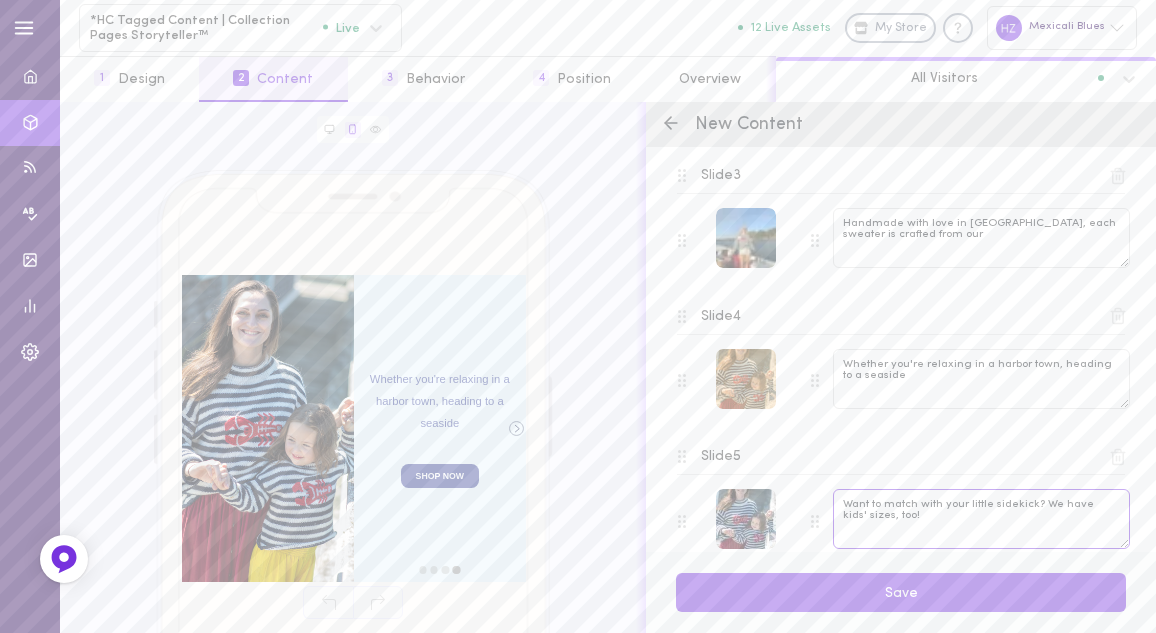 type on "Want to match with your little sidekick? We have kids' sizes, too!" 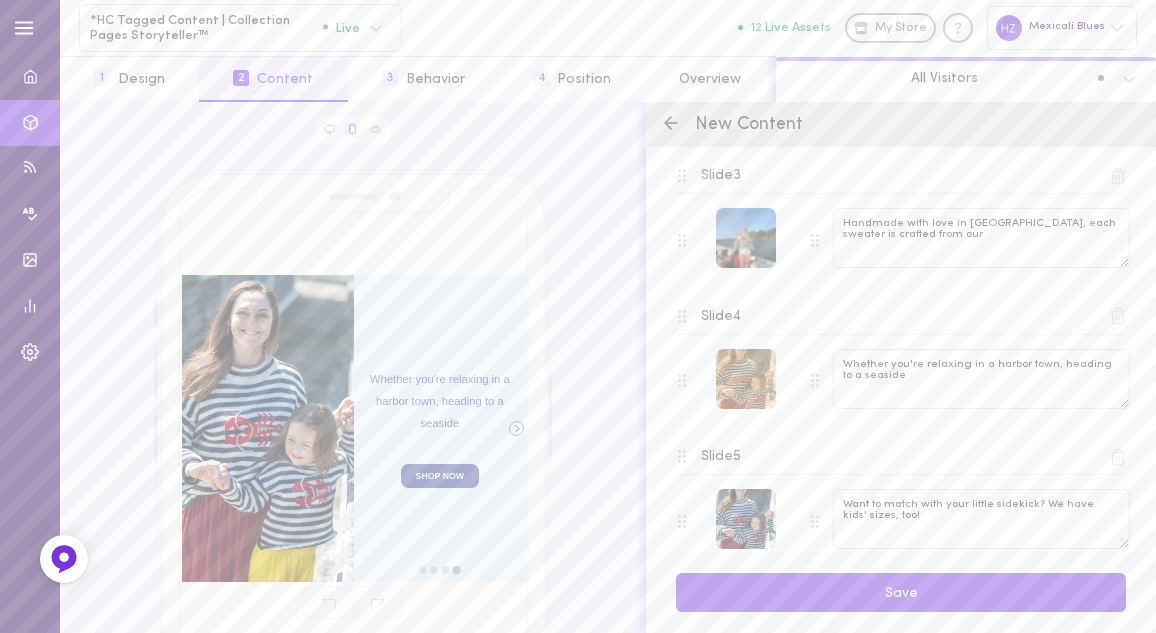 click at bounding box center (746, 379) 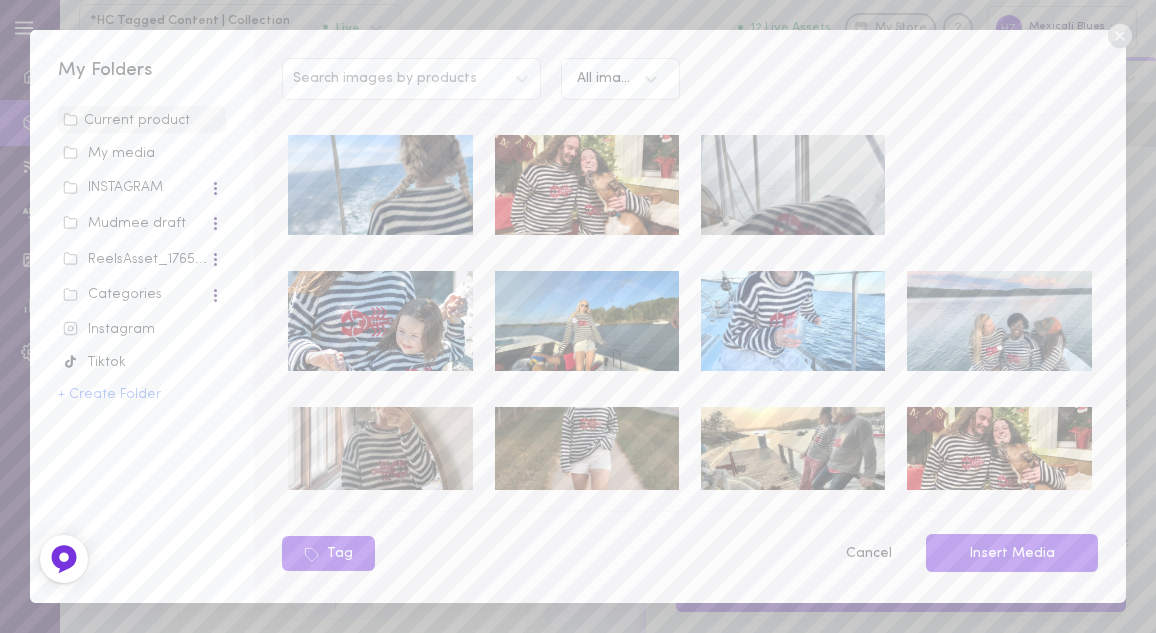 scroll, scrollTop: 183, scrollLeft: 0, axis: vertical 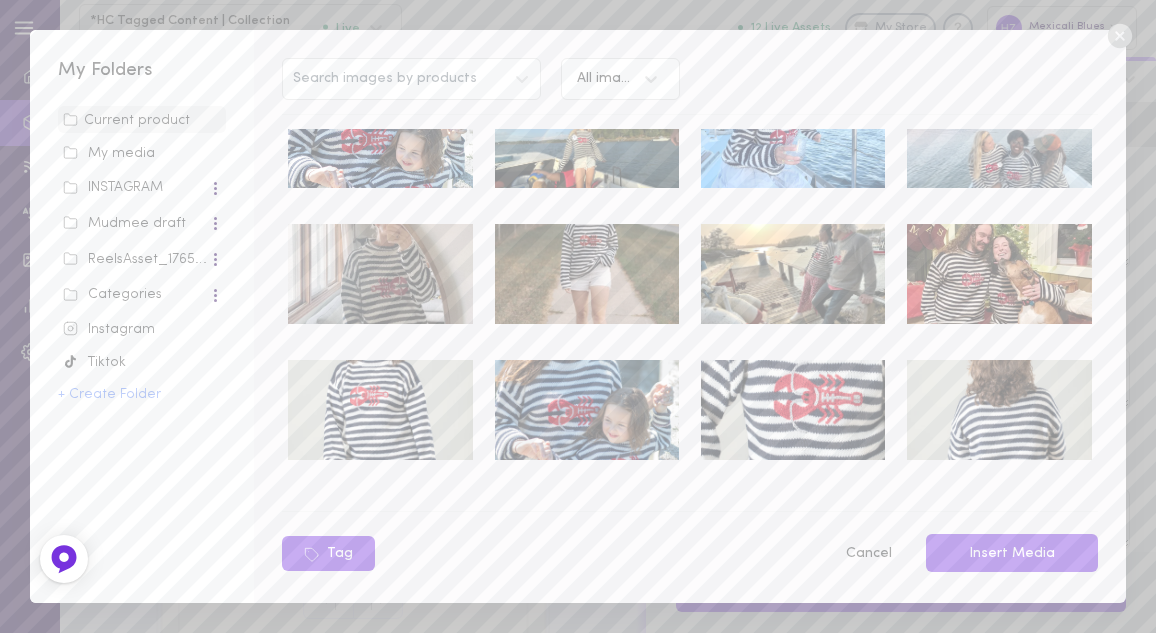 click at bounding box center [793, 274] 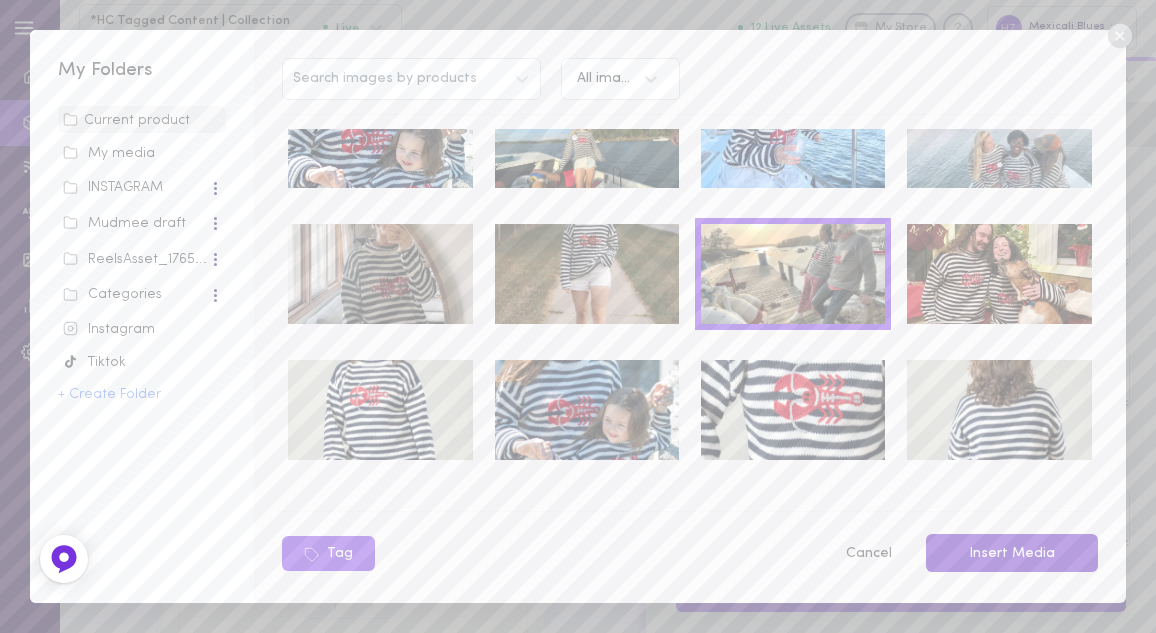 click on "Insert Media" at bounding box center (1012, 553) 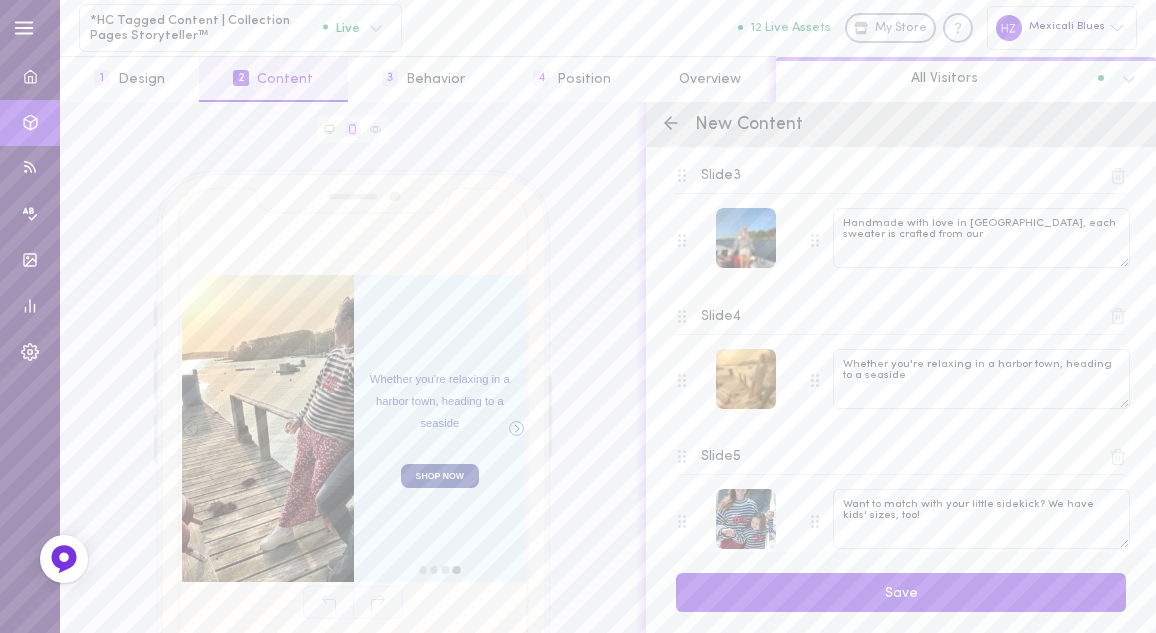 click at bounding box center (746, 379) 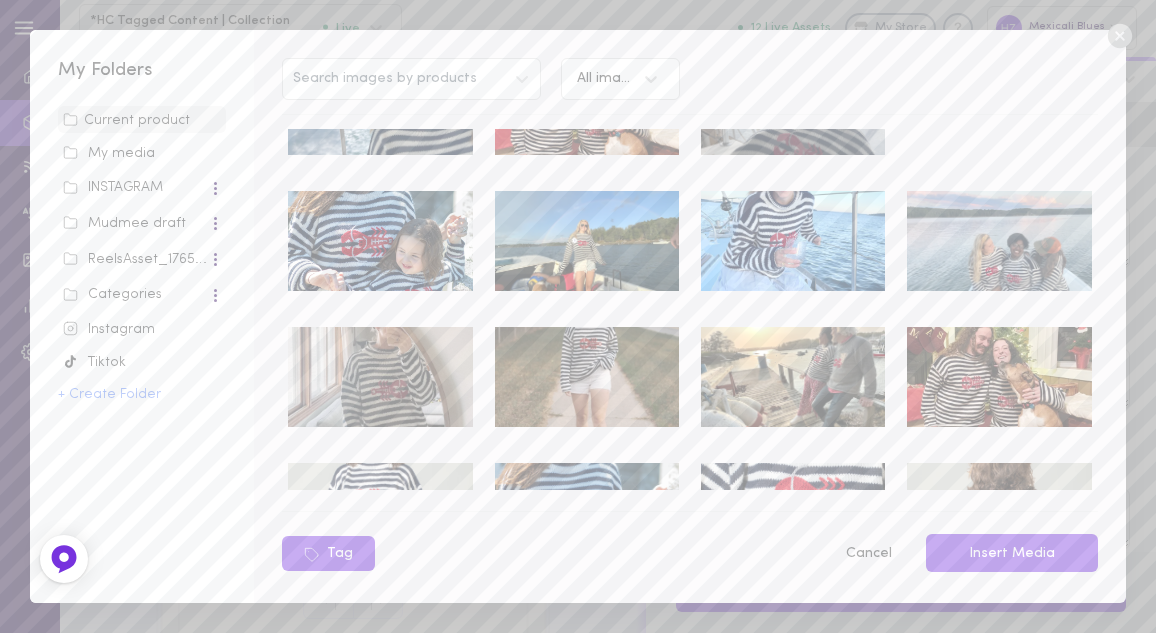 scroll, scrollTop: 183, scrollLeft: 0, axis: vertical 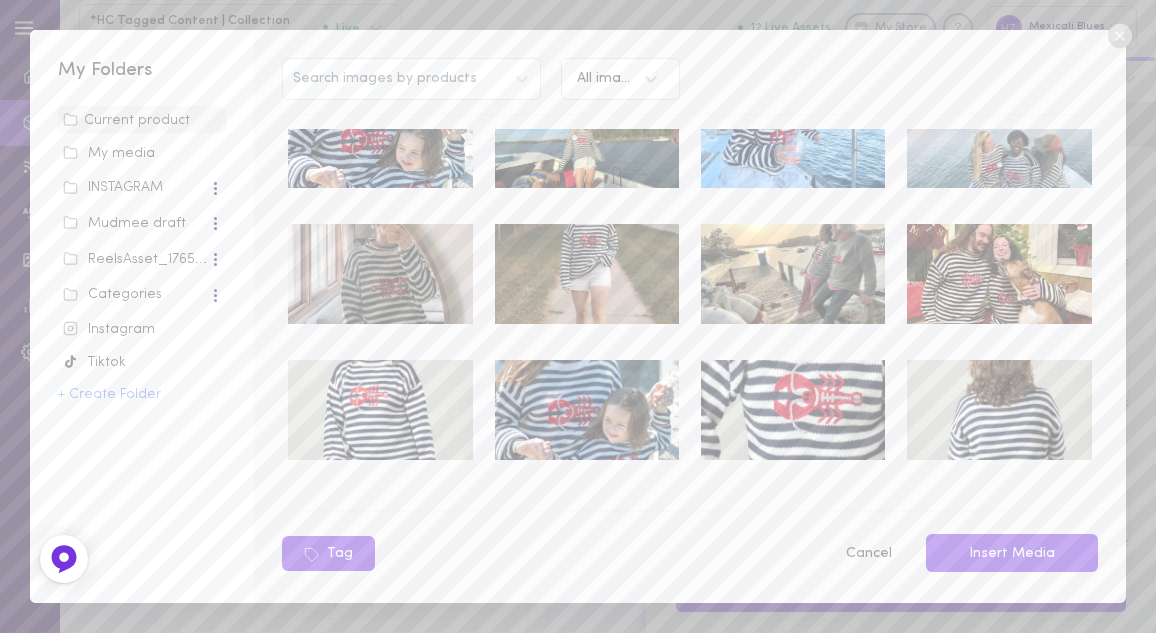 click at bounding box center [793, 410] 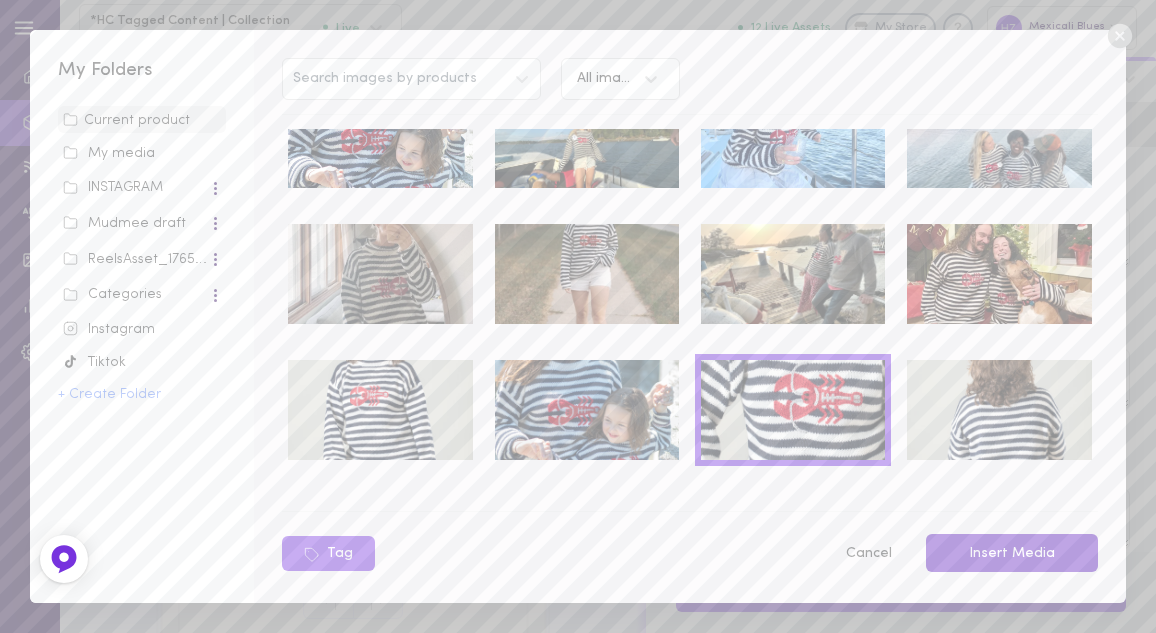 click on "Insert Media" at bounding box center [1012, 553] 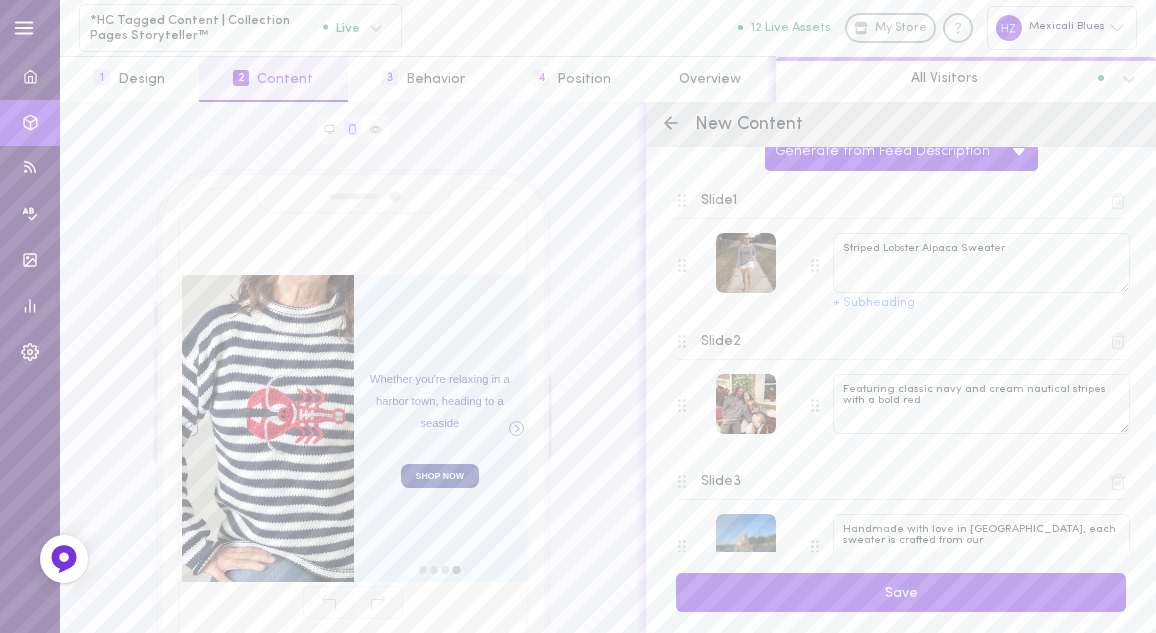 scroll, scrollTop: 355, scrollLeft: 0, axis: vertical 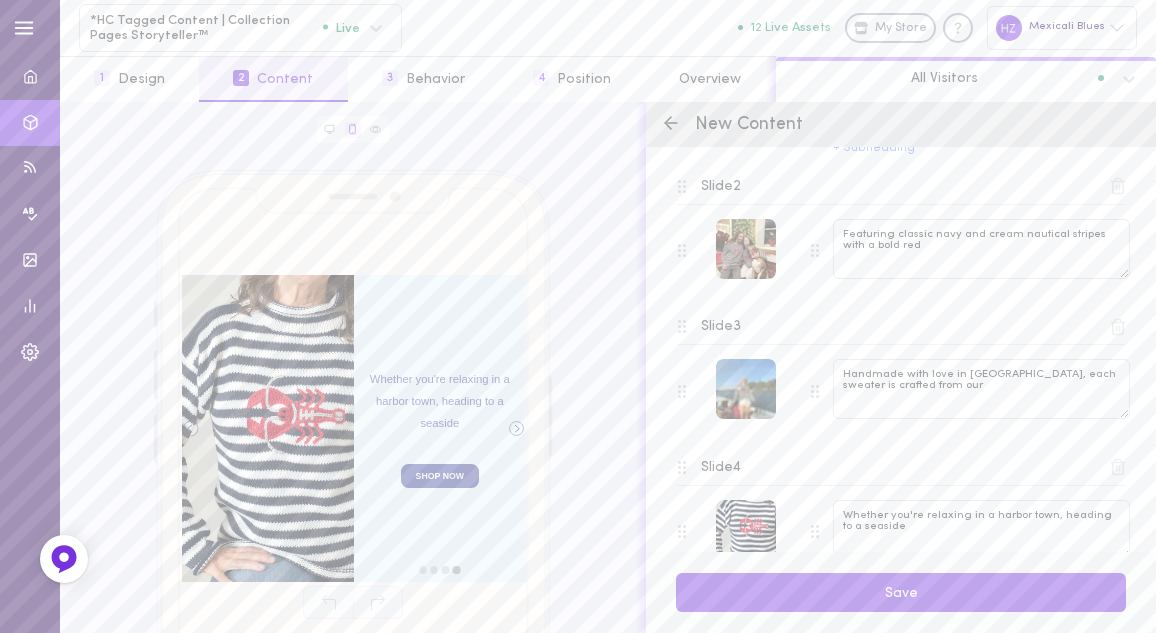 drag, startPoint x: 681, startPoint y: 521, endPoint x: 681, endPoint y: 510, distance: 11 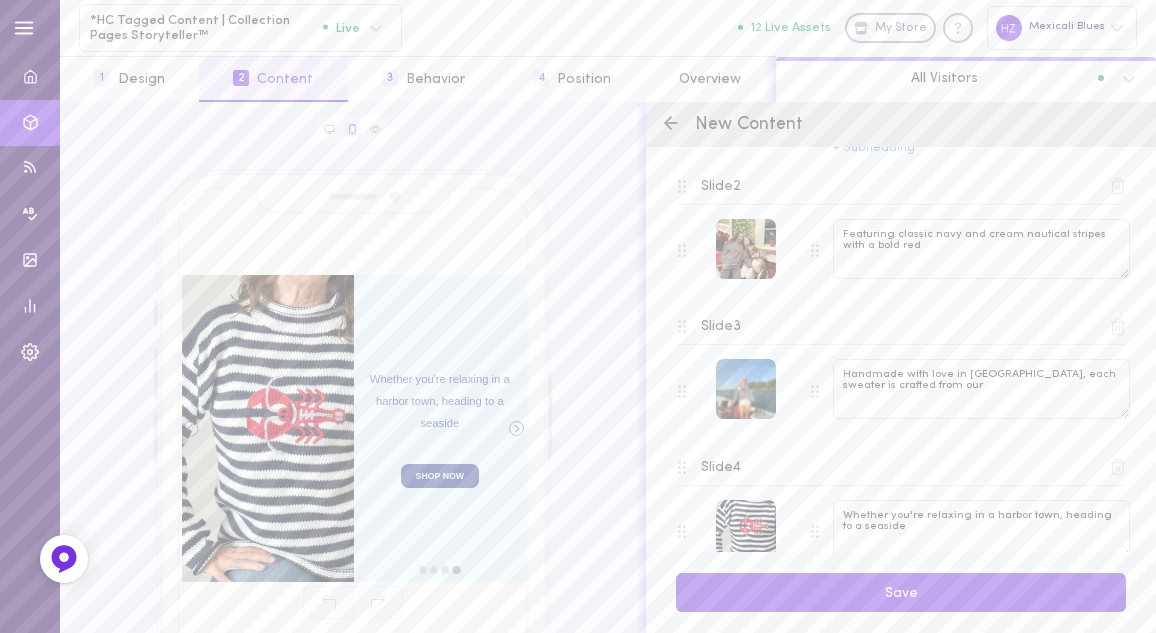 click at bounding box center (679, 462) 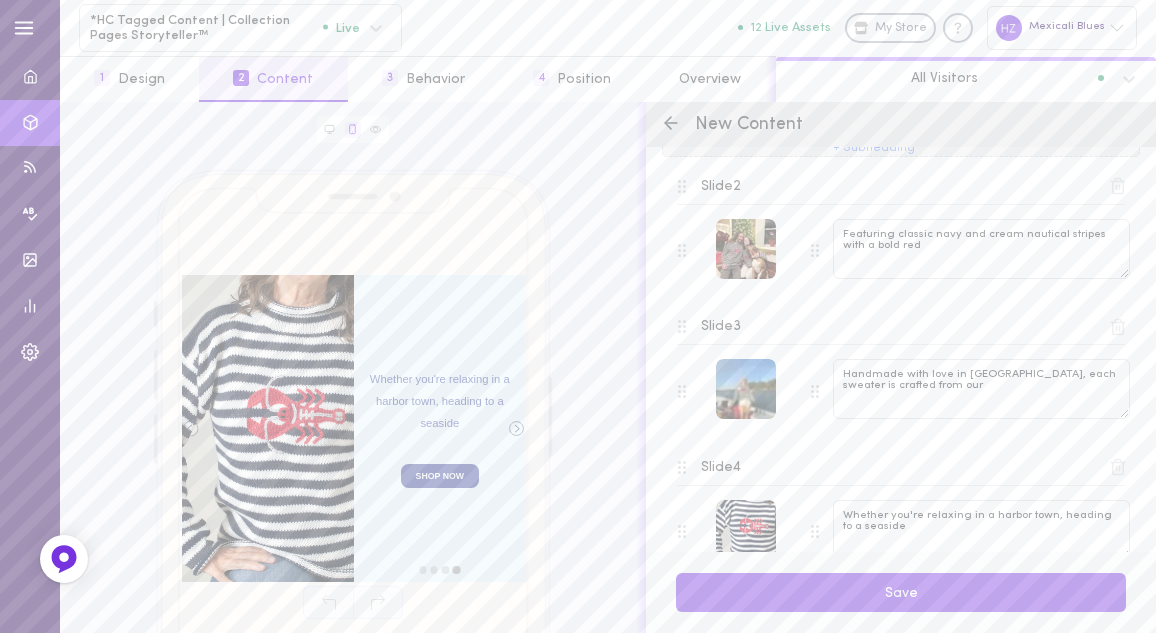 type on "Whether you're relaxing in a harbor town, heading to a seaside" 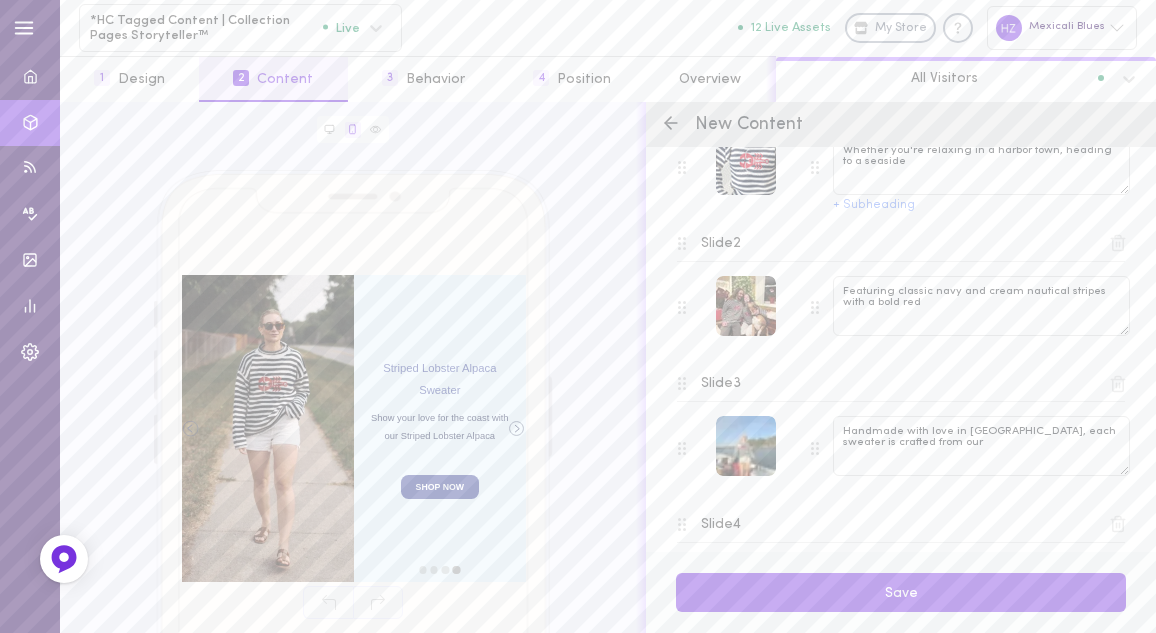 scroll, scrollTop: 541, scrollLeft: 0, axis: vertical 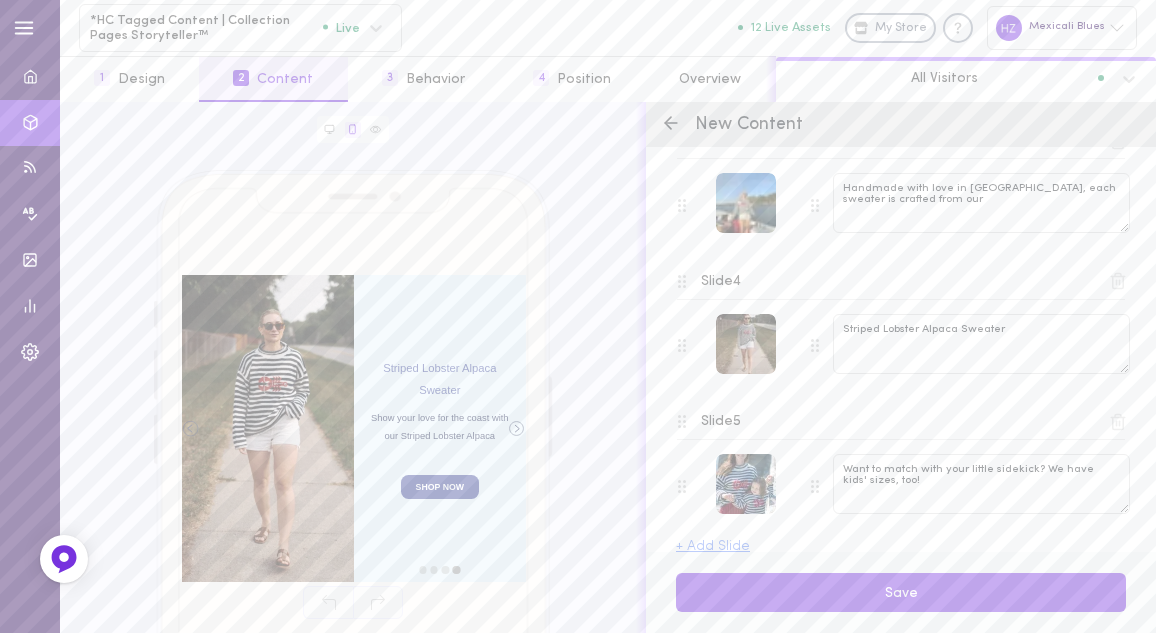 drag, startPoint x: 681, startPoint y: 336, endPoint x: 681, endPoint y: 187, distance: 149 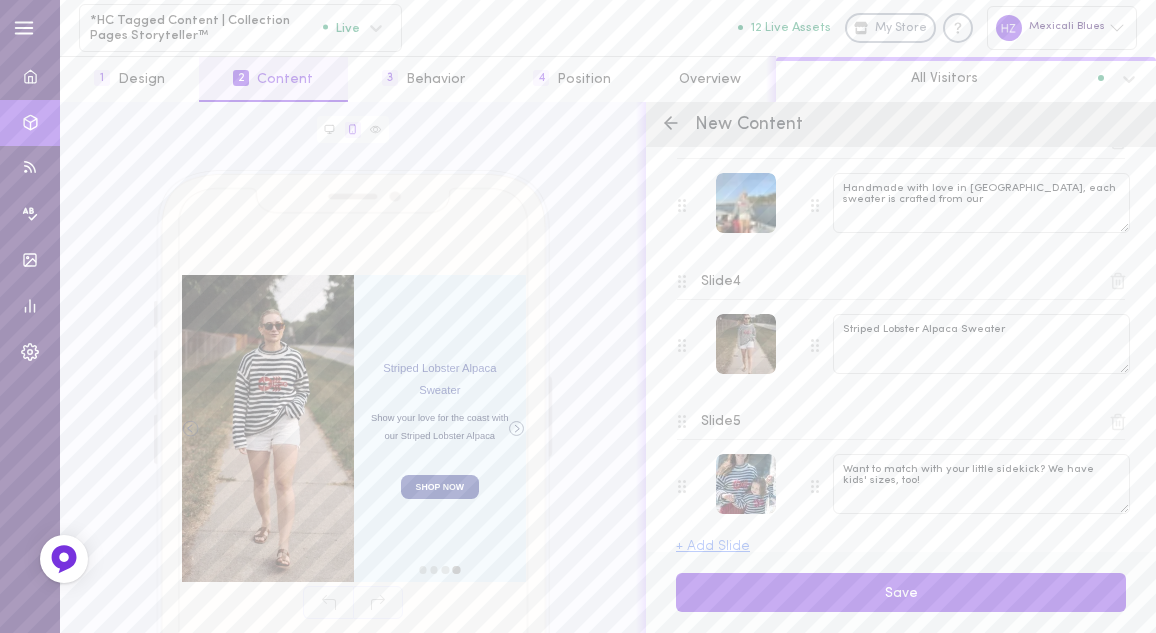 scroll, scrollTop: 272, scrollLeft: 0, axis: vertical 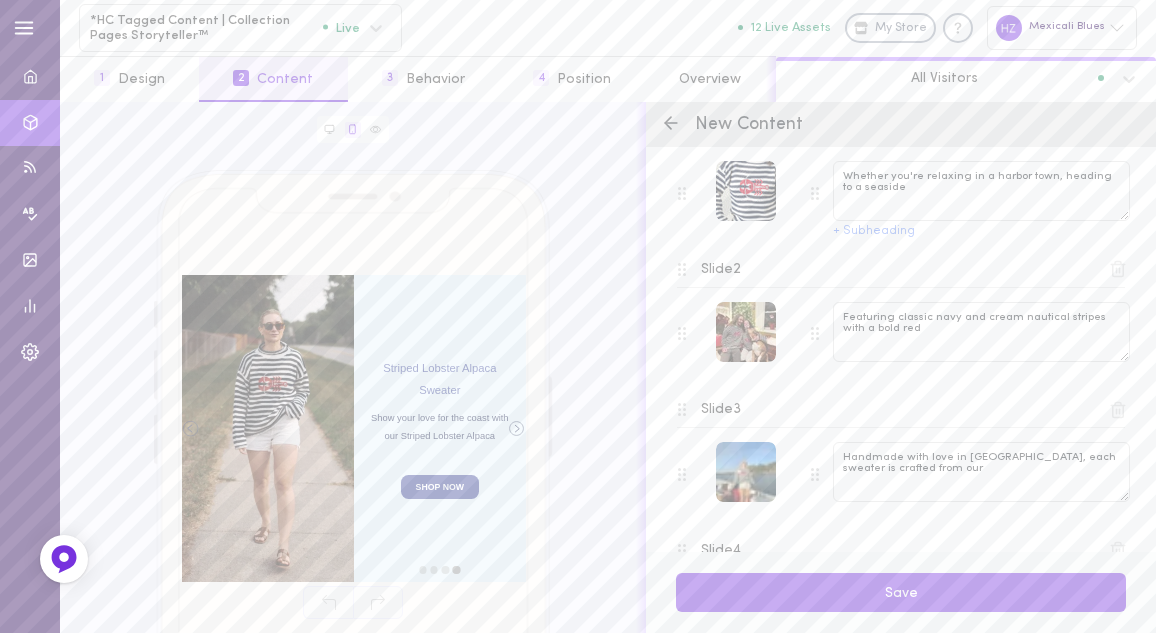 drag, startPoint x: 683, startPoint y: 192, endPoint x: 683, endPoint y: 203, distance: 11 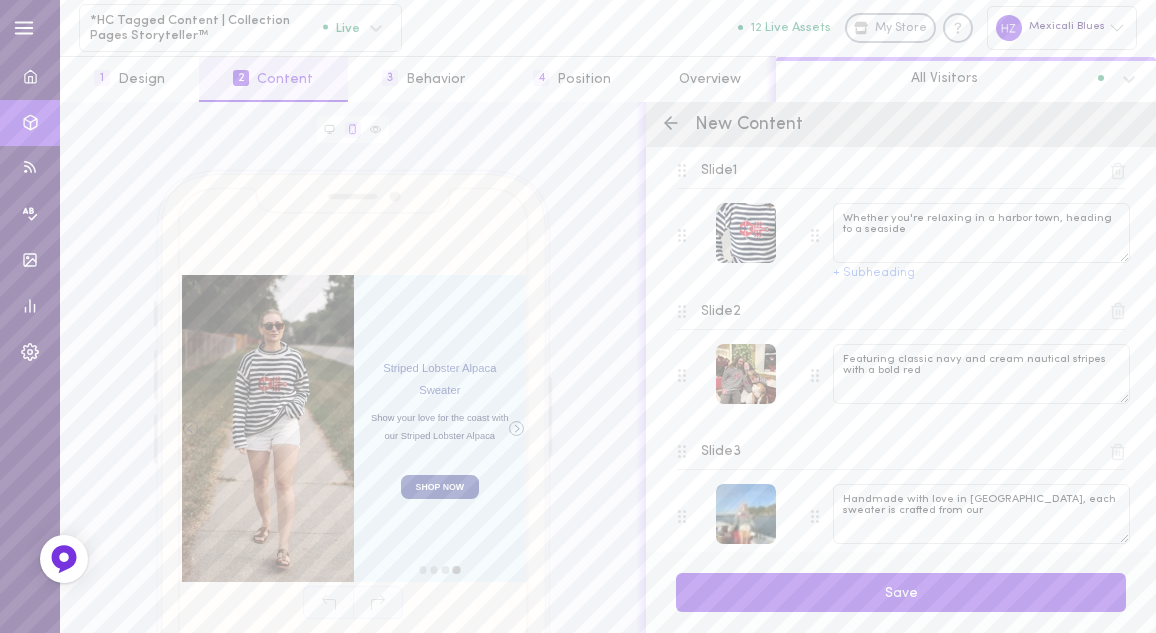 scroll, scrollTop: 548, scrollLeft: 0, axis: vertical 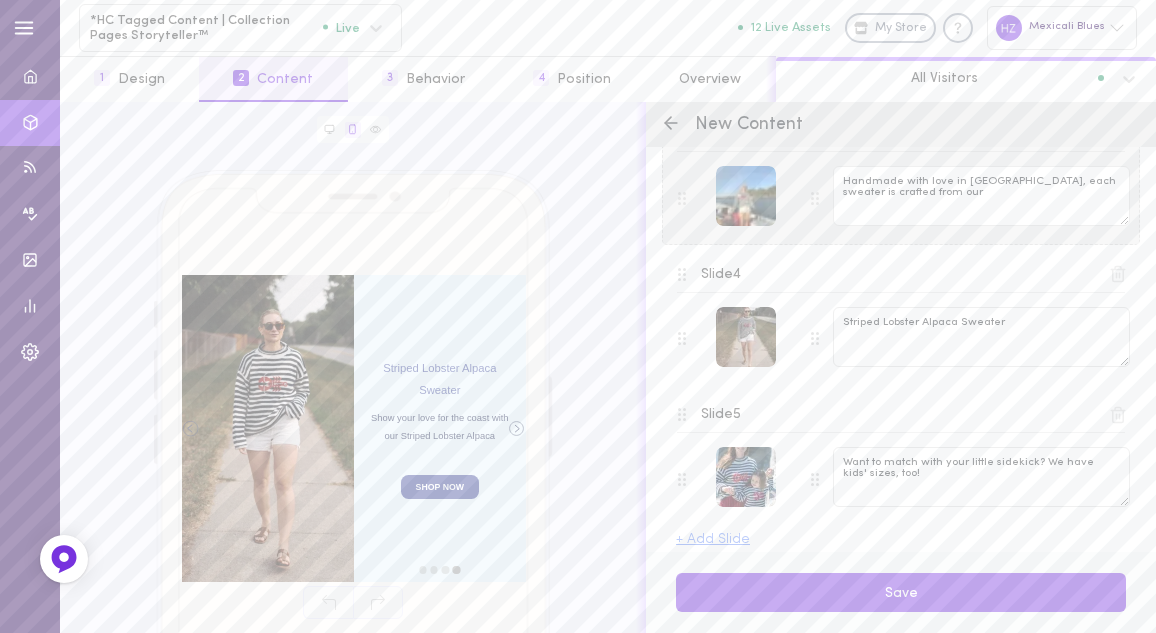 type on "Striped Lobster Alpaca Sweater" 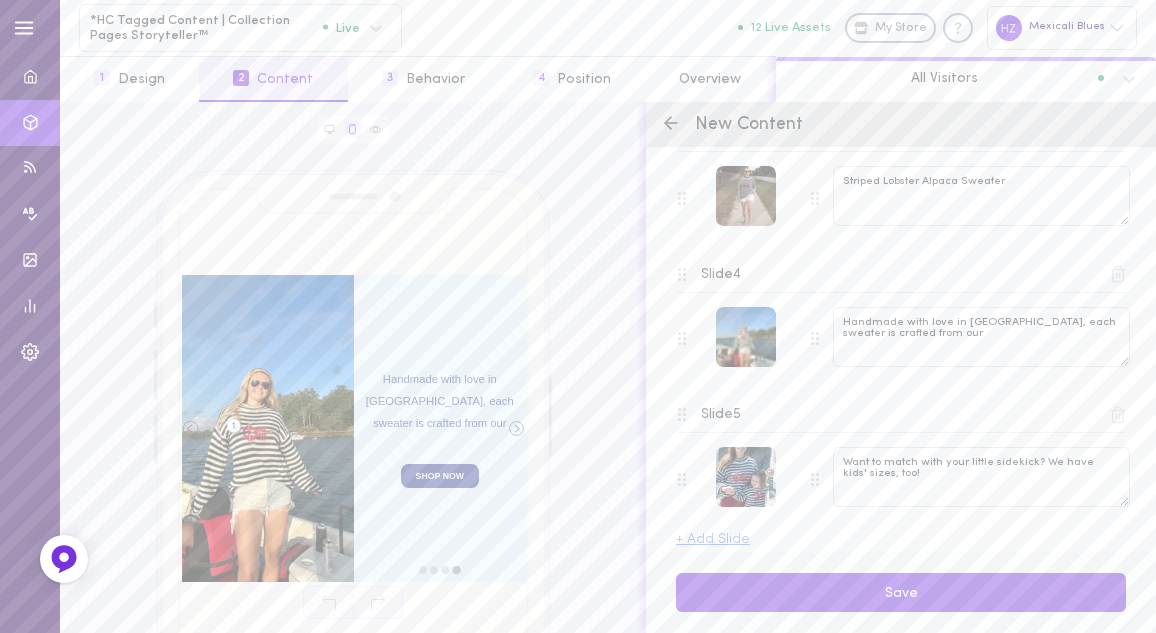 scroll, scrollTop: 386, scrollLeft: 0, axis: vertical 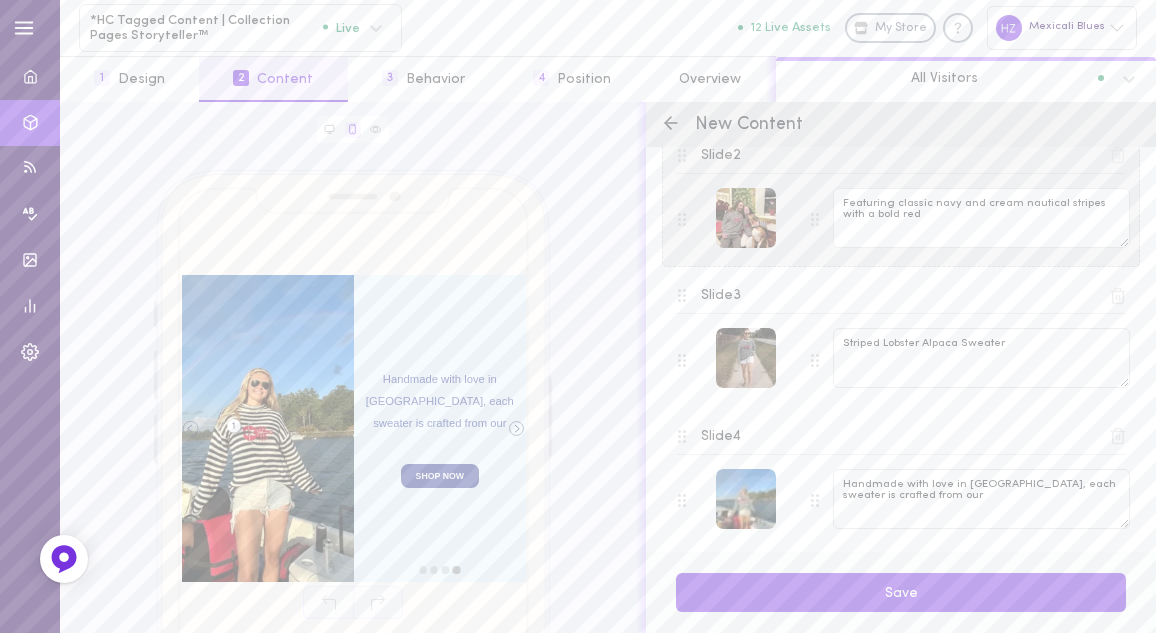 type on "Striped Lobster Alpaca Sweater" 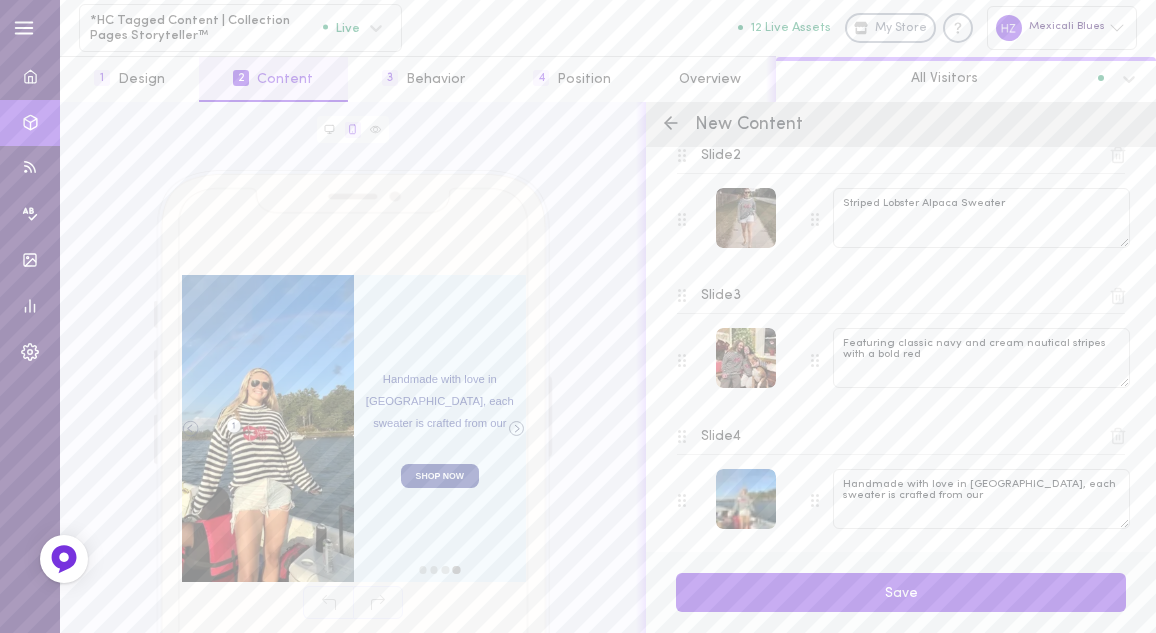 scroll, scrollTop: 199, scrollLeft: 0, axis: vertical 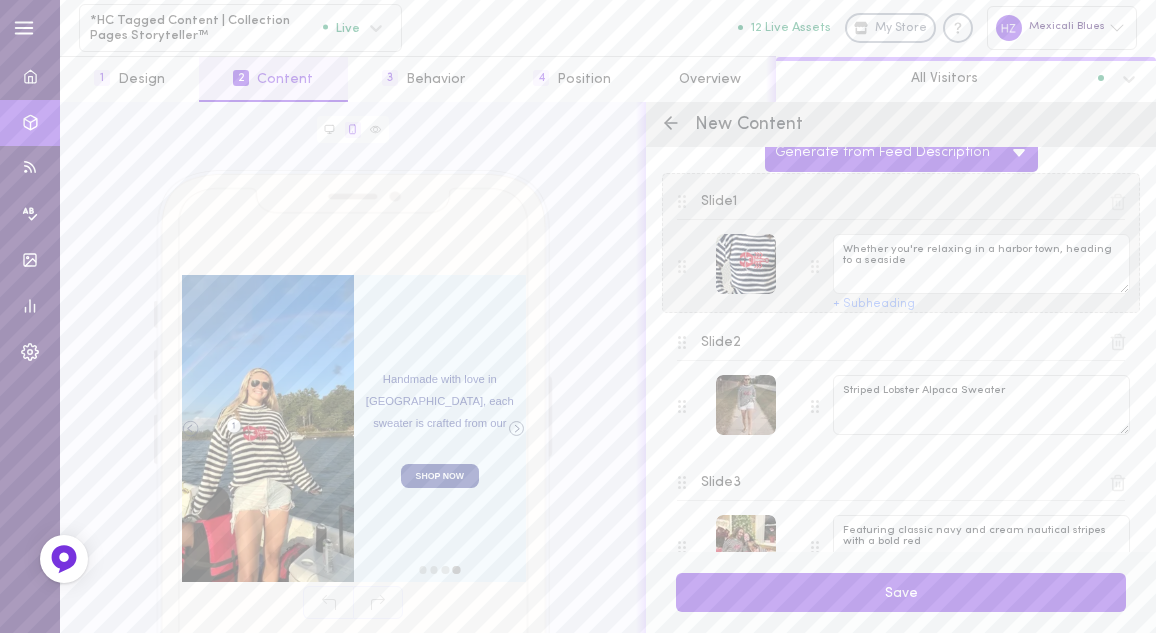 type on "Striped Lobster Alpaca Sweater" 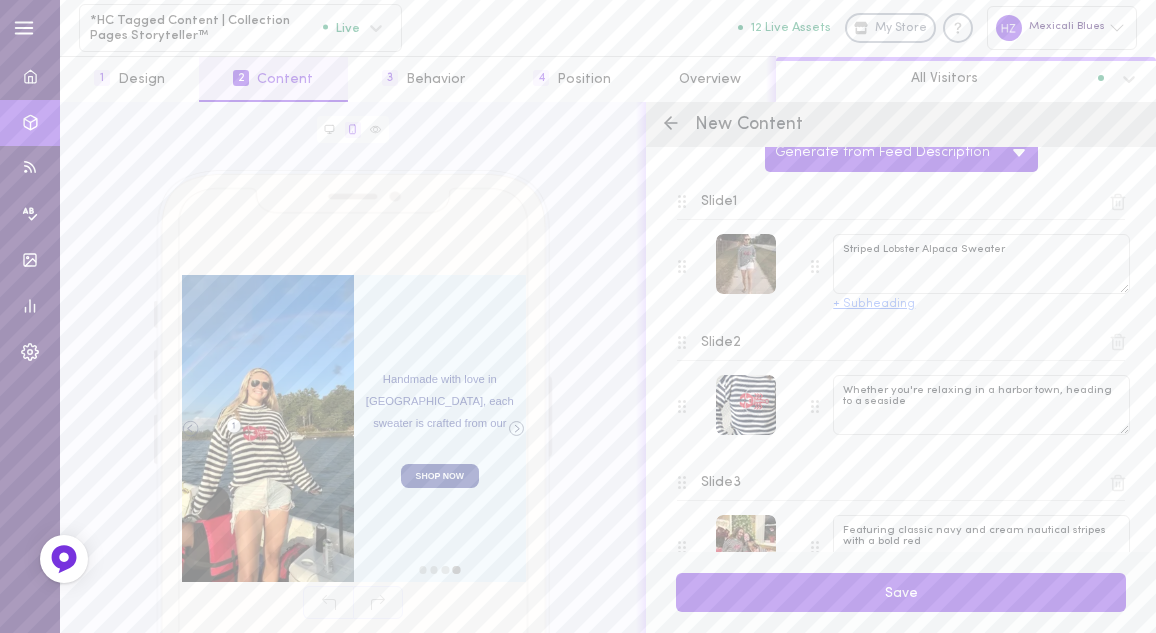 click on "+ Subheading" at bounding box center (874, 304) 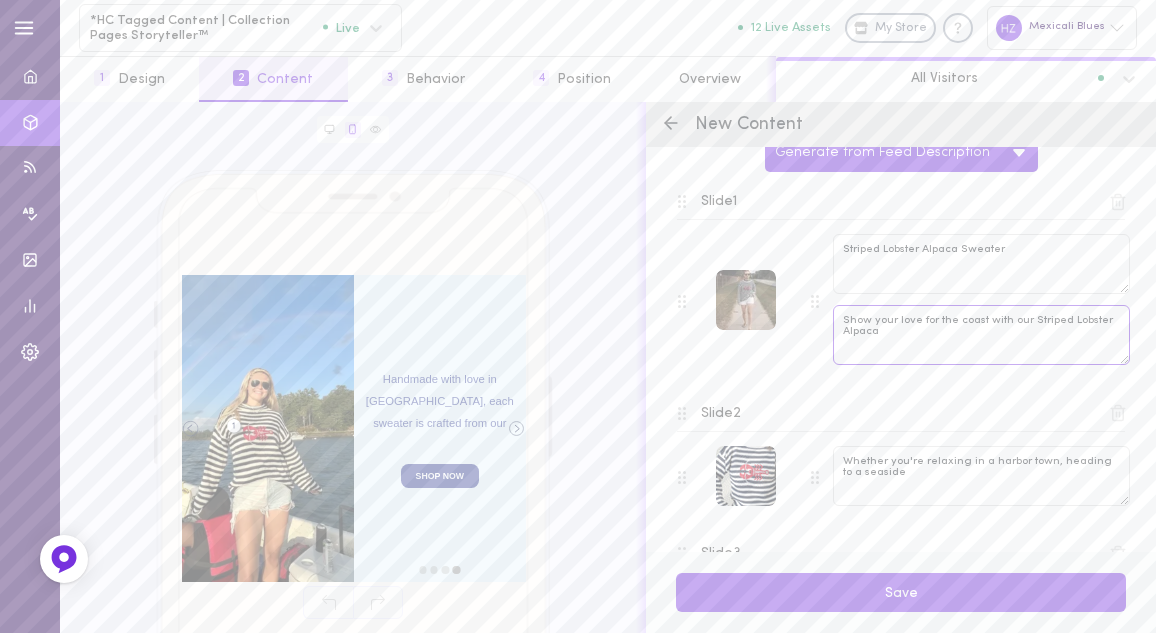 click on "Show your love for the coast with our Striped Lobster Alpaca" at bounding box center (981, 335) 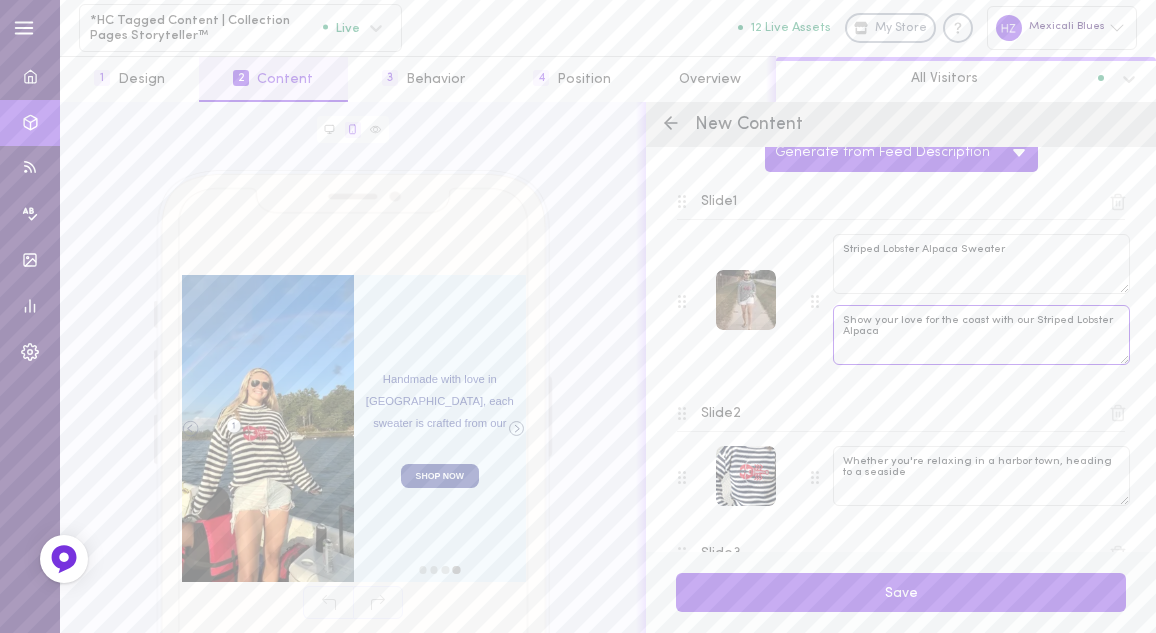 drag, startPoint x: 844, startPoint y: 314, endPoint x: 968, endPoint y: 330, distance: 125.028 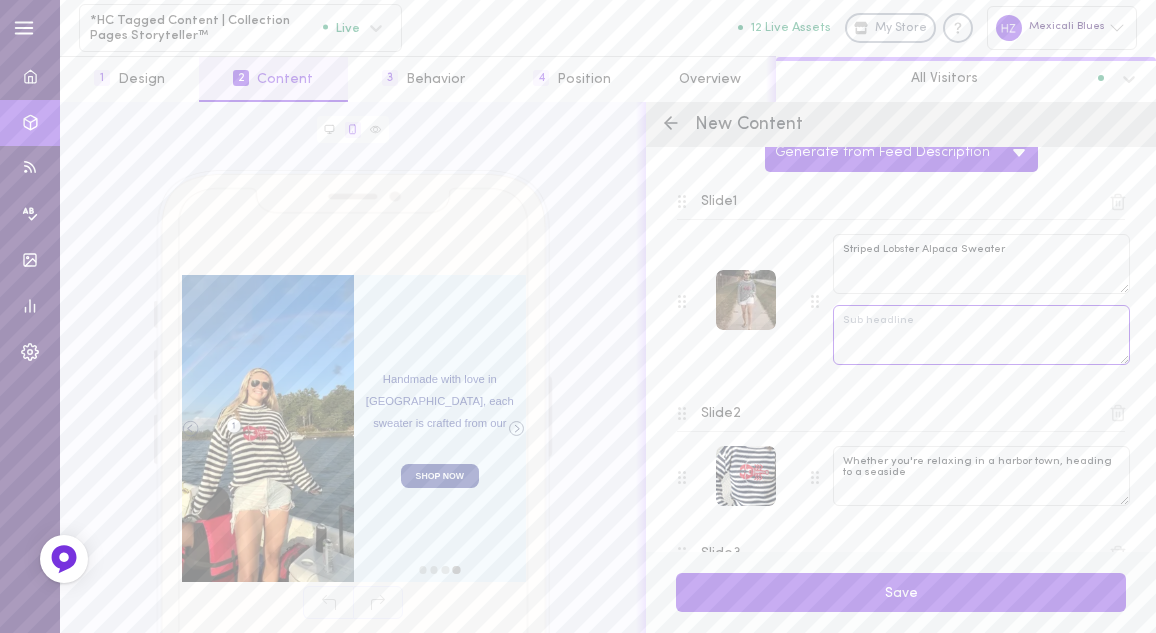 scroll, scrollTop: 481, scrollLeft: 0, axis: vertical 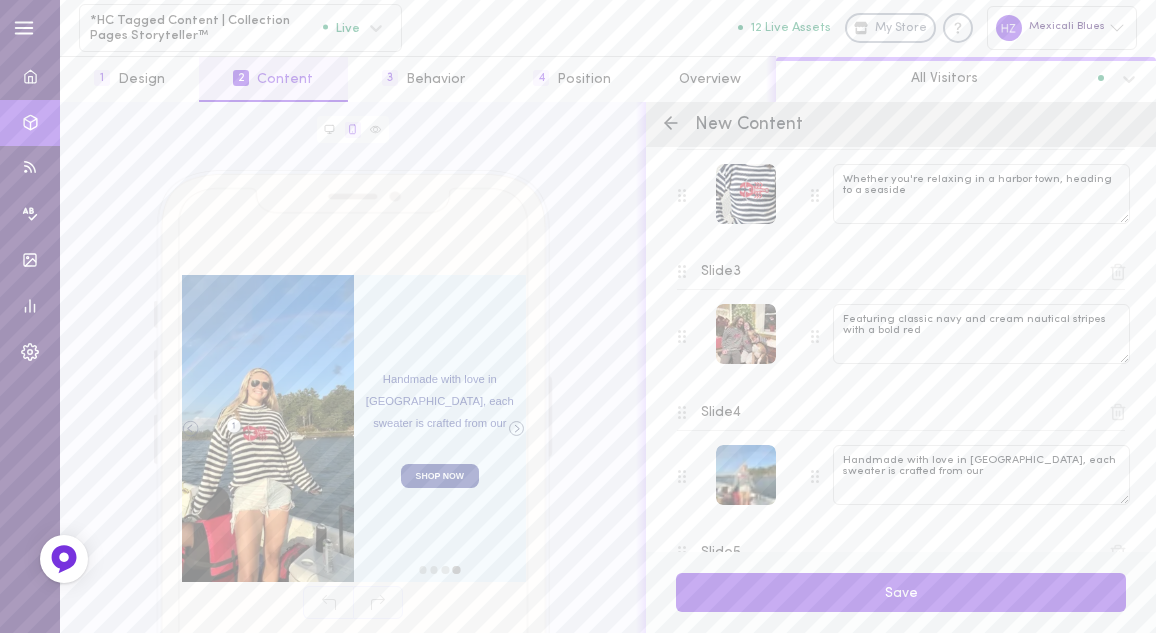 type 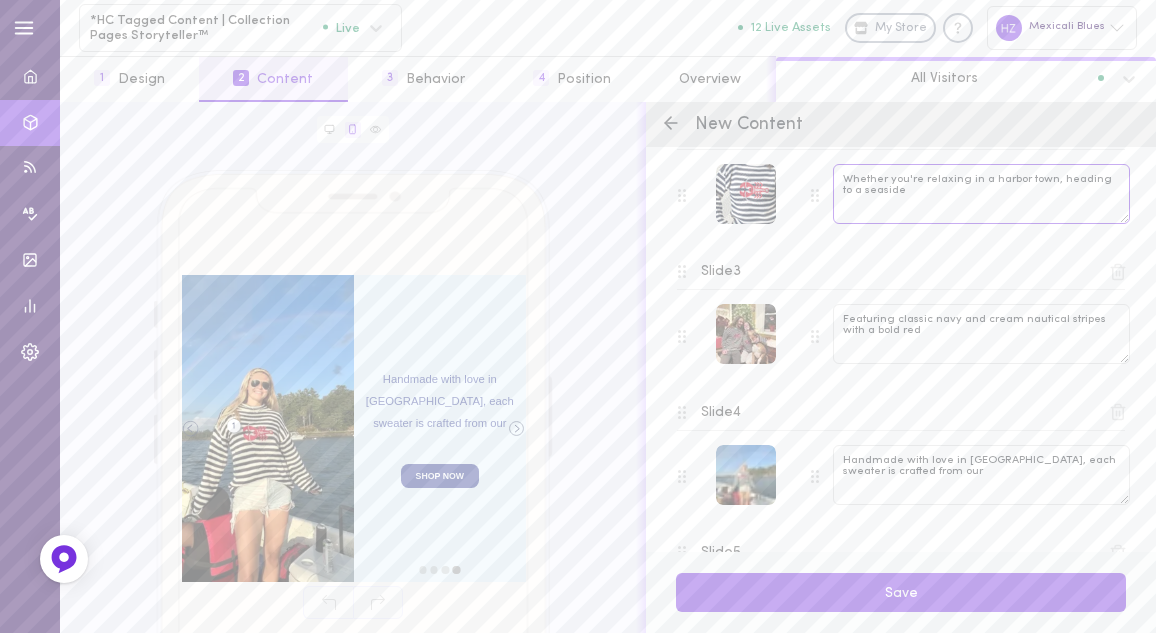 drag, startPoint x: 846, startPoint y: 171, endPoint x: 948, endPoint y: 217, distance: 111.89281 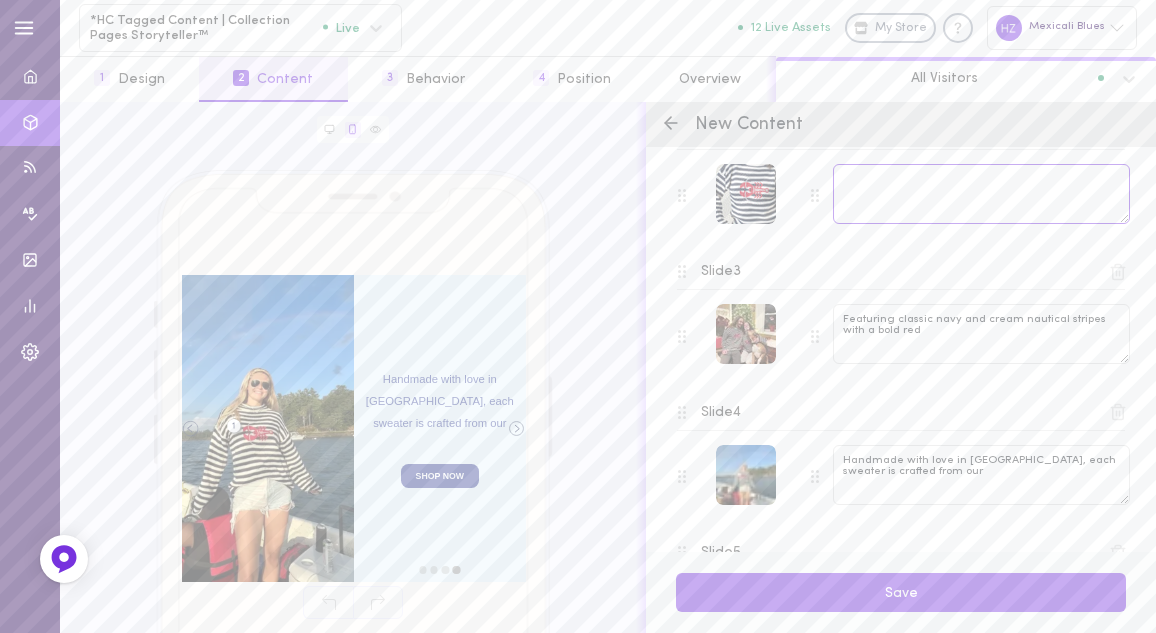 type 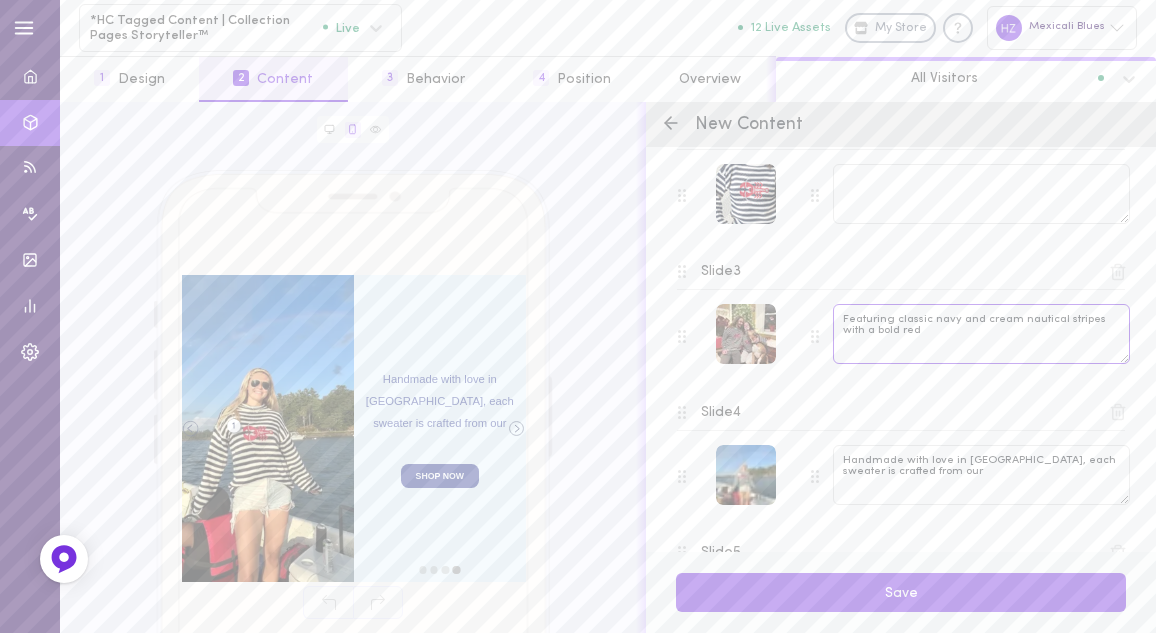 drag, startPoint x: 842, startPoint y: 313, endPoint x: 923, endPoint y: 326, distance: 82.036575 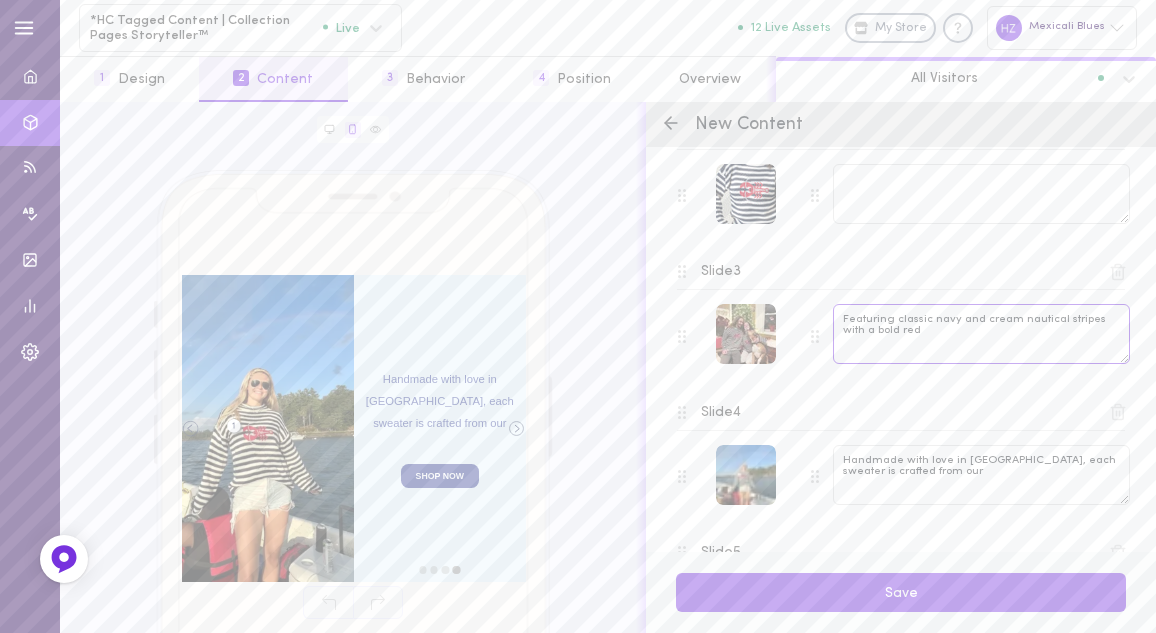 click on "Featuring classic navy and cream nautical stripes with a bold red" at bounding box center (981, 334) 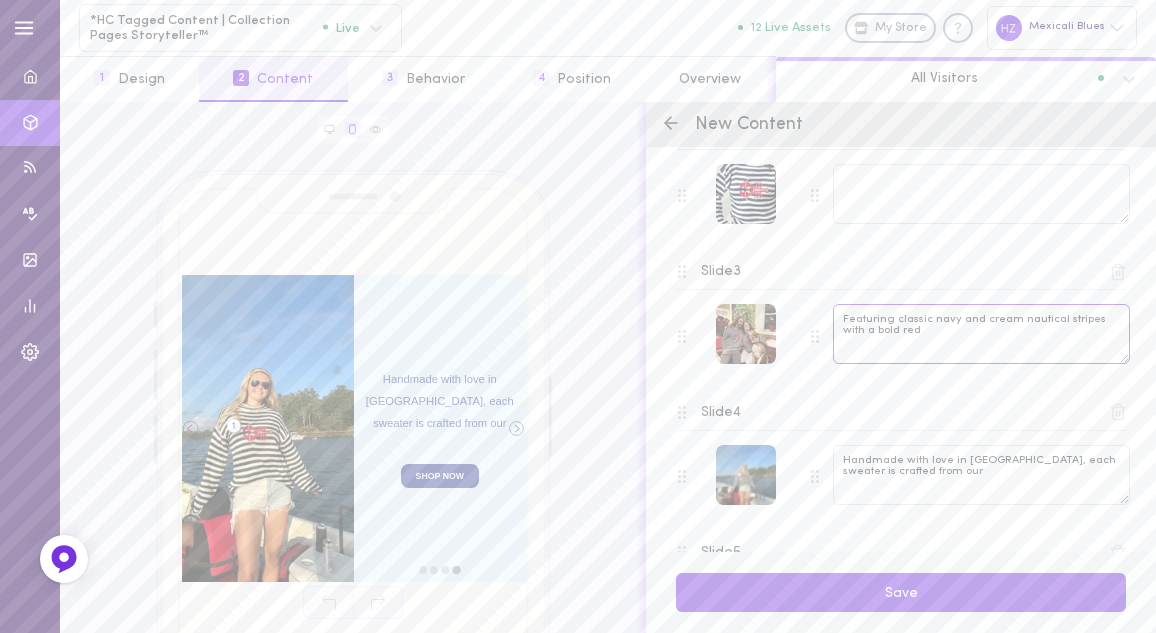 click on "Featuring classic navy and cream nautical stripes with a bold red" at bounding box center [981, 334] 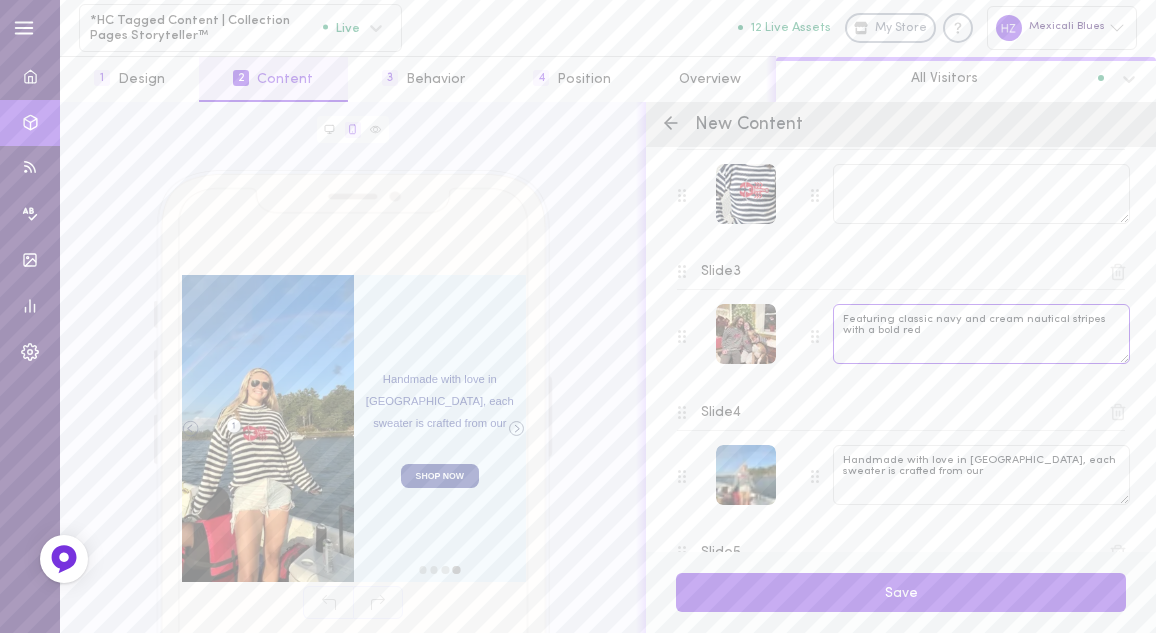 drag, startPoint x: 845, startPoint y: 314, endPoint x: 926, endPoint y: 336, distance: 83.9345 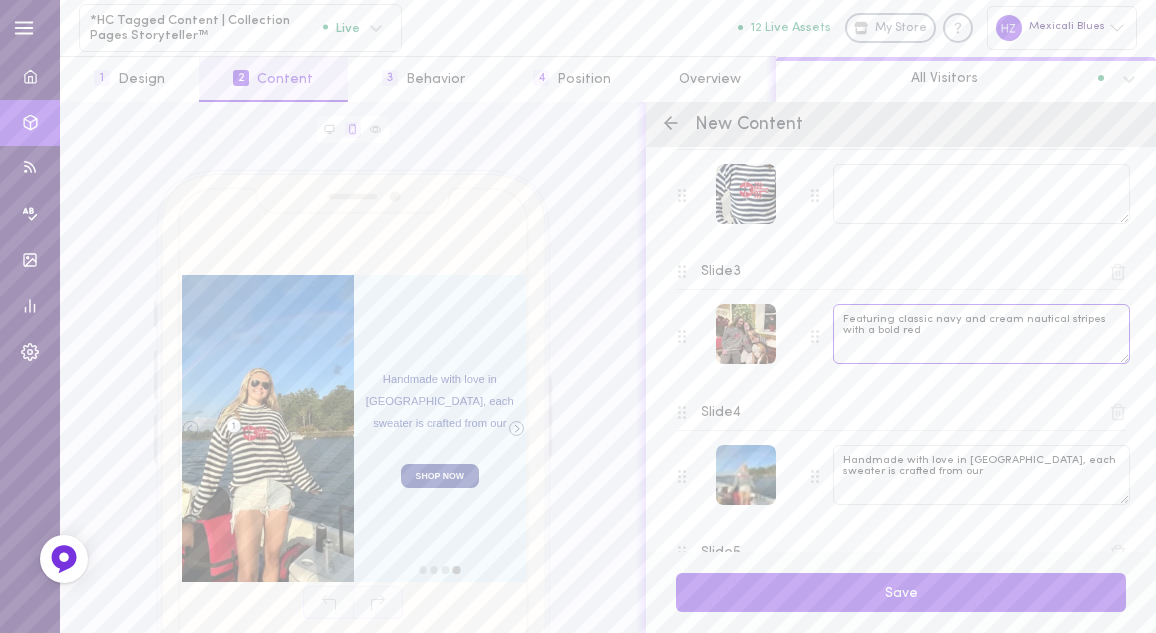 click on "Featuring classic navy and cream nautical stripes with a bold red" at bounding box center [981, 334] 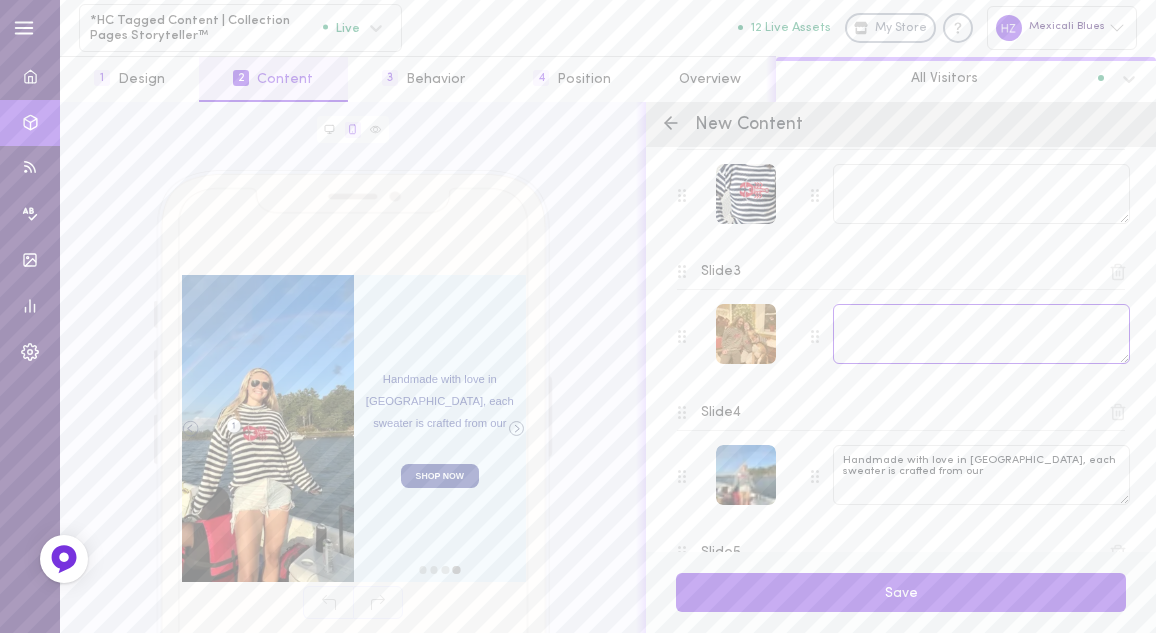 type 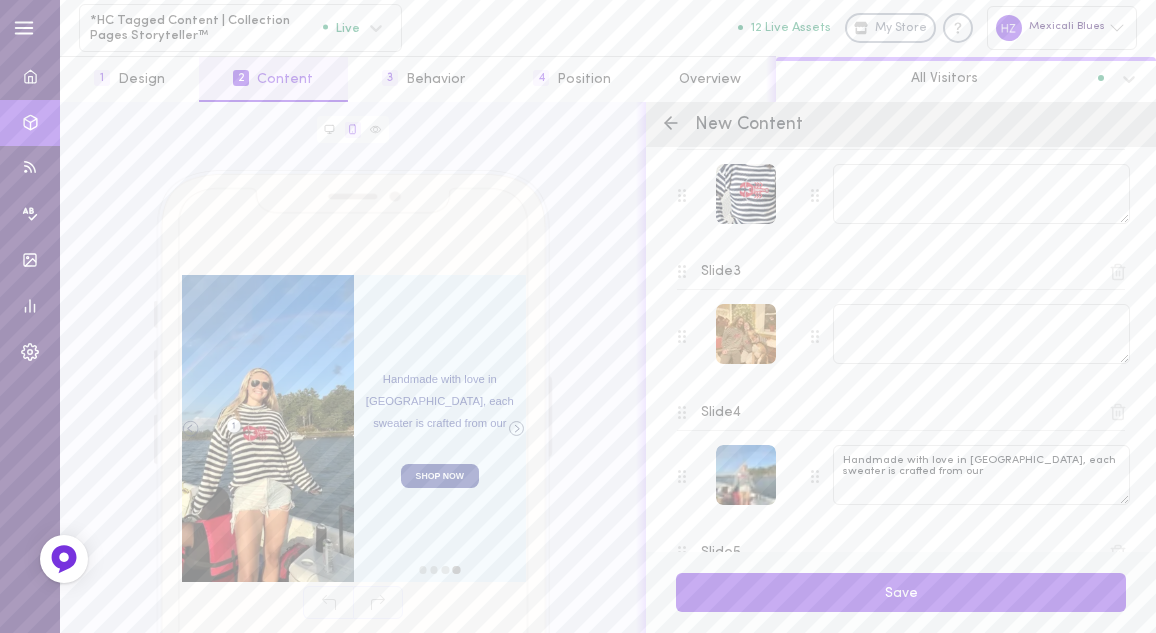 click at bounding box center (746, 334) 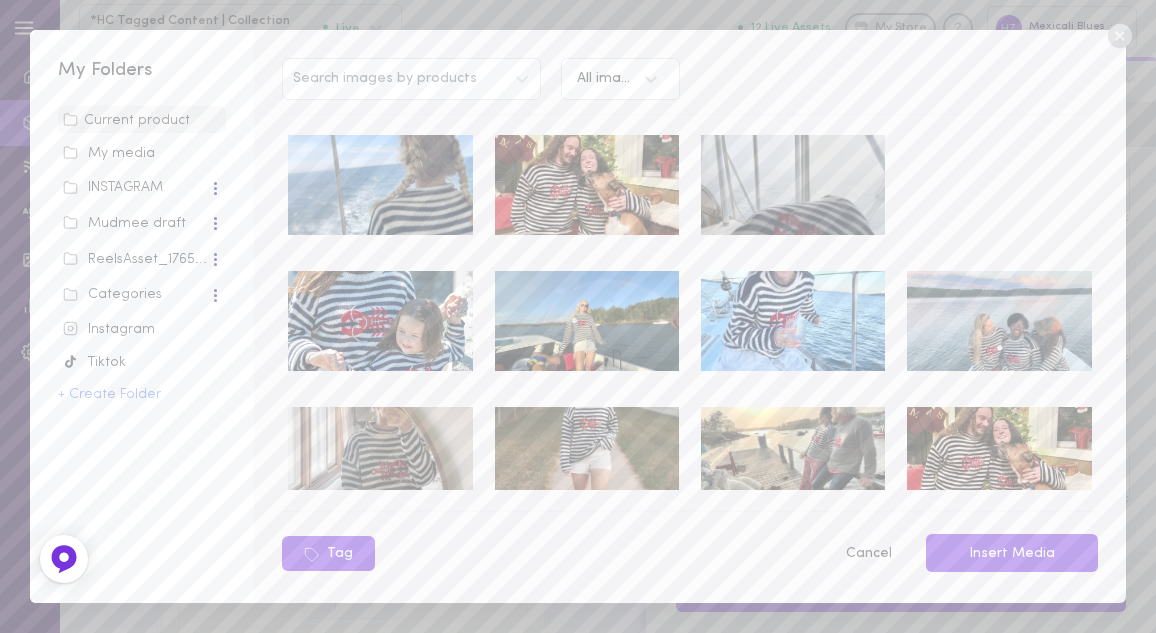 scroll, scrollTop: 183, scrollLeft: 0, axis: vertical 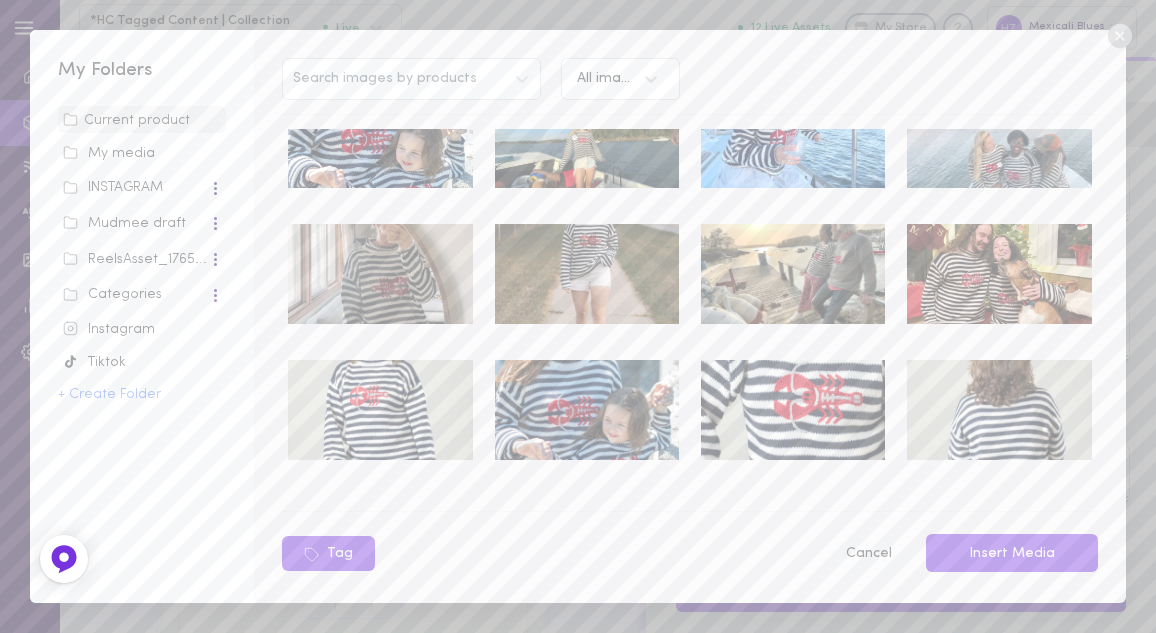 click on "Cancel" at bounding box center (868, 554) 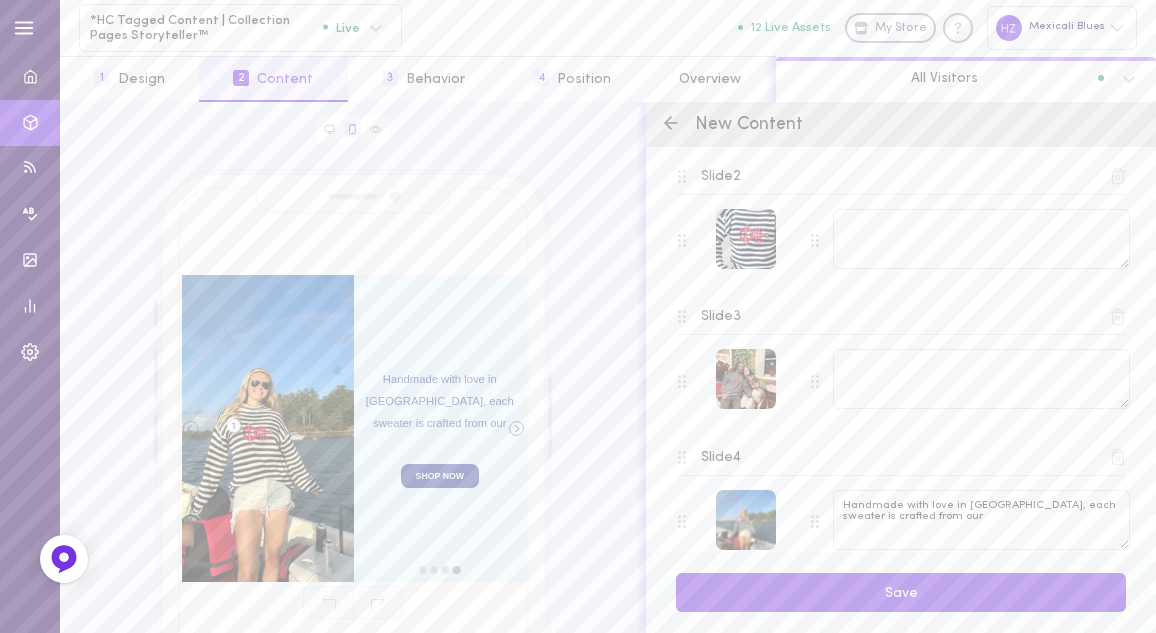 scroll, scrollTop: 432, scrollLeft: 0, axis: vertical 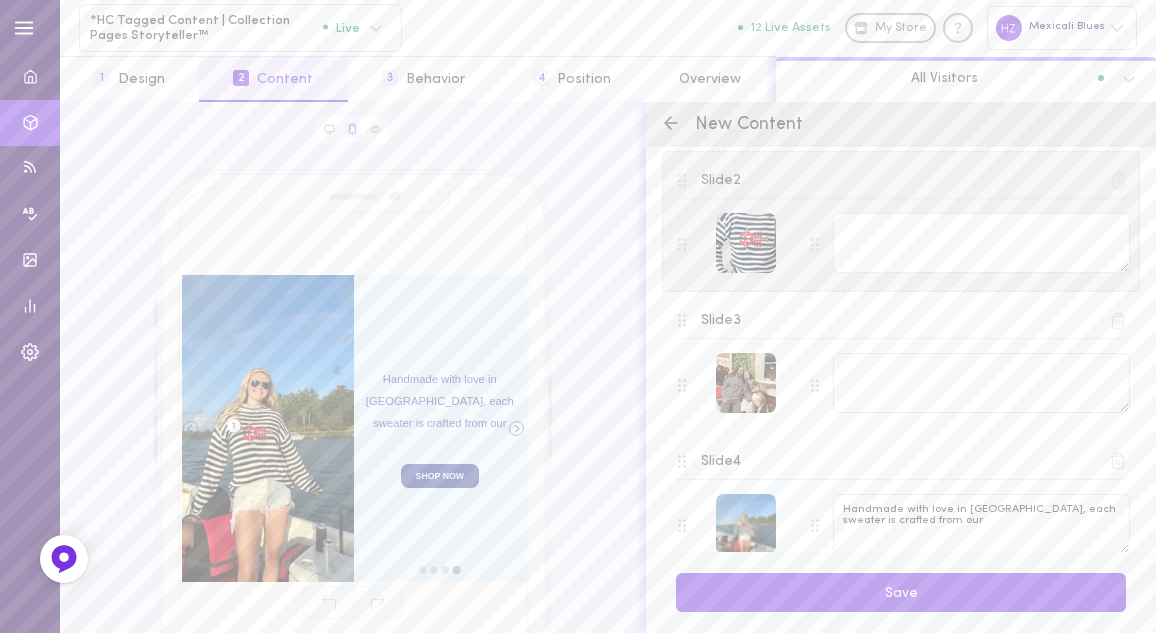 type on "Handmade with love in [GEOGRAPHIC_DATA], each sweater is crafted from our" 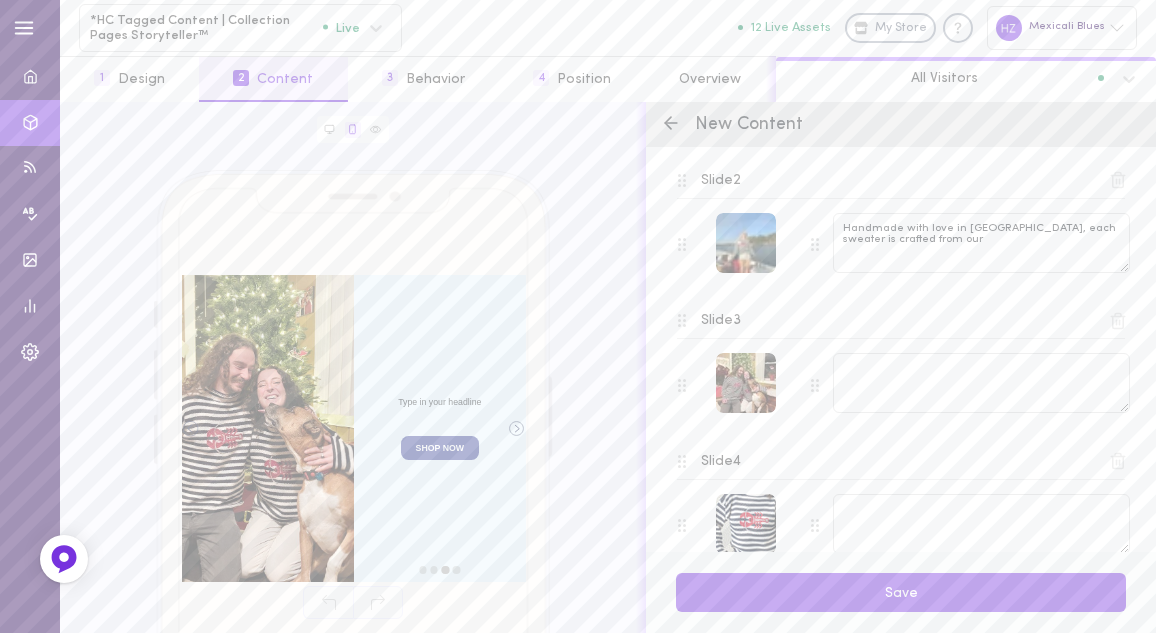 scroll, scrollTop: 255, scrollLeft: 0, axis: vertical 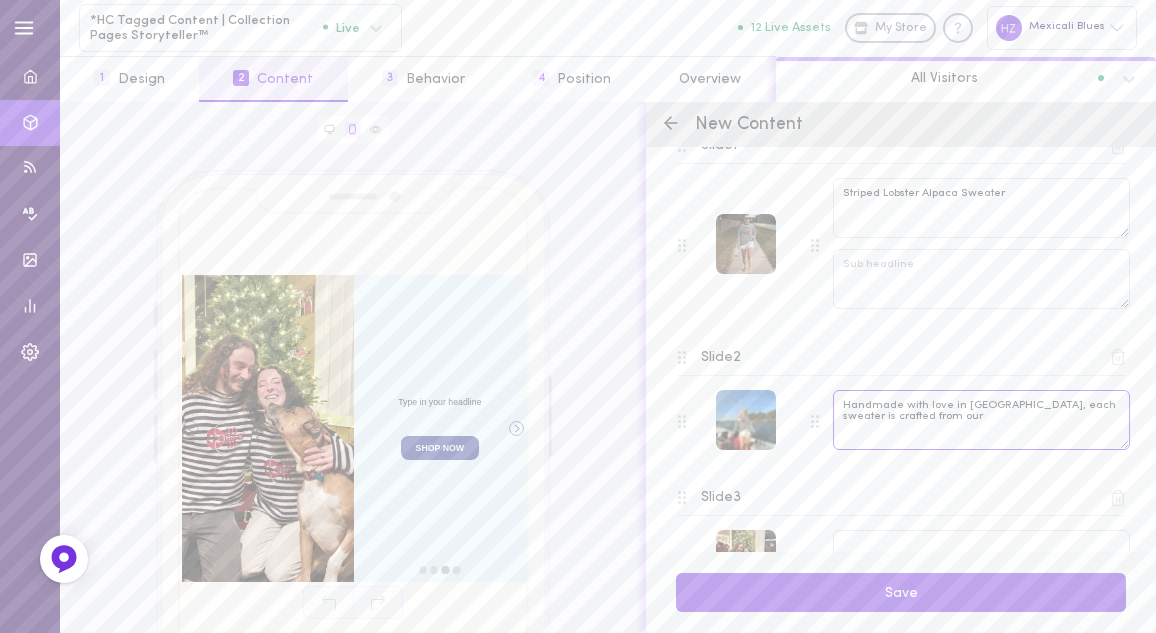 drag, startPoint x: 843, startPoint y: 399, endPoint x: 936, endPoint y: 424, distance: 96.30161 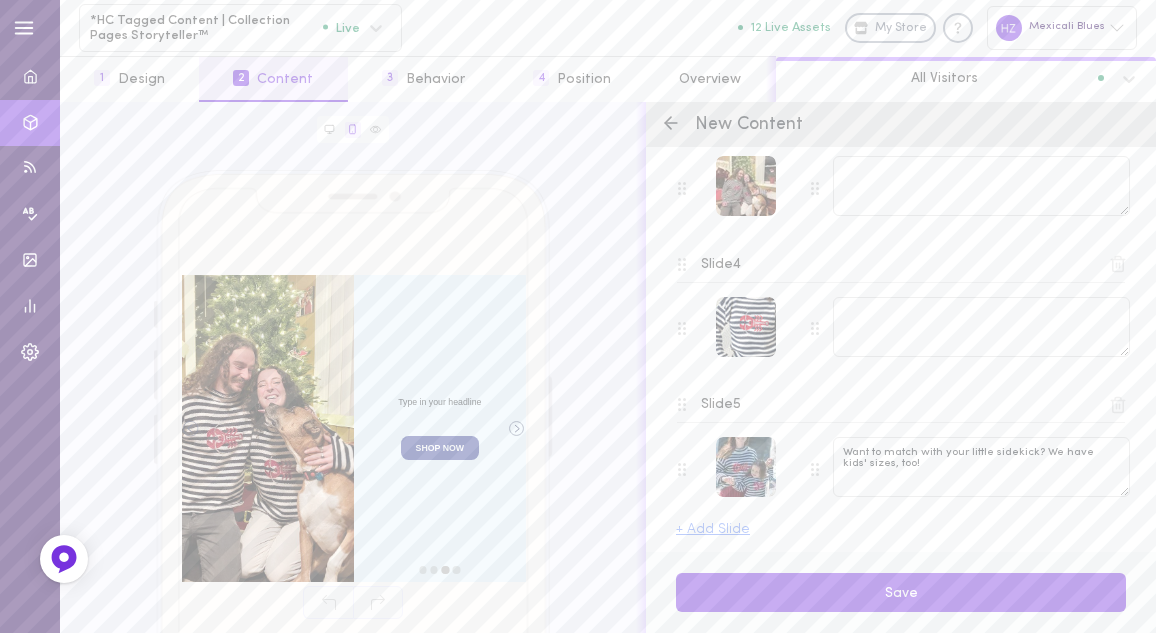 scroll, scrollTop: 629, scrollLeft: 0, axis: vertical 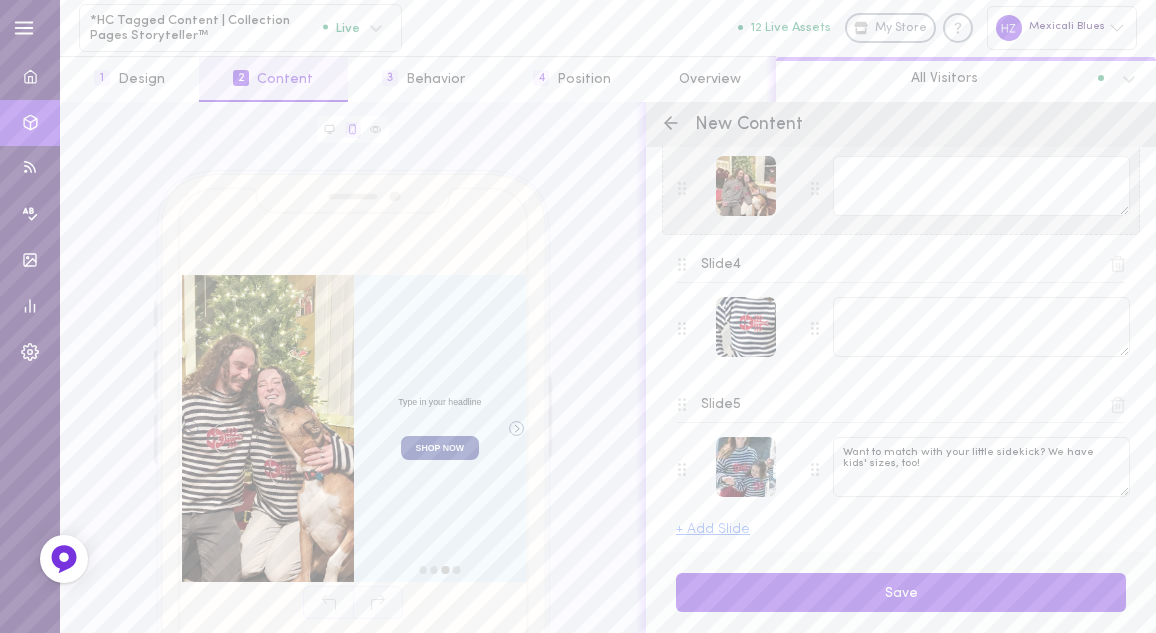 type on "Want to match with your little sidekick? We have kids' sizes, too!" 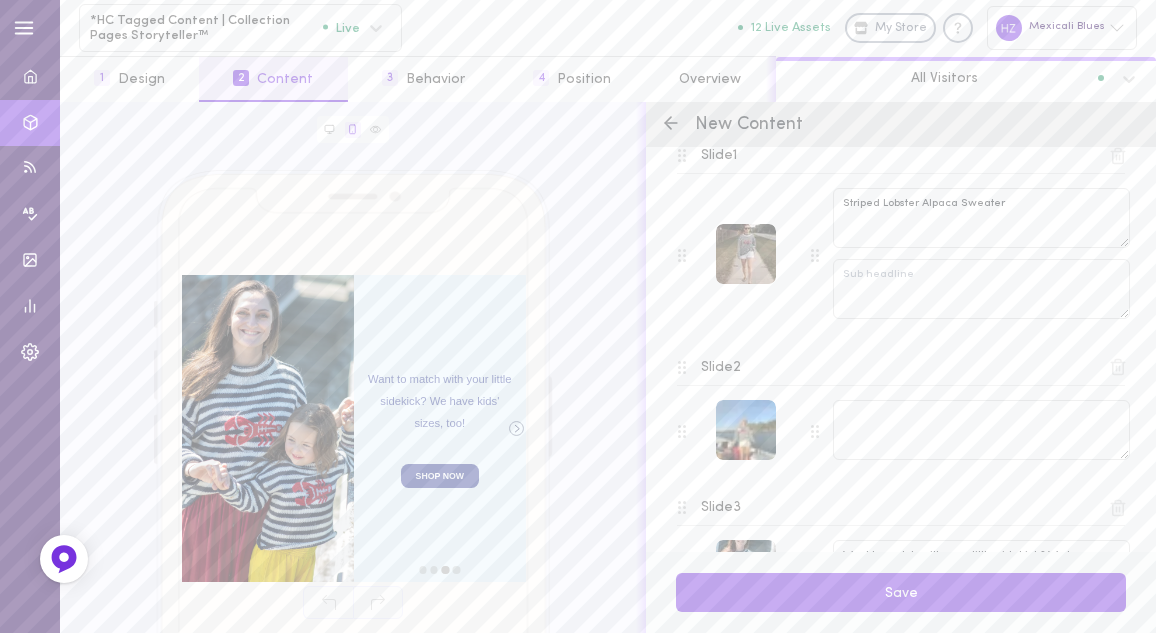 scroll, scrollTop: 341, scrollLeft: 0, axis: vertical 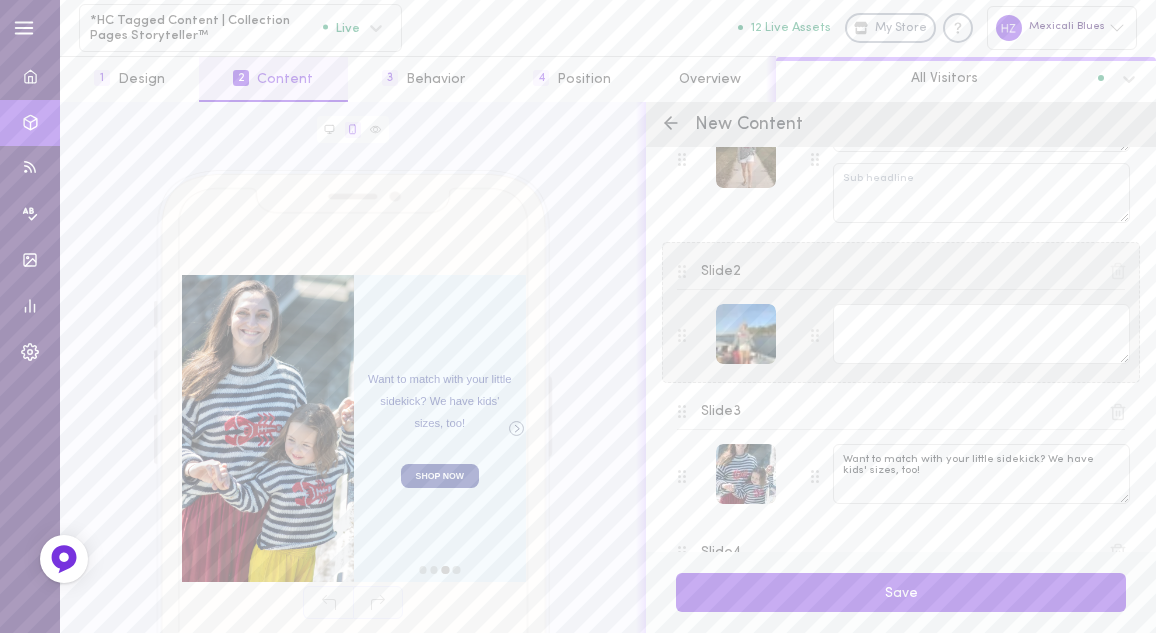 type on "Want to match with your little sidekick? We have kids' sizes, too!" 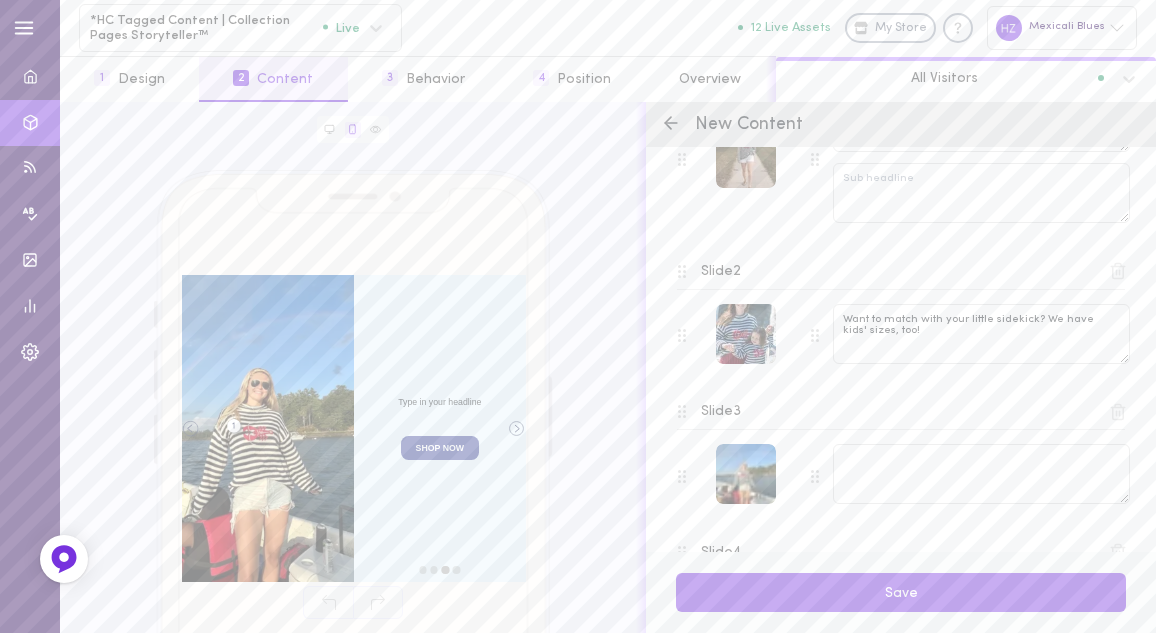 scroll, scrollTop: 629, scrollLeft: 0, axis: vertical 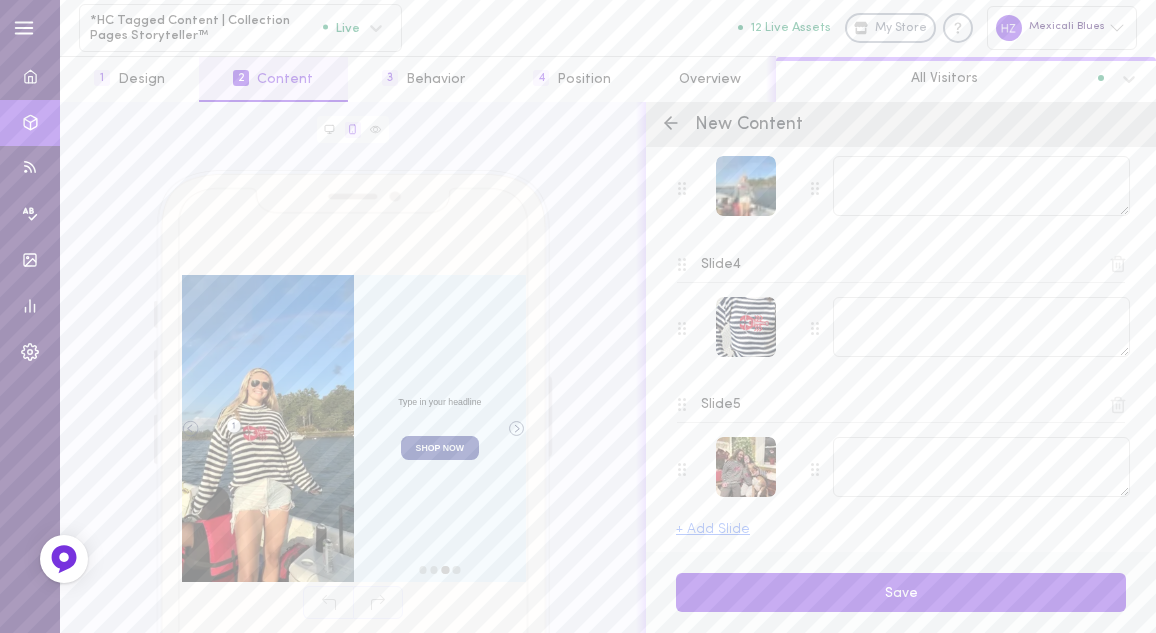 click on "Slide  5" at bounding box center (901, 446) 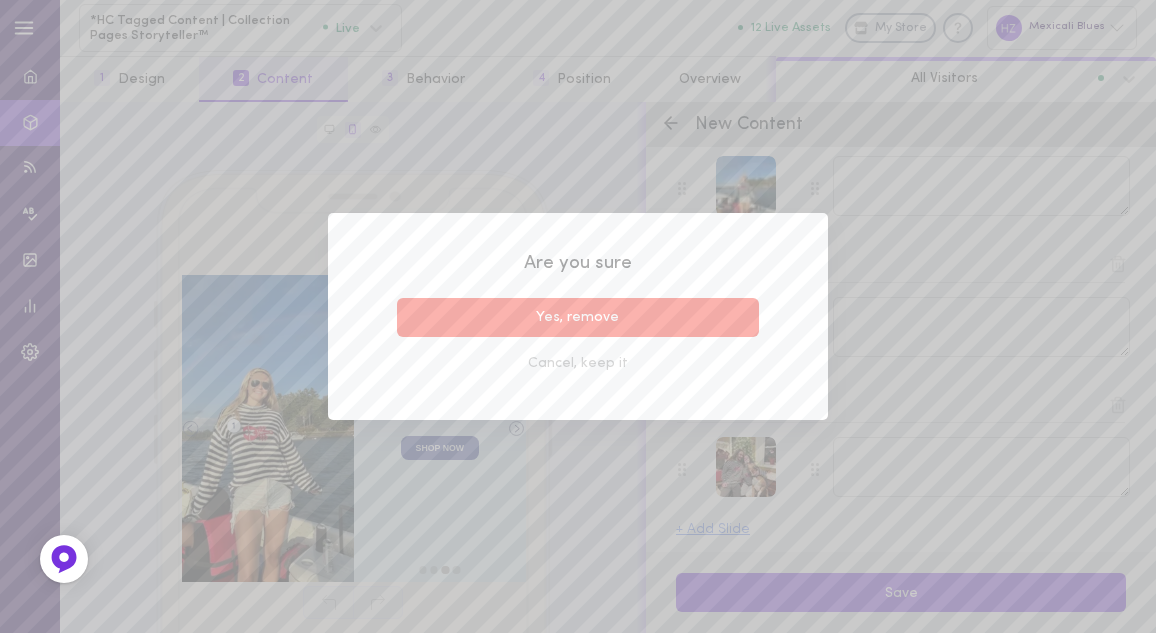 click on "Yes, remove" at bounding box center [578, 317] 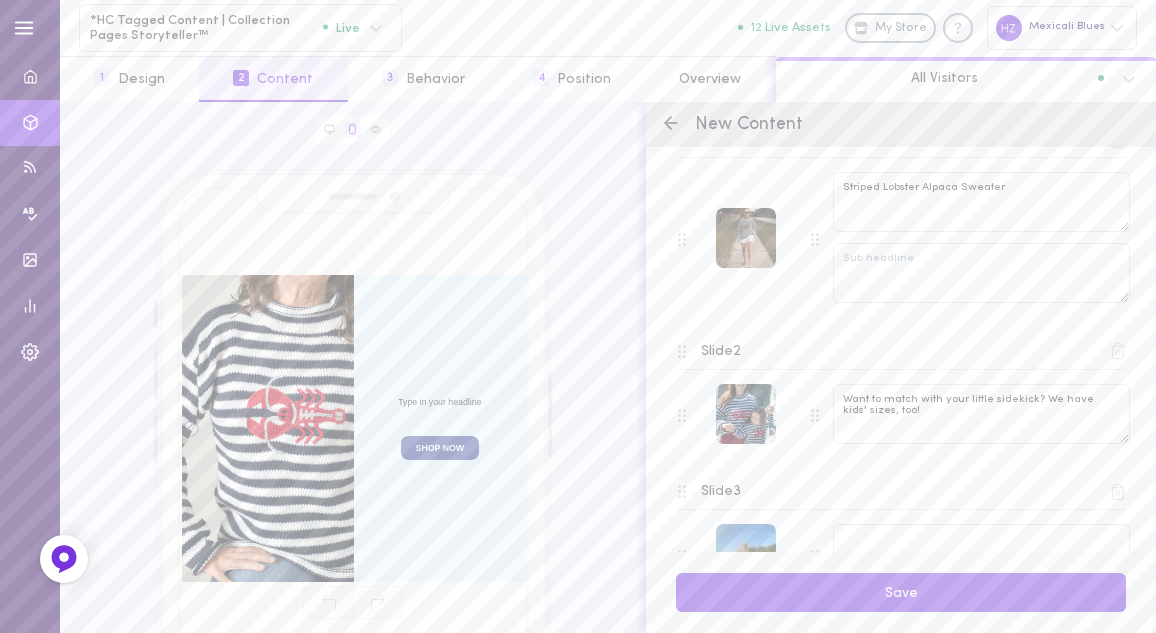 scroll, scrollTop: 489, scrollLeft: 0, axis: vertical 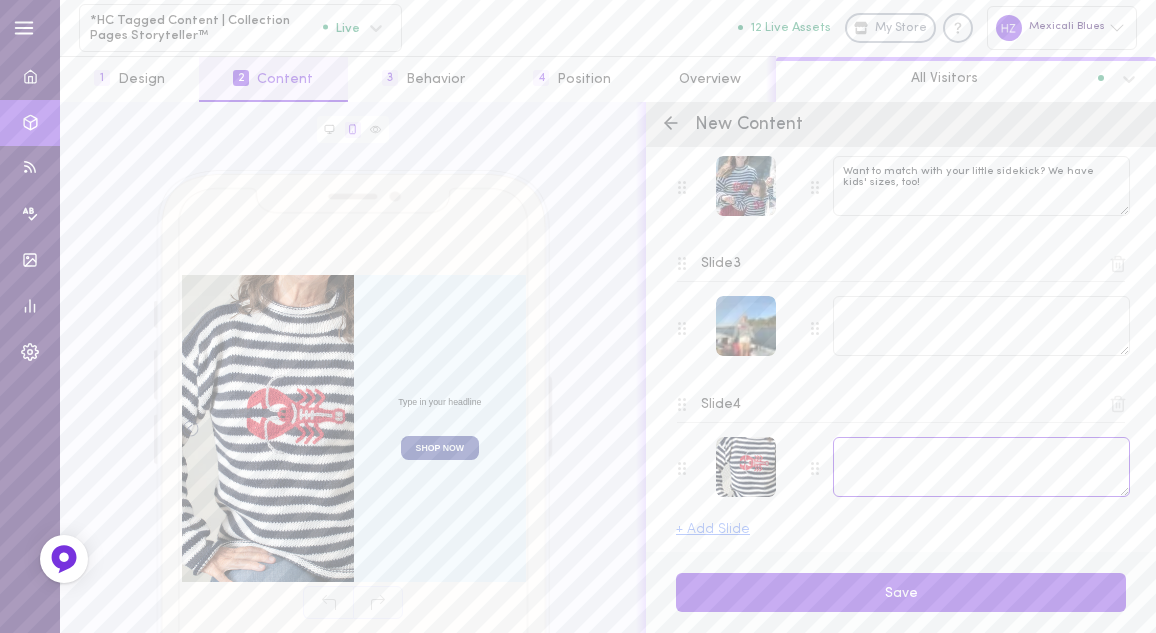 click at bounding box center (981, 467) 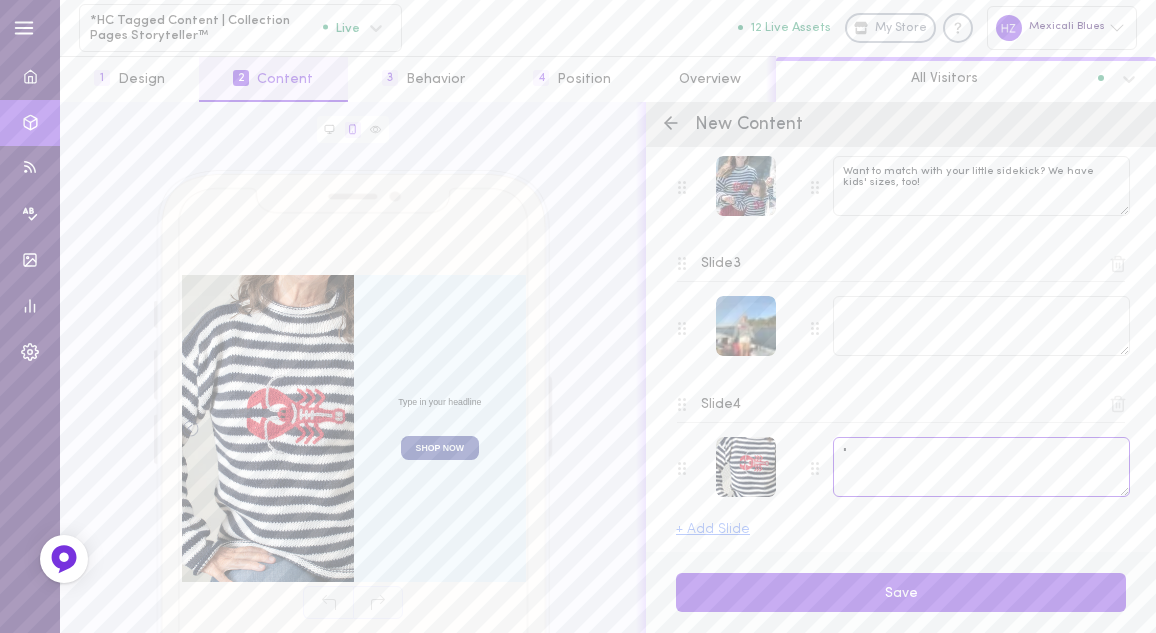 paste on "Nicely crafted and the material is so soft and comfortable. Plus it is super cute!" 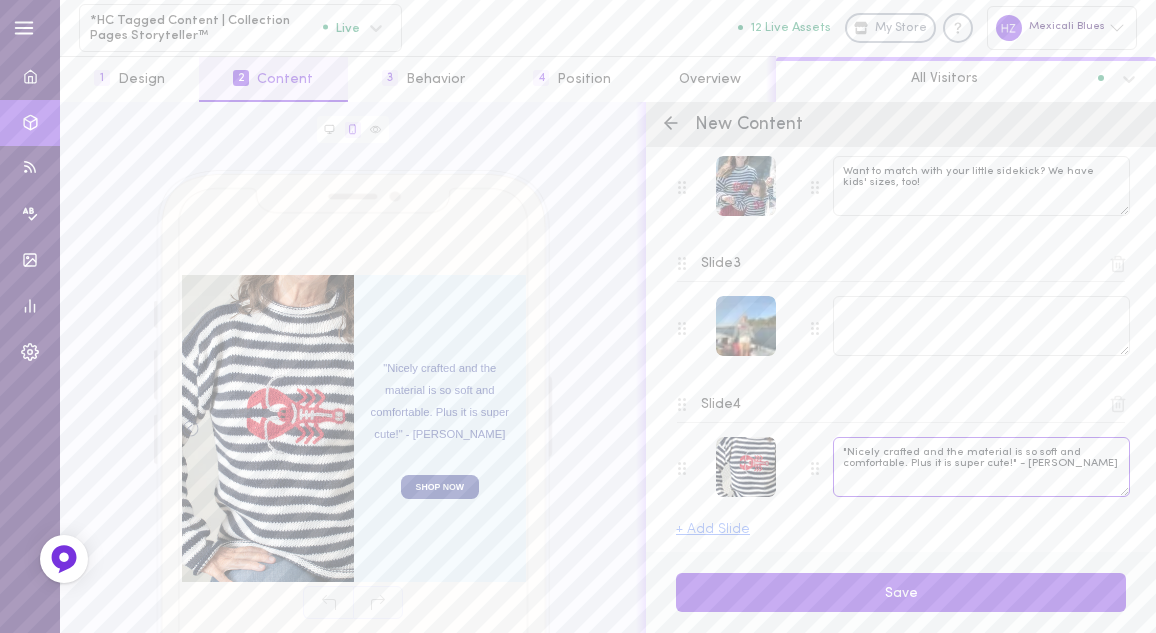 click on ""Nicely crafted and the material is so soft and comfortable. Plus it is super cute!" - [PERSON_NAME]" at bounding box center (981, 467) 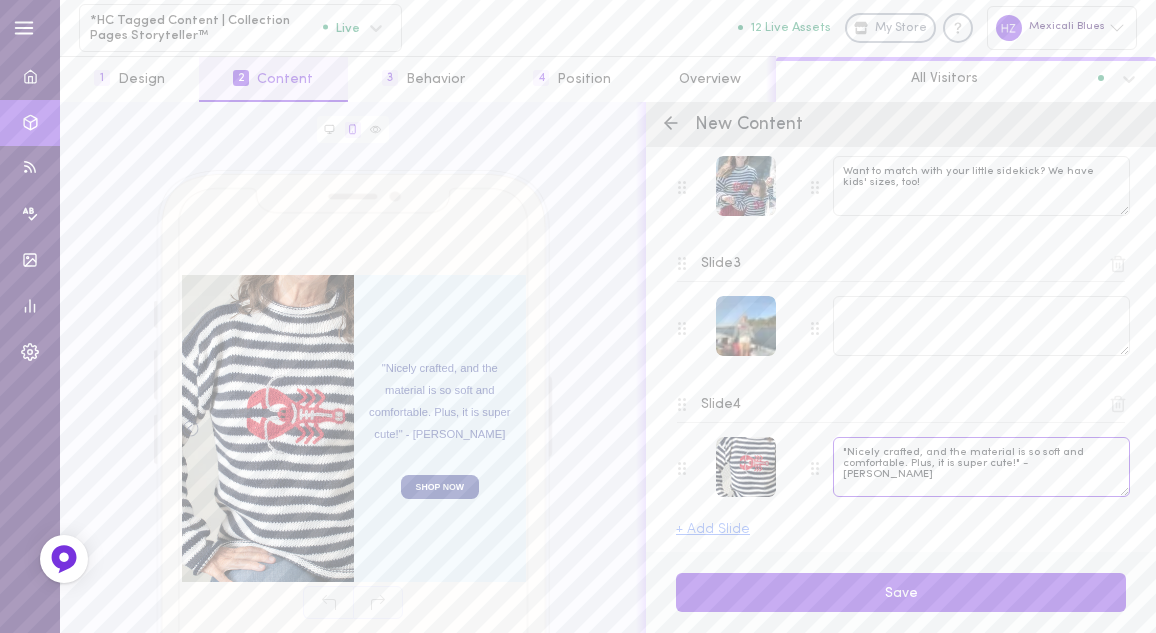 type on ""Nicely crafted, and the material is so soft and comfortable. Plus, it is super cute!" - [PERSON_NAME]" 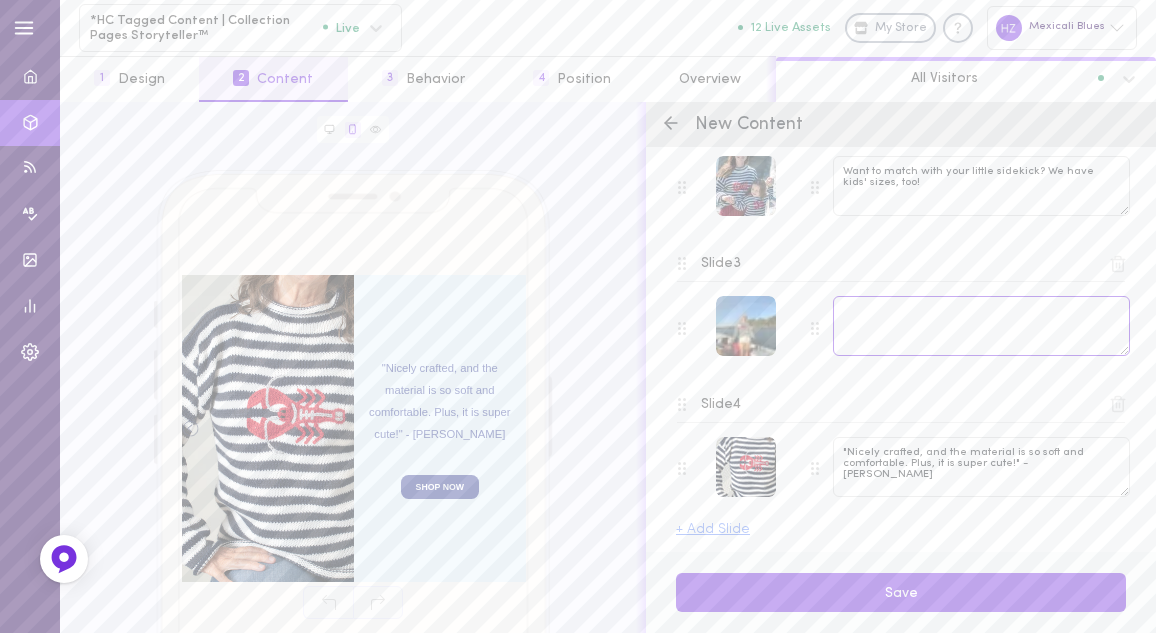click at bounding box center [981, 326] 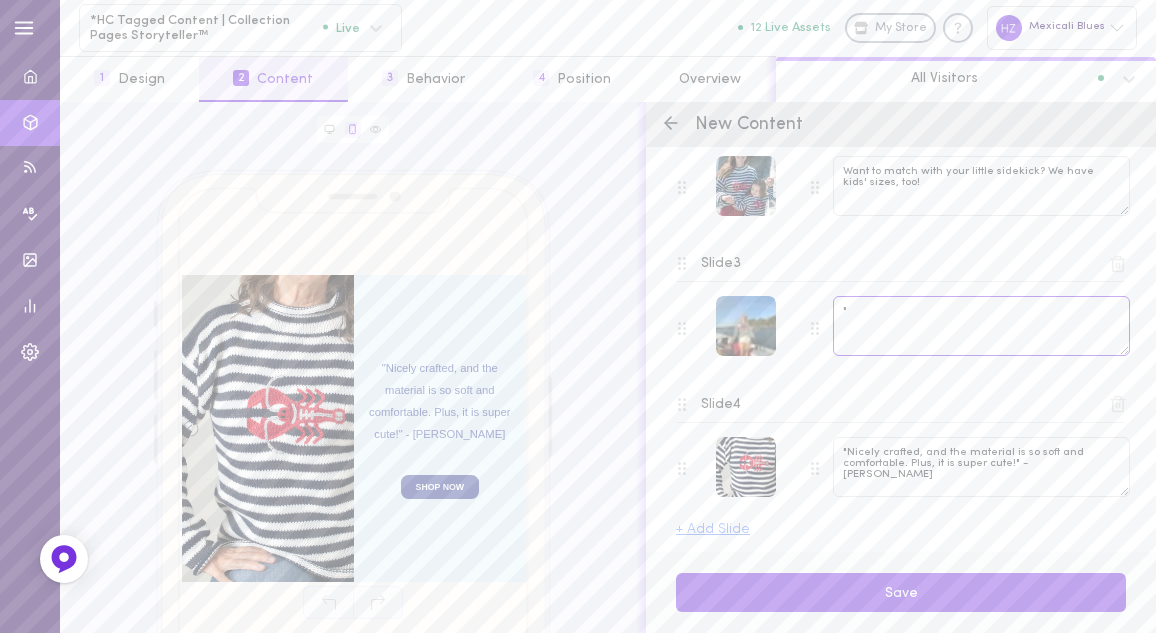 paste on "My favorite sweater ever! The epitome of coastal summer! Beyond comfy and so cute!" 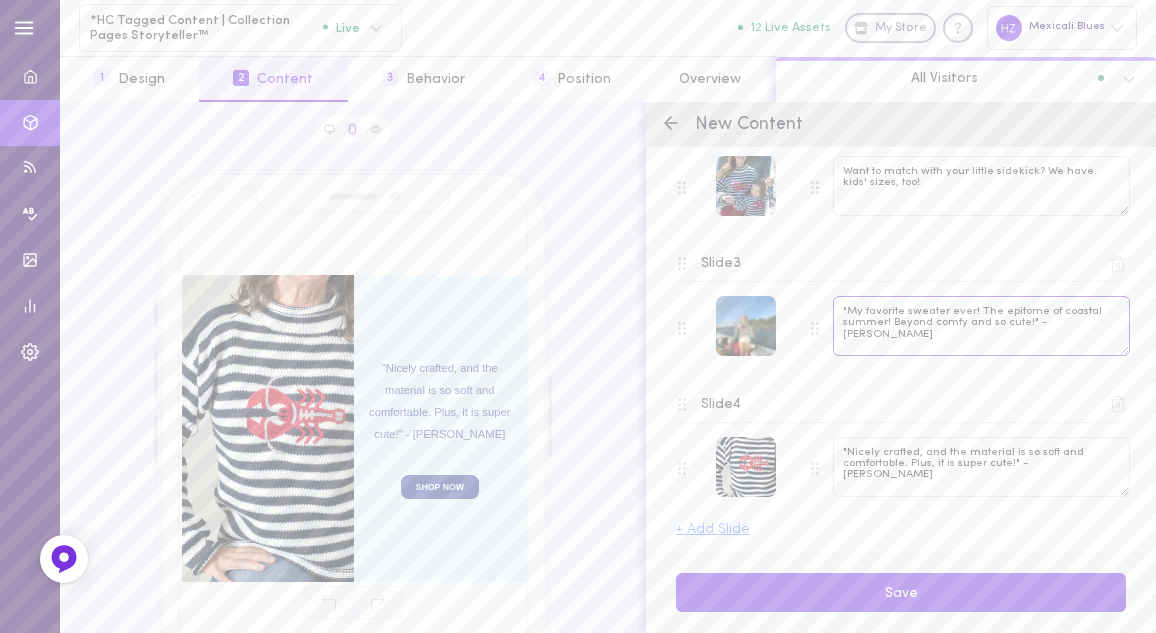 scroll, scrollTop: 132, scrollLeft: 0, axis: vertical 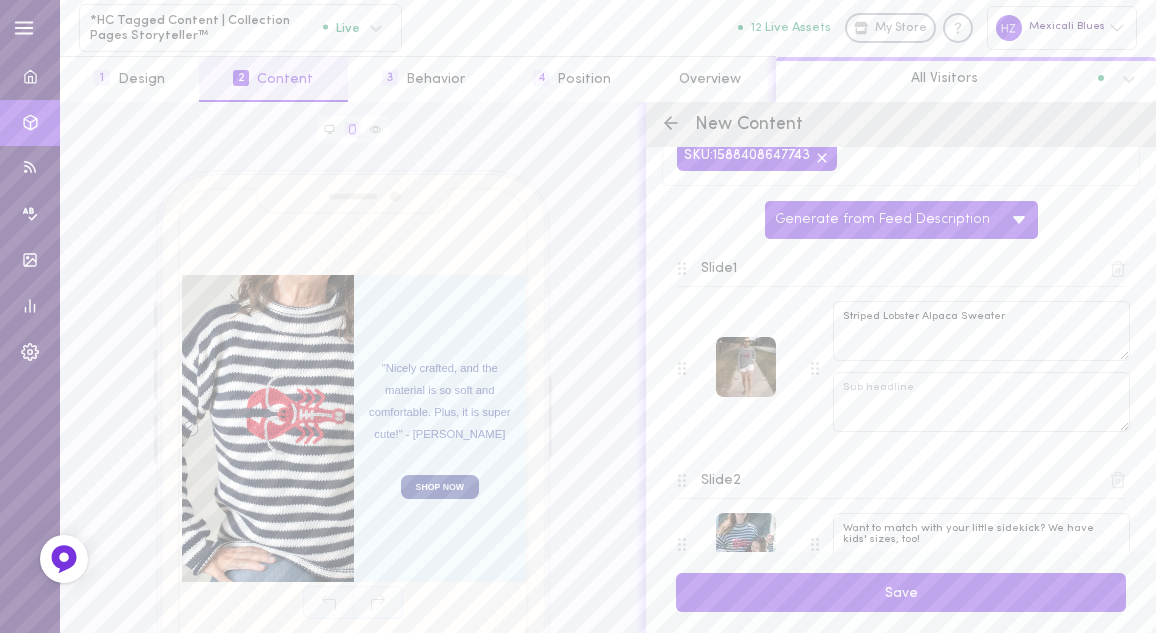 type on ""My favorite sweater ever! The epitome of coastal summer! Beyond comfy and so cute!" - [PERSON_NAME]" 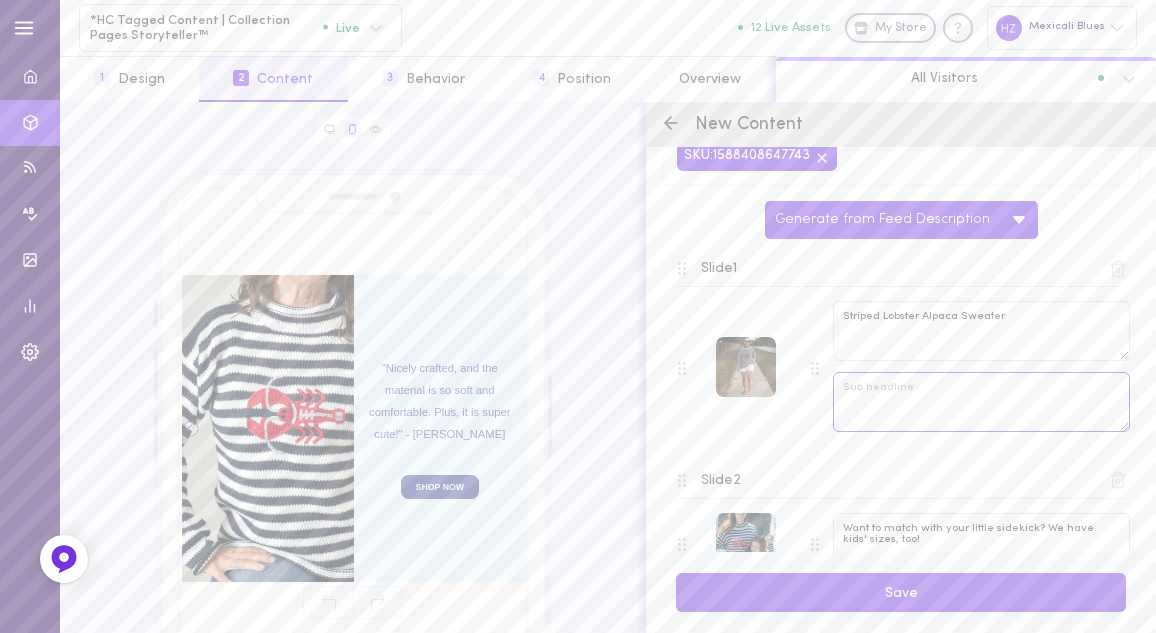 click at bounding box center [981, 402] 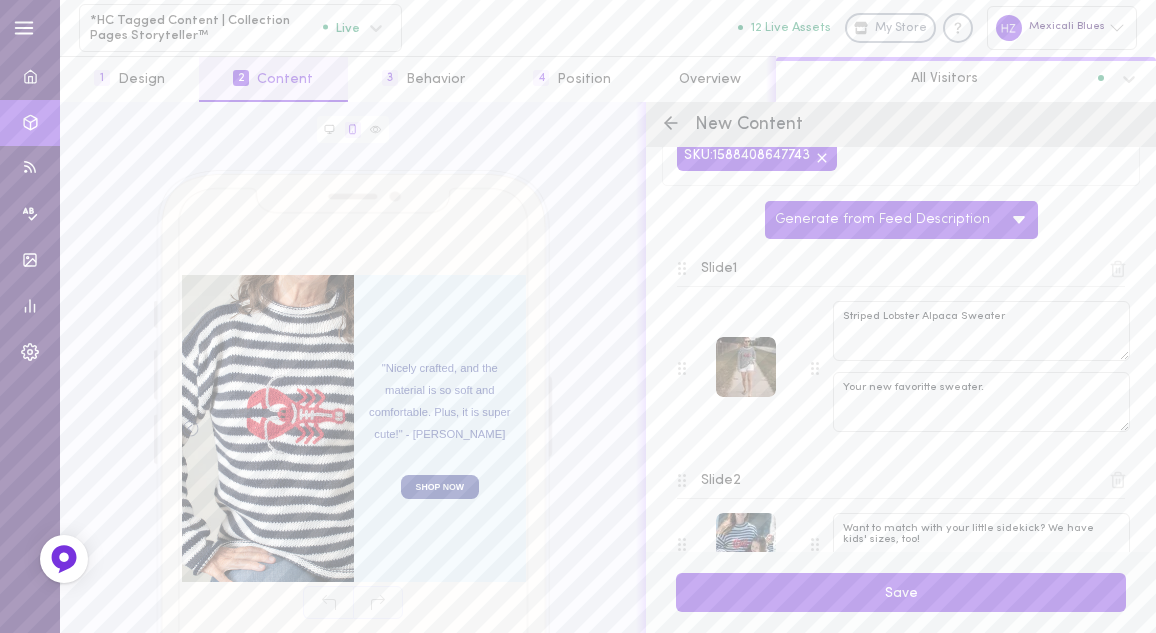 click on "Slide  1" at bounding box center (719, 269) 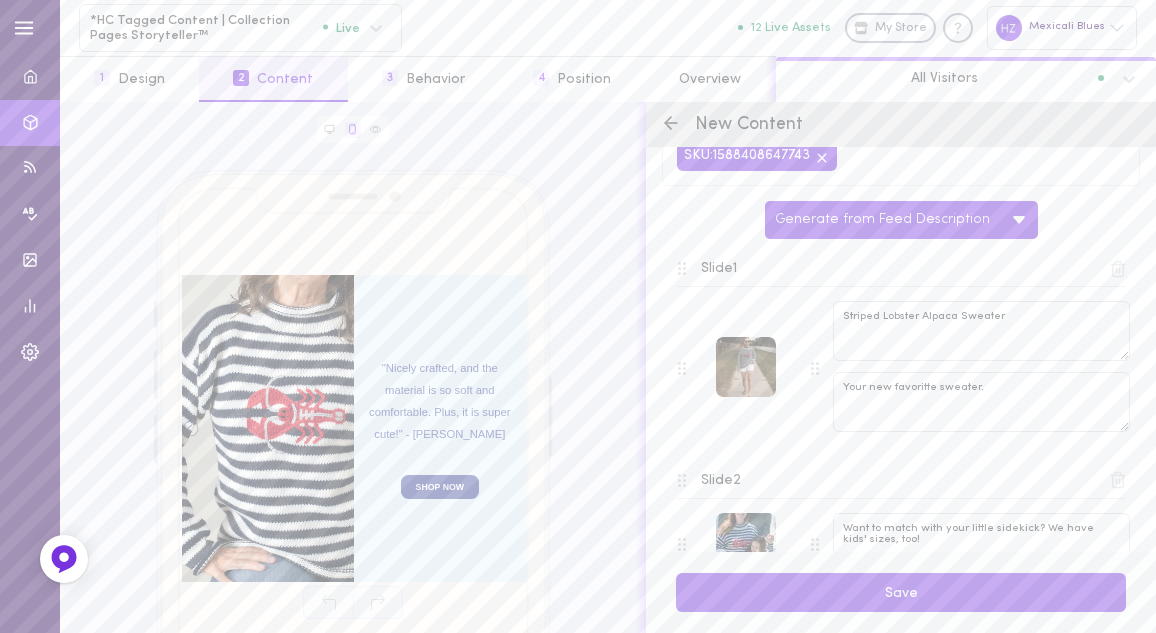 click at bounding box center (682, 268) 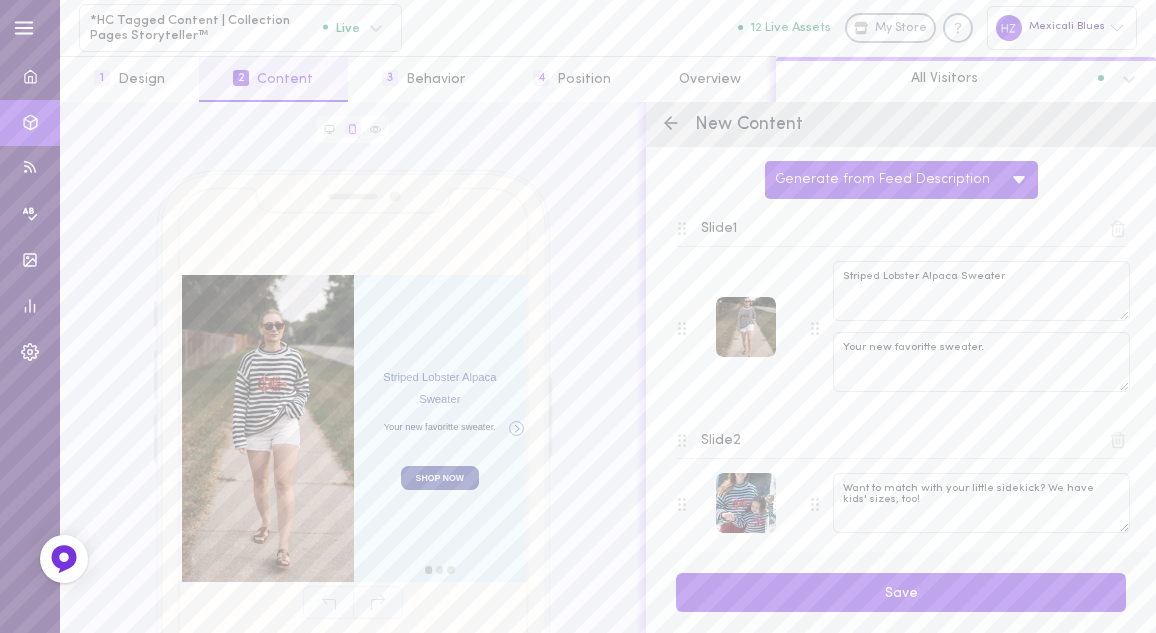 scroll, scrollTop: 181, scrollLeft: 0, axis: vertical 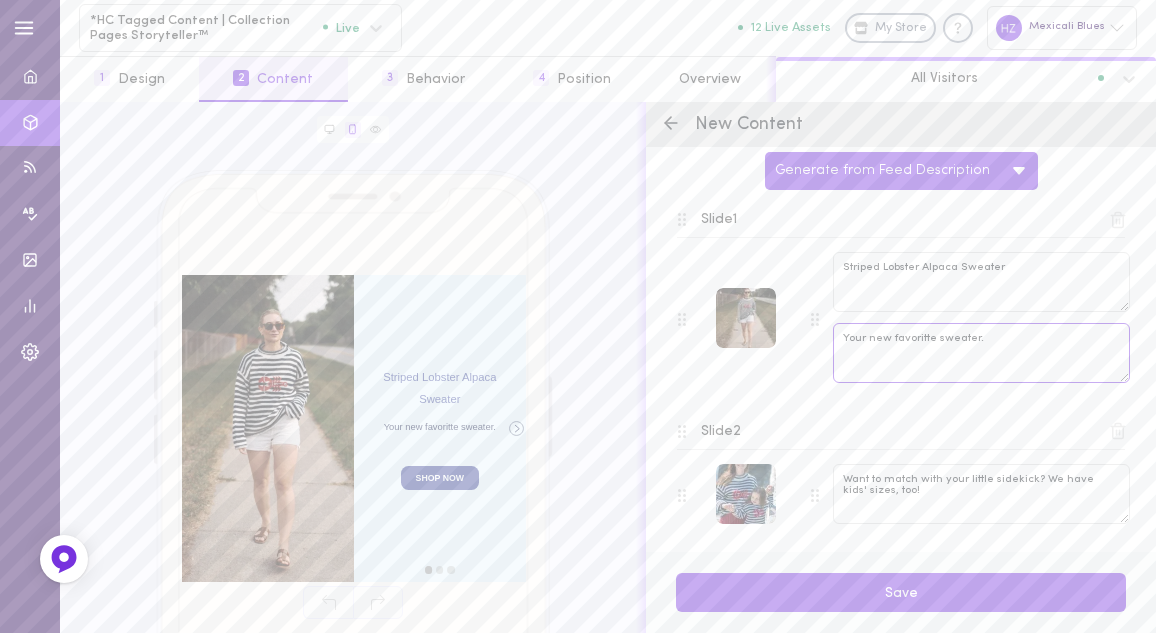 click on "Your new favoritte sweater." at bounding box center [981, 353] 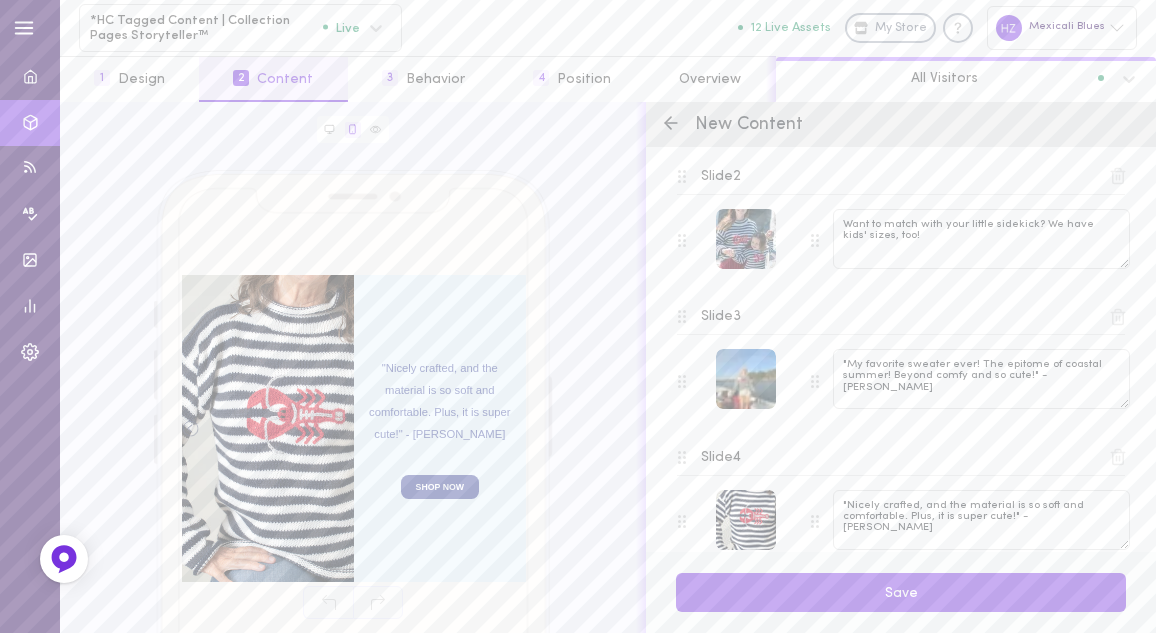 scroll, scrollTop: 489, scrollLeft: 0, axis: vertical 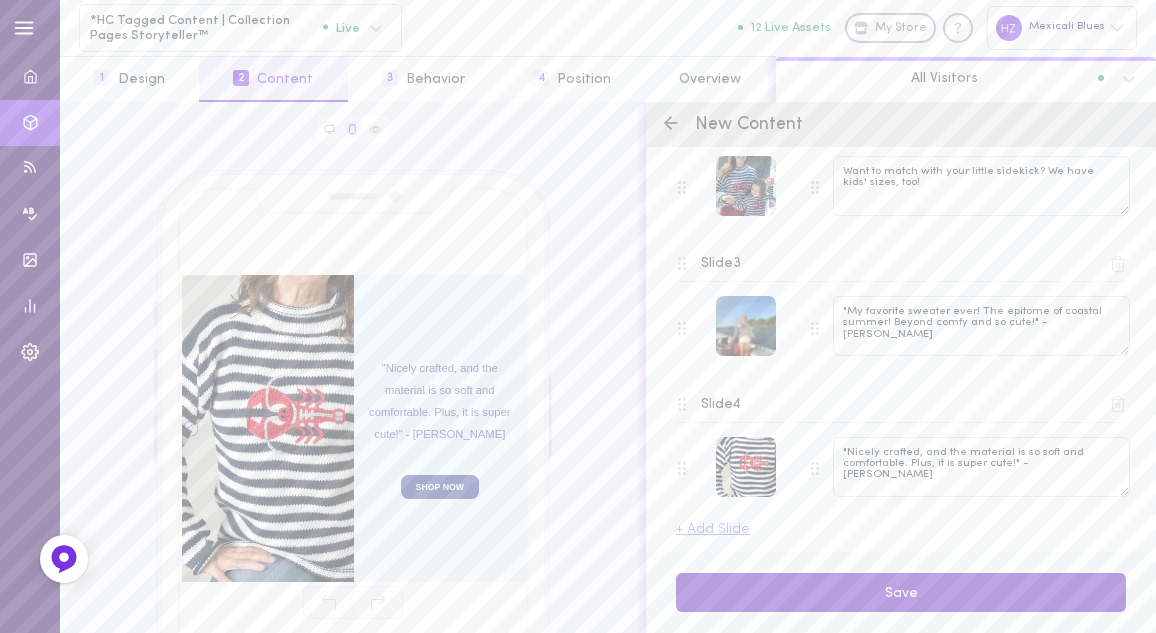 type on "Classic comfort & coastal charm." 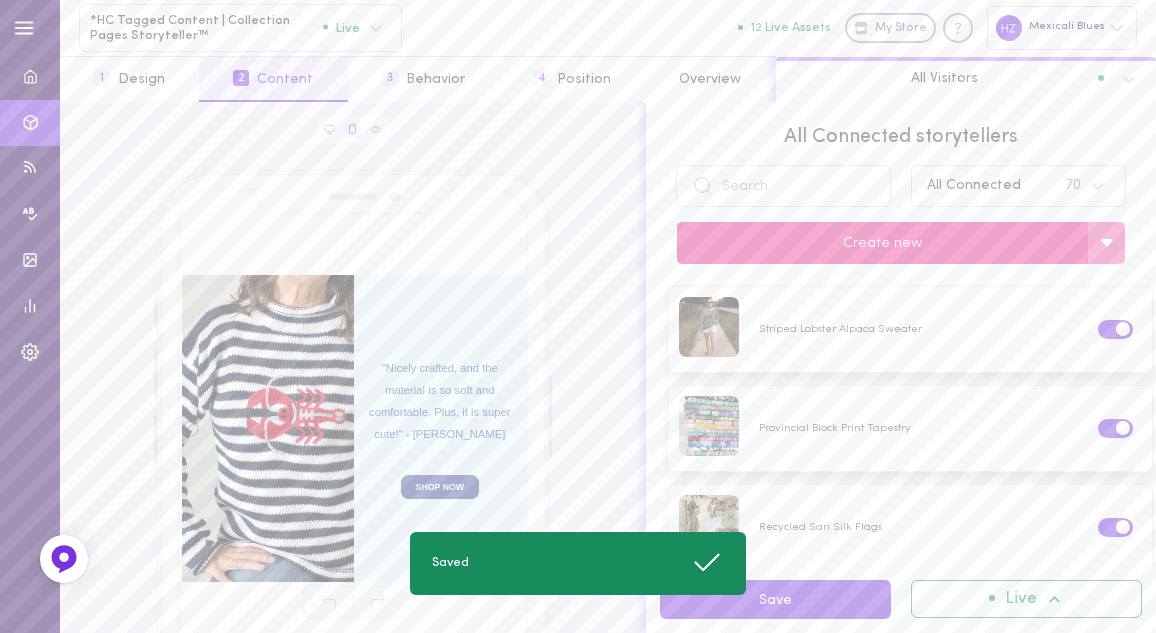 click on "Create new" at bounding box center (882, 243) 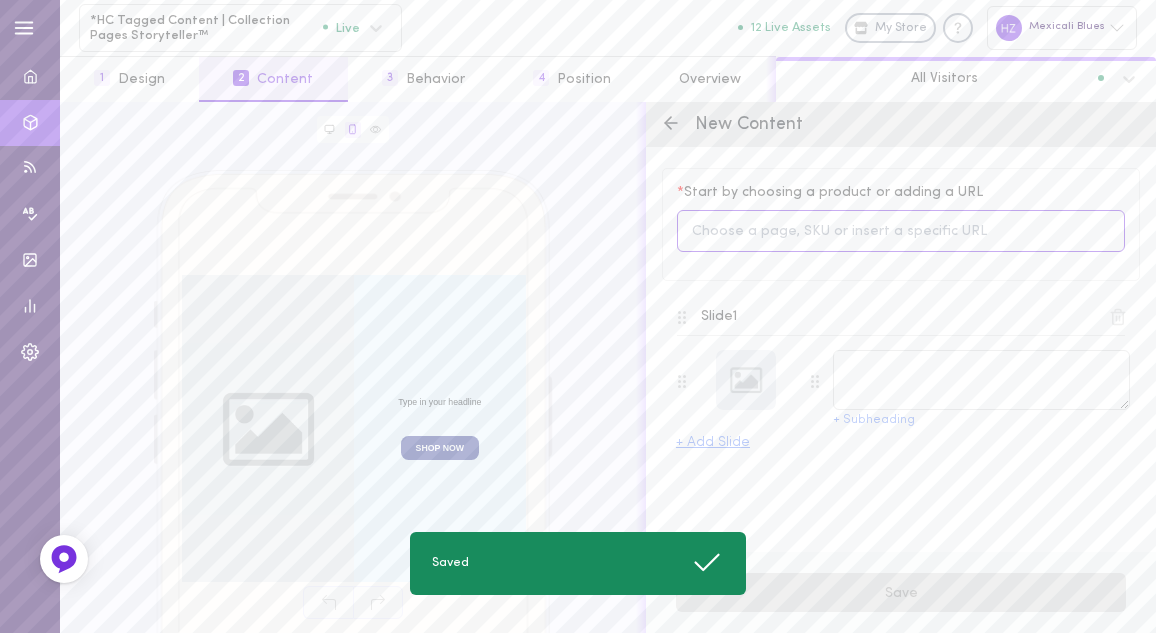 click at bounding box center (901, 231) 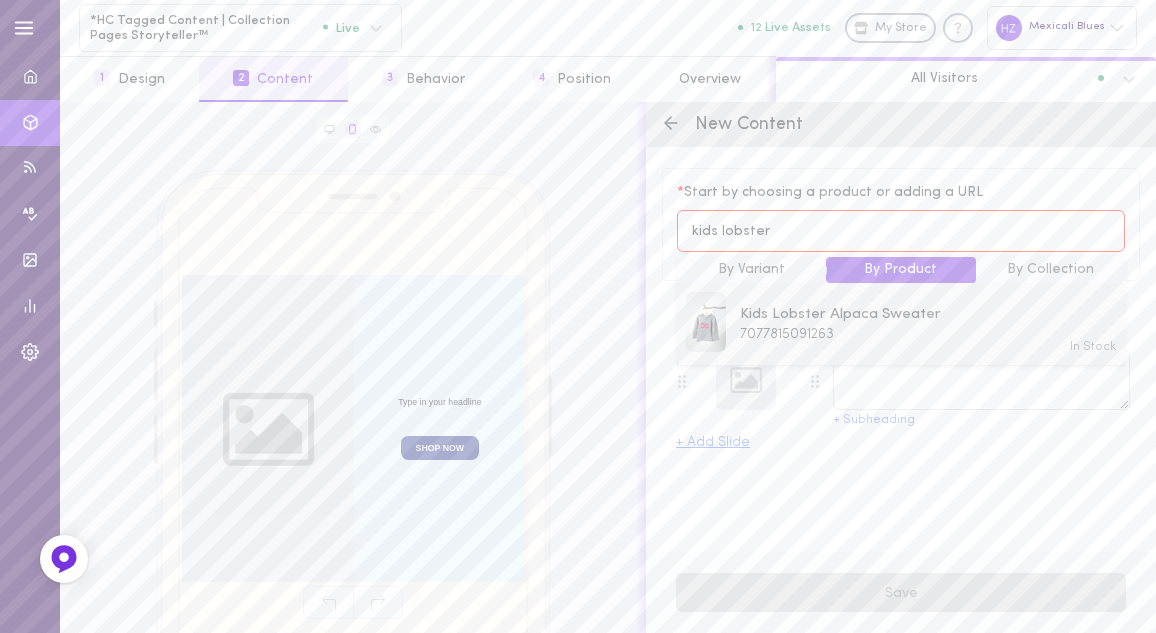 type on "kids lobster" 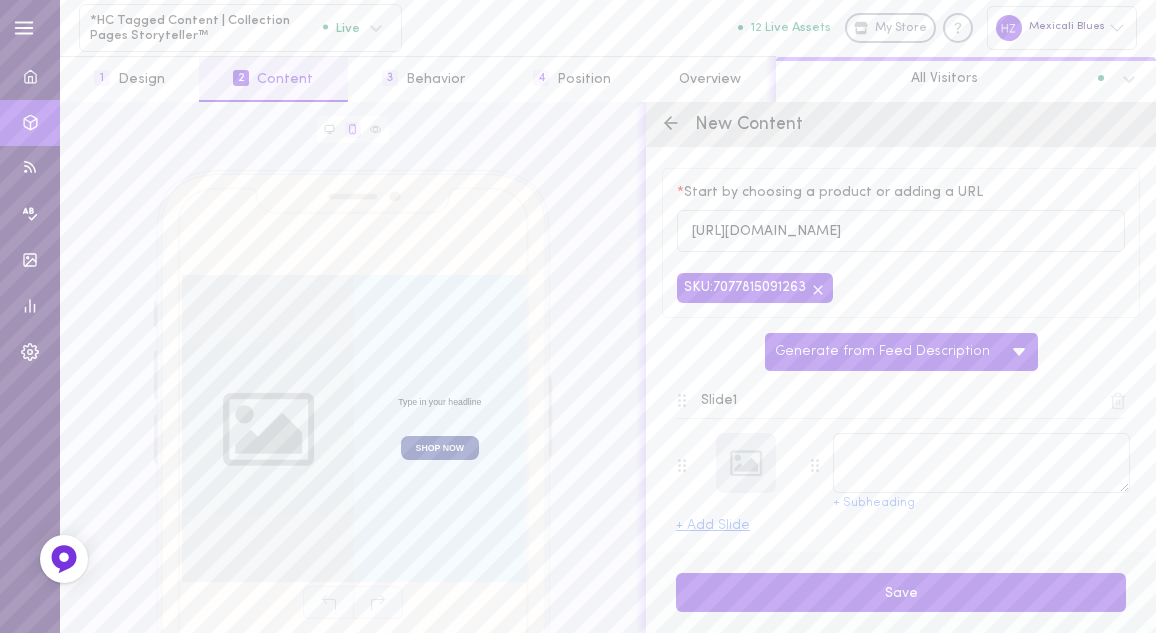 type on "Kids Lobster Alpaca Sweater" 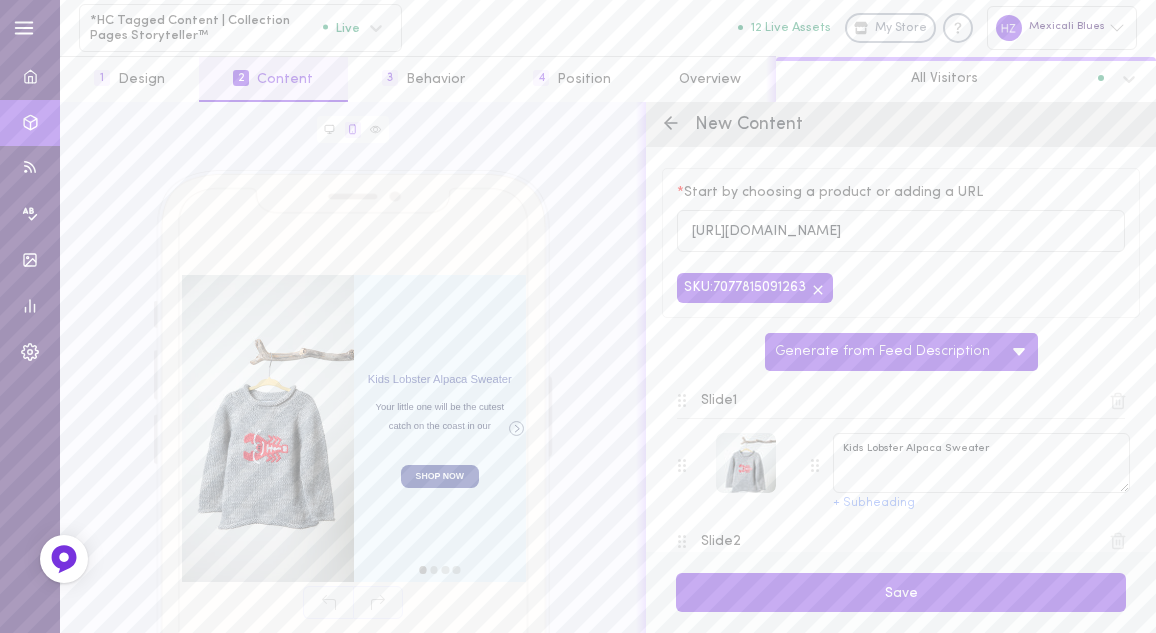 scroll, scrollTop: 248, scrollLeft: 0, axis: vertical 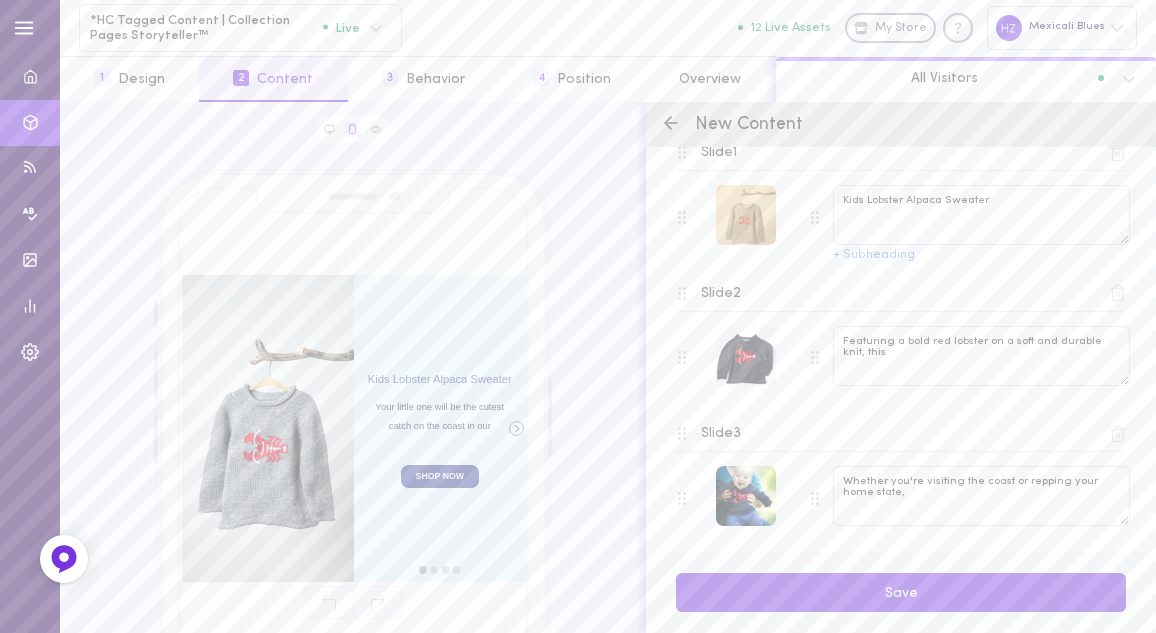 click at bounding box center [746, 215] 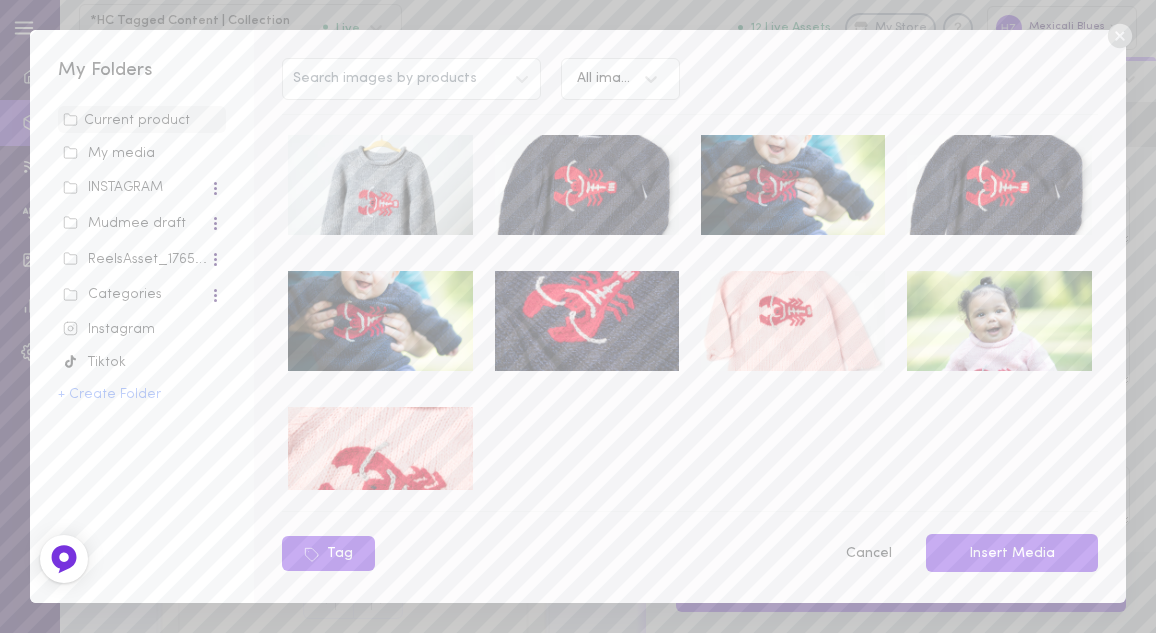 click at bounding box center (999, 321) 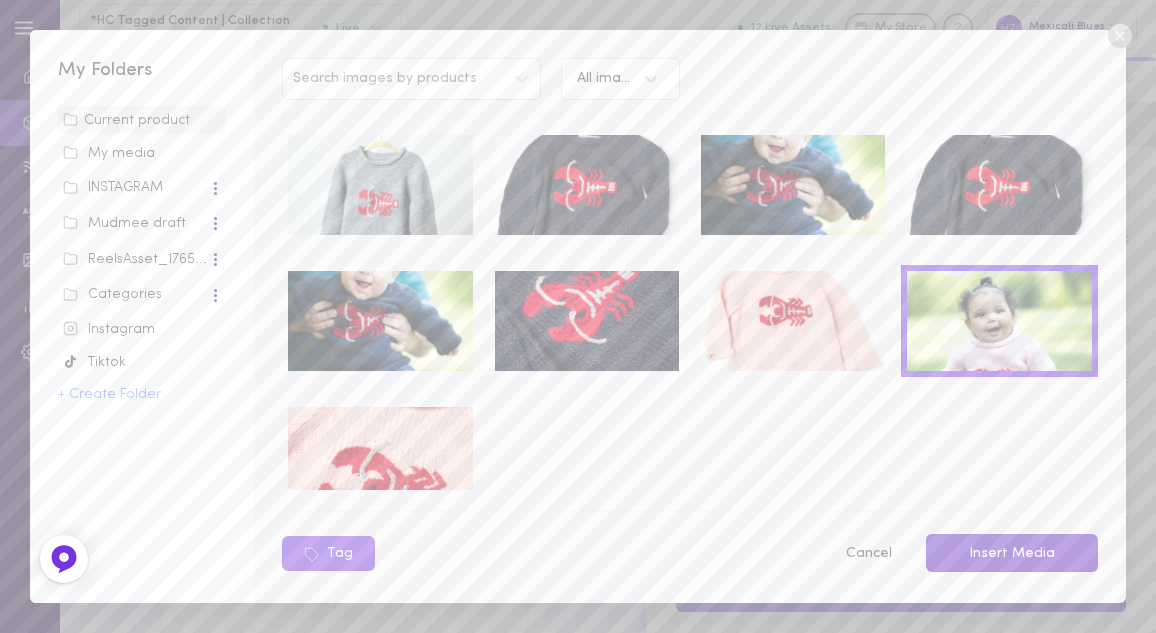 click on "Insert Media" at bounding box center (1012, 553) 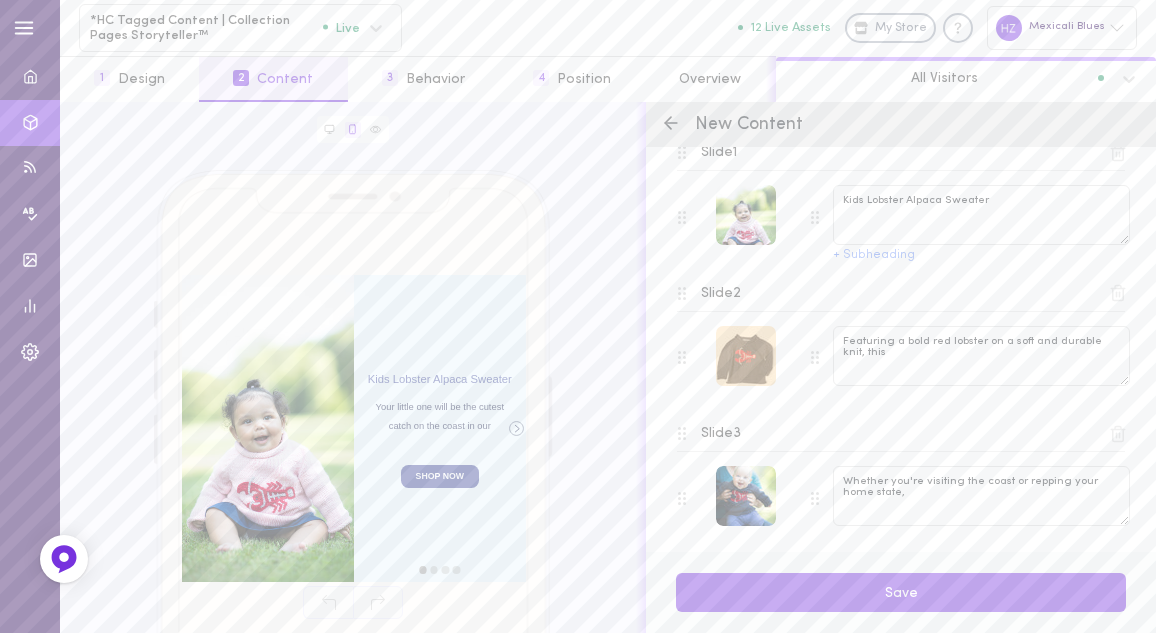 click at bounding box center [746, 356] 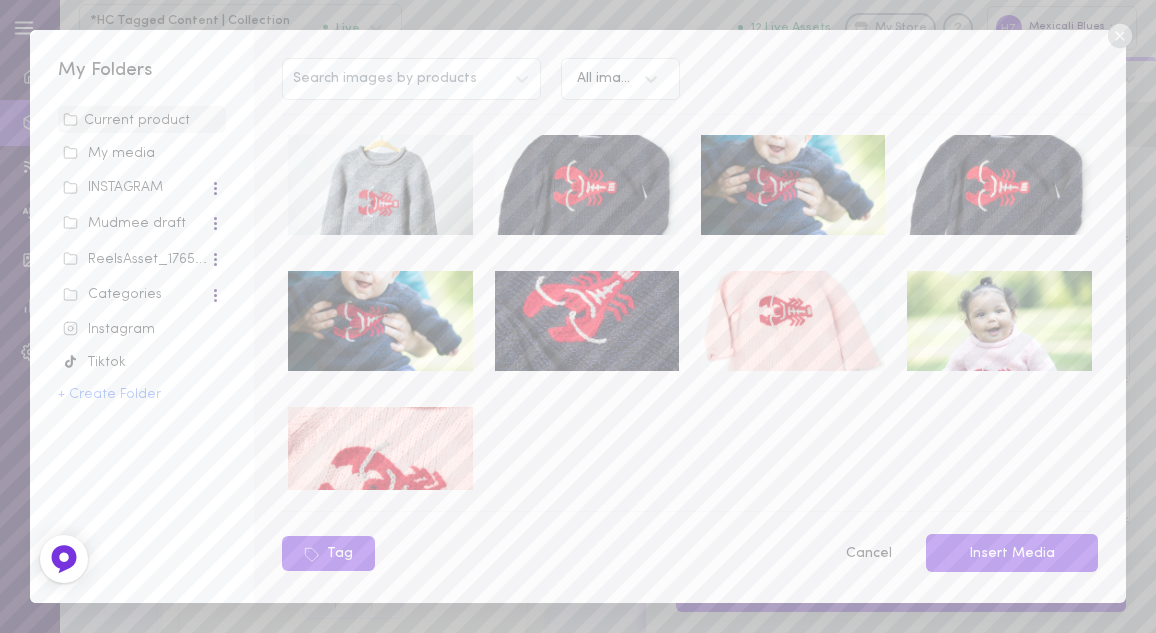 click at bounding box center (380, 321) 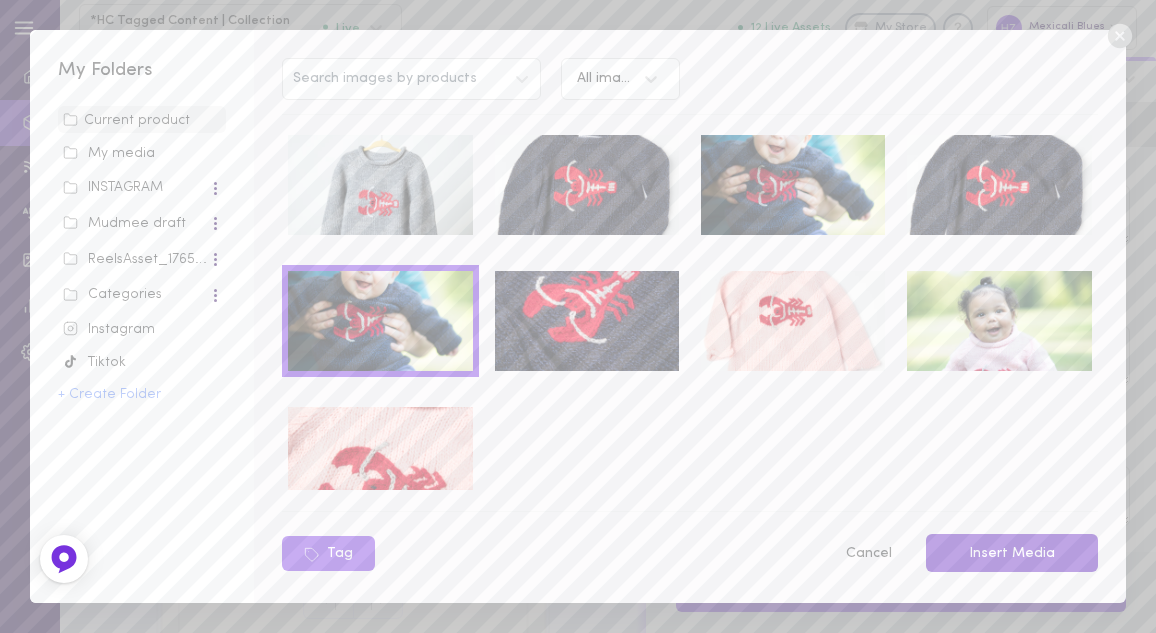 click on "Cancel Insert Media" at bounding box center [965, 554] 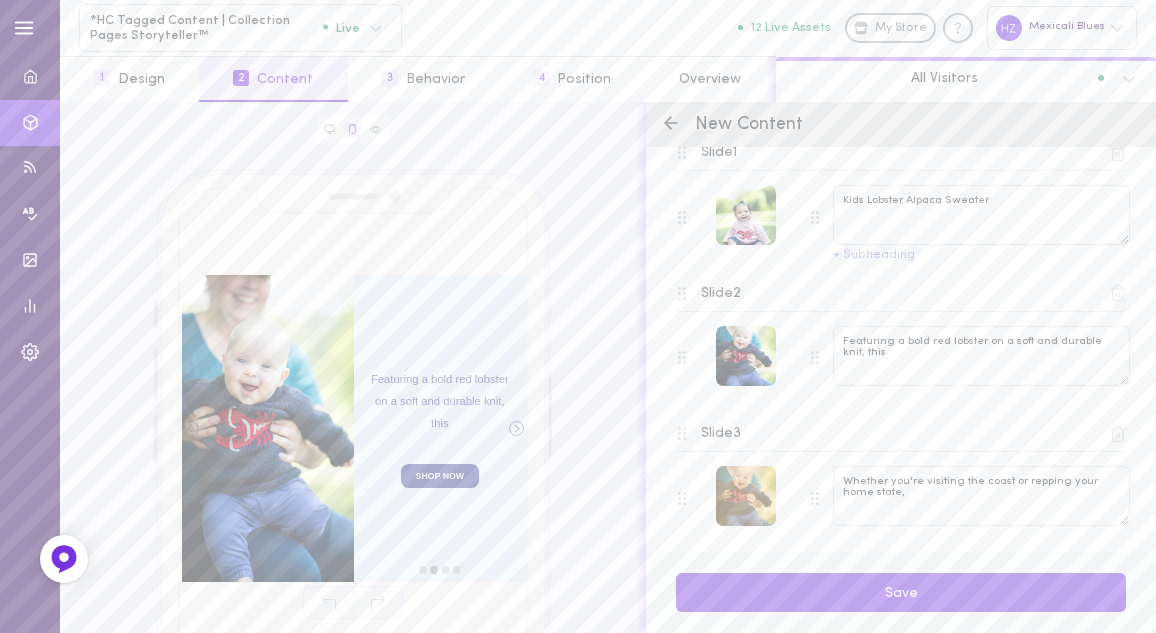 click at bounding box center [746, 496] 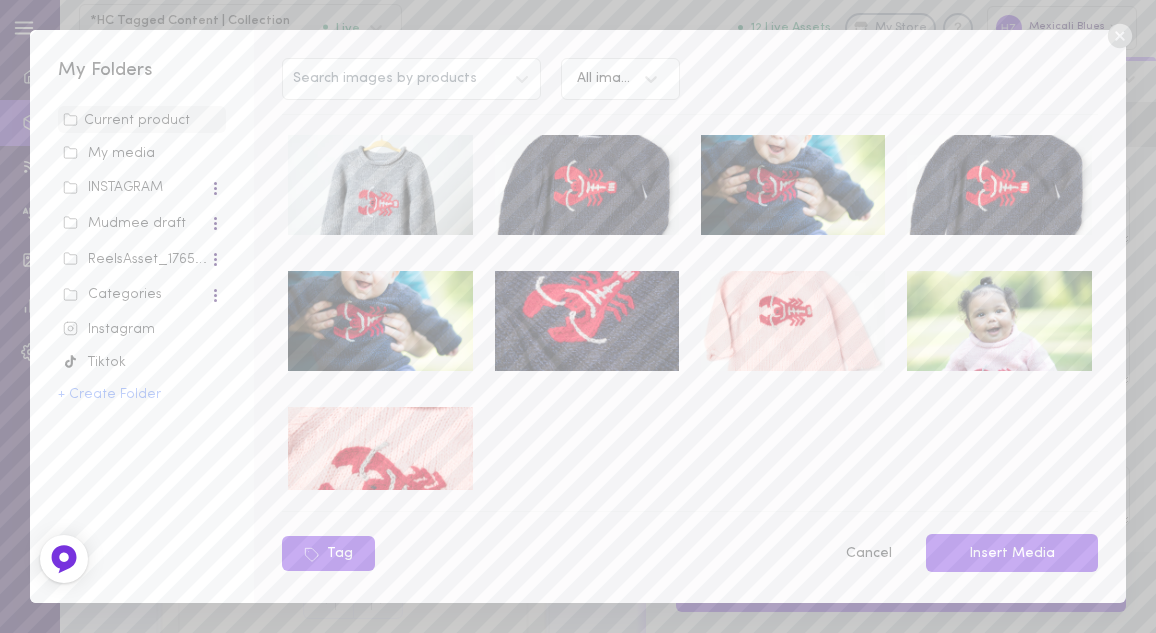 click on "Search images by products All images Tag Cancel Insert Media" at bounding box center (689, 316) 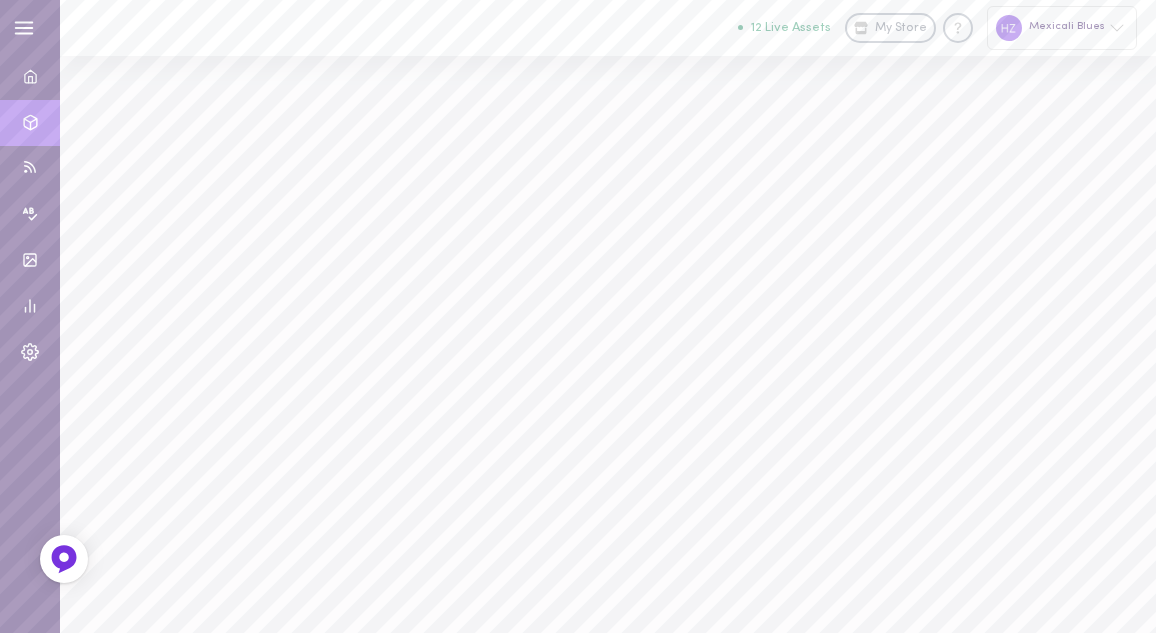 scroll, scrollTop: 0, scrollLeft: 0, axis: both 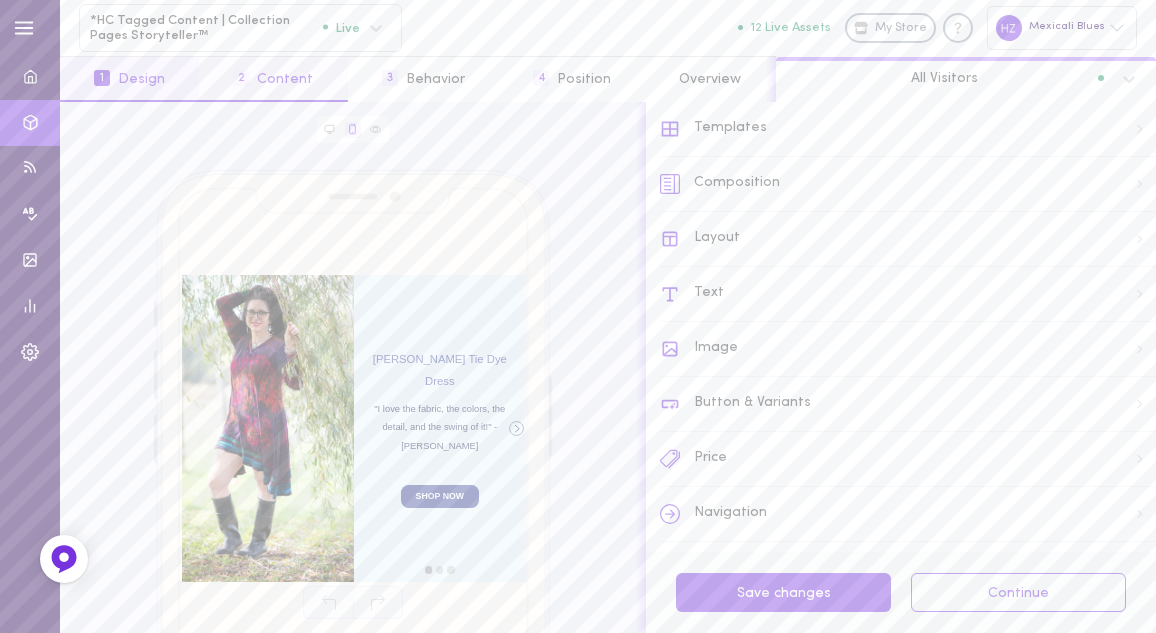 click on "2 Content" at bounding box center (273, 79) 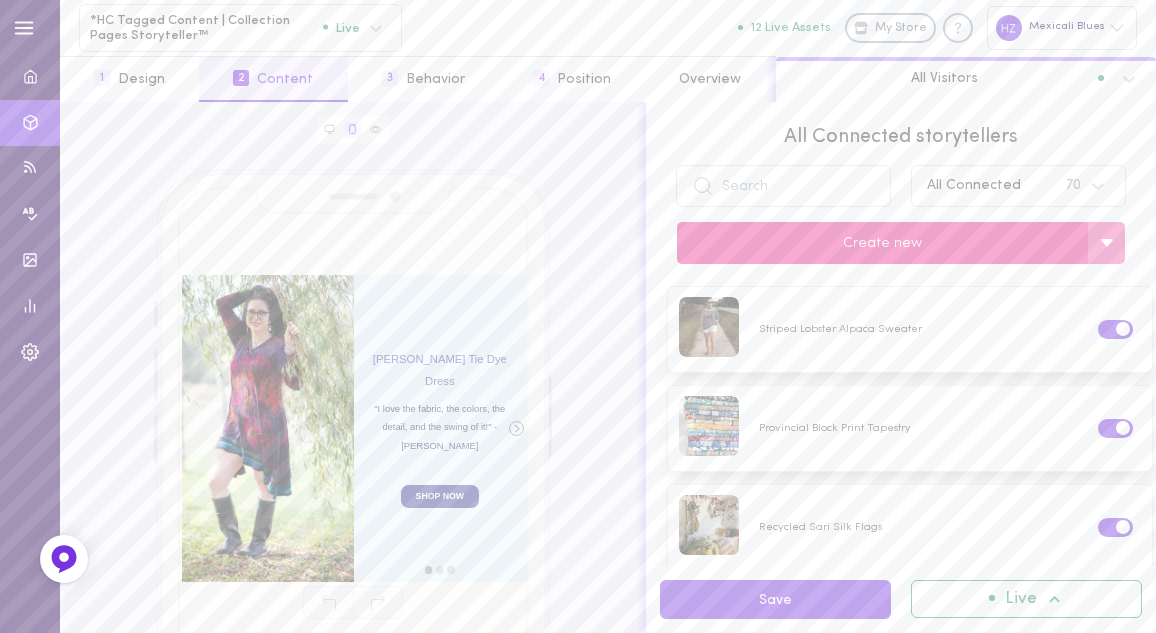 click on "Create new" at bounding box center (882, 243) 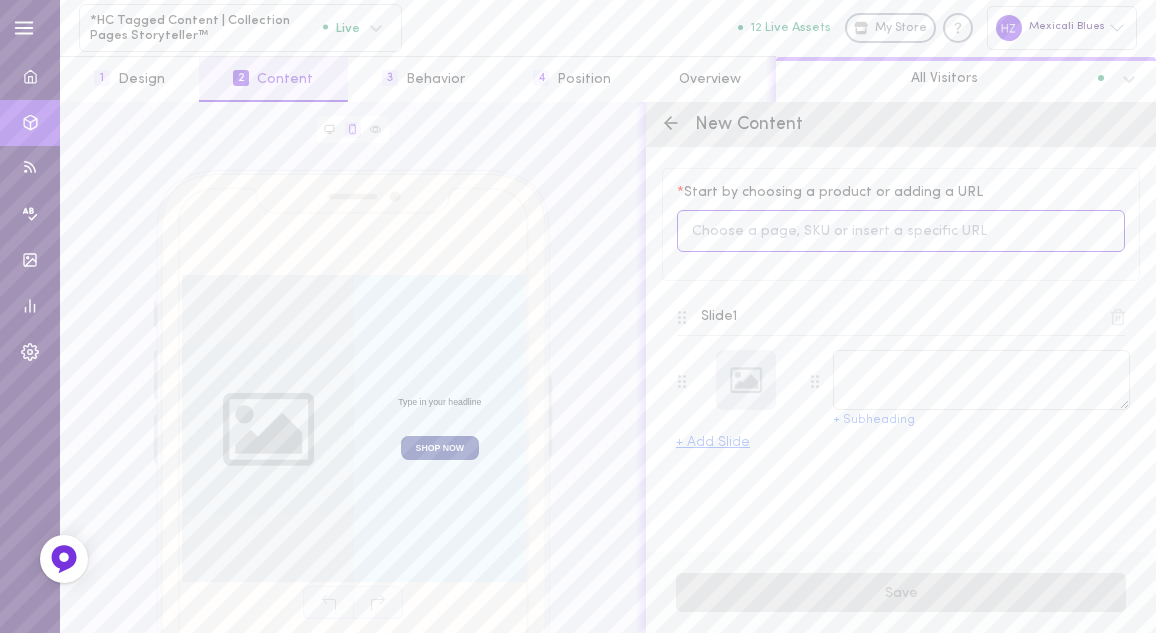 click at bounding box center (901, 231) 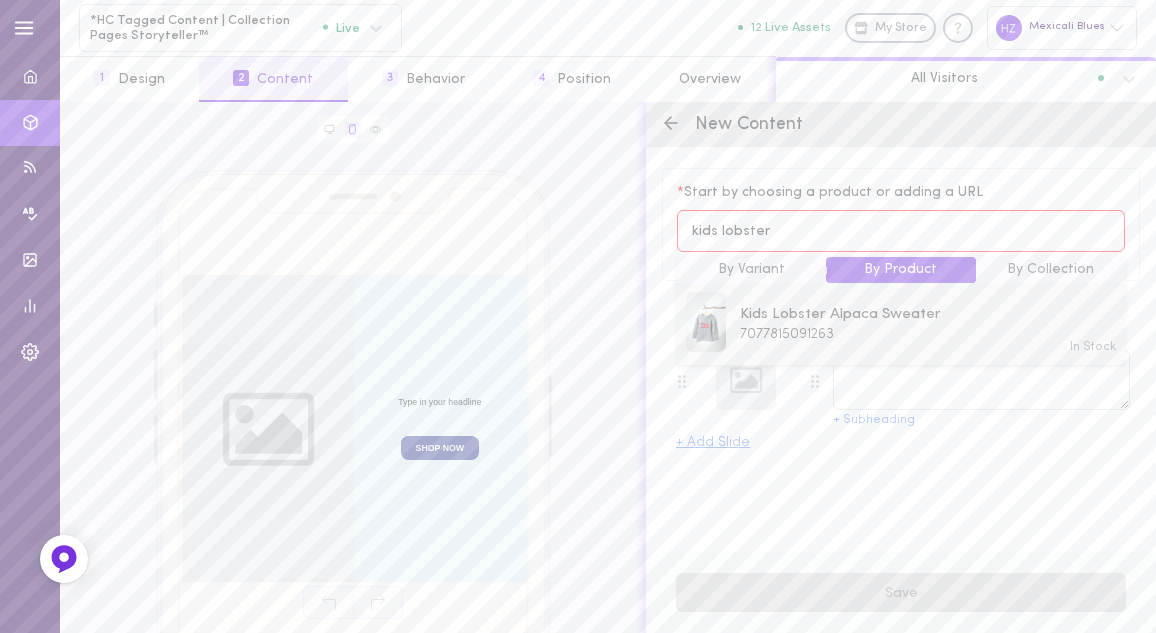 type on "kids lobster" 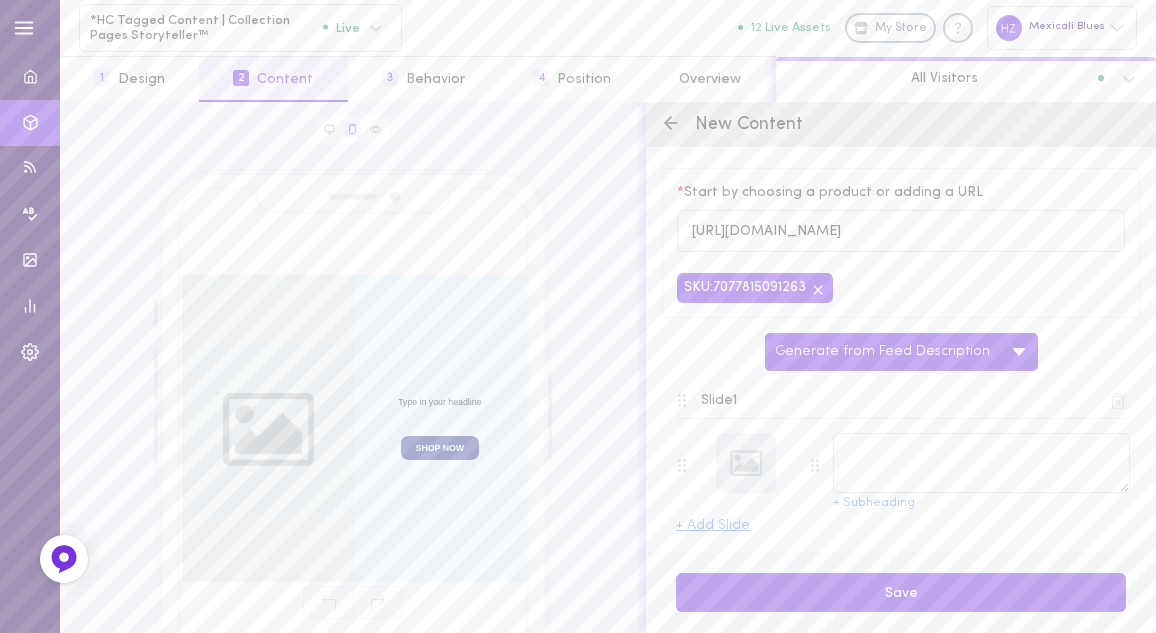 type on "Kids Lobster Alpaca Sweater" 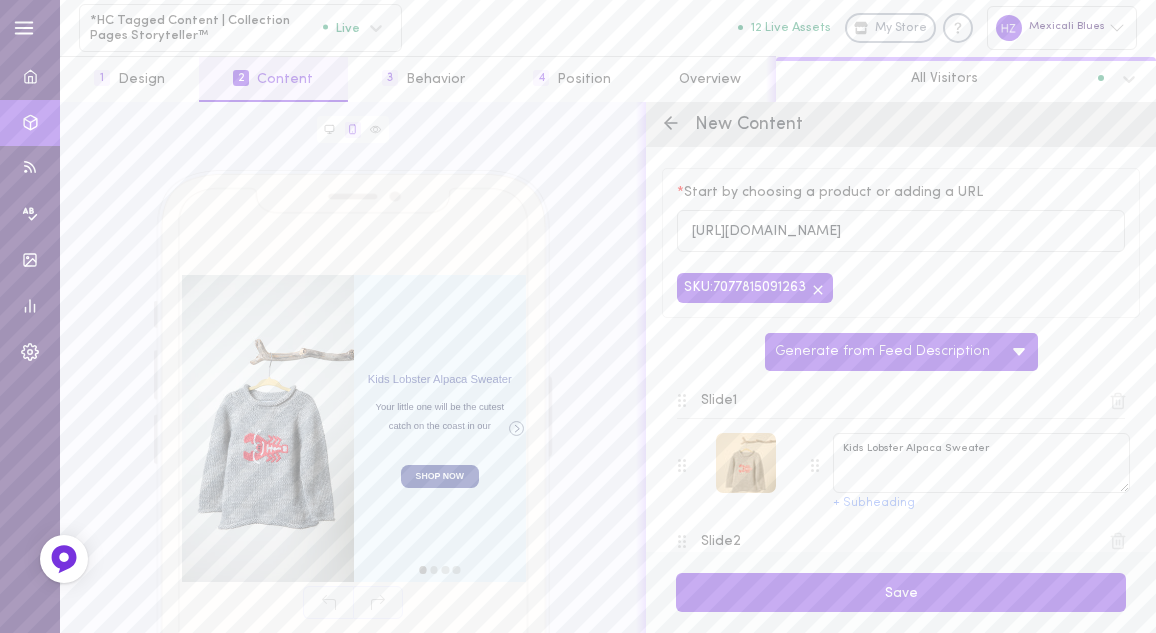 click at bounding box center [746, 463] 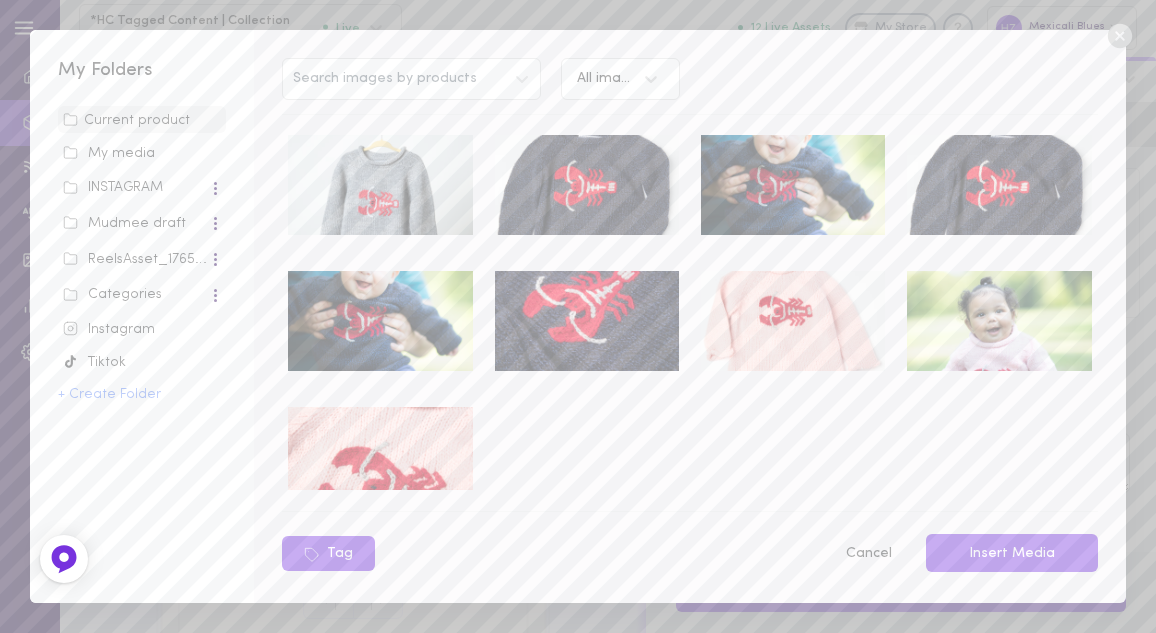 click at bounding box center [793, 185] 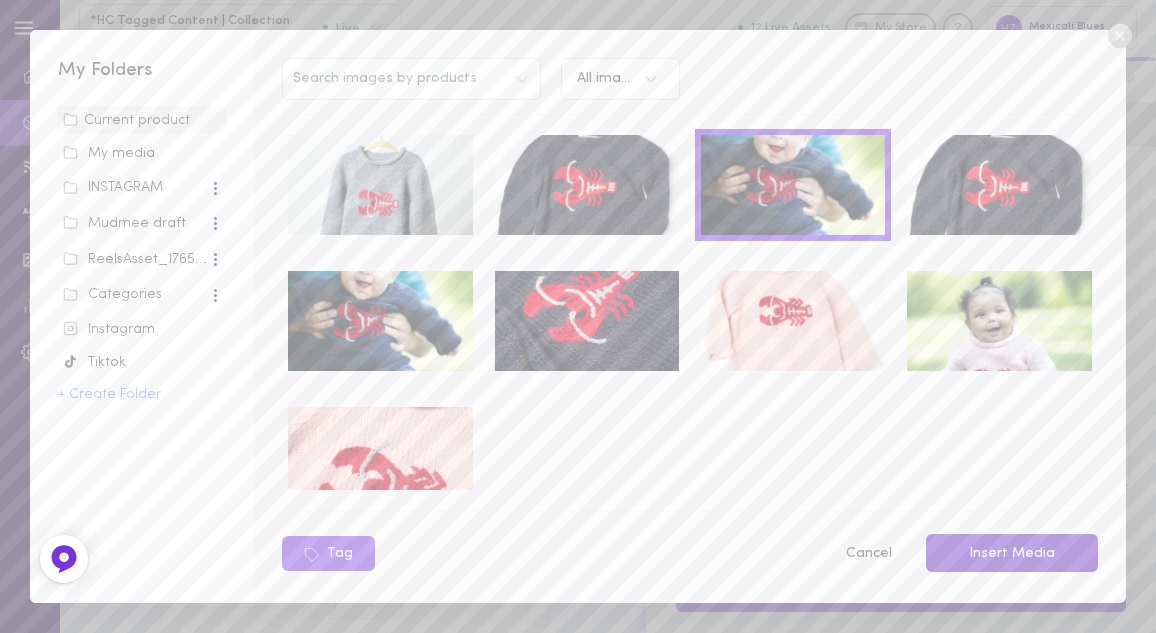 click on "Insert Media" at bounding box center (1012, 553) 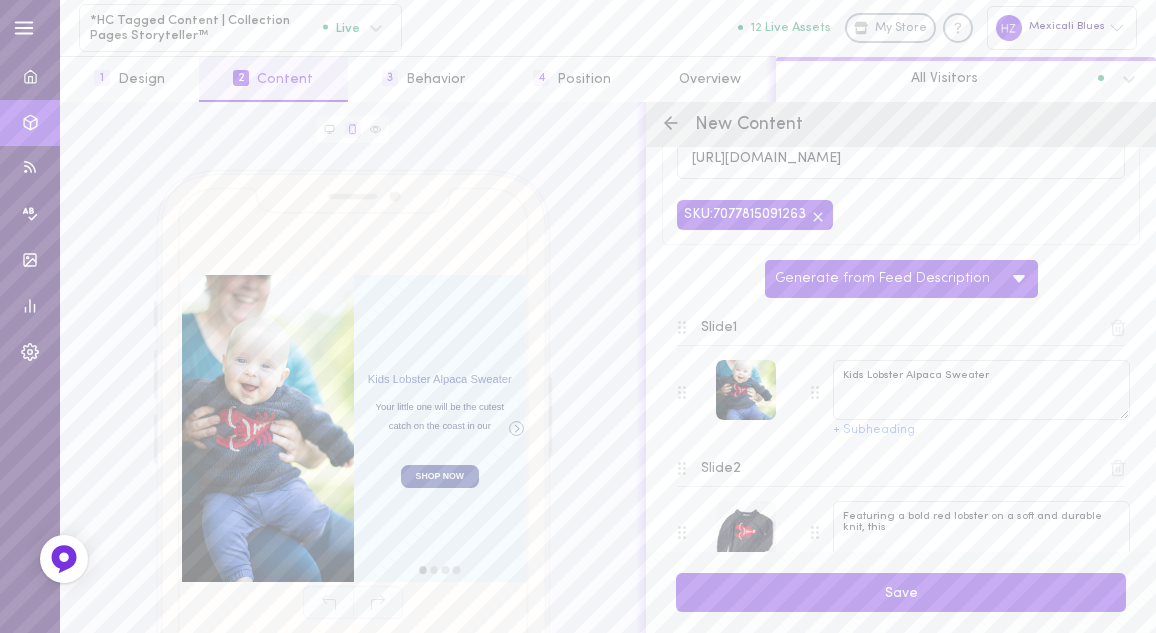 scroll, scrollTop: 193, scrollLeft: 0, axis: vertical 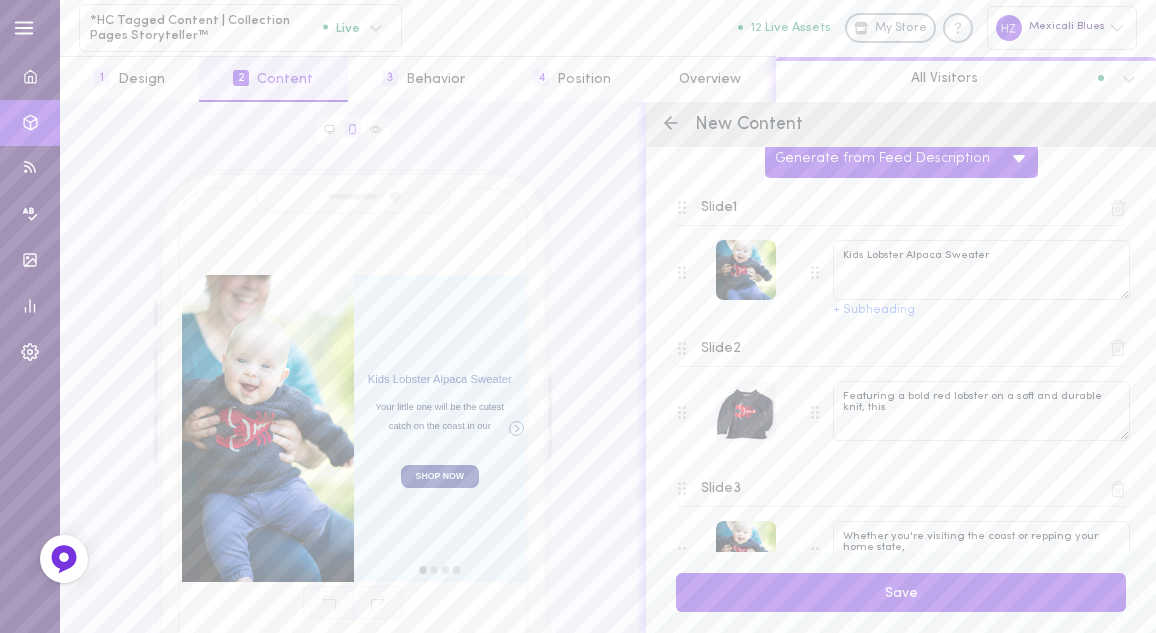 click on "Slide  3 Whether you're visiting the coast or repping your home state," at bounding box center (901, 530) 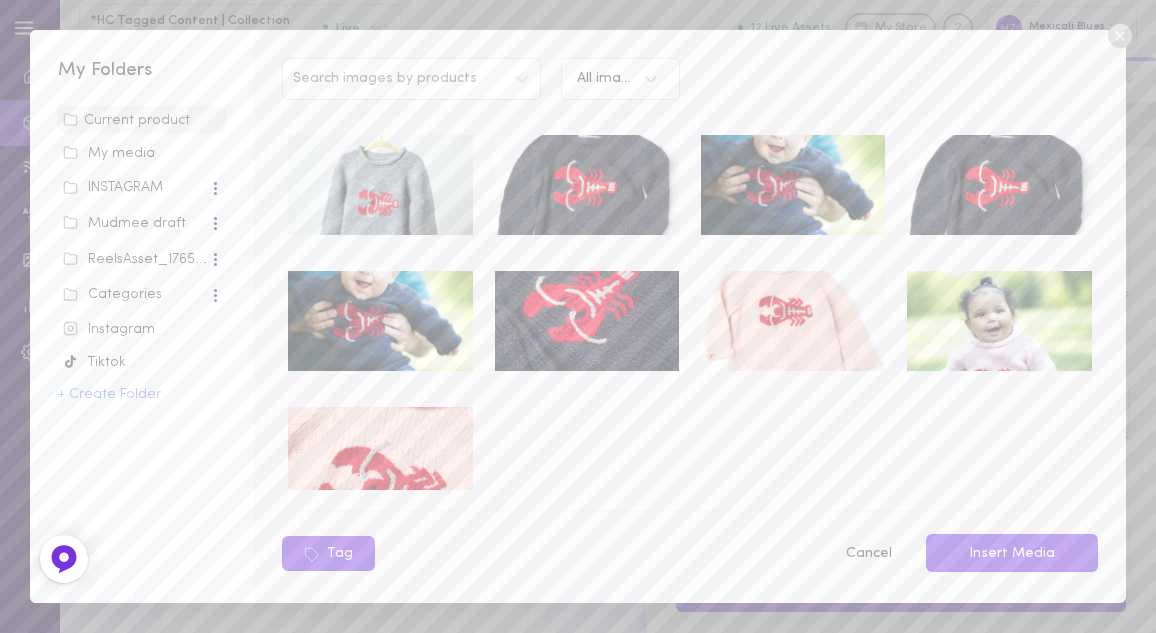 click at bounding box center [999, 321] 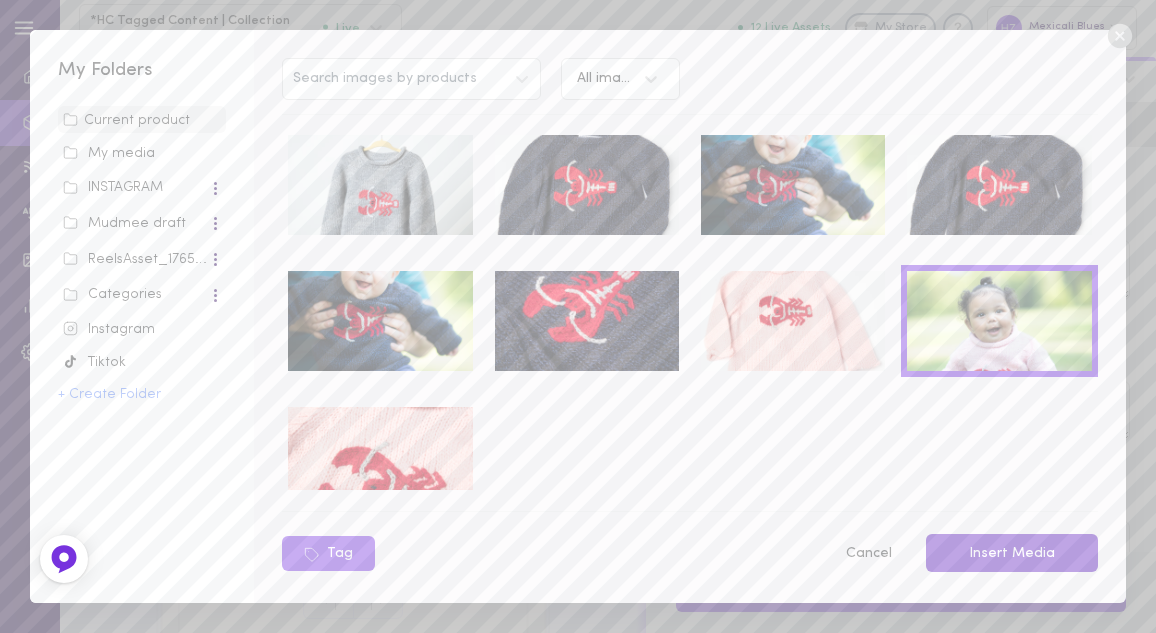click on "Insert Media" at bounding box center [1012, 553] 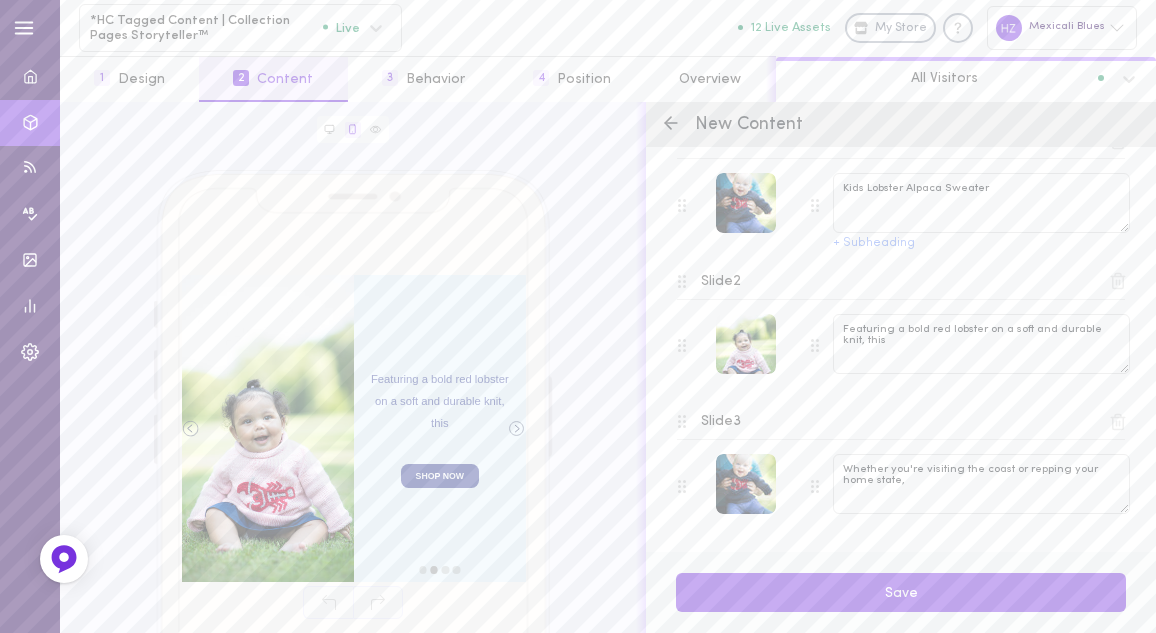 scroll, scrollTop: 380, scrollLeft: 0, axis: vertical 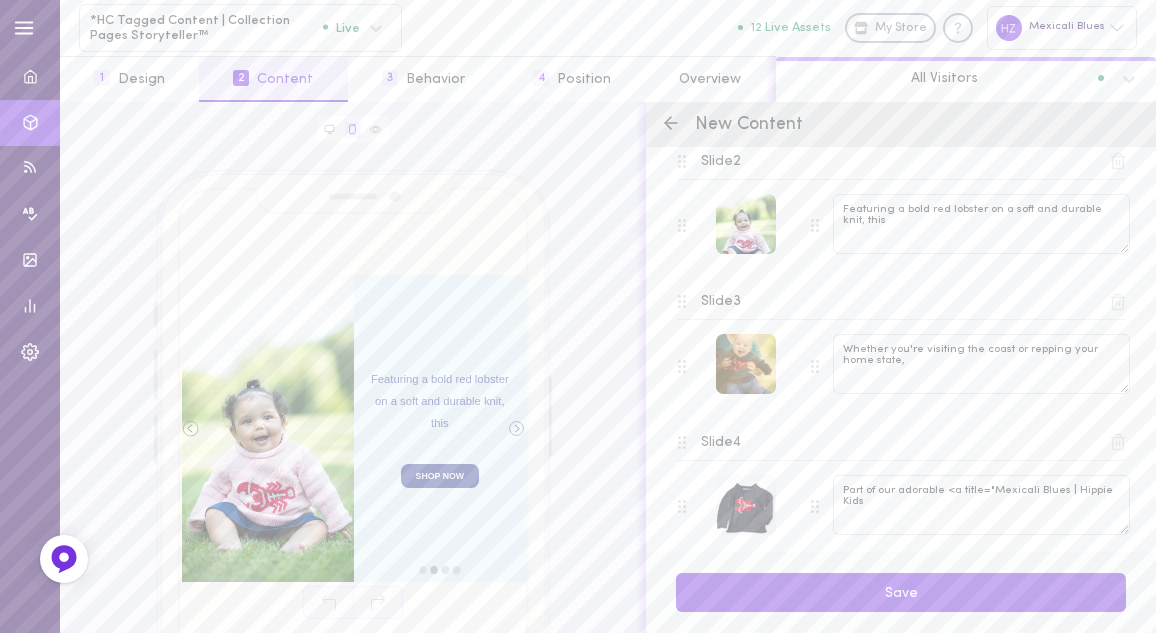 click at bounding box center (746, 364) 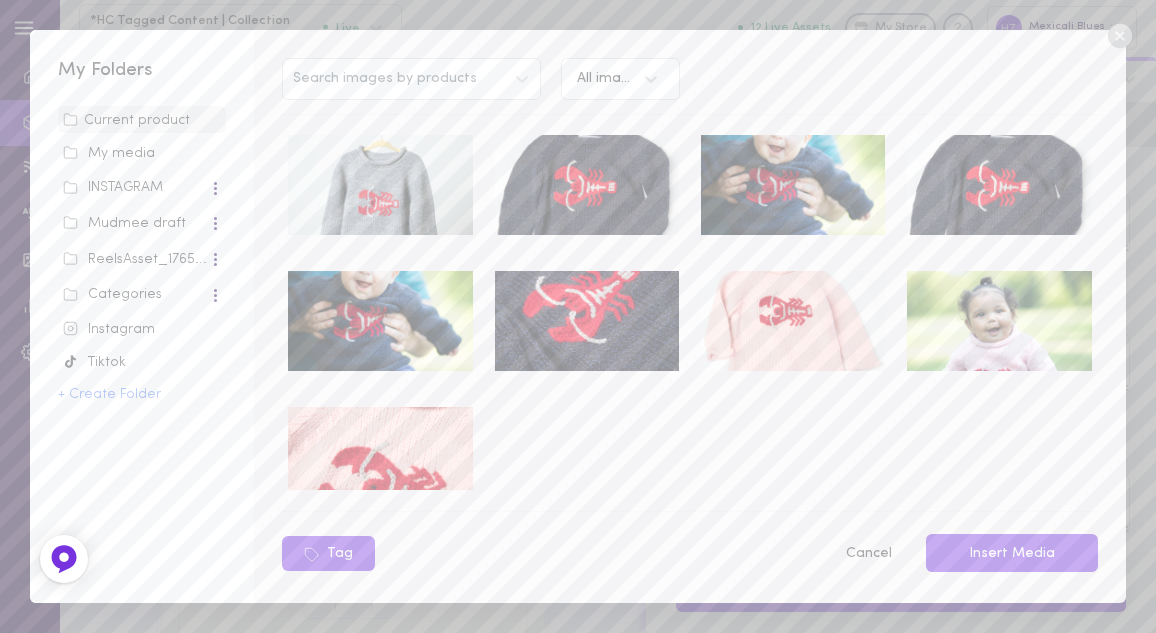 click at bounding box center [587, 321] 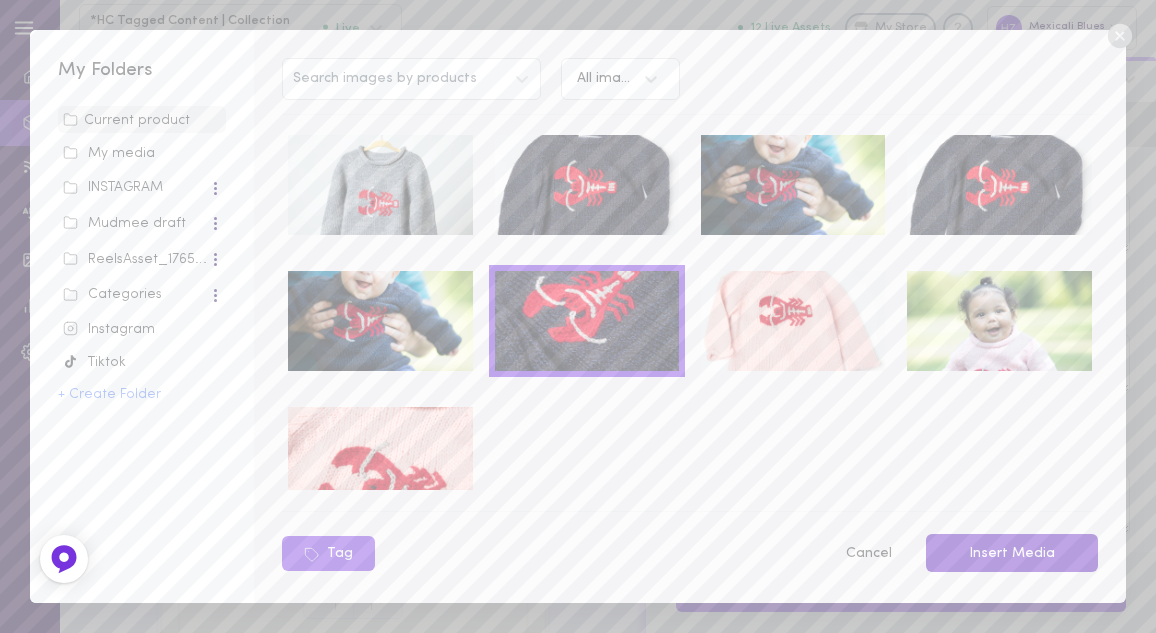 click on "Insert Media" at bounding box center (1012, 553) 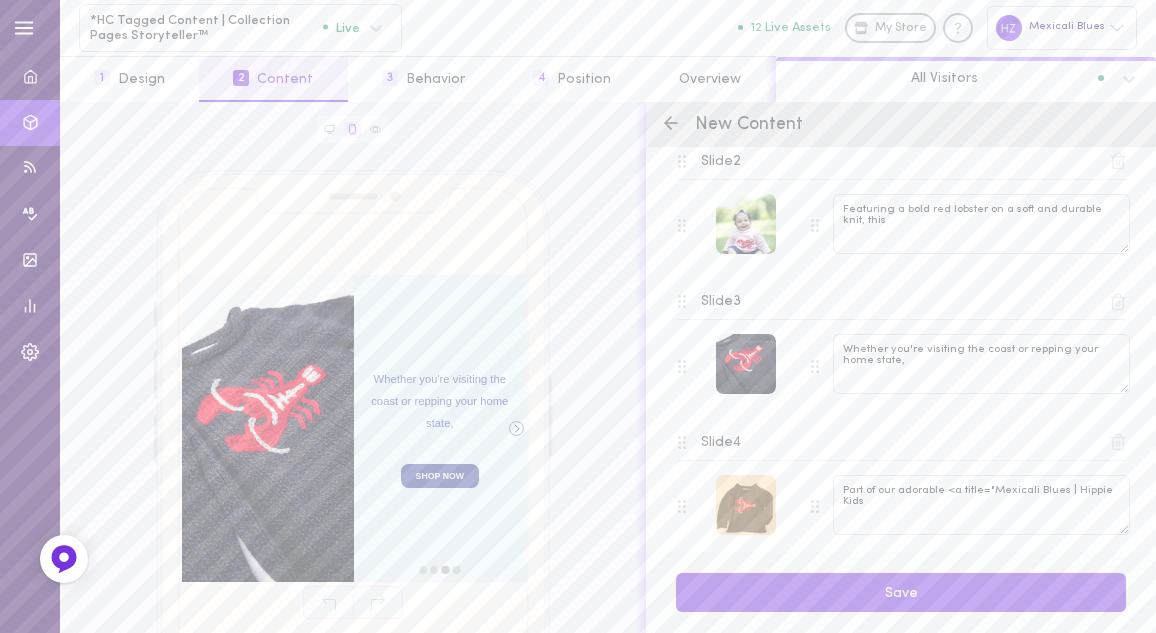 click at bounding box center (746, 505) 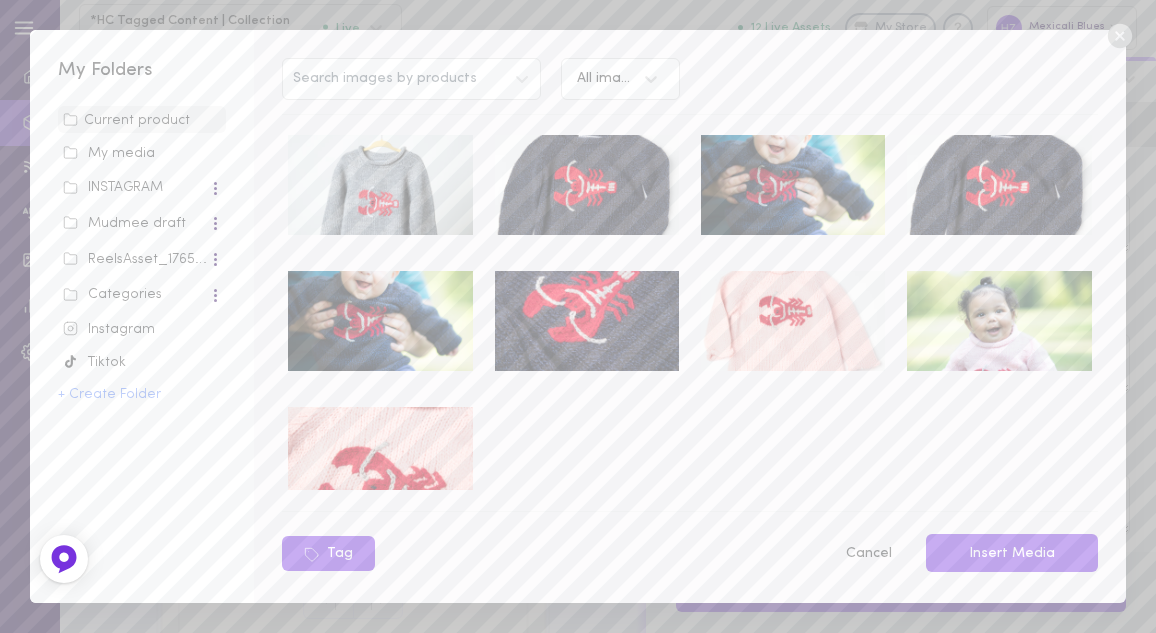 click at bounding box center [793, 321] 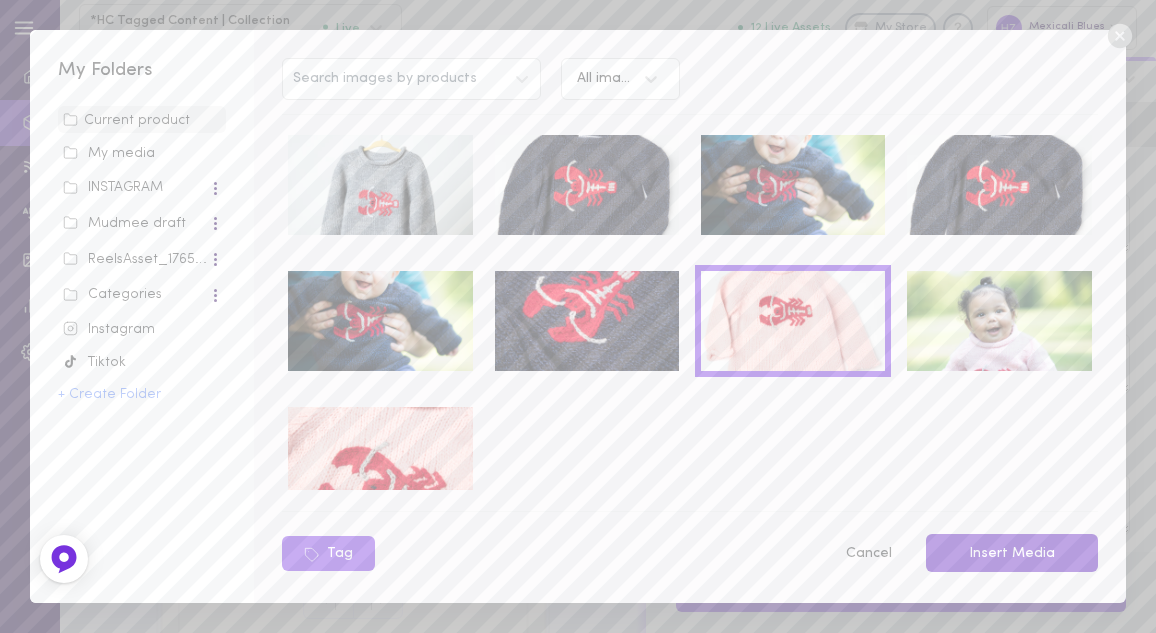 click on "Insert Media" at bounding box center [1012, 553] 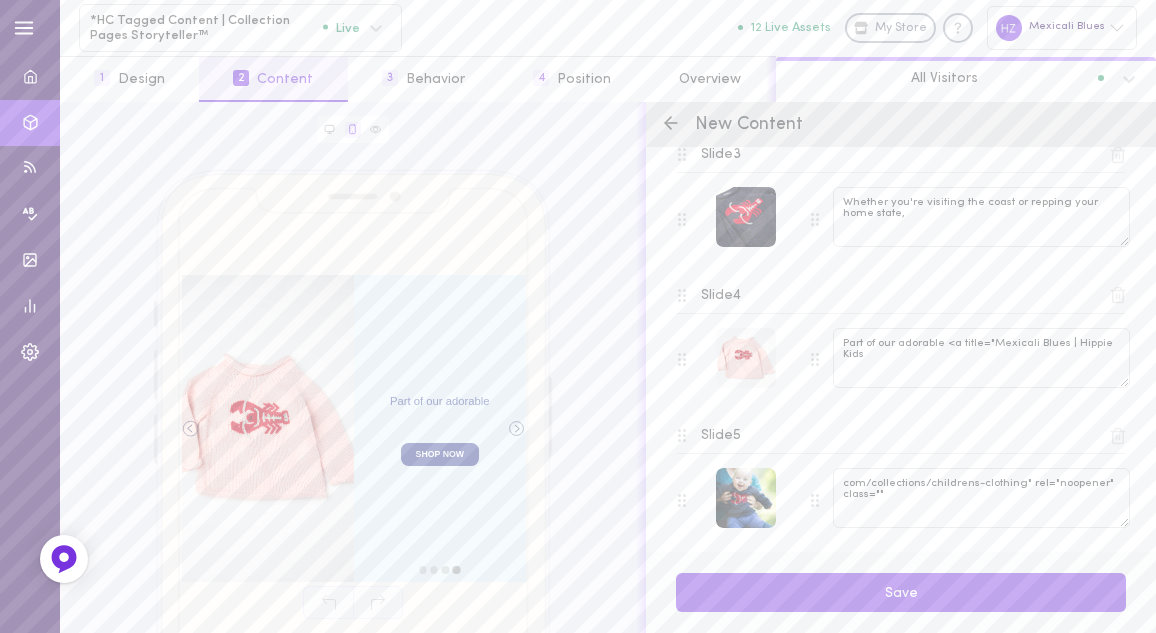 scroll, scrollTop: 537, scrollLeft: 0, axis: vertical 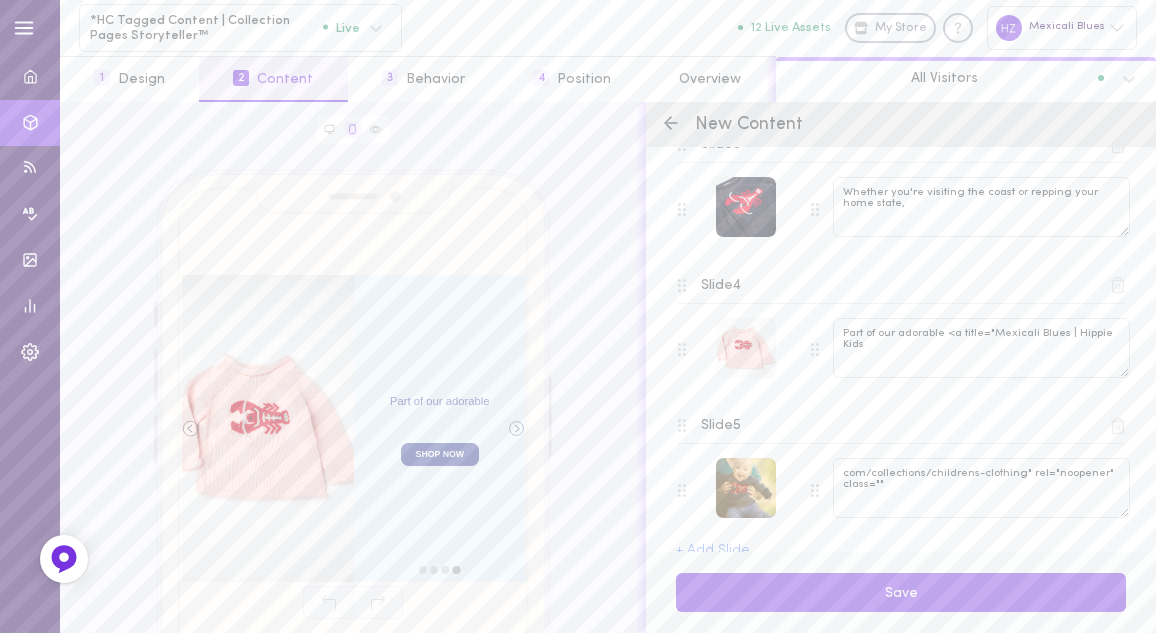 click at bounding box center (746, 488) 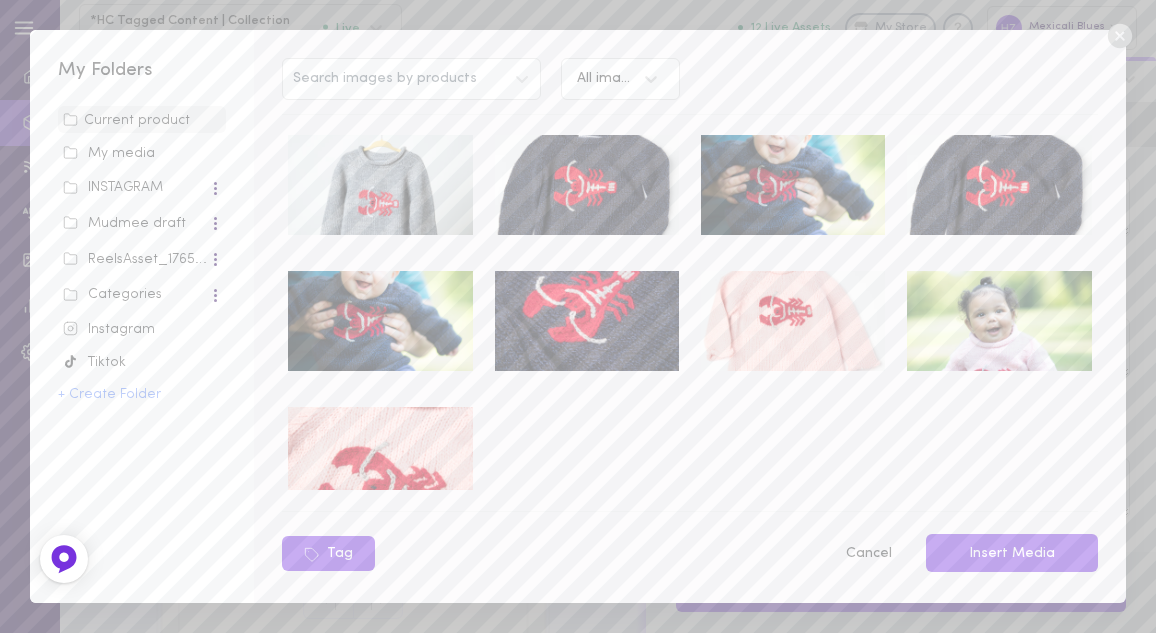 click at bounding box center (380, 185) 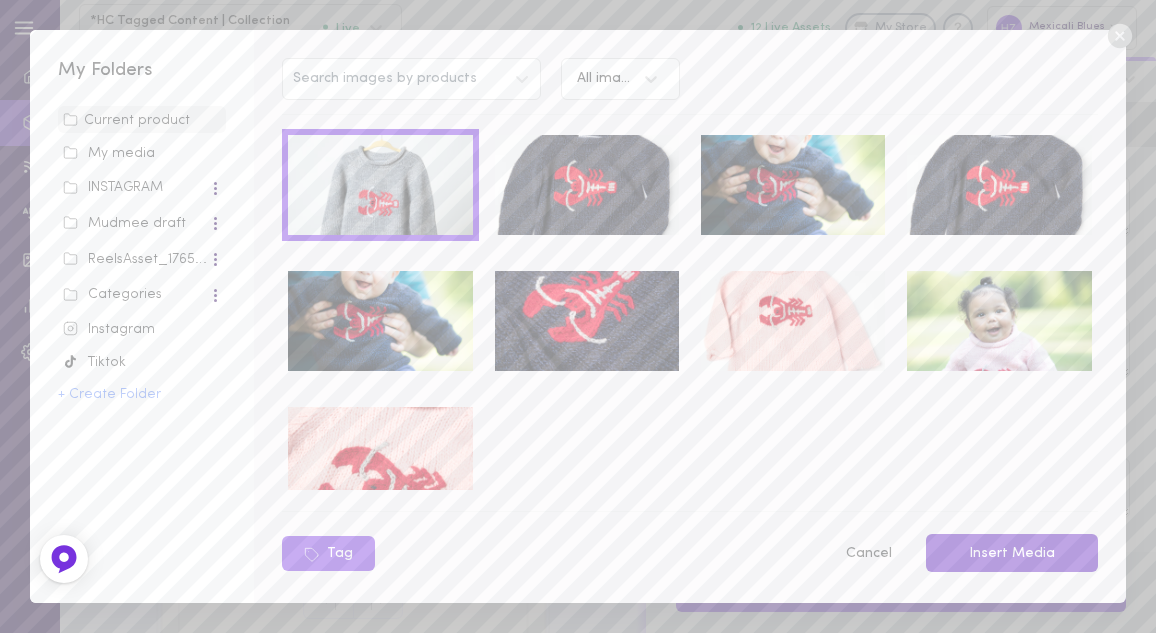 click on "Insert Media" at bounding box center (1012, 553) 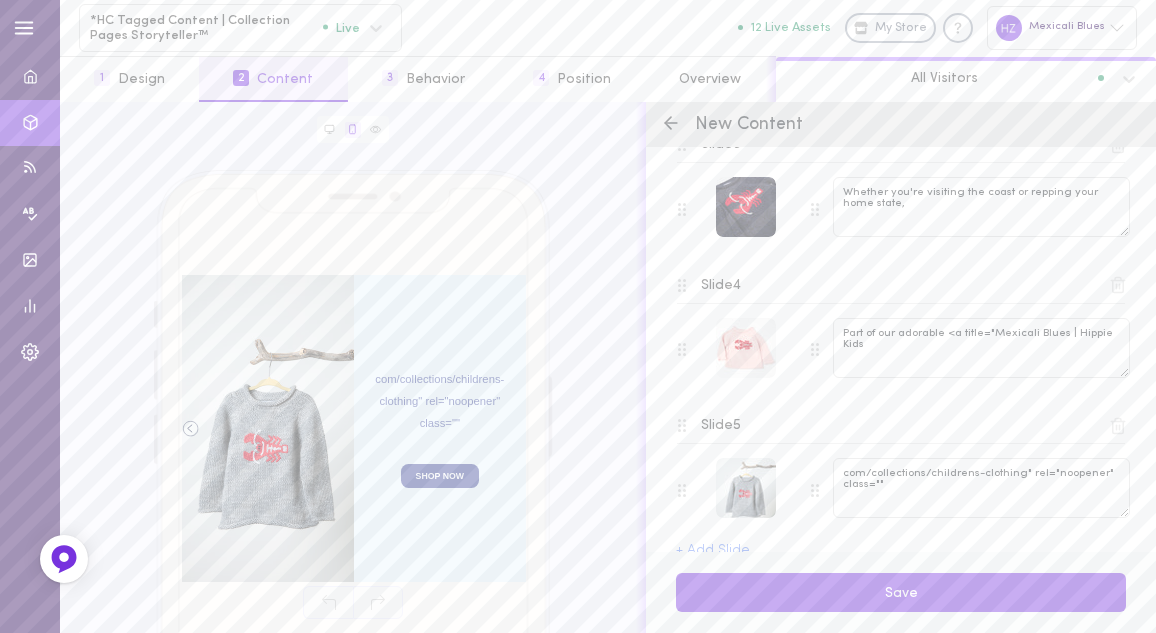 click 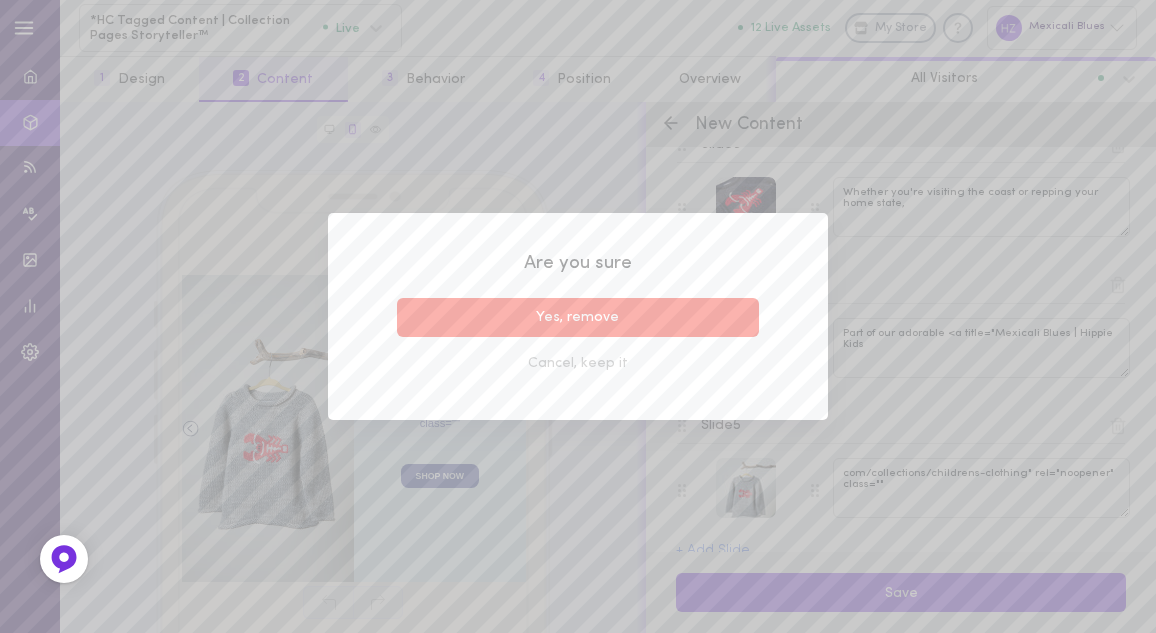 click on "Yes, remove" at bounding box center [578, 317] 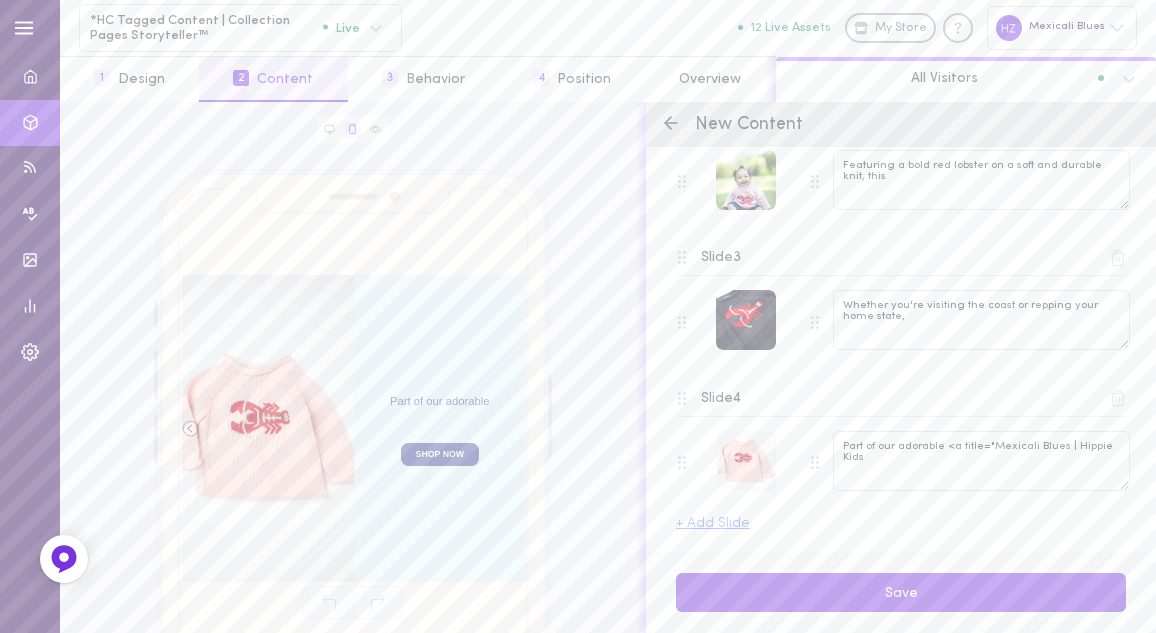 scroll, scrollTop: 419, scrollLeft: 0, axis: vertical 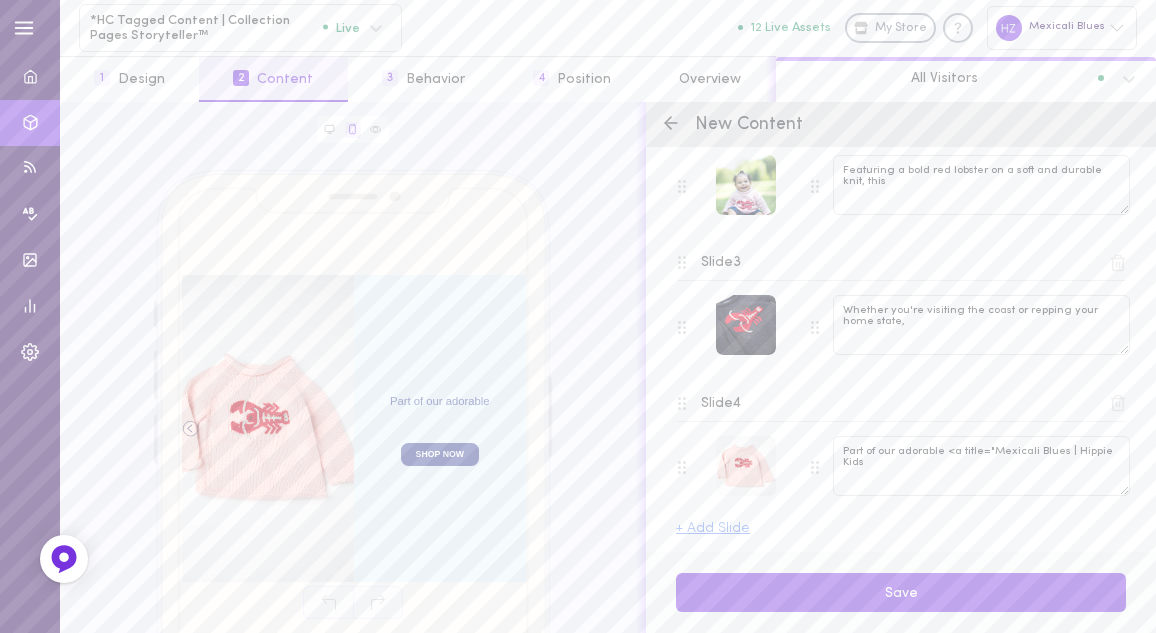 click 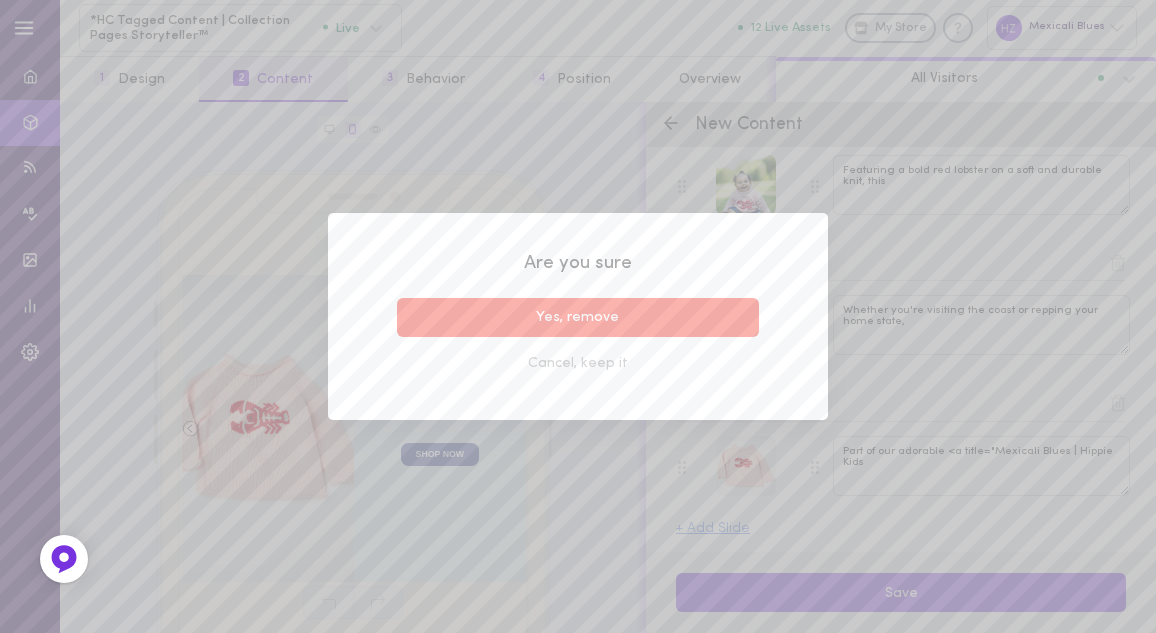 click on "Yes, remove" at bounding box center (578, 317) 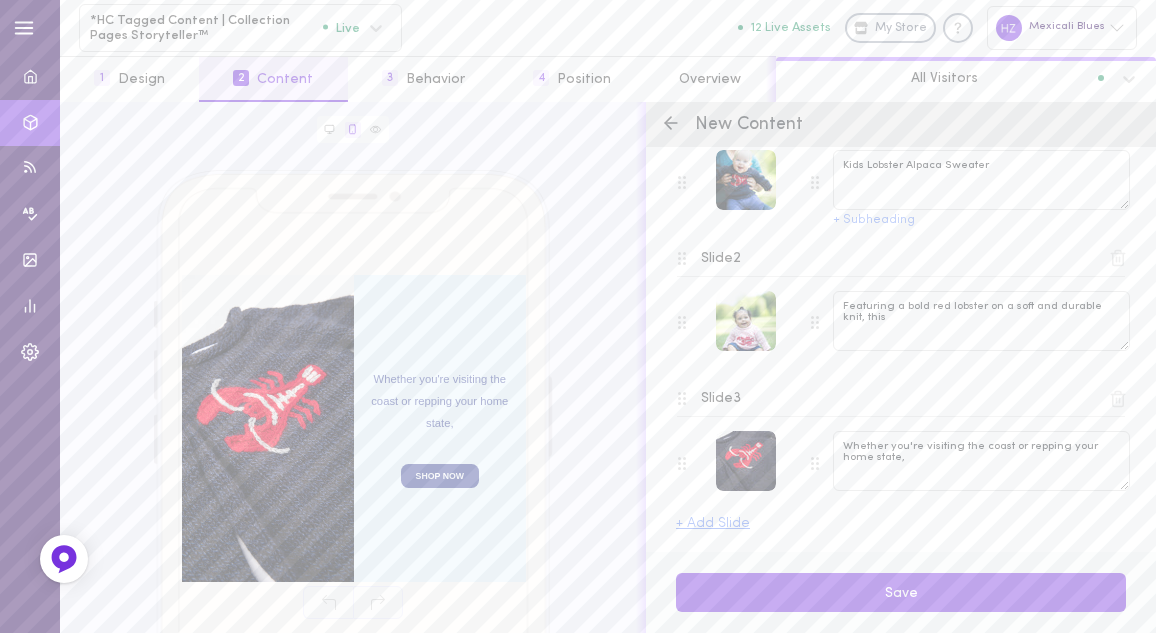 scroll, scrollTop: 279, scrollLeft: 0, axis: vertical 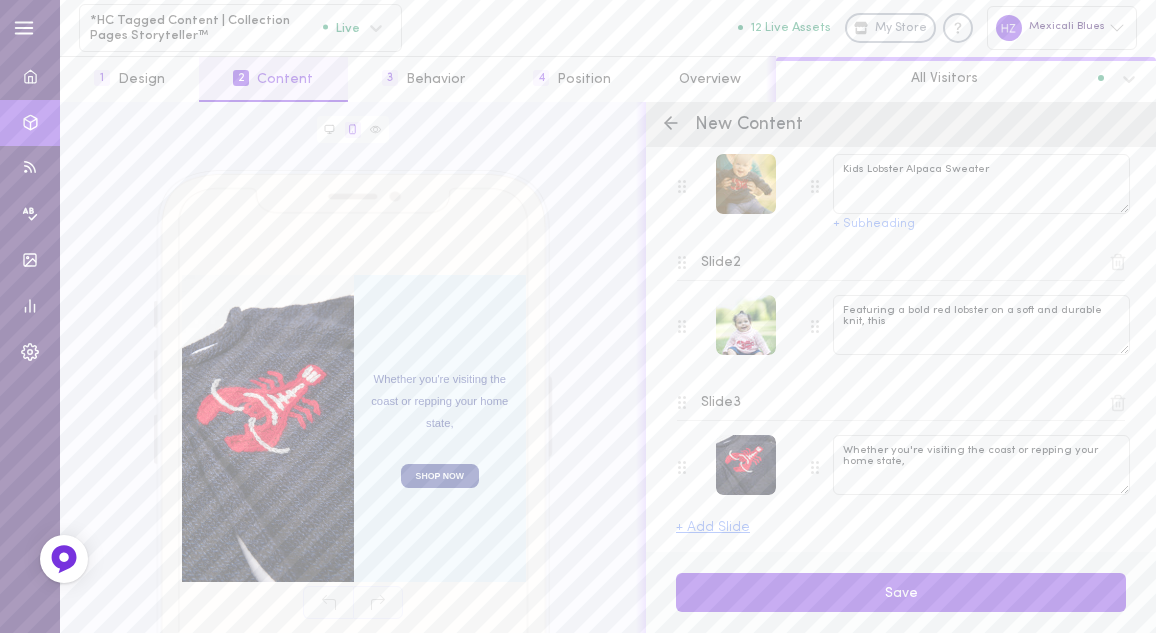 click at bounding box center (746, 184) 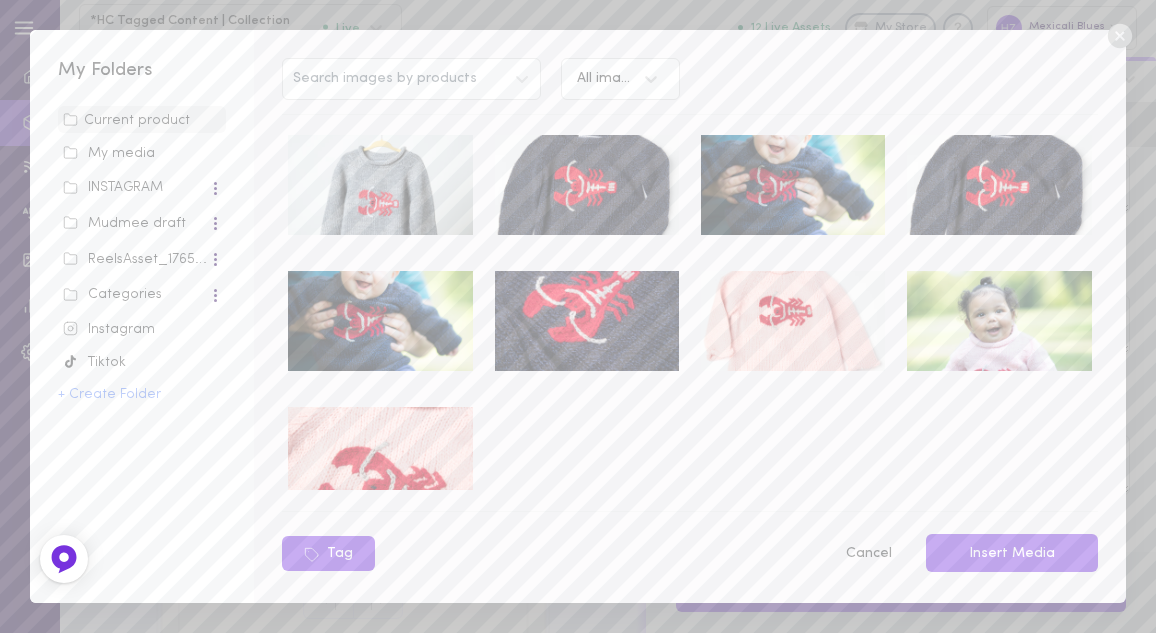 click at bounding box center [999, 321] 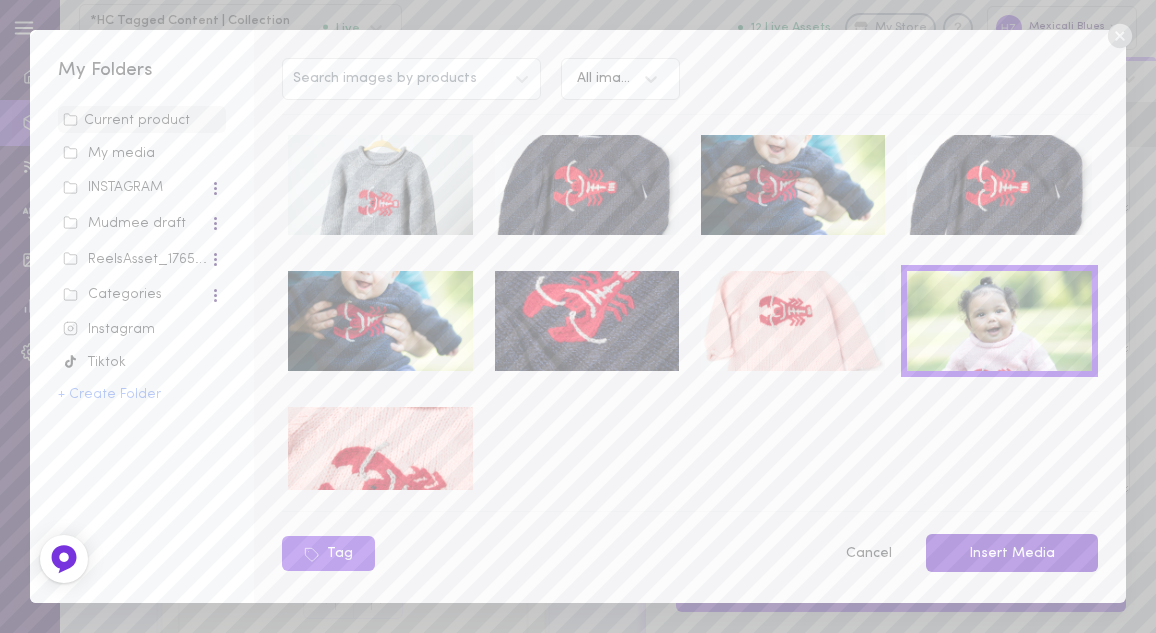 click on "Insert Media" at bounding box center (1012, 553) 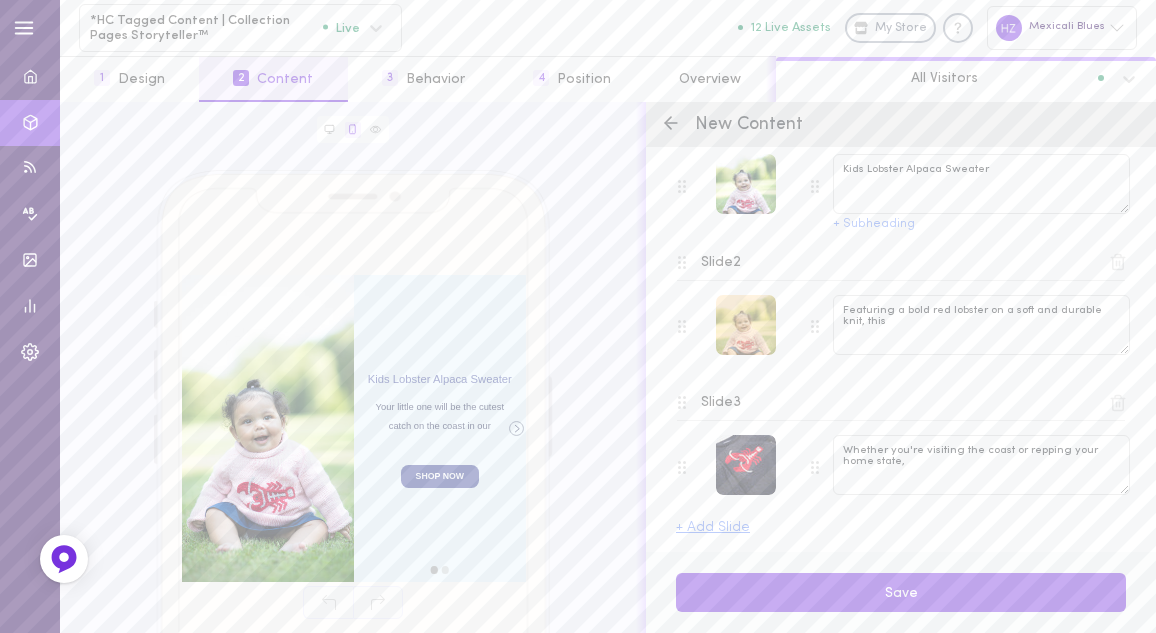 click at bounding box center [746, 325] 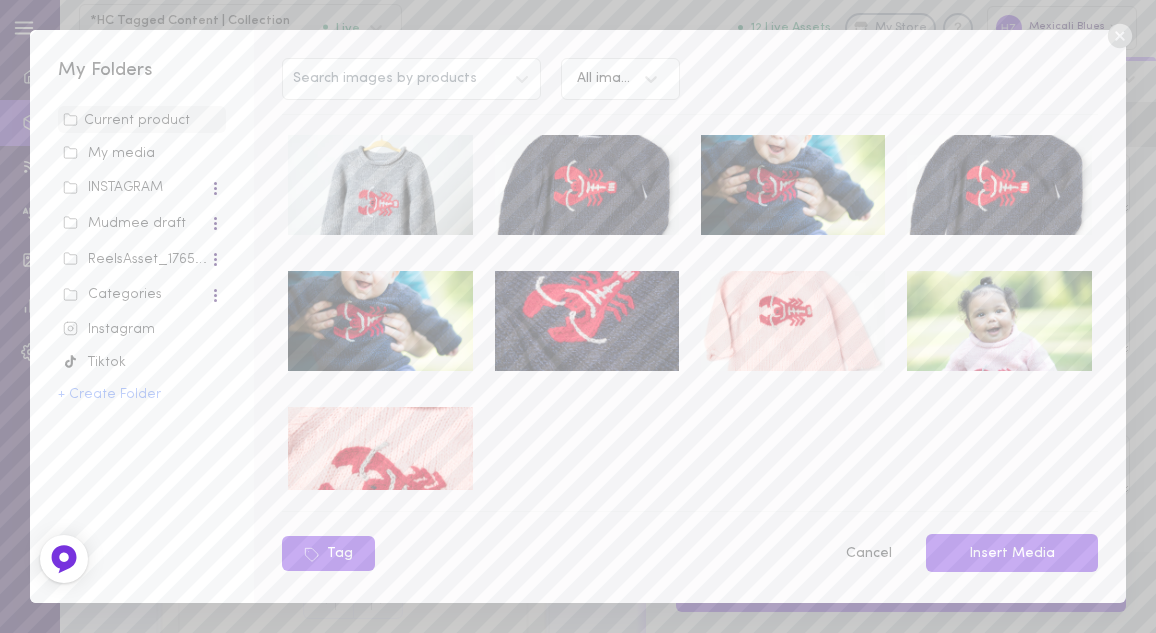 click at bounding box center [793, 185] 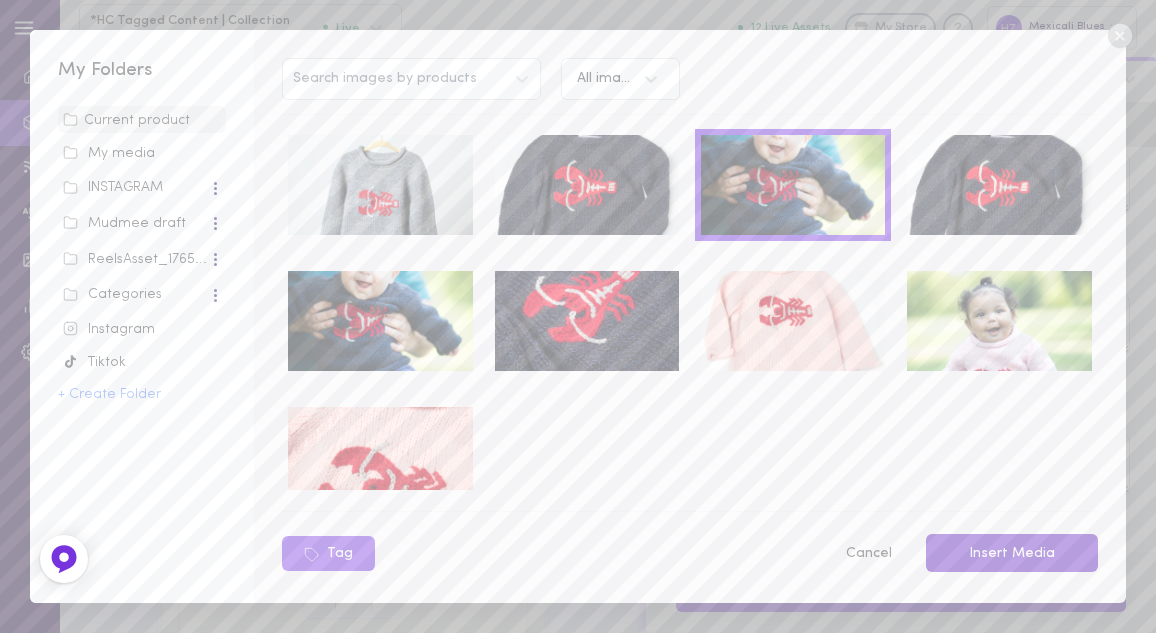 click on "Insert Media" at bounding box center [1012, 553] 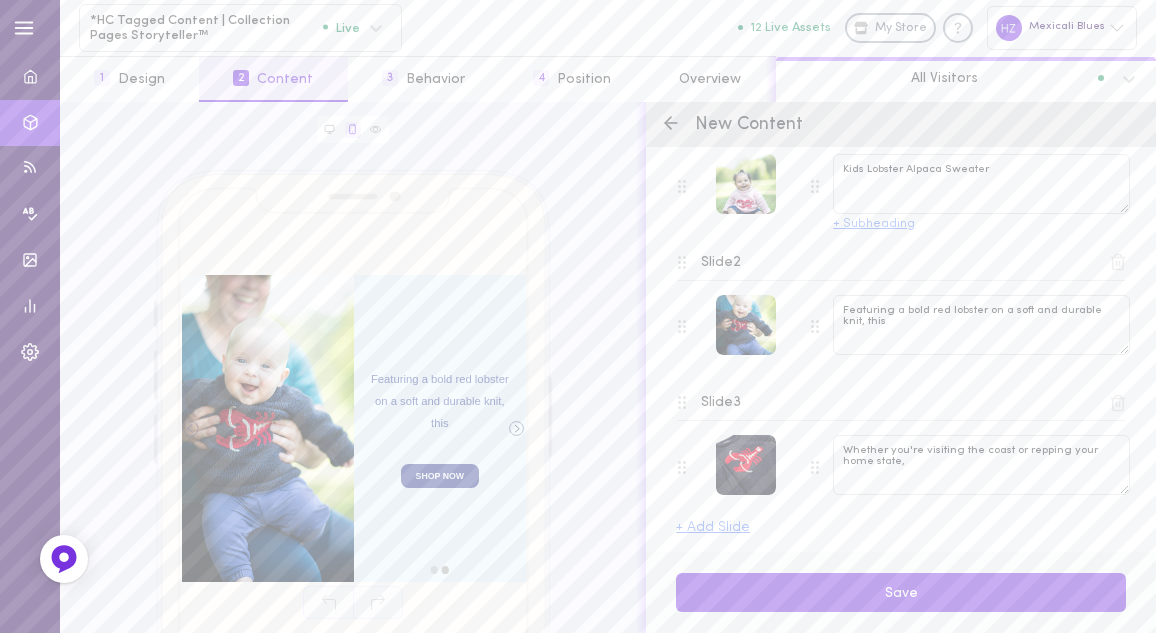 click on "+ Subheading" at bounding box center [874, 224] 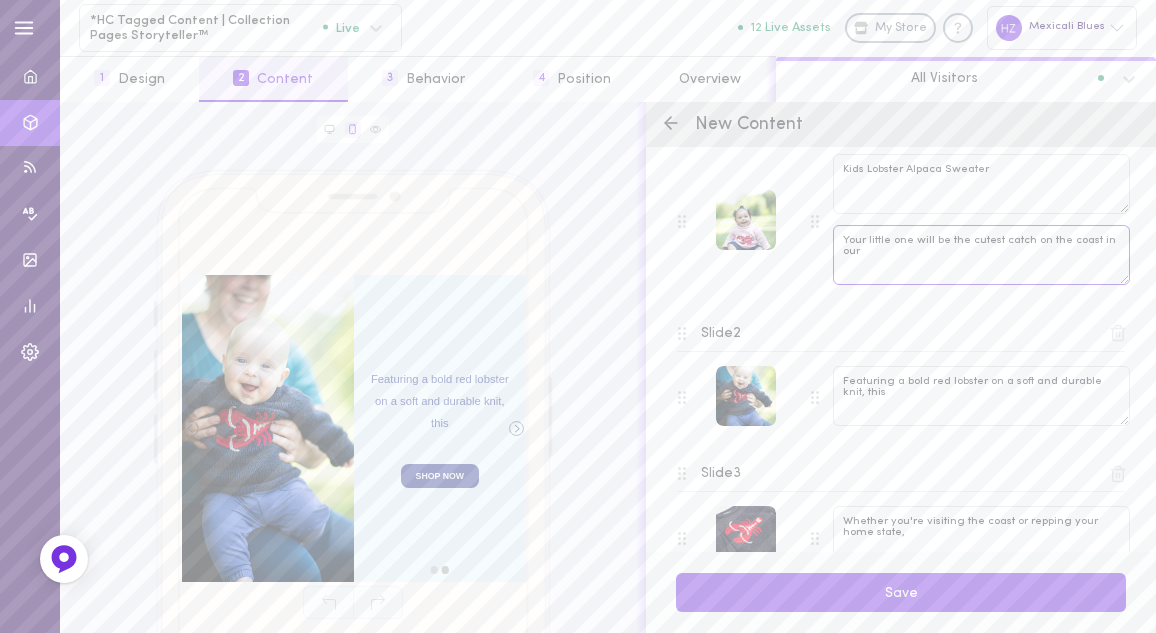 click on "Your little one will be the cutest catch on the coast in our" at bounding box center [981, 255] 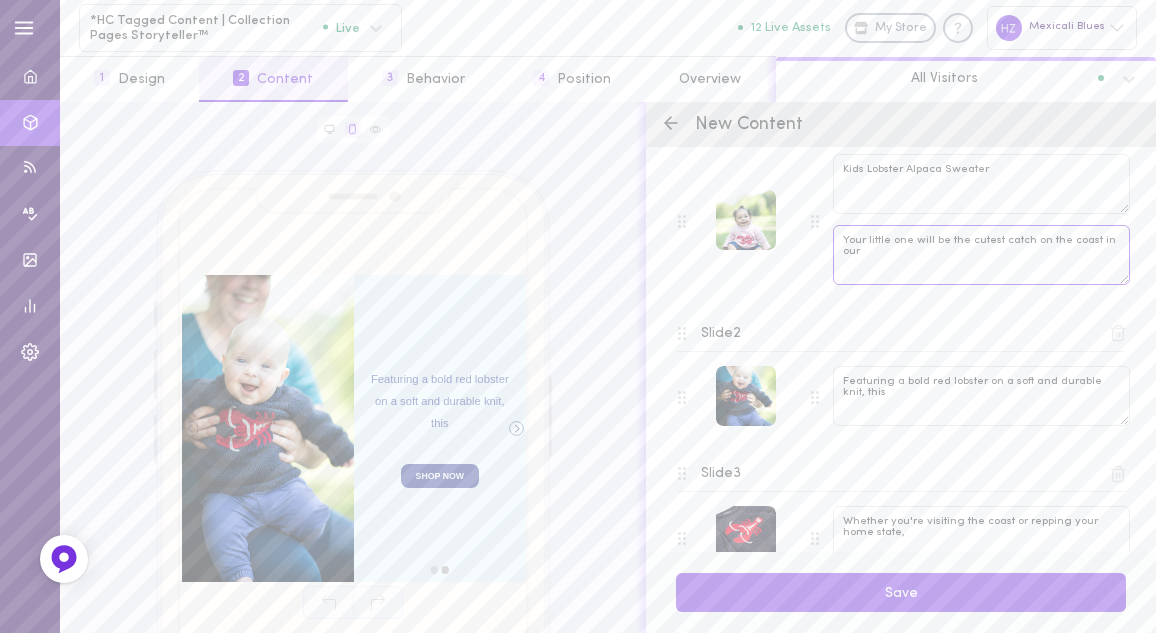 drag, startPoint x: 843, startPoint y: 247, endPoint x: 879, endPoint y: 251, distance: 36.221542 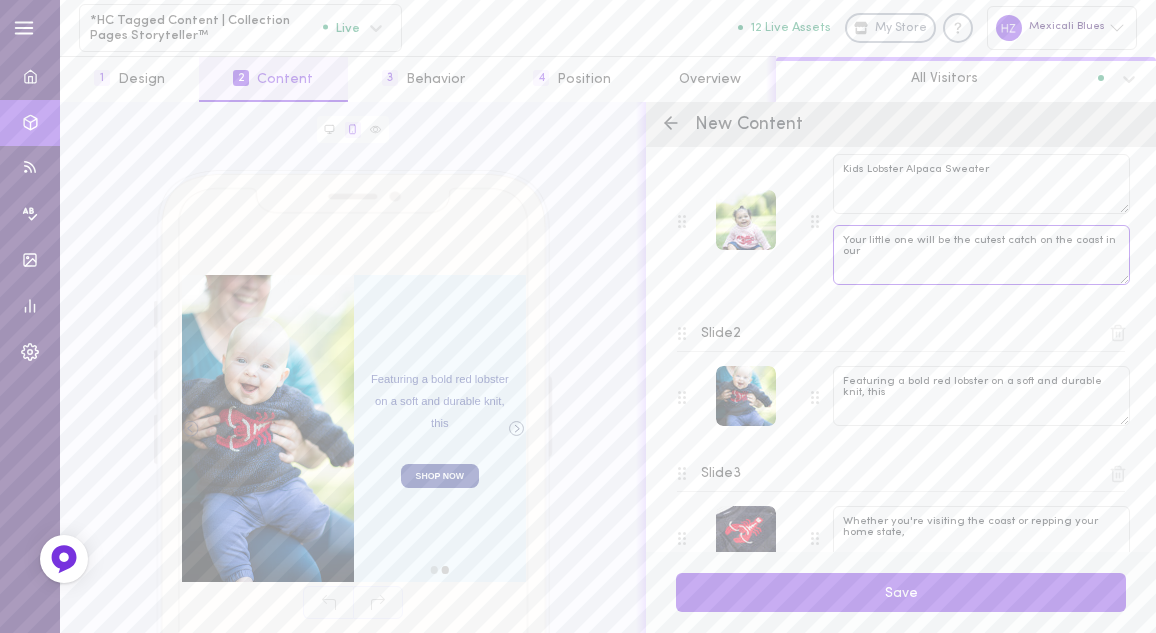 click on "Your little one will be the cutest catch on the coast in our" at bounding box center [981, 255] 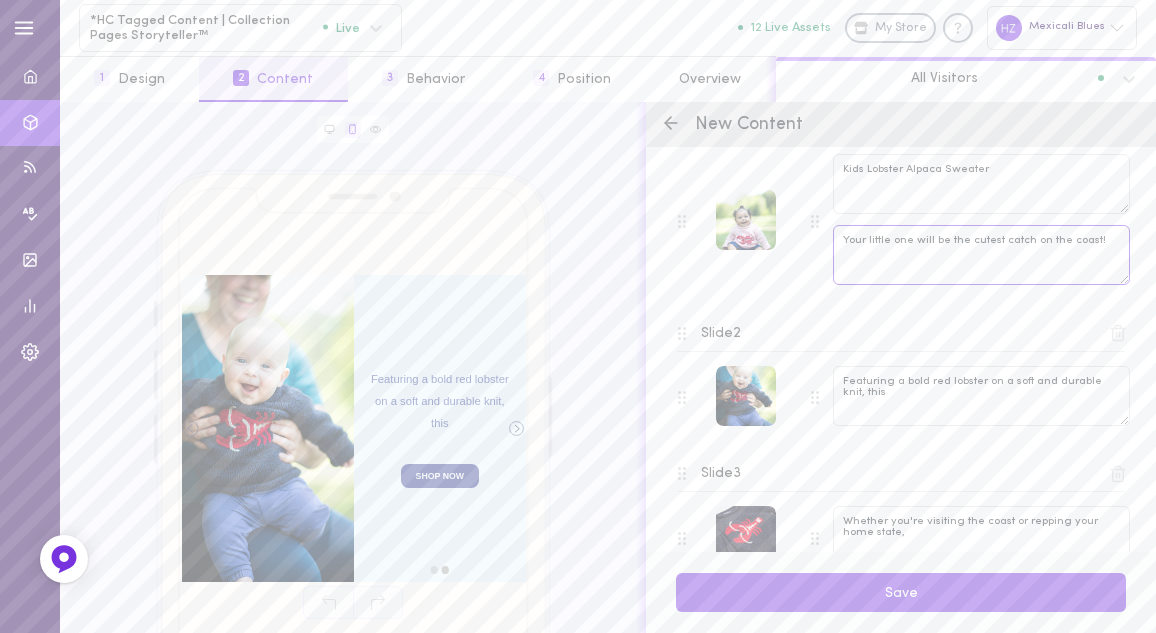 type on "Your little one will be the cutest catch on the coast!" 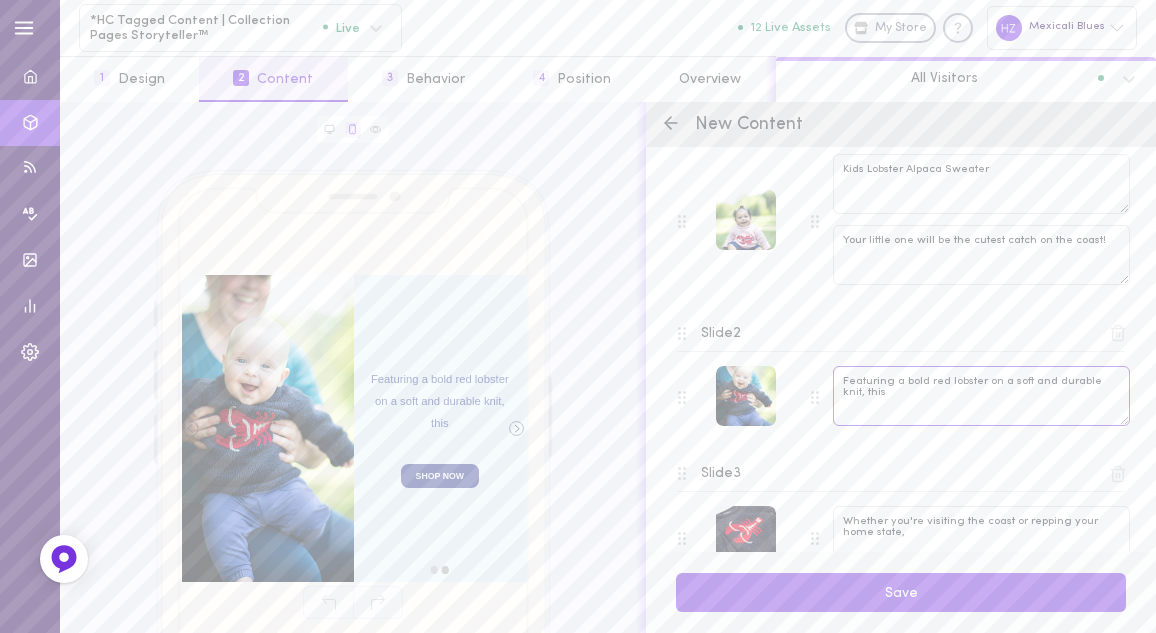 drag, startPoint x: 845, startPoint y: 375, endPoint x: 885, endPoint y: 402, distance: 48.259712 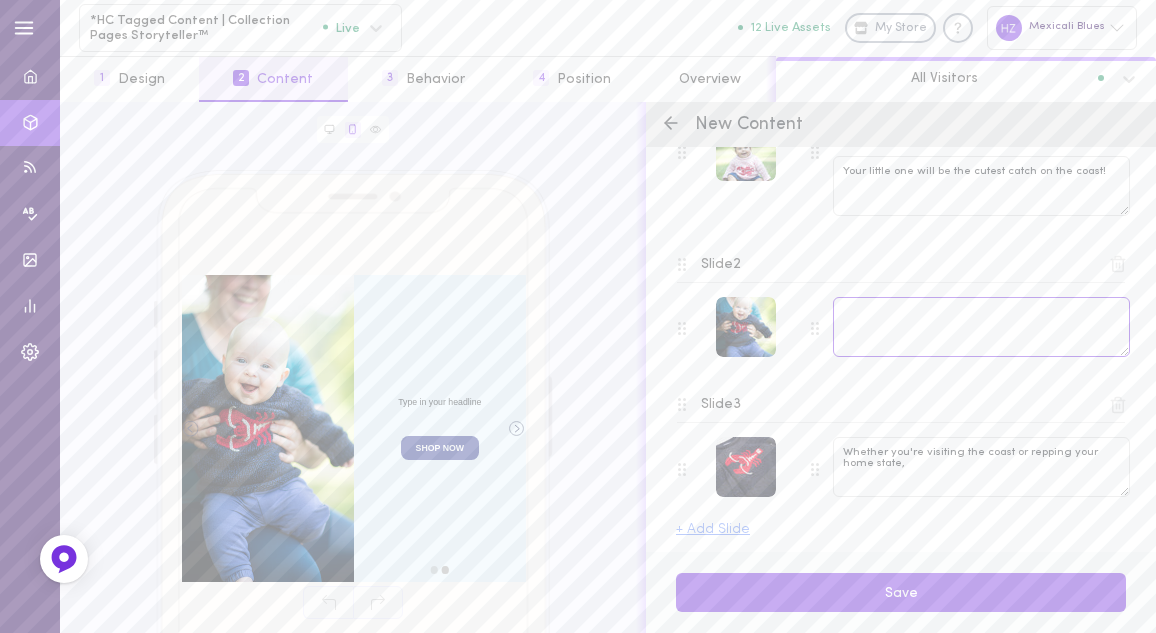 scroll, scrollTop: 349, scrollLeft: 0, axis: vertical 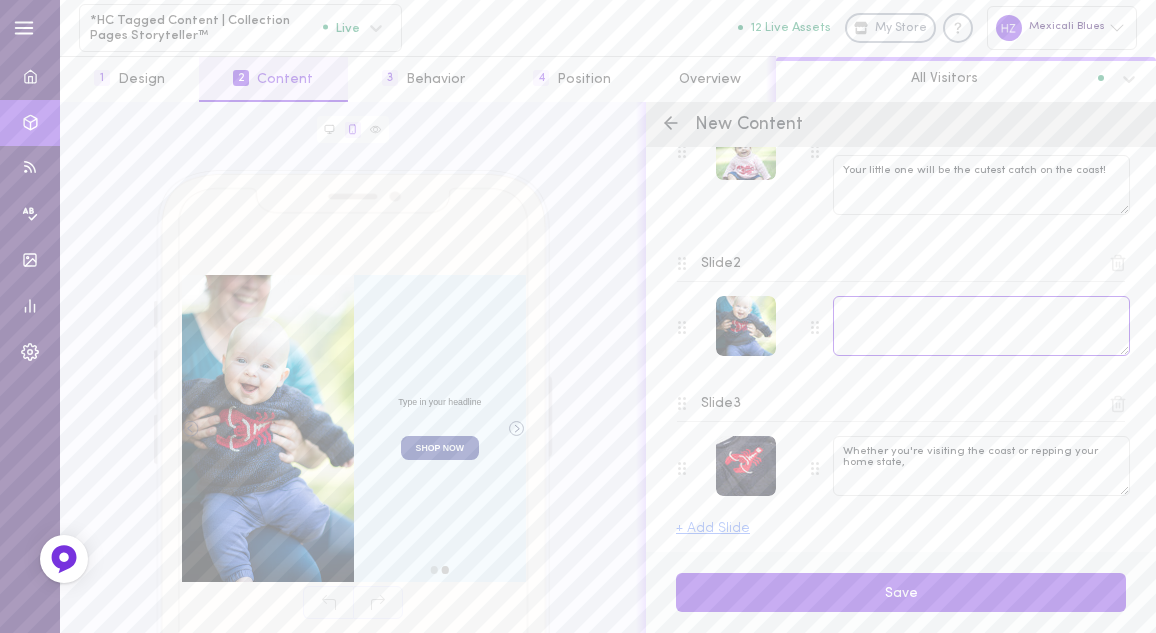 type 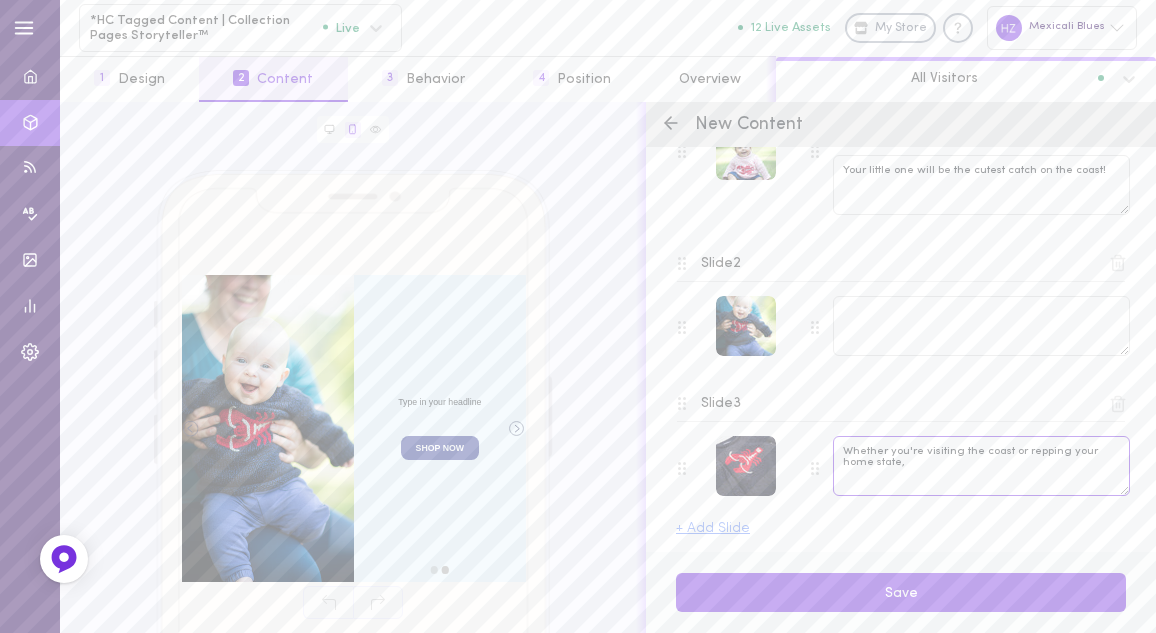 click on "Whether you're visiting the coast or repping your home state," at bounding box center (981, 466) 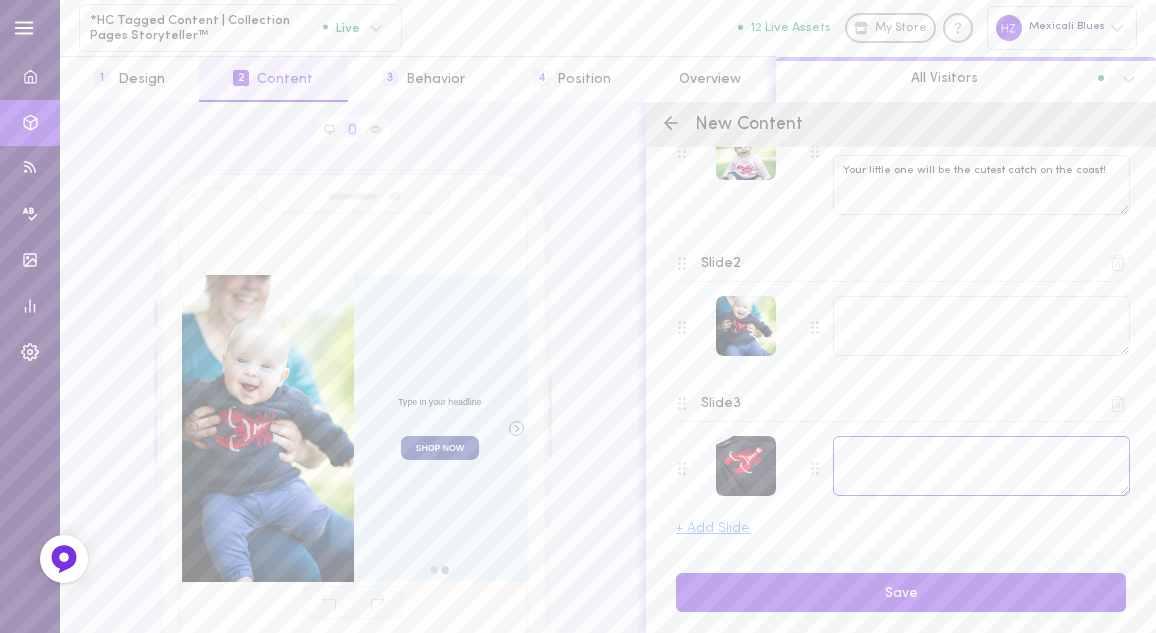 type 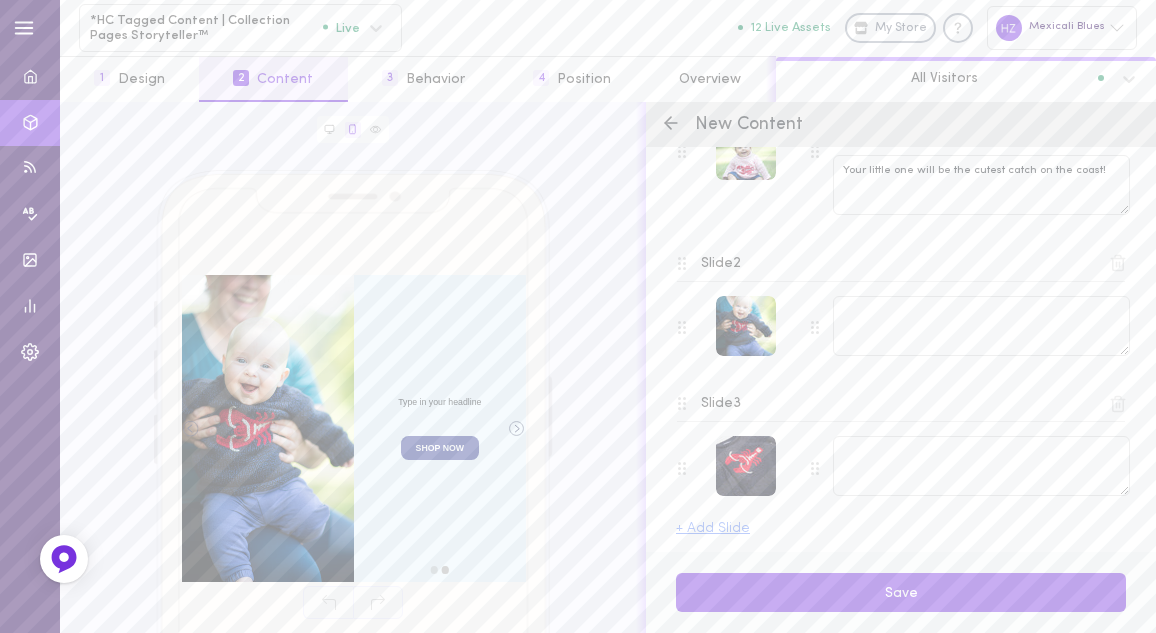 click on "Slide  2" at bounding box center (901, 304) 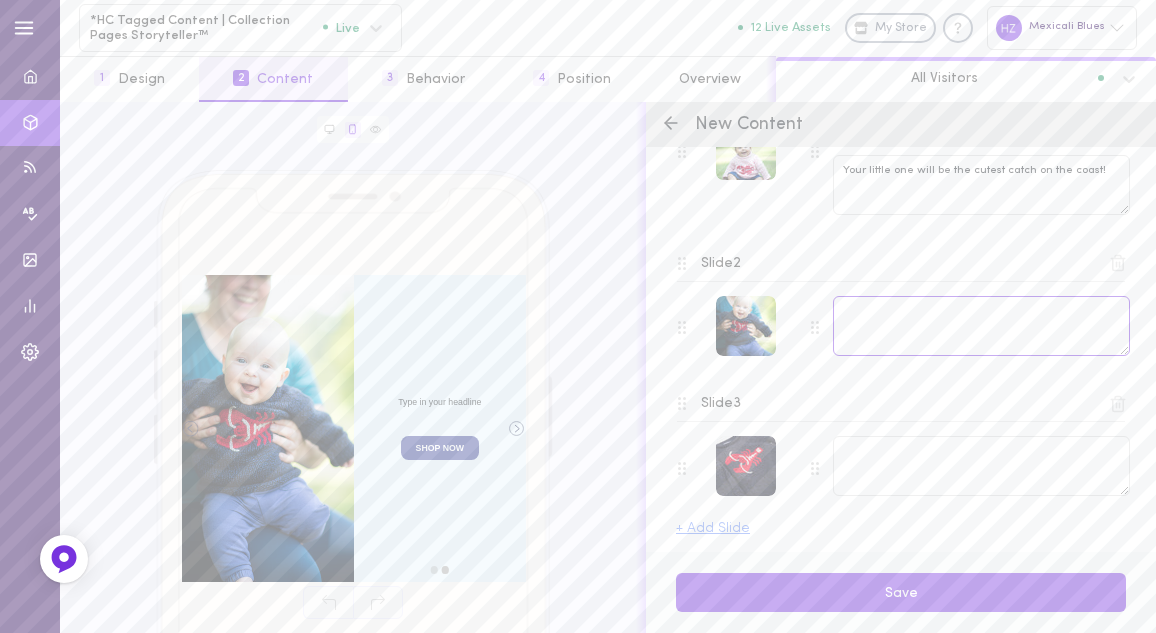 click at bounding box center (981, 326) 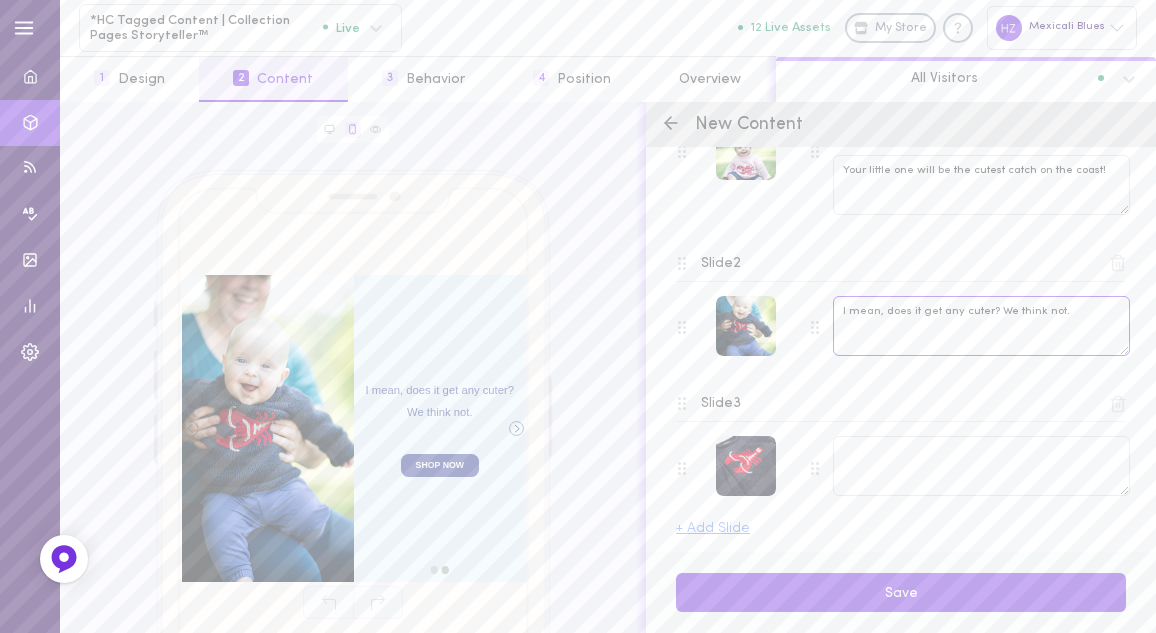 type on "I mean, does it get any cuter? We think not." 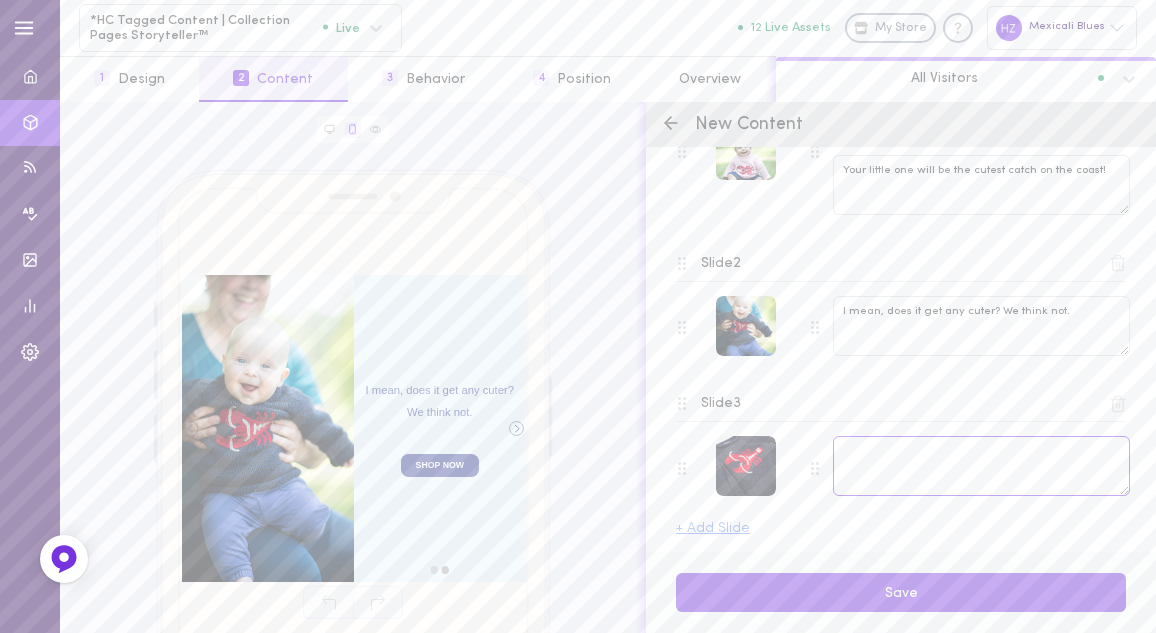 click at bounding box center [981, 466] 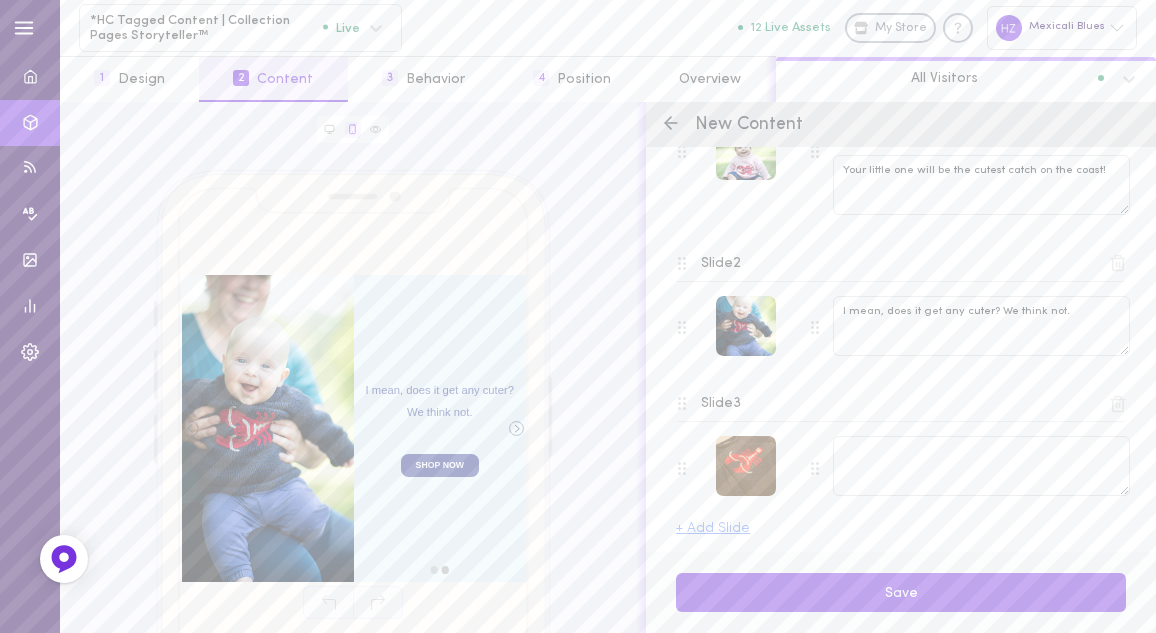 click at bounding box center (746, 466) 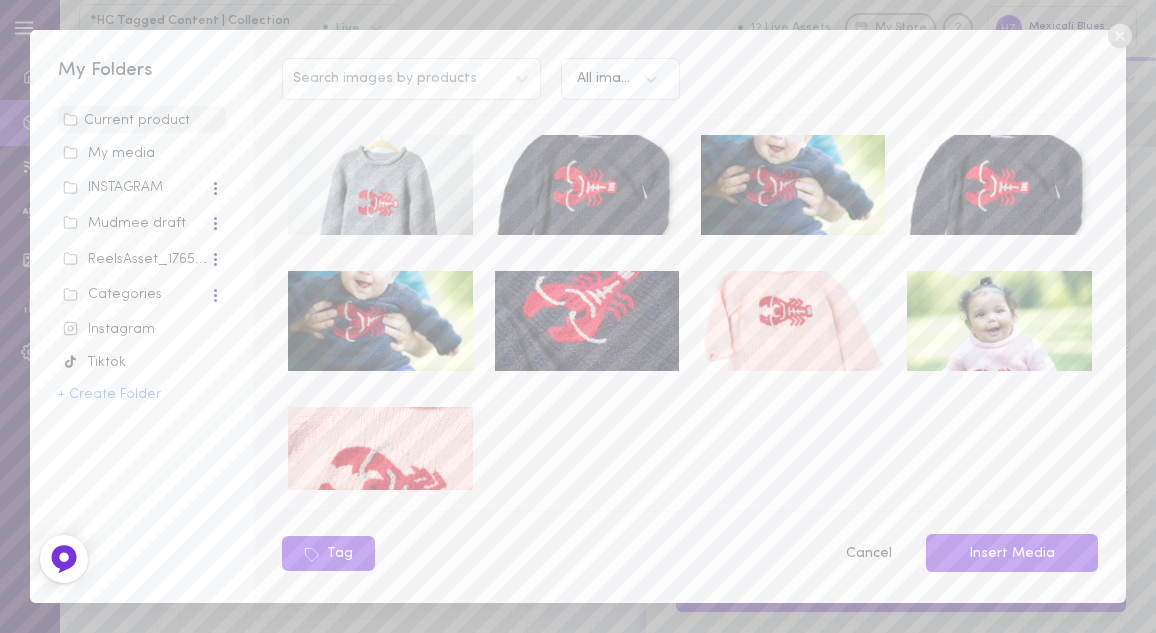 click on "Cancel" at bounding box center [868, 554] 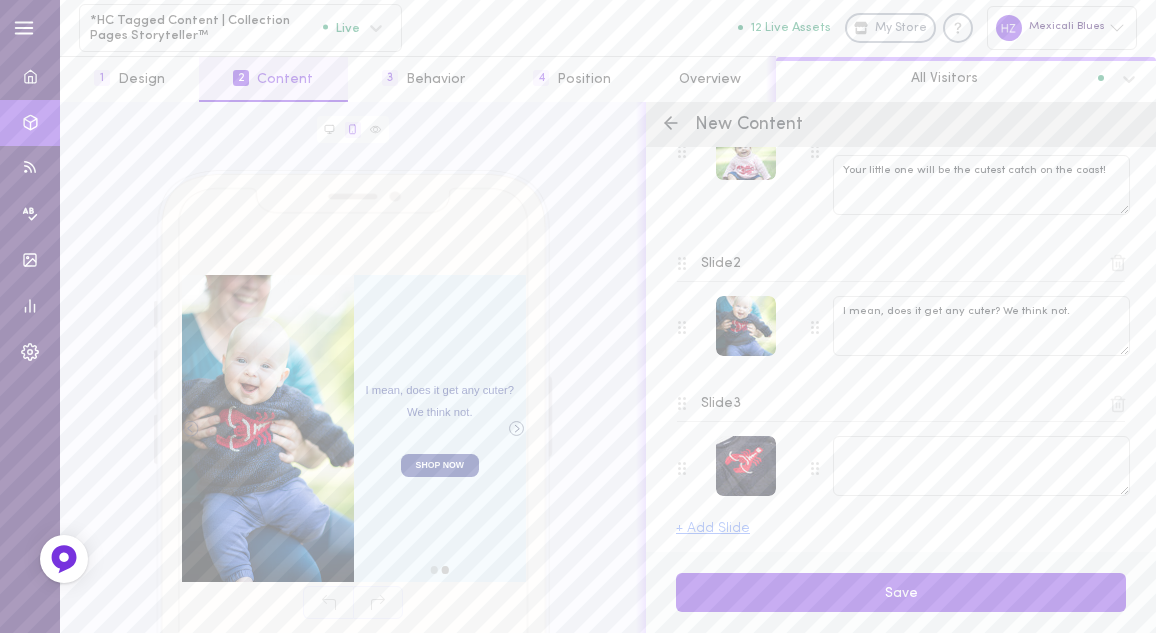 click on "Slide  3" at bounding box center (721, 404) 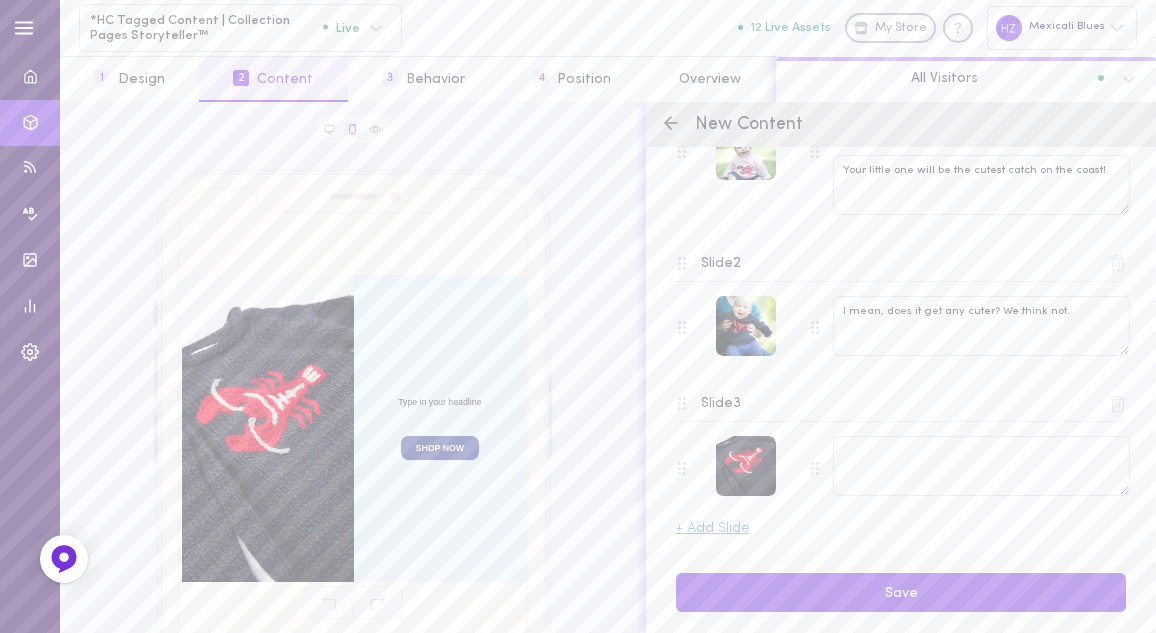click 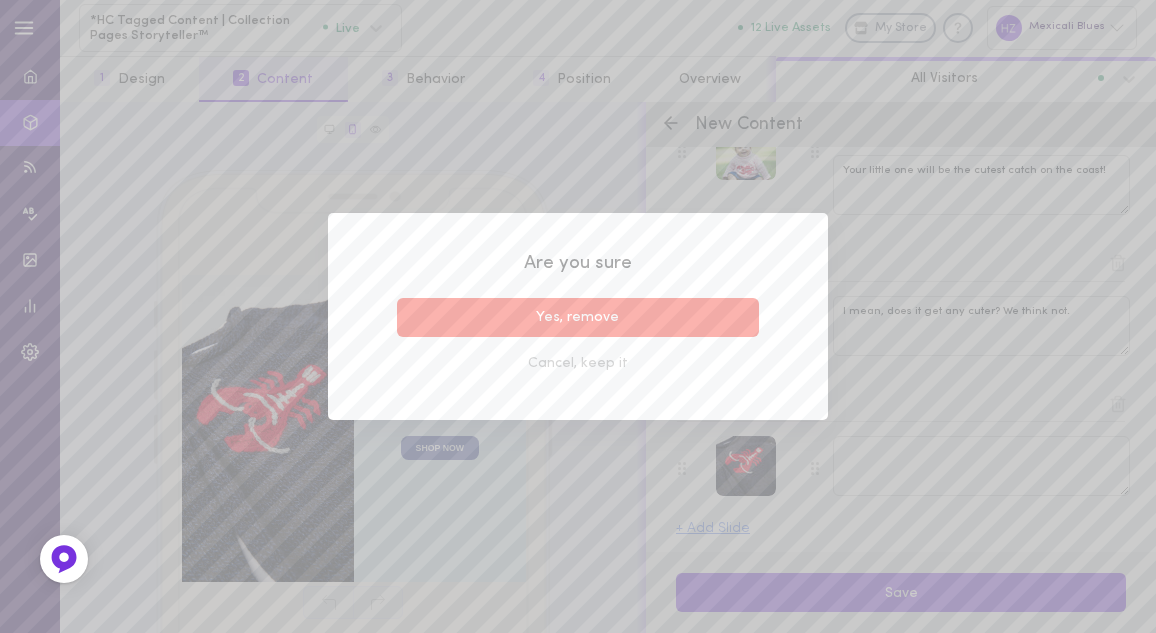 click on "Yes, remove" at bounding box center (578, 317) 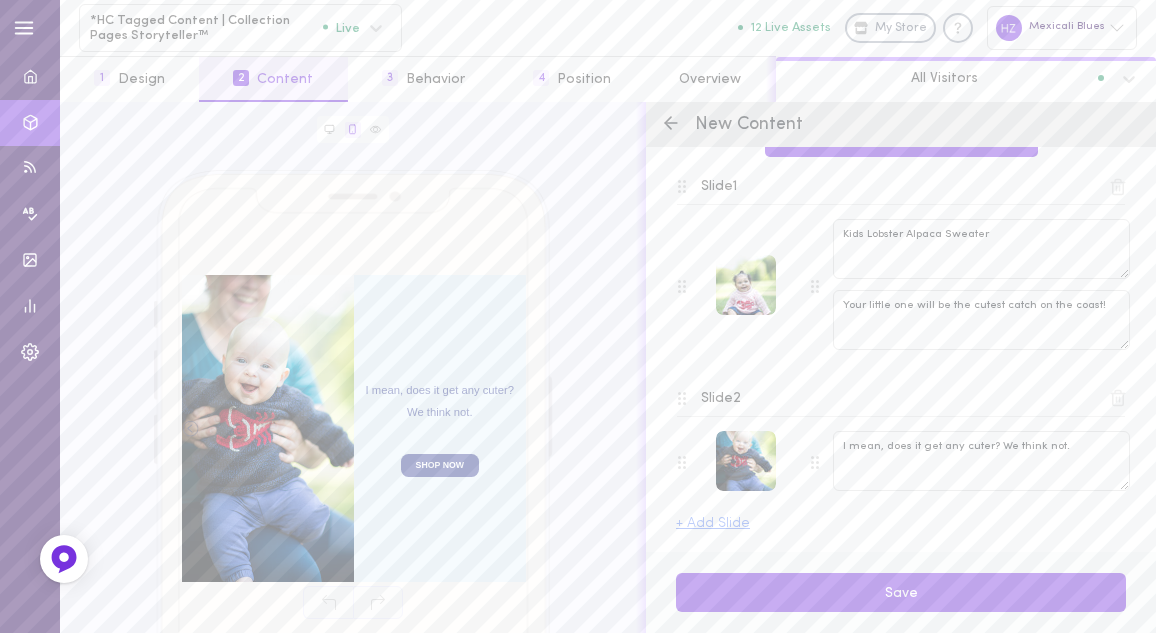 scroll, scrollTop: 209, scrollLeft: 0, axis: vertical 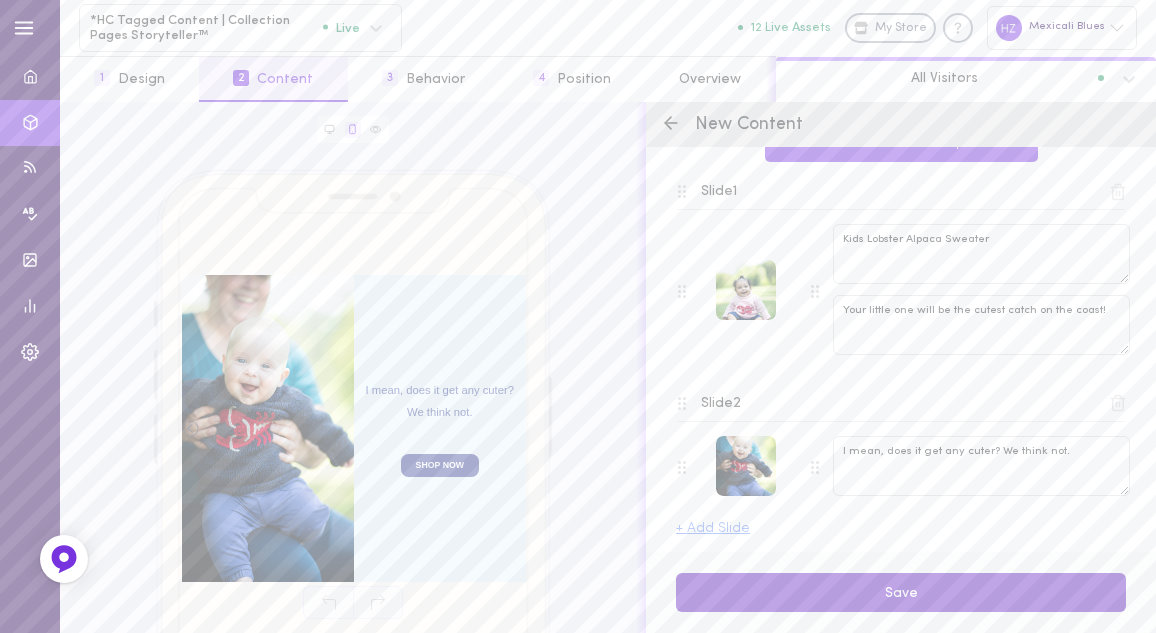 click on "Save" at bounding box center (901, 592) 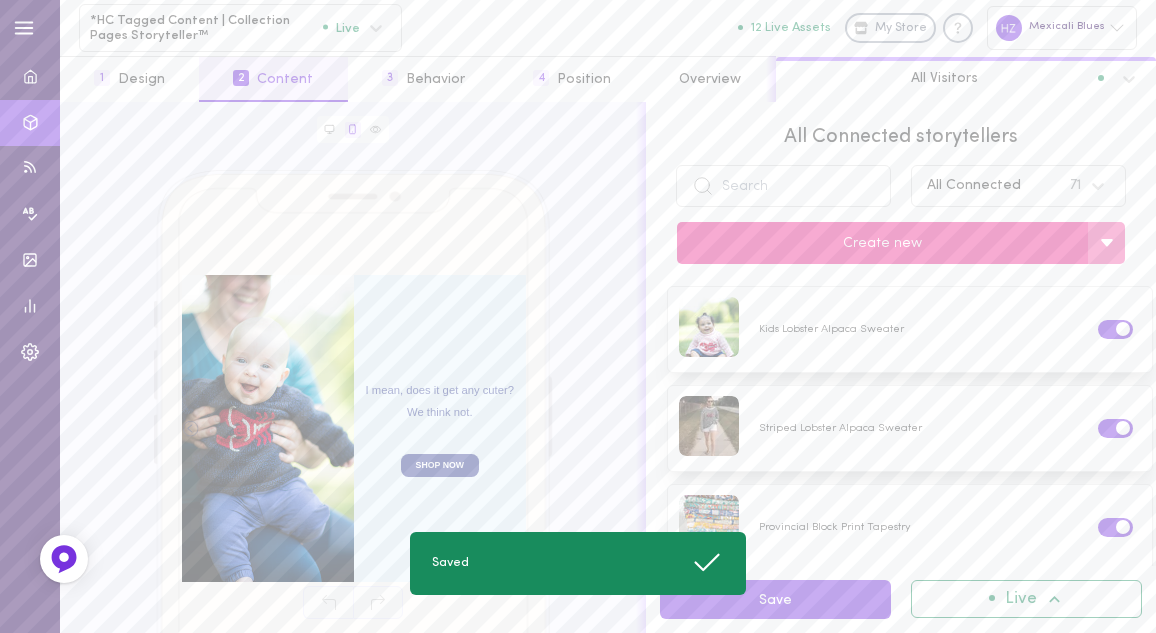click on "Create new" at bounding box center (882, 243) 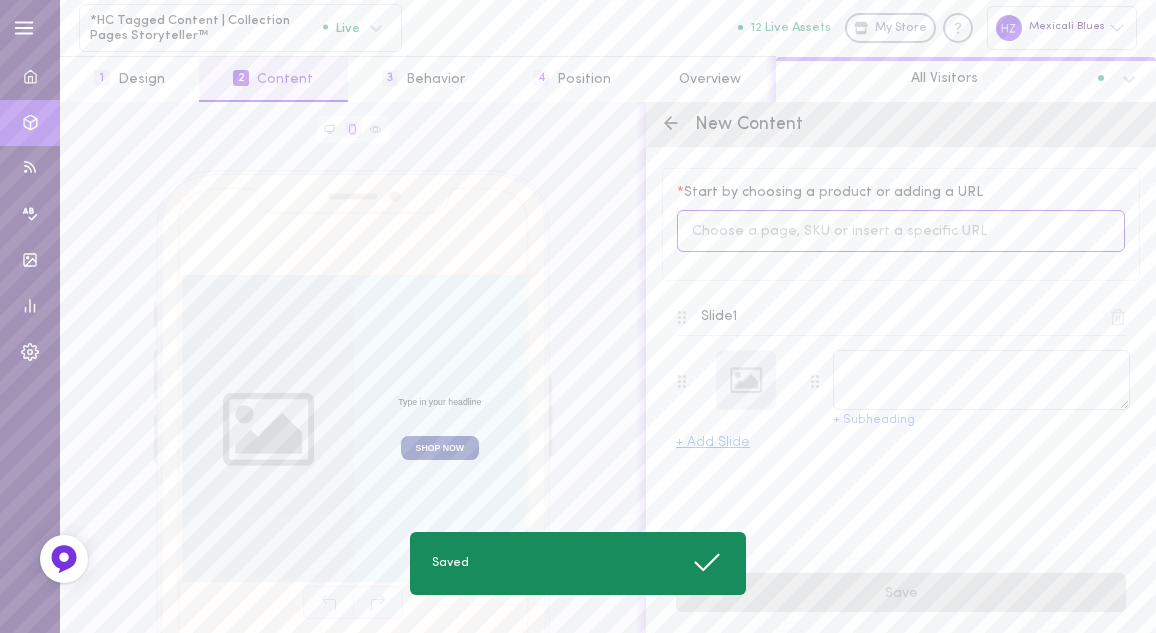 click at bounding box center [901, 231] 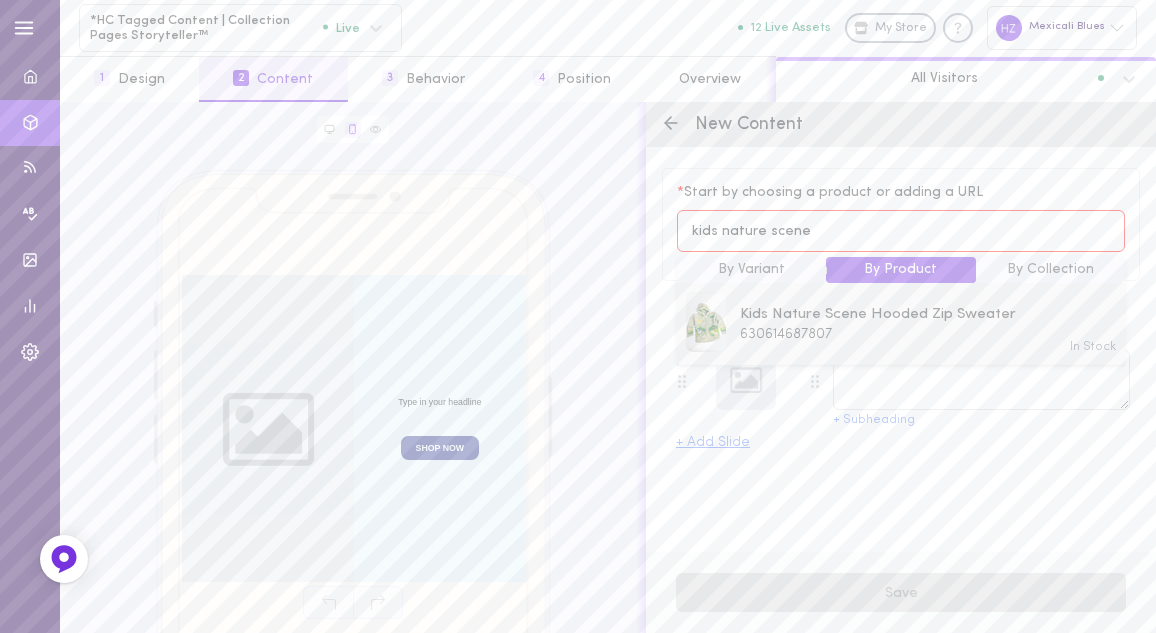 type on "kids nature scene" 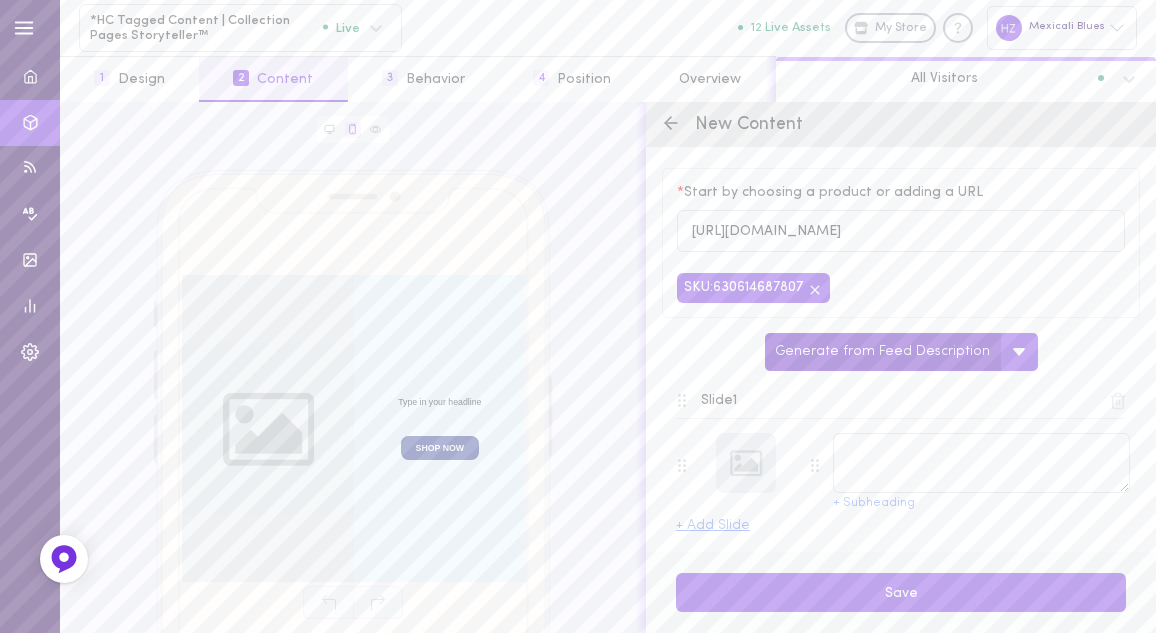 type on "Kids Nature Scene Hooded Zip Sweater" 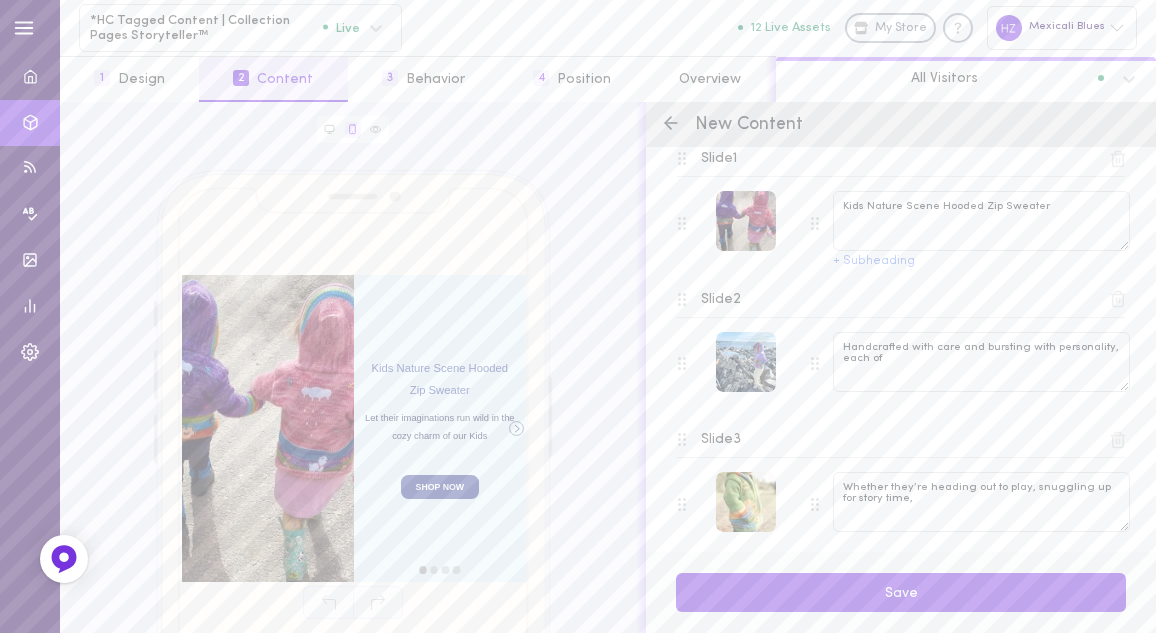 scroll, scrollTop: 237, scrollLeft: 0, axis: vertical 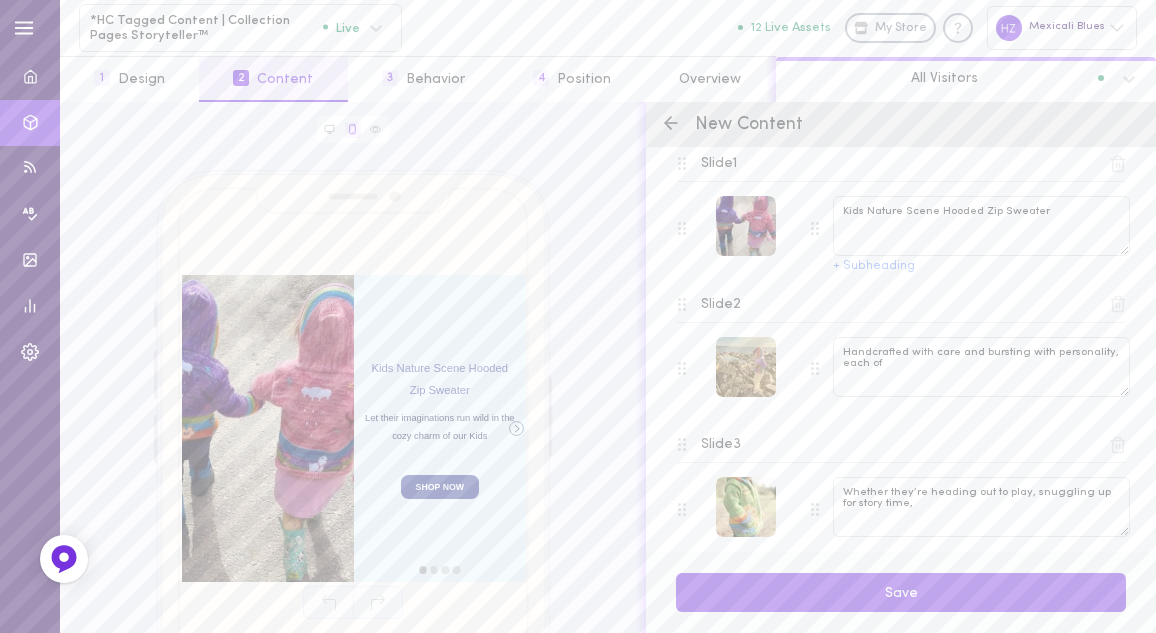 click at bounding box center (746, 367) 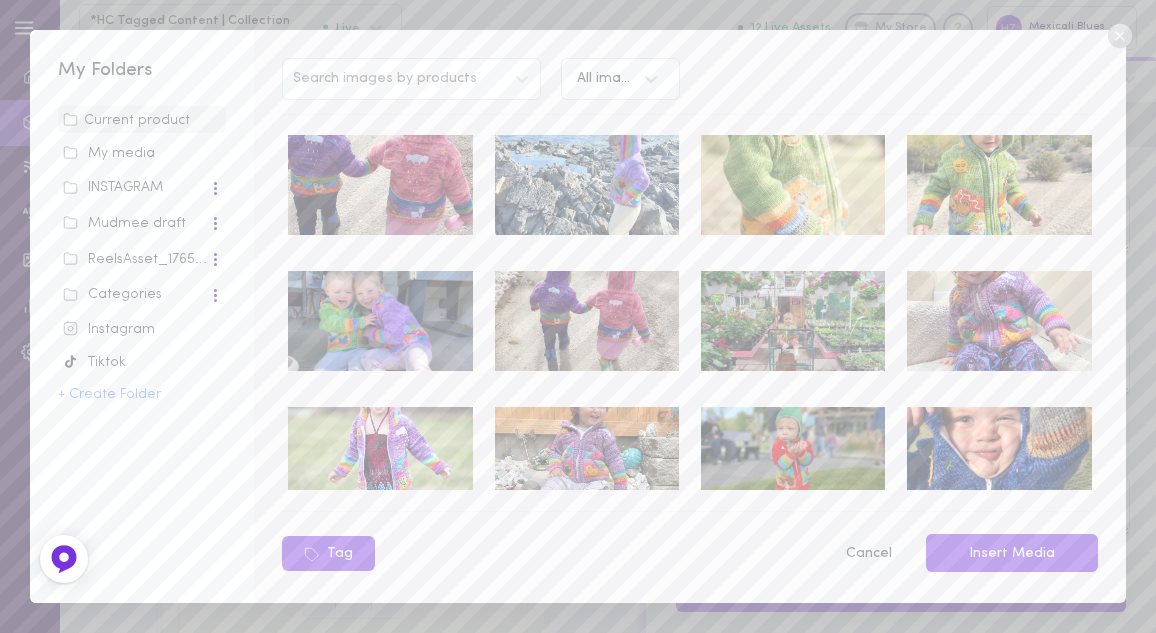 click on "Cancel" at bounding box center [868, 554] 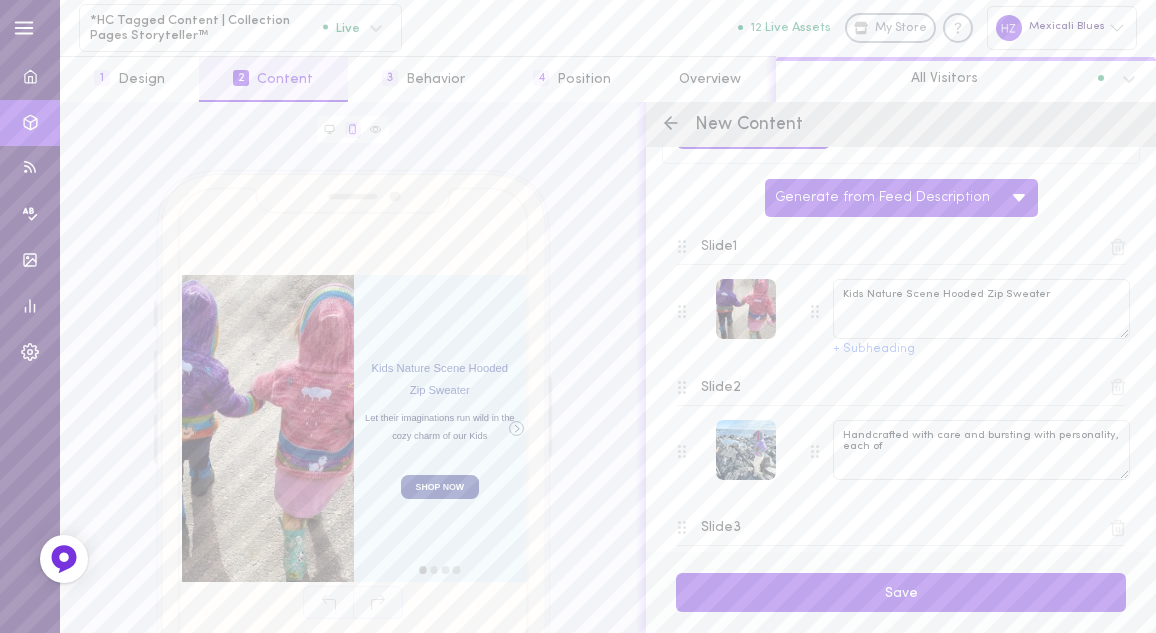 scroll, scrollTop: 75, scrollLeft: 0, axis: vertical 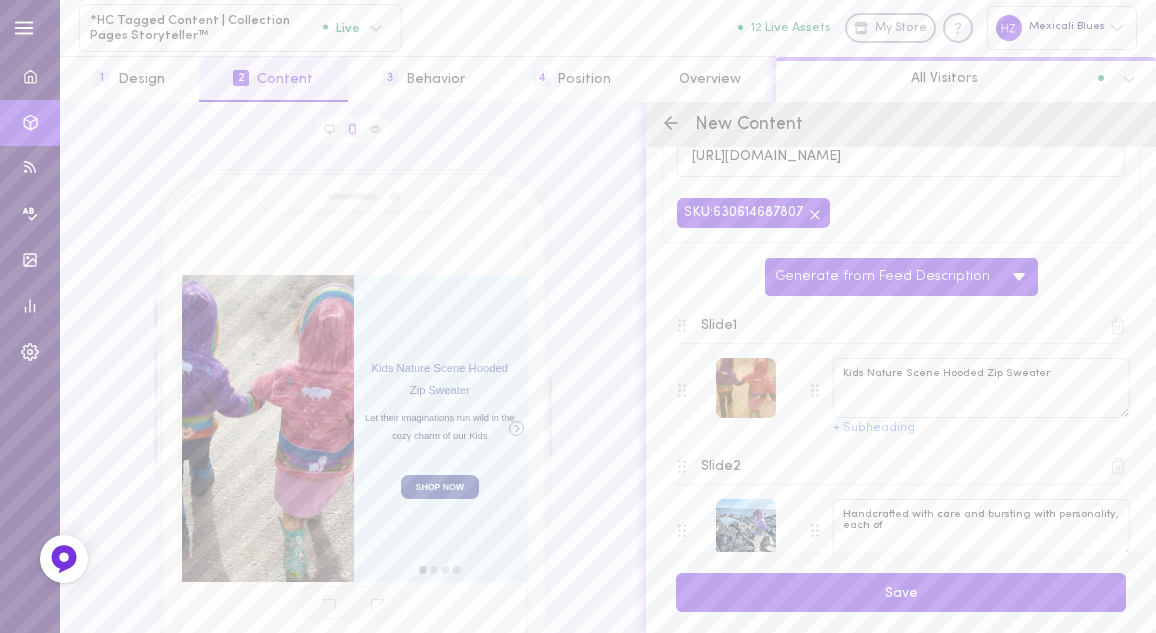 click at bounding box center (746, 388) 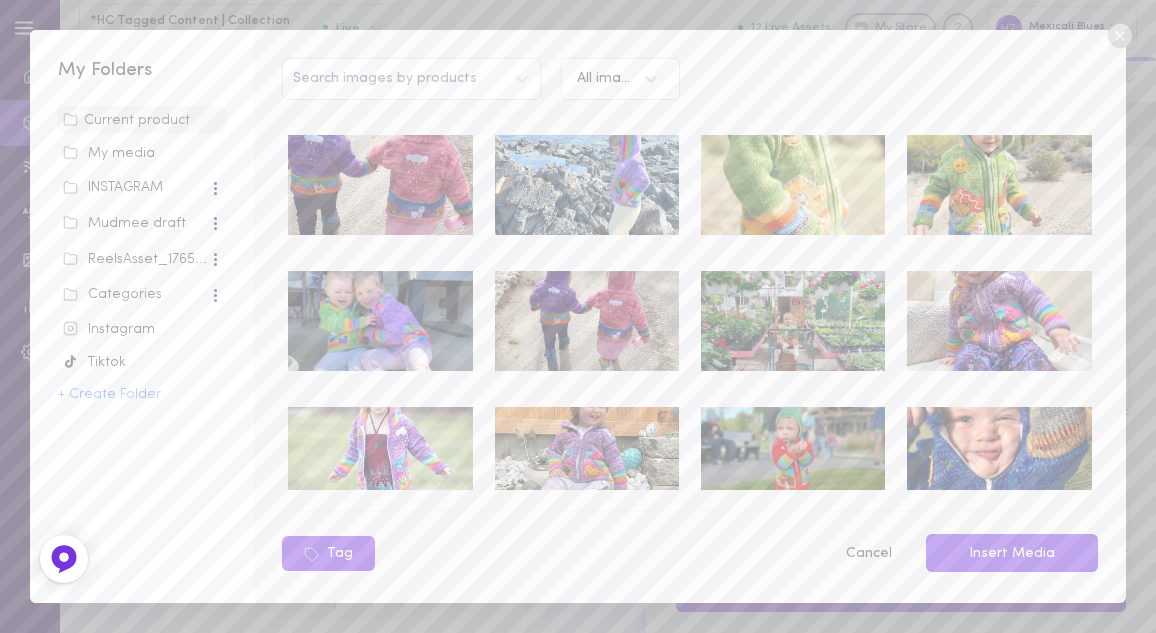 scroll, scrollTop: 332, scrollLeft: 0, axis: vertical 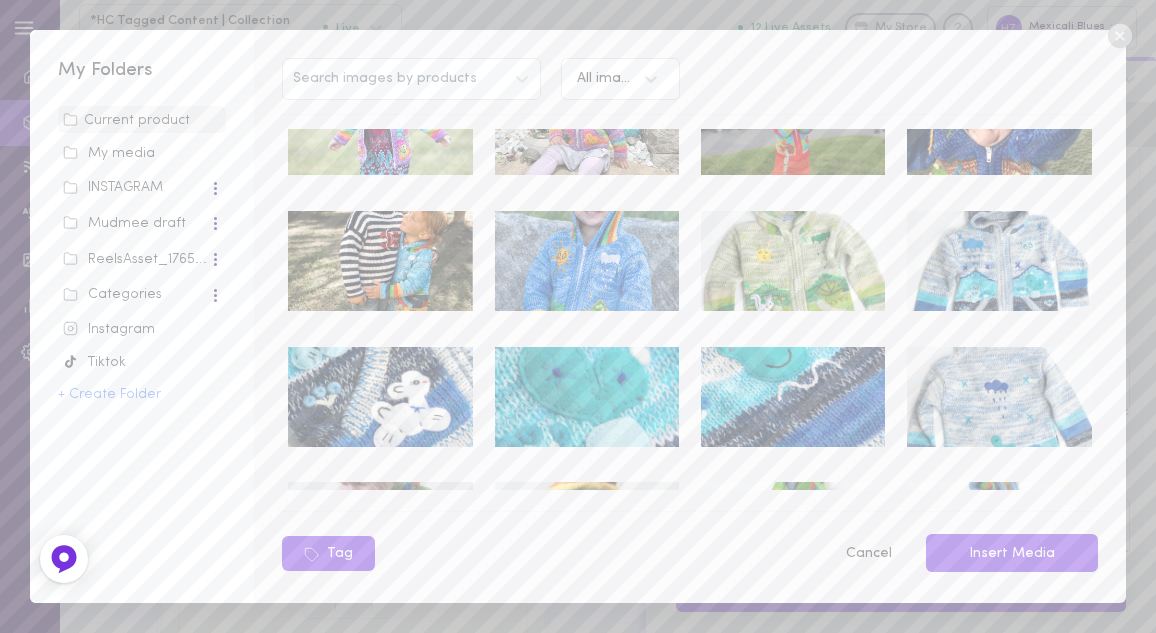 click at bounding box center (587, 261) 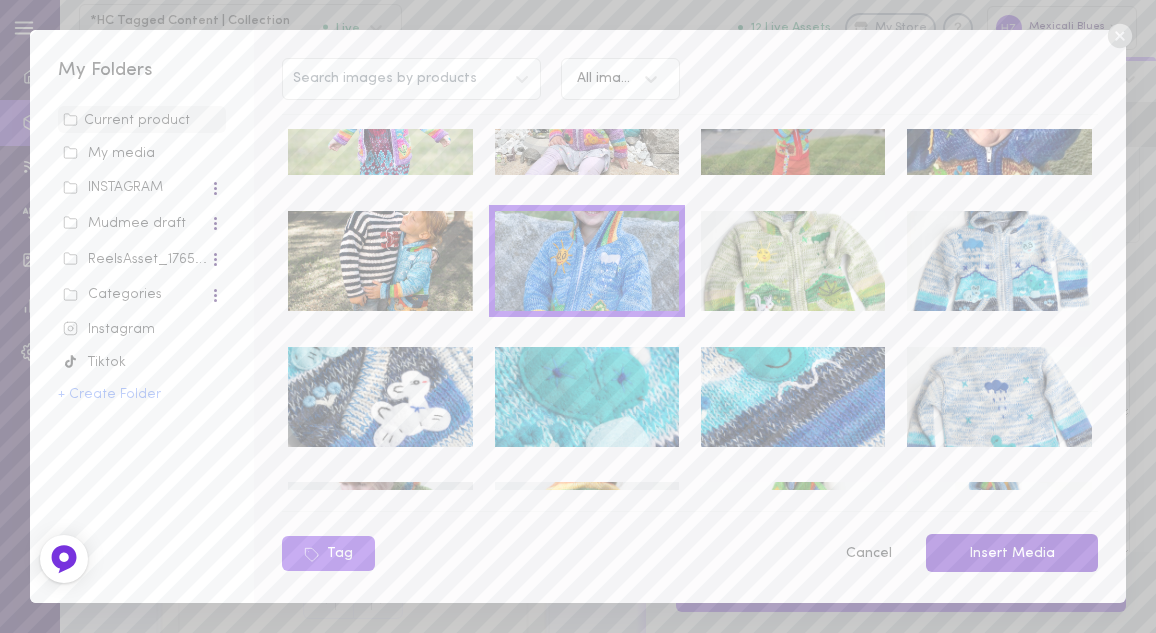 click on "Insert Media" at bounding box center [1012, 553] 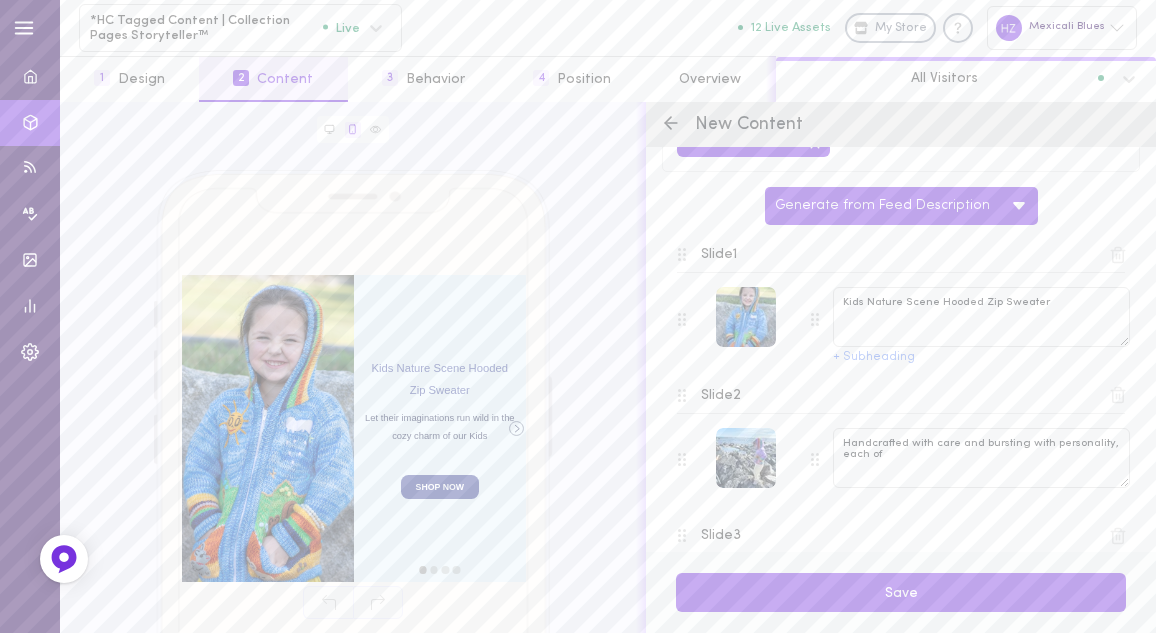 scroll, scrollTop: 204, scrollLeft: 0, axis: vertical 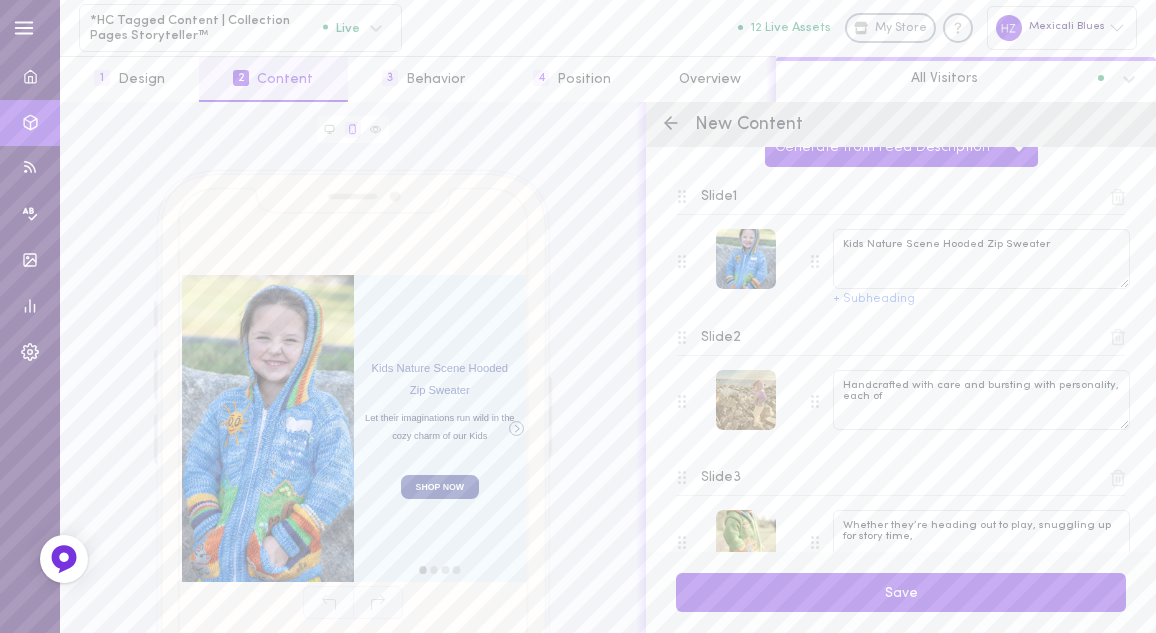 click at bounding box center (746, 400) 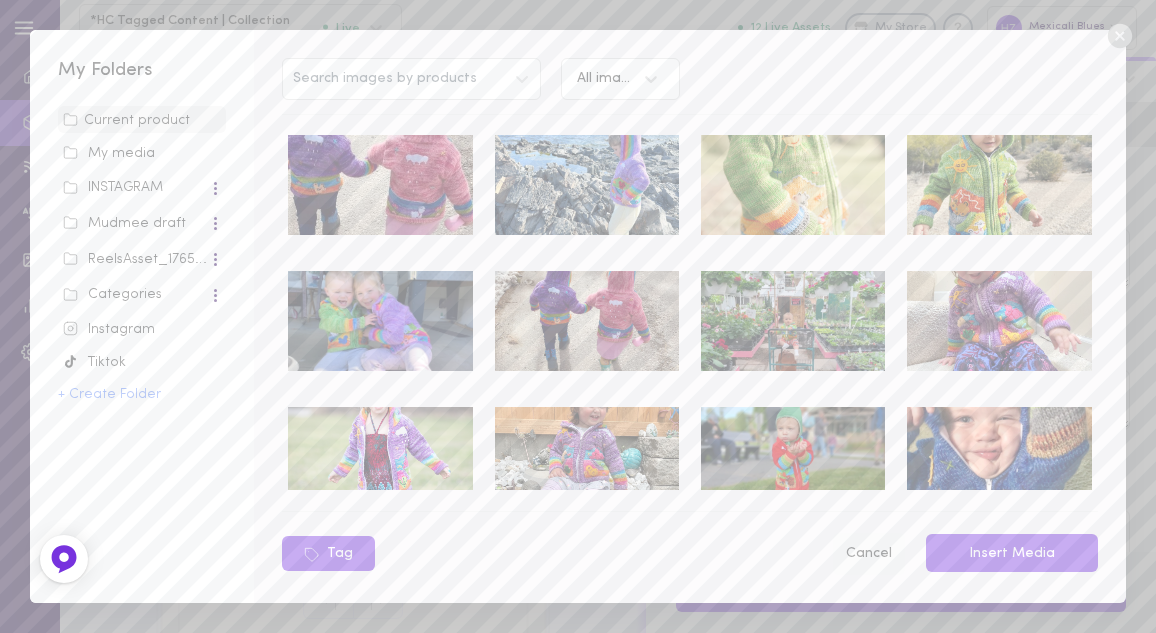 click on "Cancel" at bounding box center (868, 554) 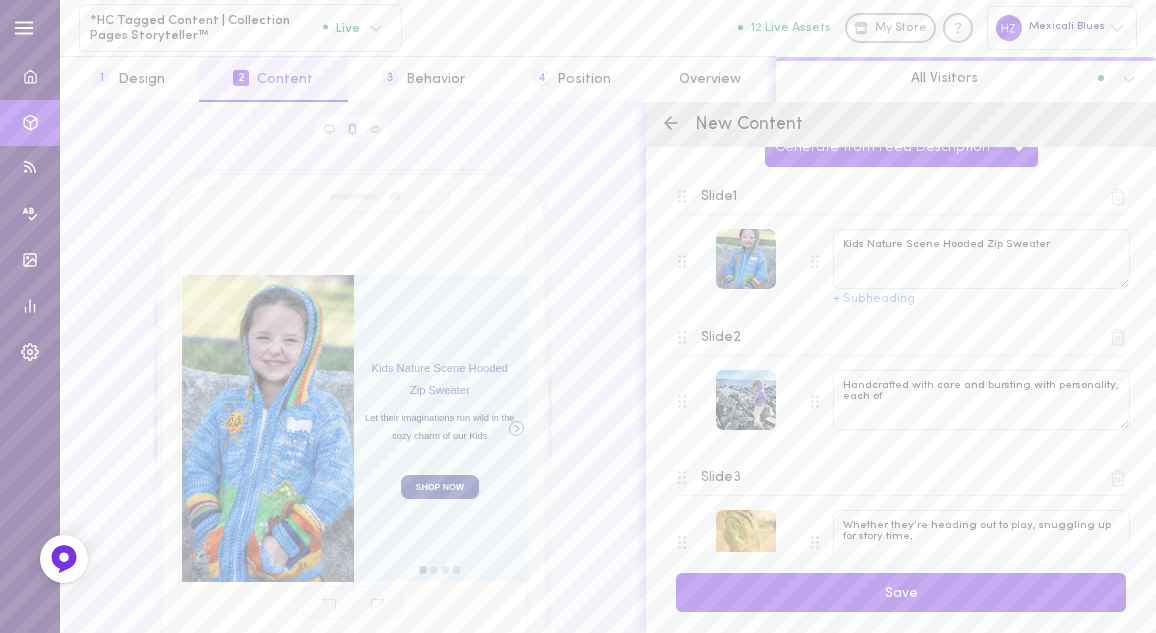 click at bounding box center (746, 540) 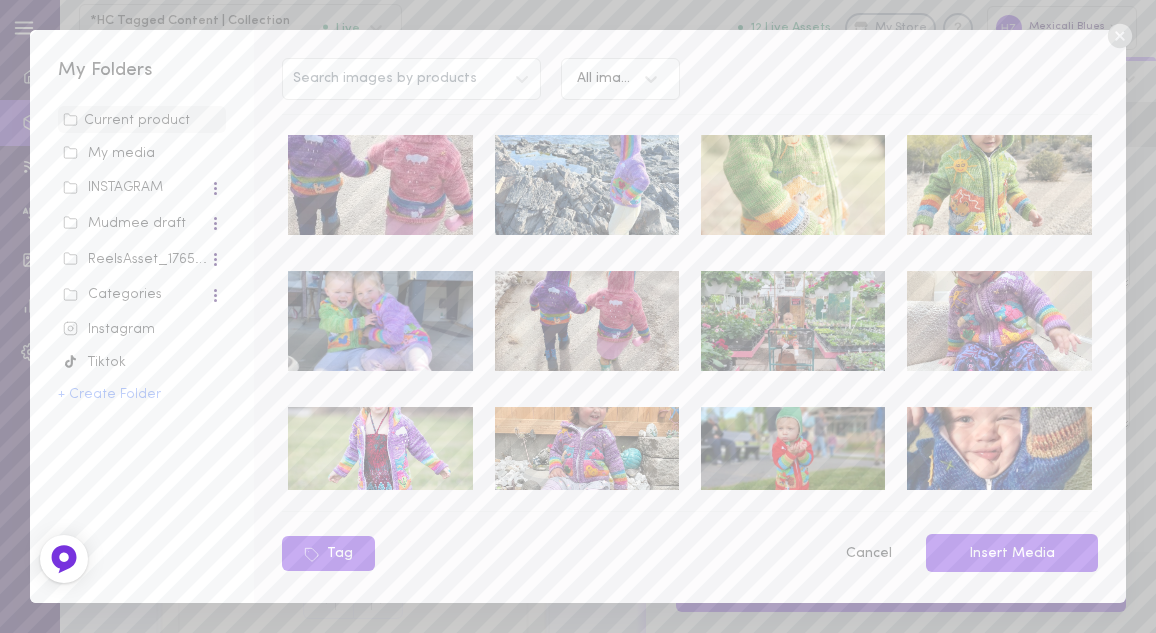 click at bounding box center [999, 457] 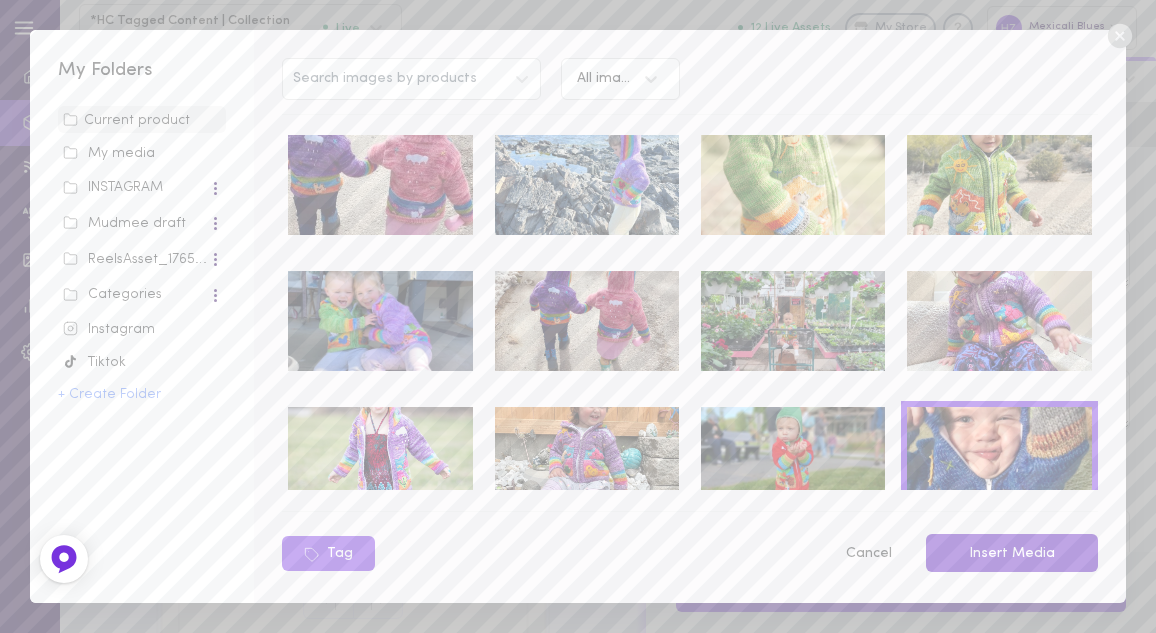 click on "Insert Media" at bounding box center [1012, 553] 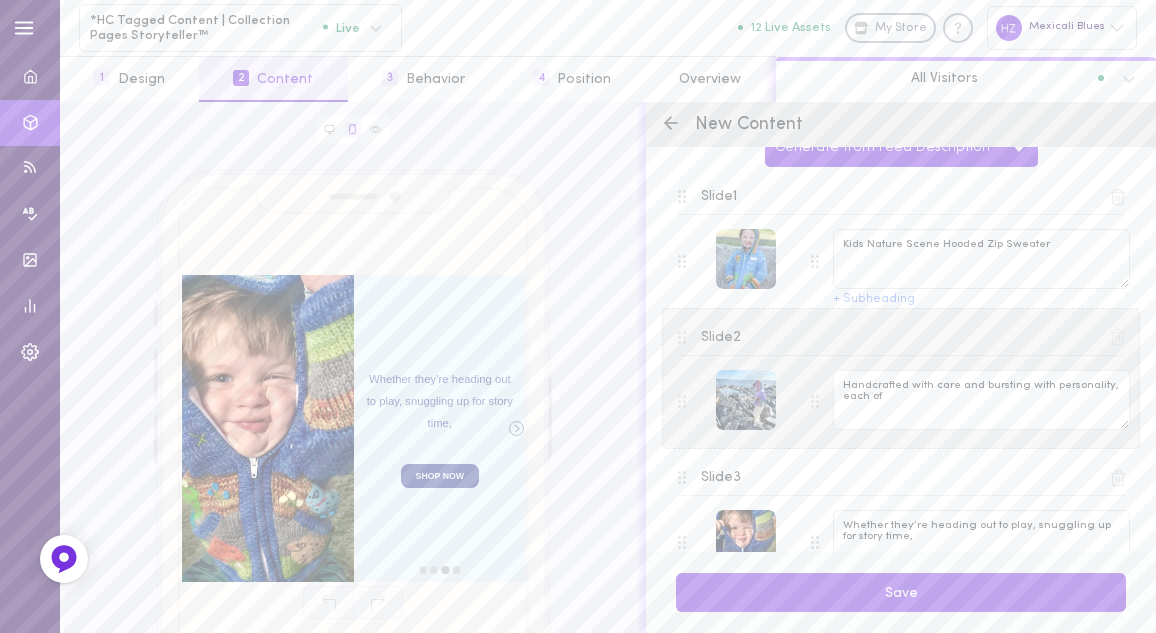 type on "Whether they’re heading out to play, snuggling up for story time," 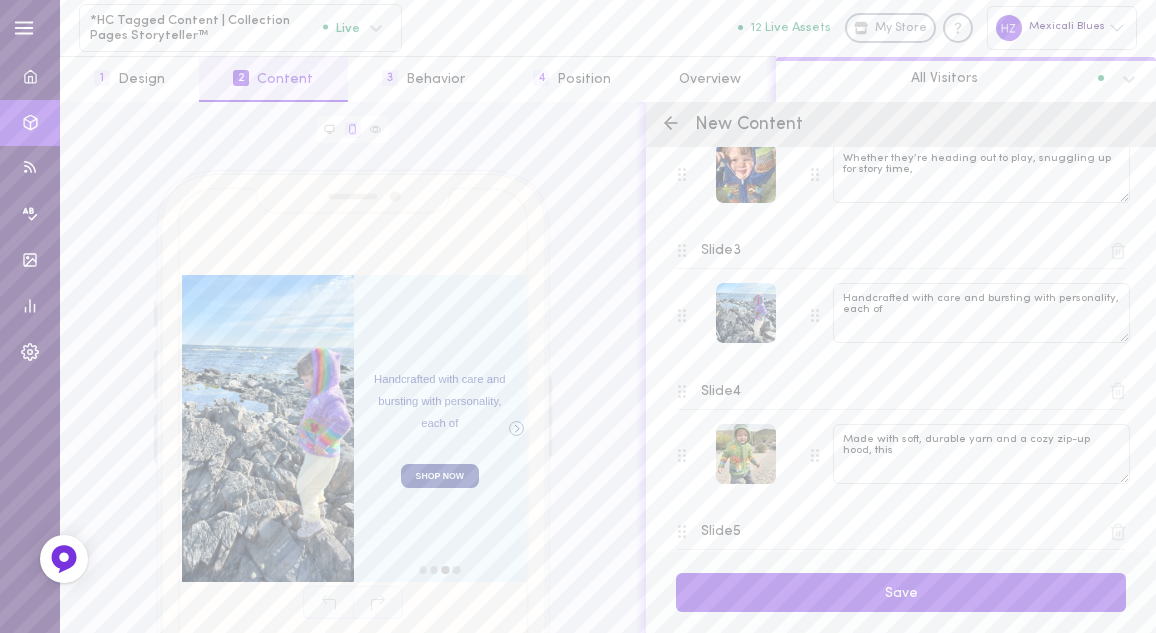 scroll, scrollTop: 442, scrollLeft: 0, axis: vertical 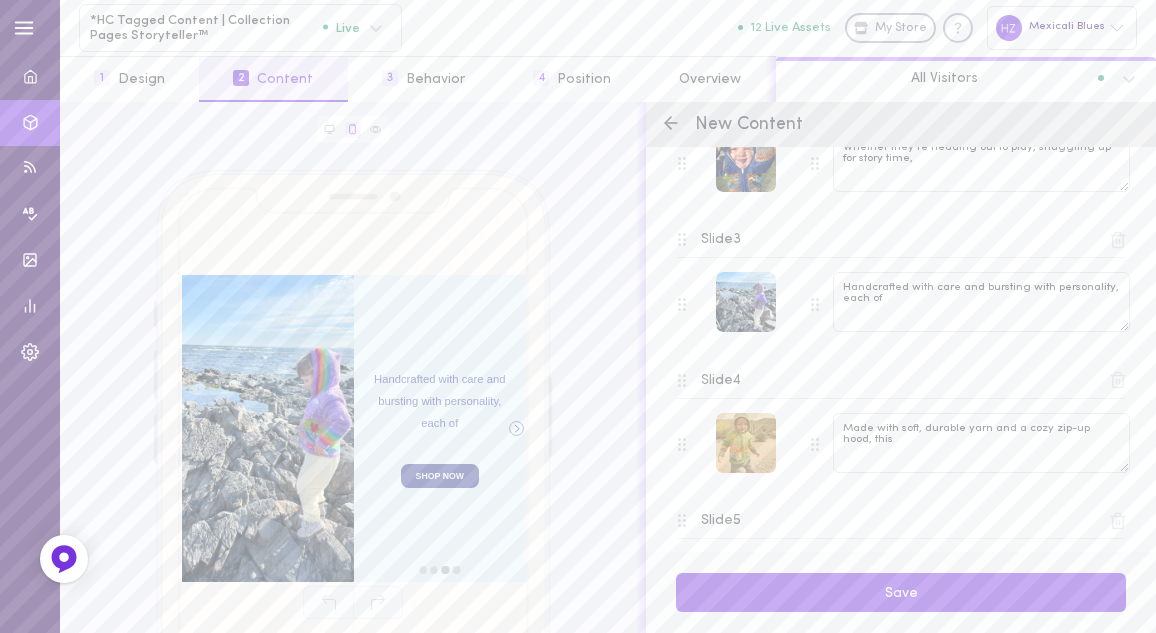click at bounding box center (746, 443) 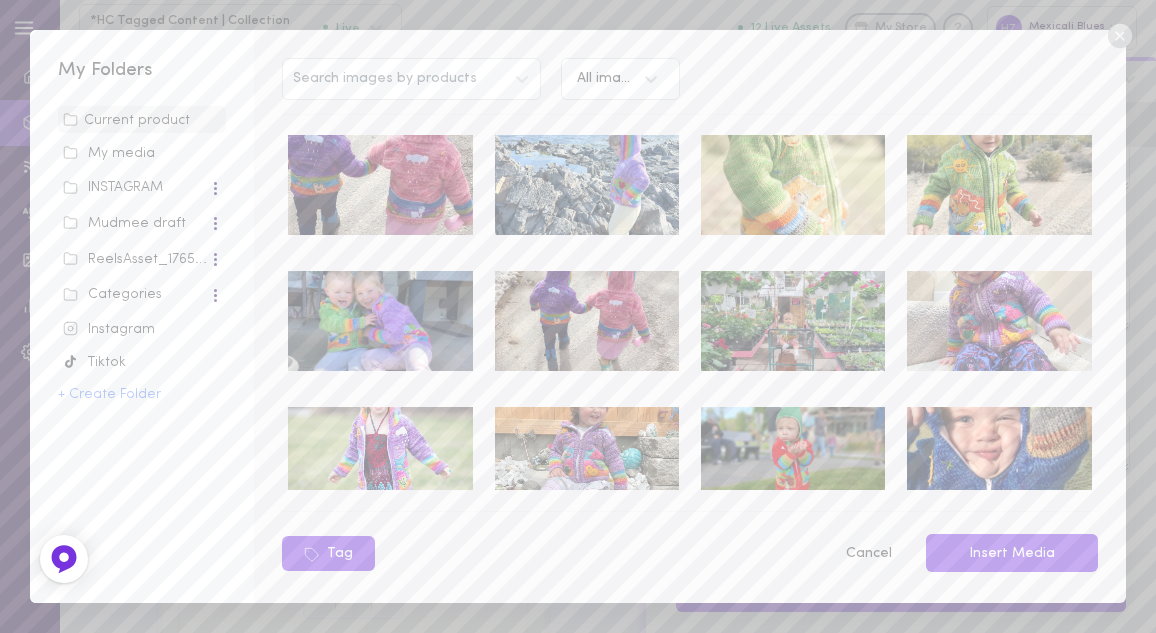 click on "Cancel" at bounding box center [868, 554] 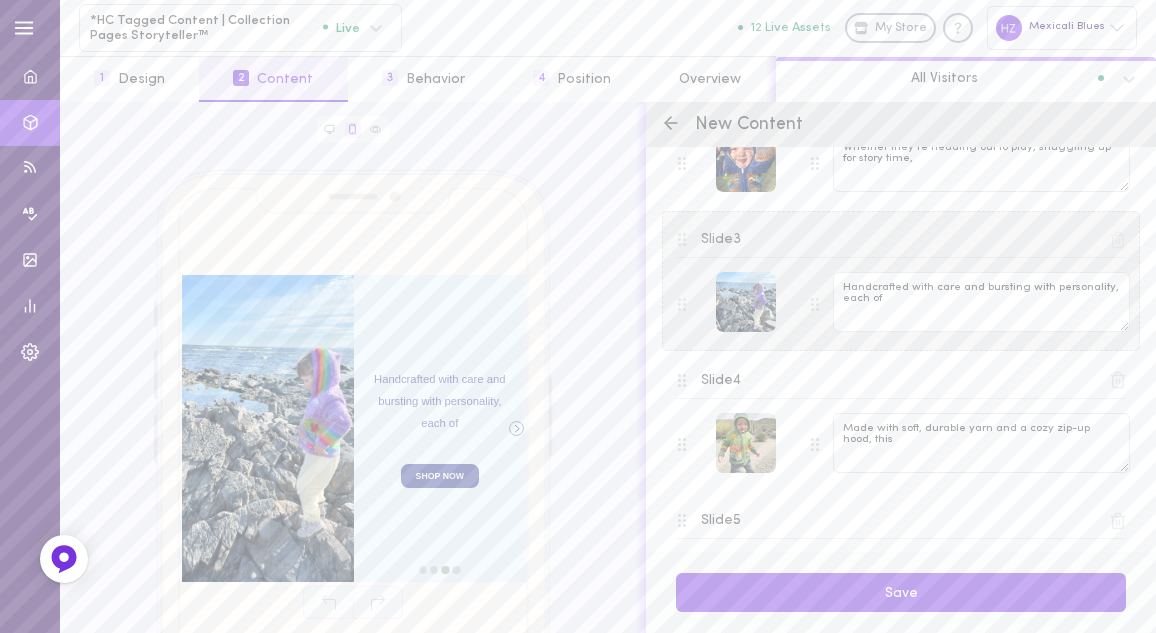 type on "Made with soft, durable yarn and a cozy zip-up hood, this" 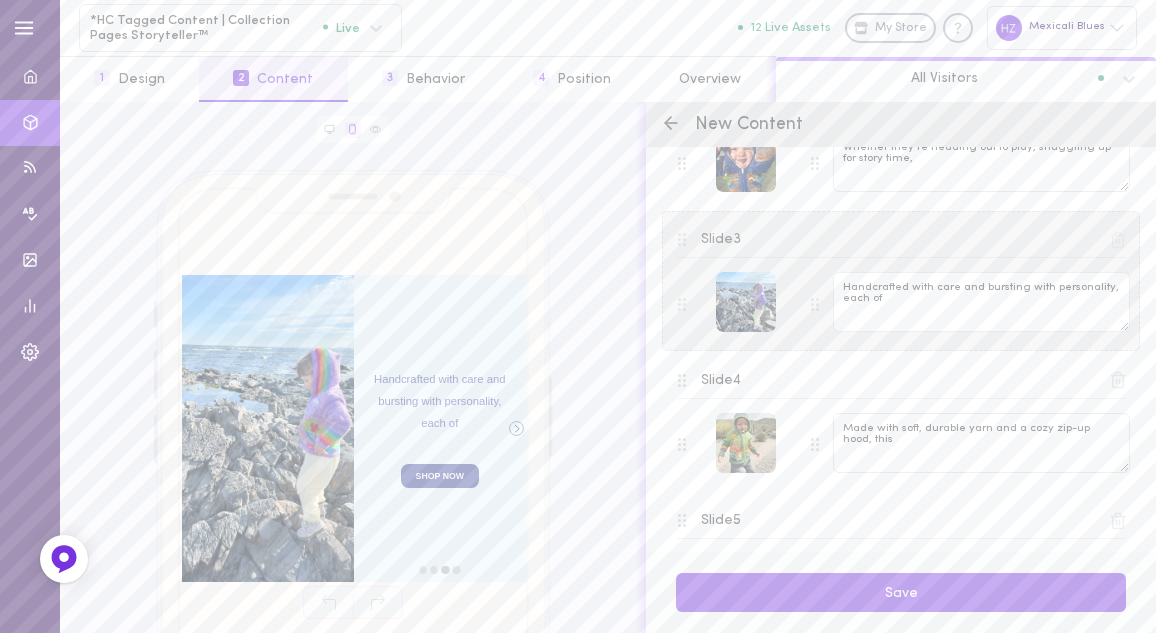 type on "Handcrafted with care and bursting with personality, each of" 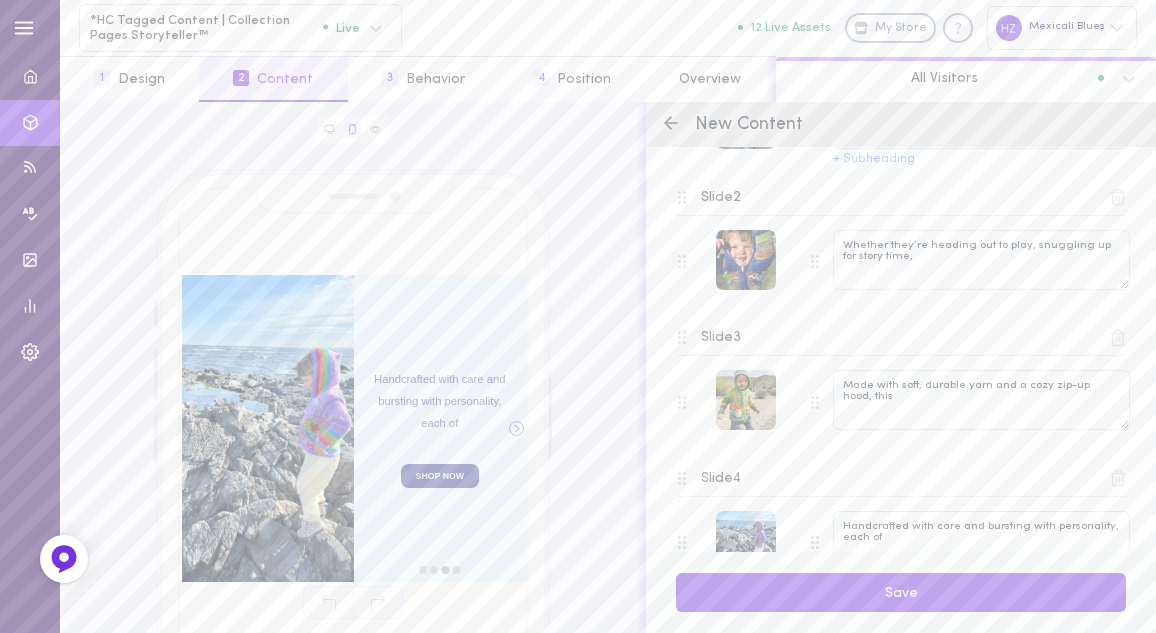 scroll, scrollTop: 279, scrollLeft: 0, axis: vertical 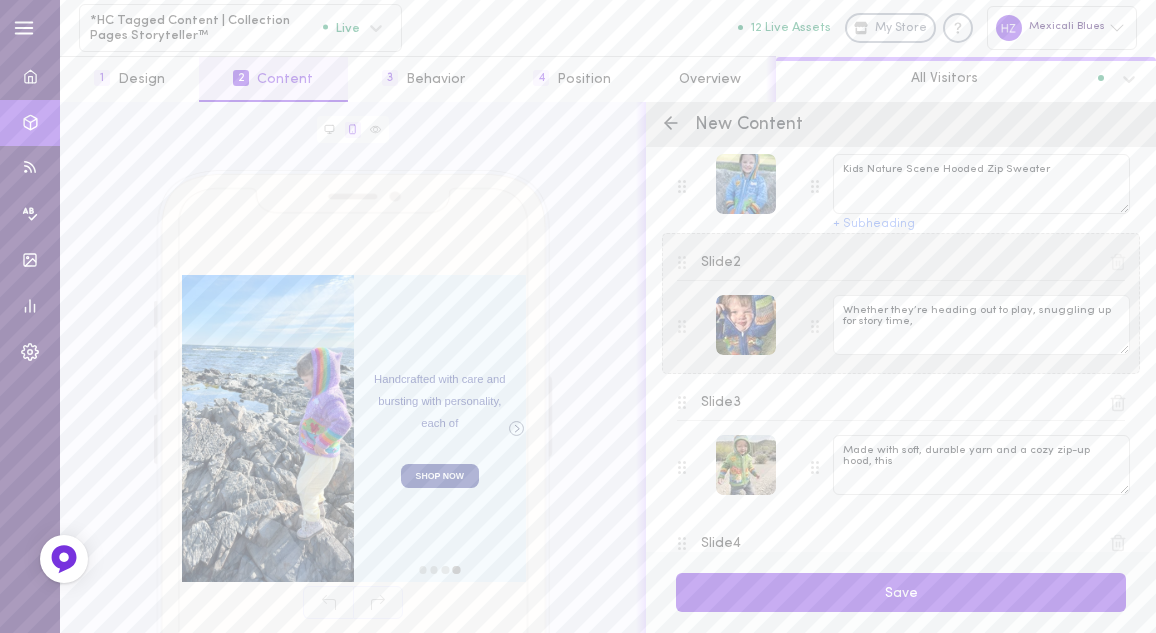 type on "Made with soft, durable yarn and a cozy zip-up hood, this" 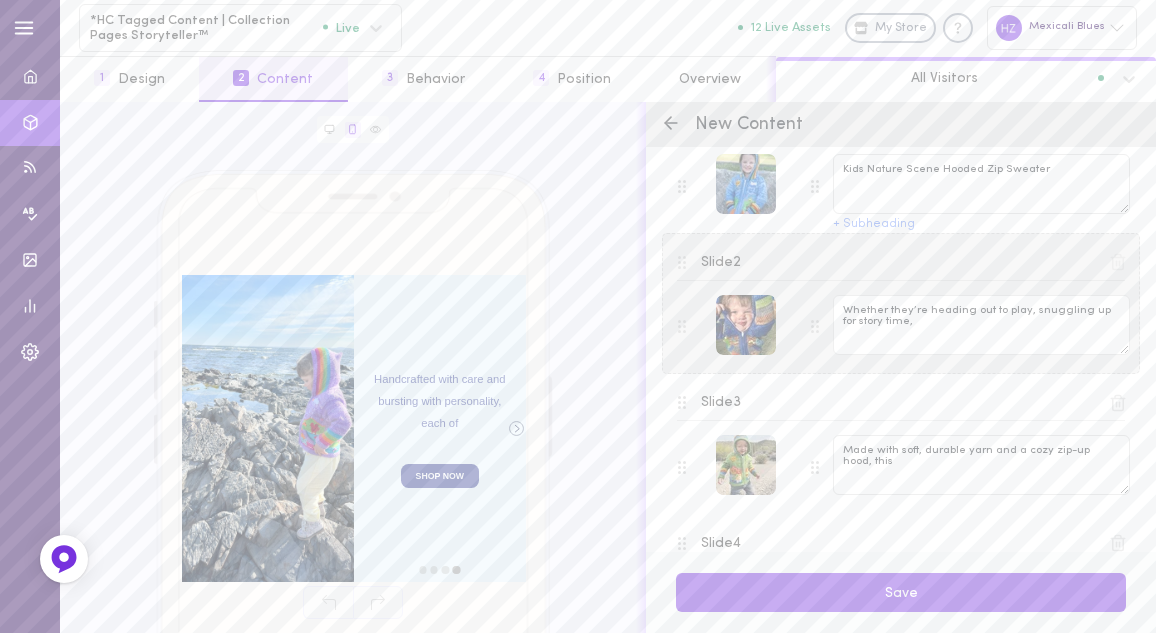 type on "Whether they’re heading out to play, snuggling up for story time," 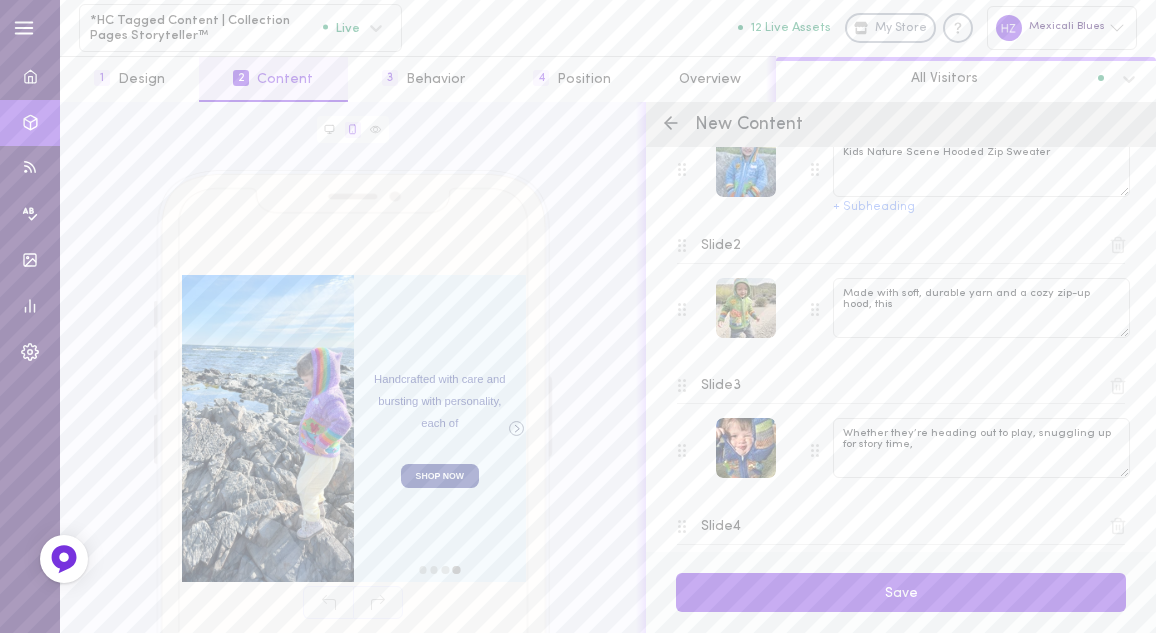 scroll, scrollTop: 306, scrollLeft: 0, axis: vertical 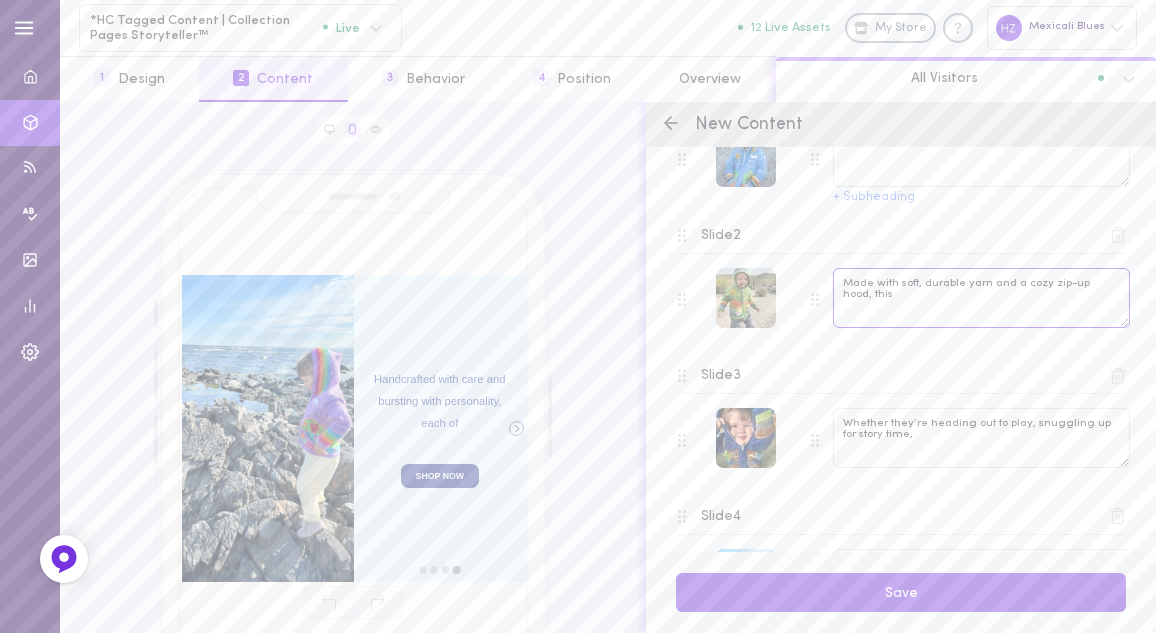 click on "Made with soft, durable yarn and a cozy zip-up hood, this" at bounding box center (981, 298) 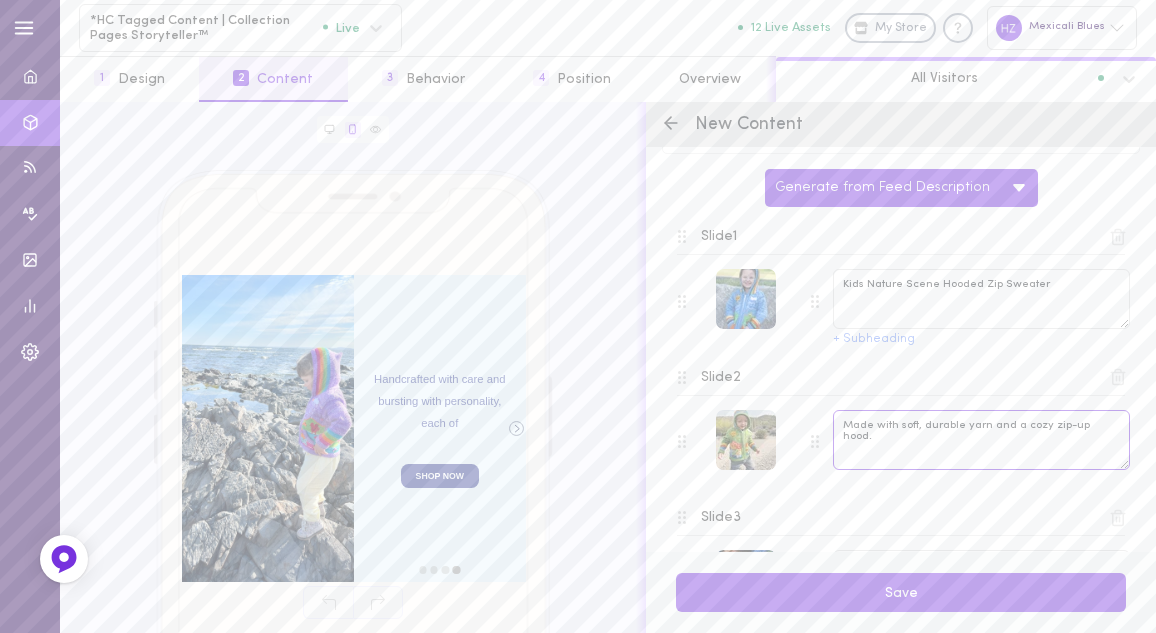 scroll, scrollTop: 145, scrollLeft: 0, axis: vertical 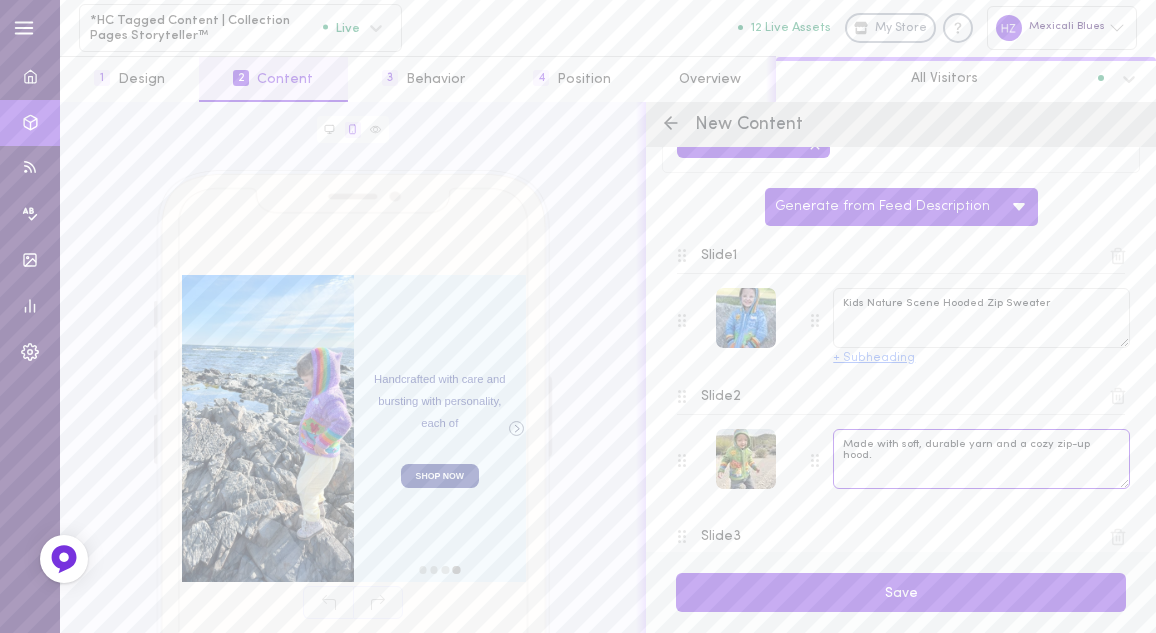 type on "Made with soft, durable yarn and a cozy zip-up hood." 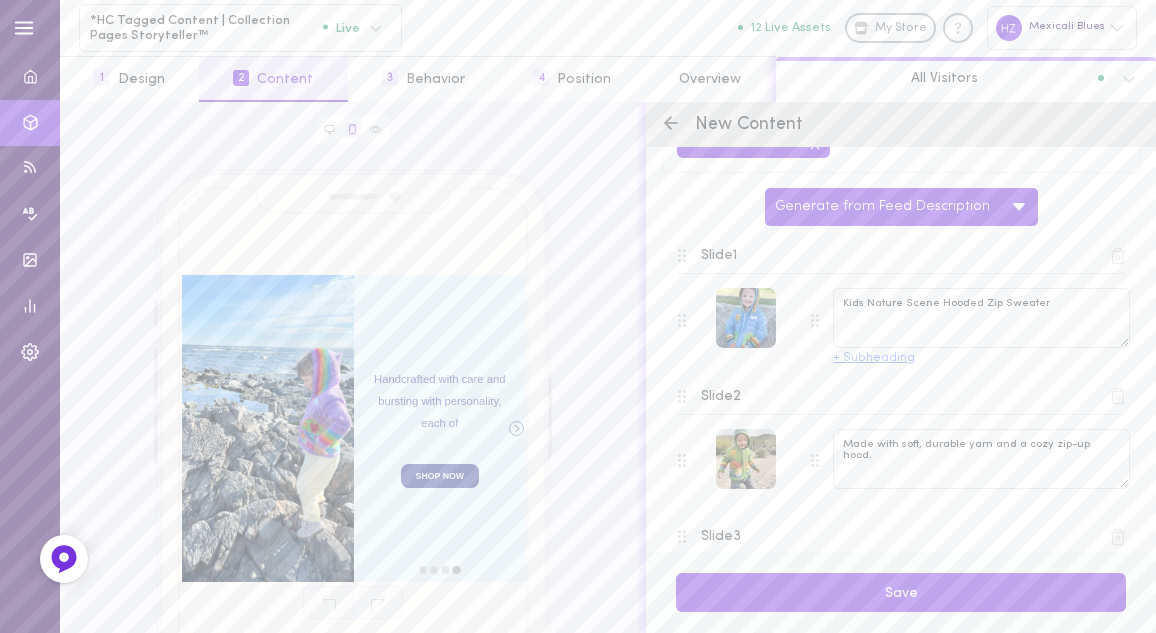 click on "+ Subheading" at bounding box center [874, 358] 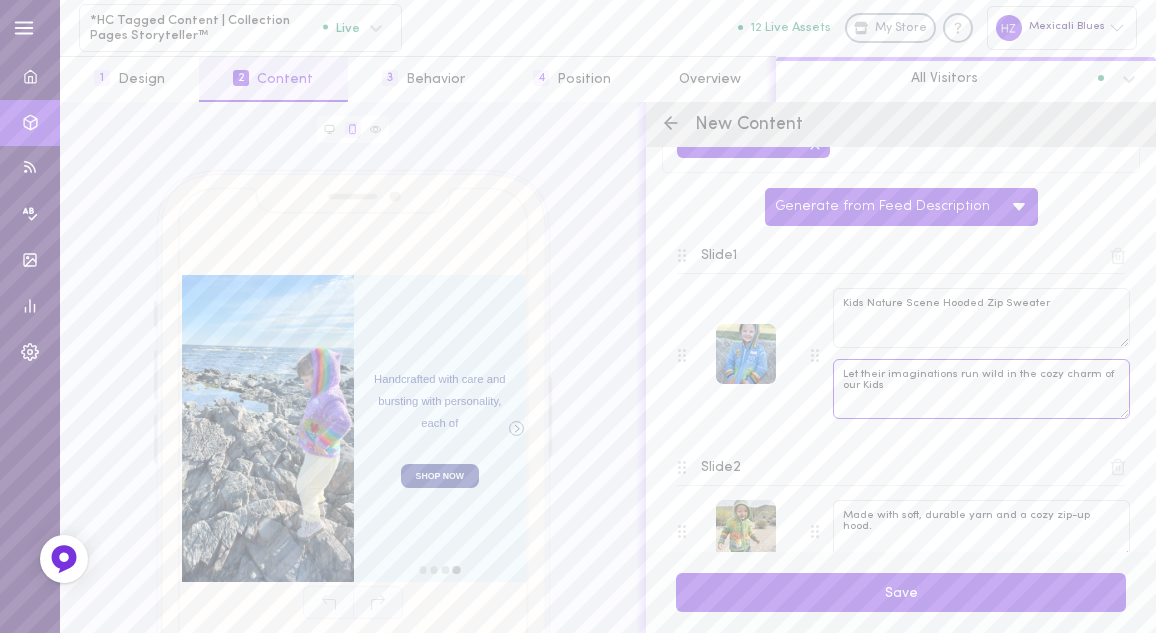 click on "Let their imaginations run wild in the cozy charm of our Kids" at bounding box center [981, 389] 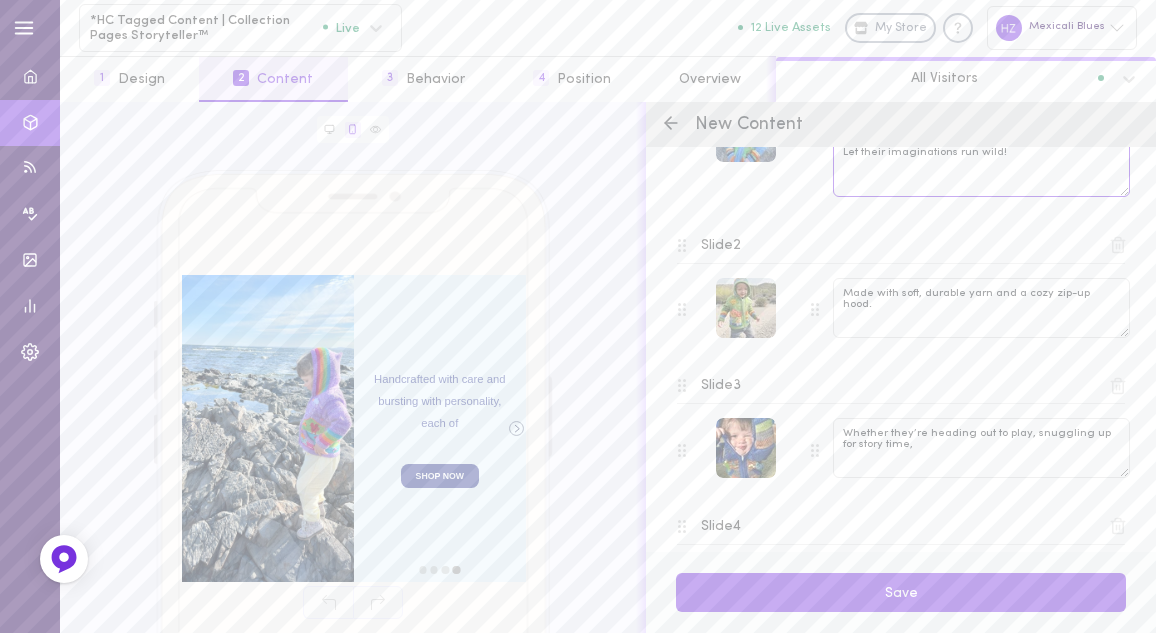 scroll, scrollTop: 381, scrollLeft: 0, axis: vertical 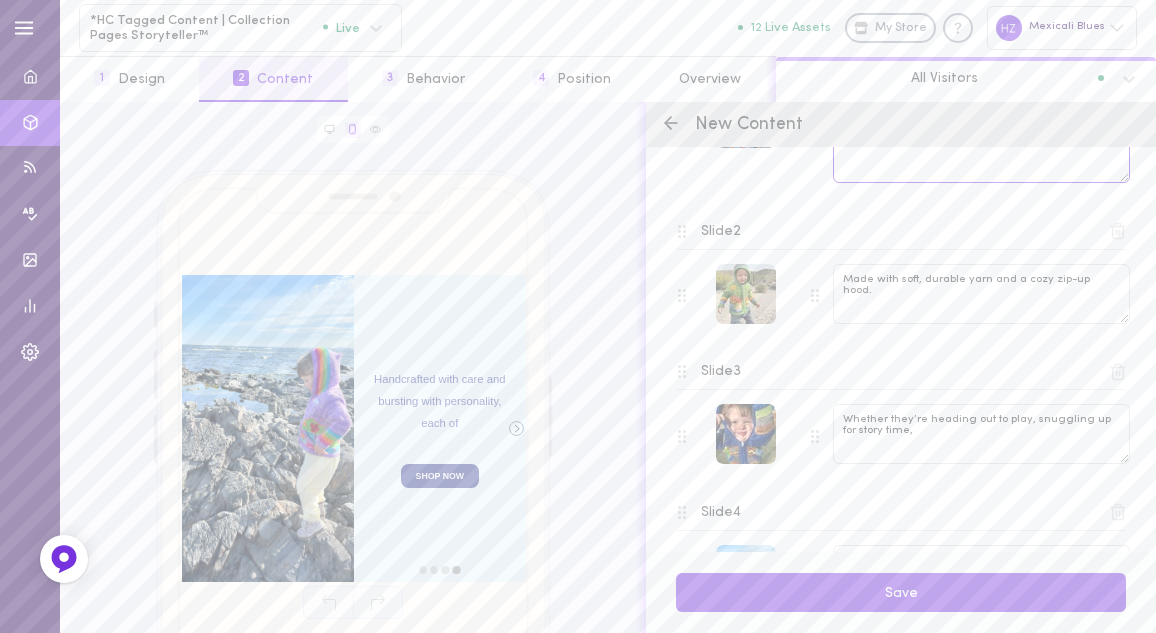 type on "Let their imaginations run wild!" 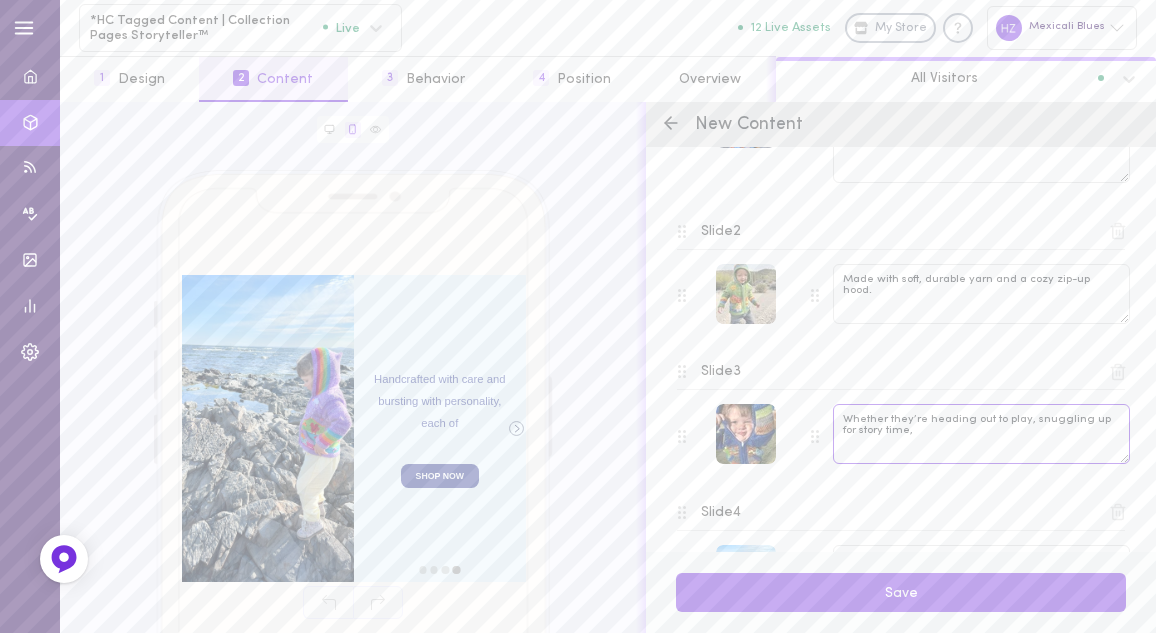 click on "Whether they’re heading out to play, snuggling up for story time," at bounding box center (981, 434) 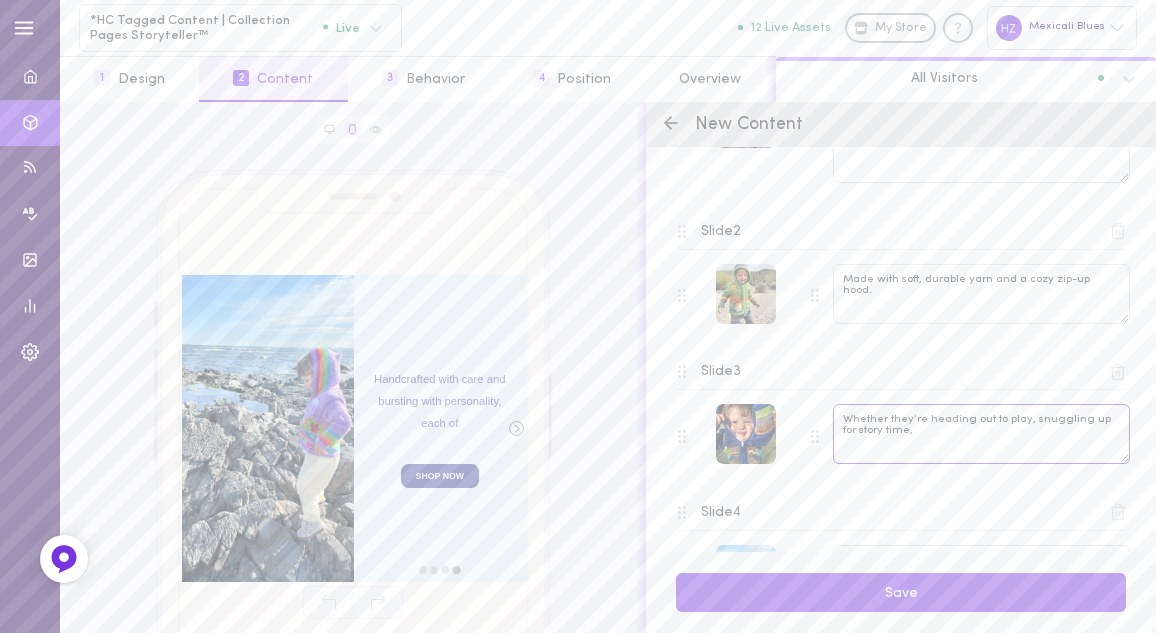 click on "Whether they’re heading out to play, snuggling up for story time," at bounding box center [981, 434] 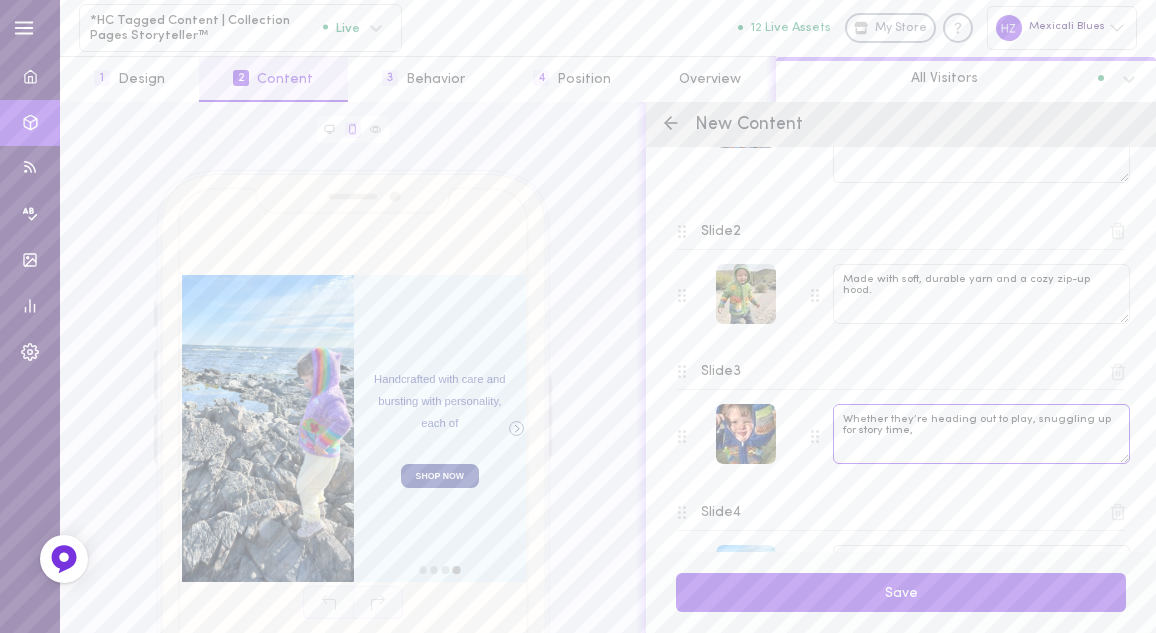 click on "Whether they’re heading out to play, snuggling up for story time," at bounding box center (981, 434) 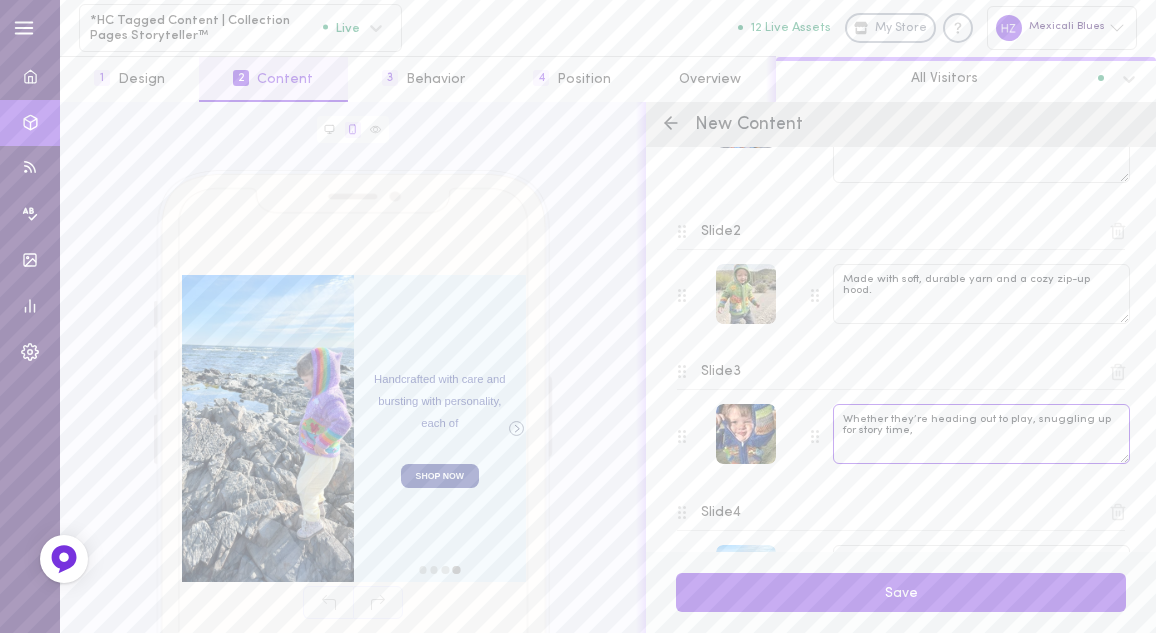 type on "W" 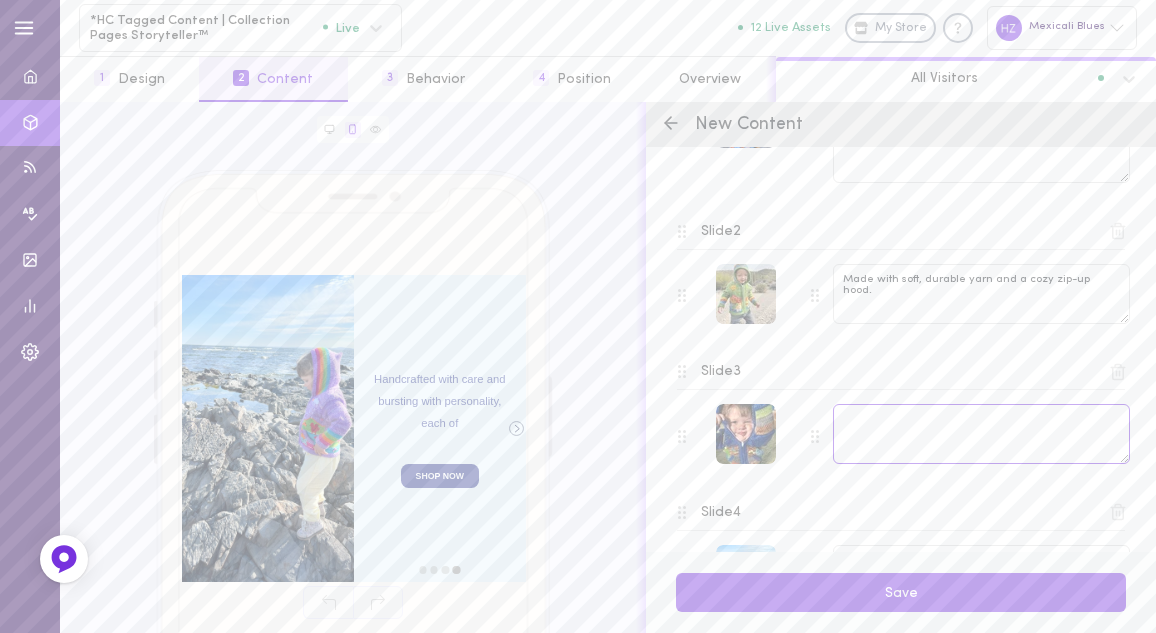 scroll, scrollTop: 577, scrollLeft: 0, axis: vertical 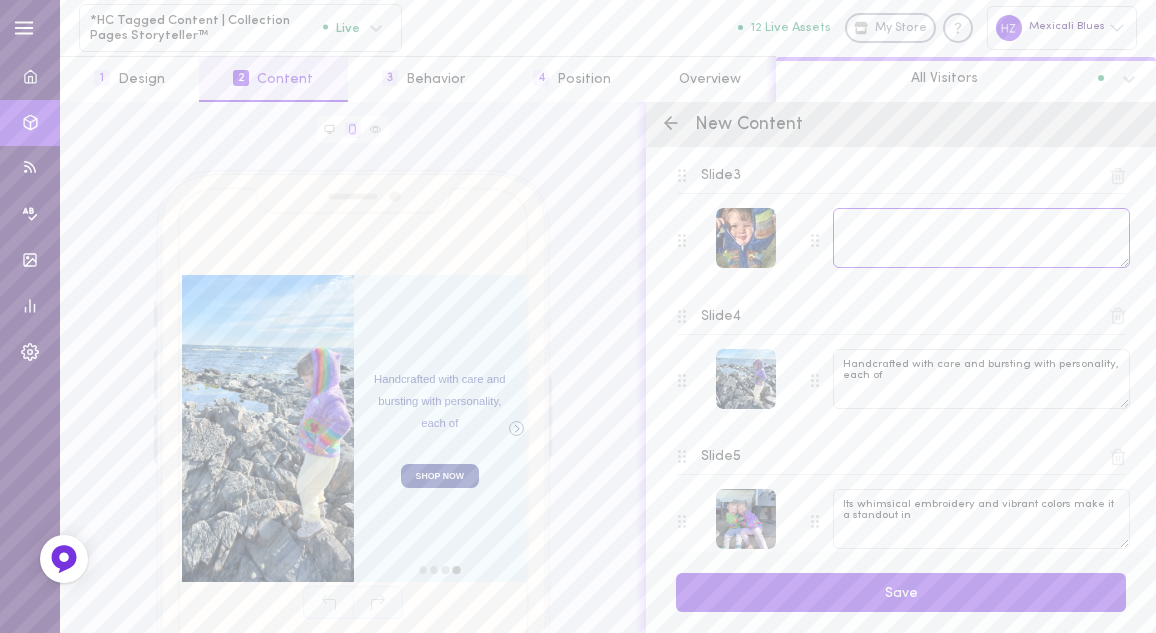 type 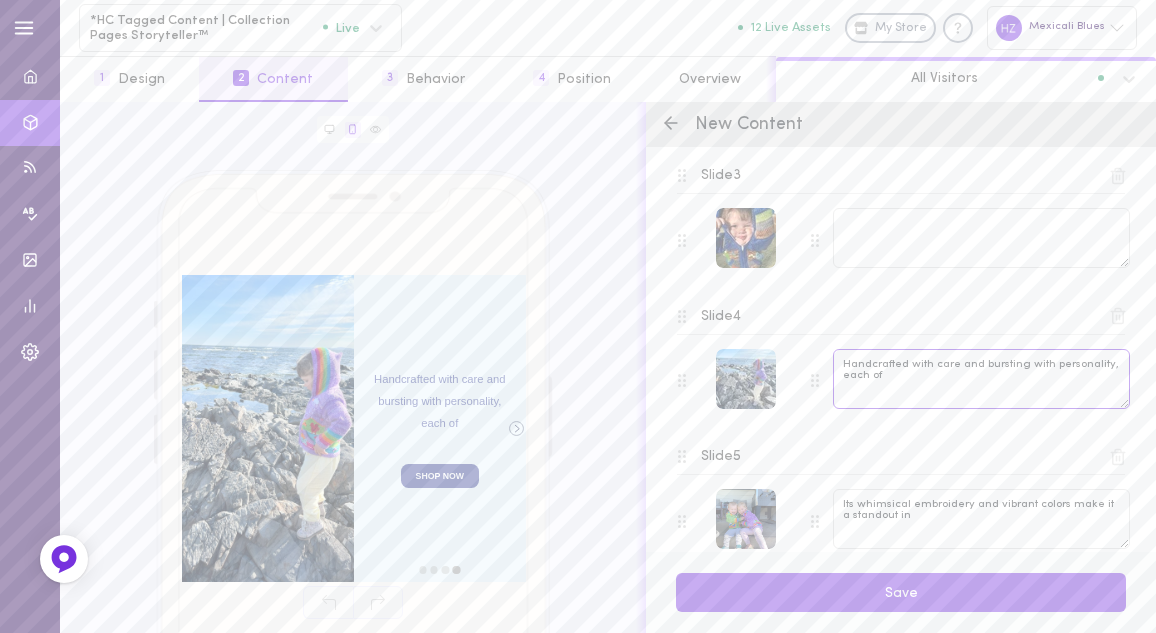 click on "Handcrafted with care and bursting with personality, each of" at bounding box center [981, 379] 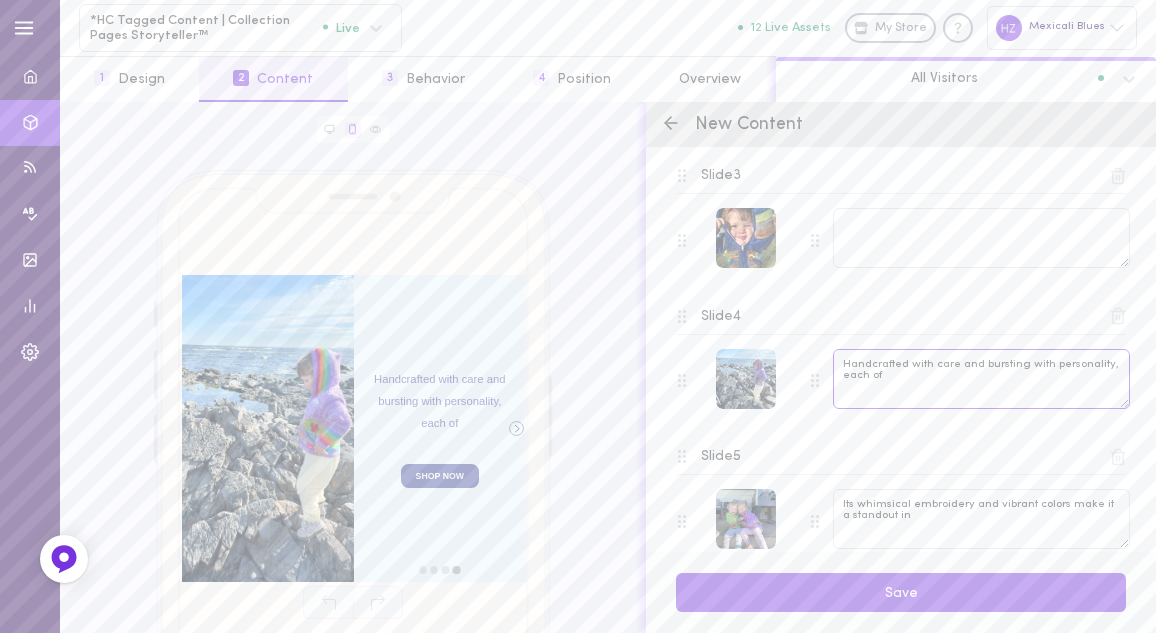 click on "Handcrafted with care and bursting with personality, each of" at bounding box center (981, 379) 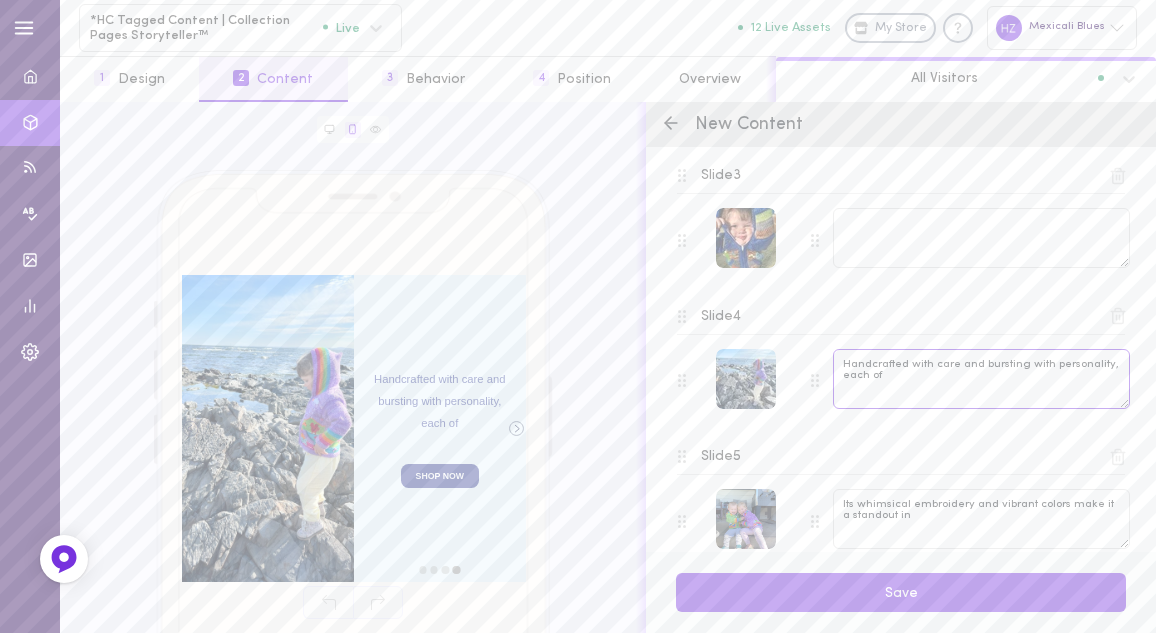 drag, startPoint x: 901, startPoint y: 373, endPoint x: 959, endPoint y: 373, distance: 58 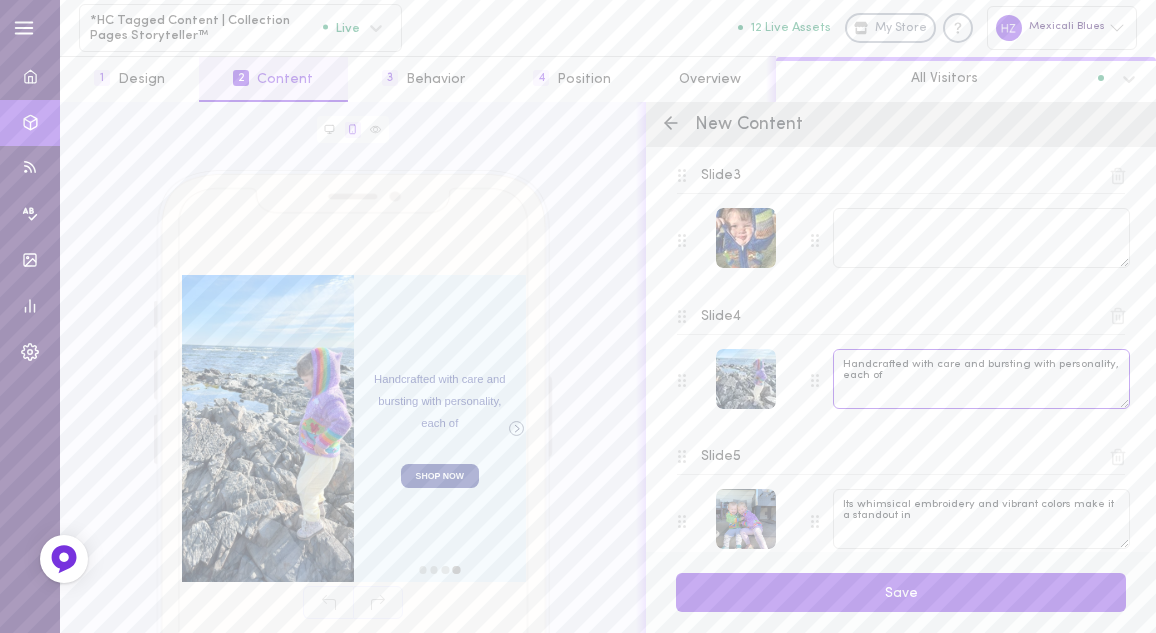 click on "Handcrafted with care and bursting with personality, each of" at bounding box center (981, 379) 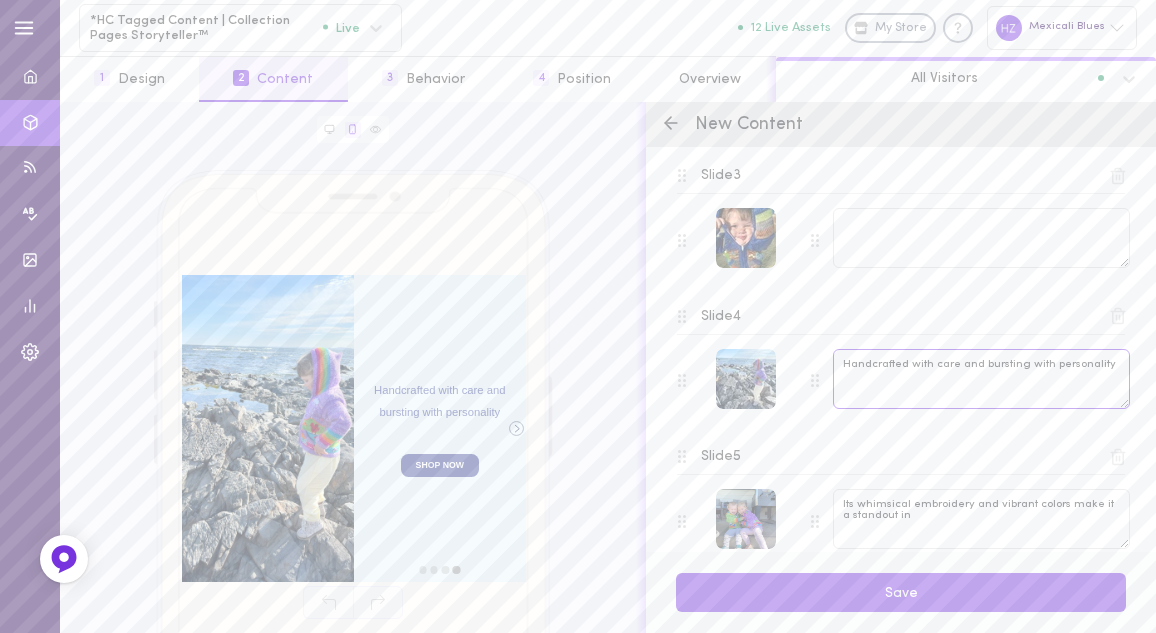 drag, startPoint x: 844, startPoint y: 354, endPoint x: 914, endPoint y: 370, distance: 71.80529 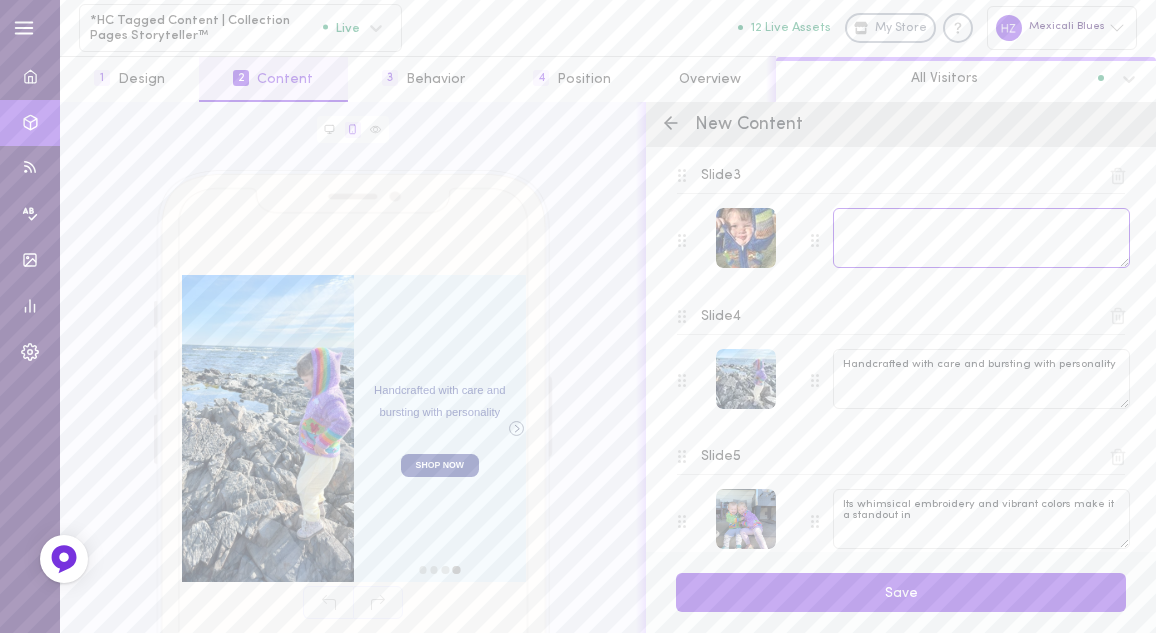 click at bounding box center [981, 238] 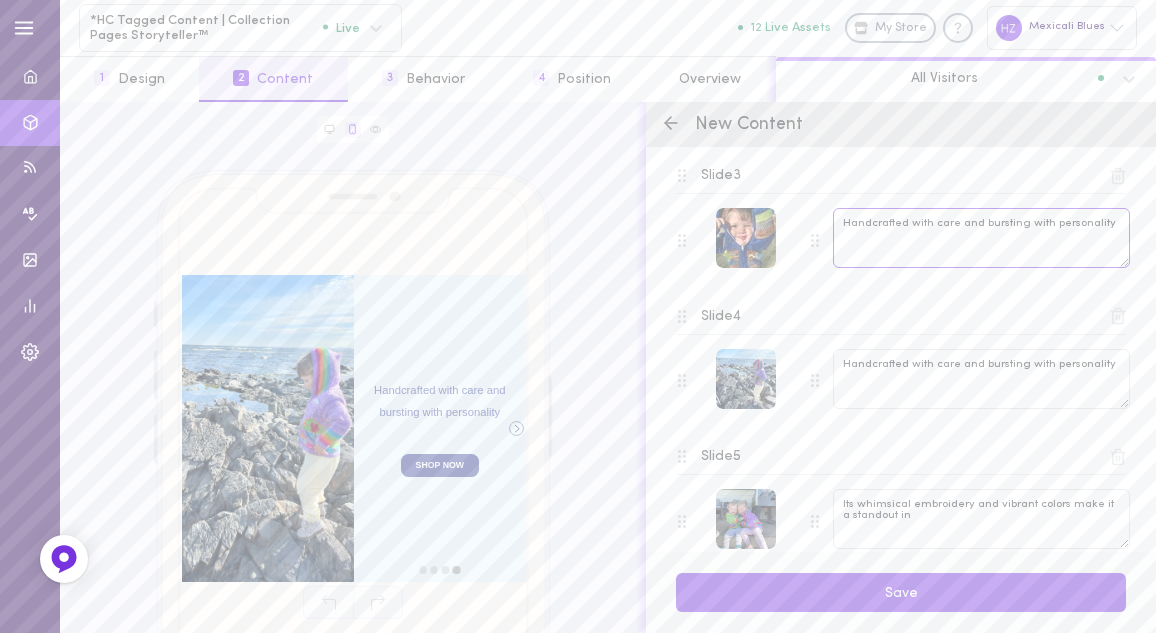 type on "Handcrafted with care and bursting with personality" 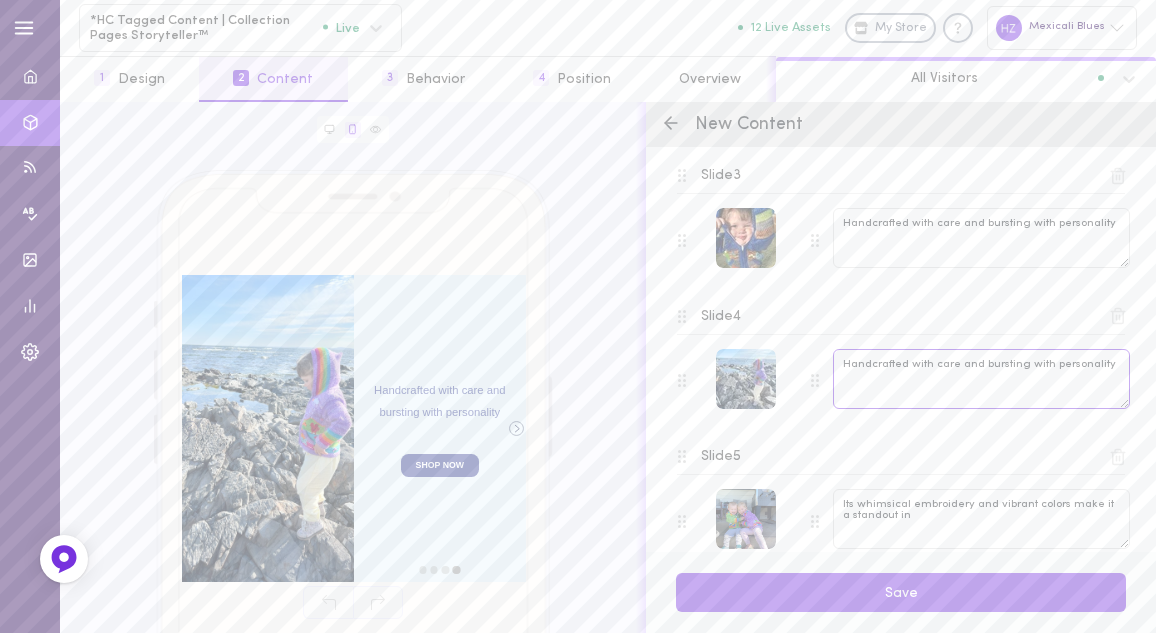 drag, startPoint x: 846, startPoint y: 356, endPoint x: 910, endPoint y: 380, distance: 68.35203 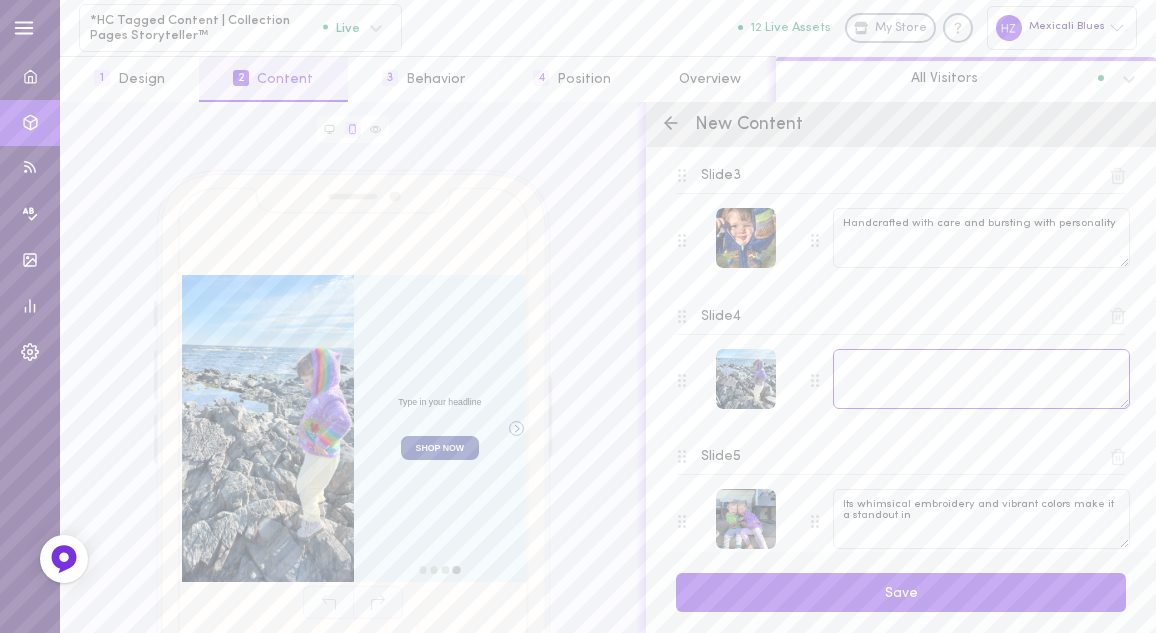type 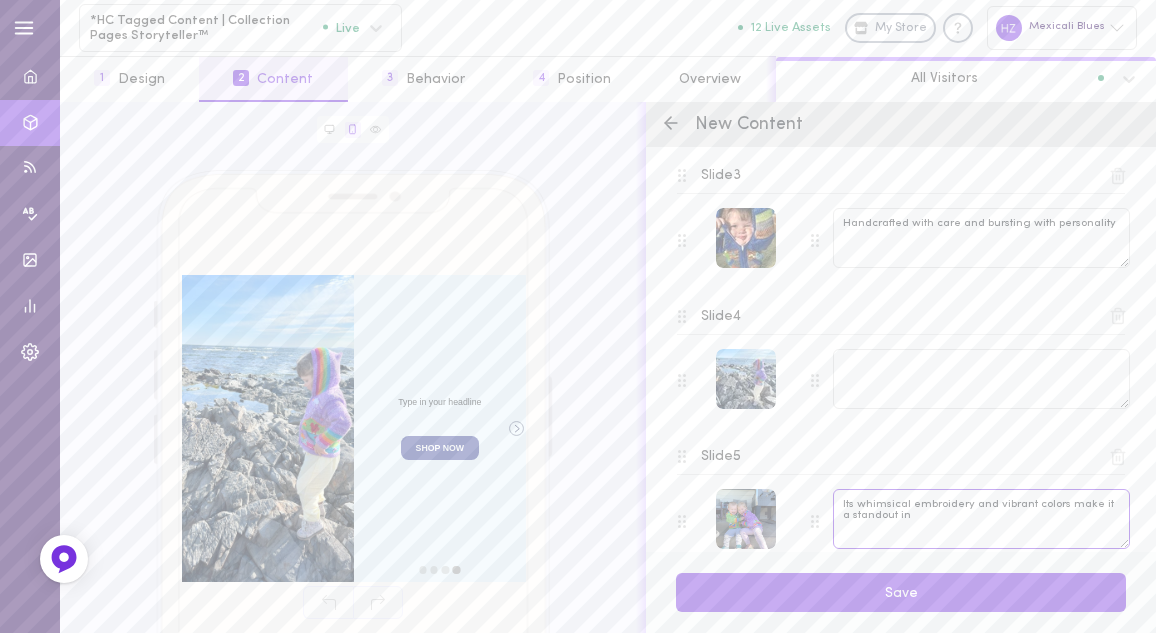 click on "Its whimsical embroidery and vibrant colors make it a standout in" at bounding box center (981, 519) 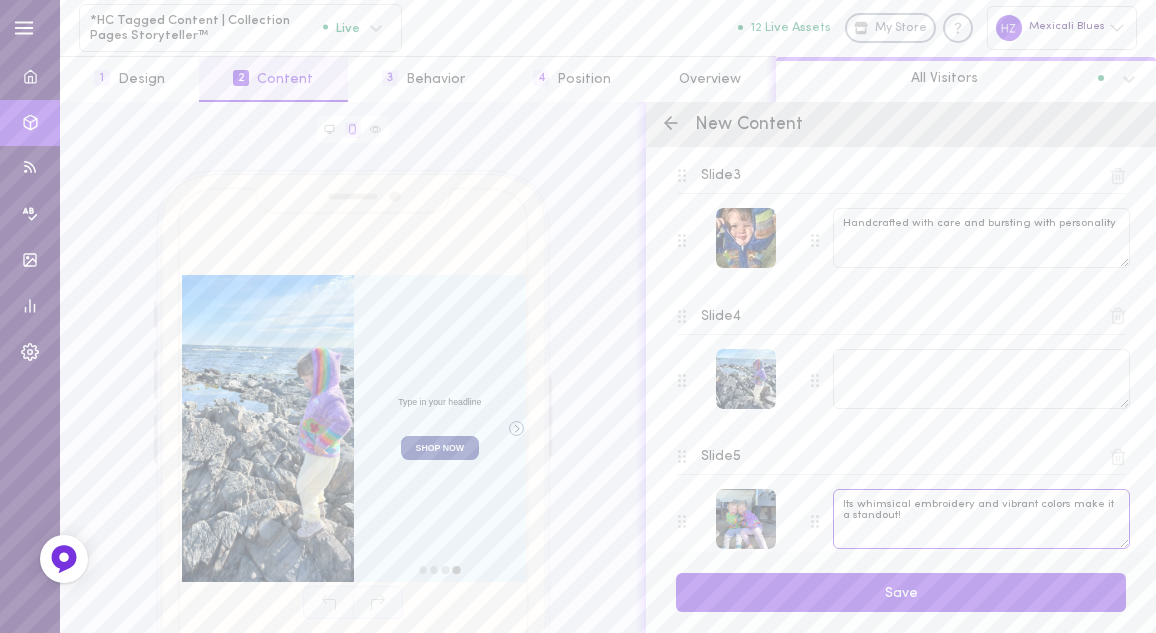 type on "Its whimsical embroidery and vibrant colors make it a standout!" 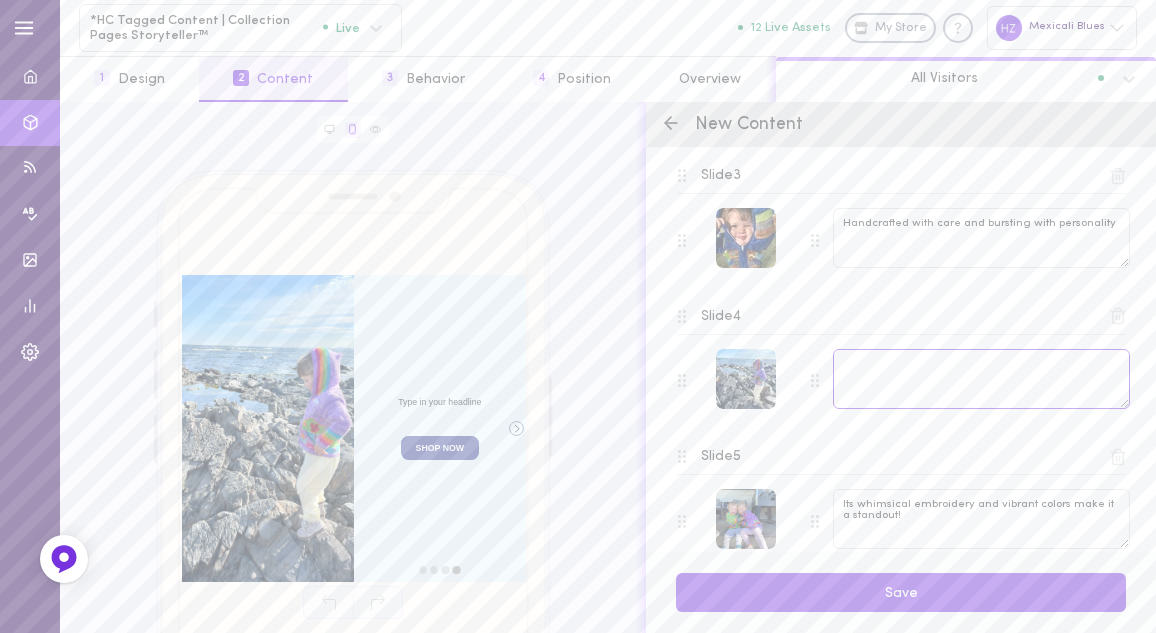click at bounding box center (981, 379) 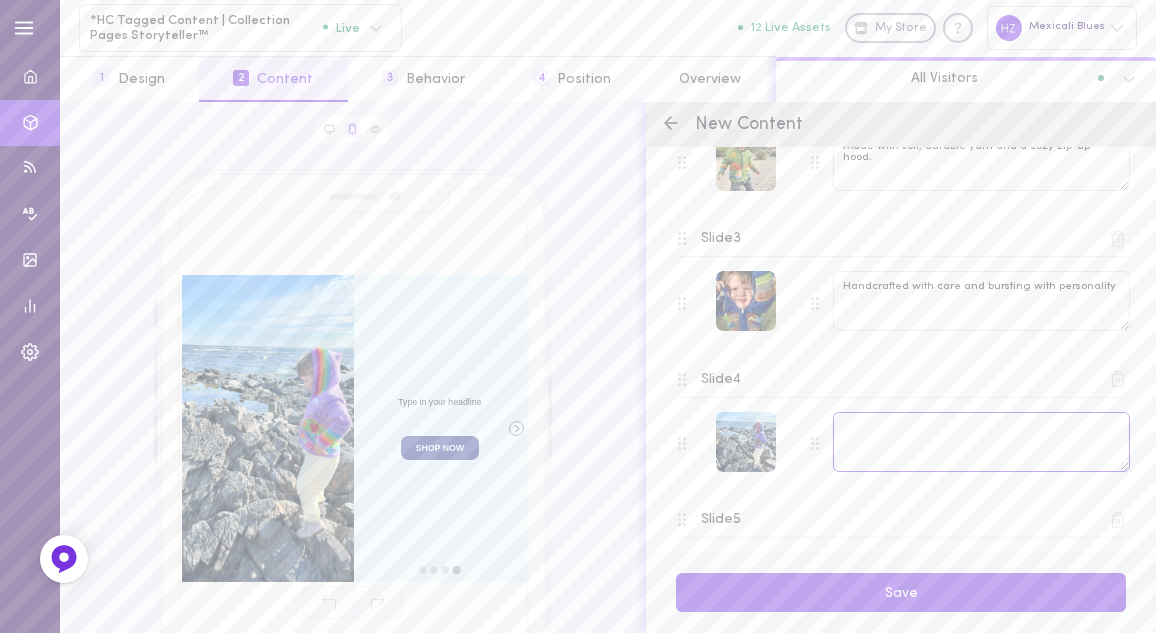 scroll, scrollTop: 581, scrollLeft: 0, axis: vertical 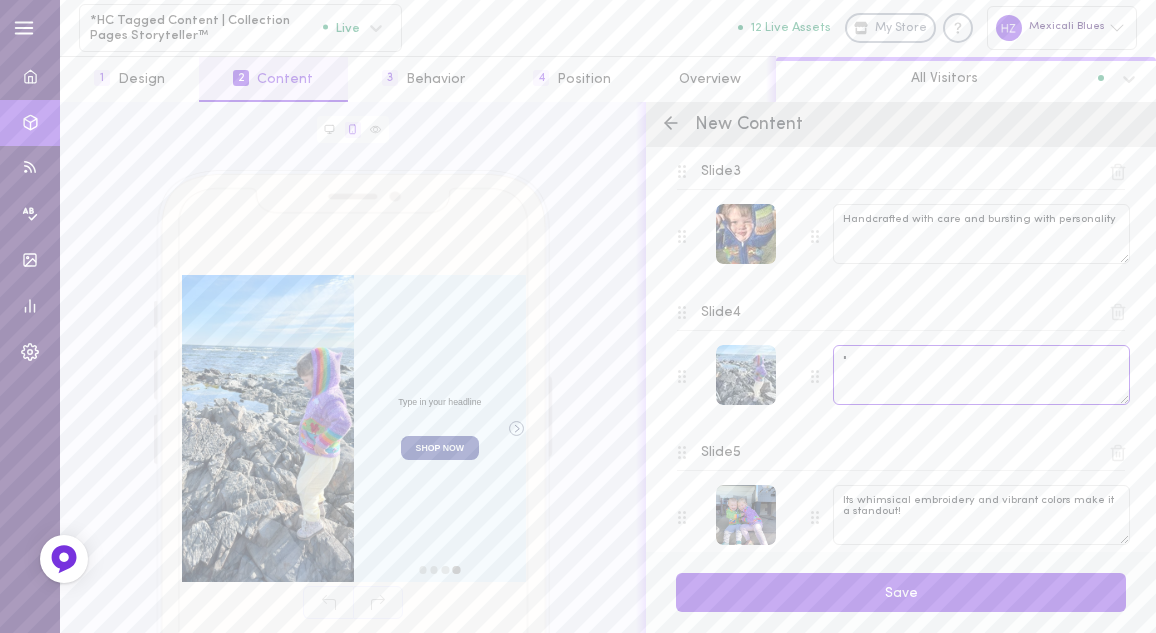 paste on "Bought one for my son and daughter and they are a HIGE hit at the festivals we attend." 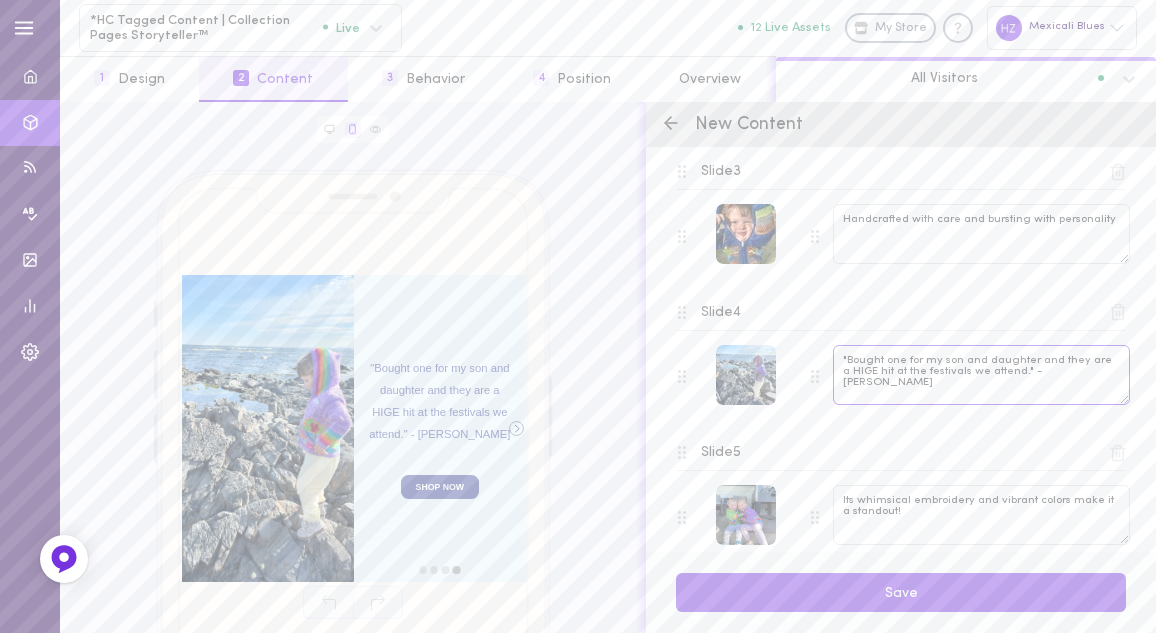 type on ""Bought one for my son and daughter and they are a HIGE hit at the festivals we attend." - Ashley G." 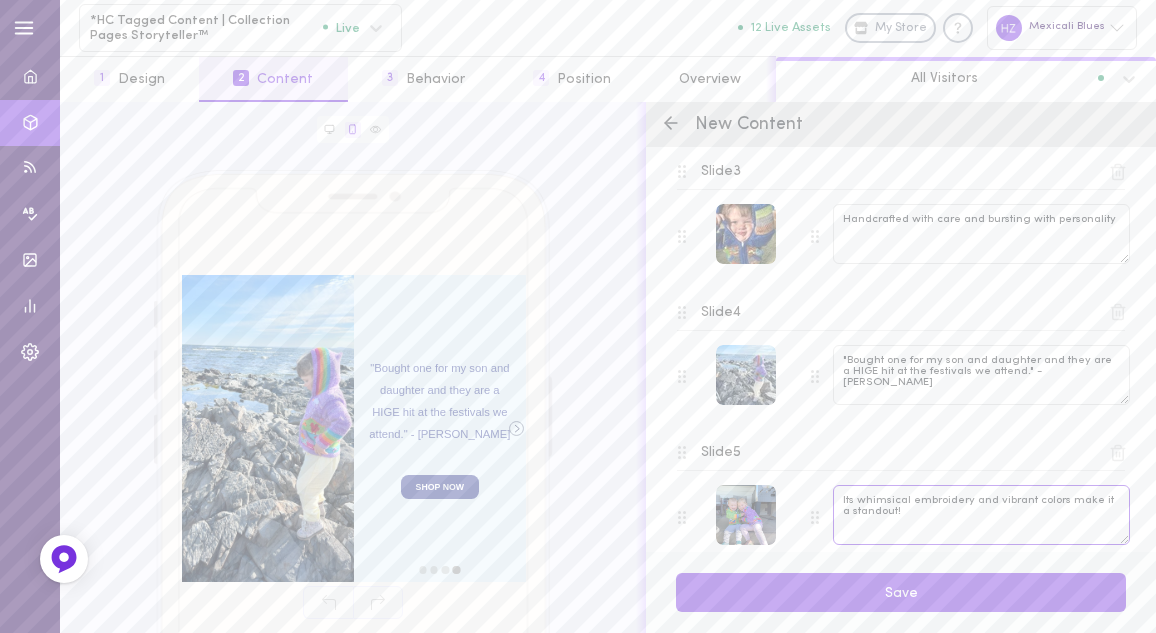 drag, startPoint x: 844, startPoint y: 494, endPoint x: 929, endPoint y: 509, distance: 86.313385 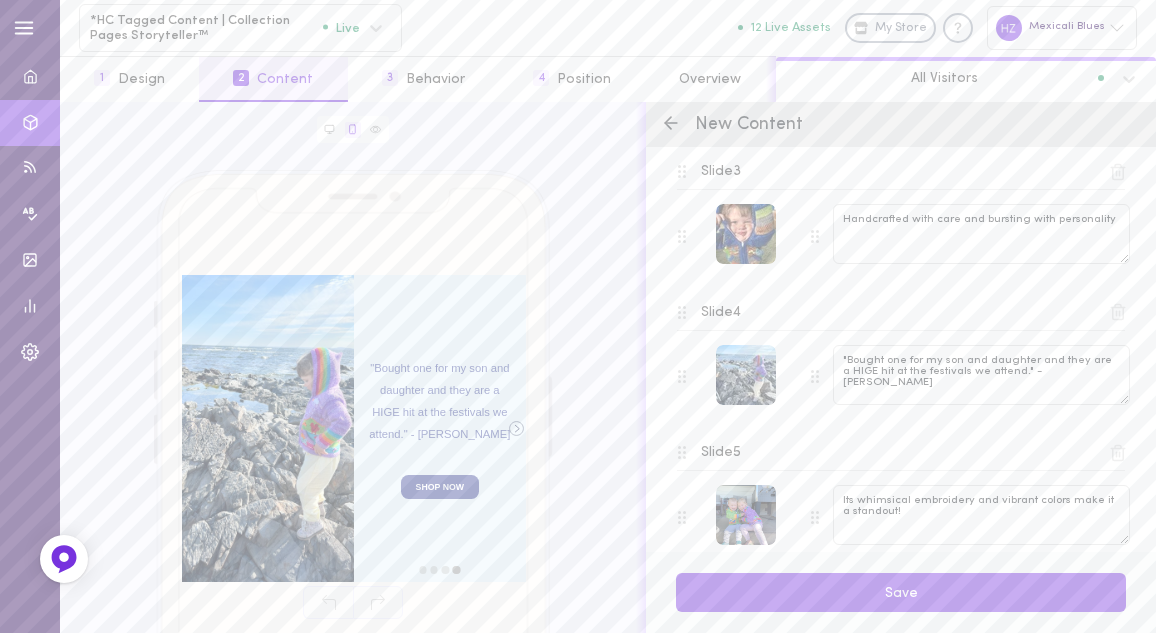 click on "Slide  5" at bounding box center (901, 453) 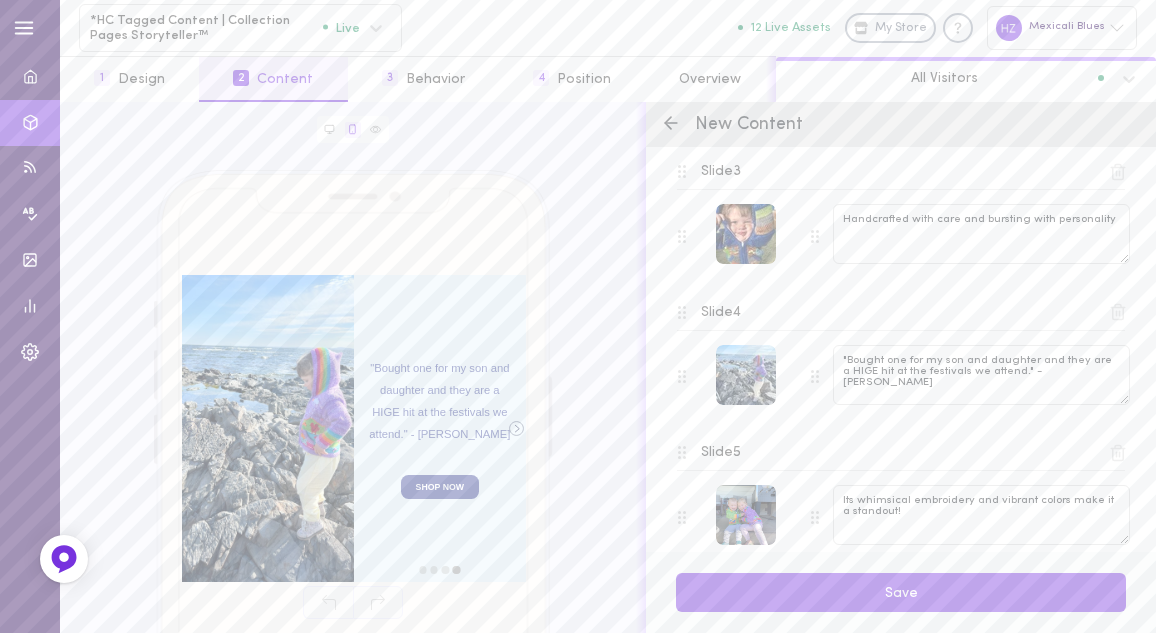click on "Slide  5" at bounding box center (721, 453) 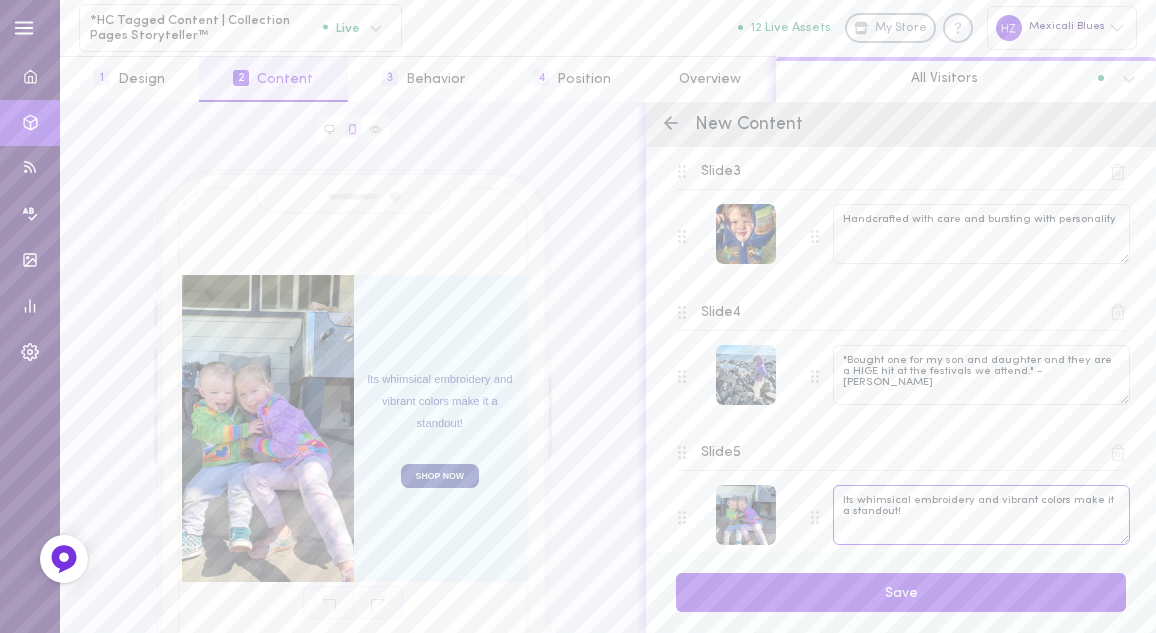 click on "Its whimsical embroidery and vibrant colors make it a standout!" at bounding box center [981, 515] 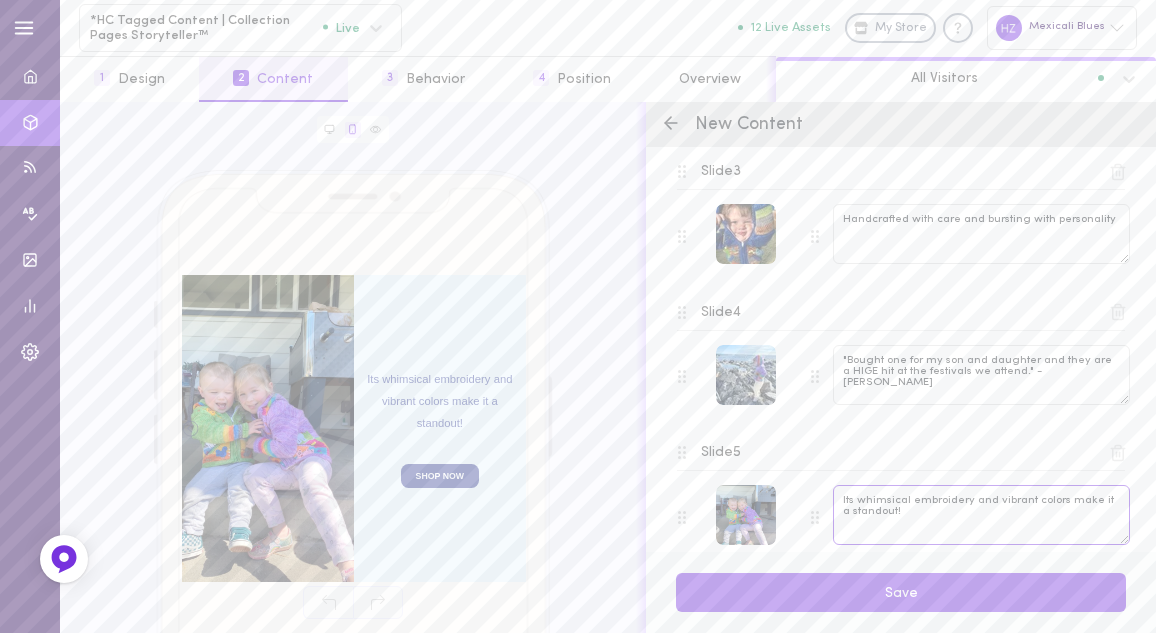 click on "Its whimsical embroidery and vibrant colors make it a standout!" at bounding box center (981, 515) 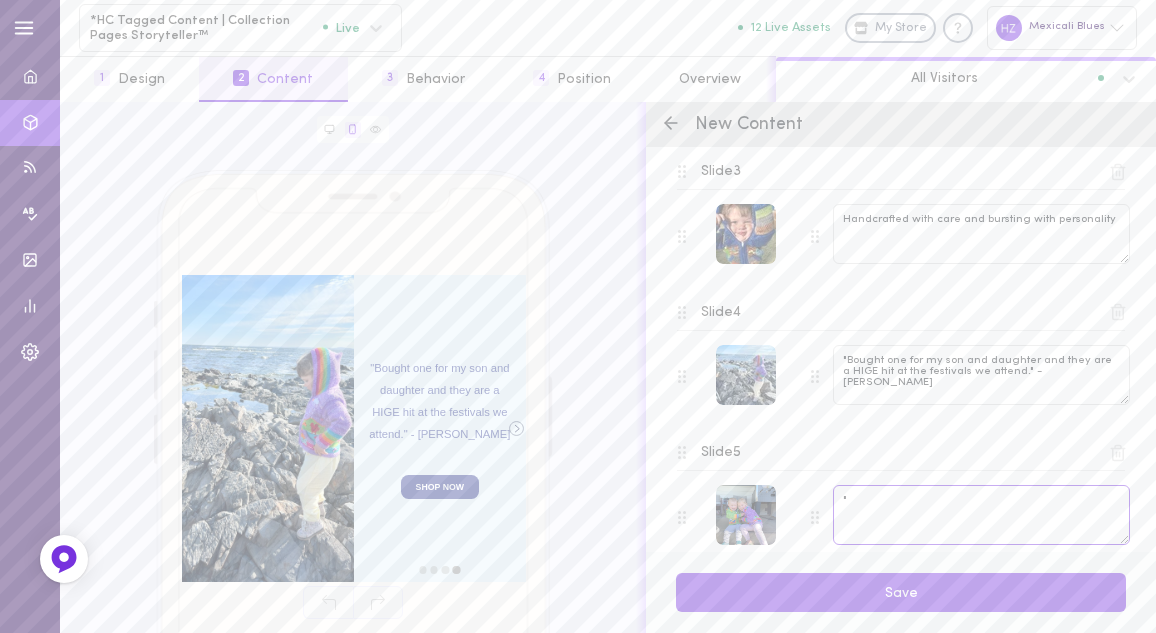 paste on "These are a great value, warm, and get lots of compliments. Both of my daughters love them." 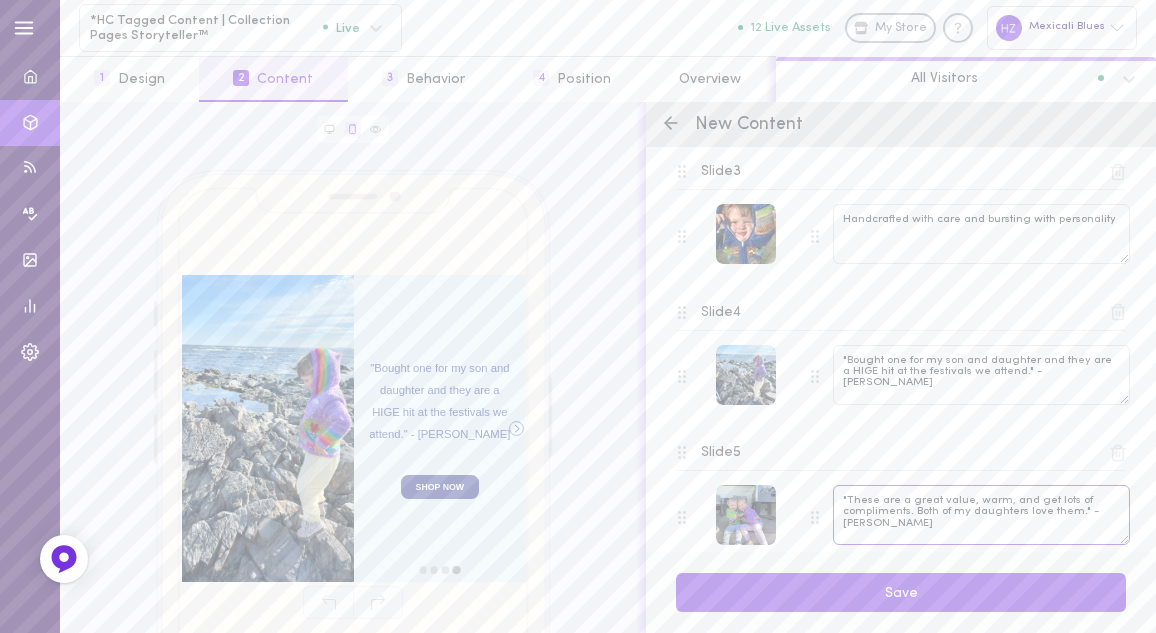 click on ""These are a great value, warm, and get lots of compliments. Both of my daughters love them." - Mark M." at bounding box center (981, 515) 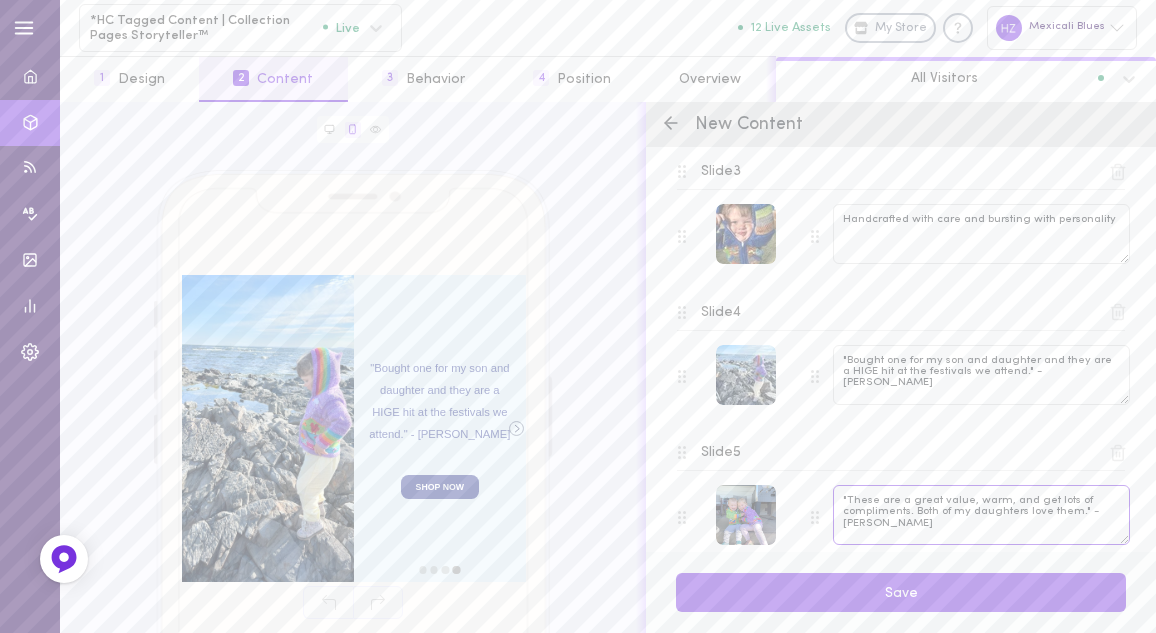click on ""These are a great value, warm, and get lots of compliments. Both of my daughters love them." - Mark M." at bounding box center [981, 515] 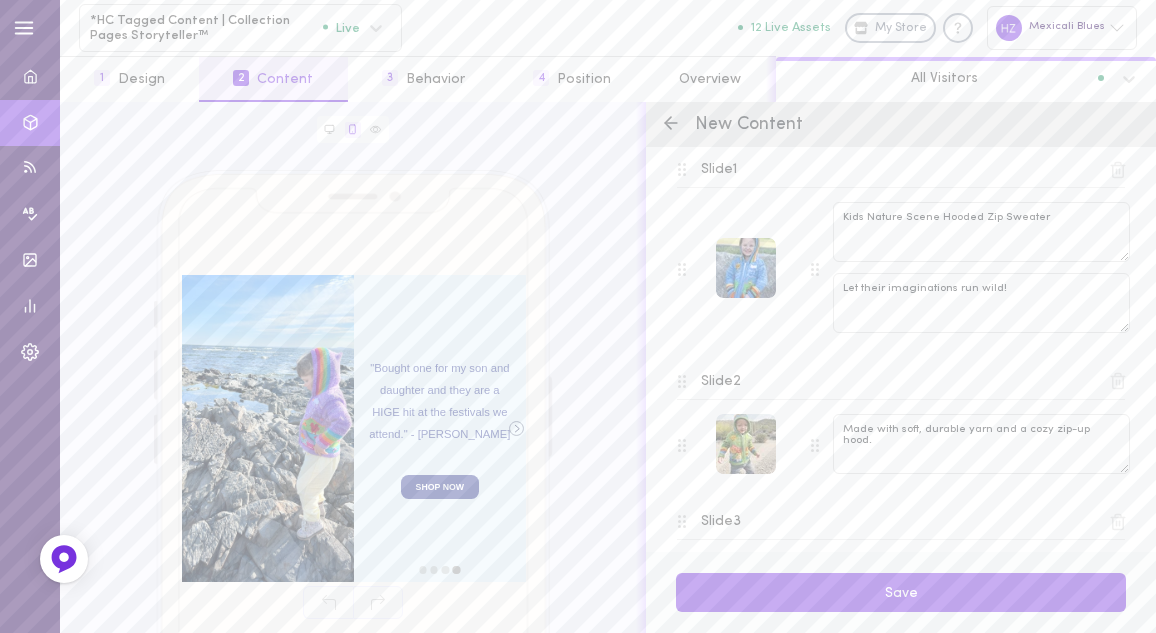 scroll, scrollTop: 239, scrollLeft: 0, axis: vertical 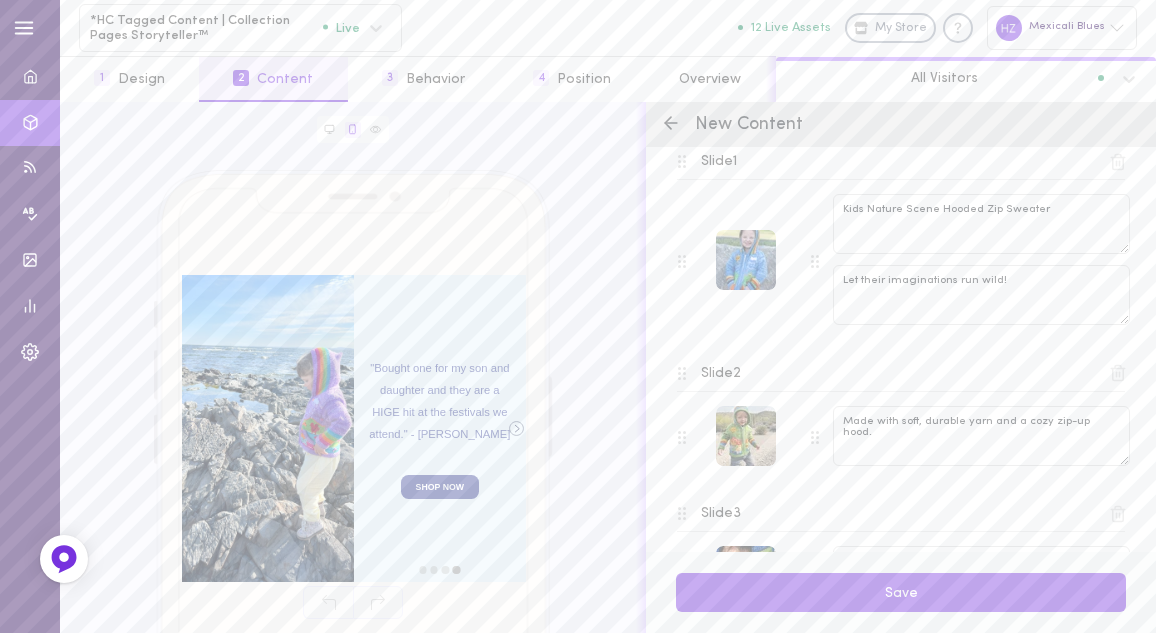 type on ""These are a great value, warm, and get lots of compliments. Both of my daughters love them." - Mark M." 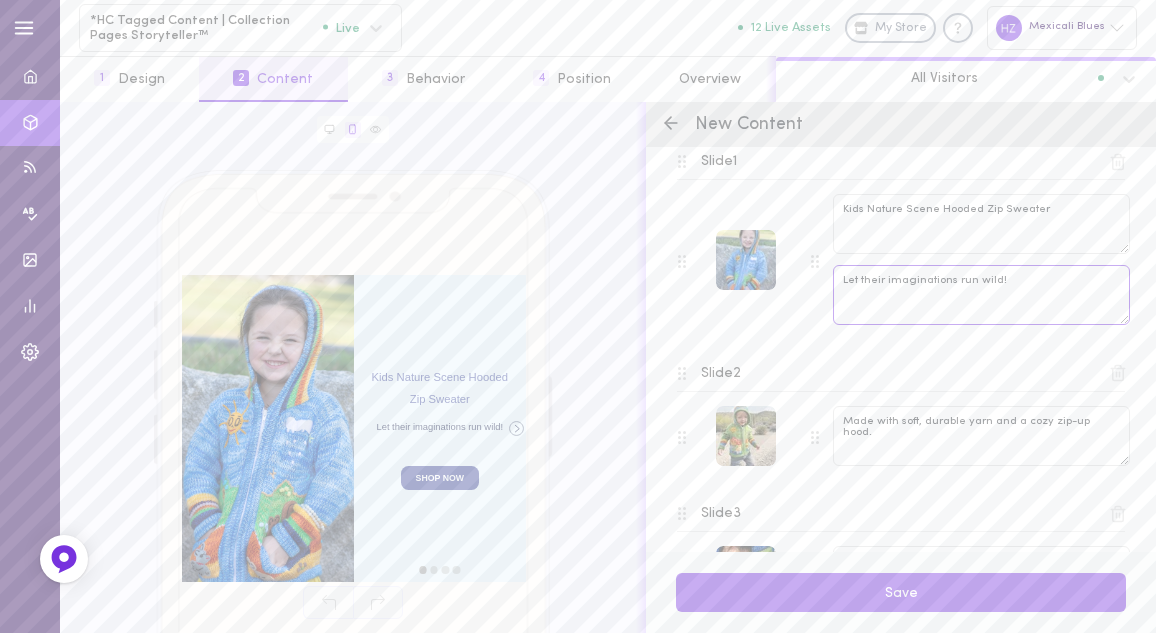 click on "Let their imaginations run wild!" at bounding box center (981, 295) 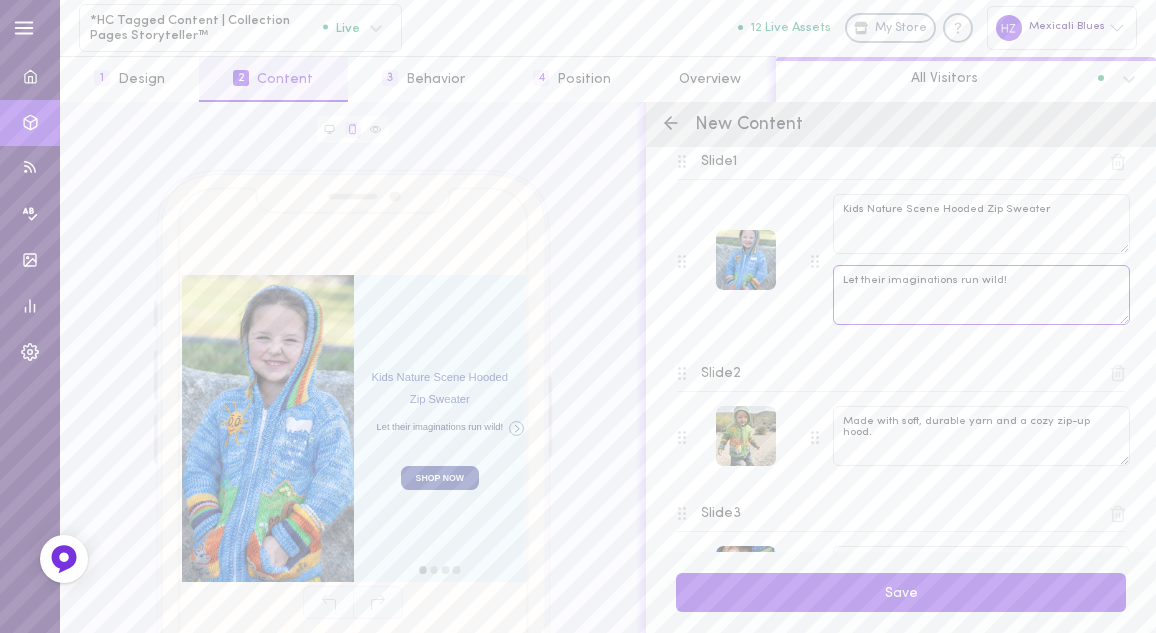 drag, startPoint x: 842, startPoint y: 276, endPoint x: 1016, endPoint y: 281, distance: 174.07182 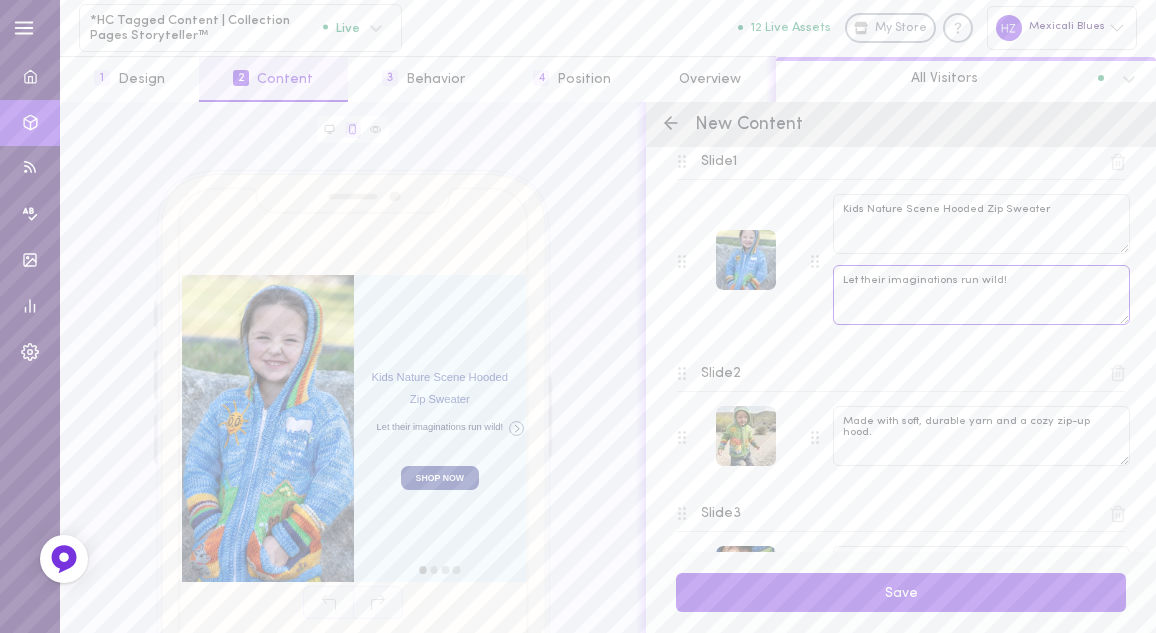 click on "Let their imaginations run wild!" at bounding box center [981, 295] 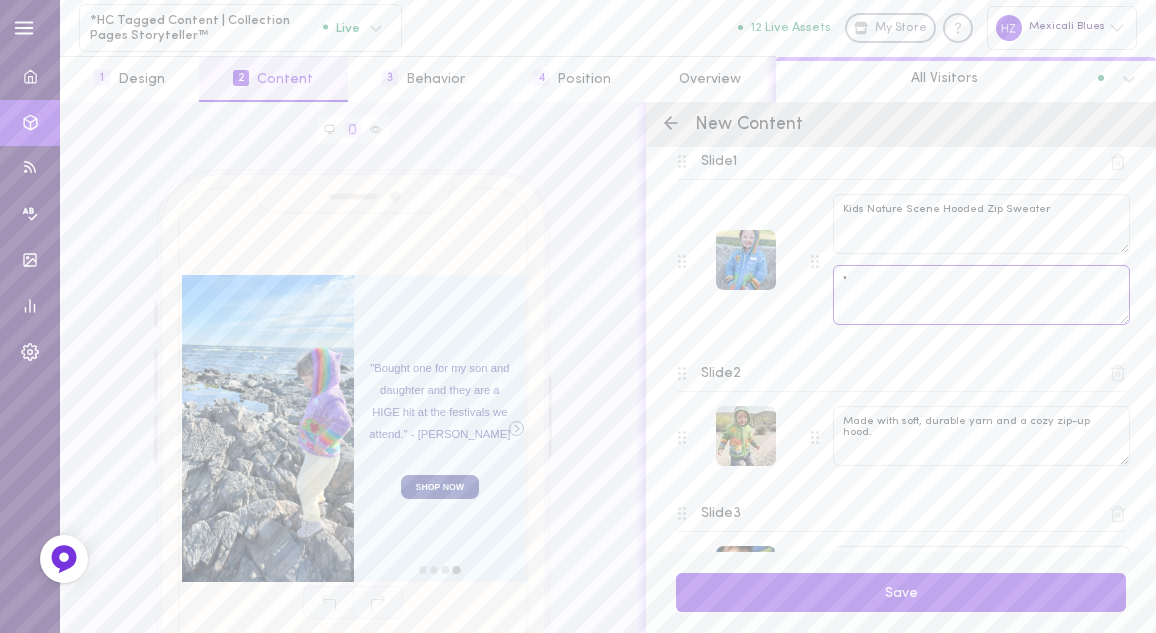 paste on "Love this sweater so much!! Comfy, thick, great details. We are in love!!" 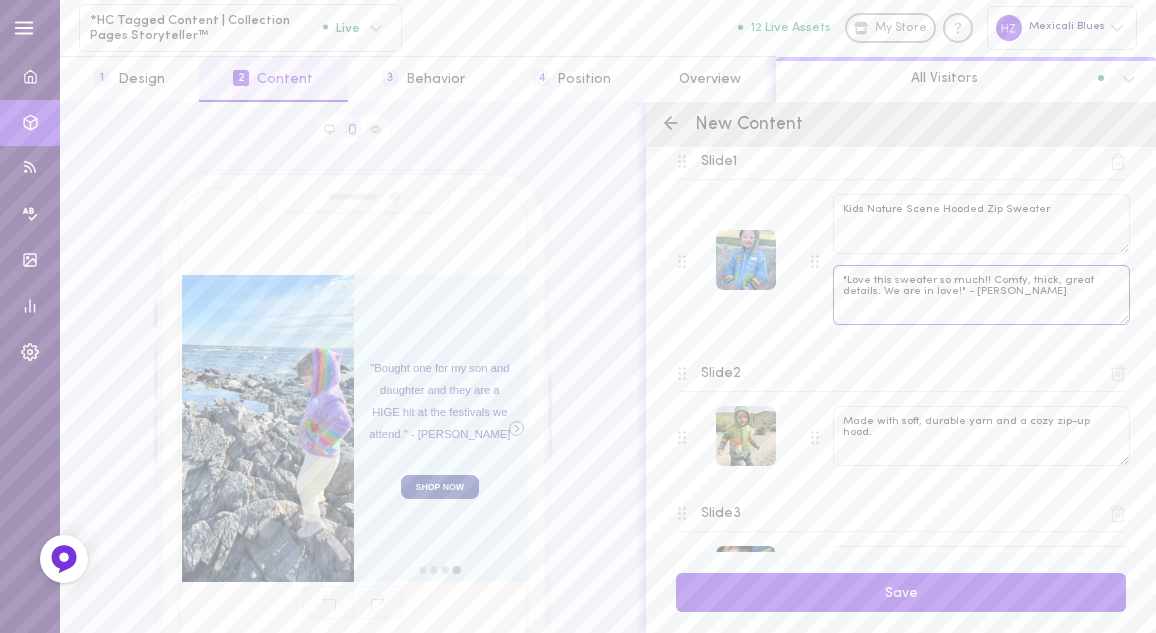 type on ""Love this sweater so much!! Comfy, thick, great details. We are in love!" - Elizabeth K." 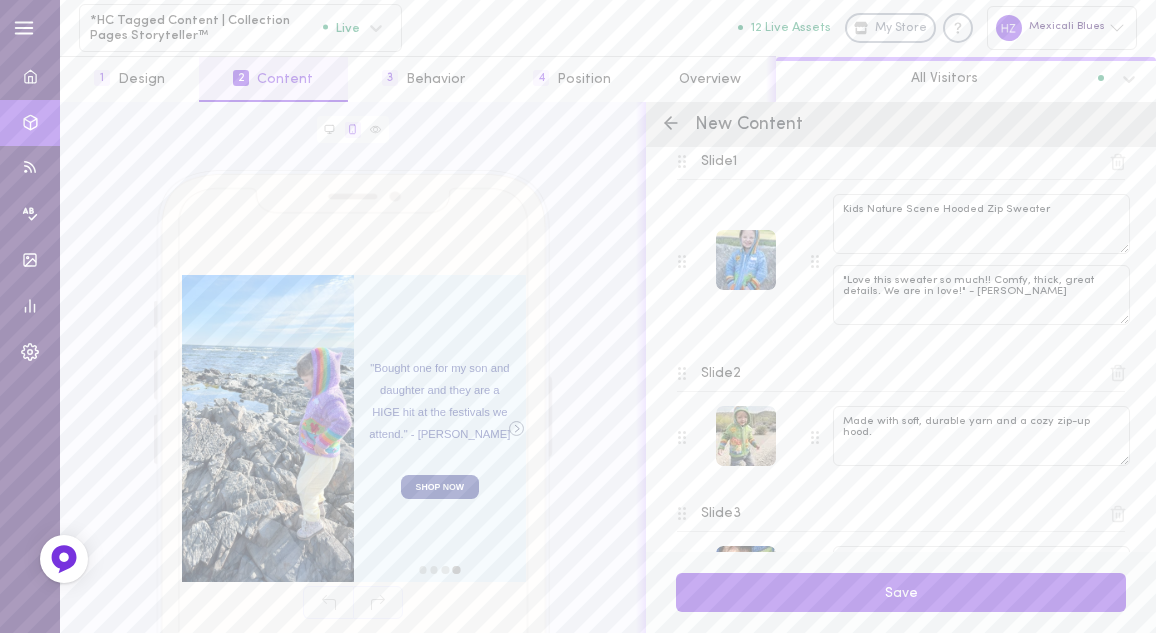 click on "Slide  1" at bounding box center [719, 162] 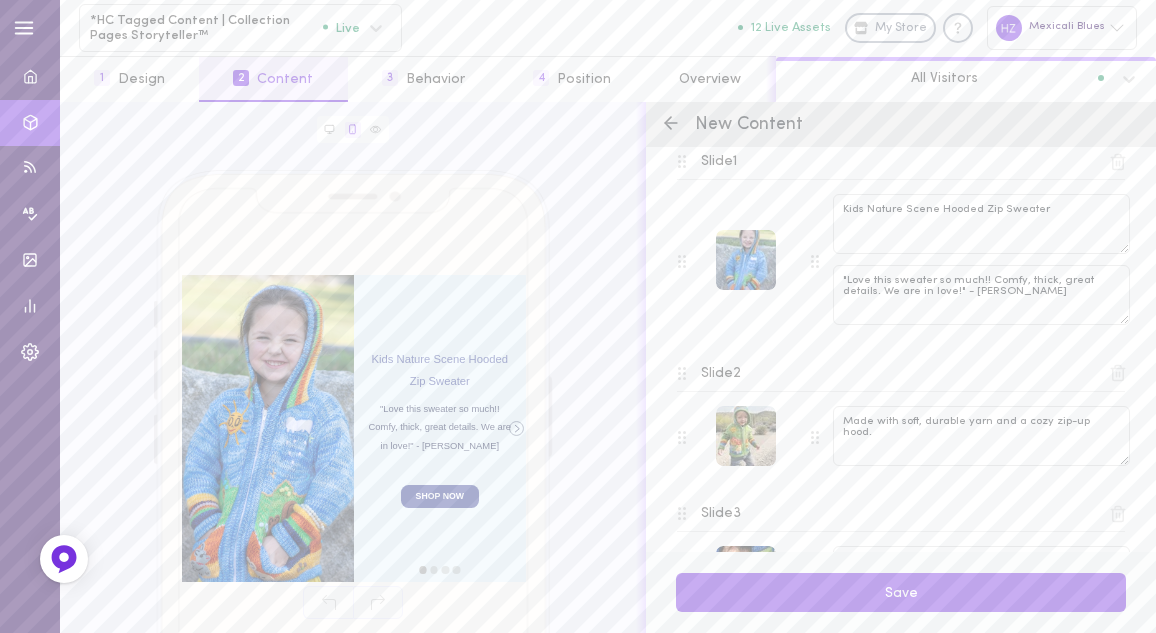 scroll, scrollTop: 269, scrollLeft: 0, axis: vertical 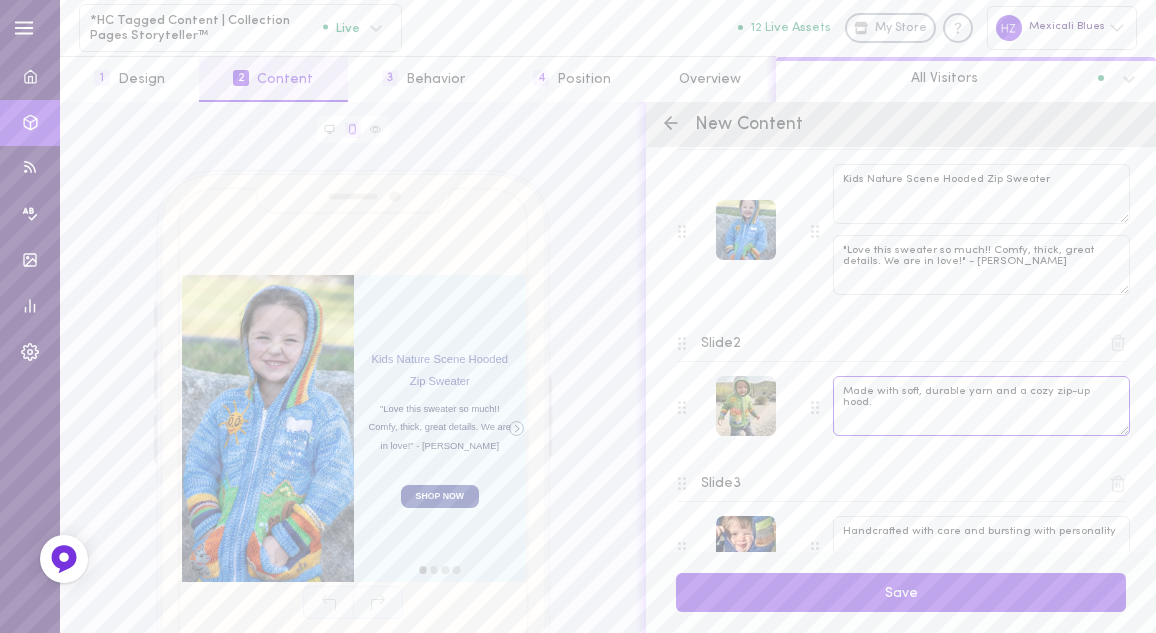 drag, startPoint x: 848, startPoint y: 383, endPoint x: 885, endPoint y: 401, distance: 41.14608 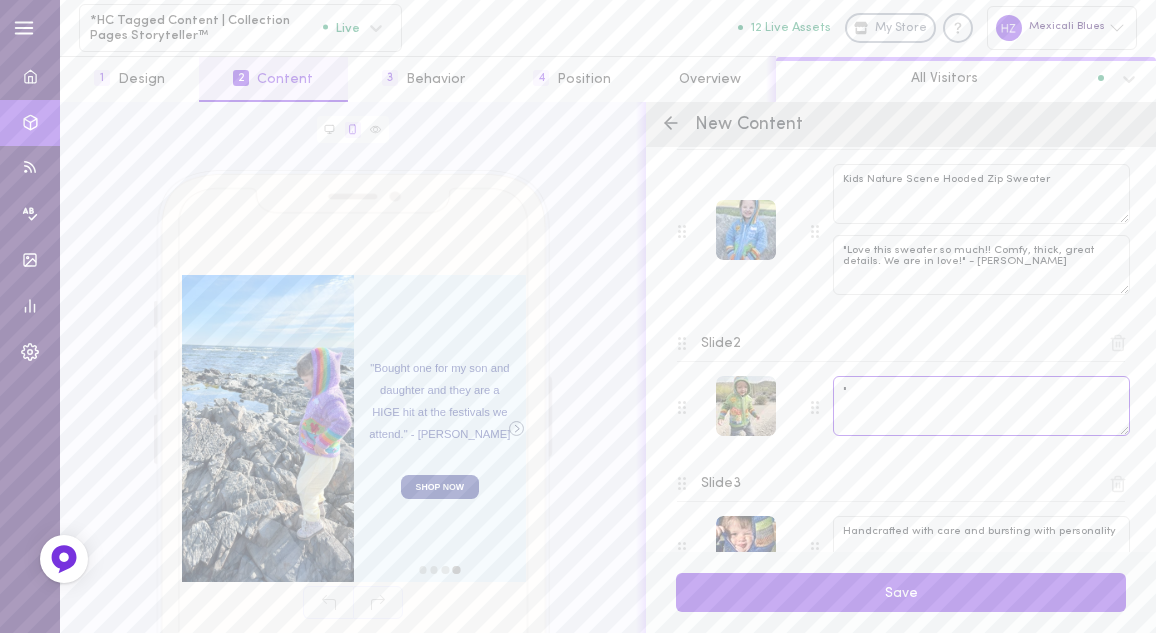 paste on "I bought this sweater in blue as a Christmas gift for my son, and it is so gorgeous in real life. Excellent quality for the price. My only complaint is that it doesn’t come in my size!" 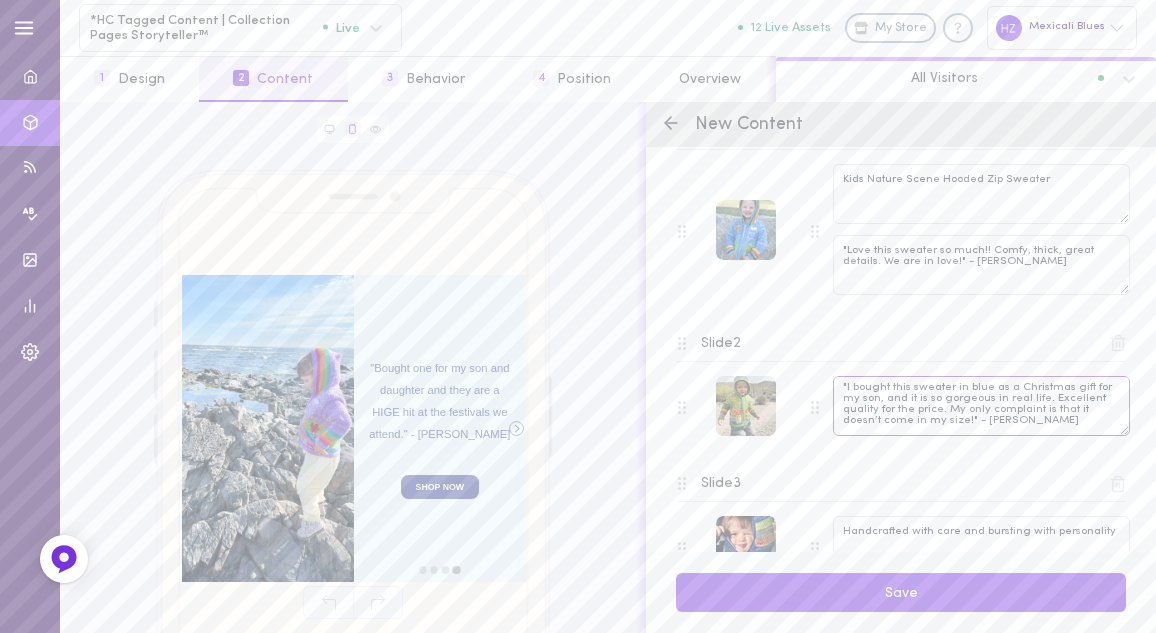 scroll, scrollTop: 7, scrollLeft: 0, axis: vertical 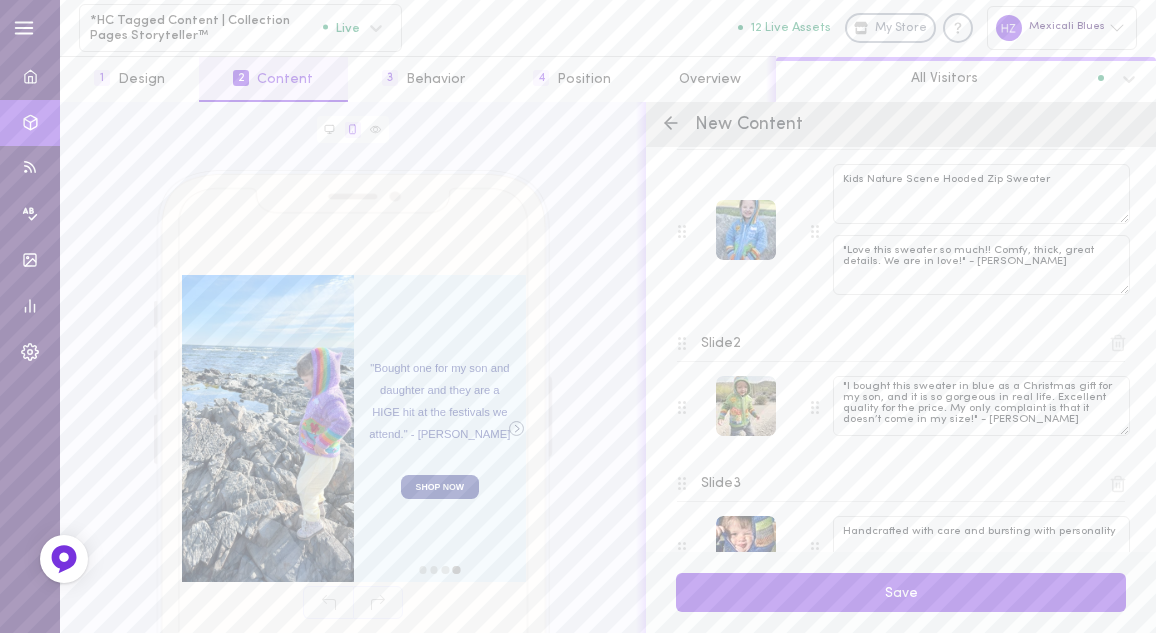 click on "Slide  2" at bounding box center (721, 344) 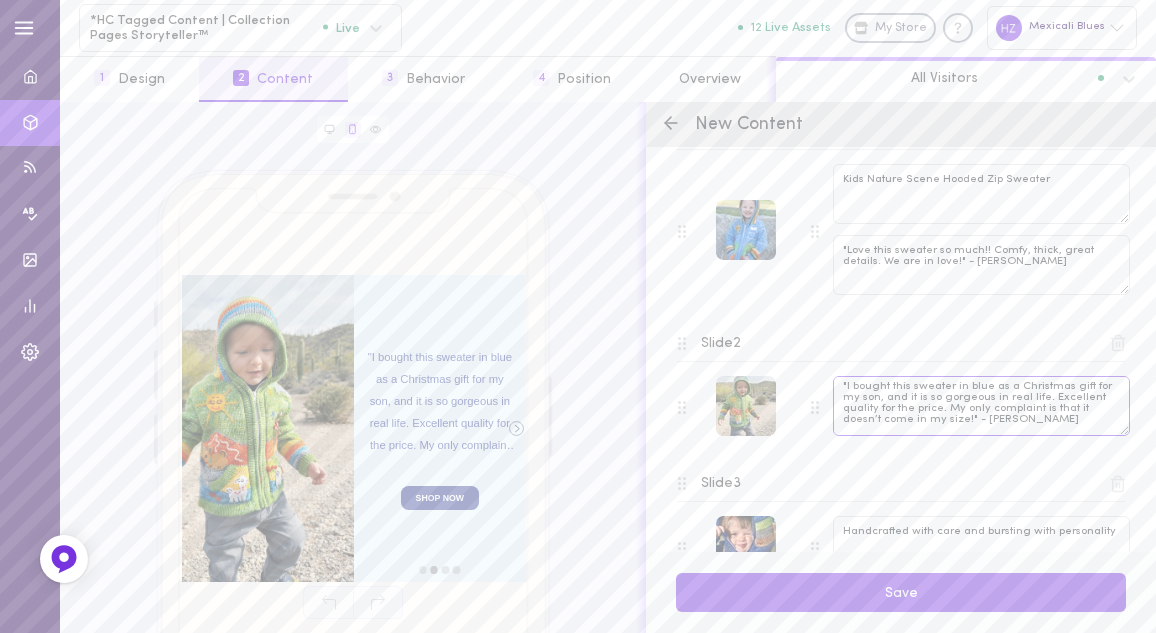 drag, startPoint x: 864, startPoint y: 400, endPoint x: 1063, endPoint y: 412, distance: 199.36148 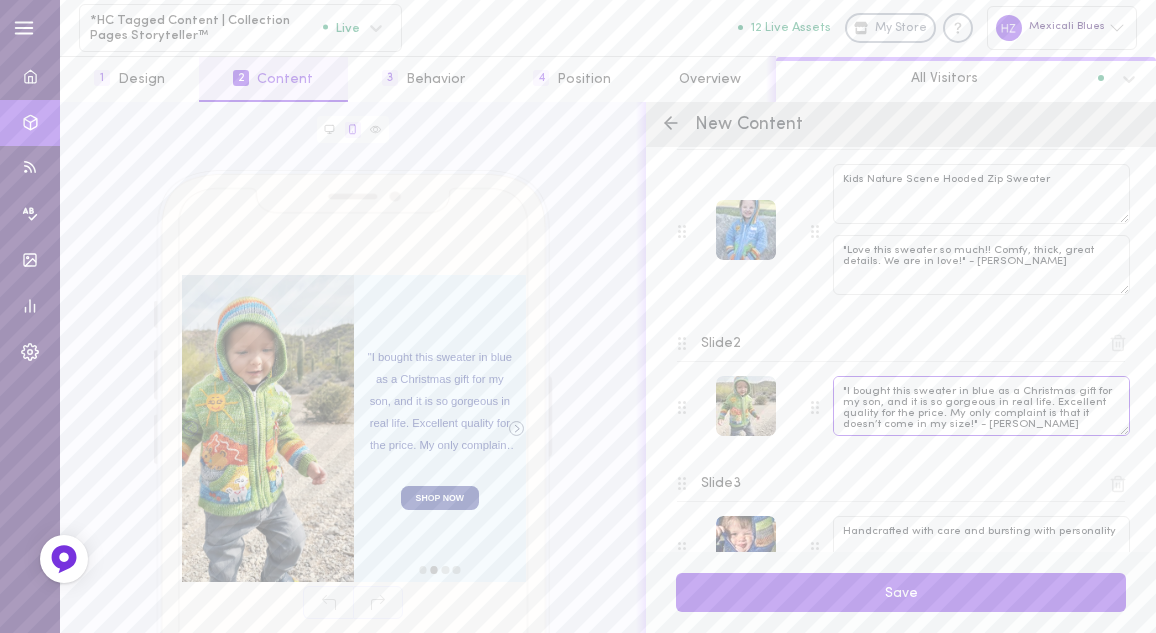 drag, startPoint x: 1018, startPoint y: 403, endPoint x: 848, endPoint y: 389, distance: 170.5755 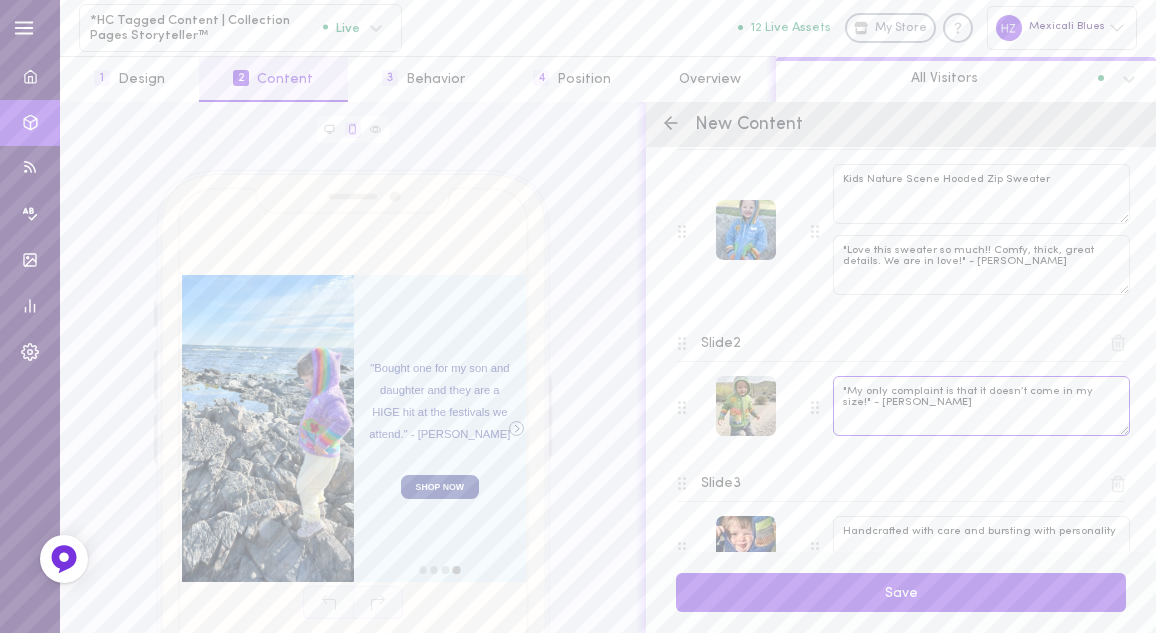 type on ""My only complaint is that it doesn’t come in my size!" - Heather A." 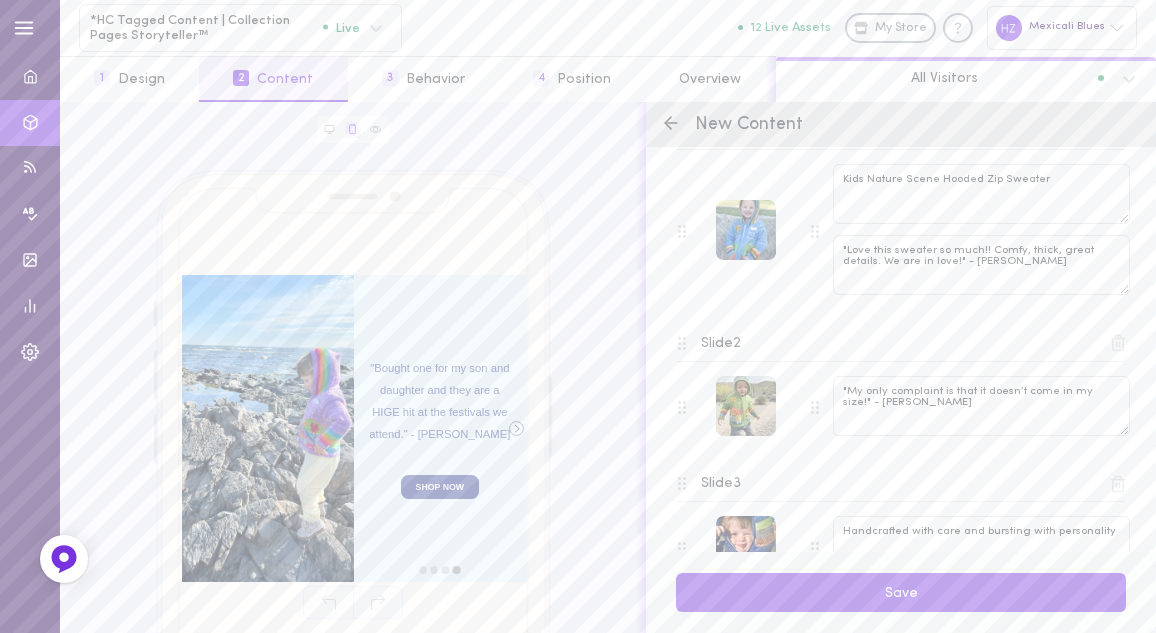 click on "Slide  2" at bounding box center (721, 344) 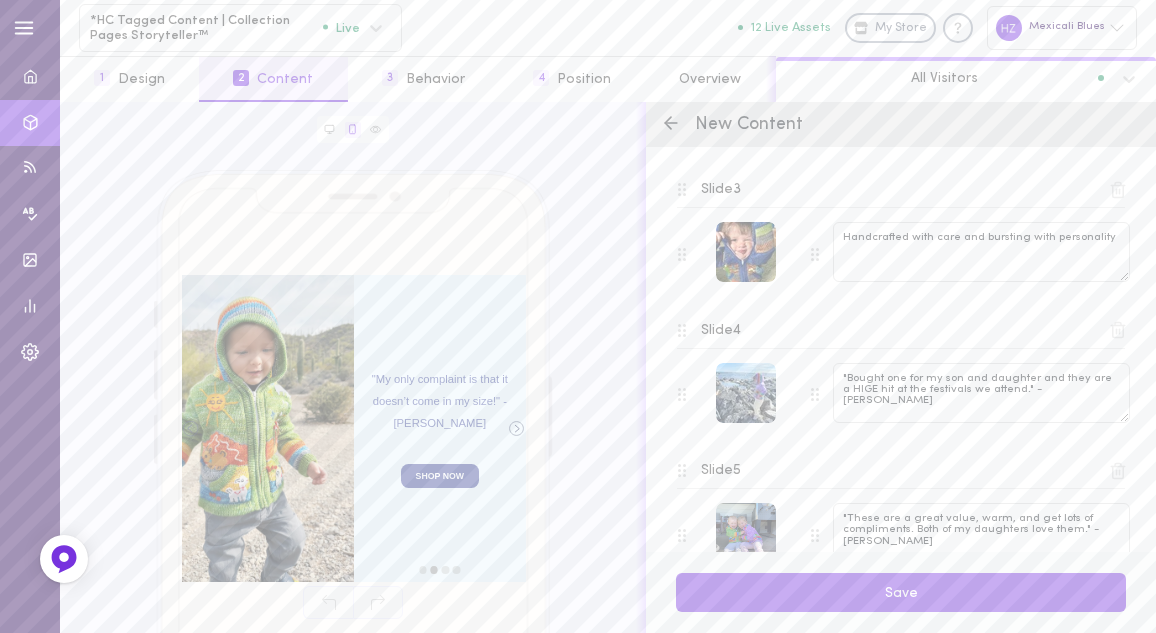 scroll, scrollTop: 622, scrollLeft: 0, axis: vertical 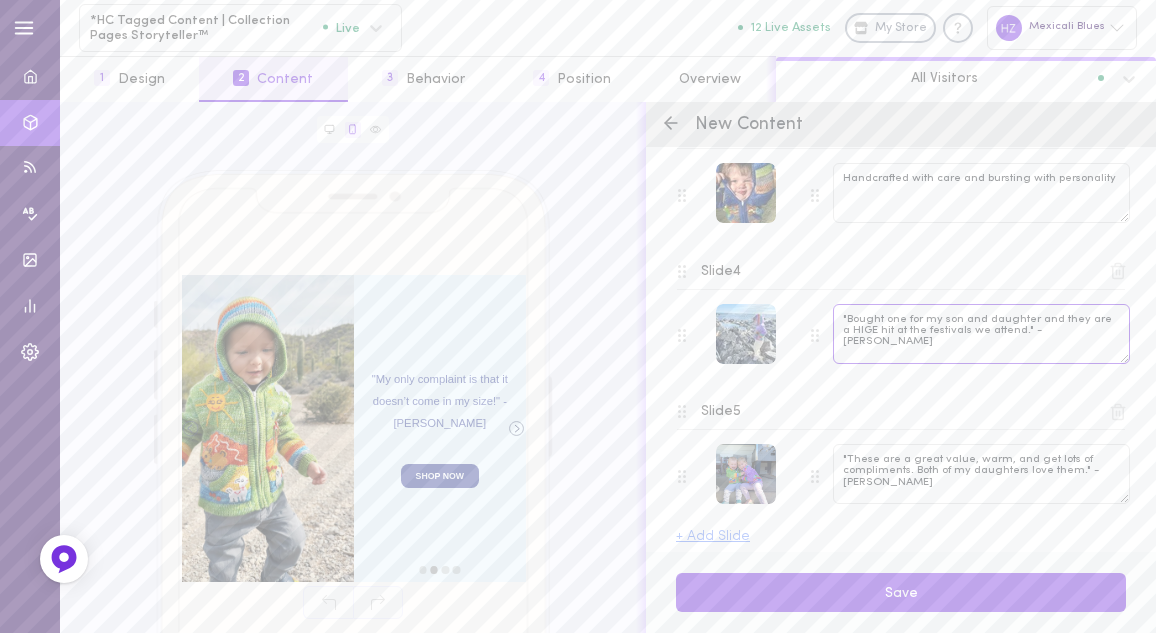 click on ""Bought one for my son and daughter and they are a HIGE hit at the festivals we attend." - Ashley G." at bounding box center [981, 334] 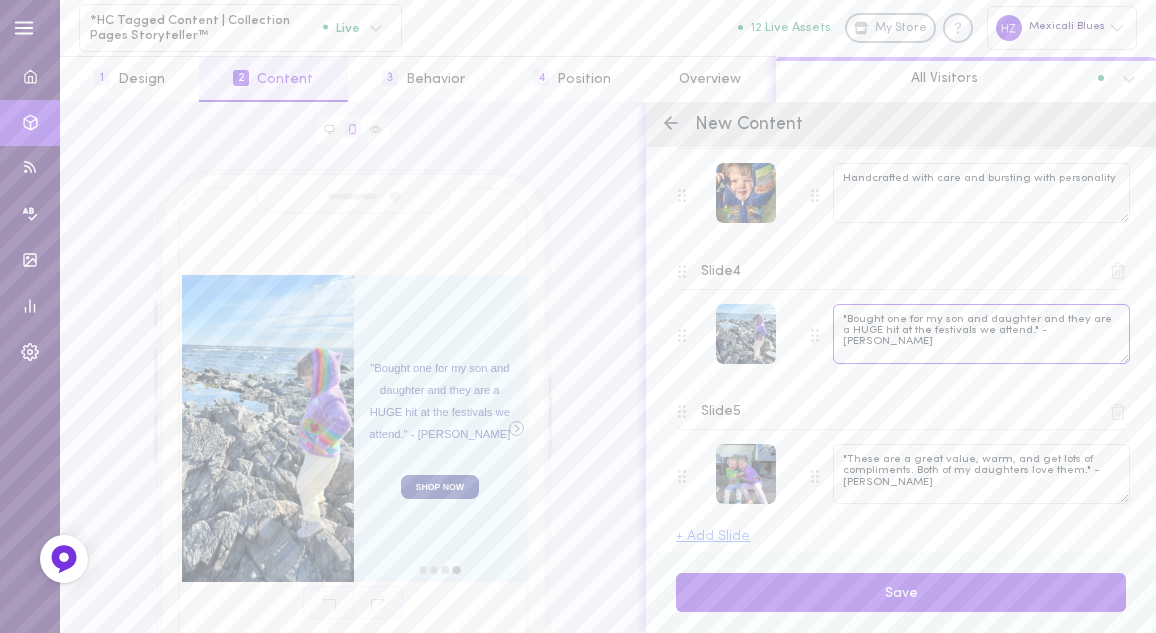 scroll, scrollTop: 629, scrollLeft: 0, axis: vertical 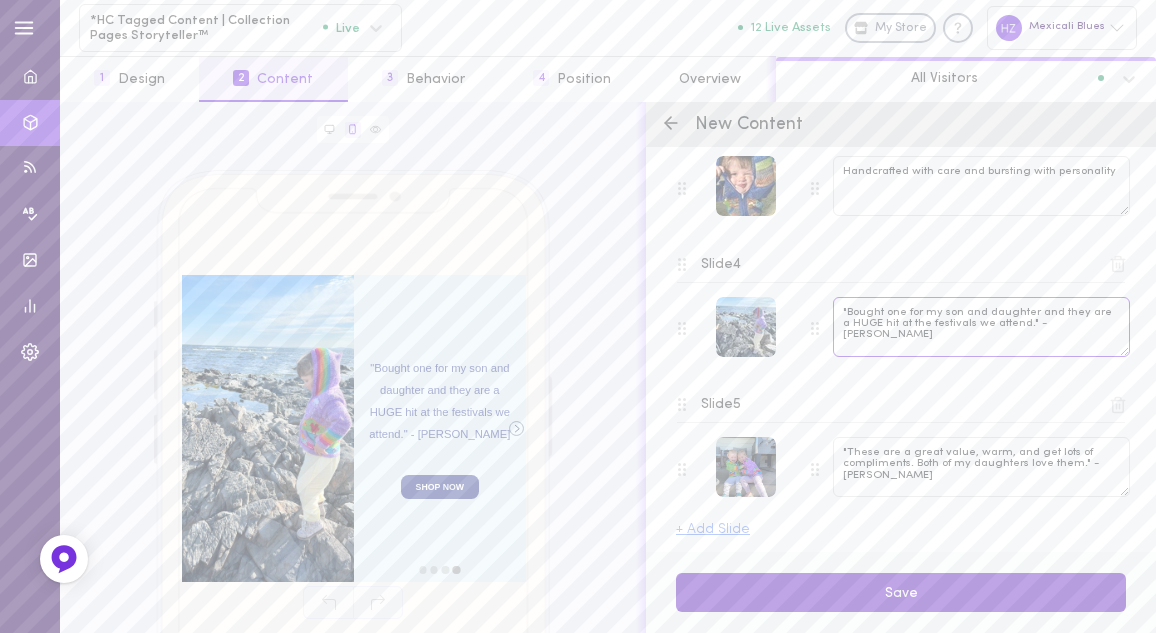 type on ""Bought one for my son and daughter and they are a HUGE hit at the festivals we attend." - Ashley G." 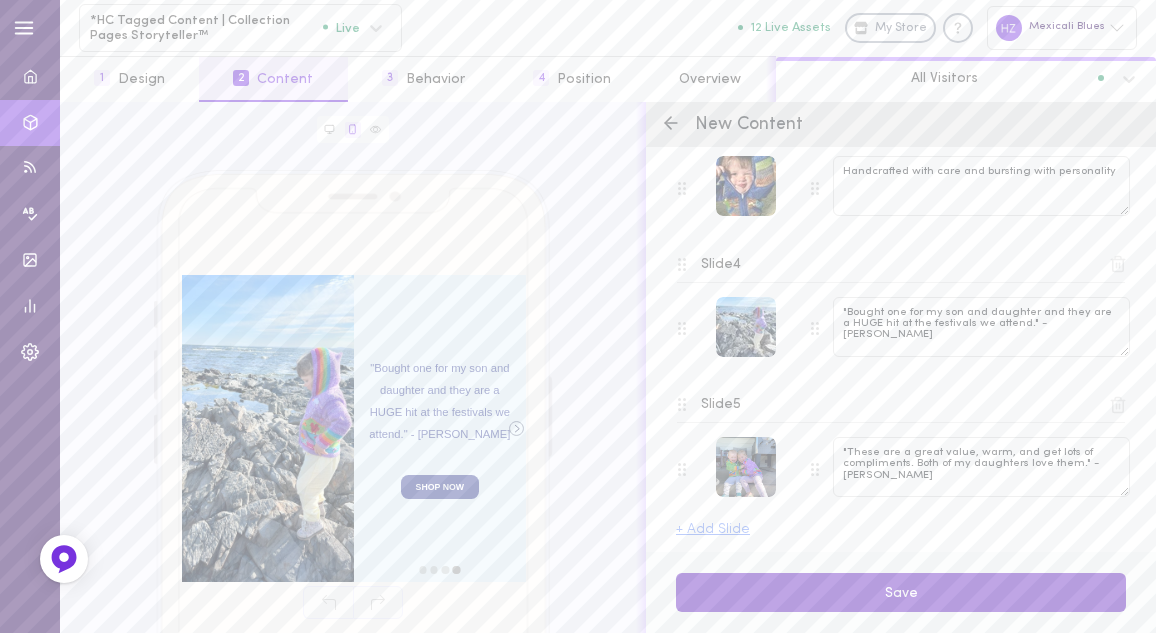 click on "Save" at bounding box center [901, 592] 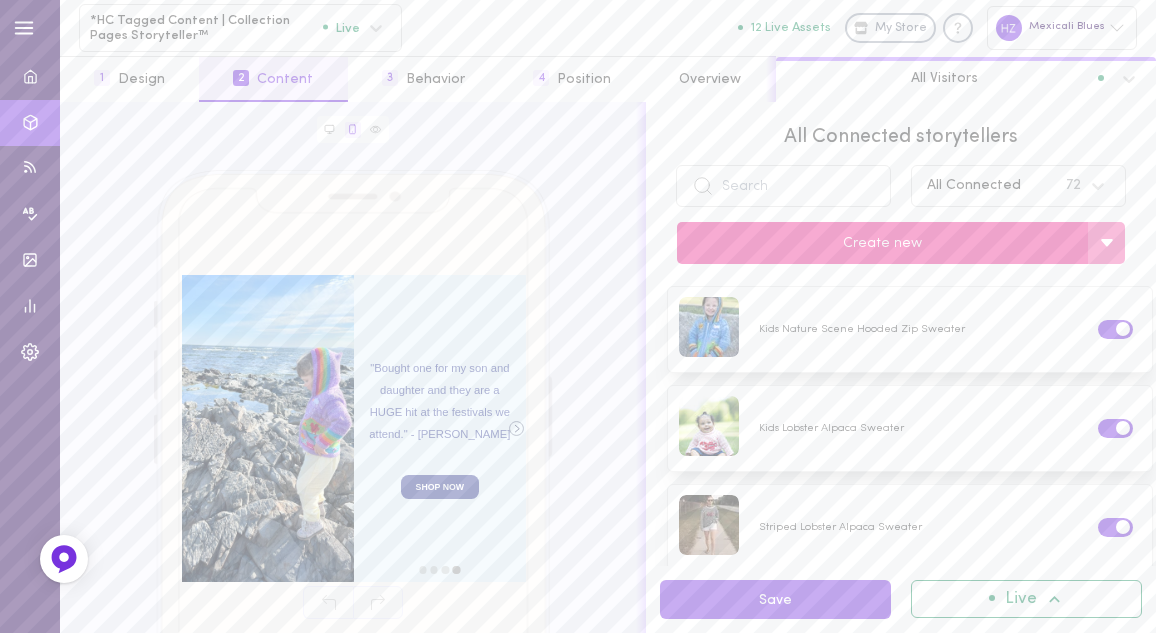 click on "Create new" at bounding box center (882, 243) 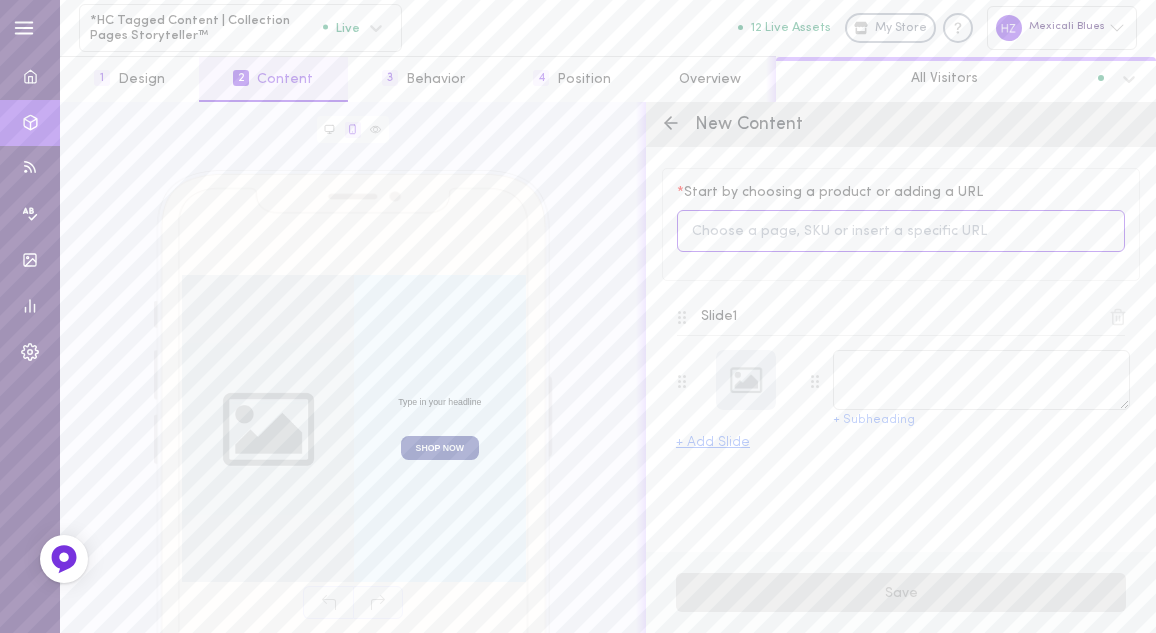 click at bounding box center [901, 231] 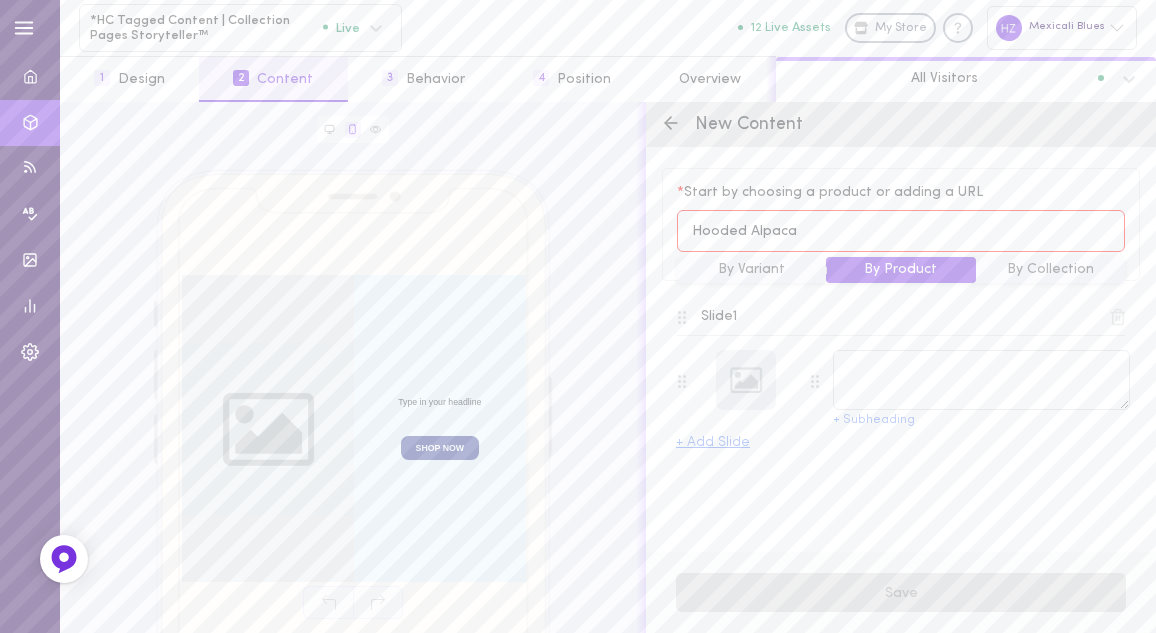 click on "Hooded Alpaca" at bounding box center (901, 231) 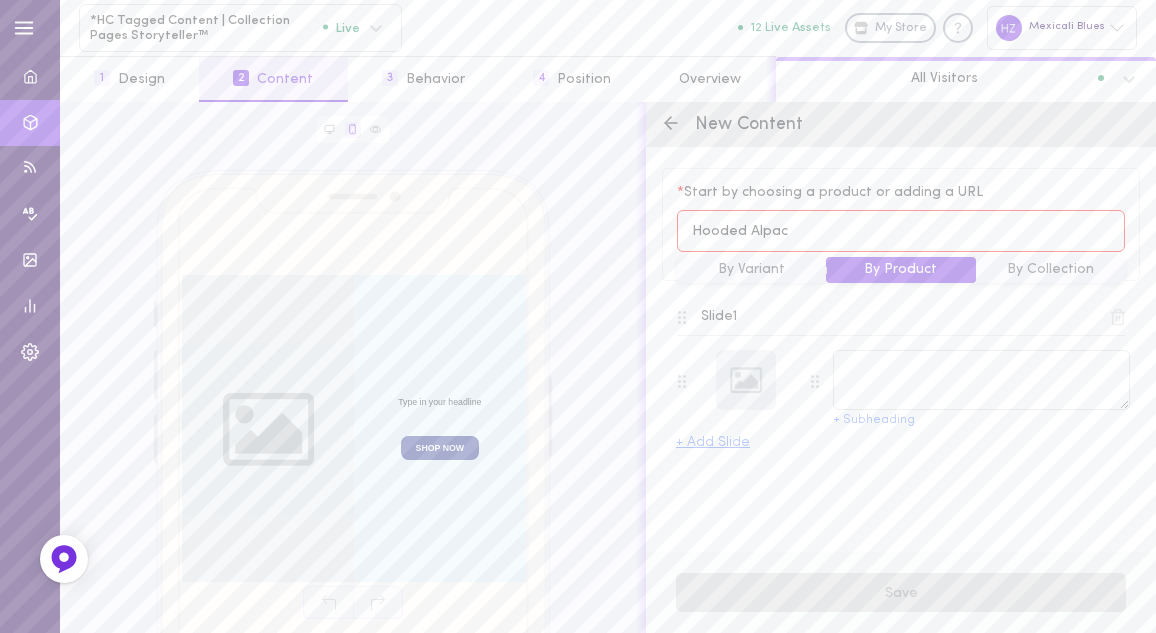 drag, startPoint x: 781, startPoint y: 232, endPoint x: 652, endPoint y: 232, distance: 129 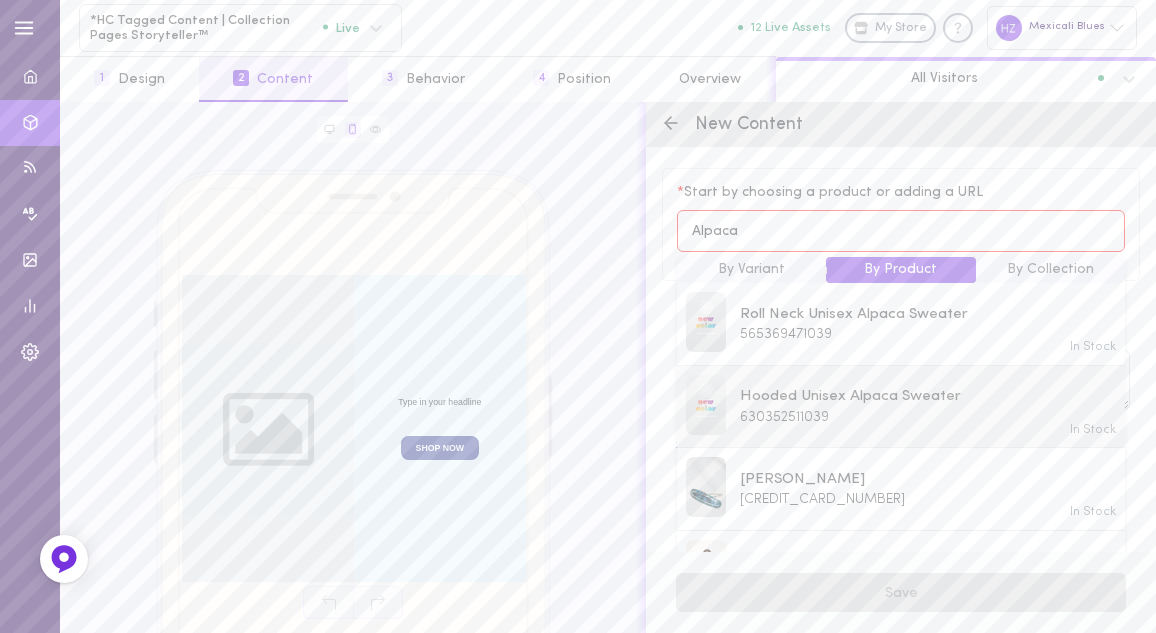 type on "Alpaca" 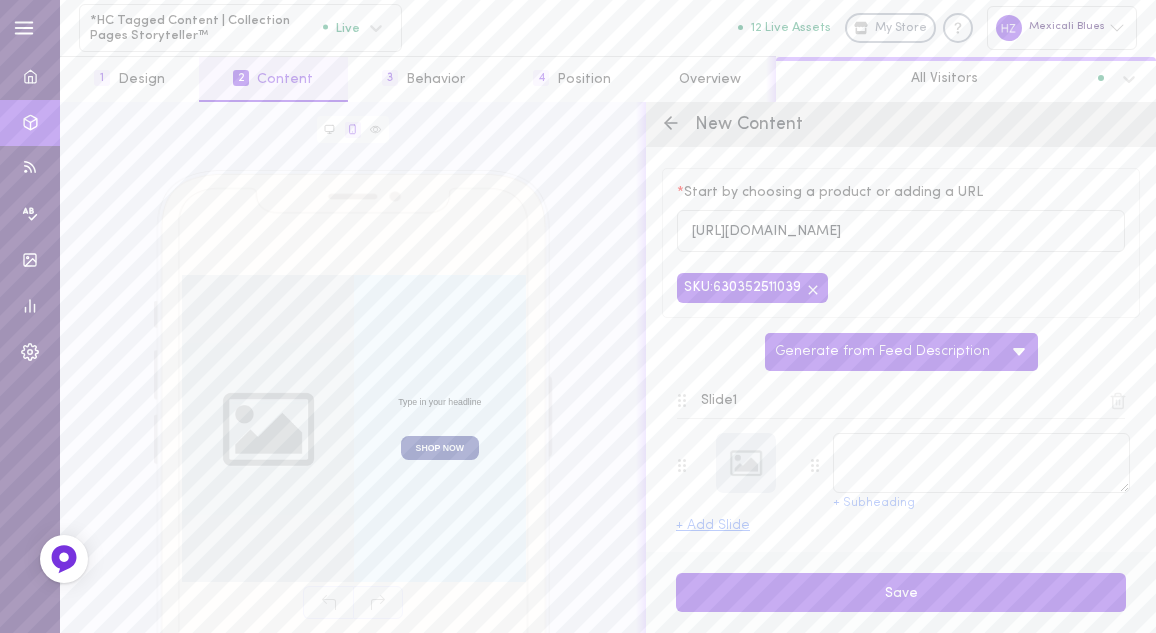 type on "Hooded Unisex Alpaca Sweater" 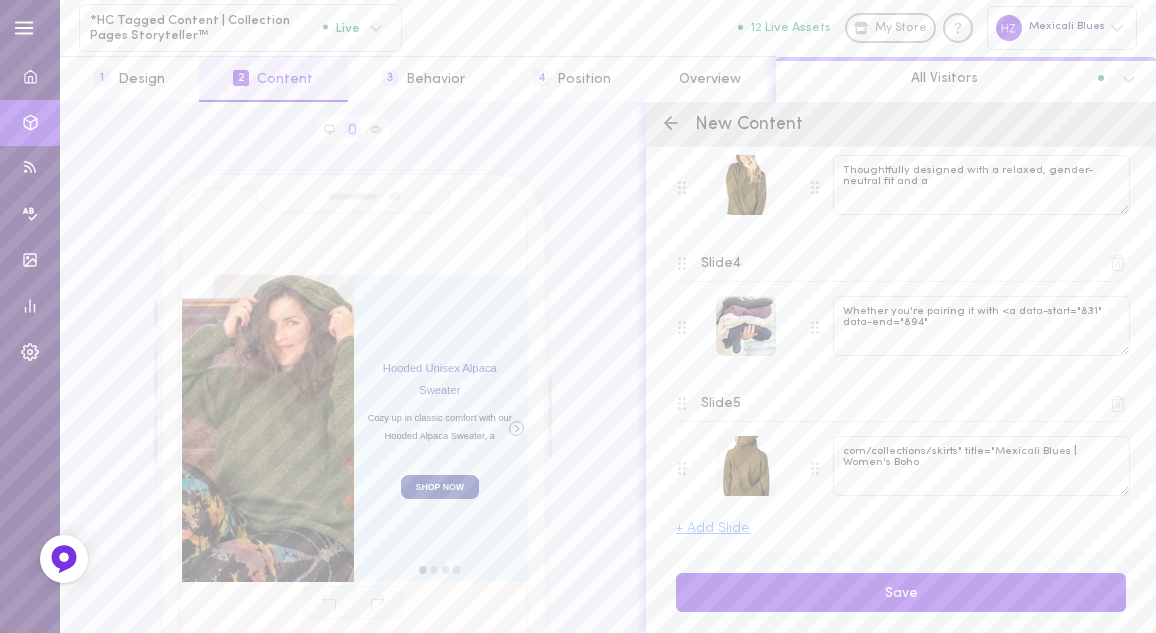scroll, scrollTop: 0, scrollLeft: 0, axis: both 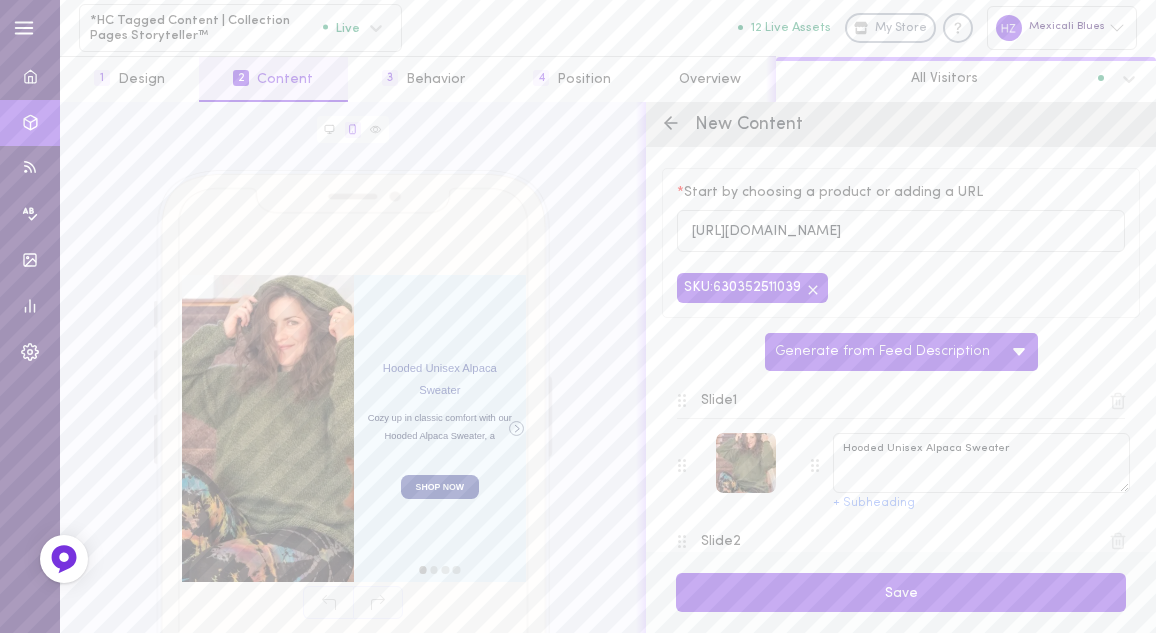 click 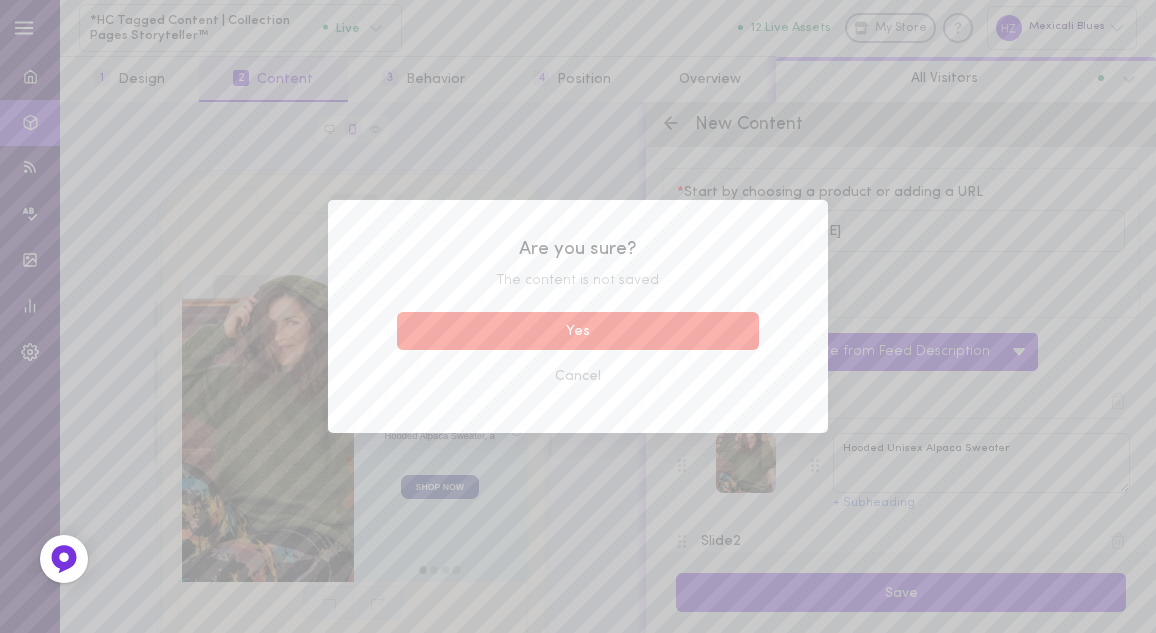 click on "Yes" at bounding box center (578, 331) 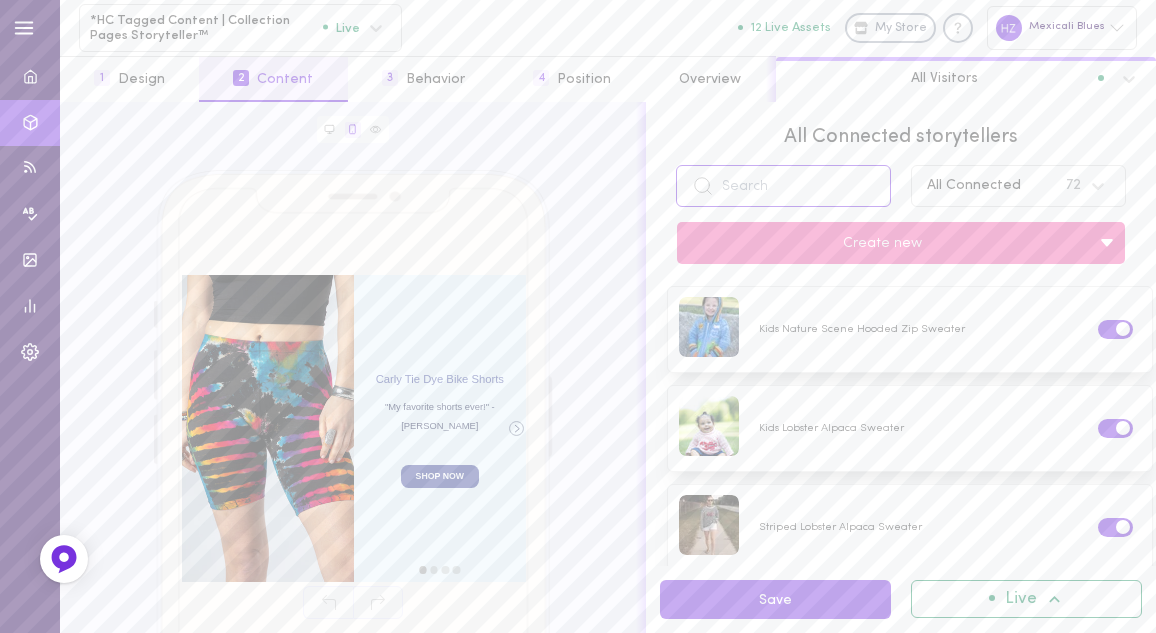 click at bounding box center [783, 186] 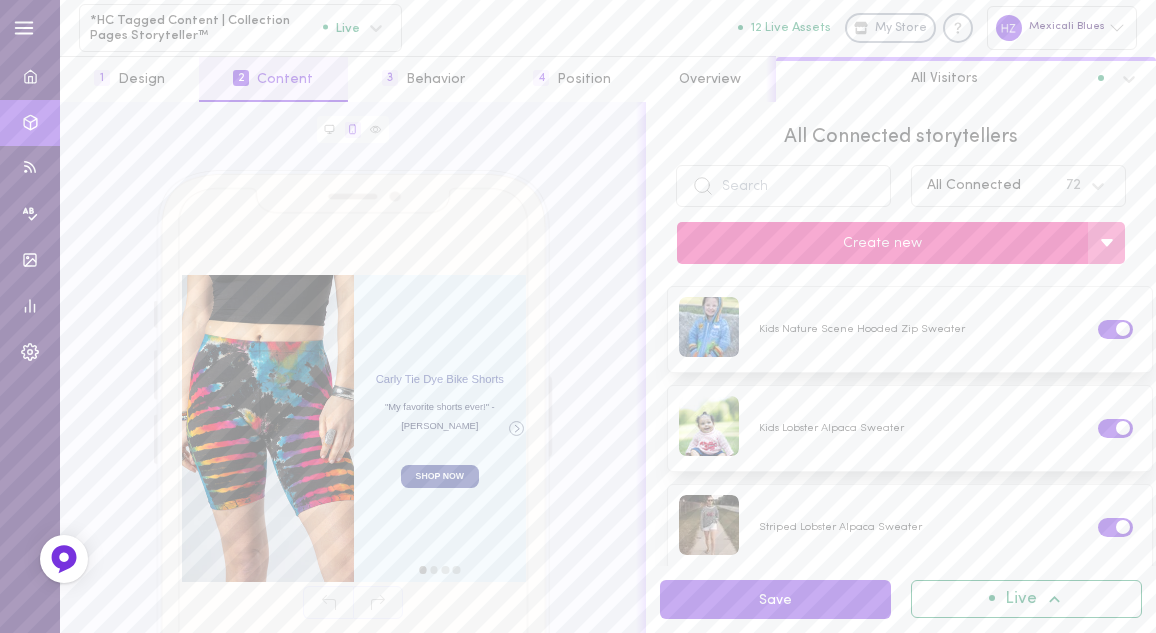 click on "Create new" at bounding box center (882, 243) 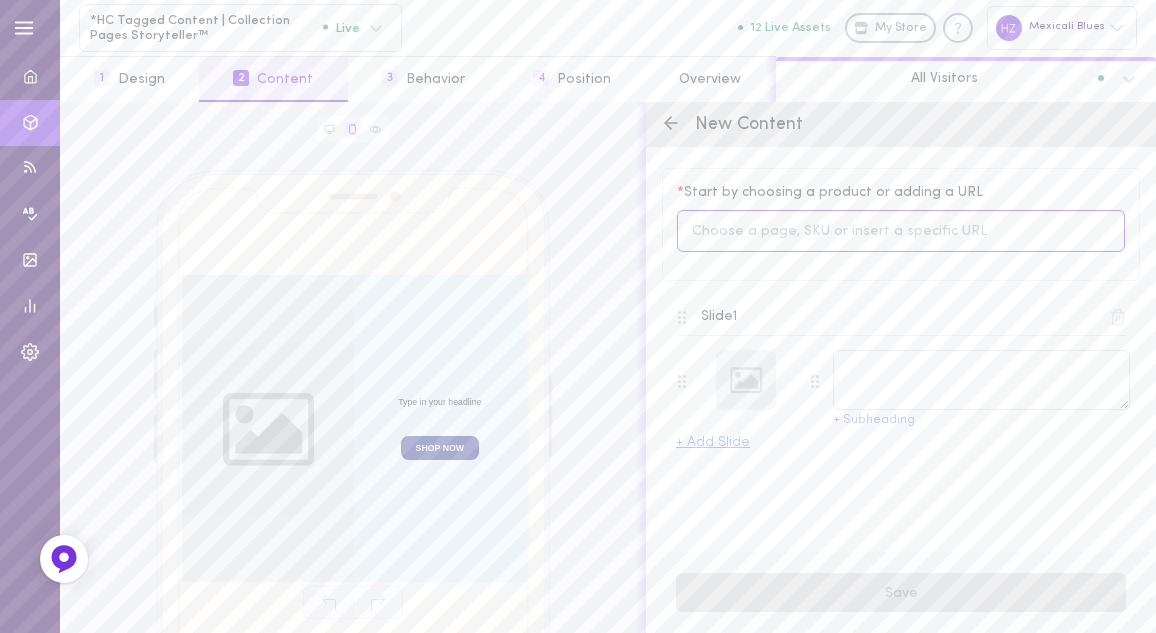 click at bounding box center (901, 231) 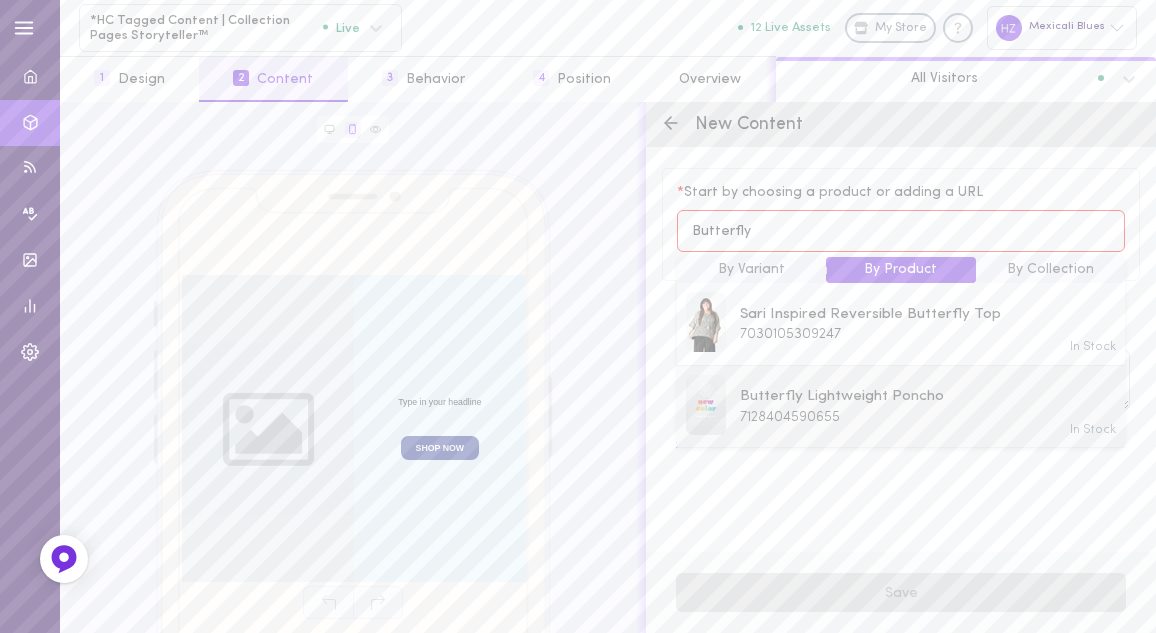 type on "Butterfly" 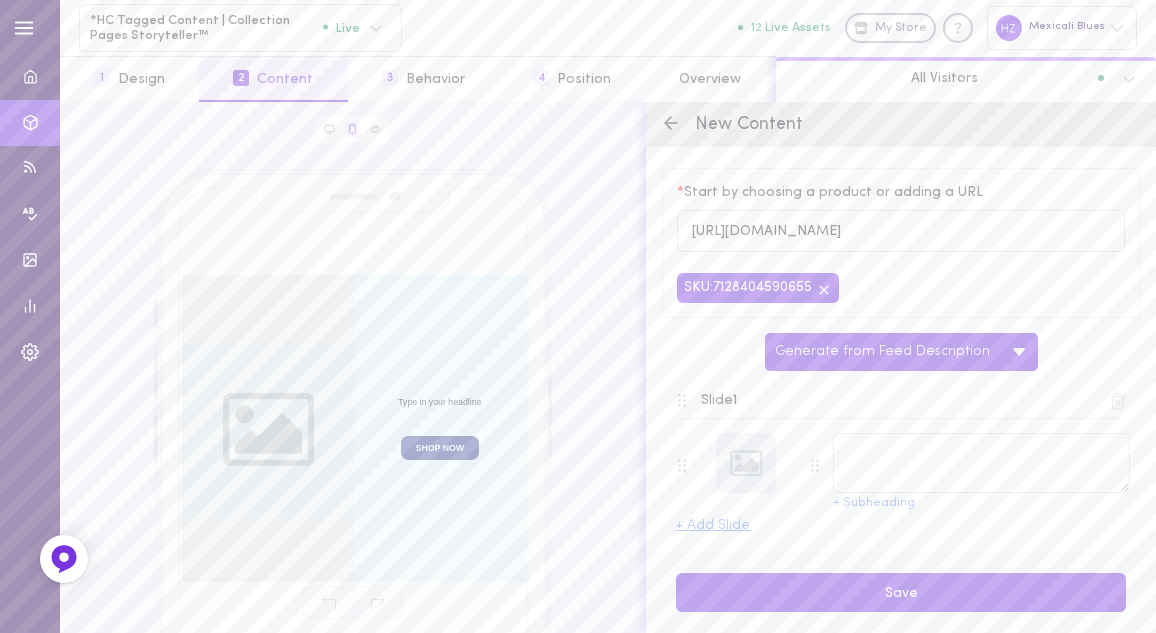 type on "Butterfly Lightweight Poncho" 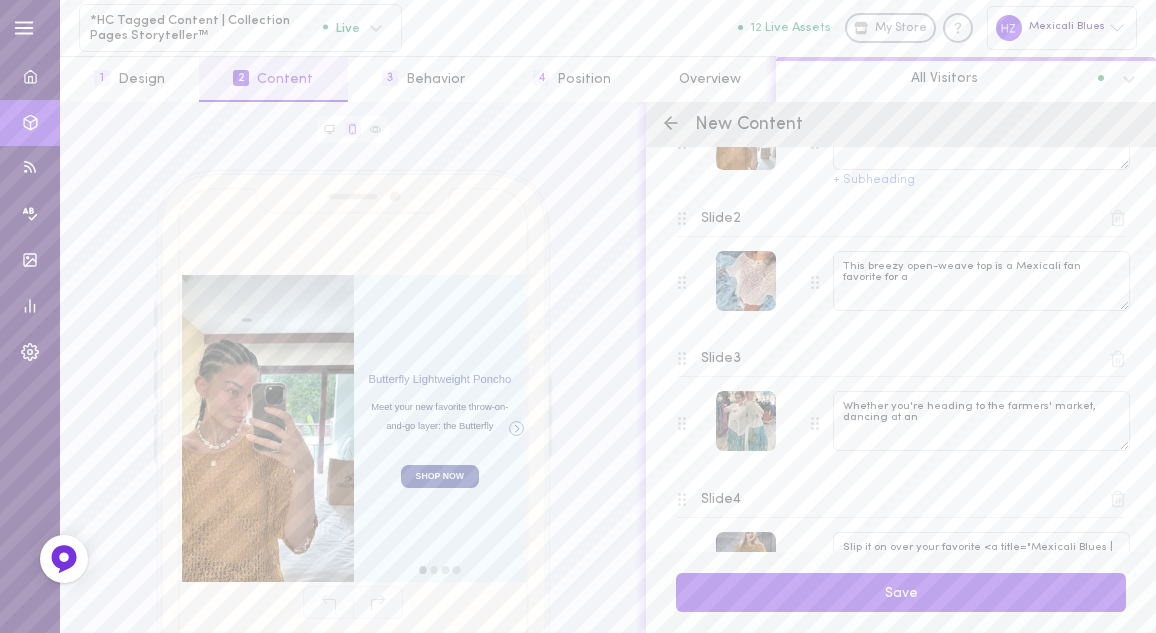 scroll, scrollTop: 253, scrollLeft: 0, axis: vertical 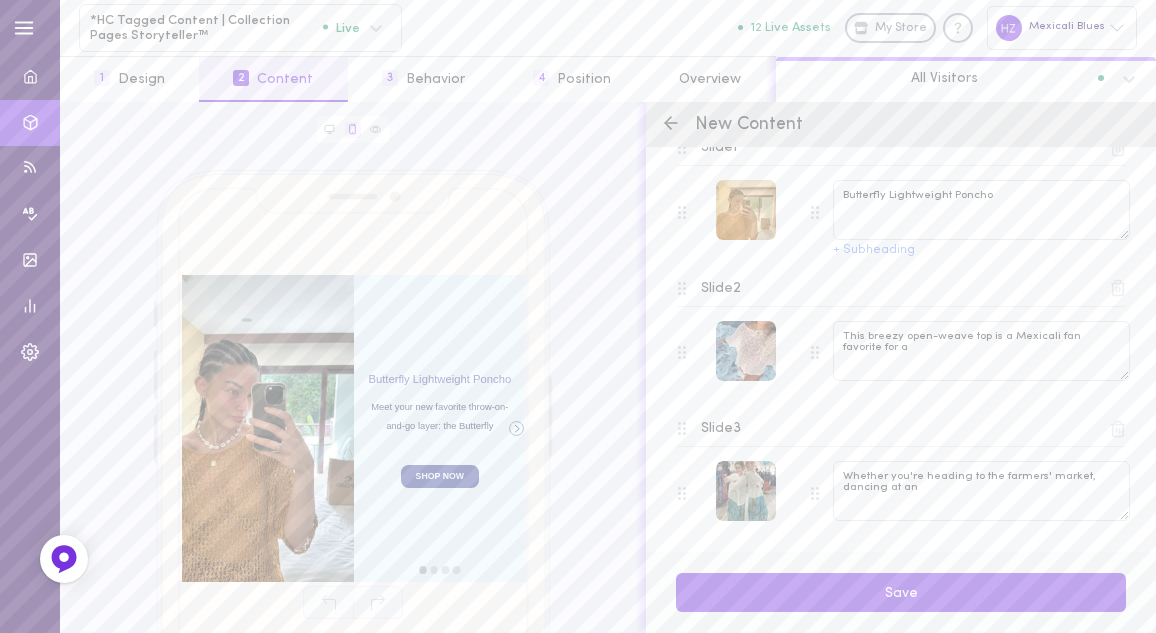 click at bounding box center [746, 210] 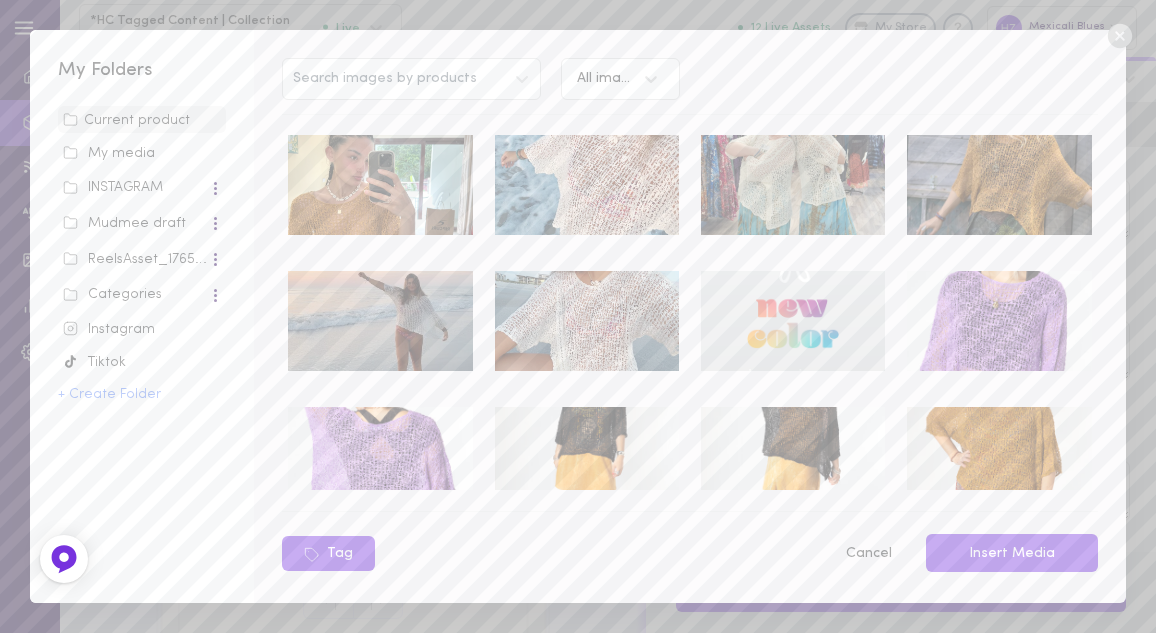 click at bounding box center [380, 457] 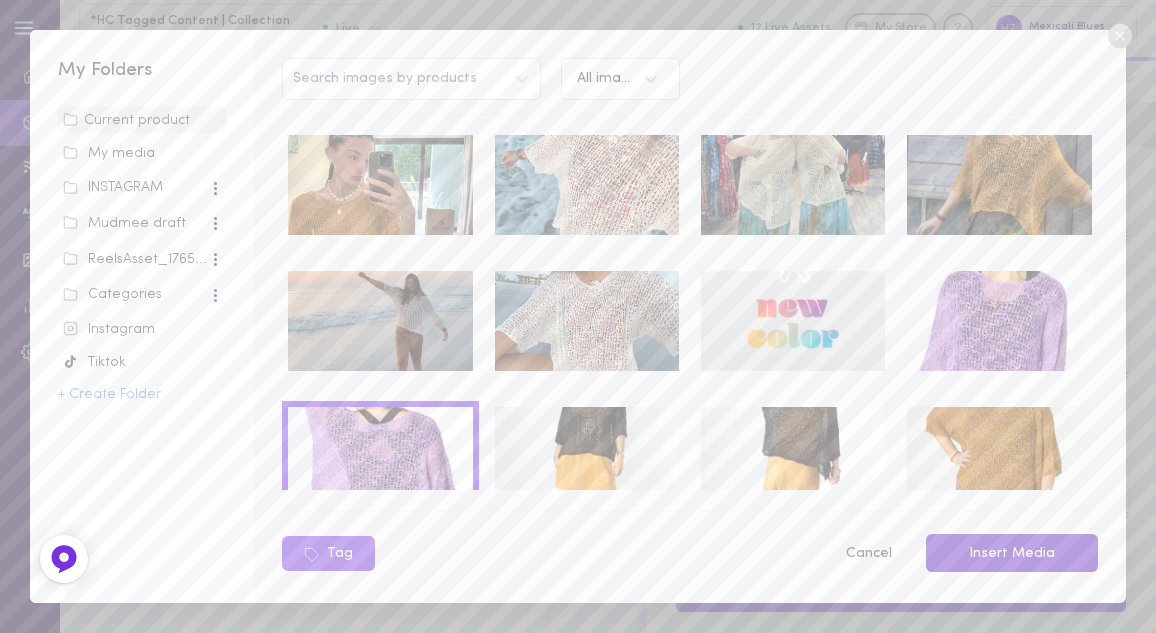 click on "Insert Media" at bounding box center [1012, 553] 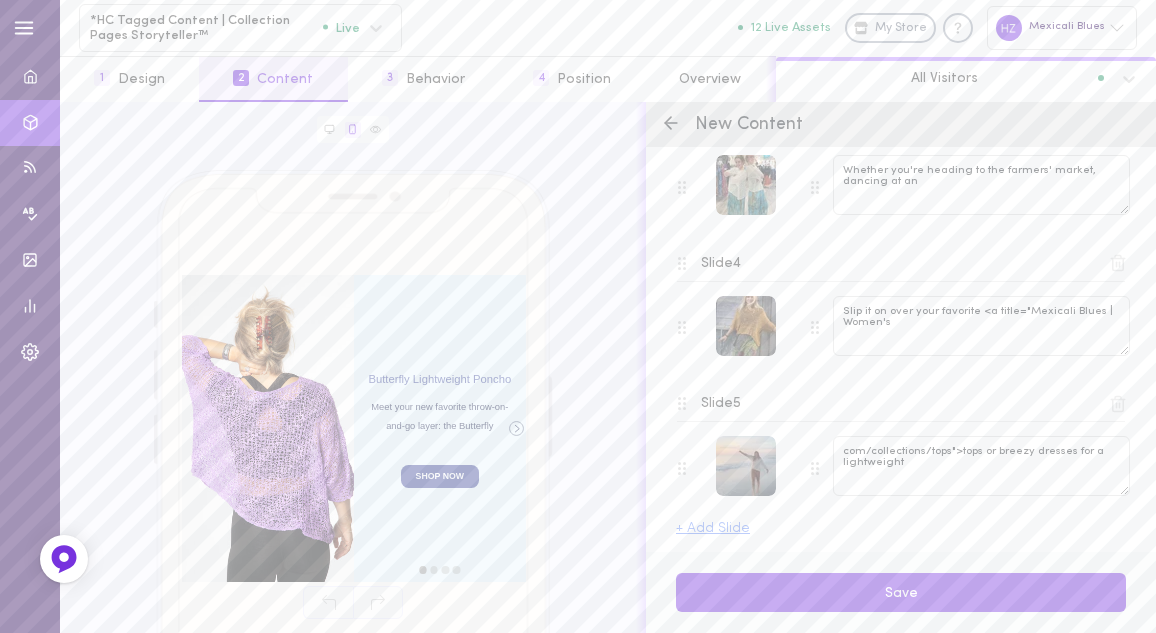 scroll, scrollTop: 419, scrollLeft: 0, axis: vertical 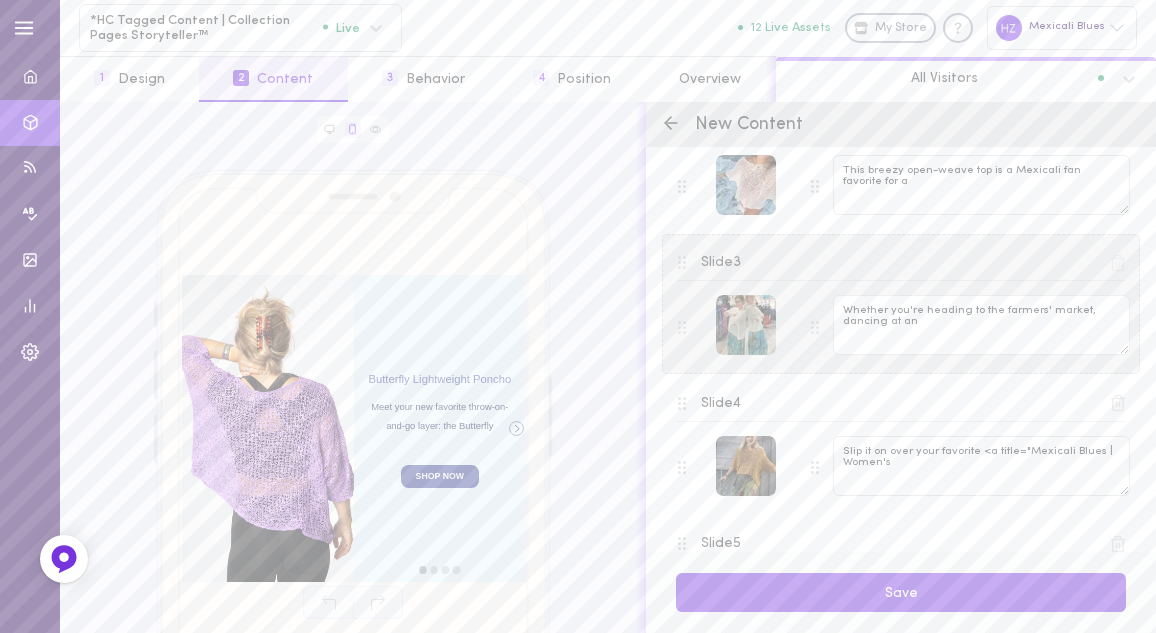 type on "Slip it on over your favorite <a title="Mexicali Blues | Women's" 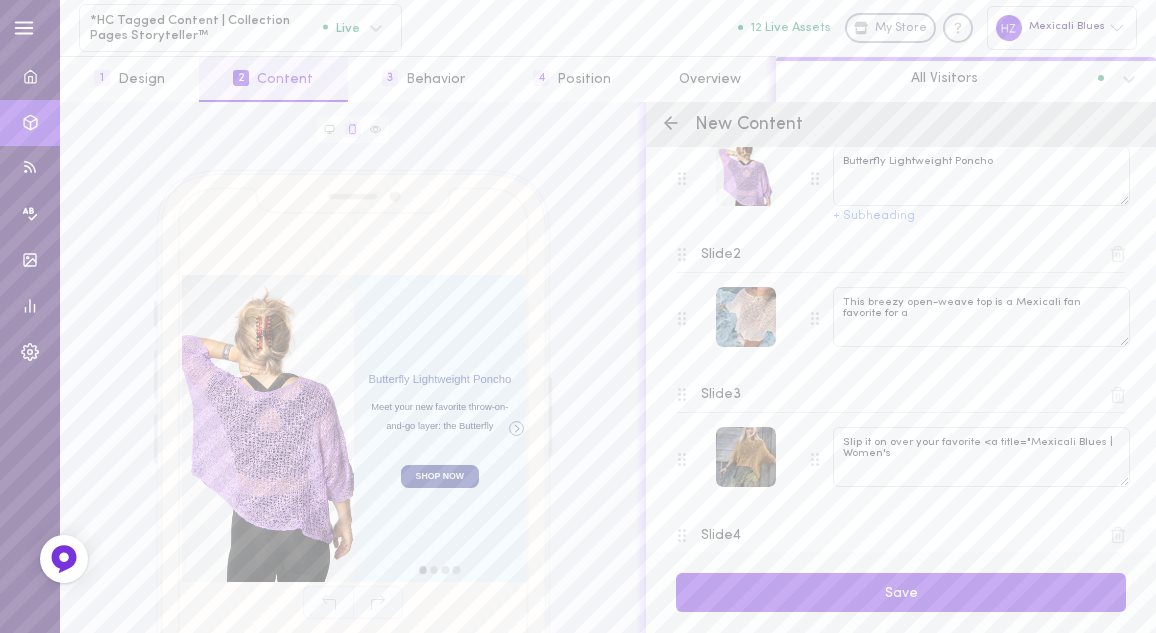 scroll, scrollTop: 264, scrollLeft: 0, axis: vertical 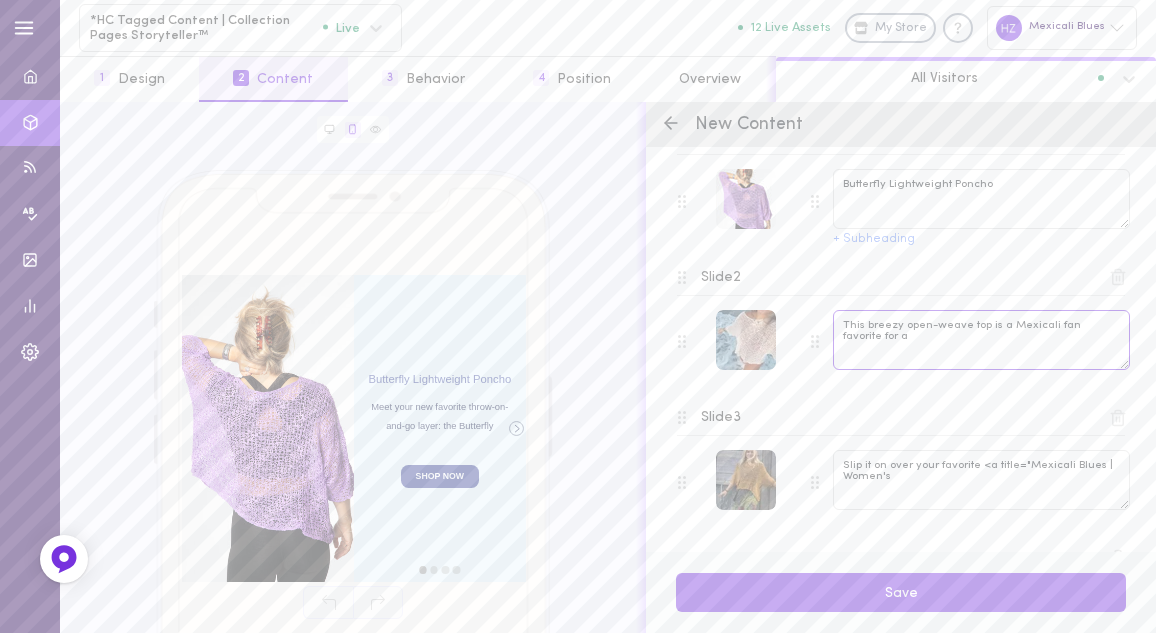 click on "This breezy open-weave top is a Mexicali fan favorite for a" at bounding box center [981, 340] 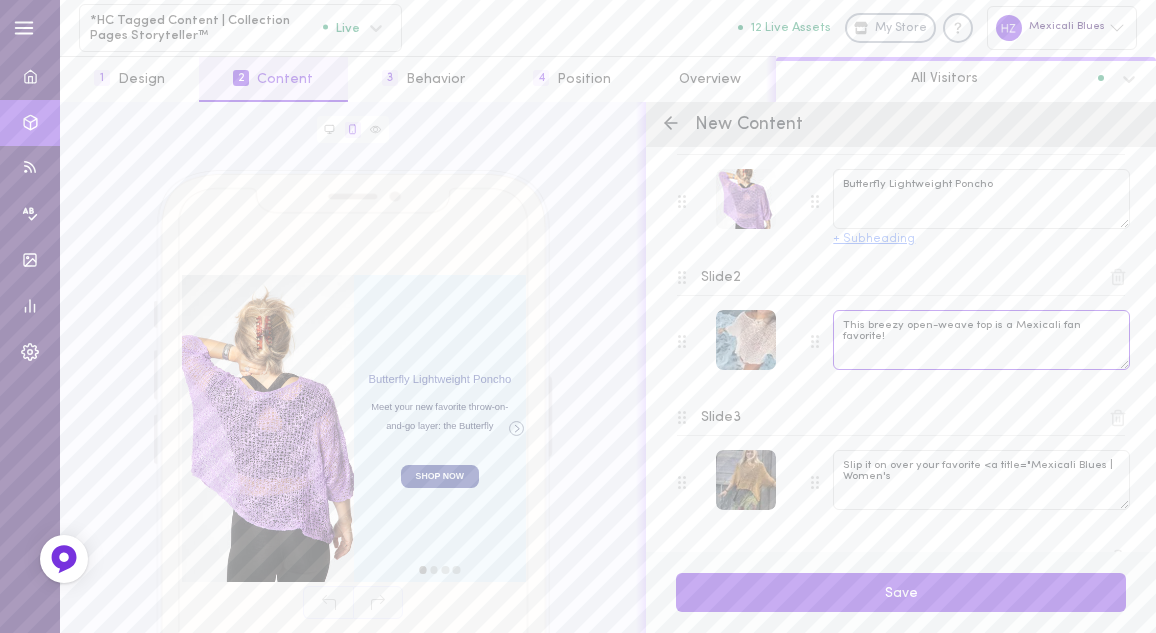 type on "This breezy open-weave top is a Mexicali fan favorite!" 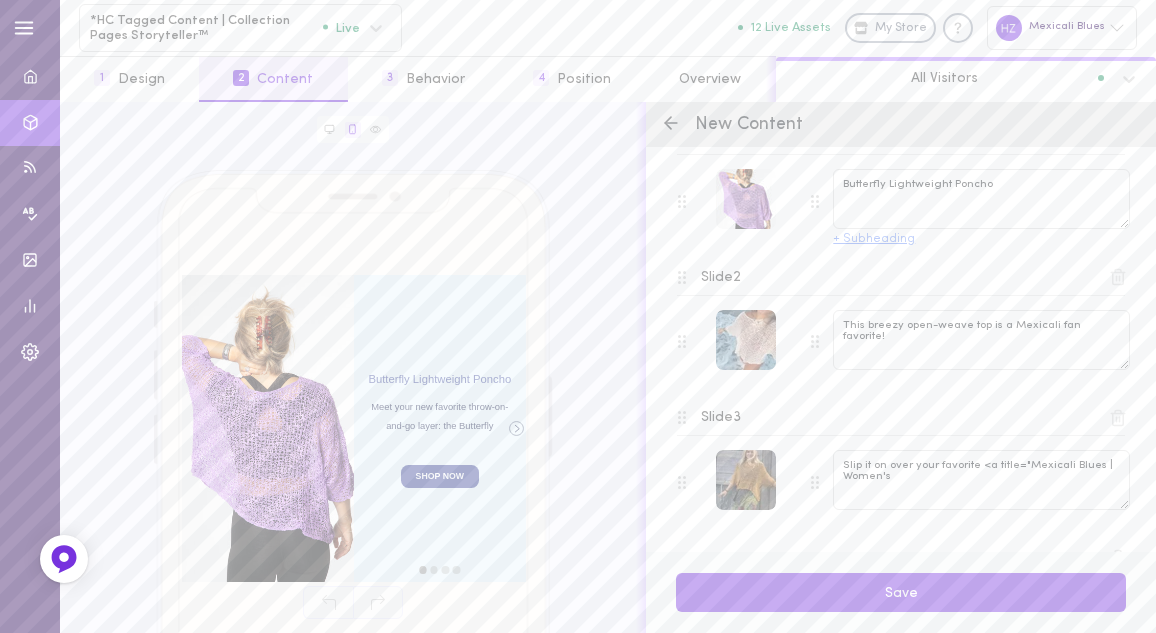click on "+ Subheading" at bounding box center [874, 239] 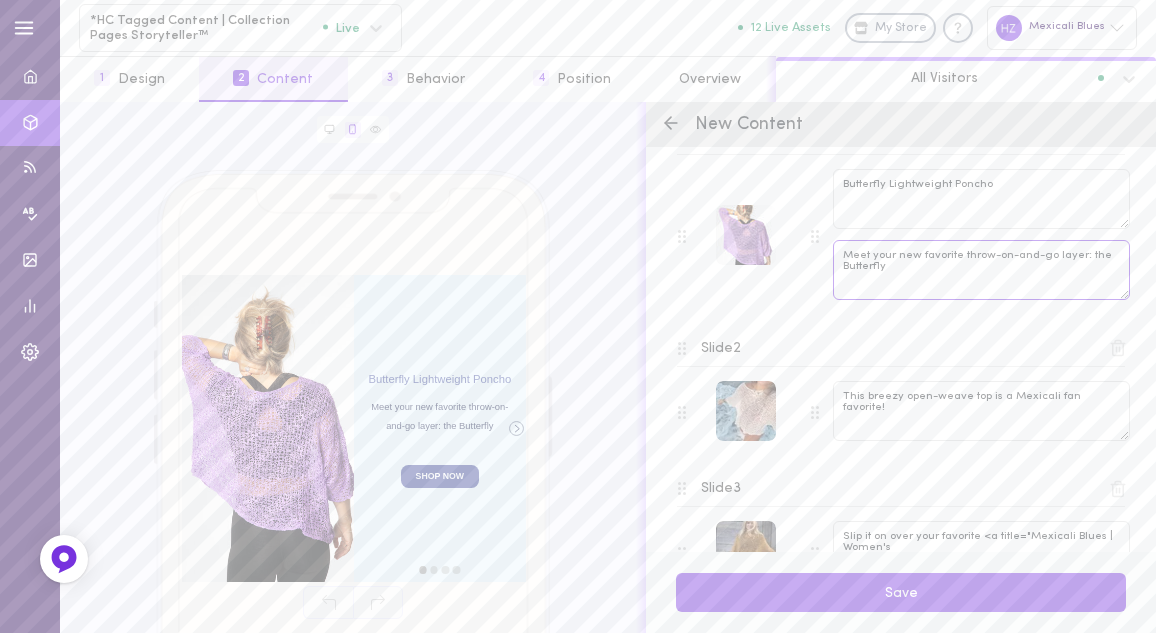 click on "Meet your new favorite throw-on-and-go layer: the Butterfly" at bounding box center [981, 270] 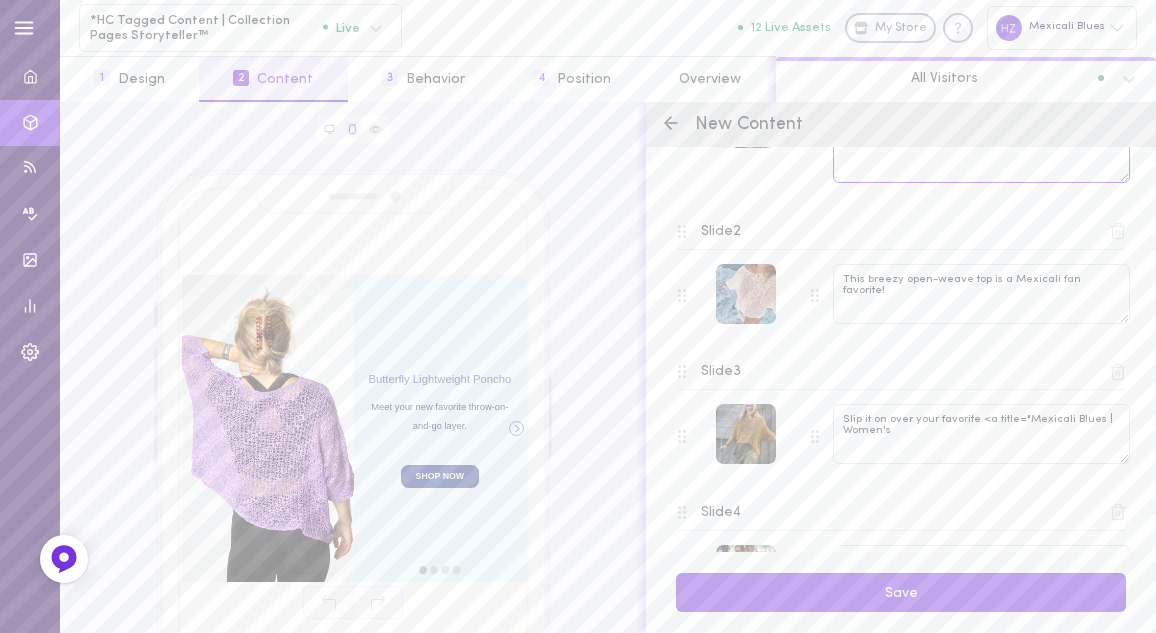 scroll, scrollTop: 414, scrollLeft: 0, axis: vertical 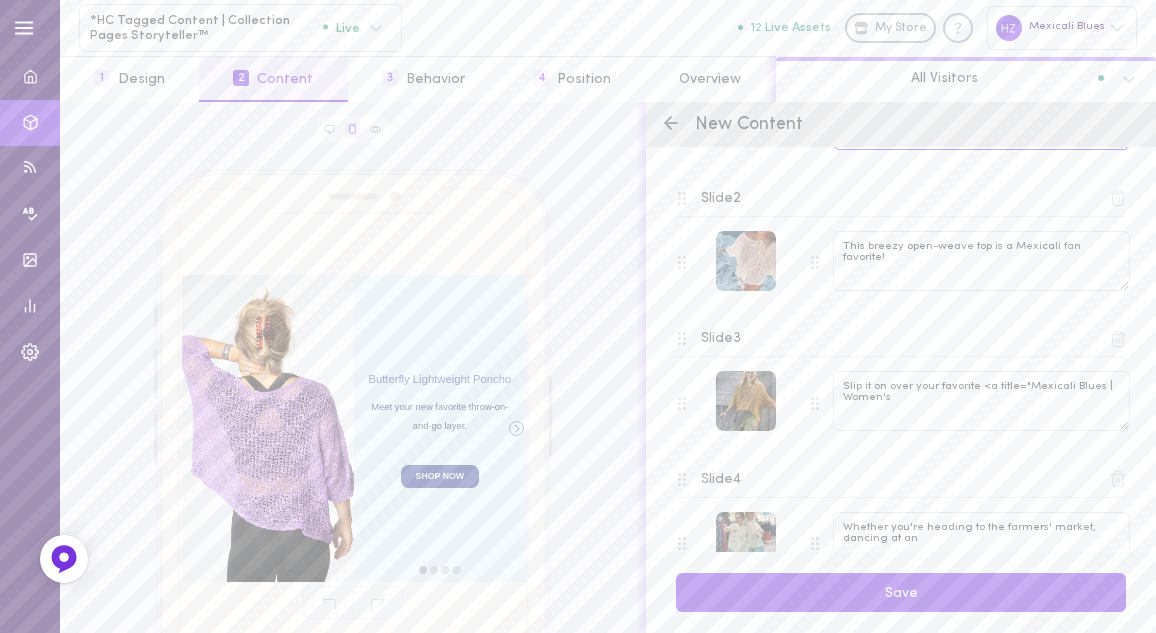 type on "Meet your new favorite throw-on-and-go layer." 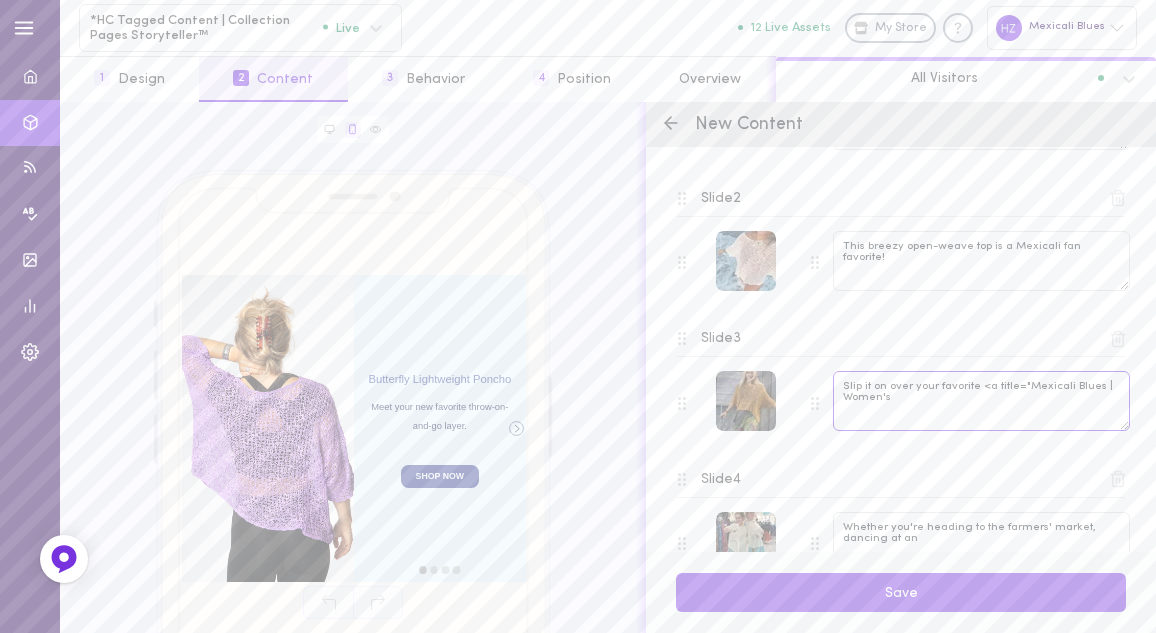 click on "Slip it on over your favorite <a title="Mexicali Blues | Women's" at bounding box center [981, 401] 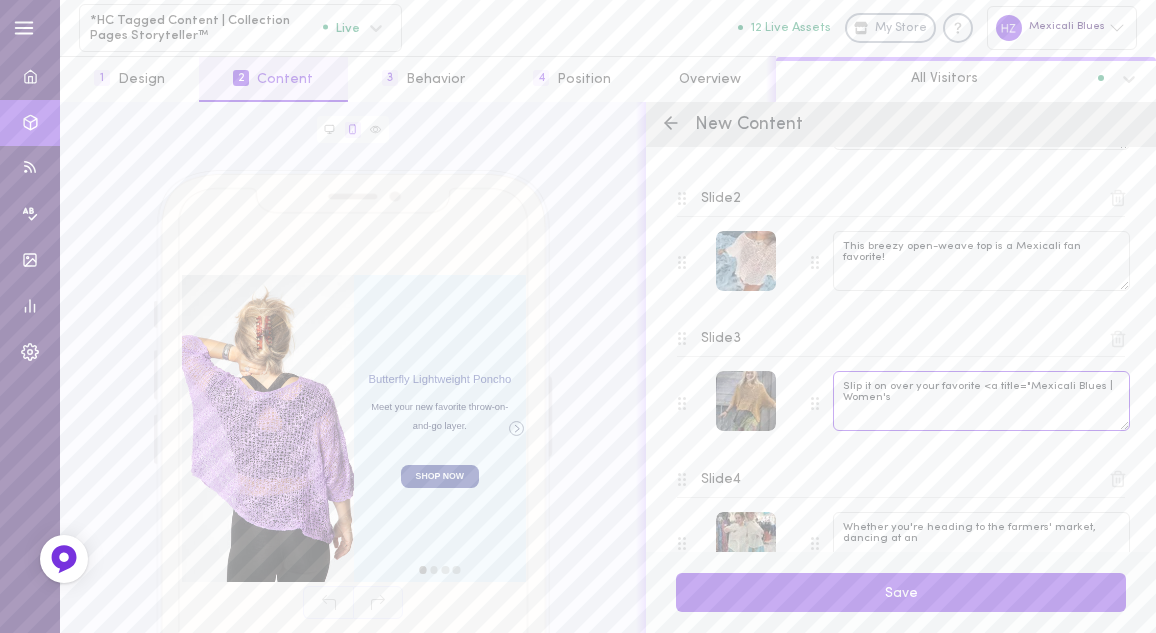 drag, startPoint x: 841, startPoint y: 382, endPoint x: 945, endPoint y: 399, distance: 105.380264 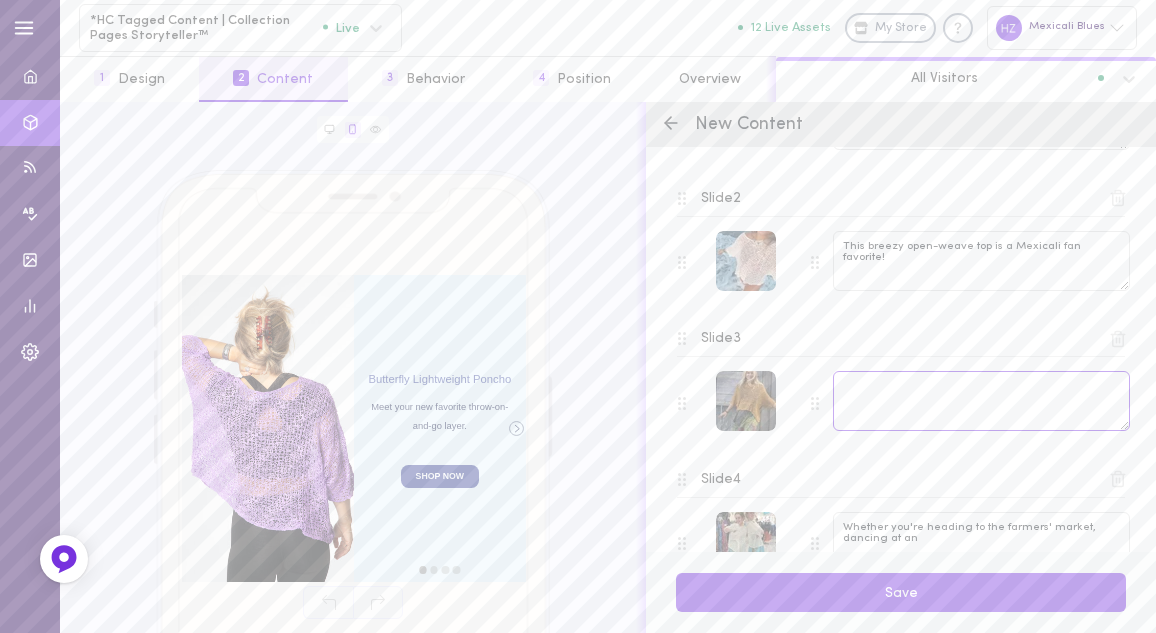 scroll, scrollTop: 623, scrollLeft: 0, axis: vertical 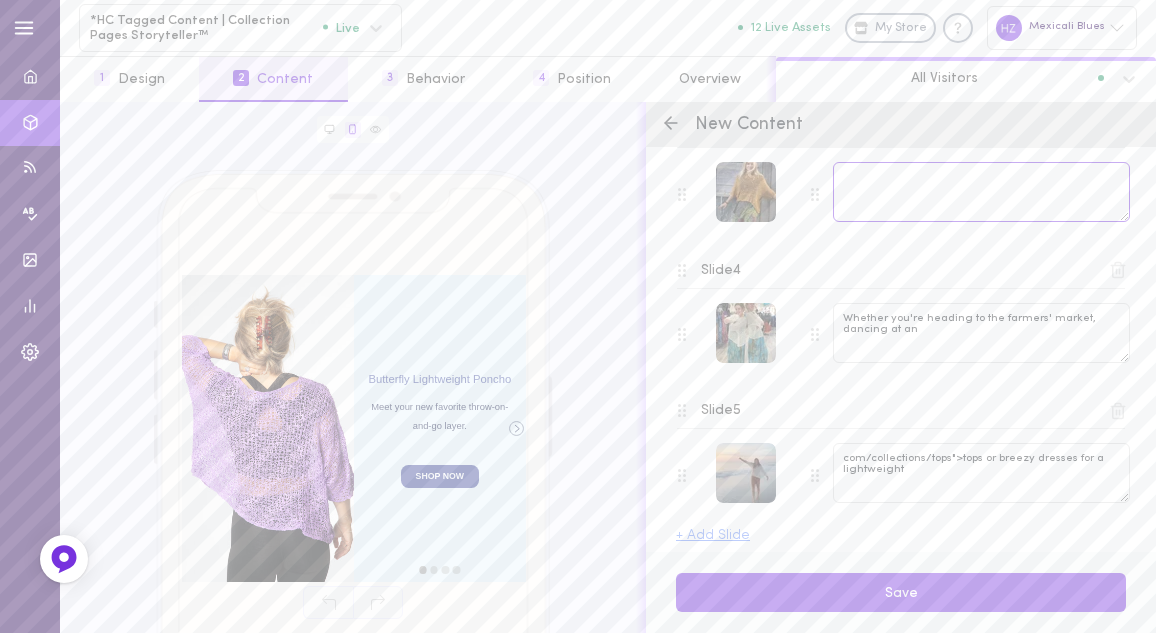 type 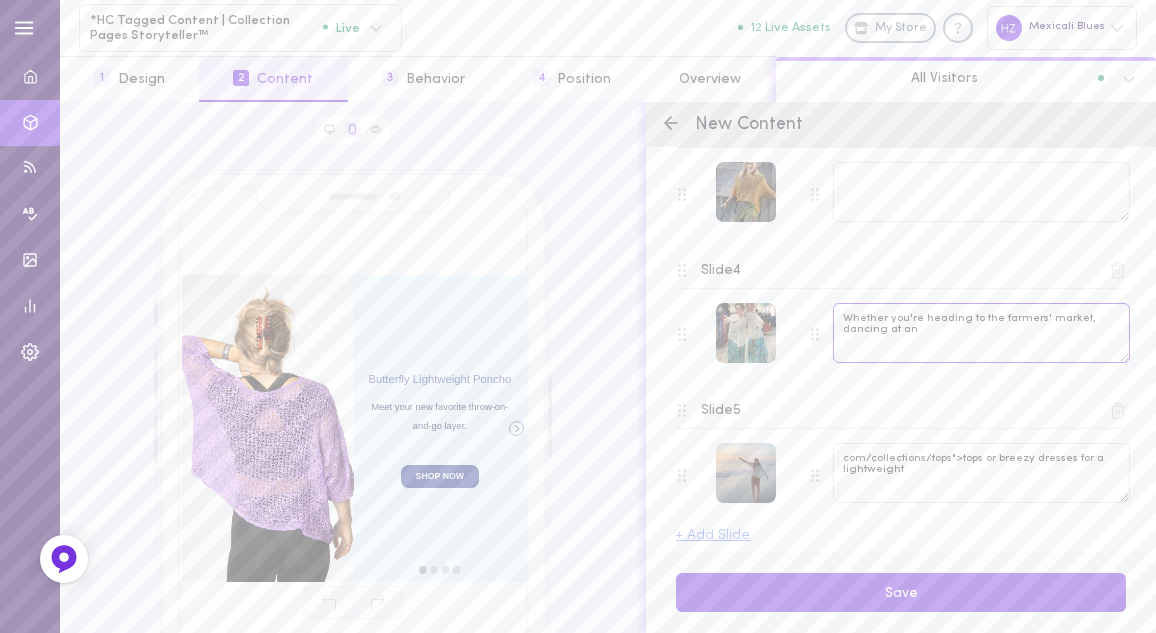 click on "Whether you're heading to the farmers' market, dancing at an" at bounding box center [981, 333] 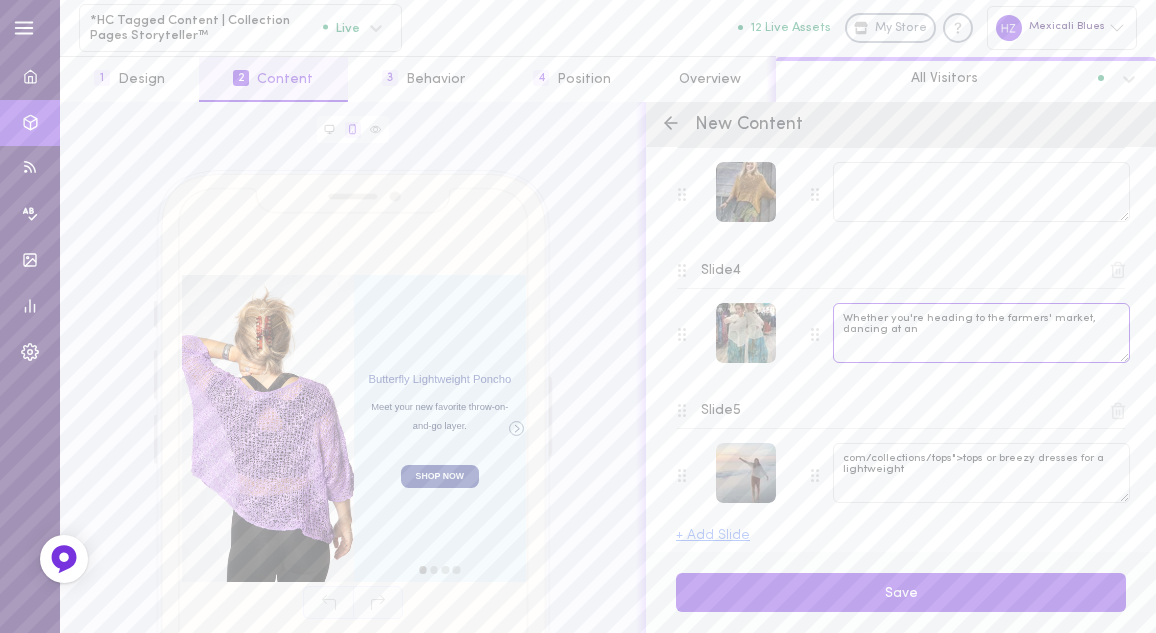 drag, startPoint x: 844, startPoint y: 313, endPoint x: 939, endPoint y: 332, distance: 96.88137 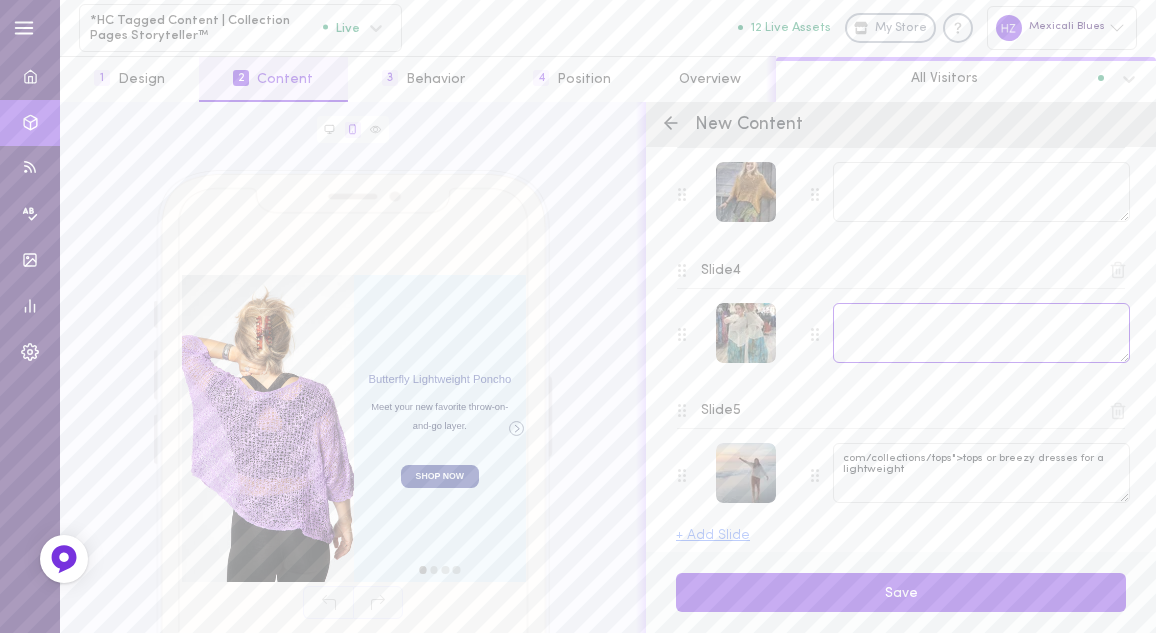 type 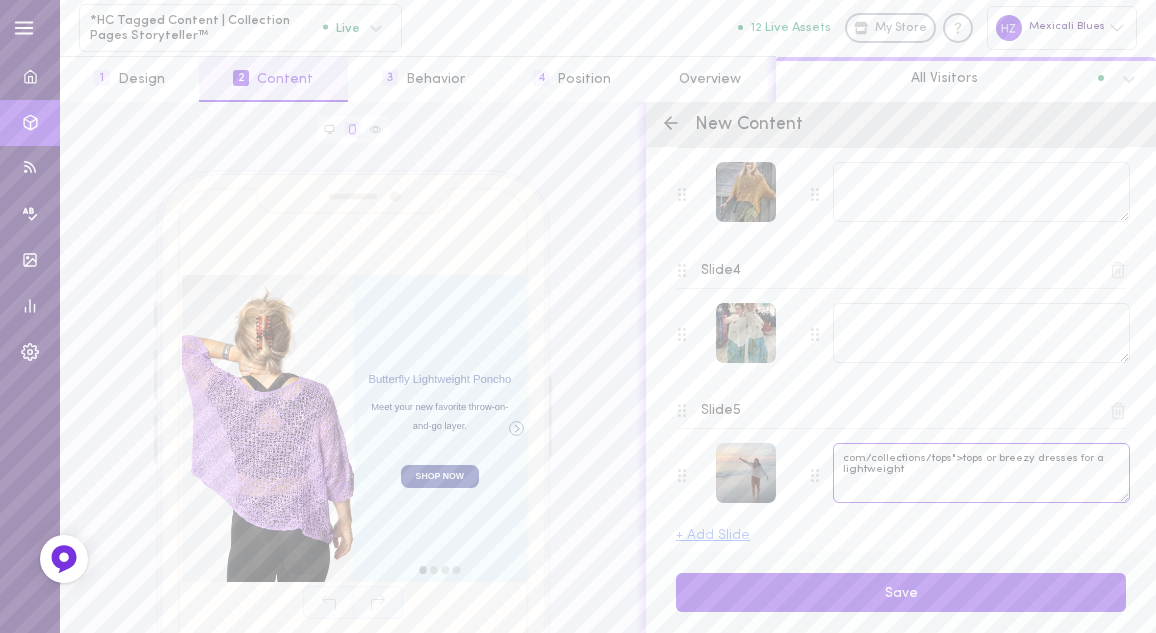 click on "com/collections/tops">tops or breezy dresses for a lightweight" at bounding box center (981, 473) 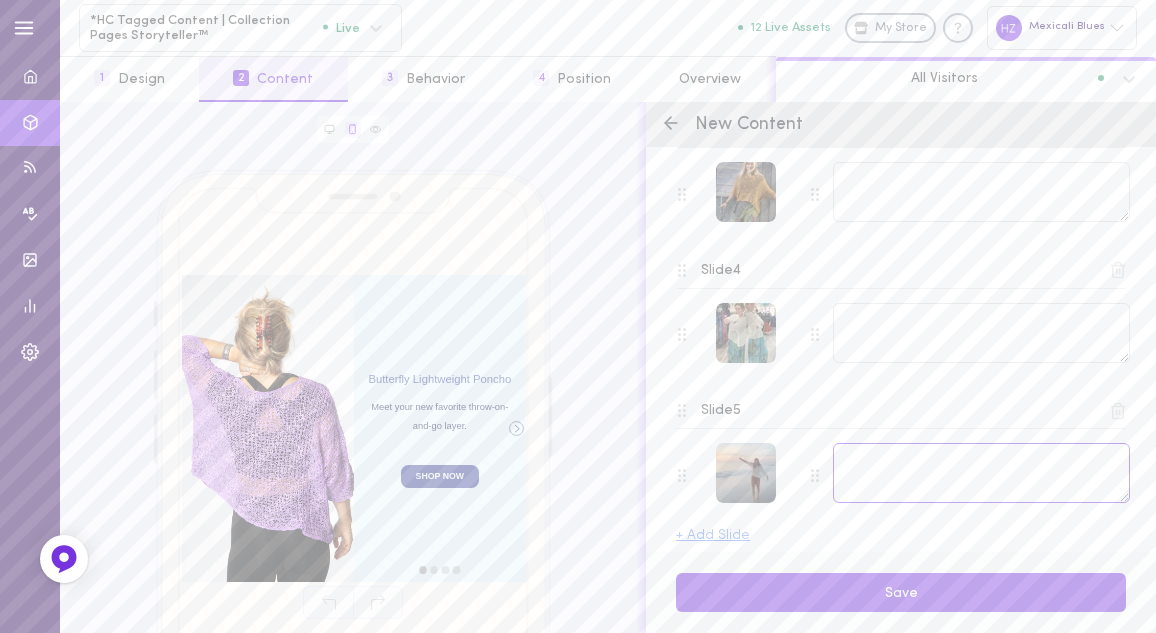 scroll, scrollTop: 629, scrollLeft: 0, axis: vertical 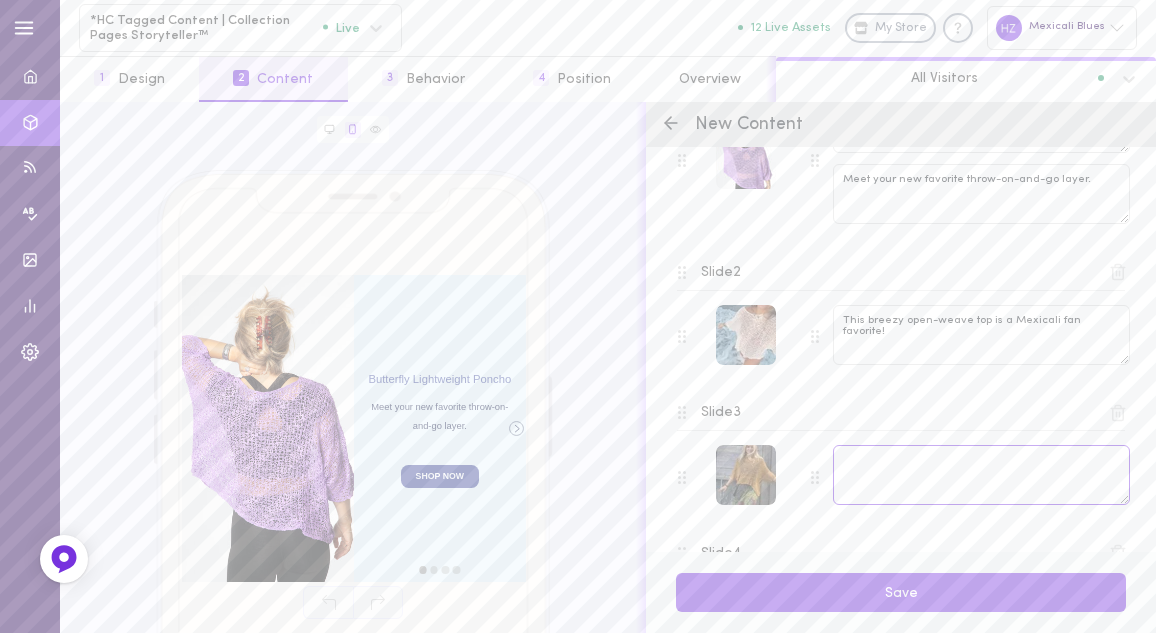 click at bounding box center [981, 475] 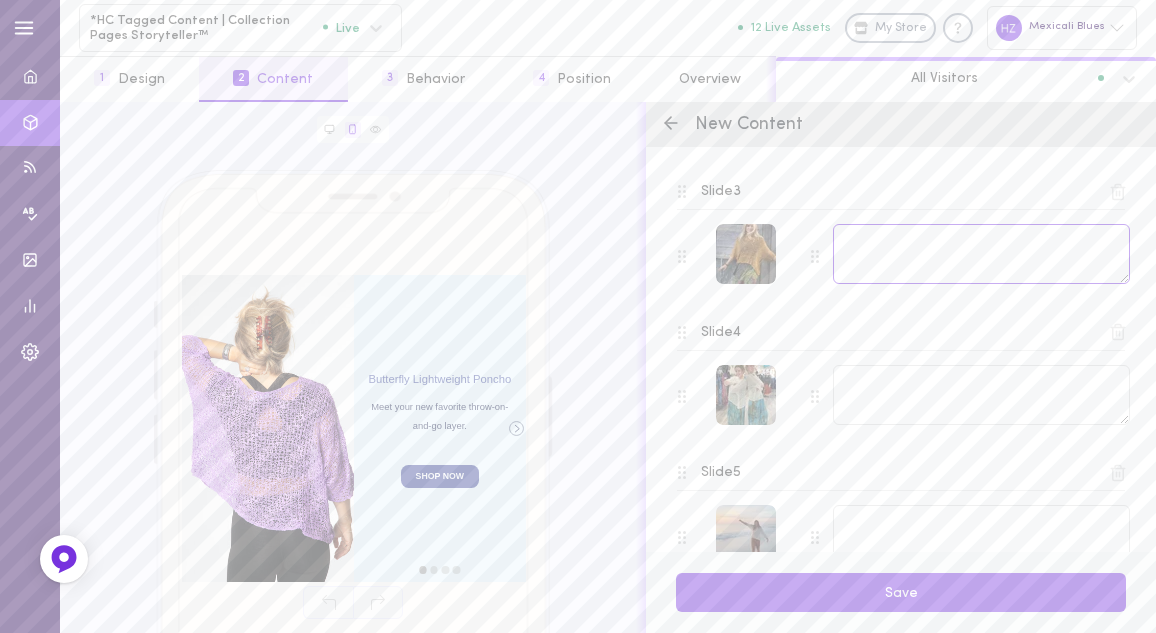 scroll, scrollTop: 629, scrollLeft: 0, axis: vertical 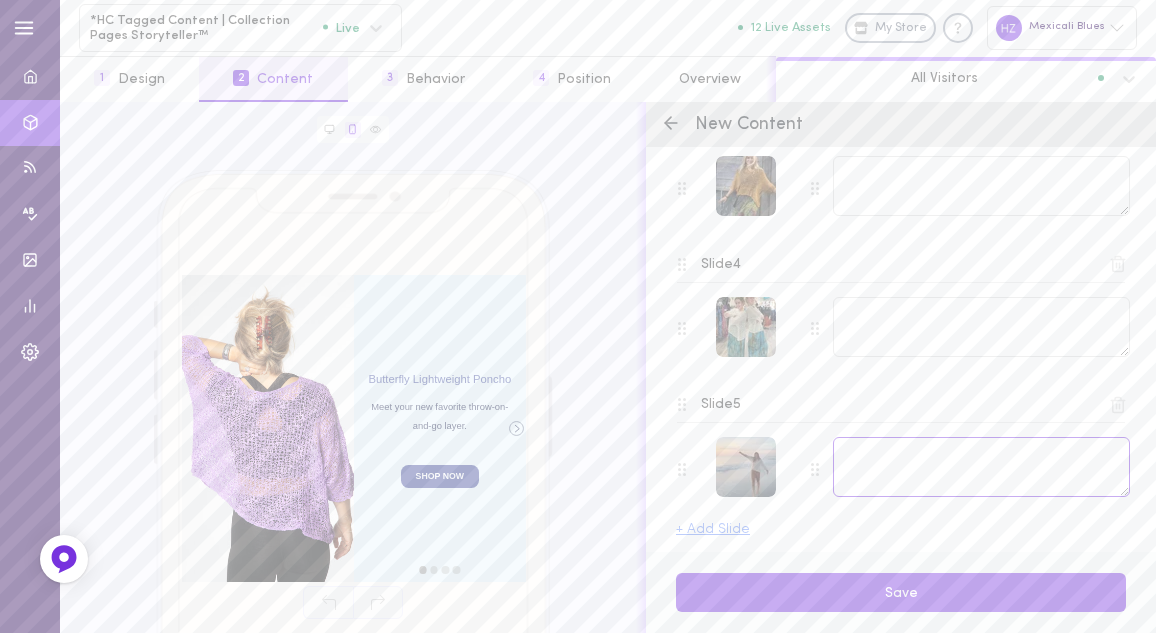 click at bounding box center (981, 467) 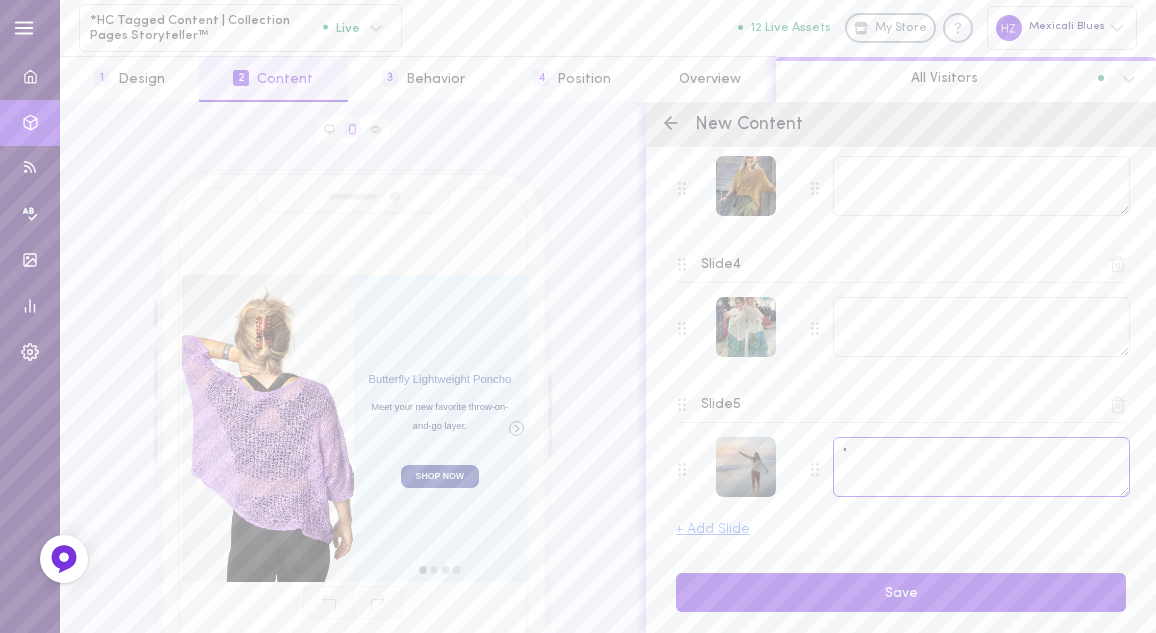 paste on "My third one great for layering." 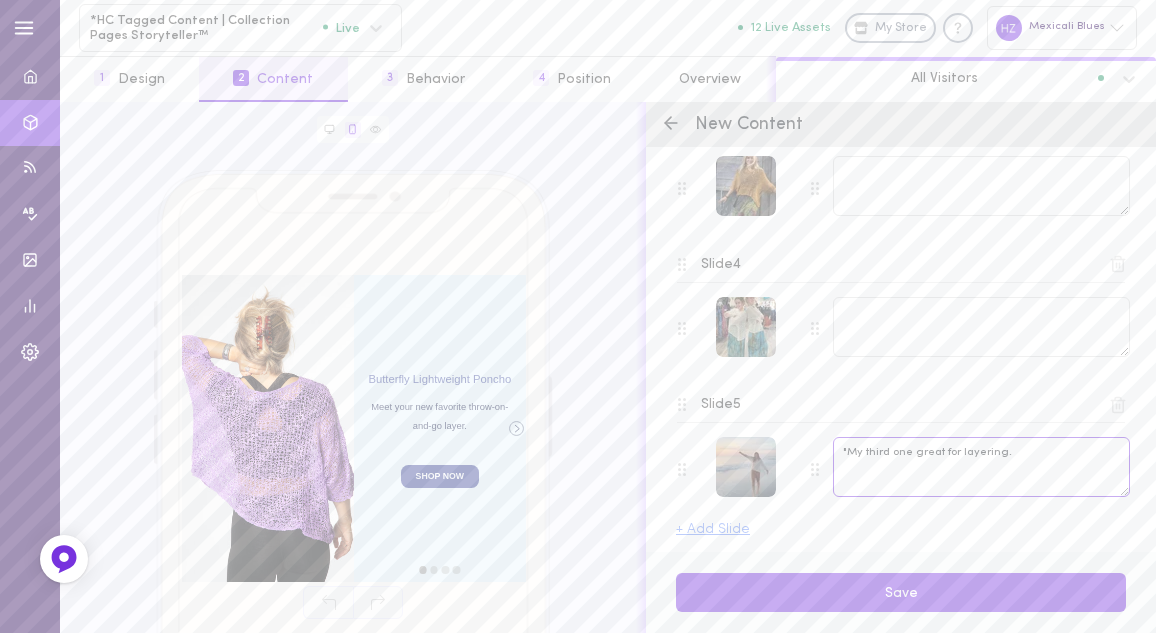 click on ""My third one great for layering." at bounding box center [981, 467] 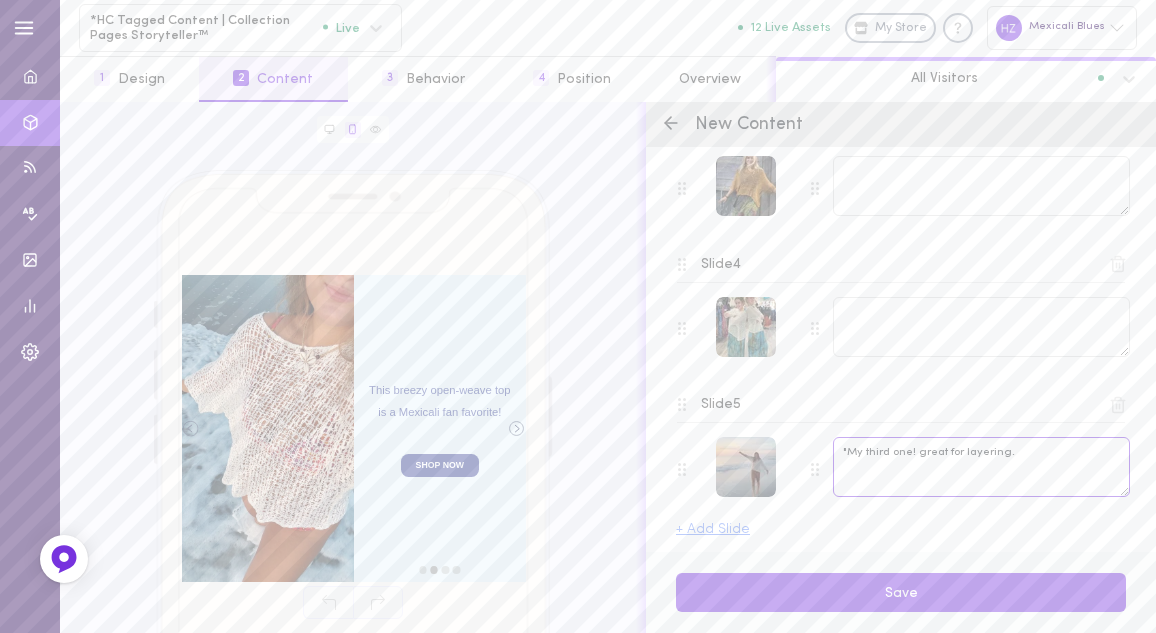 drag, startPoint x: 1008, startPoint y: 447, endPoint x: 832, endPoint y: 447, distance: 176 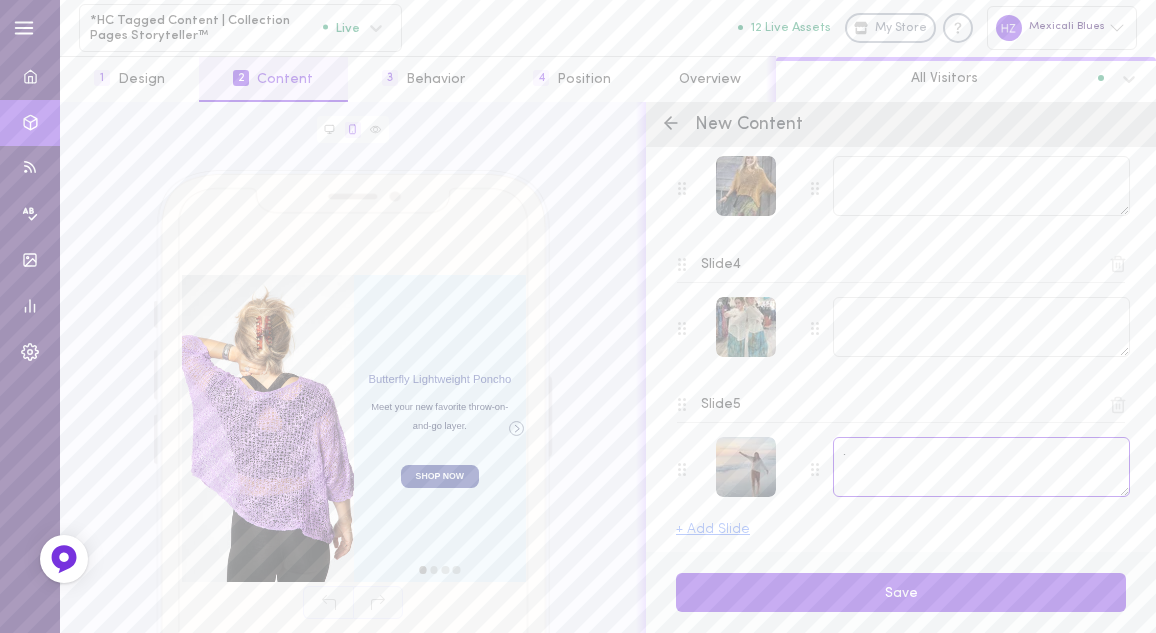 click on "." at bounding box center (981, 467) 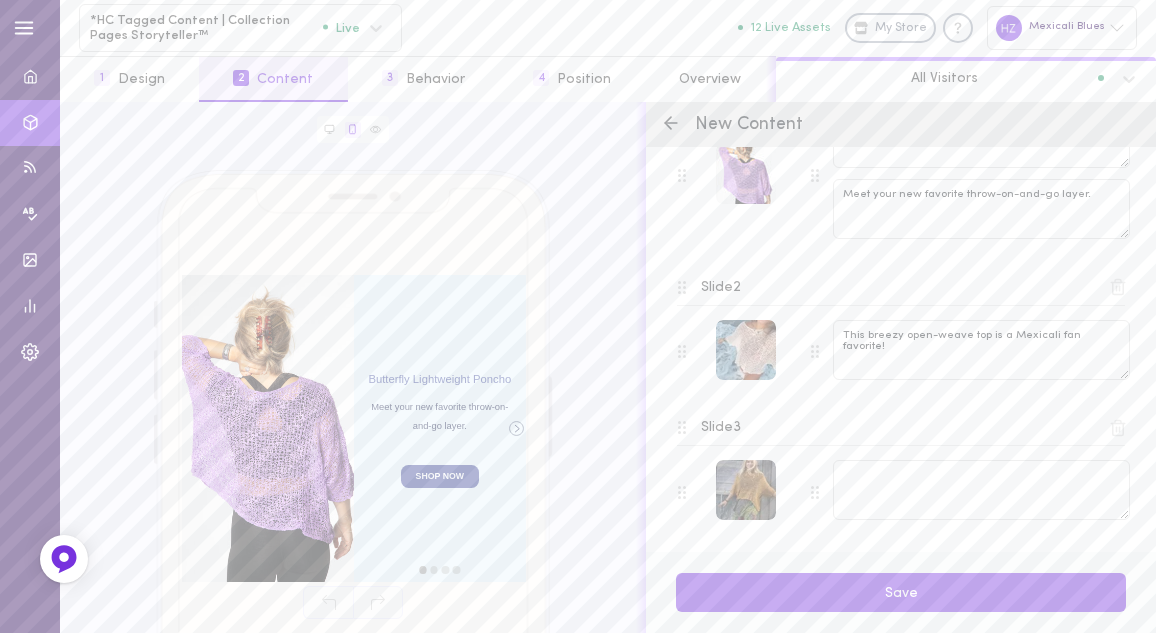 scroll, scrollTop: 290, scrollLeft: 0, axis: vertical 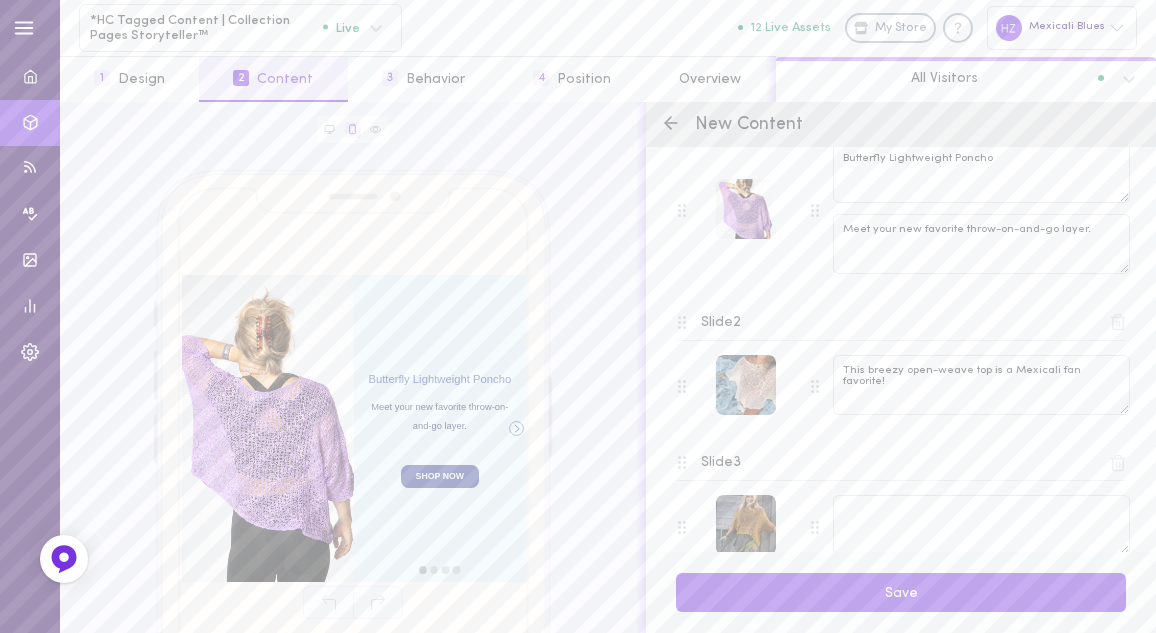 click at bounding box center [901, 480] 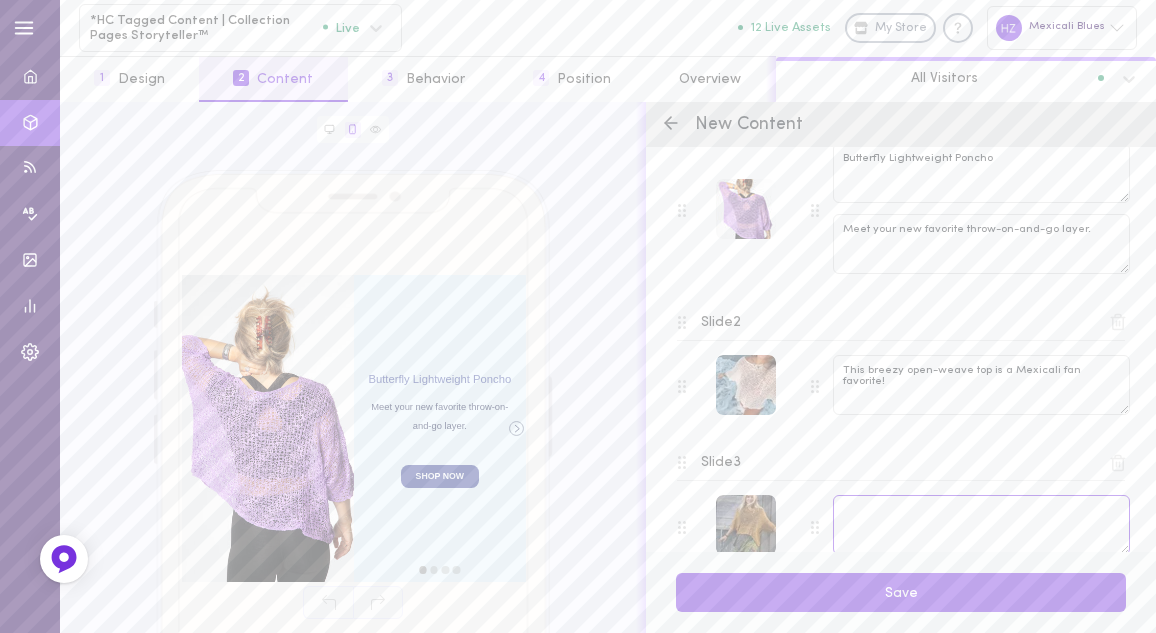 click at bounding box center [981, 525] 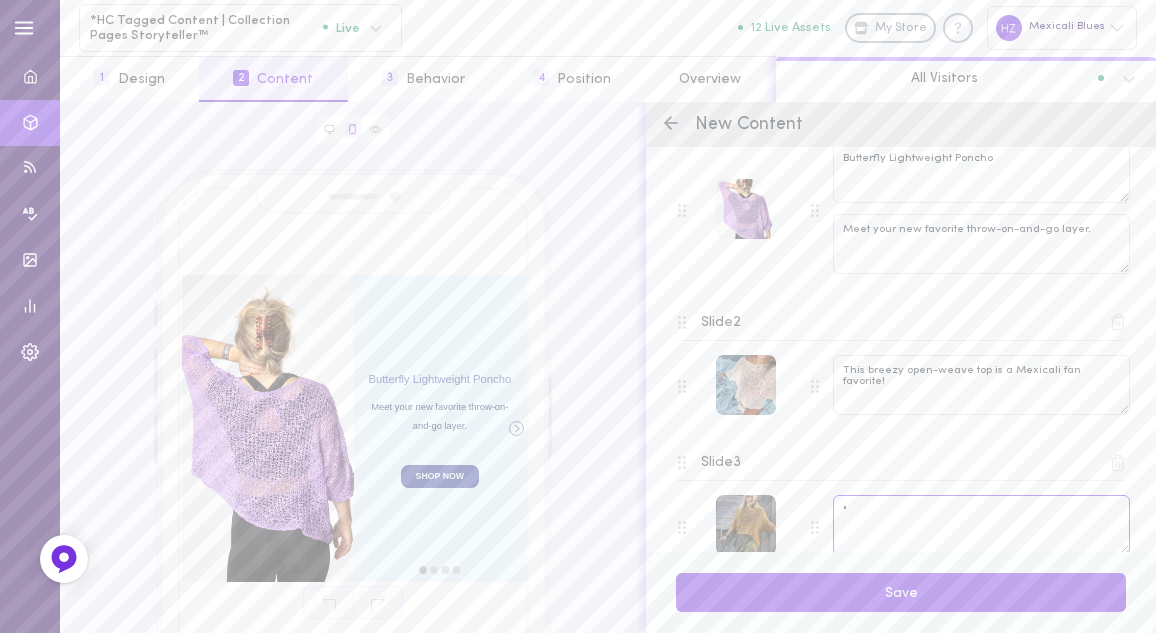 paste on "Very flattering and I always get compliments when I wear them!" 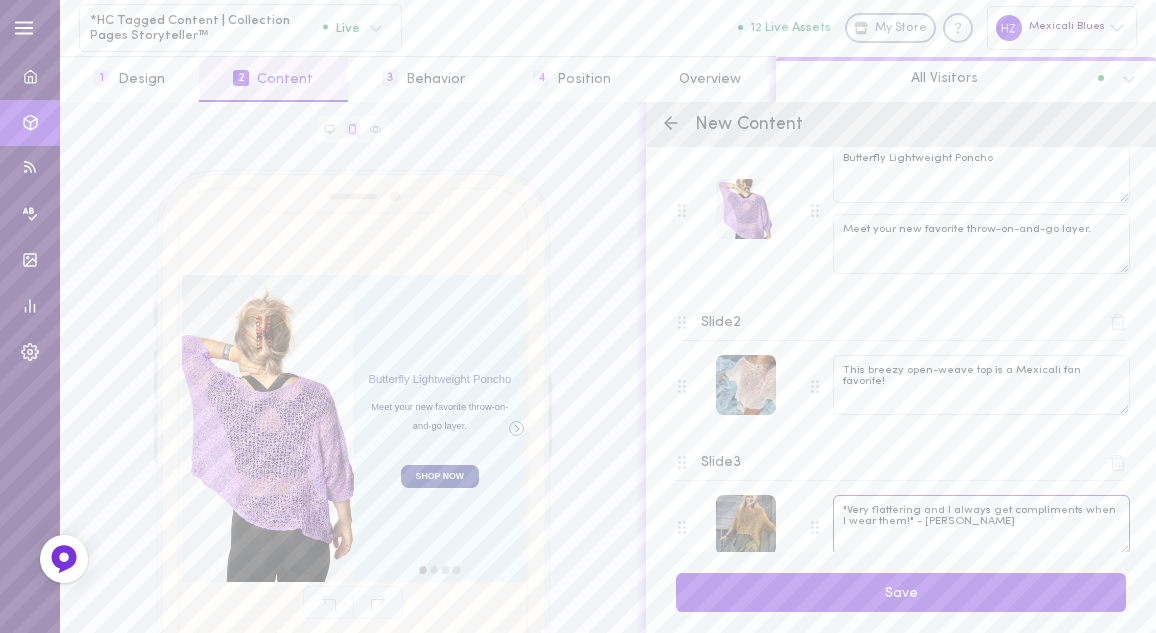 scroll, scrollTop: 496, scrollLeft: 0, axis: vertical 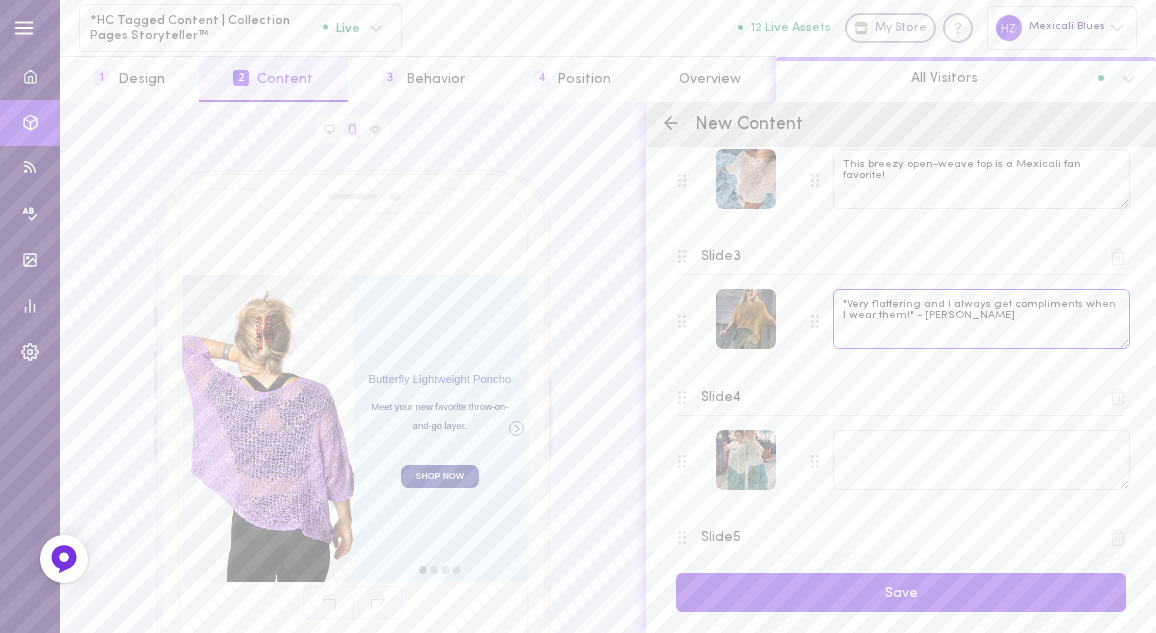 type on ""Very flattering and I always get compliments when I wear them!" - Heather A." 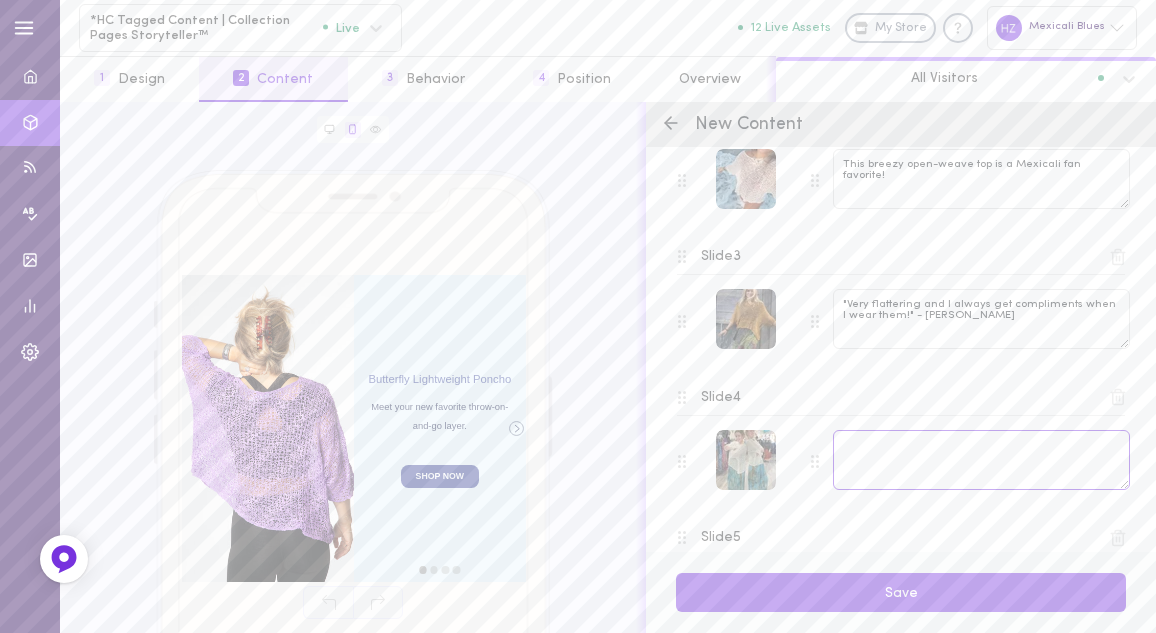 click at bounding box center [981, 460] 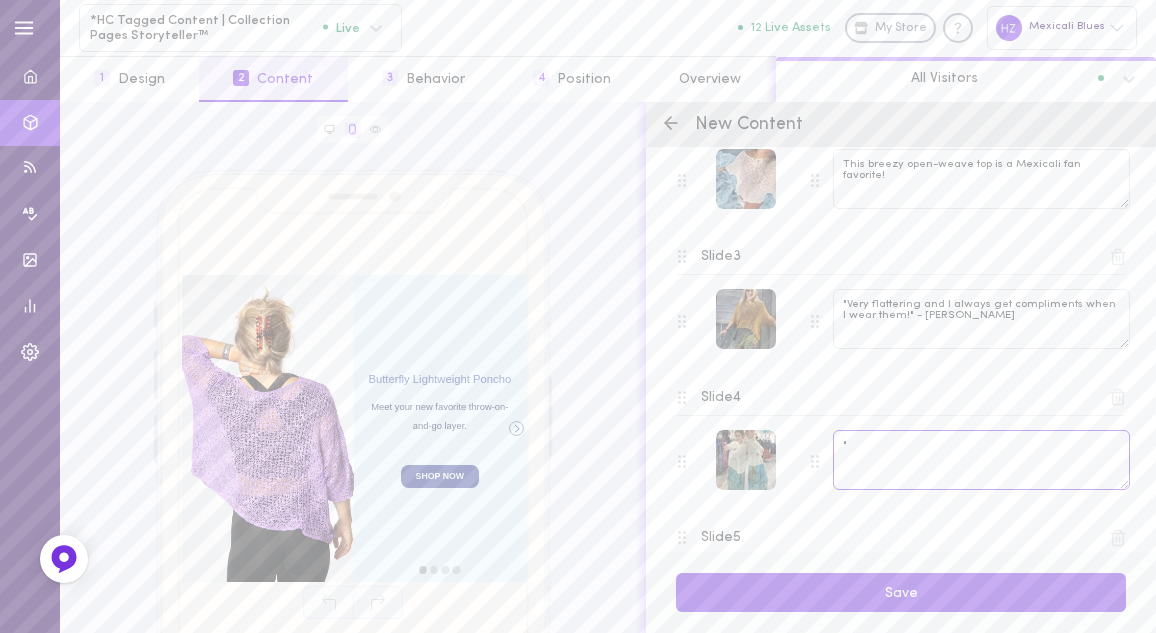 paste on "Airy but does provide coverage and looks fantastic. Get compliments every time." 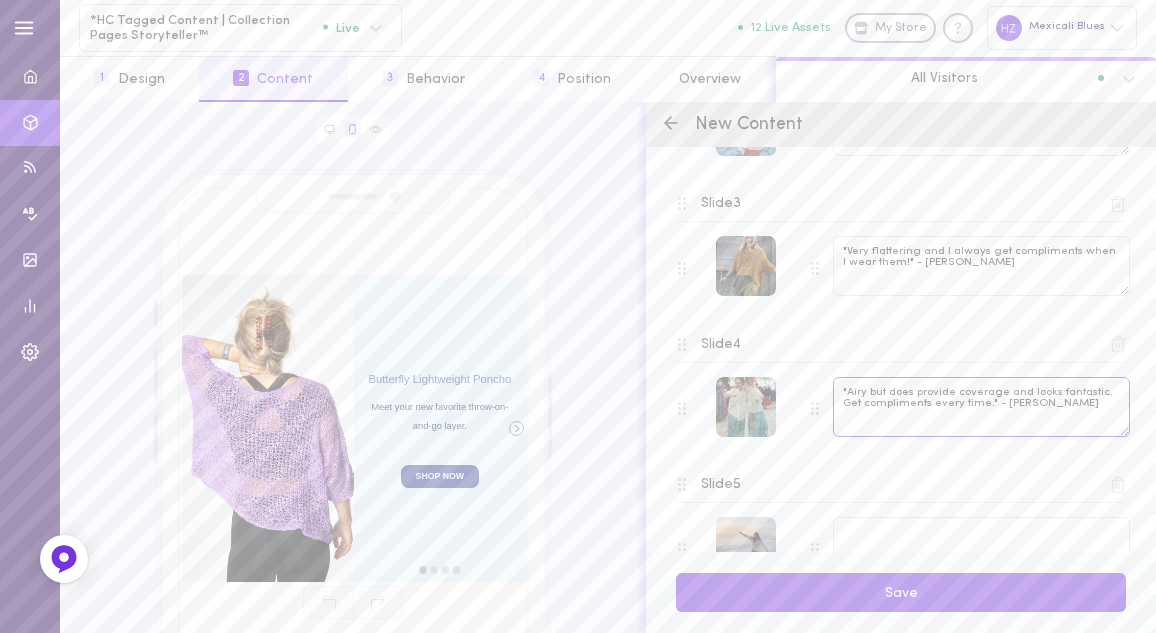 scroll, scrollTop: 629, scrollLeft: 0, axis: vertical 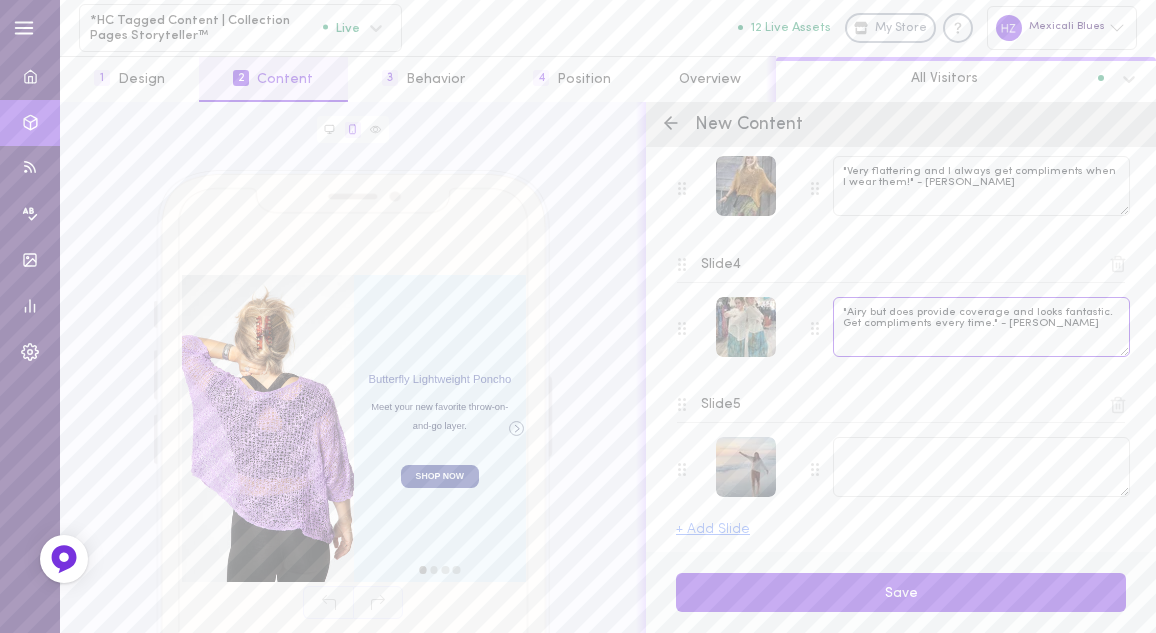 type on ""Airy but does provide coverage and looks fantastic. Get compliments every time." - Laura S." 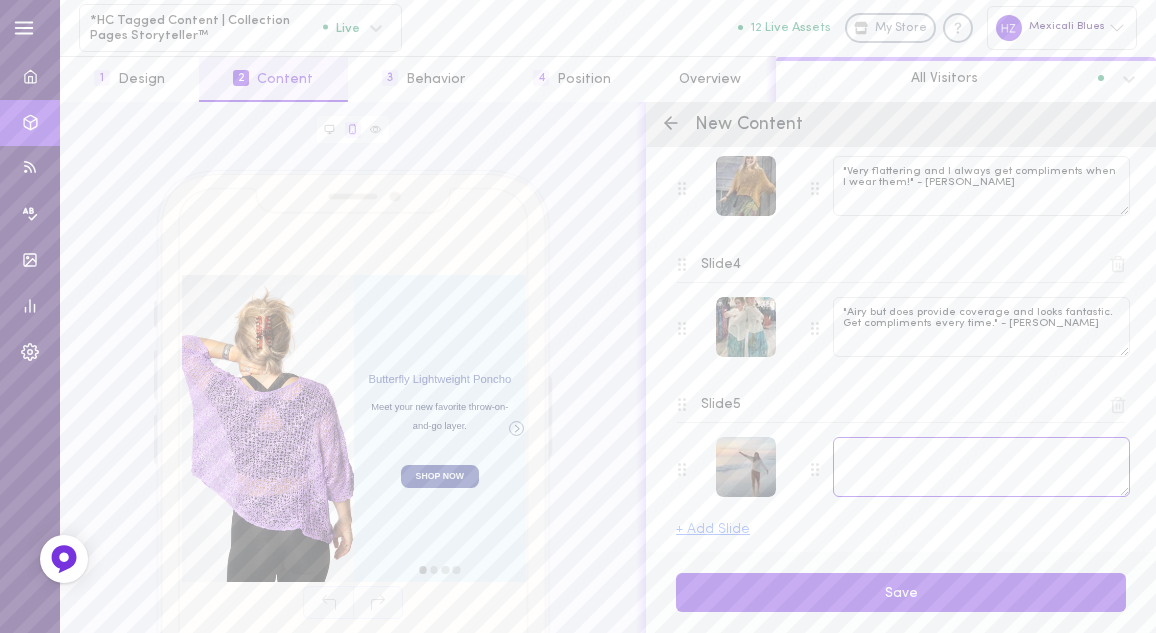 click at bounding box center [981, 467] 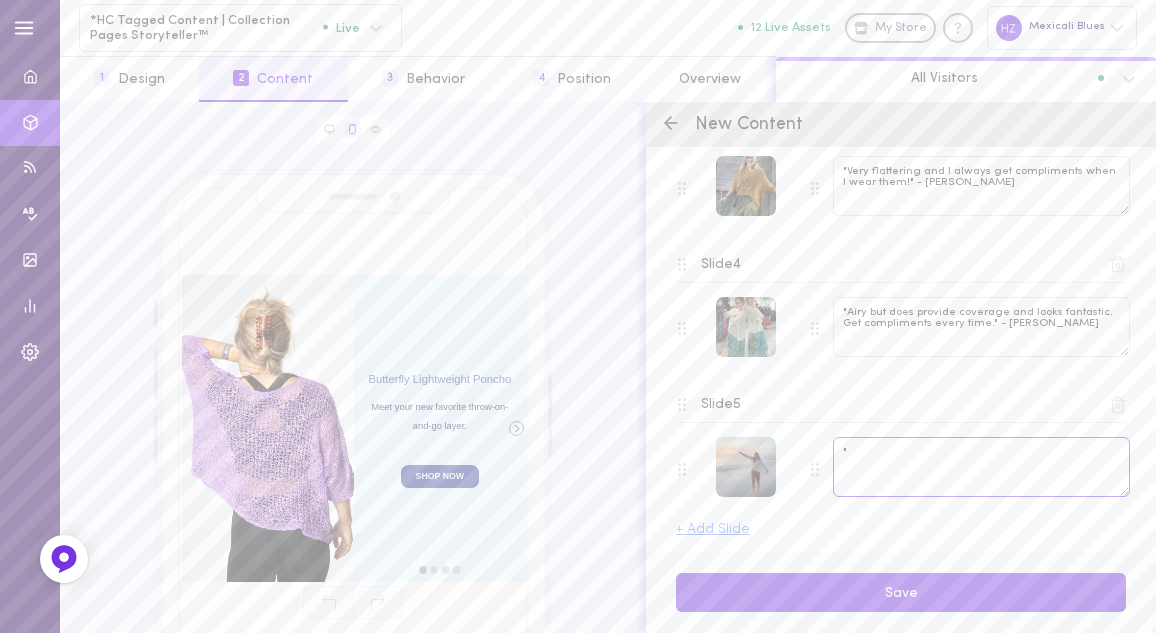 paste on "Its beautifully made, can be so versatile and just a cute top" 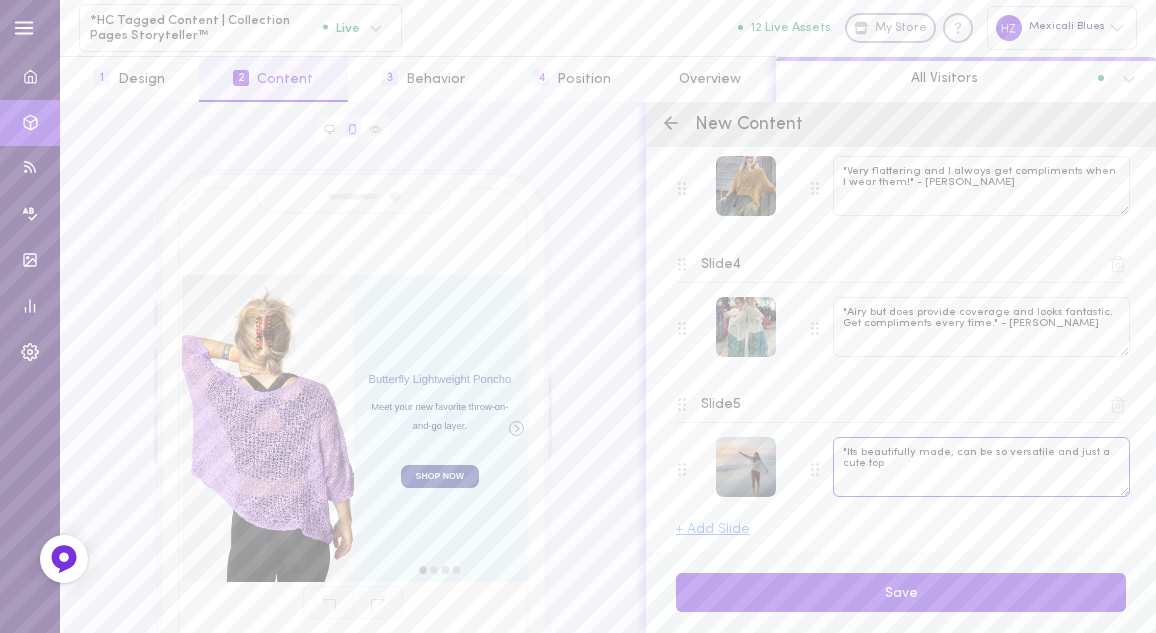 click on ""Its beautifully made, can be so versatile and just a cute top" at bounding box center (981, 467) 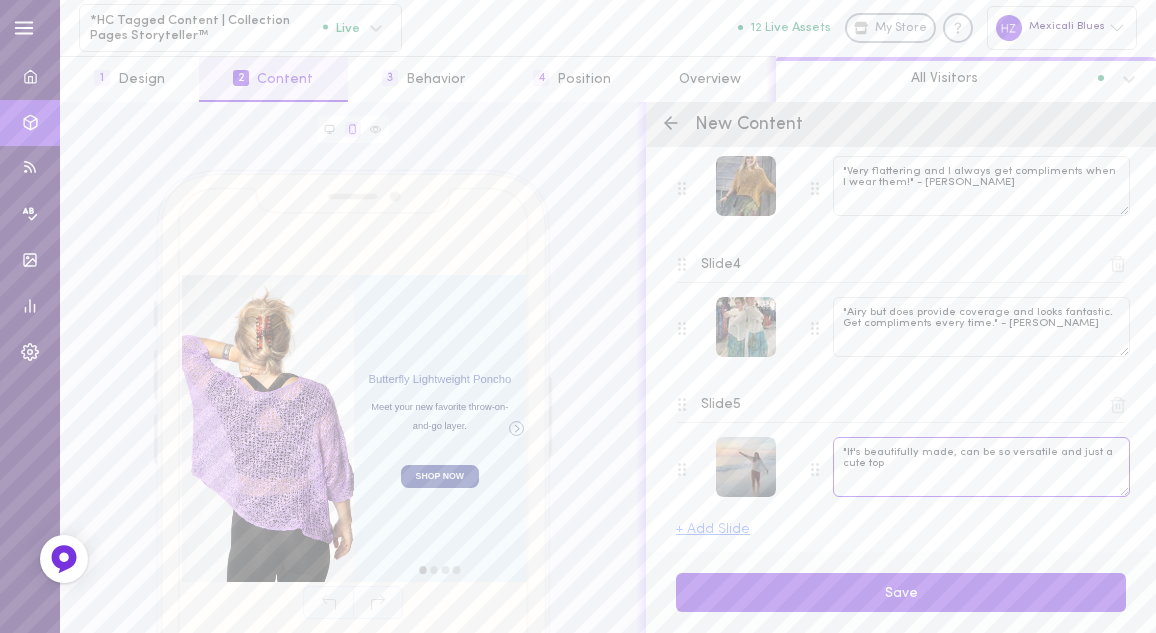 click on ""It's beautifully made, can be so versatile and just a cute top" at bounding box center (981, 467) 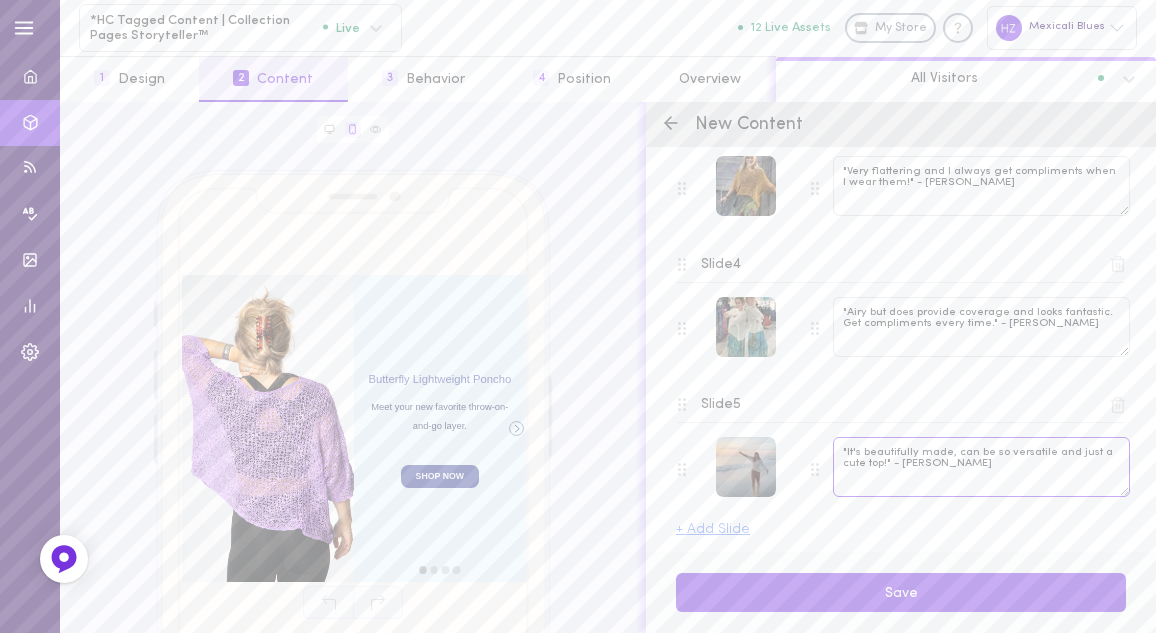 type on ""It's beautifully made, can be so versatile and just a cute top!" - Andrea" 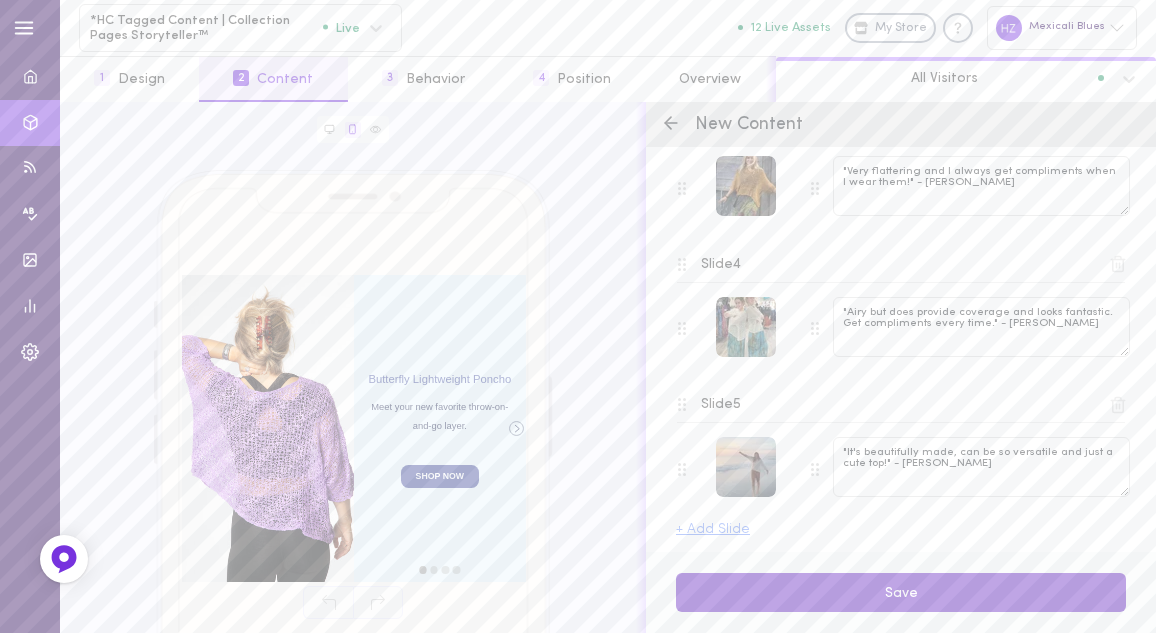 click on "Save" at bounding box center (901, 592) 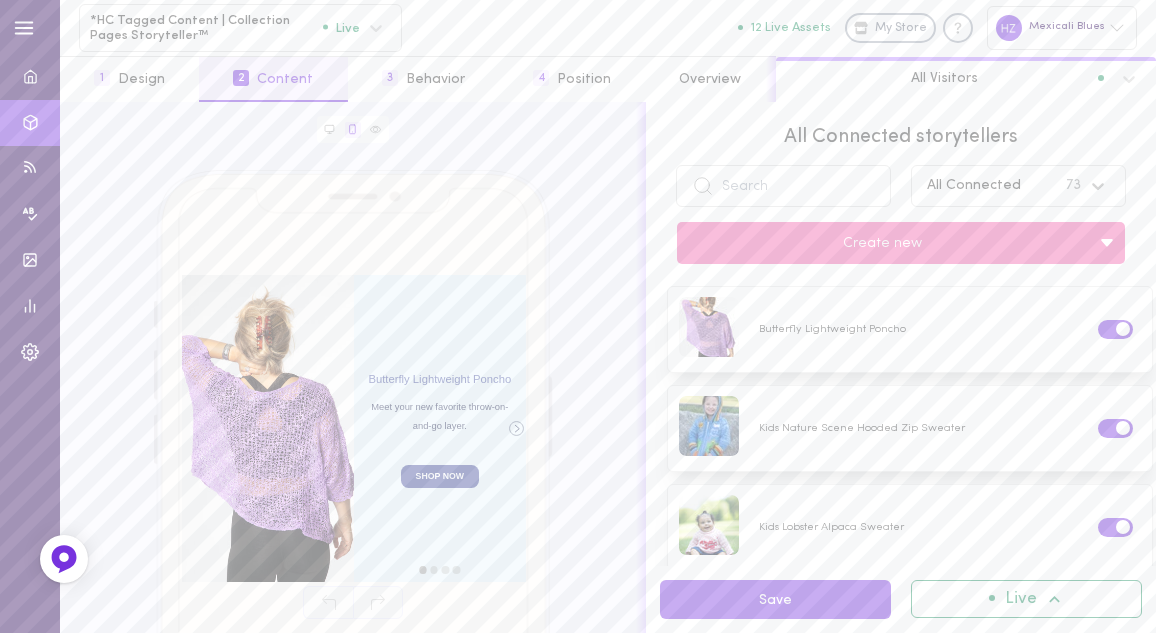 click at bounding box center (1103, 186) 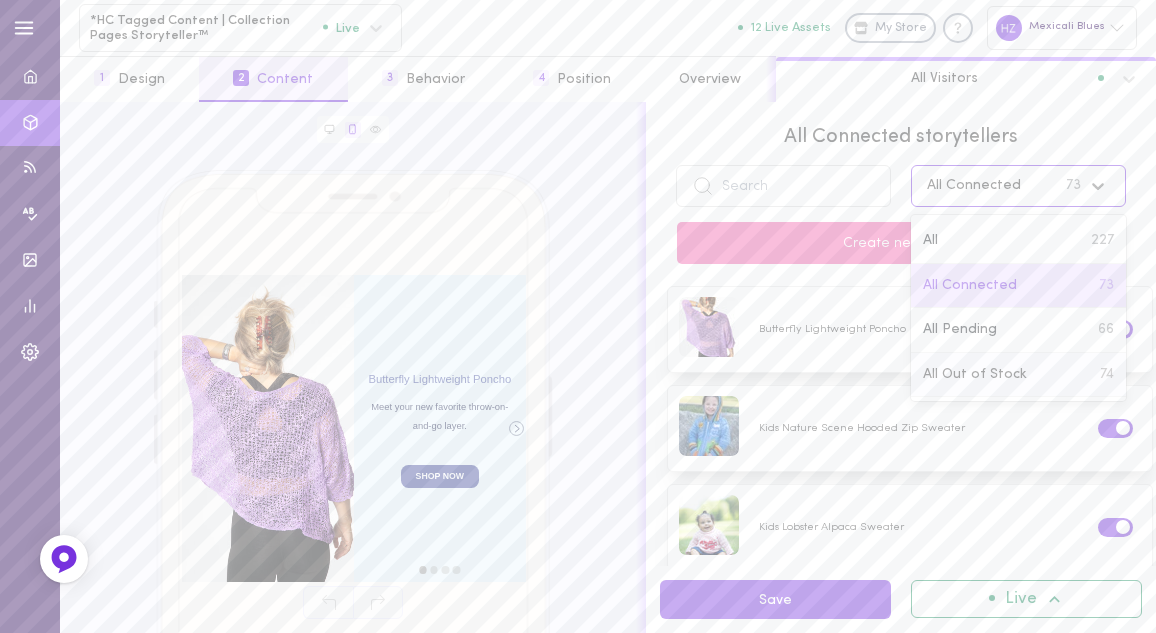 click on "All Out of Stock" at bounding box center (975, 375) 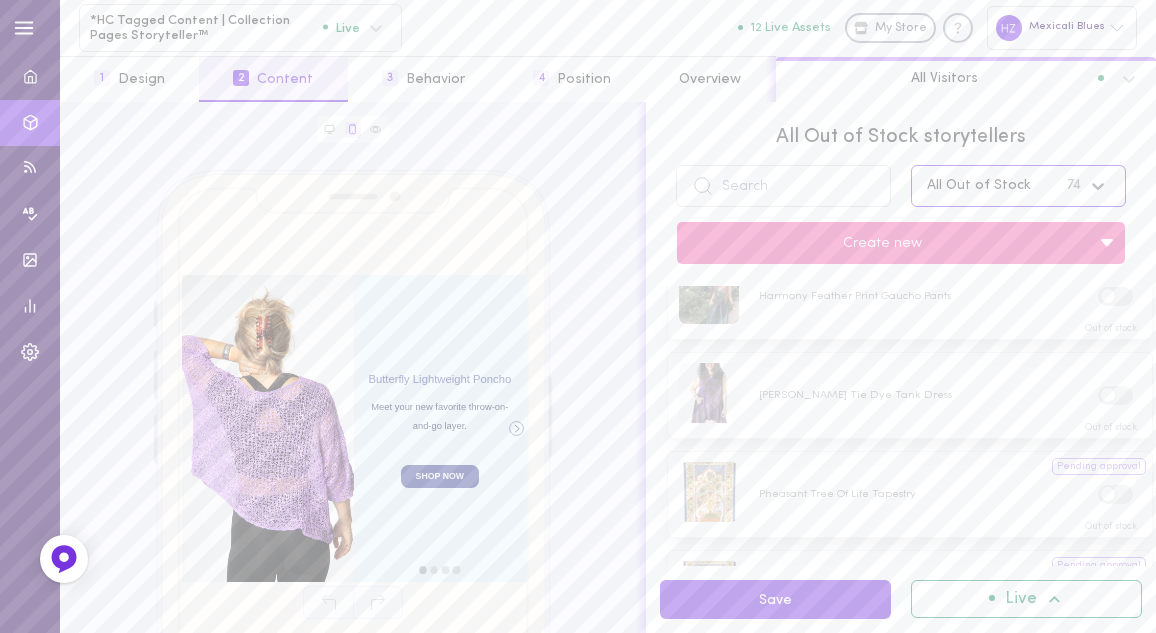 scroll, scrollTop: 0, scrollLeft: 0, axis: both 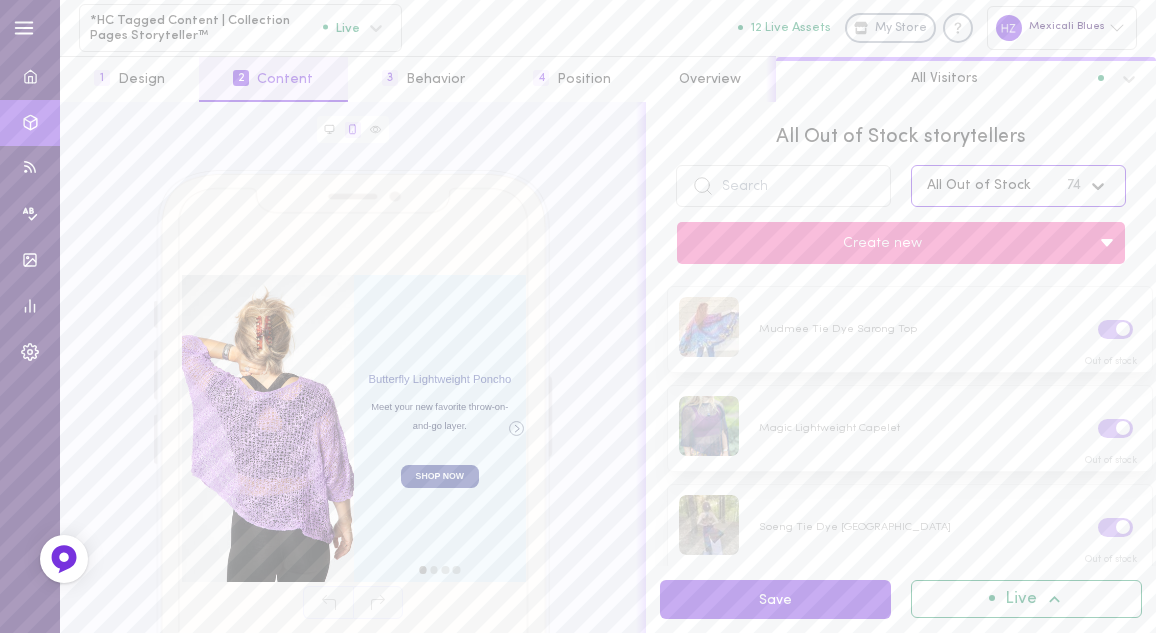 click on "All Out of Stock storytellers option All Out of Stock, selected.   Select is focused , press Down to open the menu,  All Out of Stock 74 Create new" at bounding box center (901, 194) 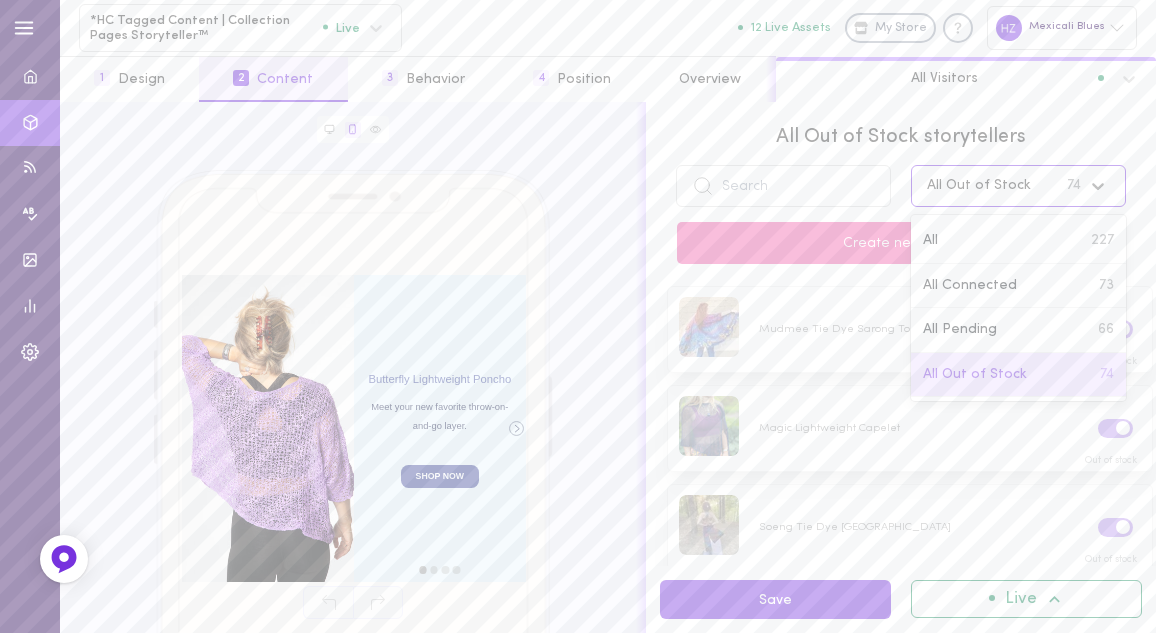 click on "All Out of Stock 74" at bounding box center (999, 186) 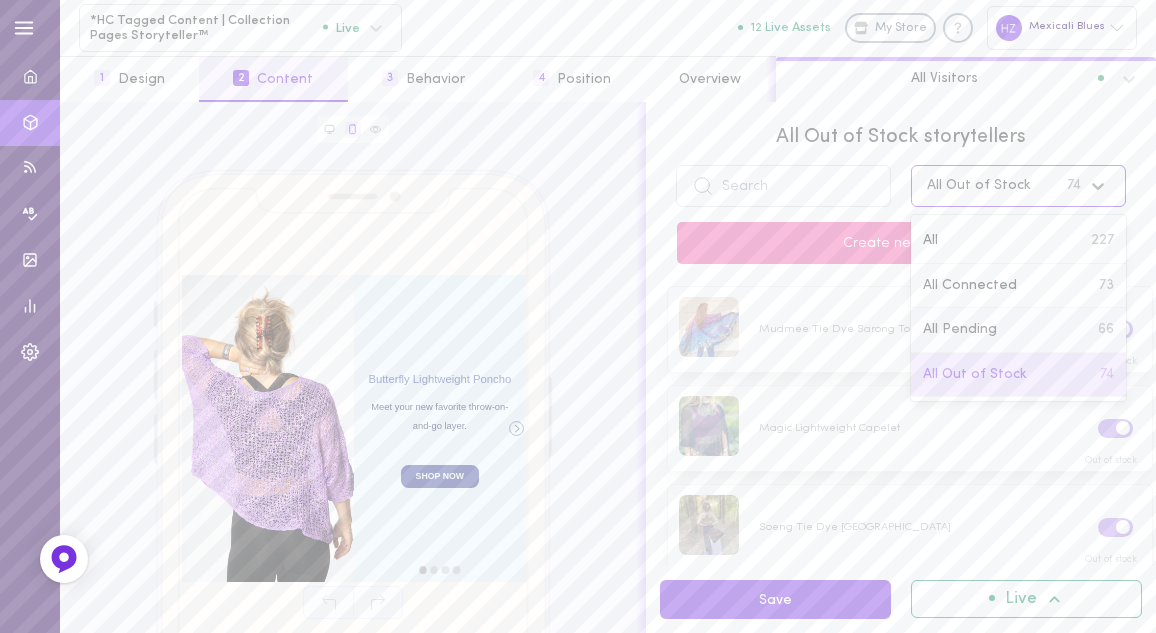 click on "All Pending" at bounding box center [960, 330] 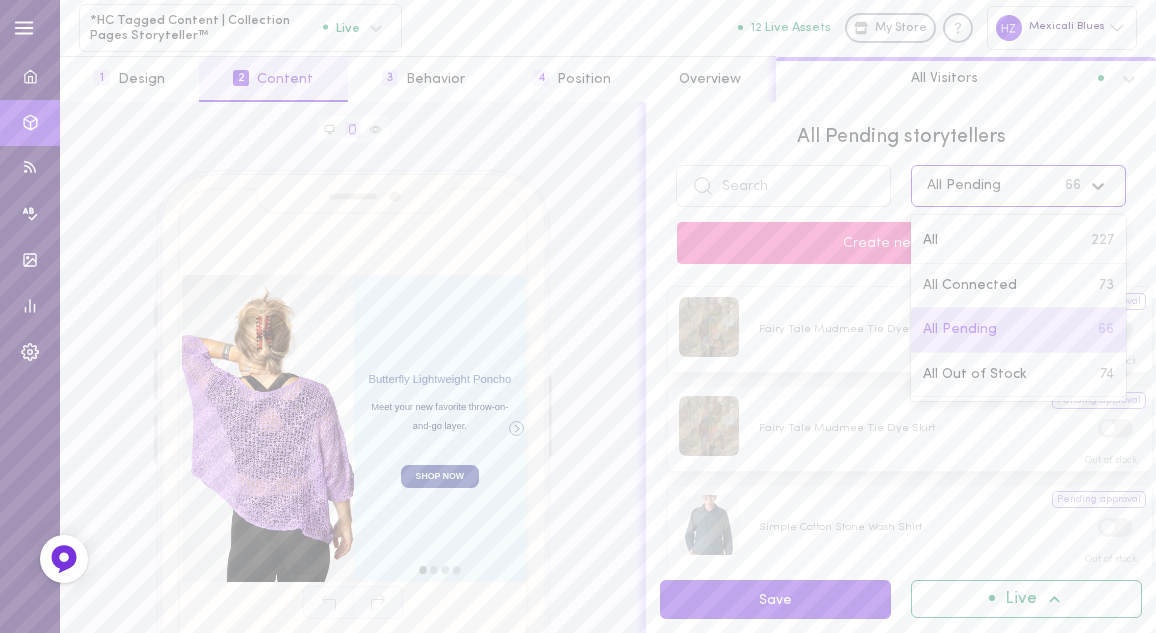click on "All Pending 66" at bounding box center (999, 186) 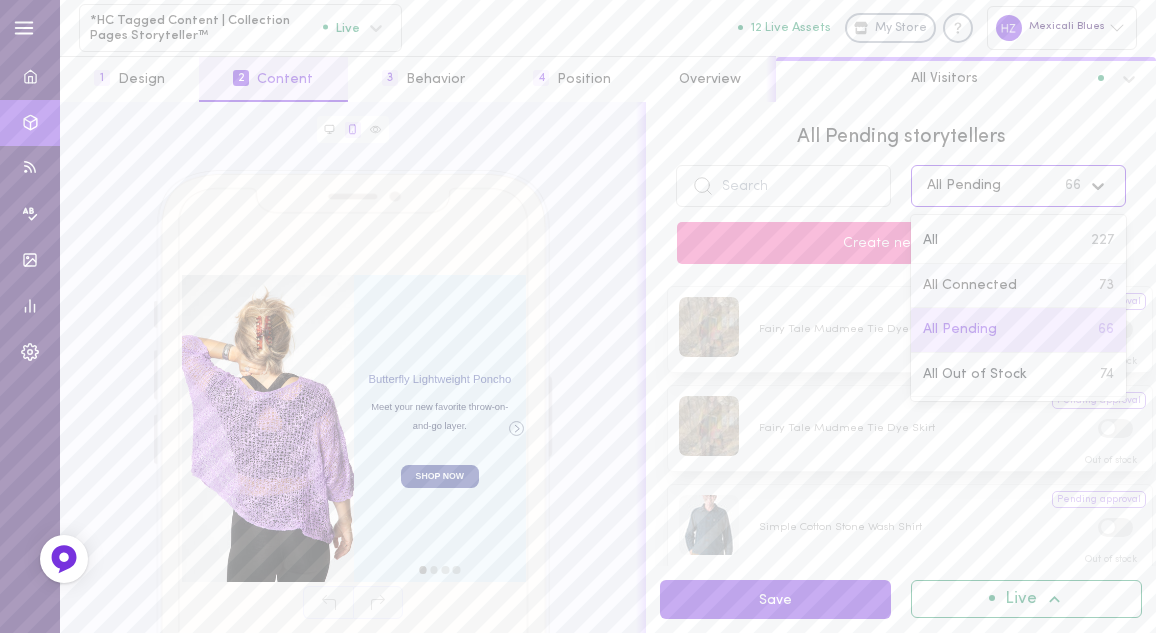 click on "All Connected 73" at bounding box center [1018, 286] 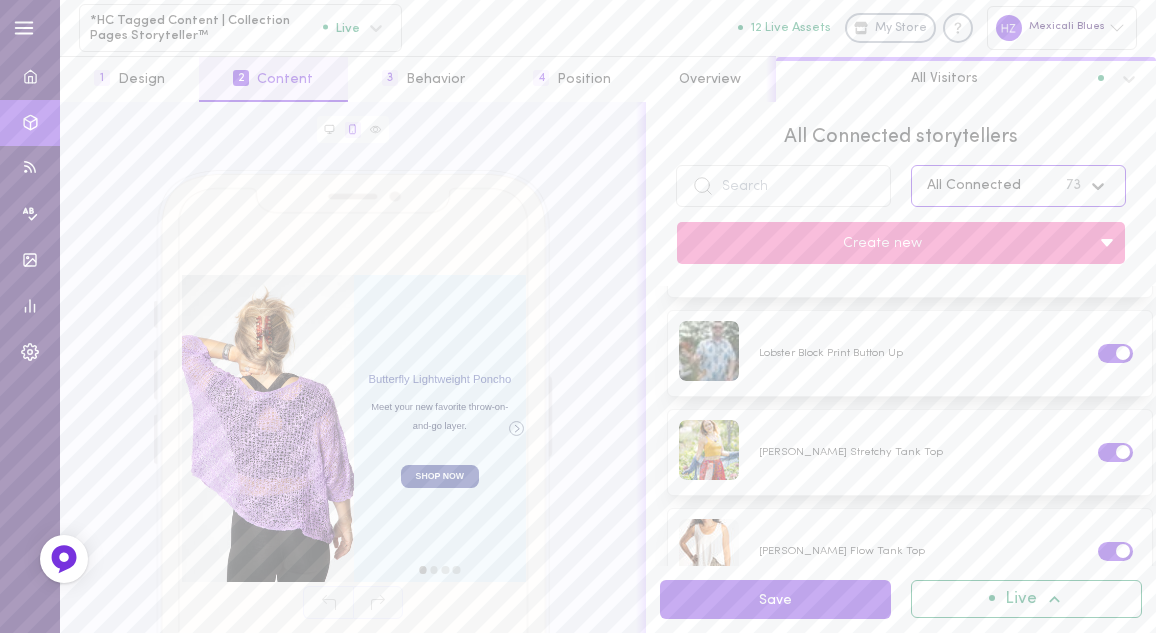 scroll, scrollTop: 1118, scrollLeft: 0, axis: vertical 